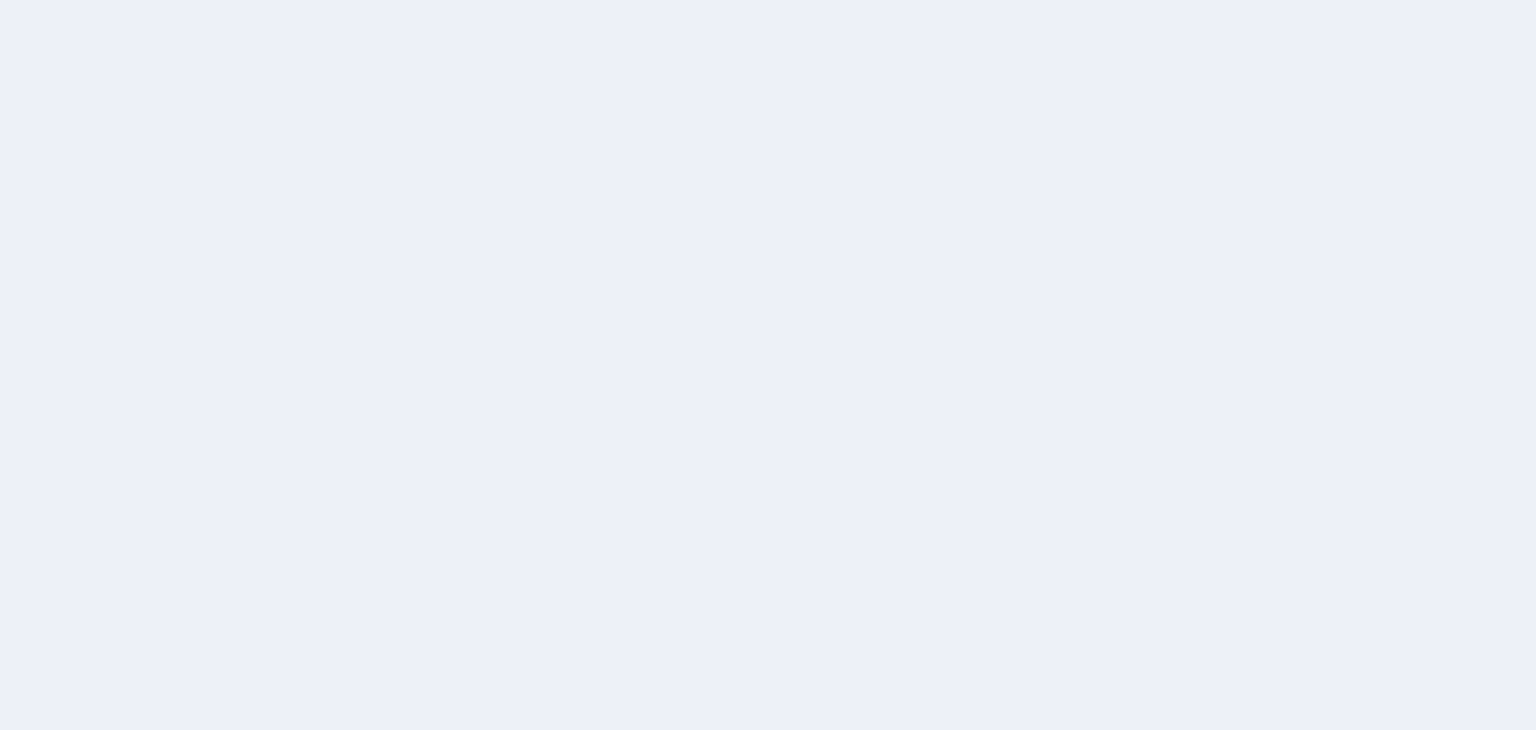 scroll, scrollTop: 0, scrollLeft: 0, axis: both 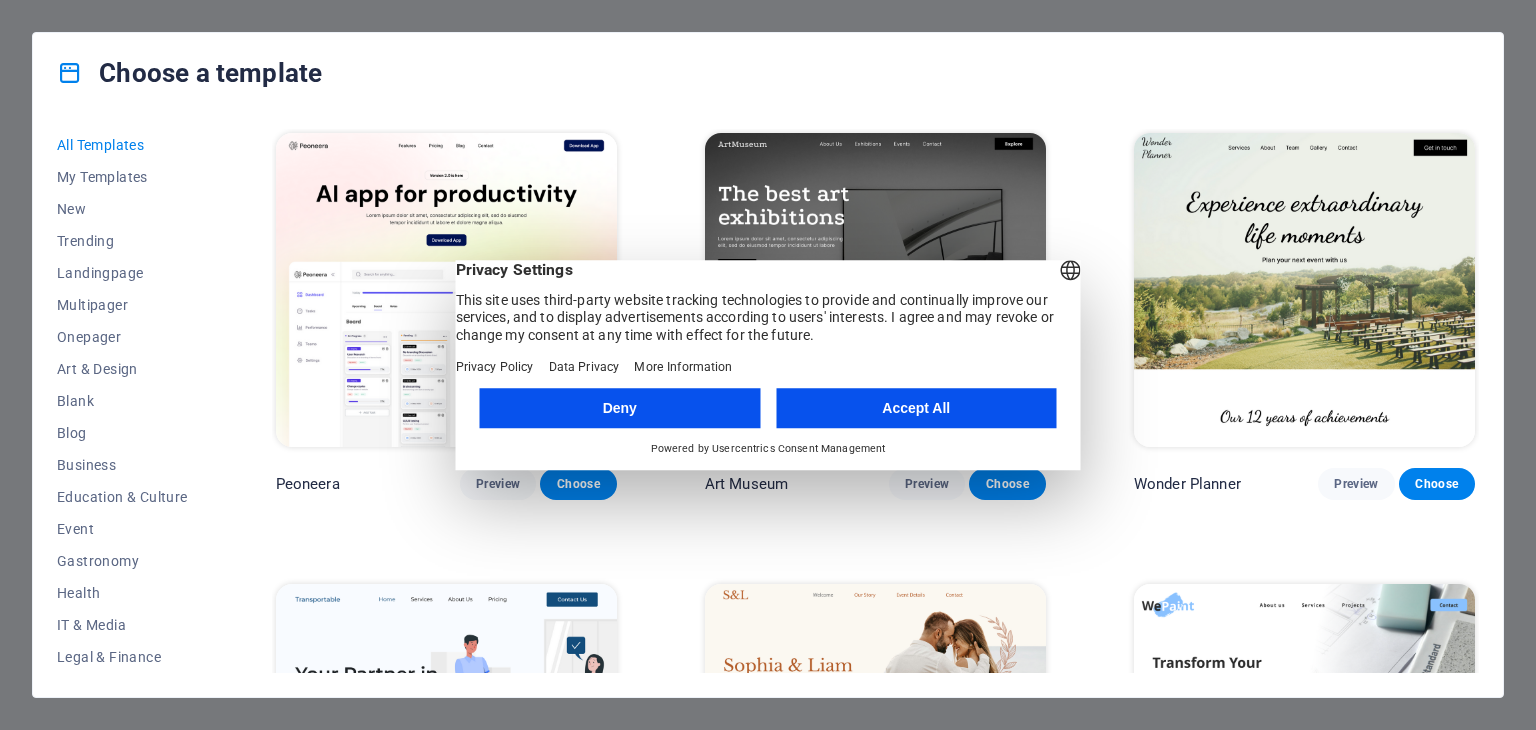 click on "Deny" at bounding box center [620, 408] 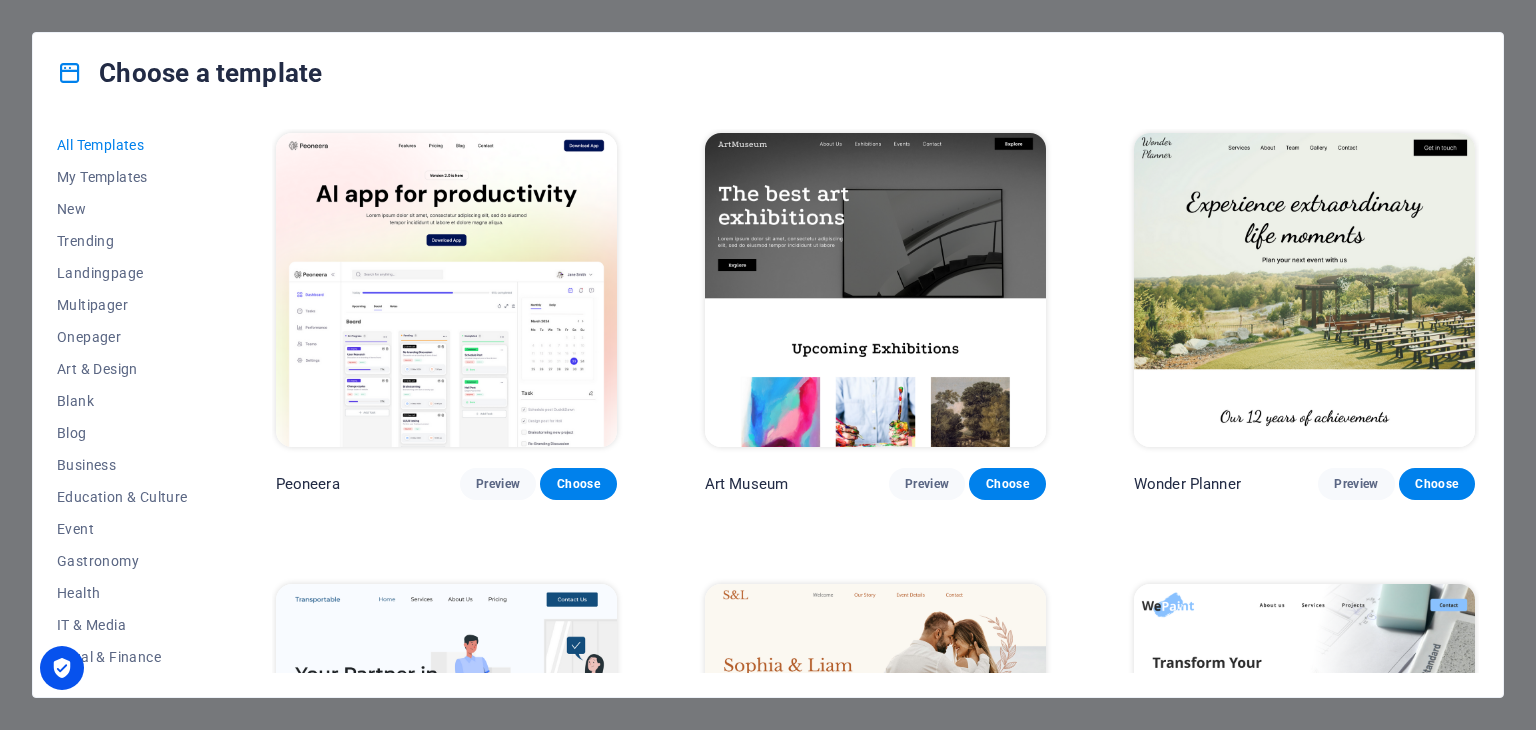 scroll, scrollTop: 36, scrollLeft: 0, axis: vertical 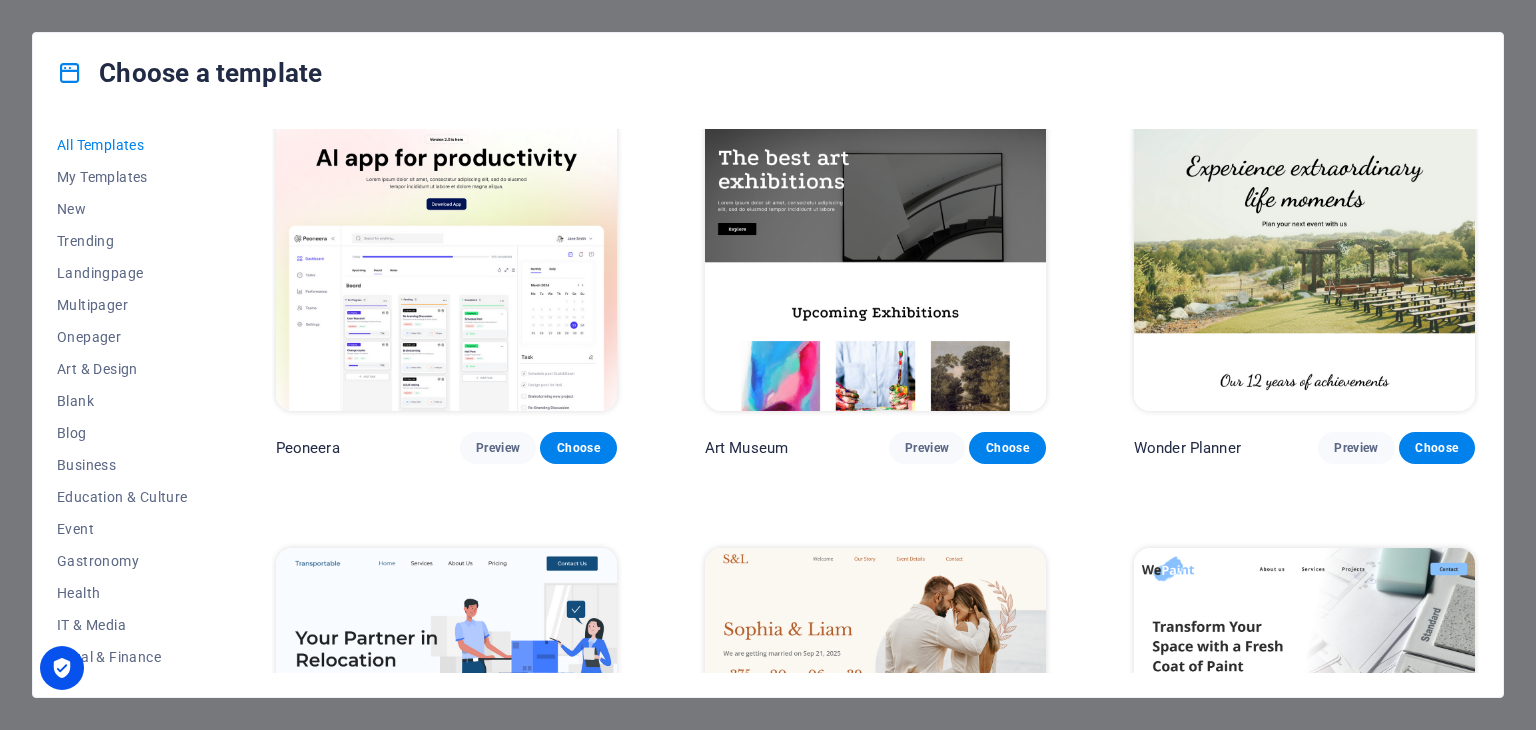drag, startPoint x: 214, startPoint y: 267, endPoint x: 209, endPoint y: 407, distance: 140.08926 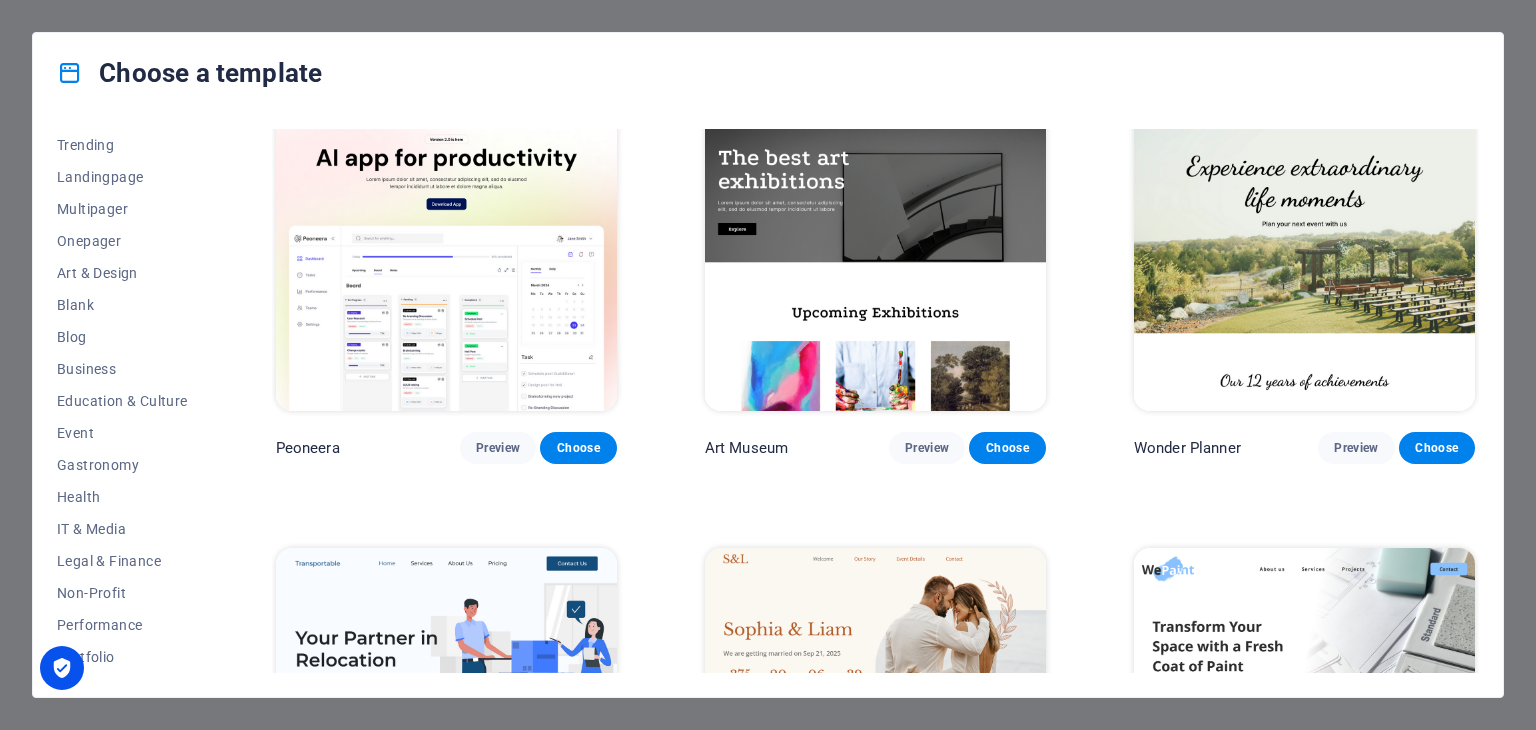scroll, scrollTop: 256, scrollLeft: 0, axis: vertical 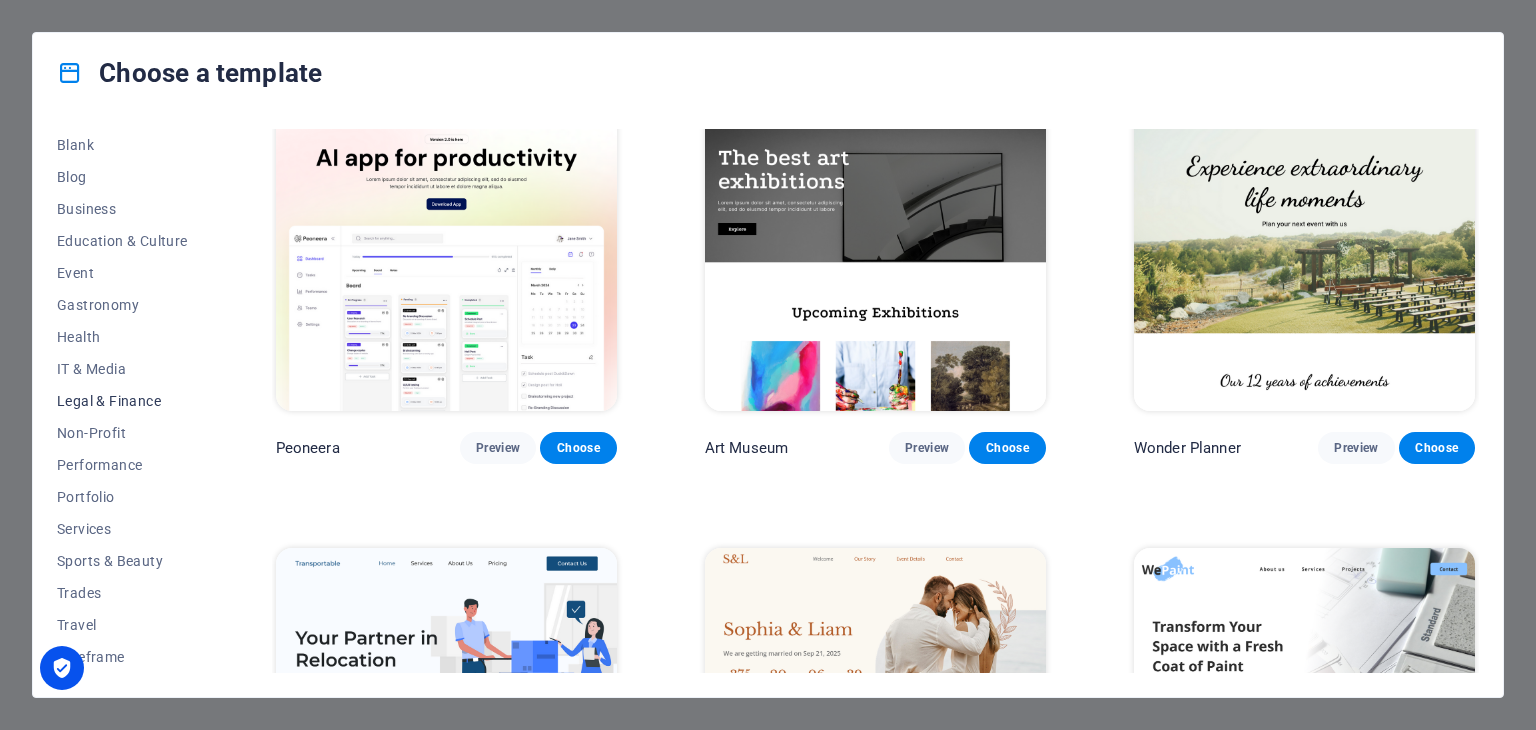 click on "Legal & Finance" at bounding box center (122, 401) 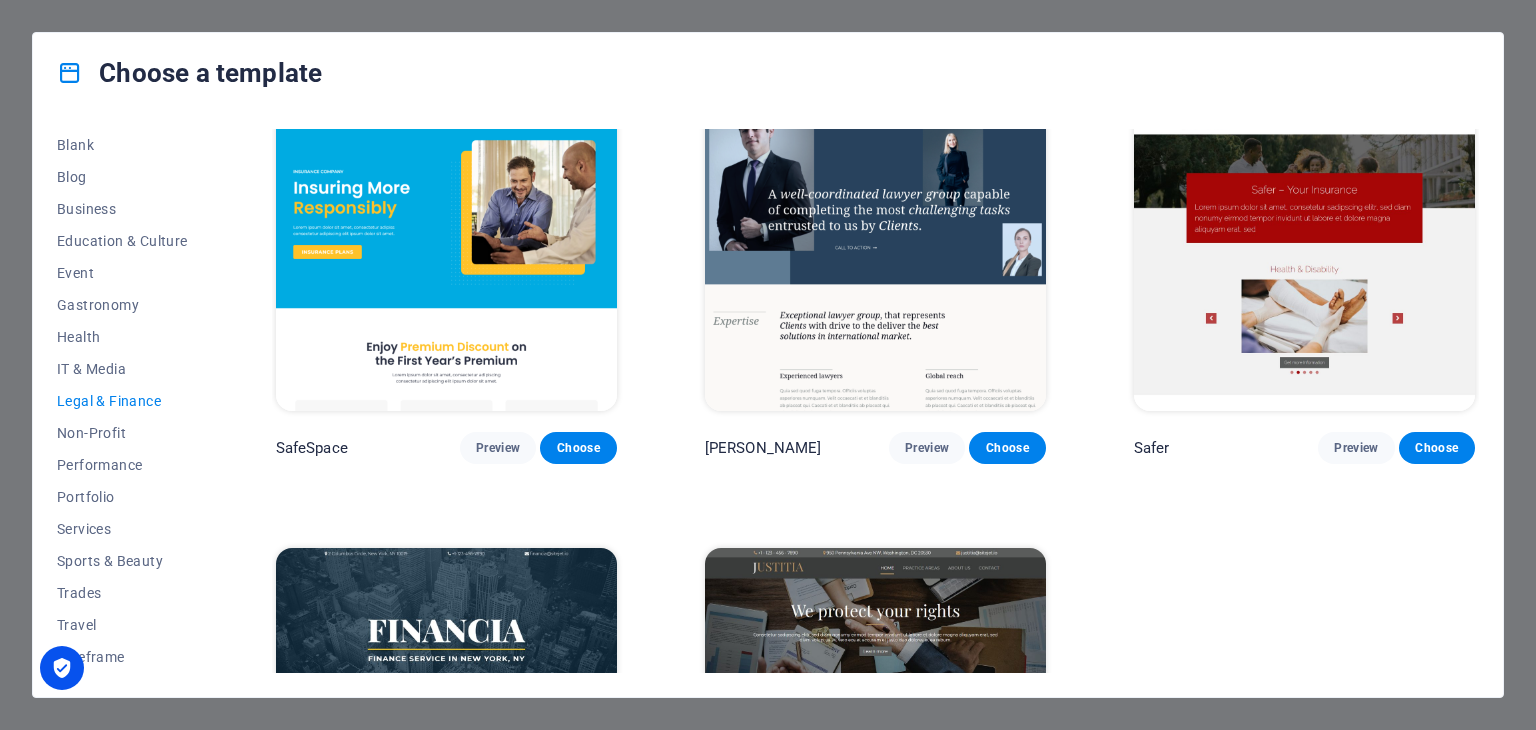 drag, startPoint x: 1473, startPoint y: 265, endPoint x: 1474, endPoint y: 313, distance: 48.010414 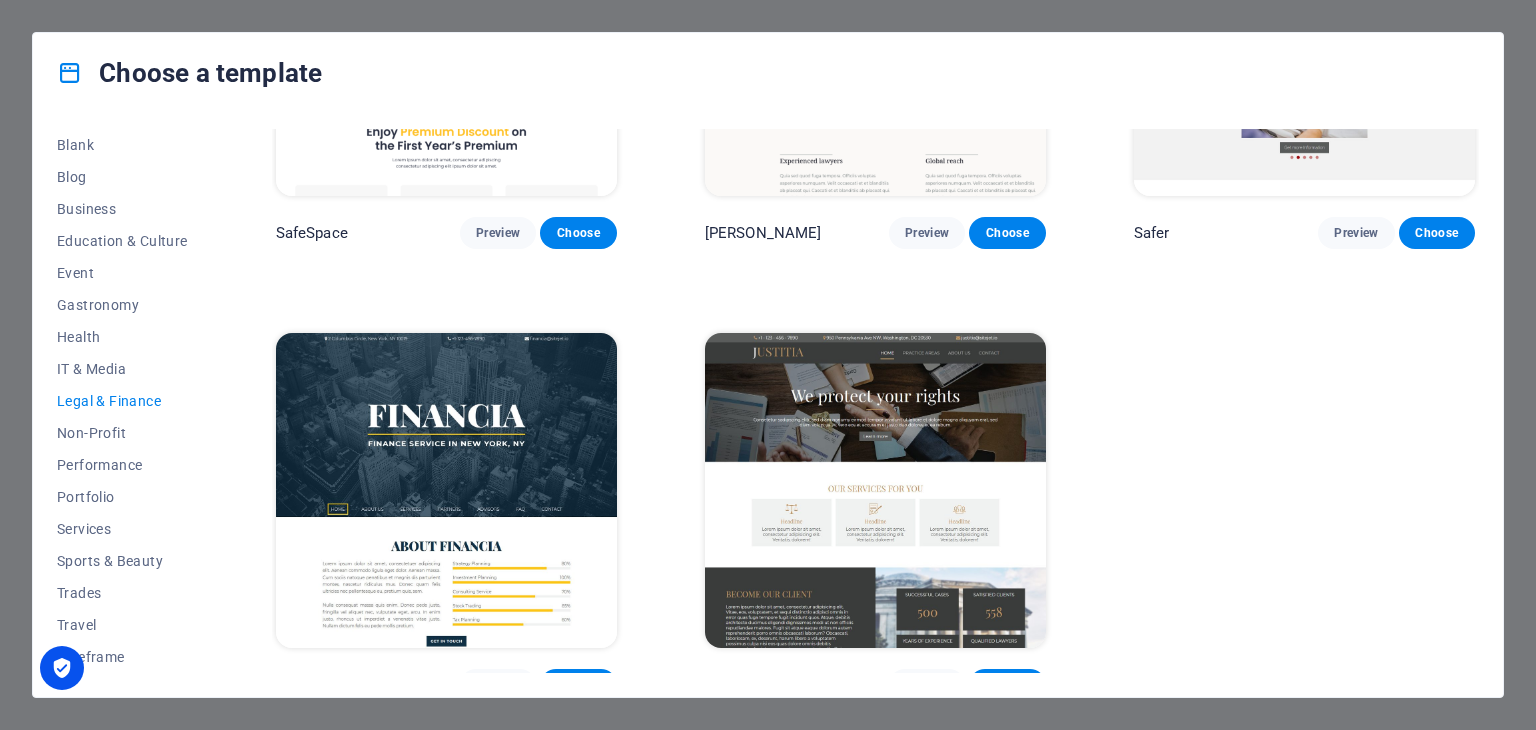 scroll, scrollTop: 274, scrollLeft: 0, axis: vertical 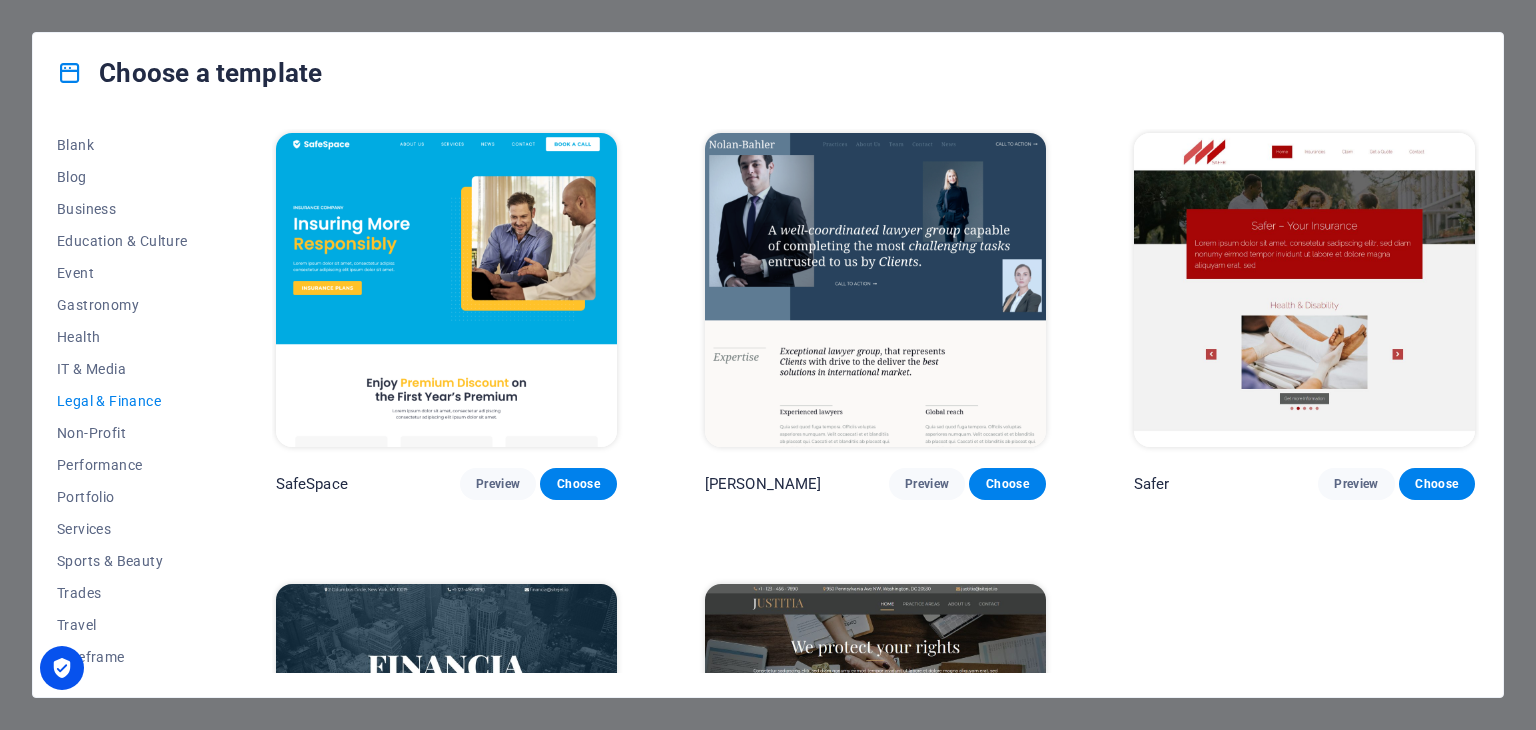 drag, startPoint x: 1473, startPoint y: 176, endPoint x: 1480, endPoint y: 226, distance: 50.48762 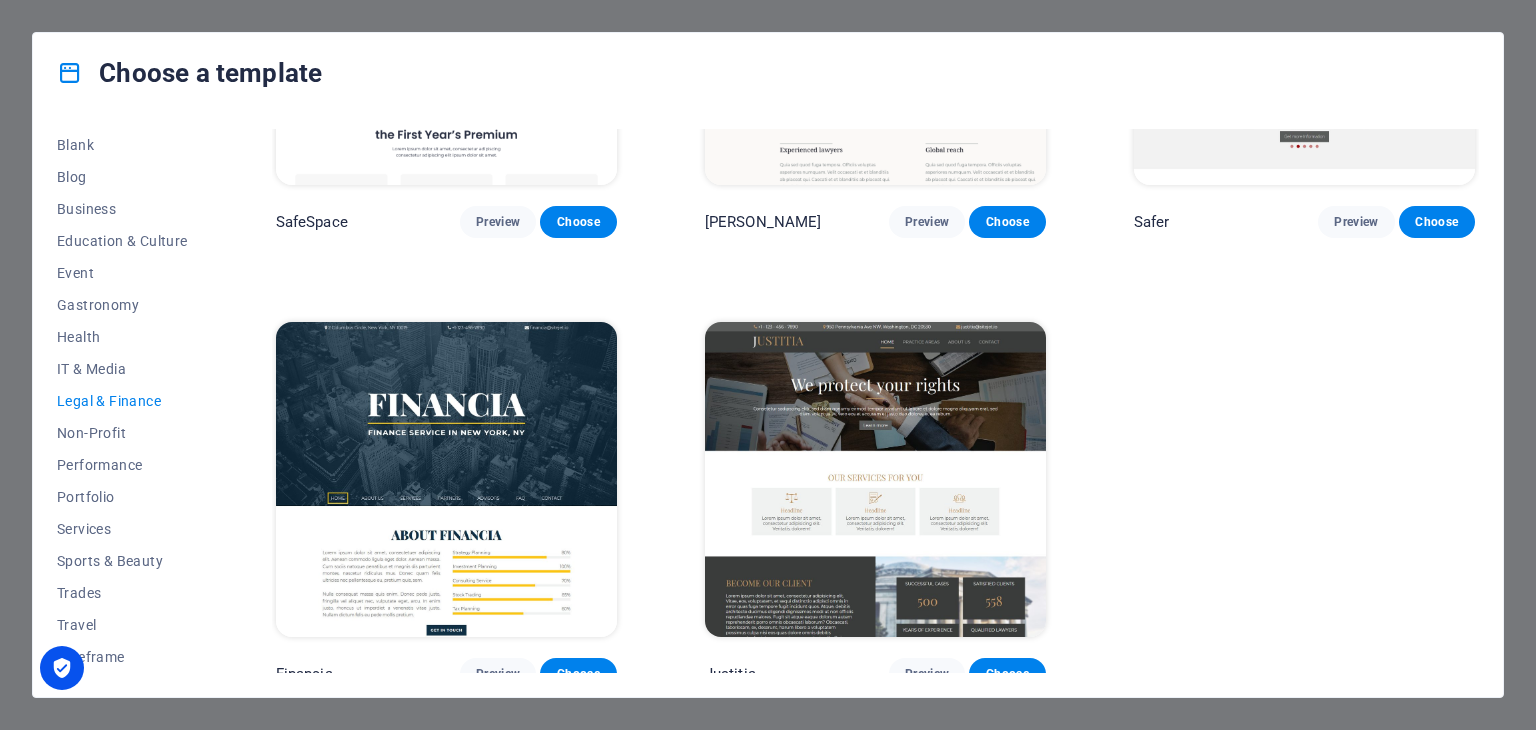 scroll, scrollTop: 274, scrollLeft: 0, axis: vertical 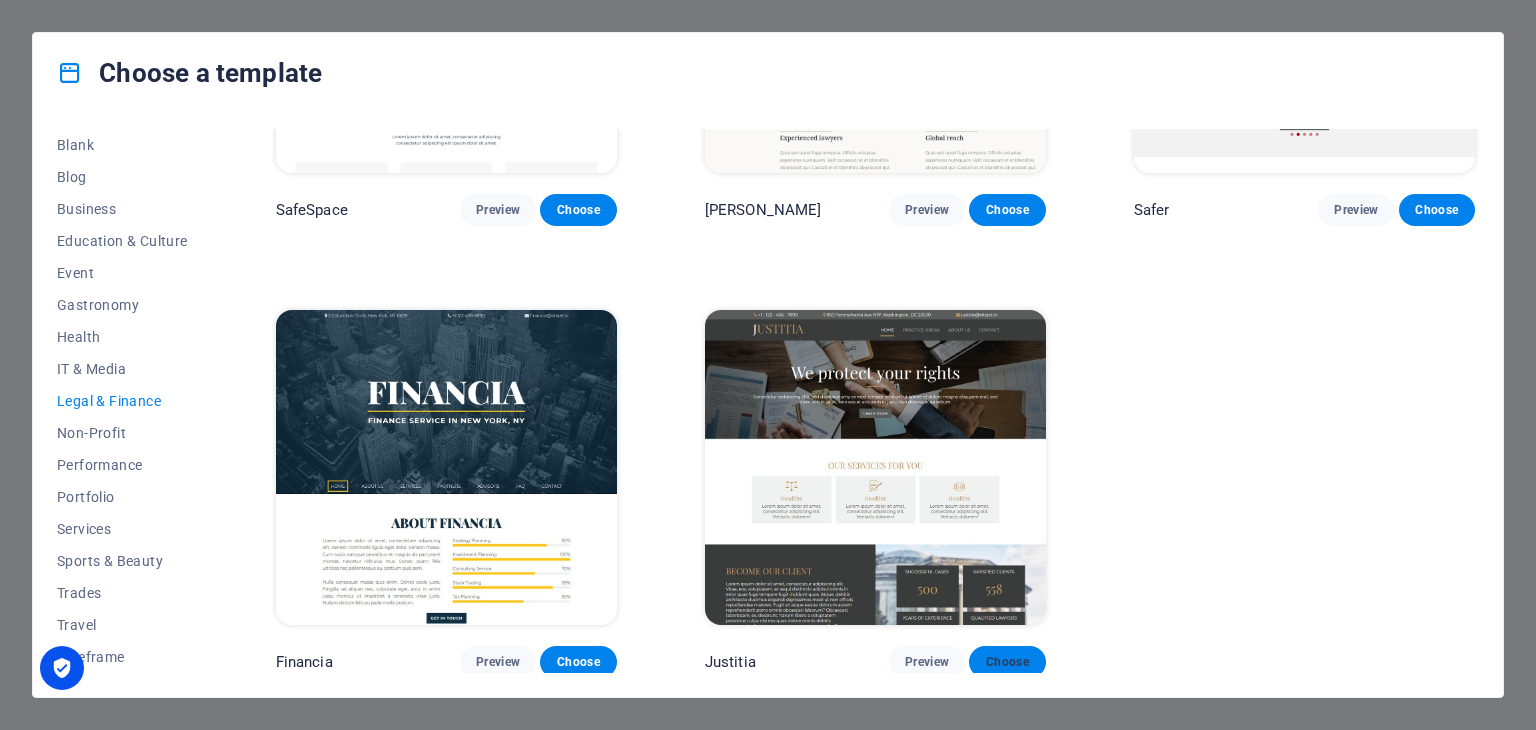 click on "Choose" at bounding box center [1007, 662] 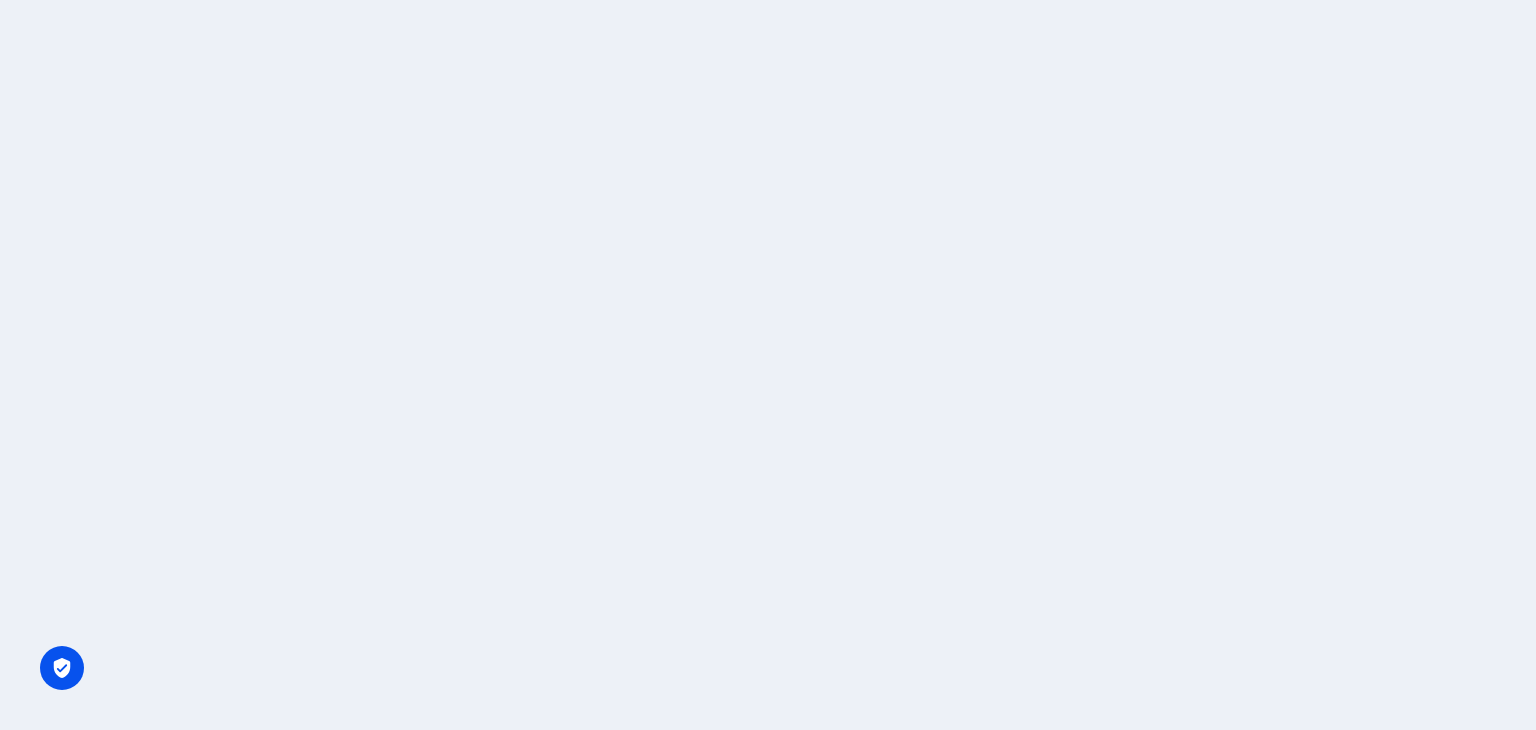 scroll, scrollTop: 0, scrollLeft: 0, axis: both 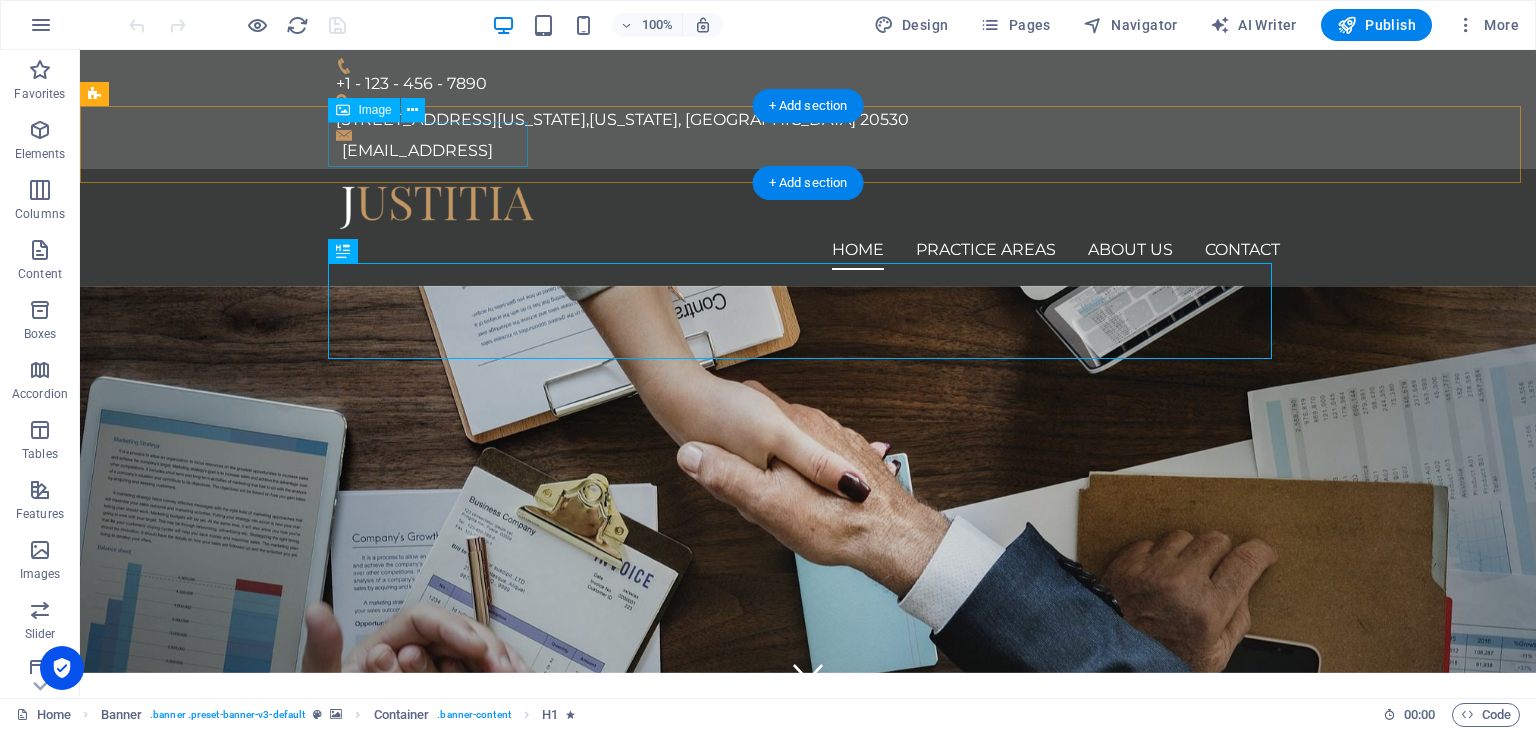 click at bounding box center [808, 207] 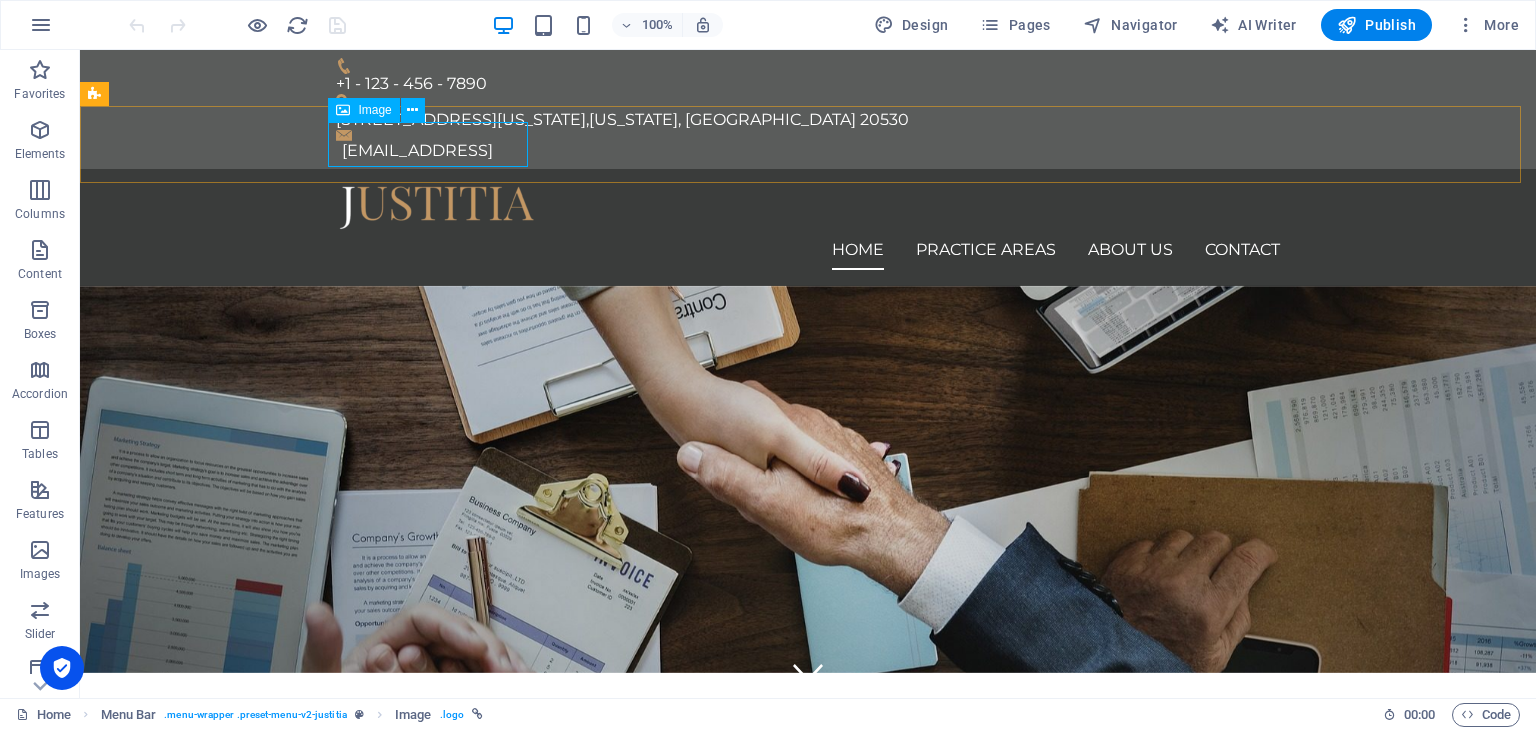 click on "Image" at bounding box center (363, 110) 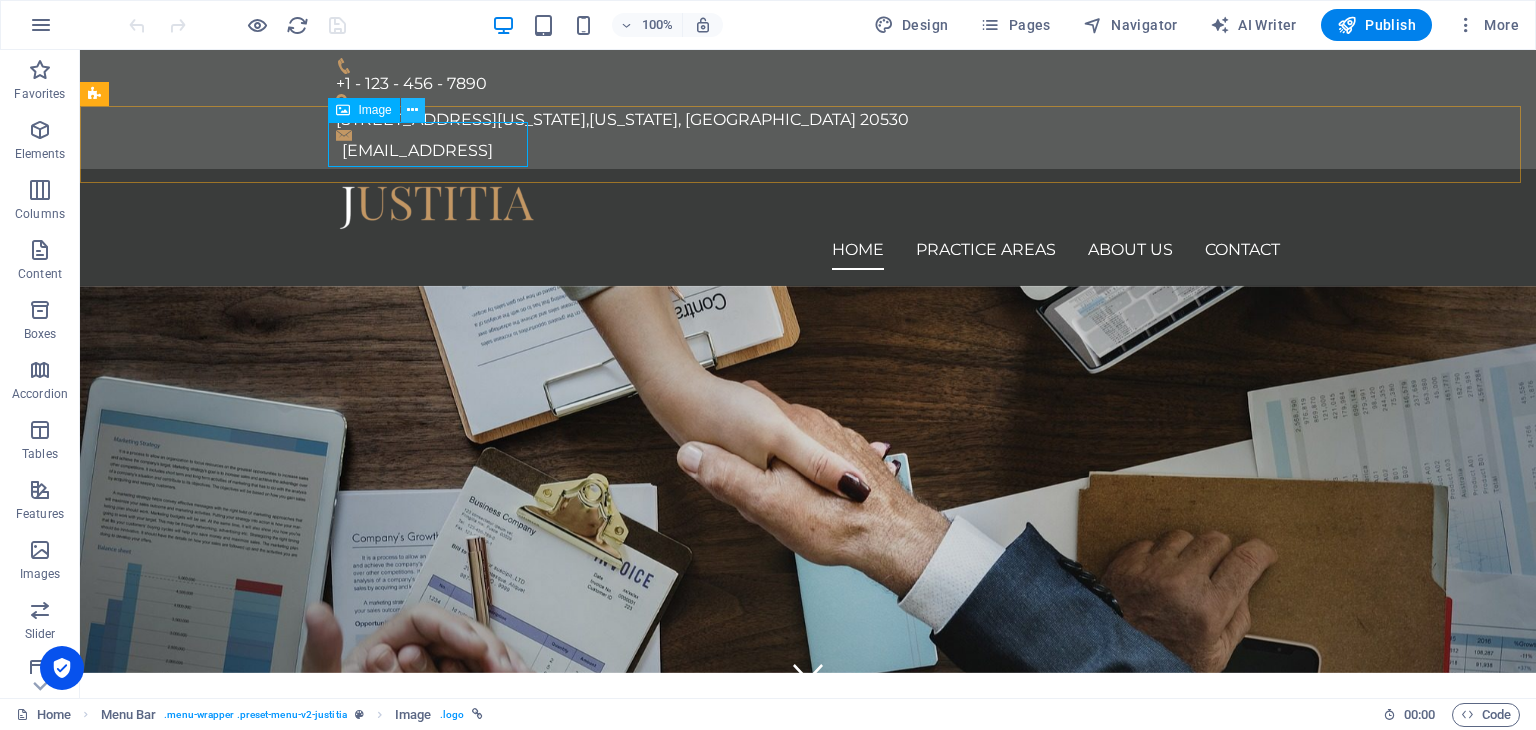 click at bounding box center (413, 110) 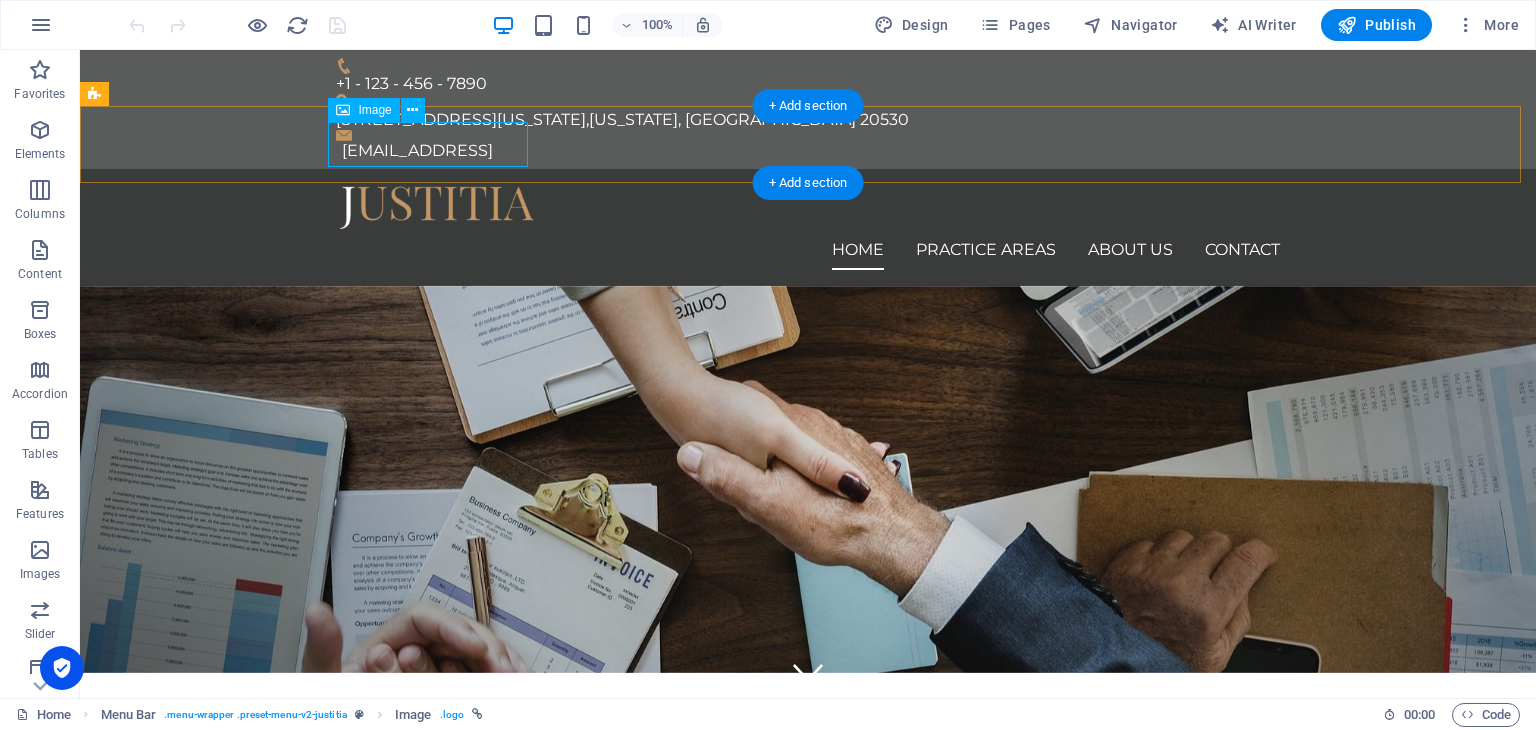 click at bounding box center (808, 207) 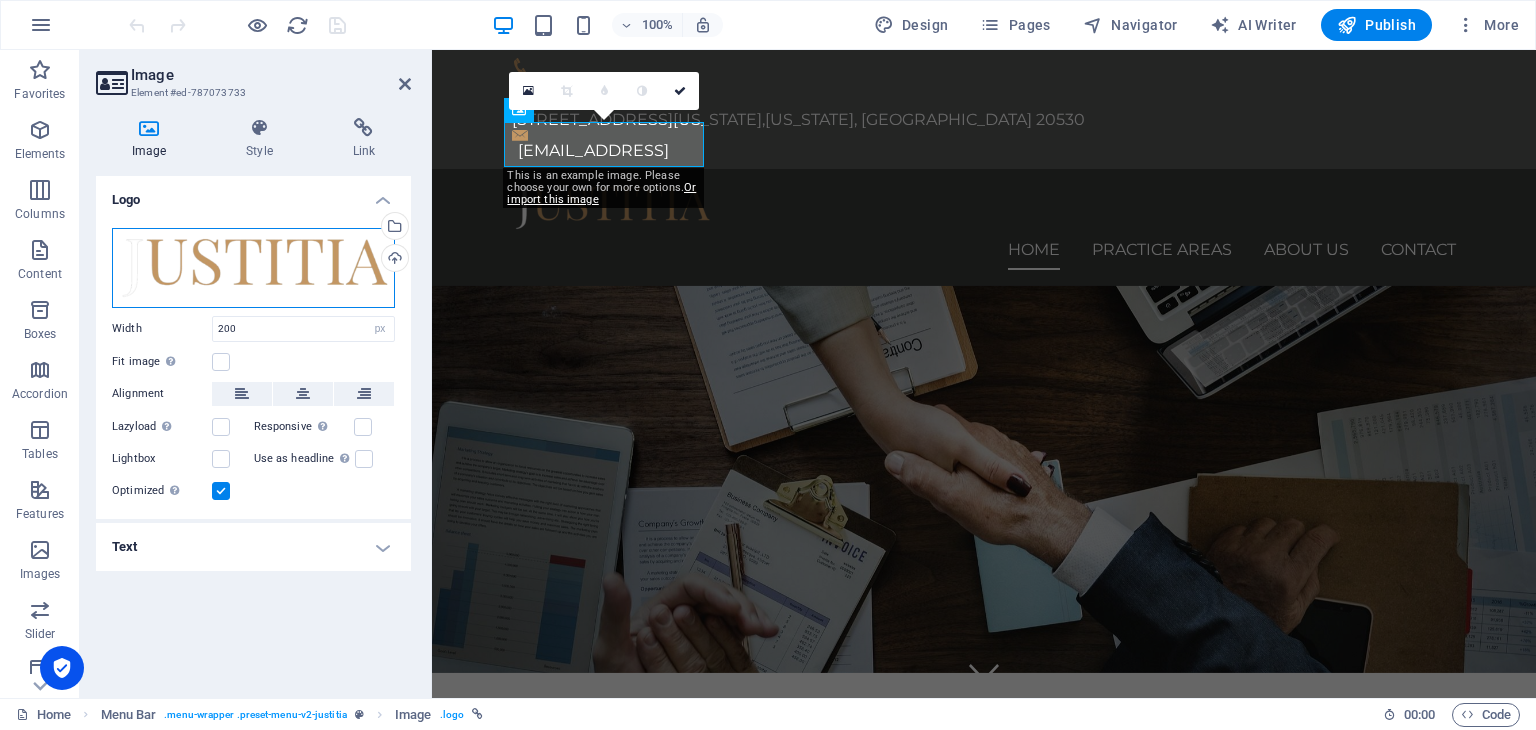 click on "Drag files here, click to choose files or select files from Files or our free stock photos & videos" at bounding box center [253, 268] 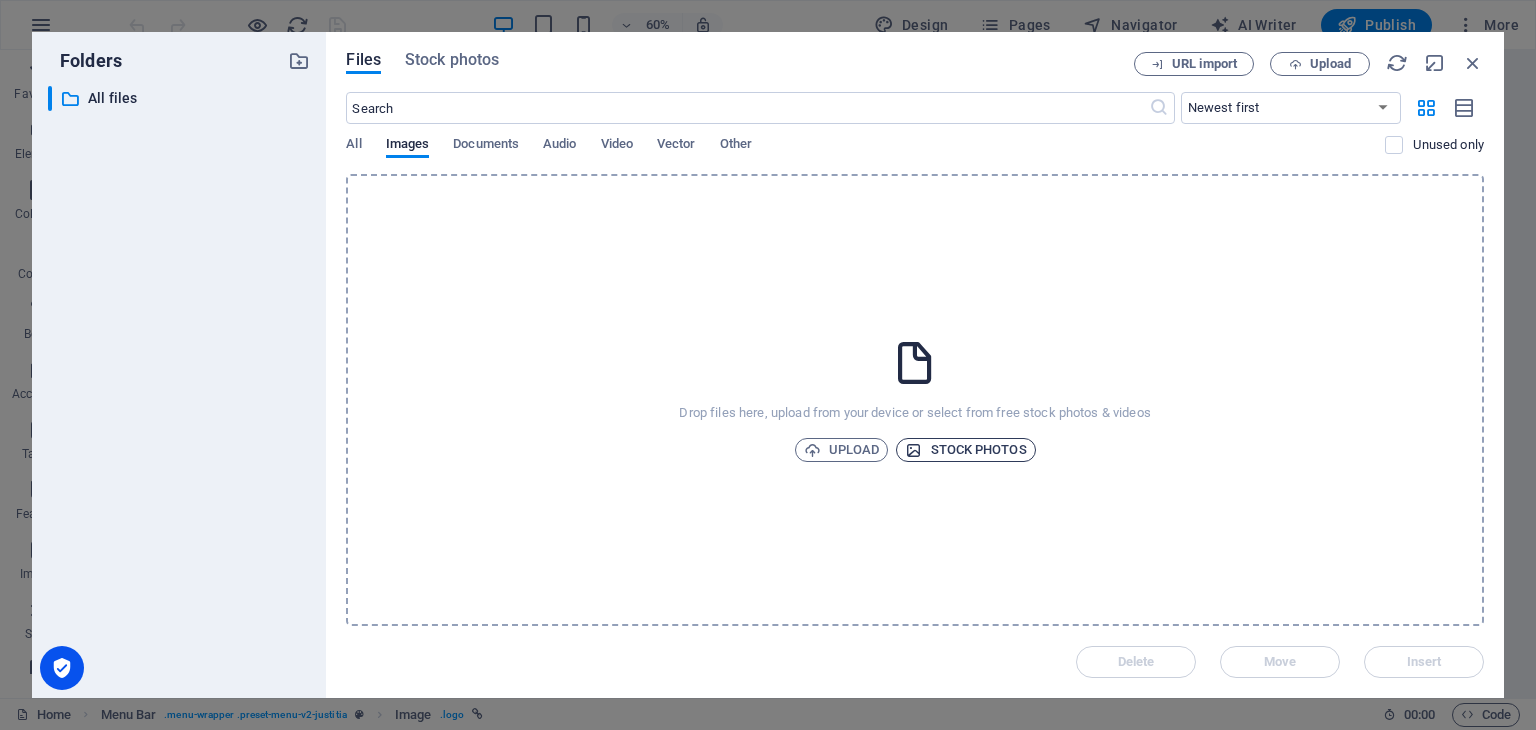 click on "Stock photos" at bounding box center (965, 450) 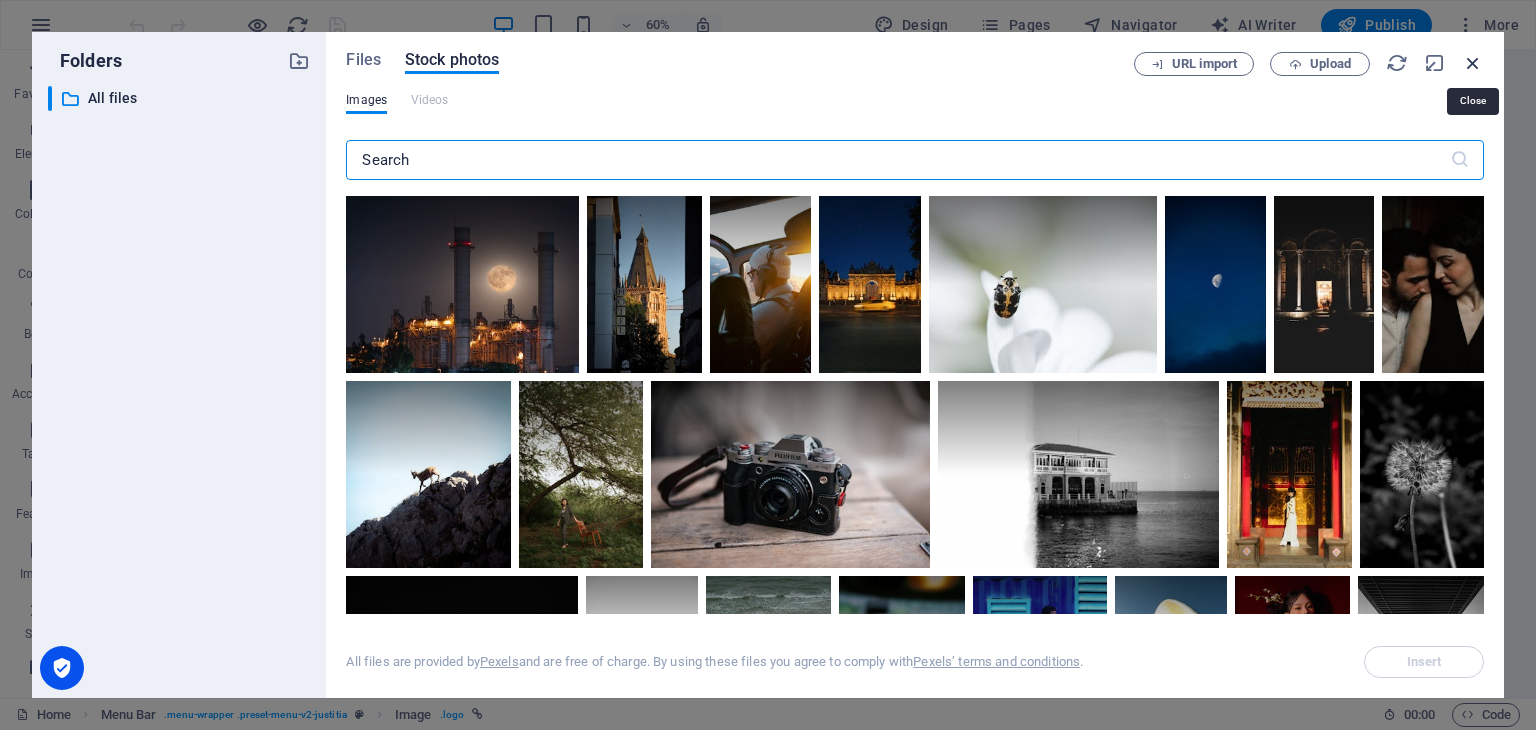 click at bounding box center (1473, 63) 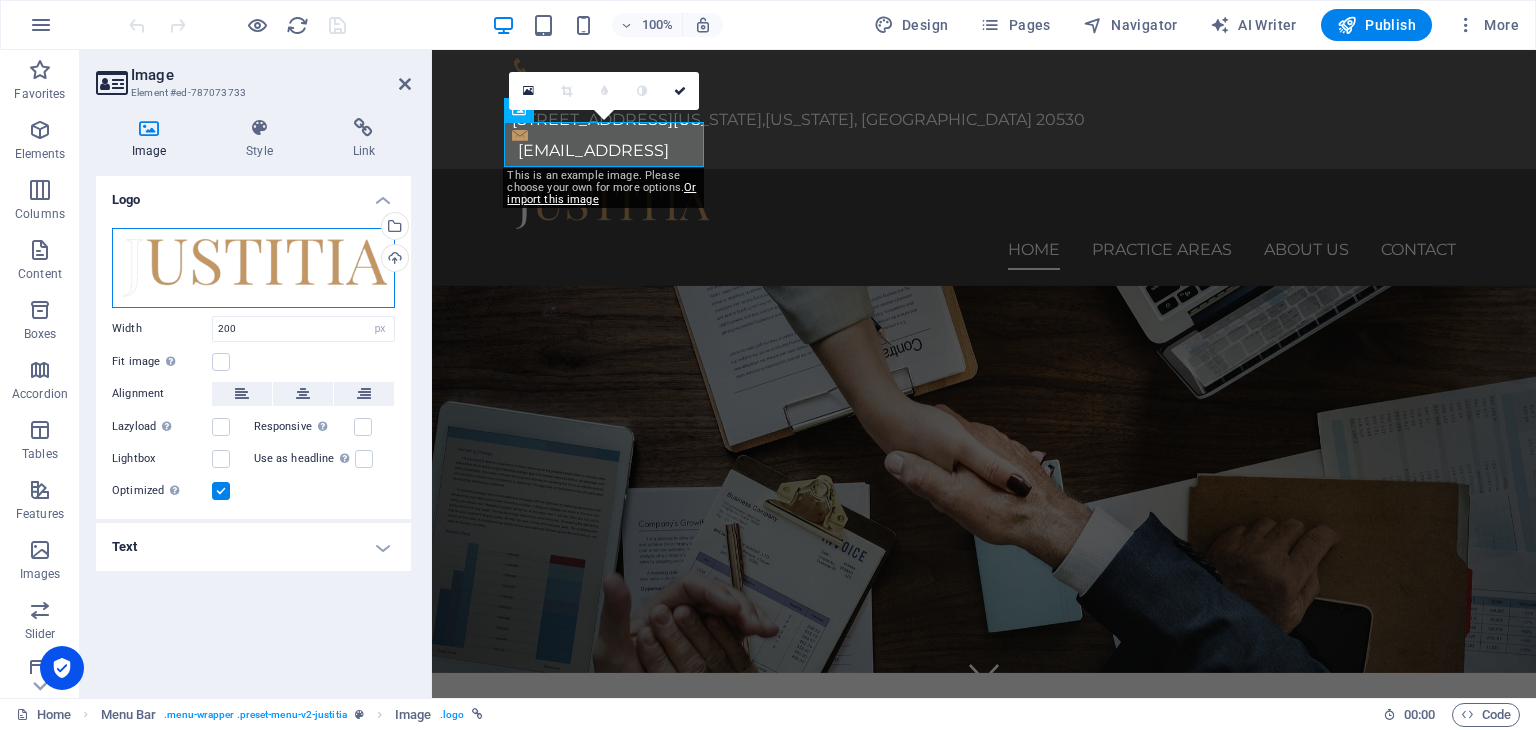 click on "Drag files here, click to choose files or select files from Files or our free stock photos & videos" at bounding box center (253, 268) 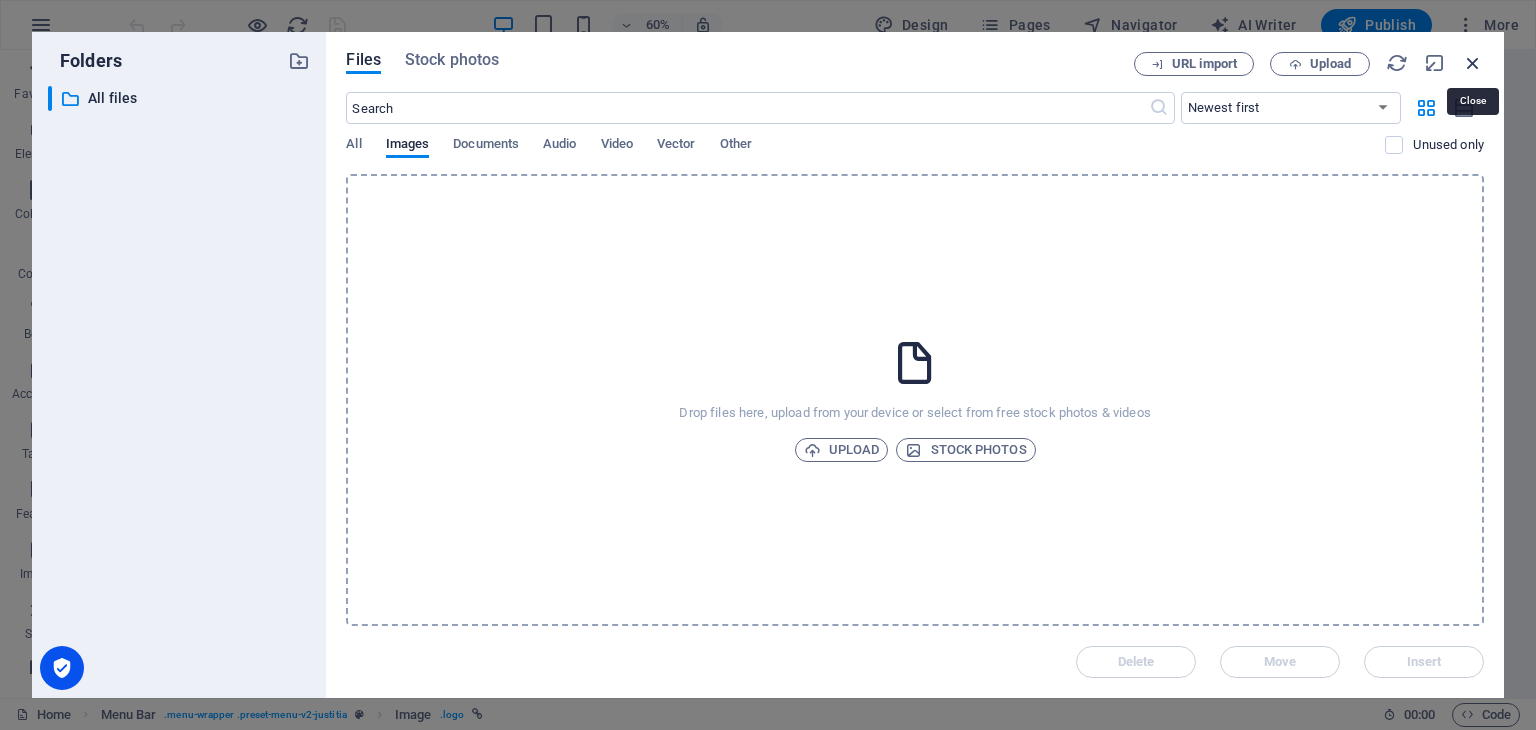 click at bounding box center [1473, 63] 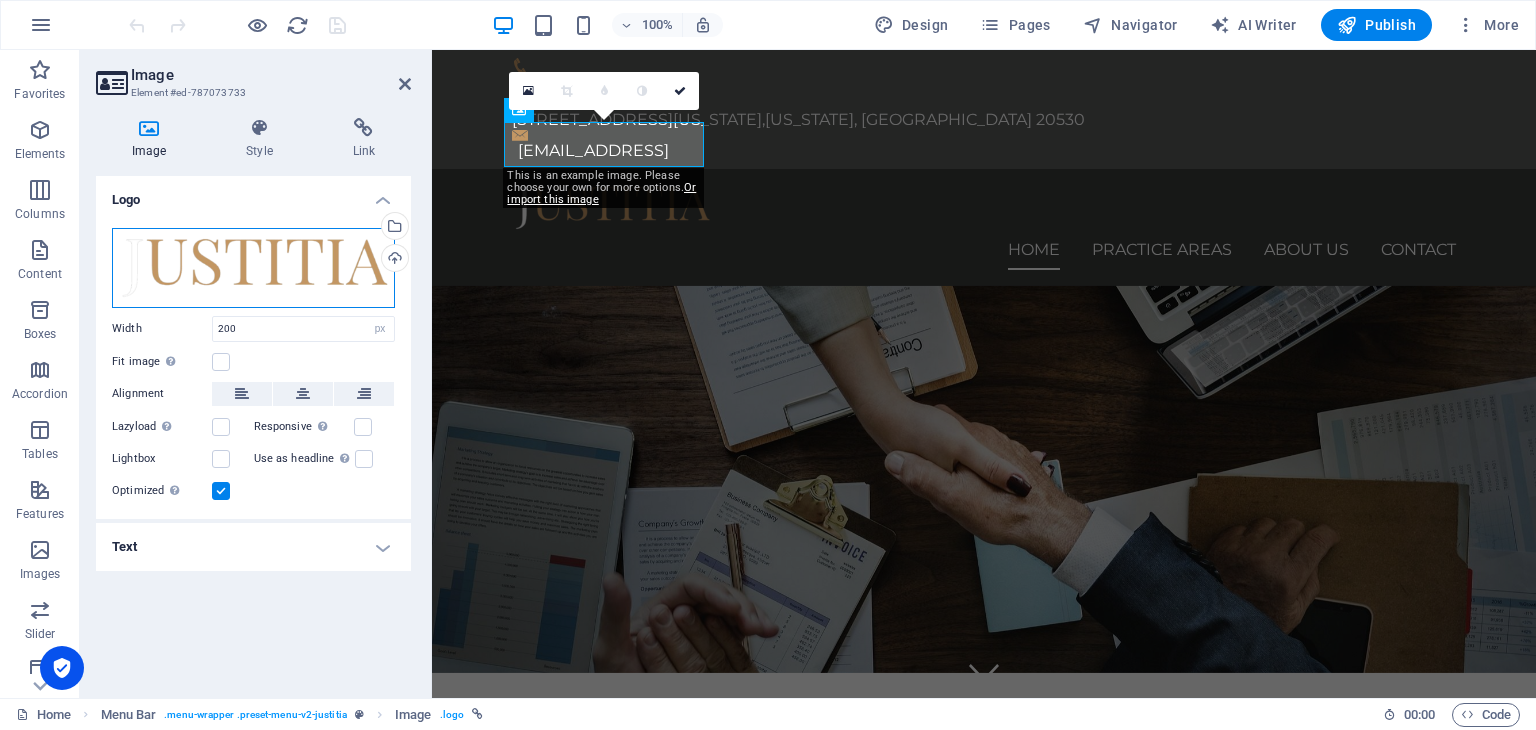 click on "Drag files here, click to choose files or select files from Files or our free stock photos & videos" at bounding box center [253, 268] 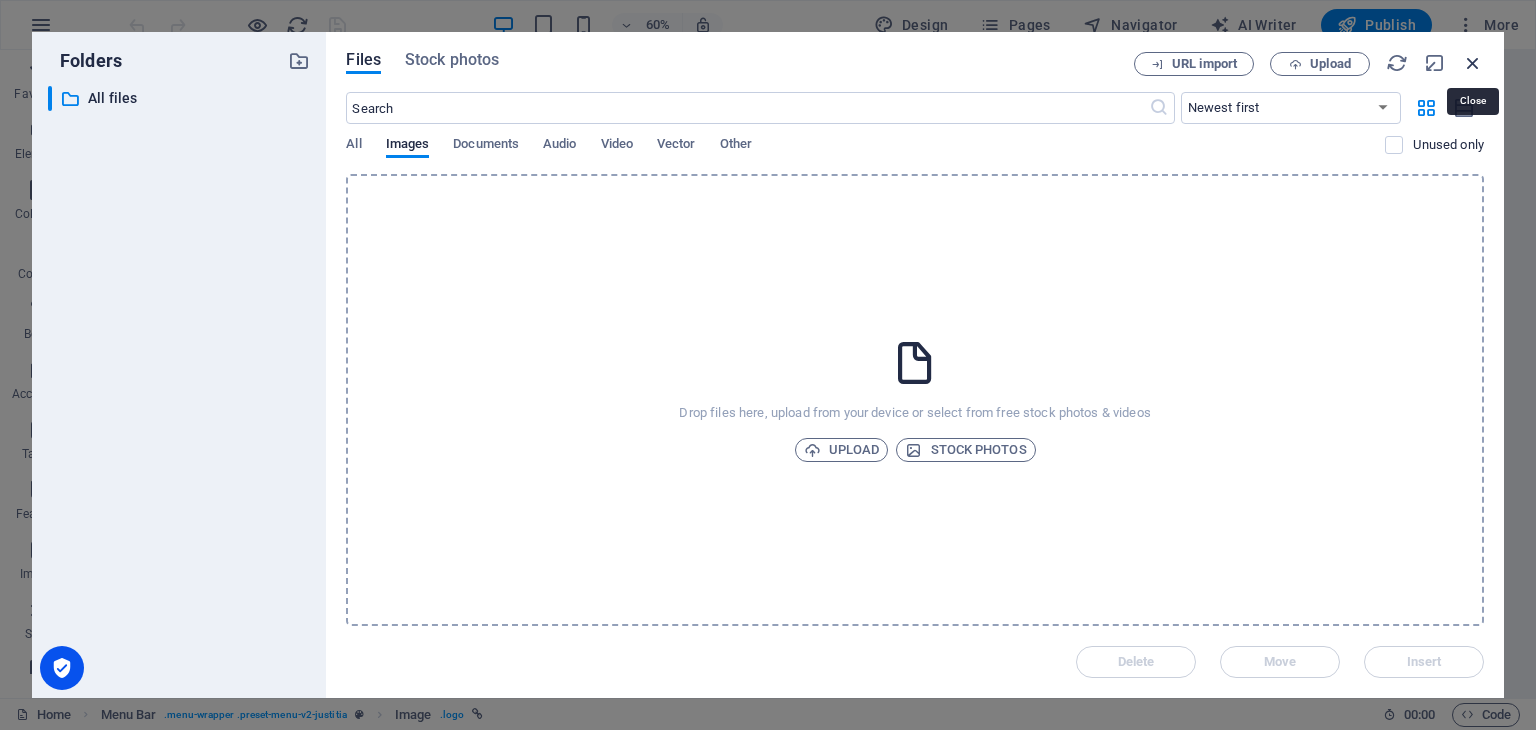 click at bounding box center (1473, 63) 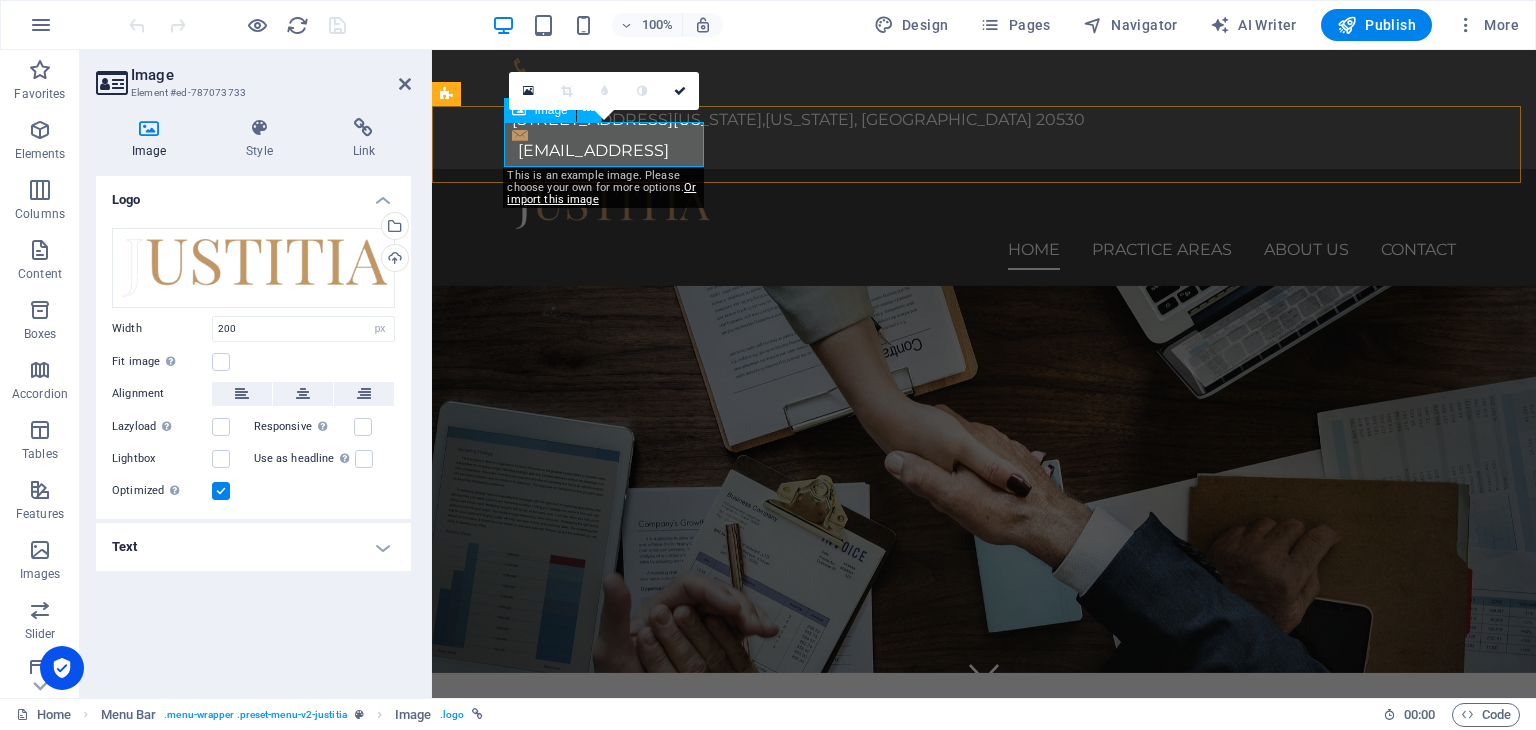 click at bounding box center [984, 207] 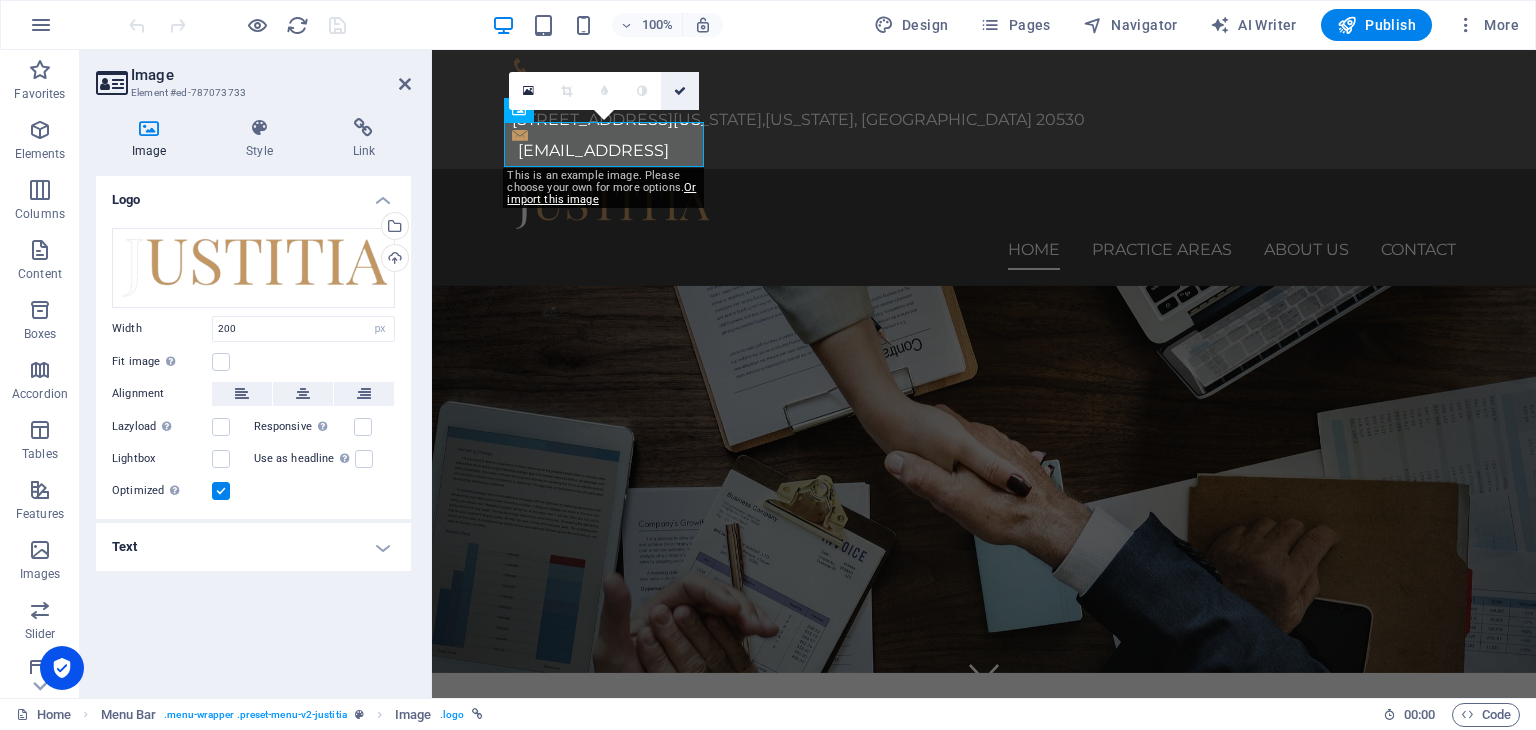 click at bounding box center (680, 91) 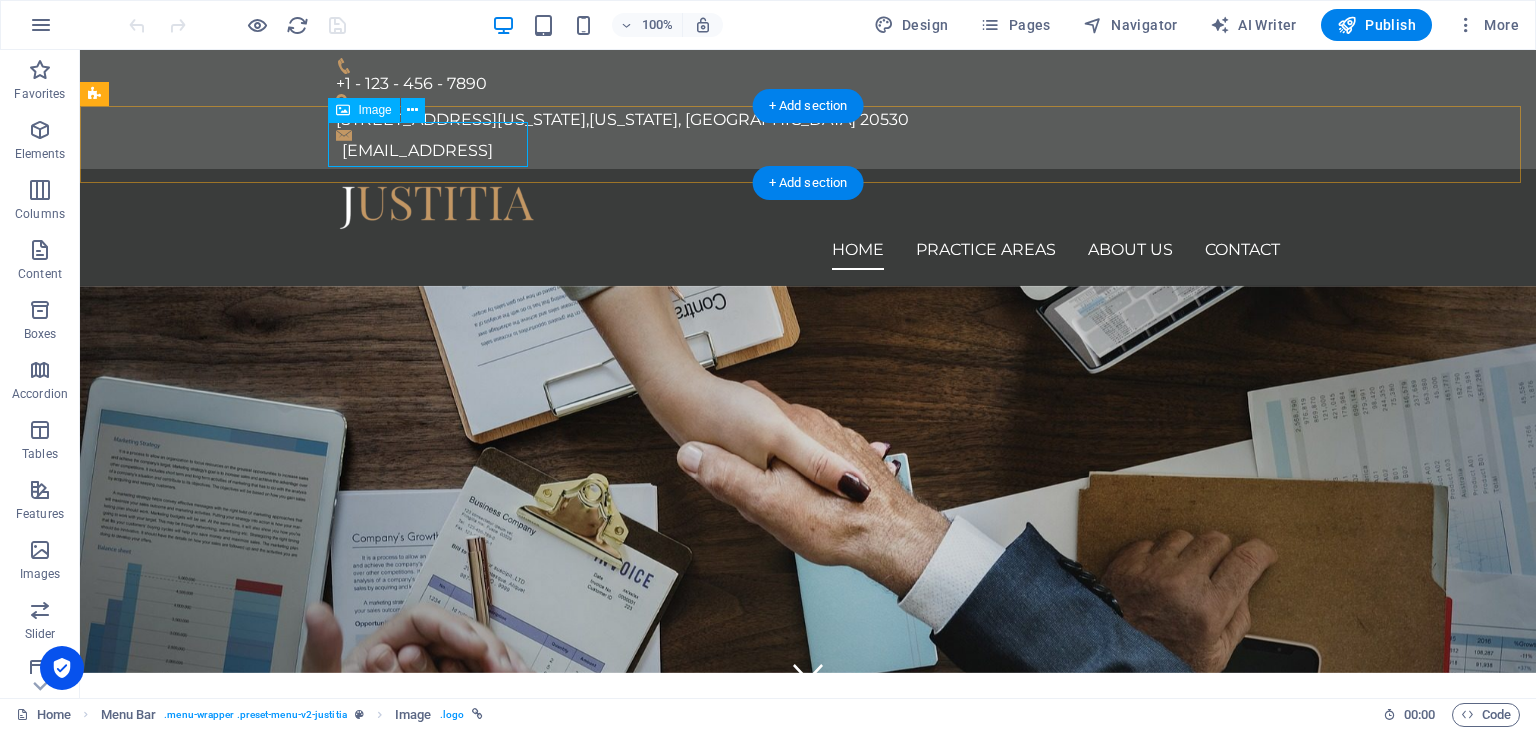 click at bounding box center [808, 207] 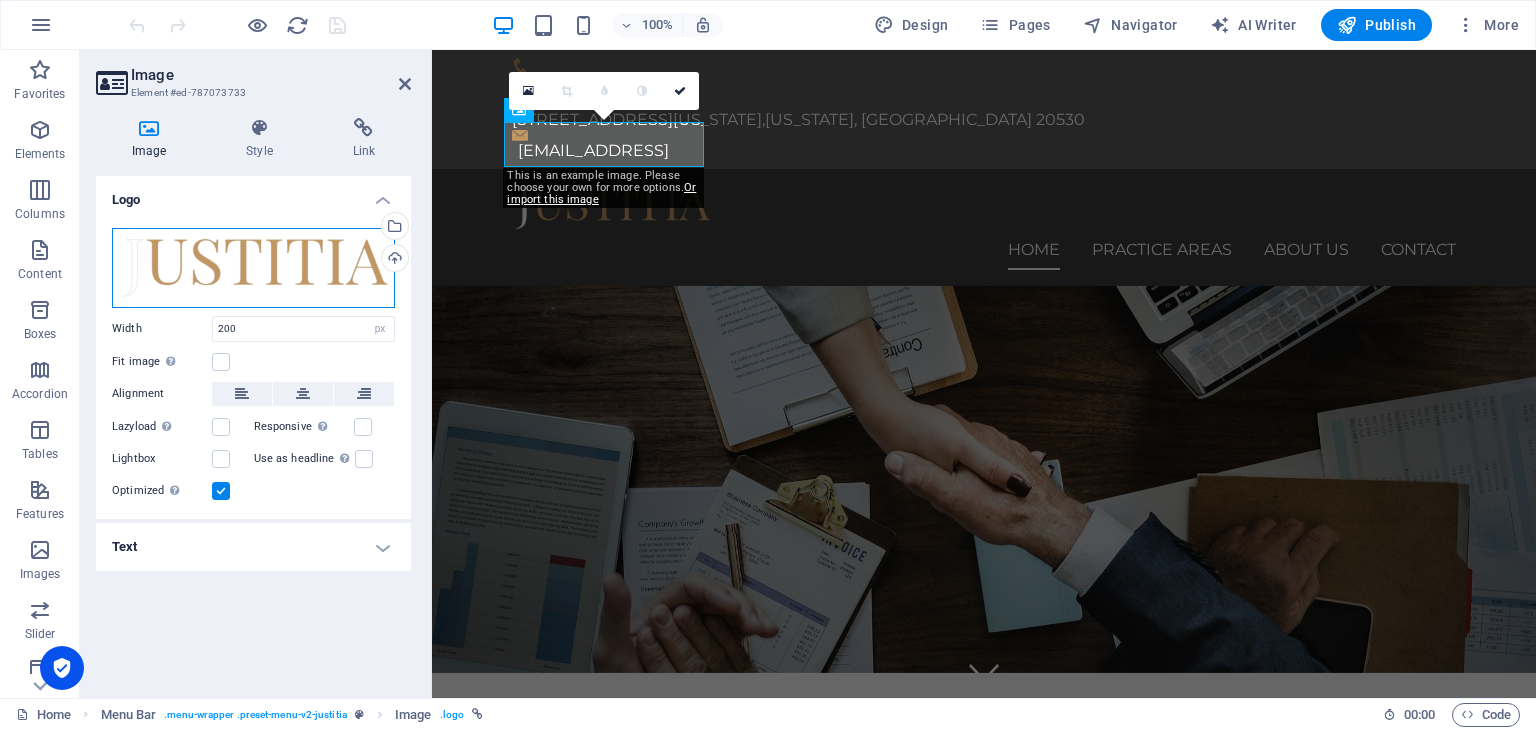 click on "Drag files here, click to choose files or select files from Files or our free stock photos & videos" at bounding box center (253, 268) 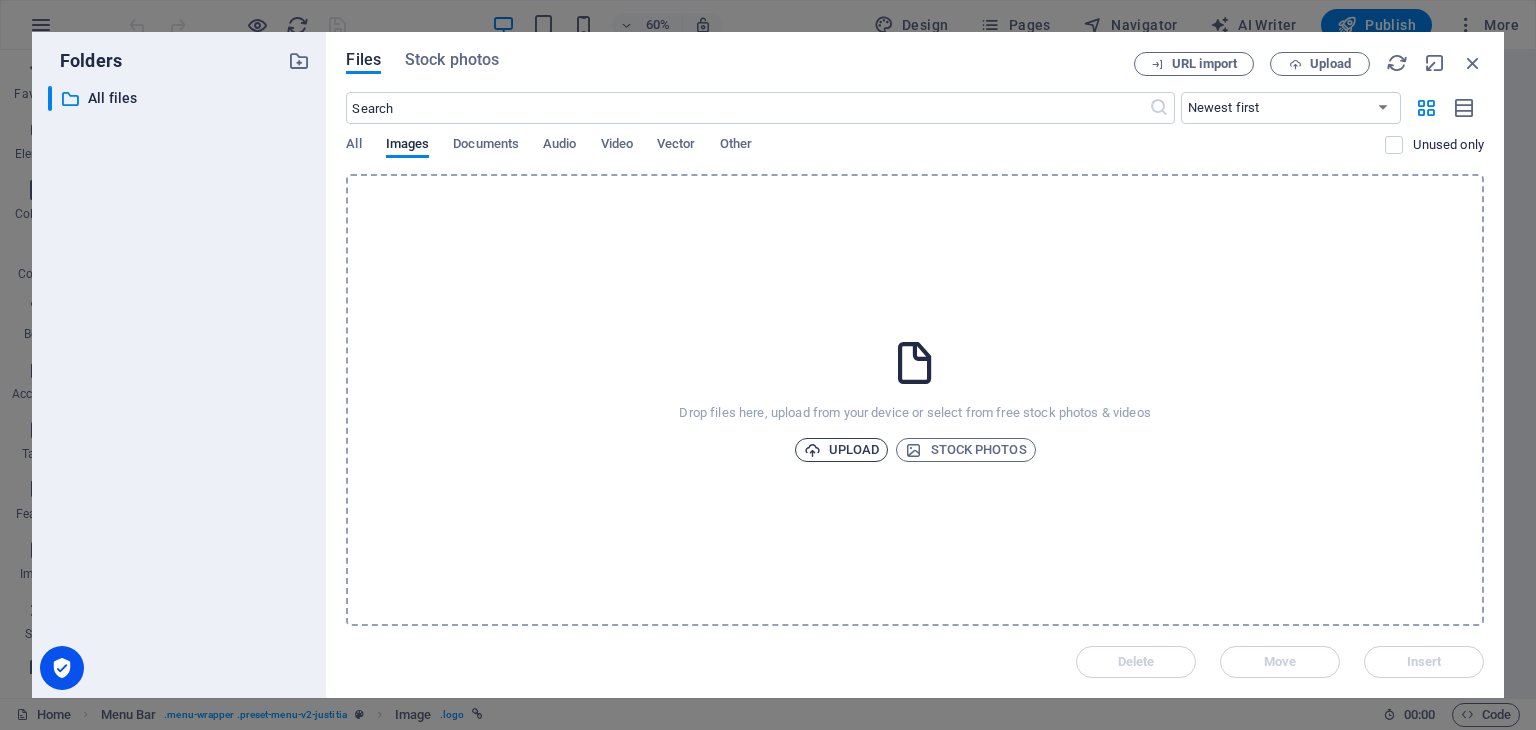 click on "Upload" at bounding box center [842, 450] 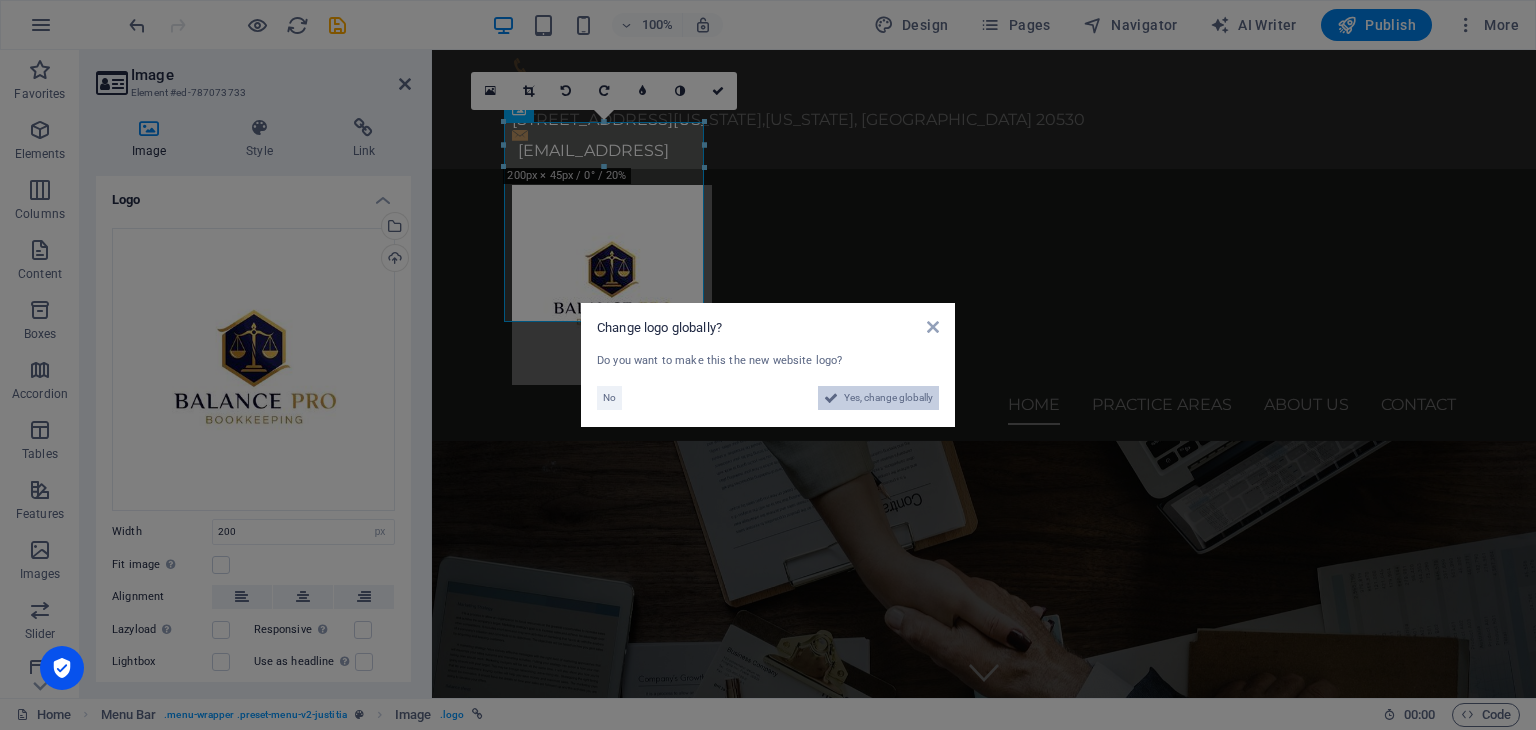 click on "Yes, change globally" at bounding box center (888, 398) 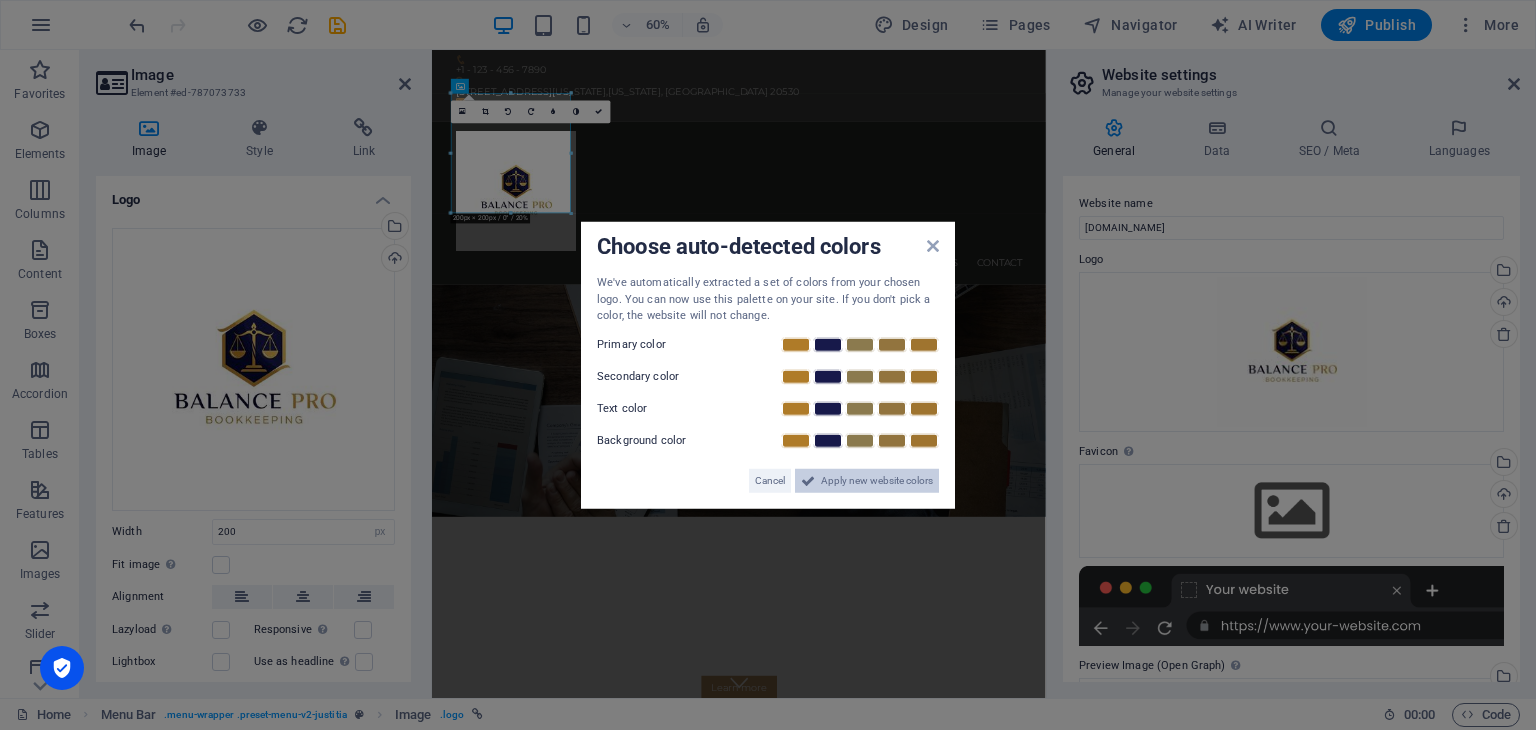 click on "Apply new website colors" at bounding box center [877, 480] 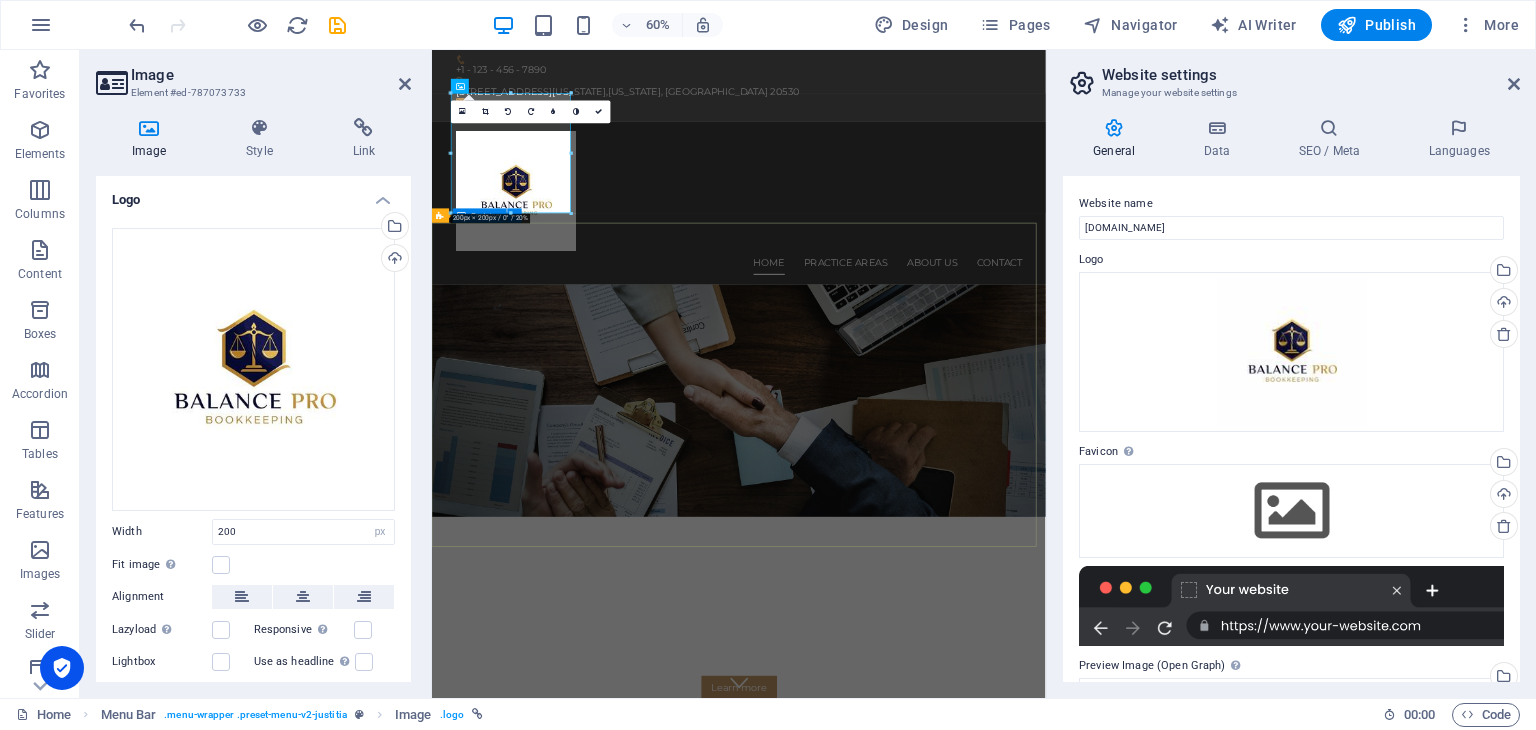 click on "We protect your rights Consetetur sadipscing elitr, sed diam nonumy eirmod tempor invidunt ut labore et dolore magna aliquyam erat, sed diam voluptua. At vero eos et accusam et [PERSON_NAME] duo [PERSON_NAME] et ea rebum. Learn more" at bounding box center [943, 1021] 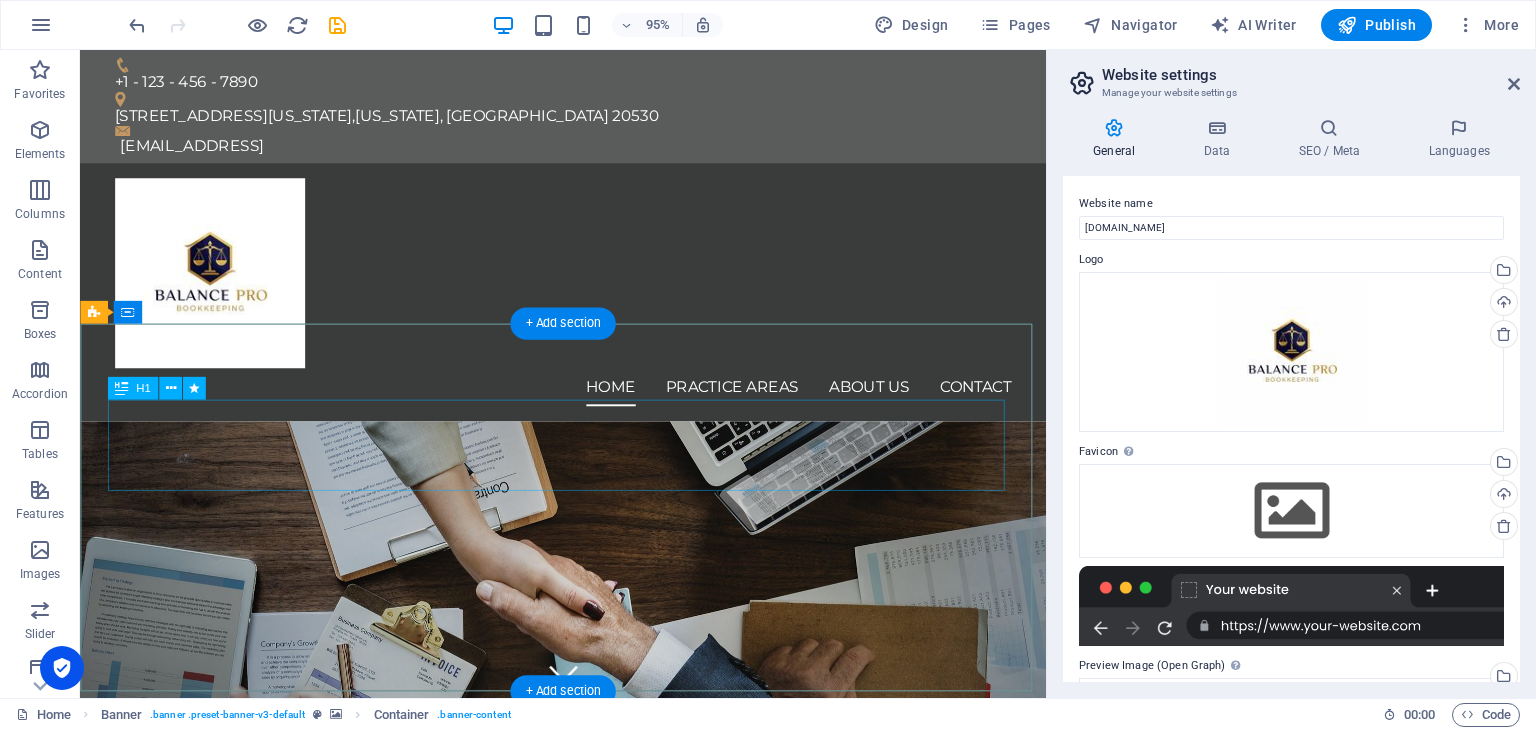 click on "We protect your rights" at bounding box center (589, 956) 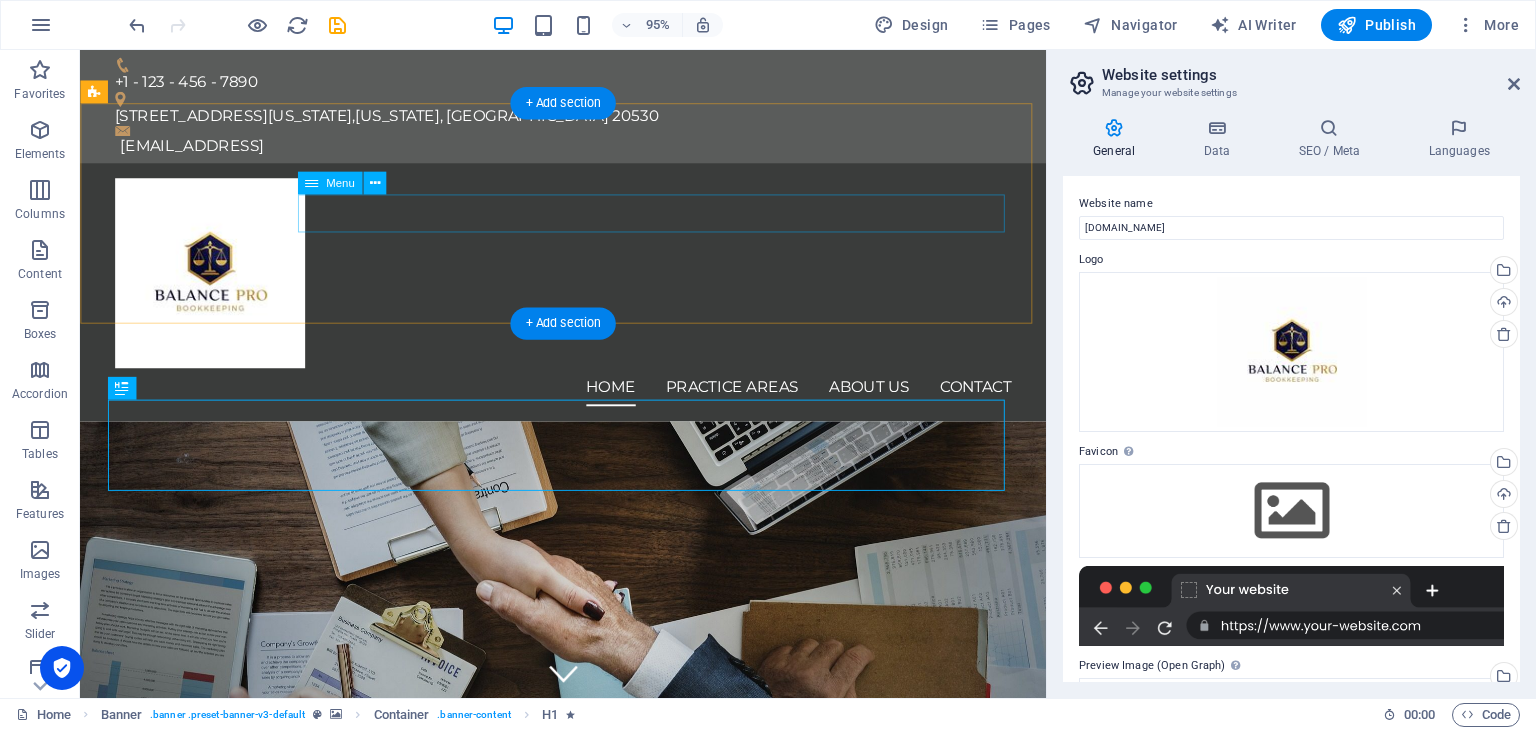 click on "Home Practice Areas About us Contact" at bounding box center (589, 405) 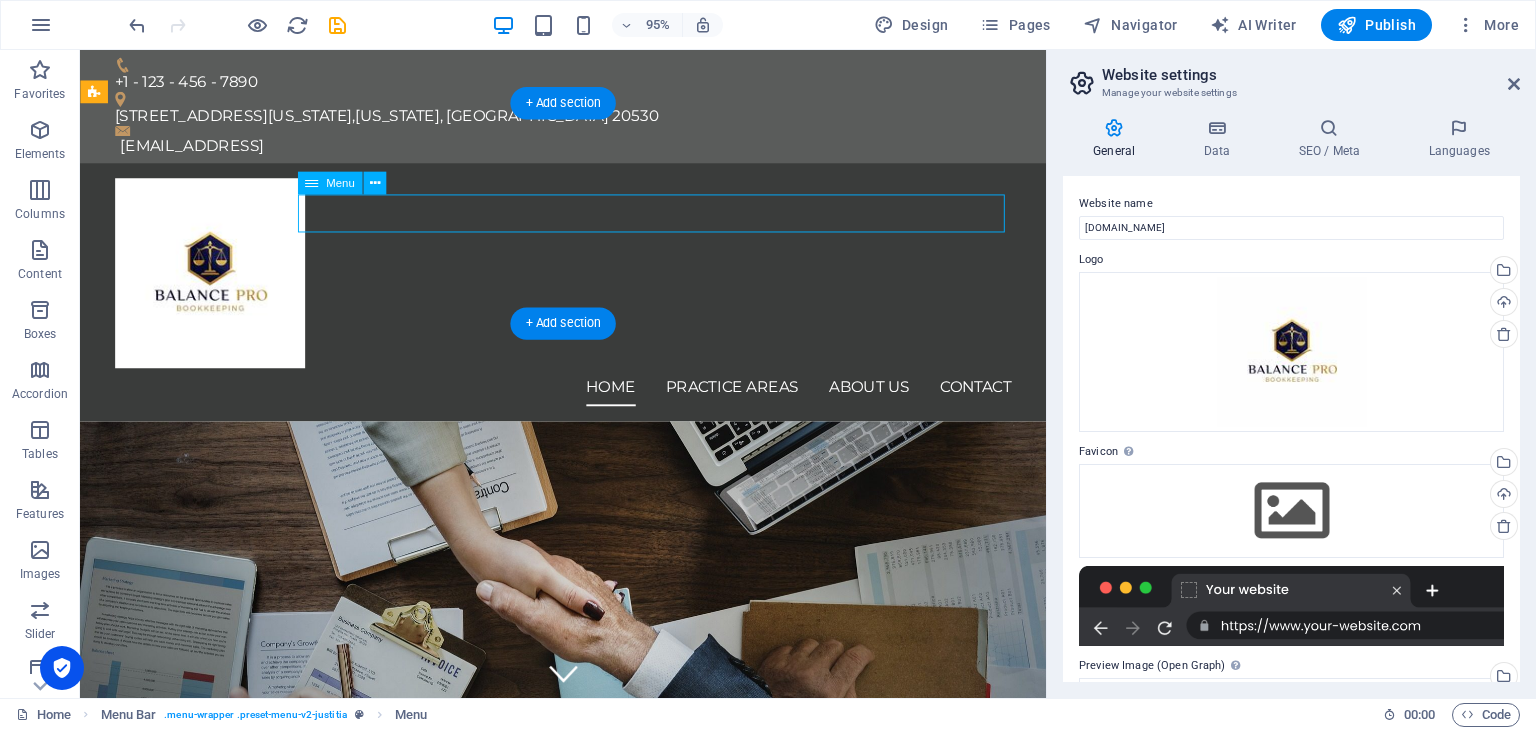 click on "Home Practice Areas About us Contact" at bounding box center (589, 405) 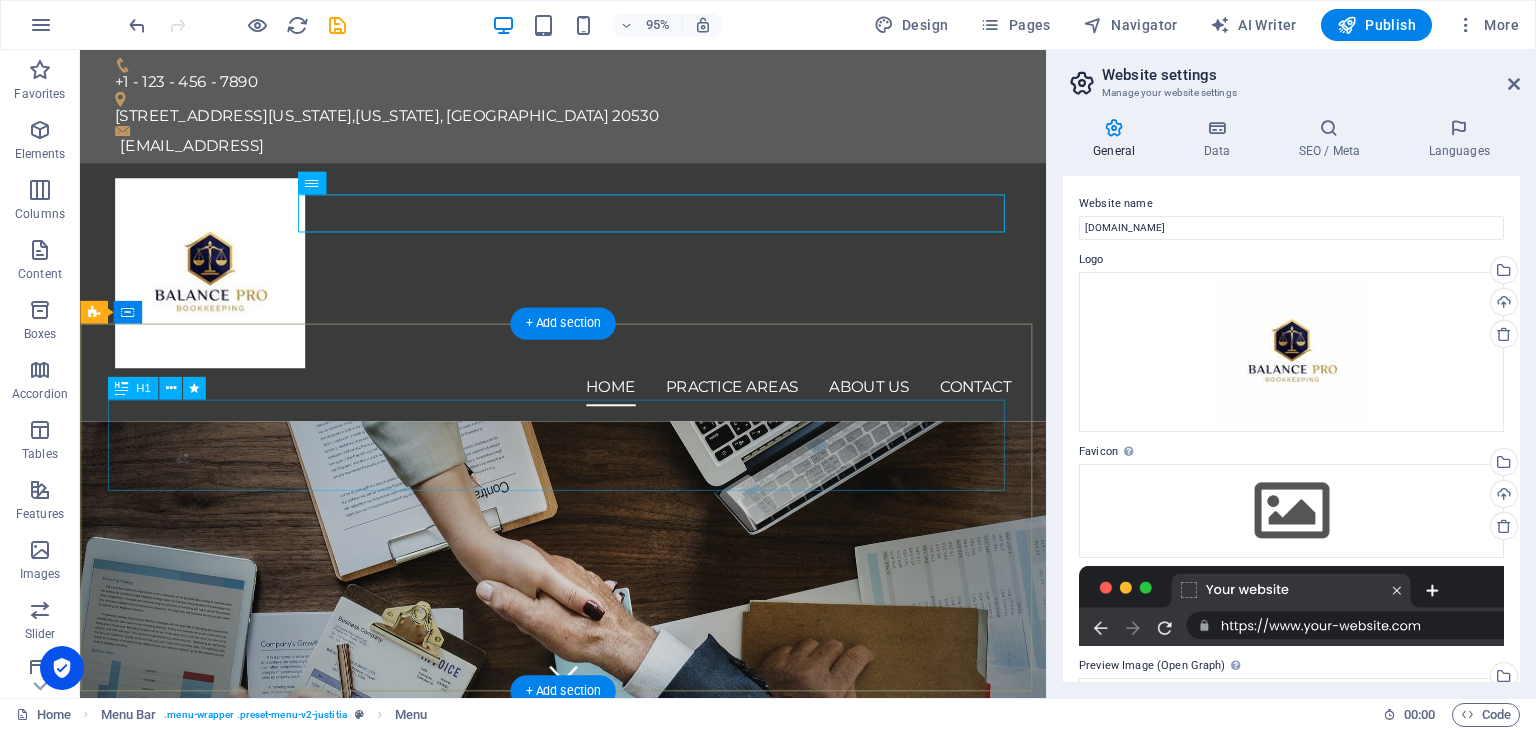 click on "We protect your rights" at bounding box center (589, 956) 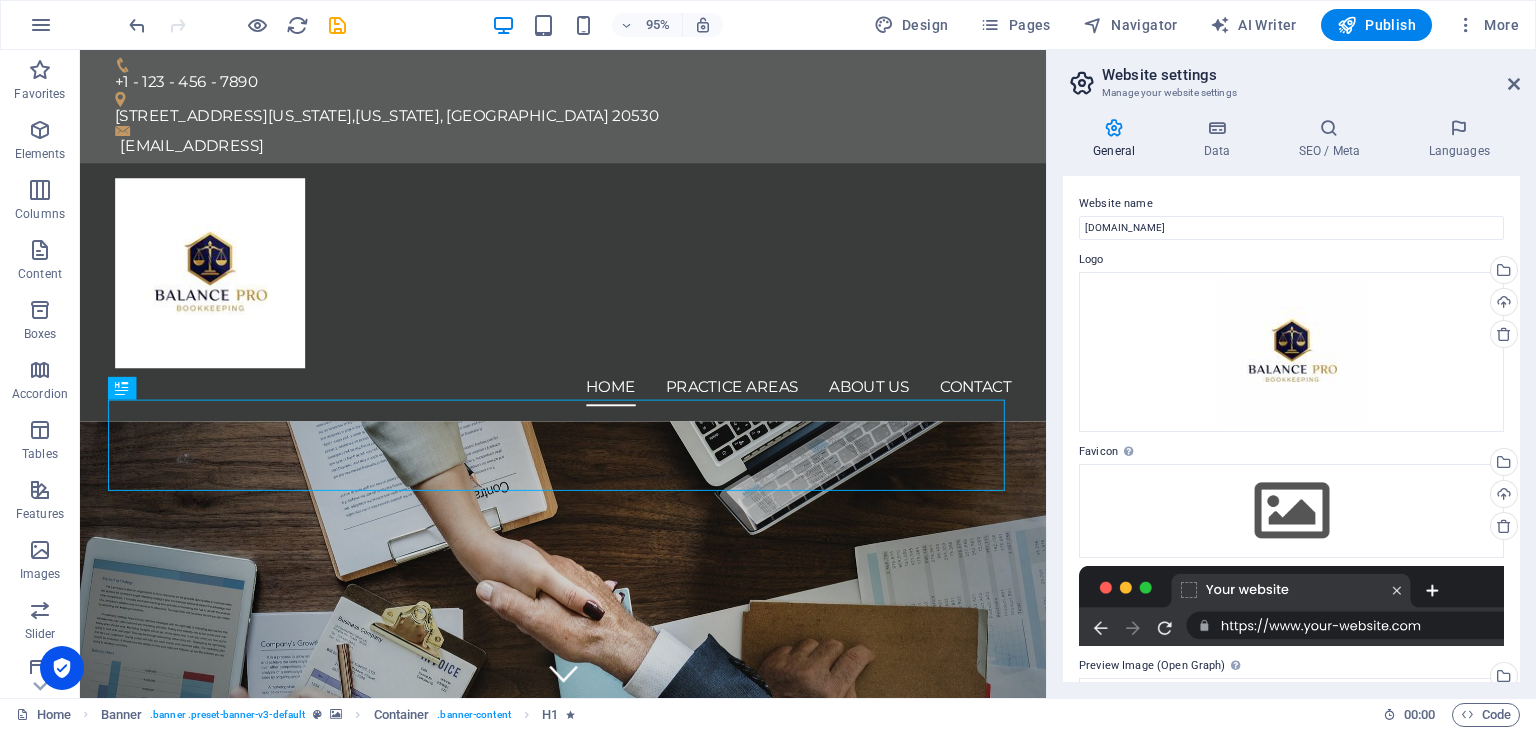 click on "Website name [DOMAIN_NAME] Logo Drag files here, click to choose files or select files from Files or our free stock photos & videos Select files from the file manager, stock photos, or upload file(s) Upload Favicon Set the favicon of your website here. A favicon is a small icon shown in the browser tab next to your website title. It helps visitors identify your website. Drag files here, click to choose files or select files from Files or our free stock photos & videos Select files from the file manager, stock photos, or upload file(s) Upload Preview Image (Open Graph) This image will be shown when the website is shared on social networks Drag files here, click to choose files or select files from Files or our free stock photos & videos Select files from the file manager, stock photos, or upload file(s) Upload" at bounding box center [1291, 429] 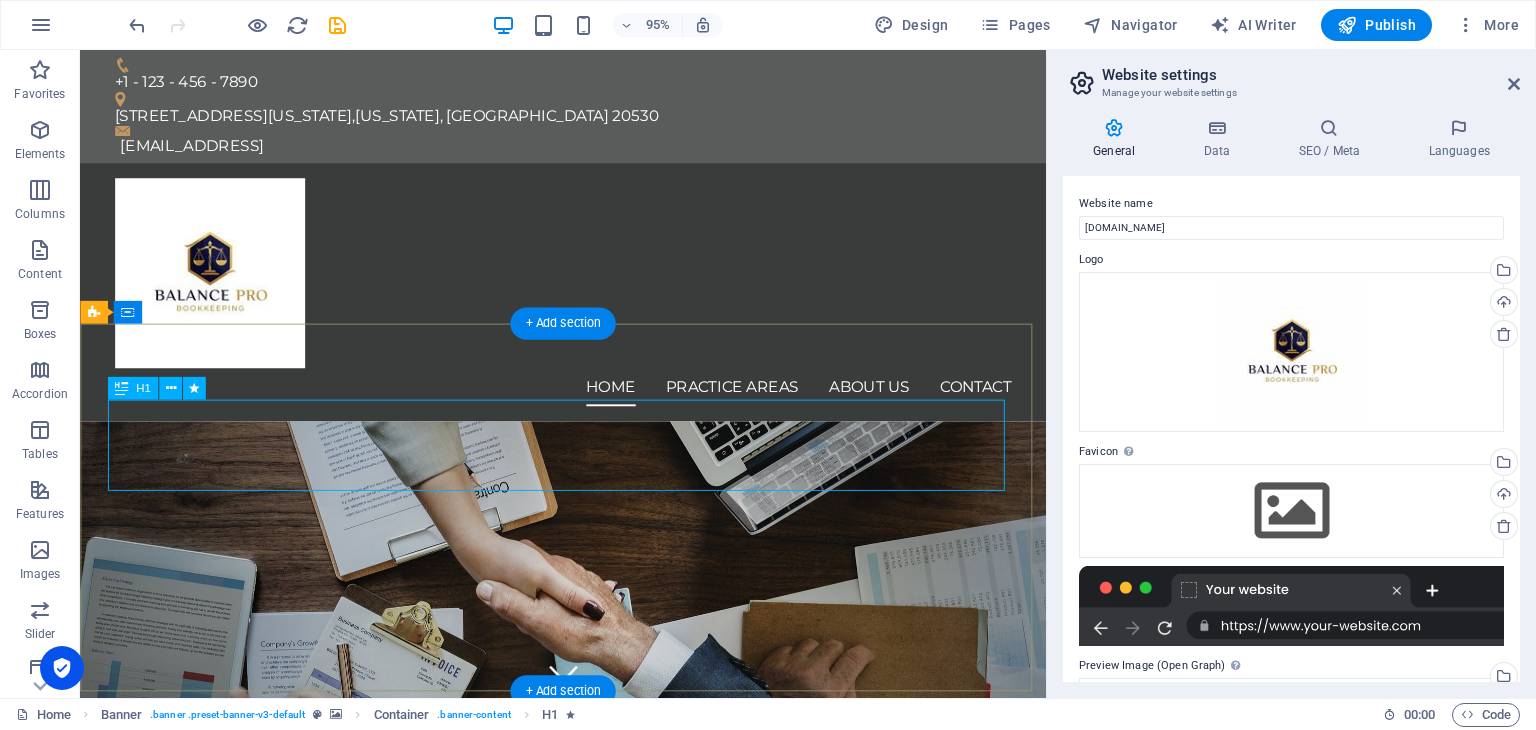 click on "We protect your rights" at bounding box center (589, 956) 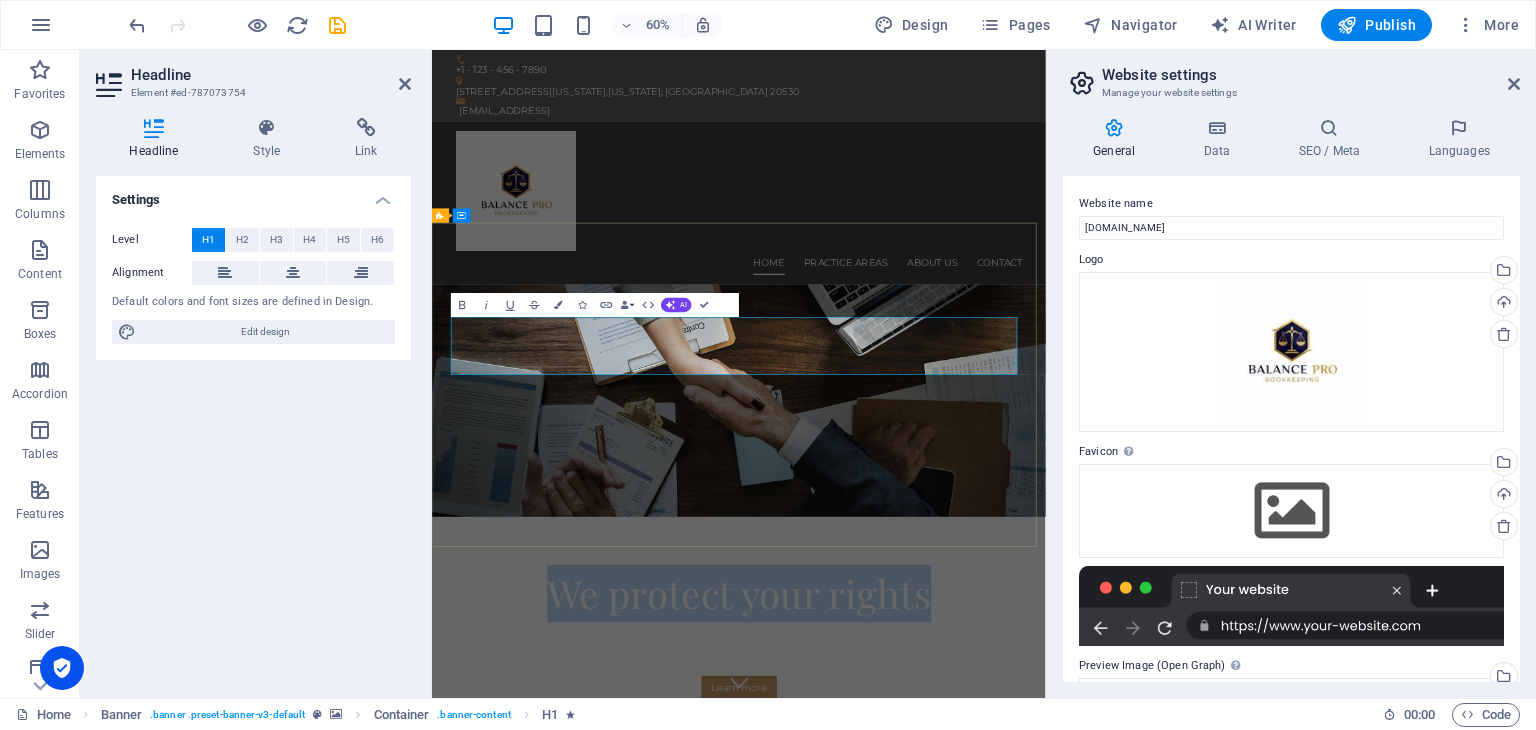 click on "We protect your rights" at bounding box center [944, 956] 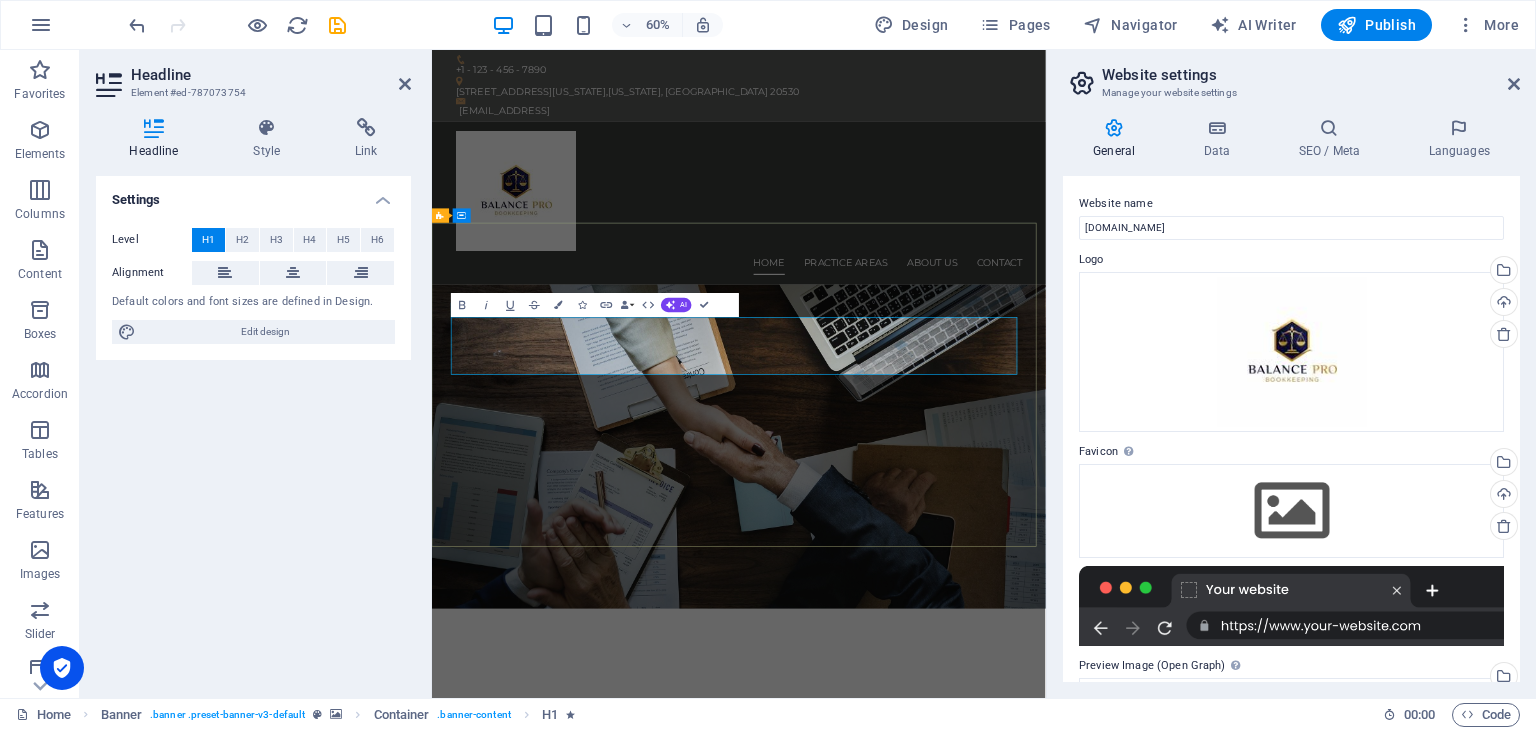 type 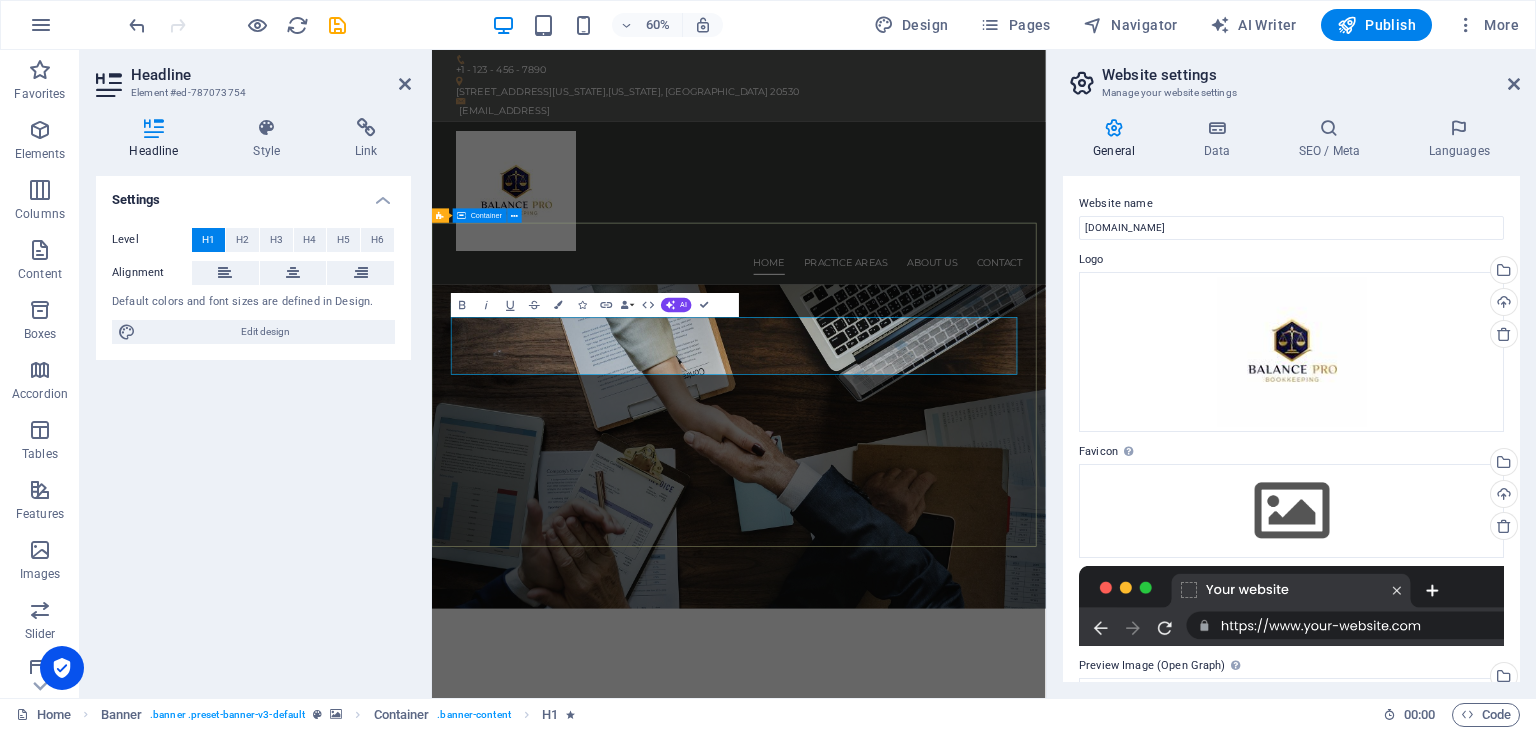click on "For all your bookkeping needs... Consetetur sadipscing elitr, sed diam nonumy eirmod tempor invidunt ut labore et dolore magna aliquyam erat, sed diam voluptua. At vero eos et accusam et [PERSON_NAME] duo [PERSON_NAME] et ea rebum. Learn more" at bounding box center [943, 1174] 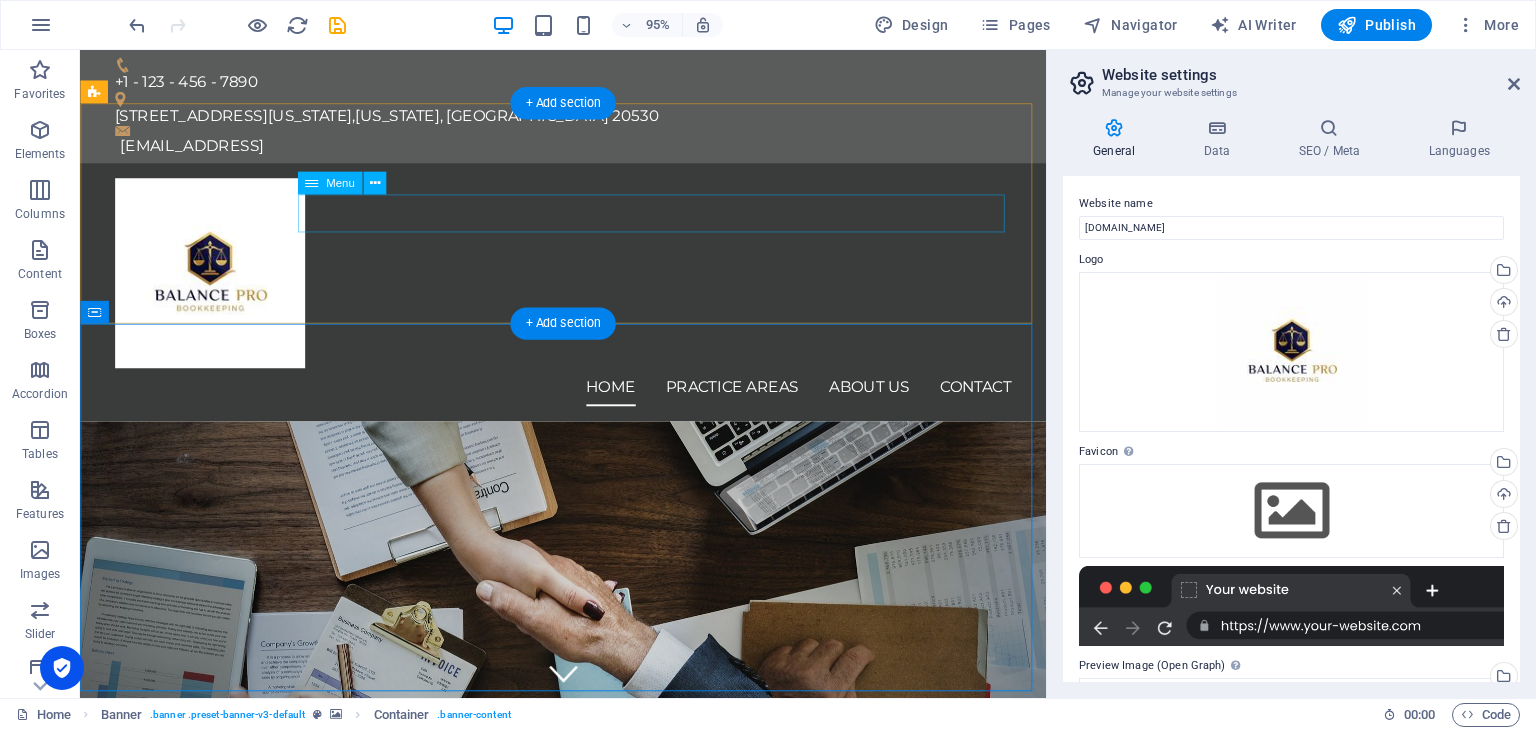click on "Home Practice Areas About us Contact" at bounding box center [589, 405] 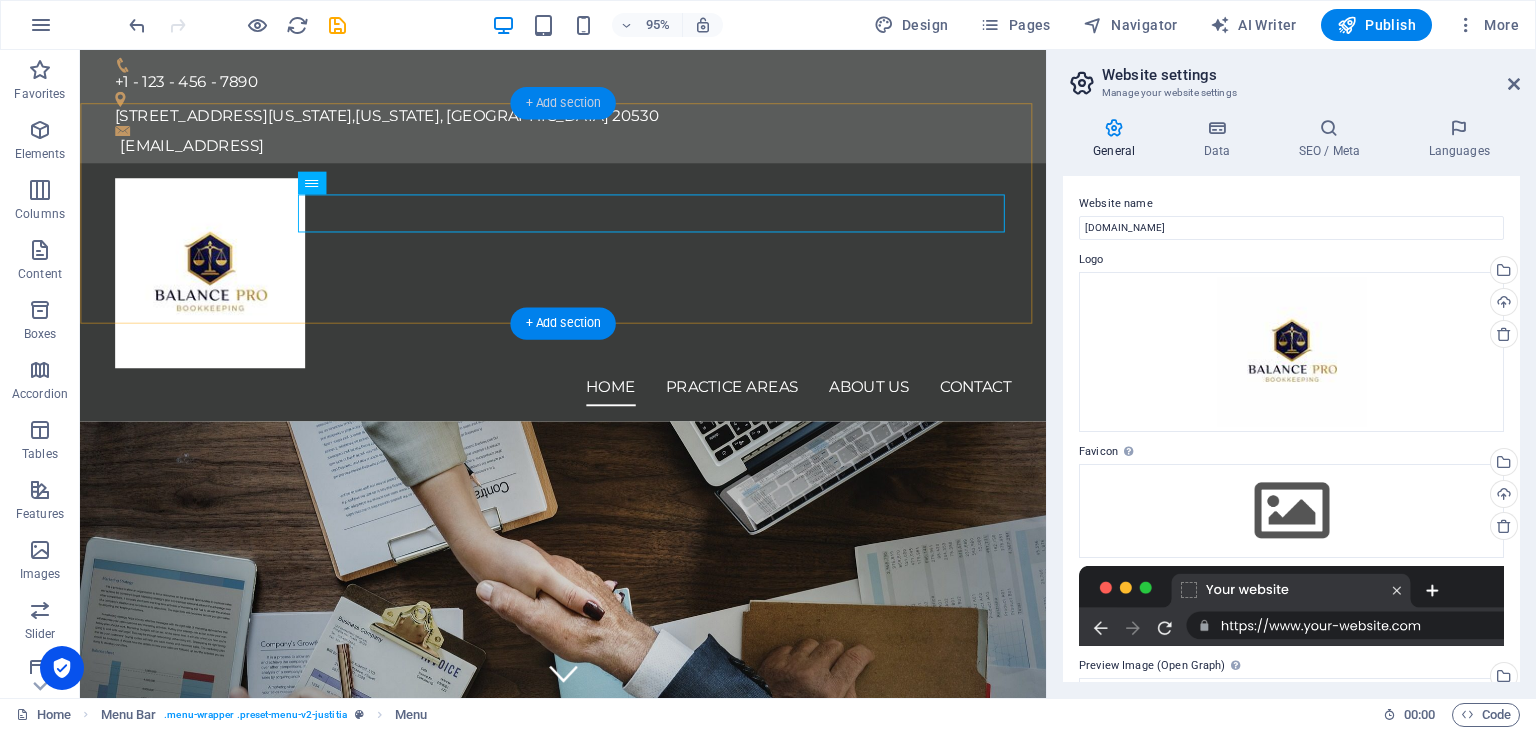 click on "+ Add section" at bounding box center [562, 103] 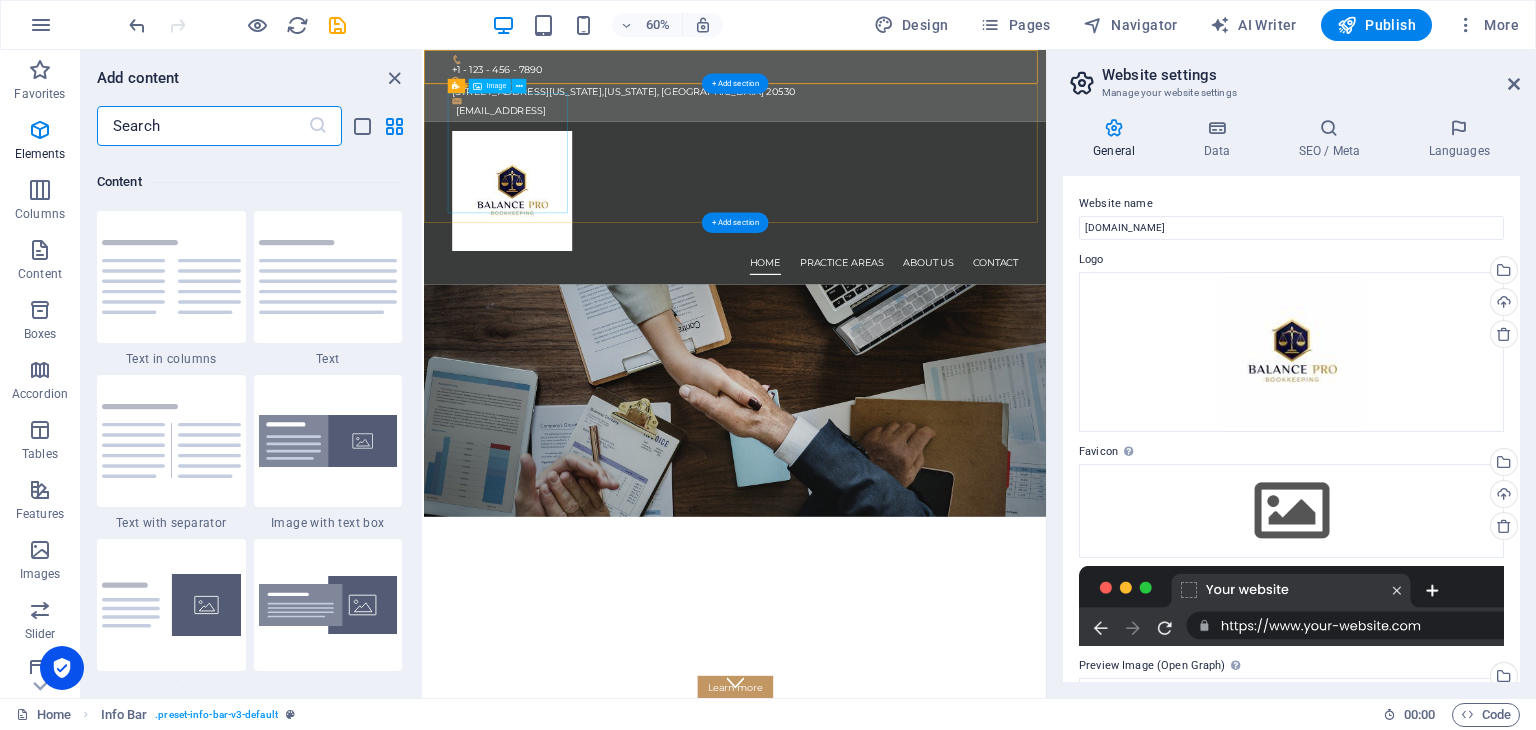 scroll, scrollTop: 3499, scrollLeft: 0, axis: vertical 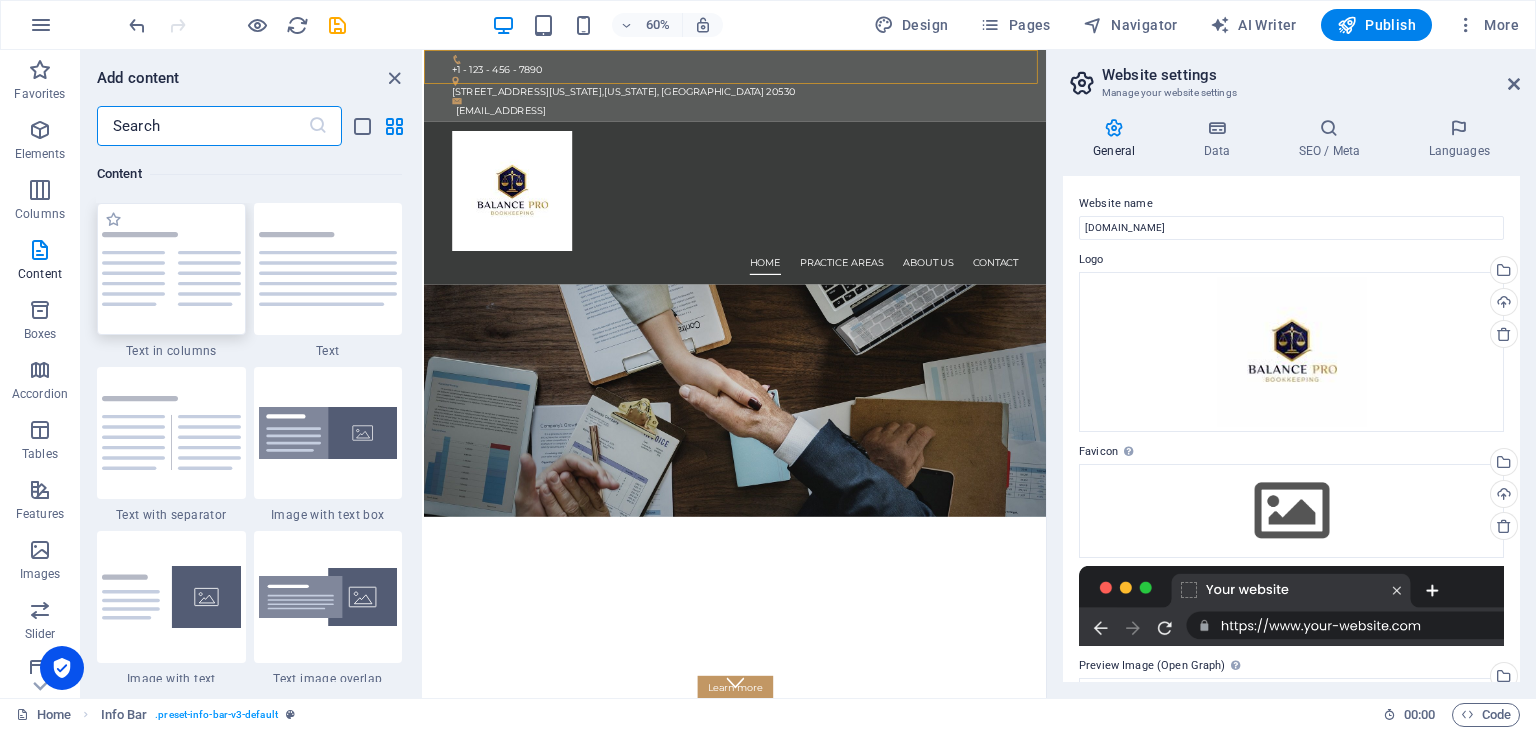 click at bounding box center (171, 269) 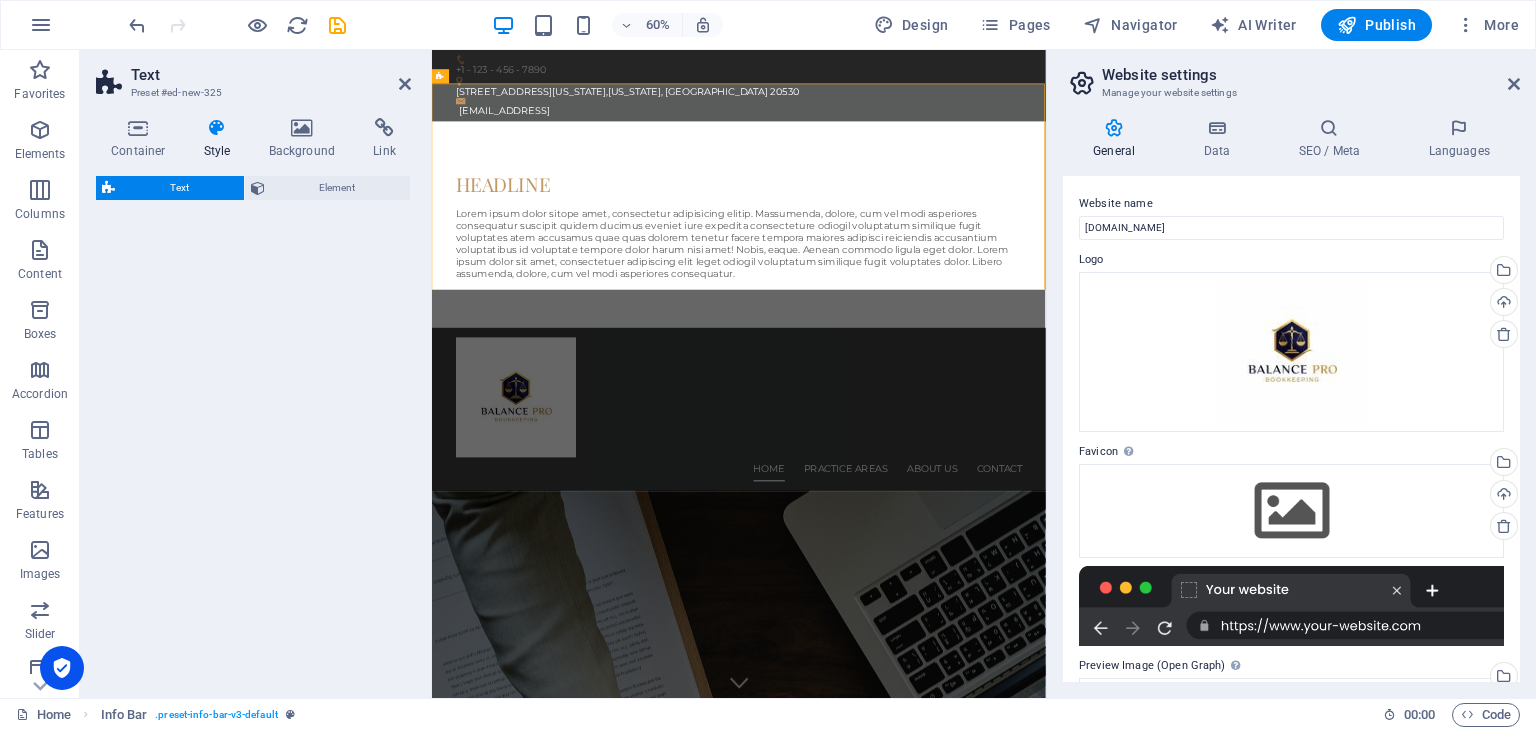 select on "rem" 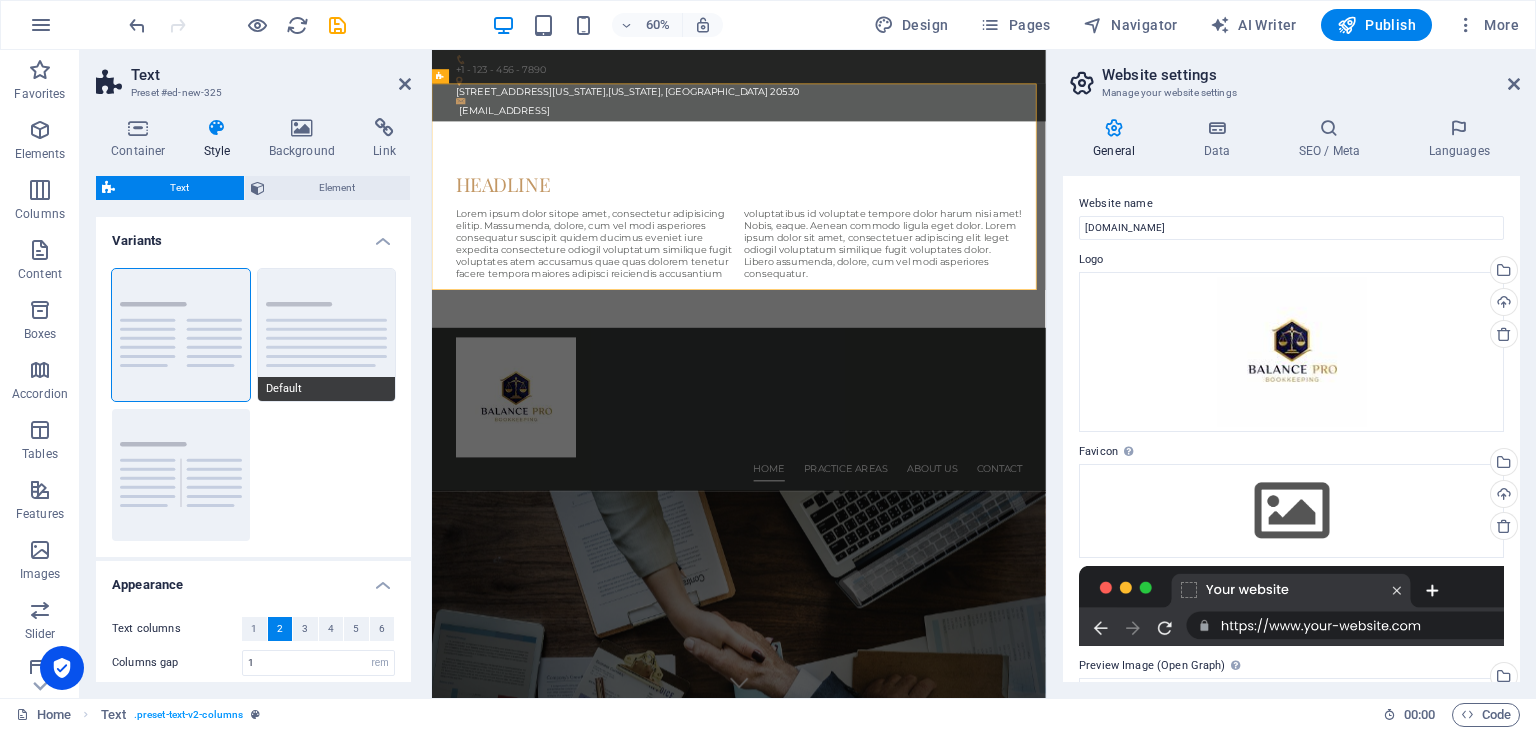 click on "Default" at bounding box center [327, 335] 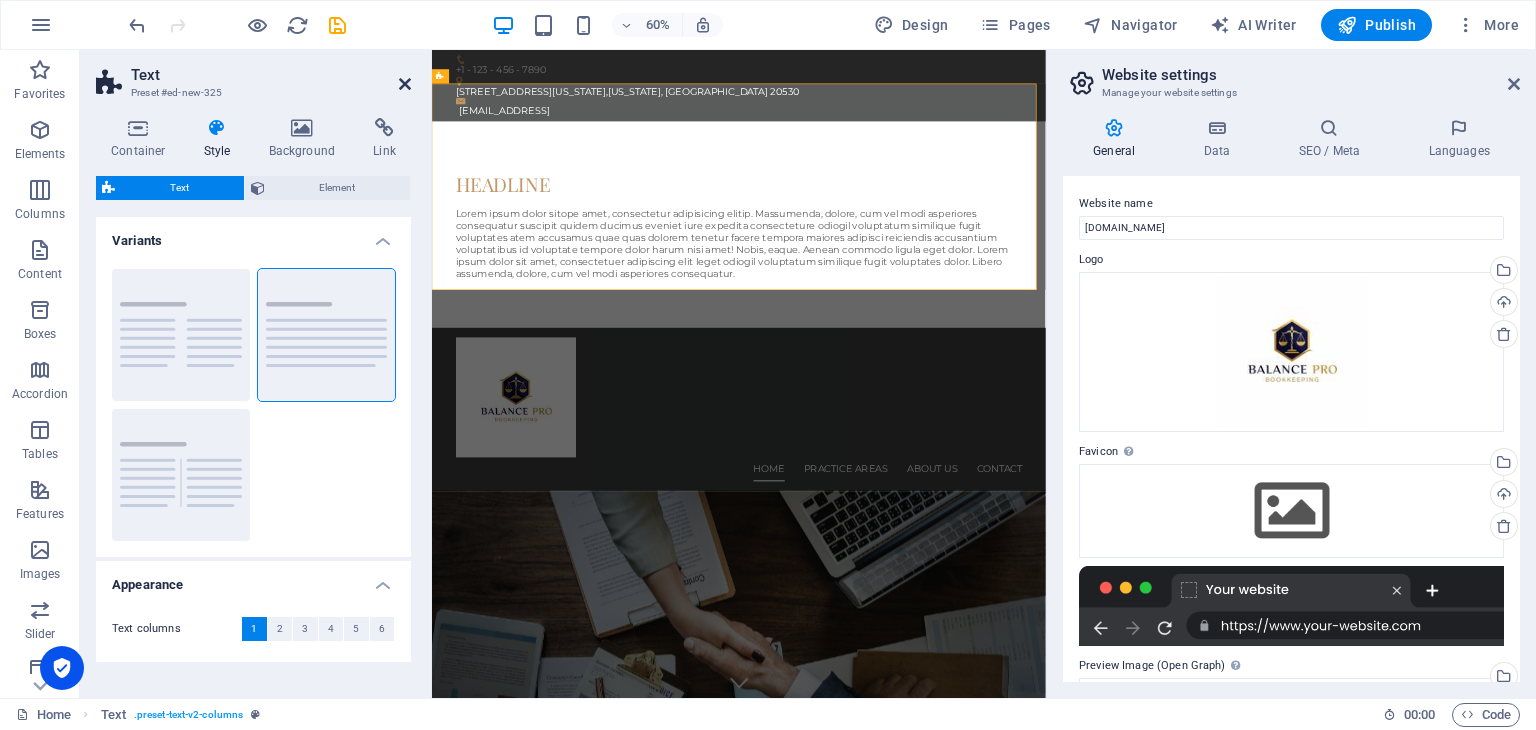 click at bounding box center (405, 84) 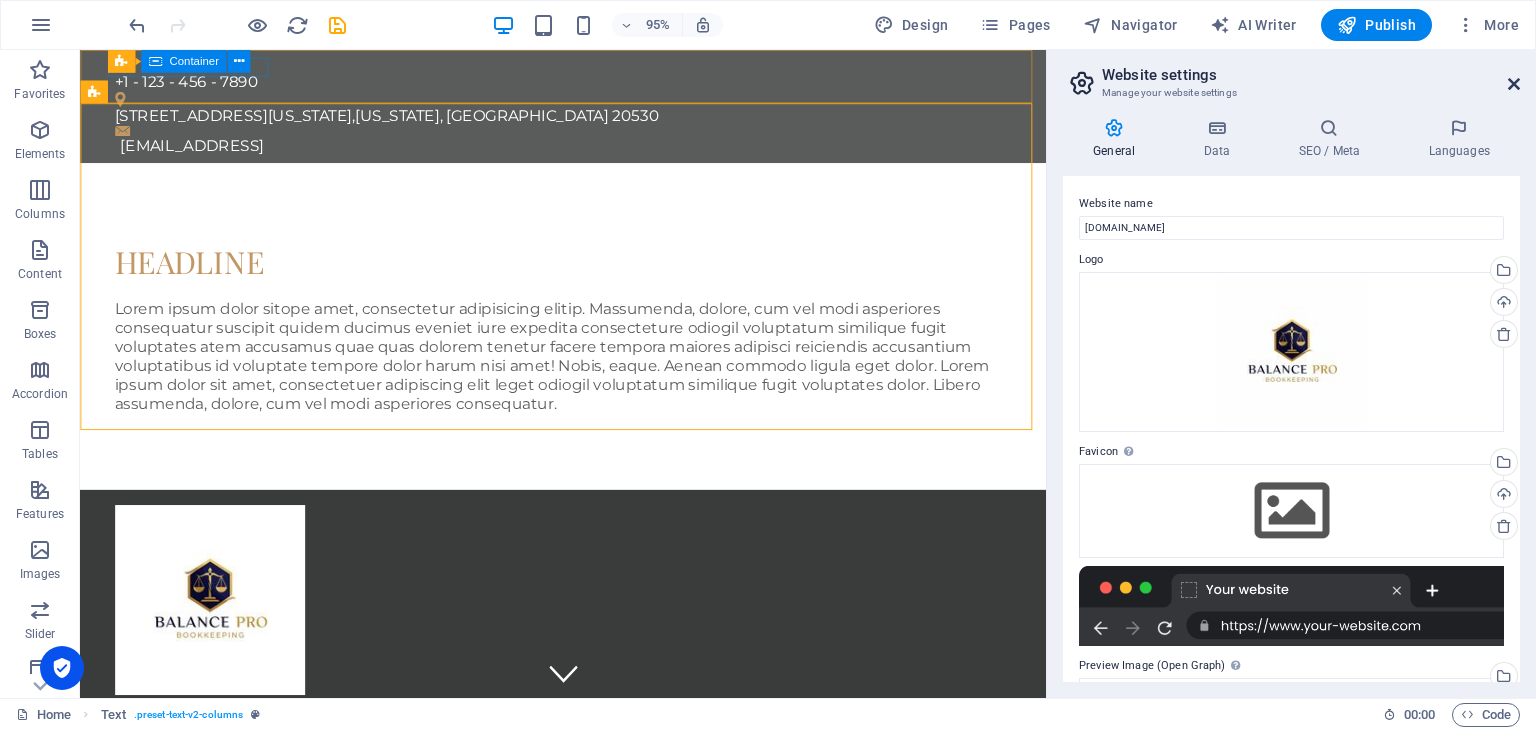 click at bounding box center (1514, 84) 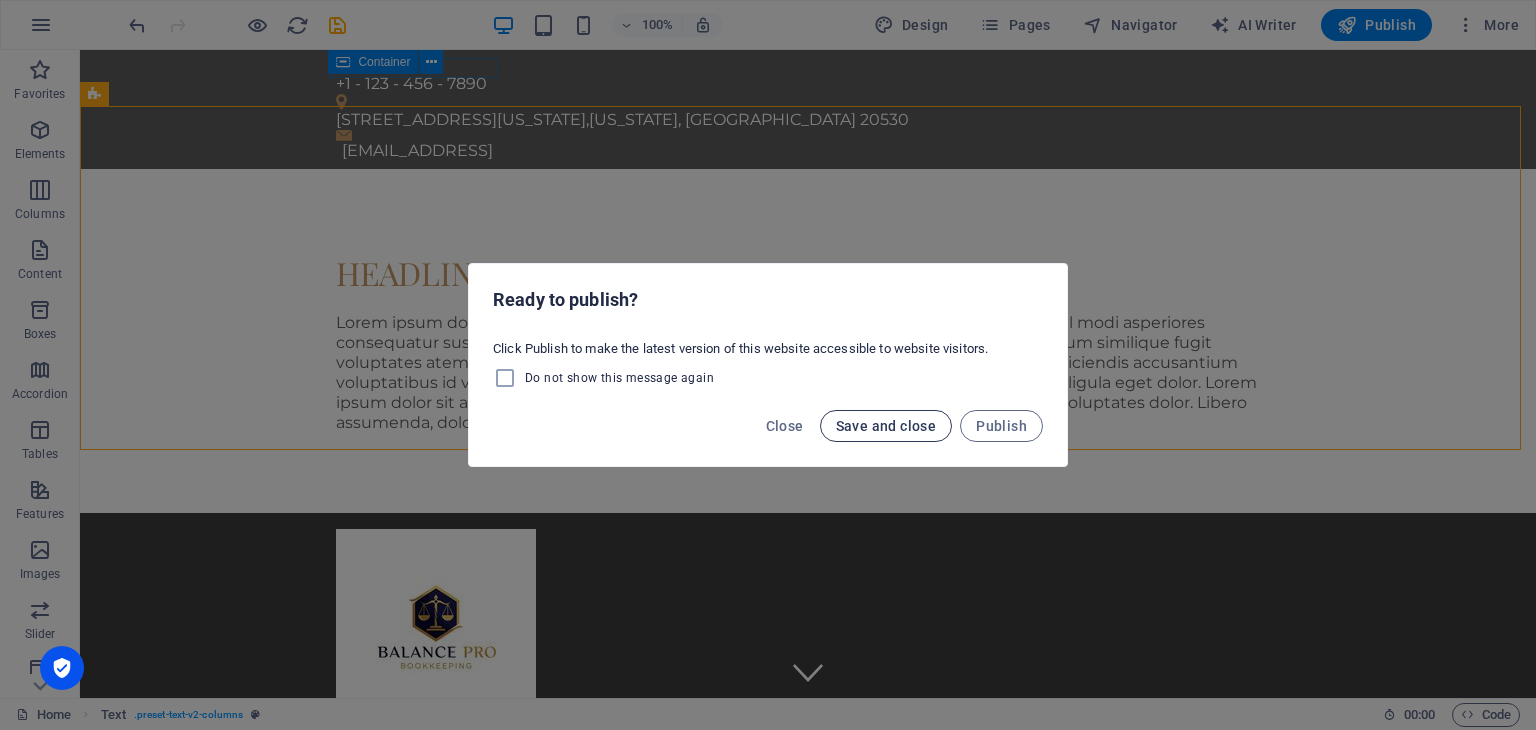 click on "Save and close" at bounding box center (886, 426) 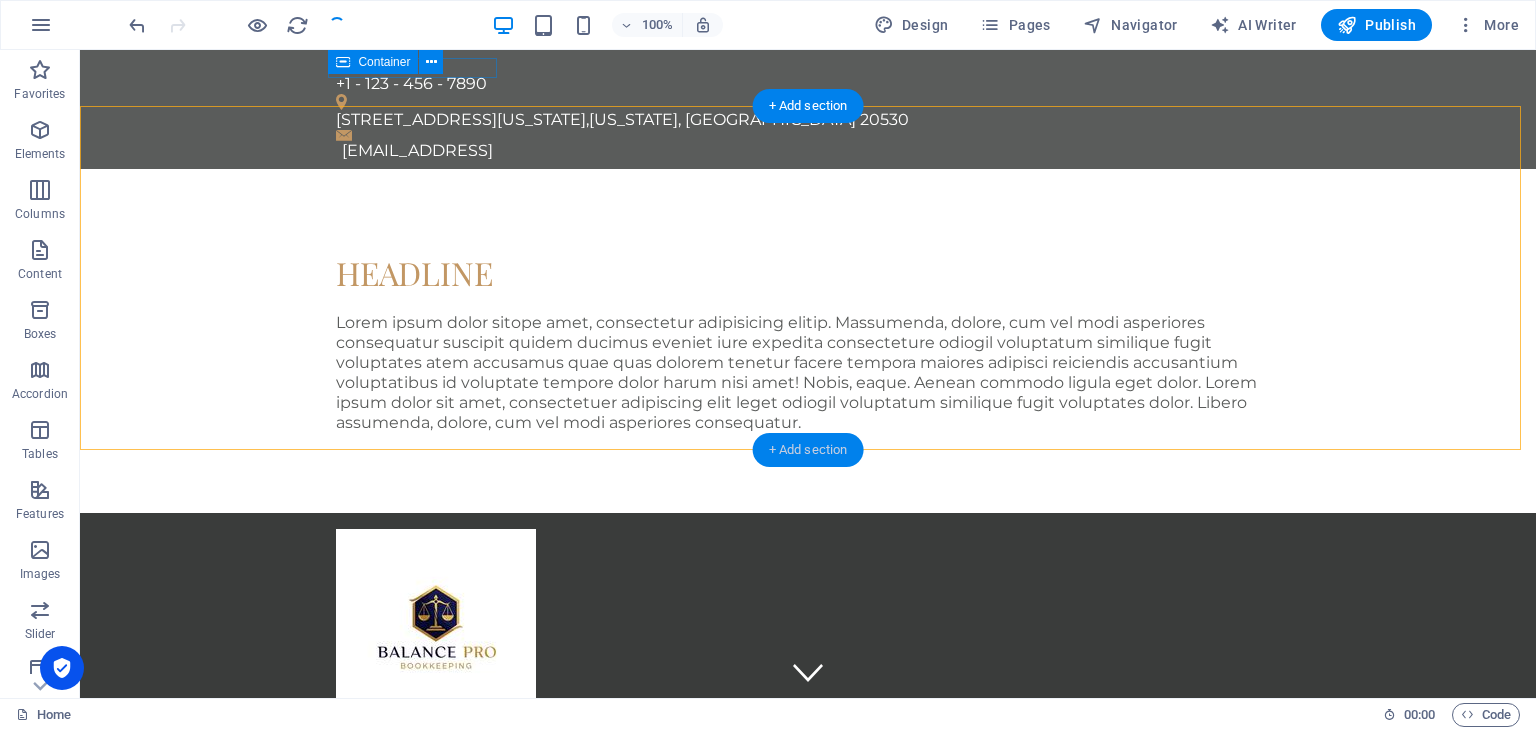 click on "+ Add section" at bounding box center (808, 450) 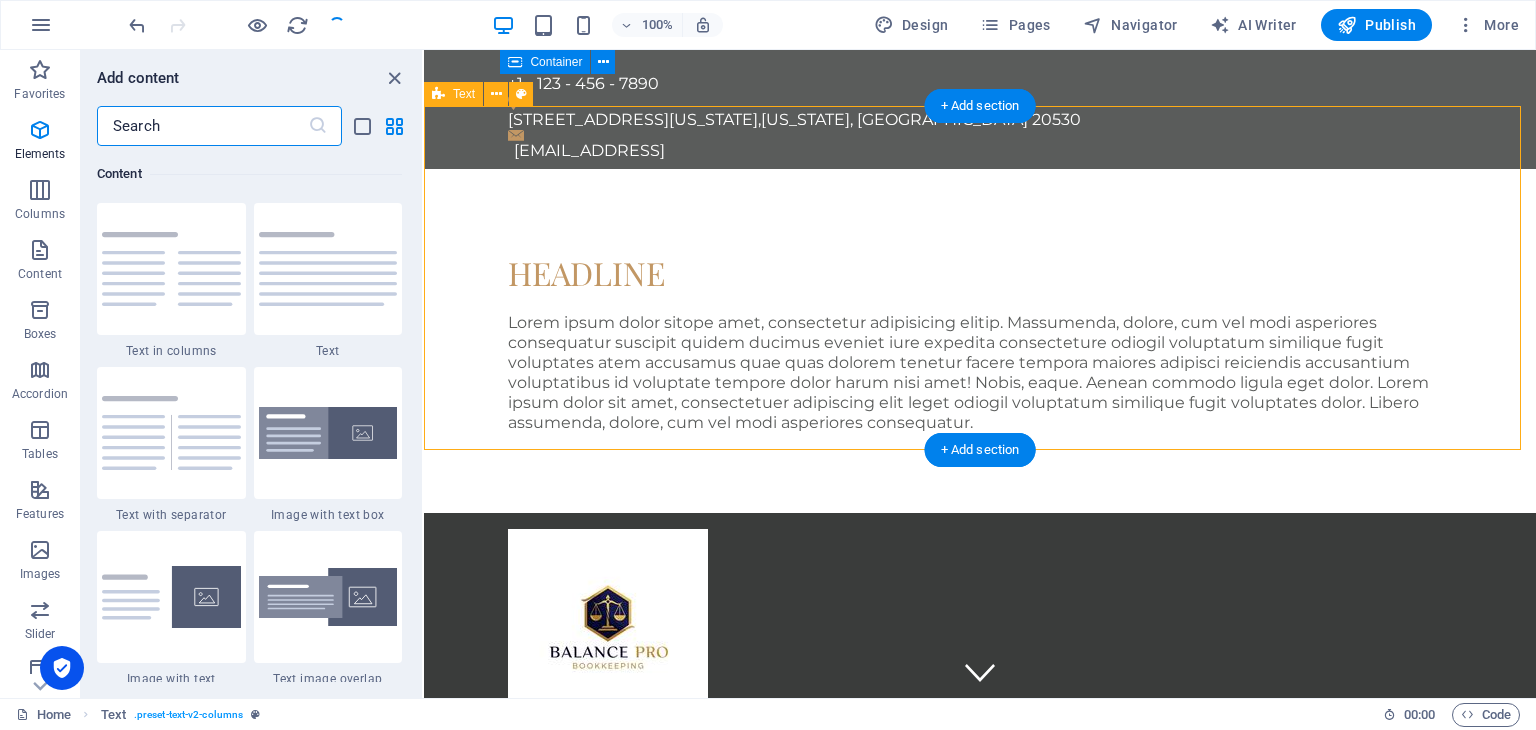 scroll, scrollTop: 3499, scrollLeft: 0, axis: vertical 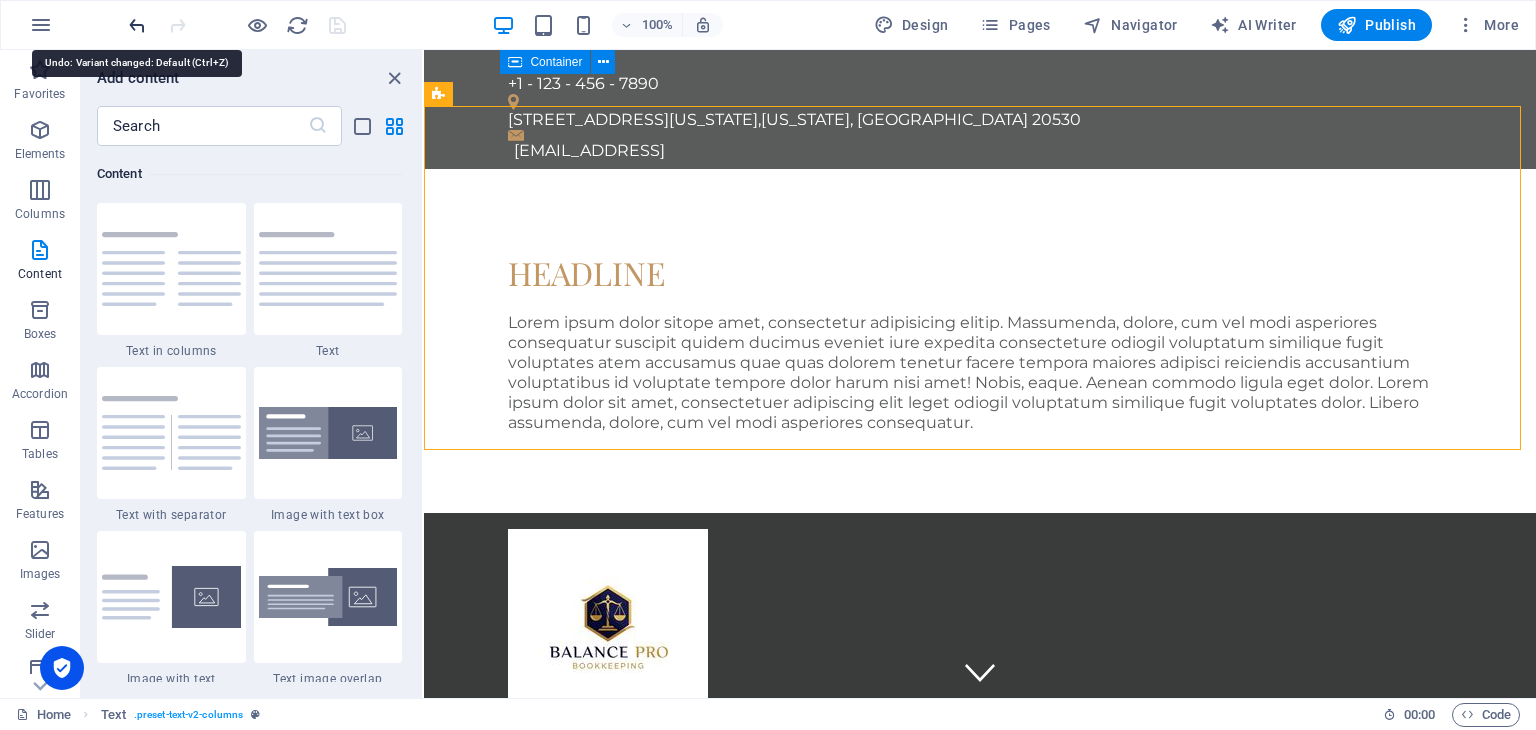 click at bounding box center (137, 25) 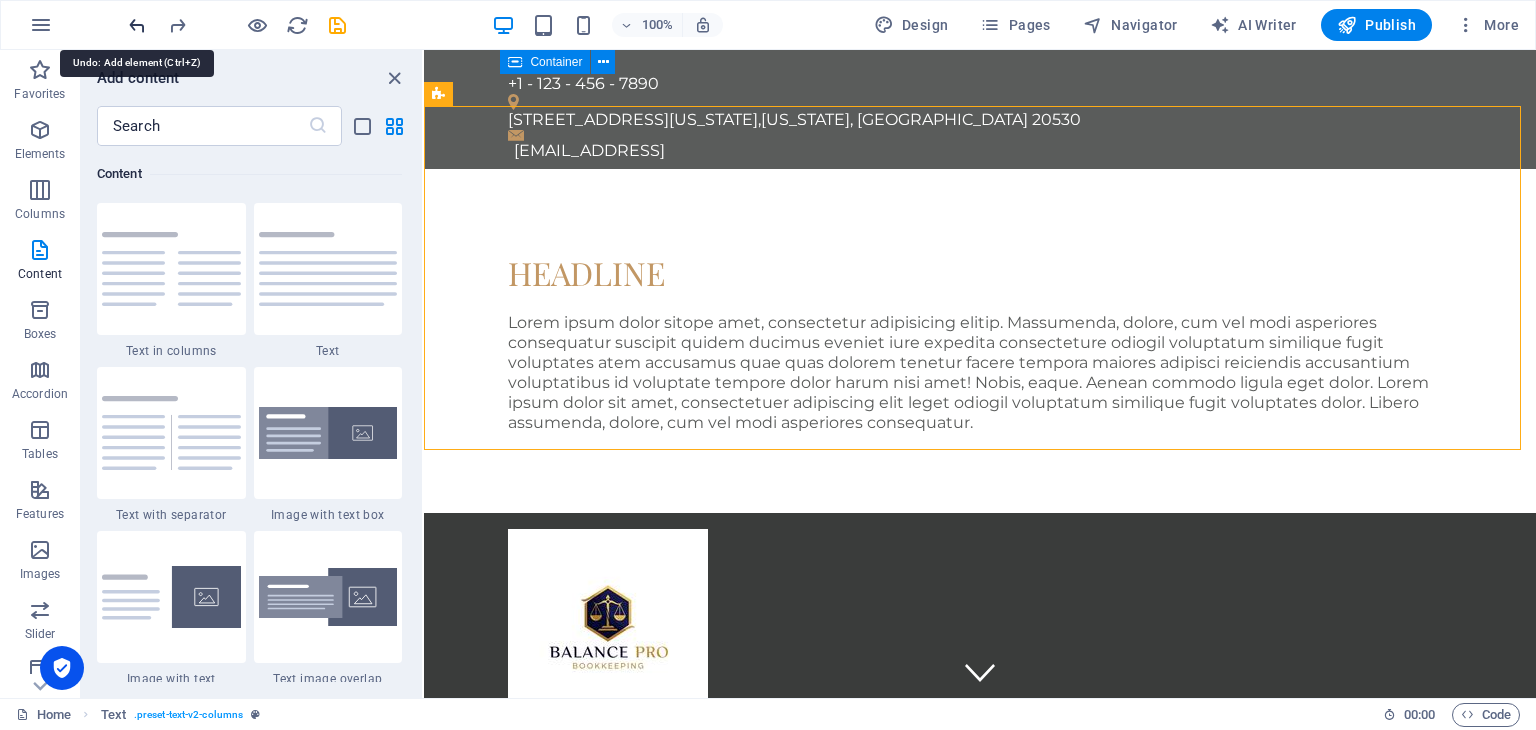 click at bounding box center (137, 25) 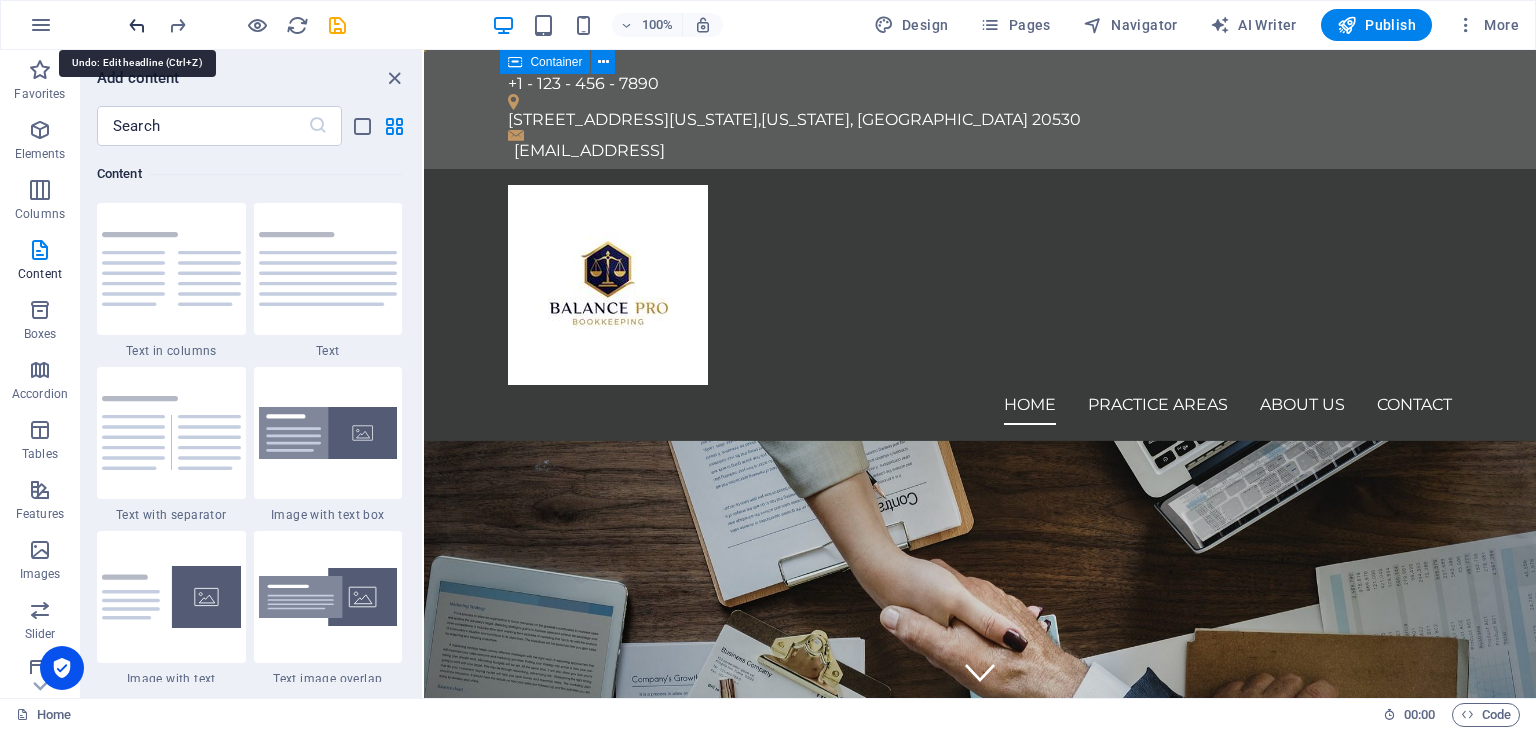 click at bounding box center (137, 25) 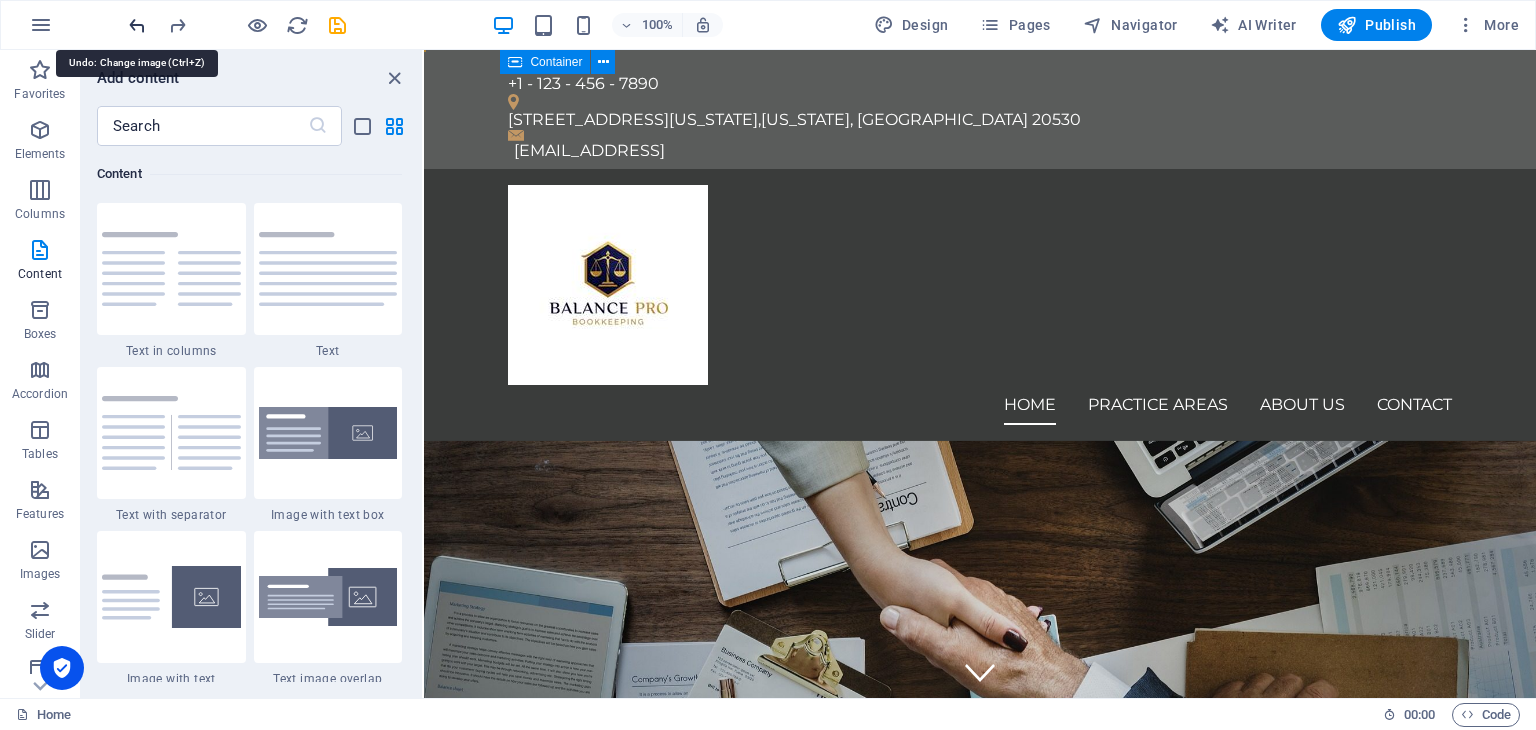 click at bounding box center [137, 25] 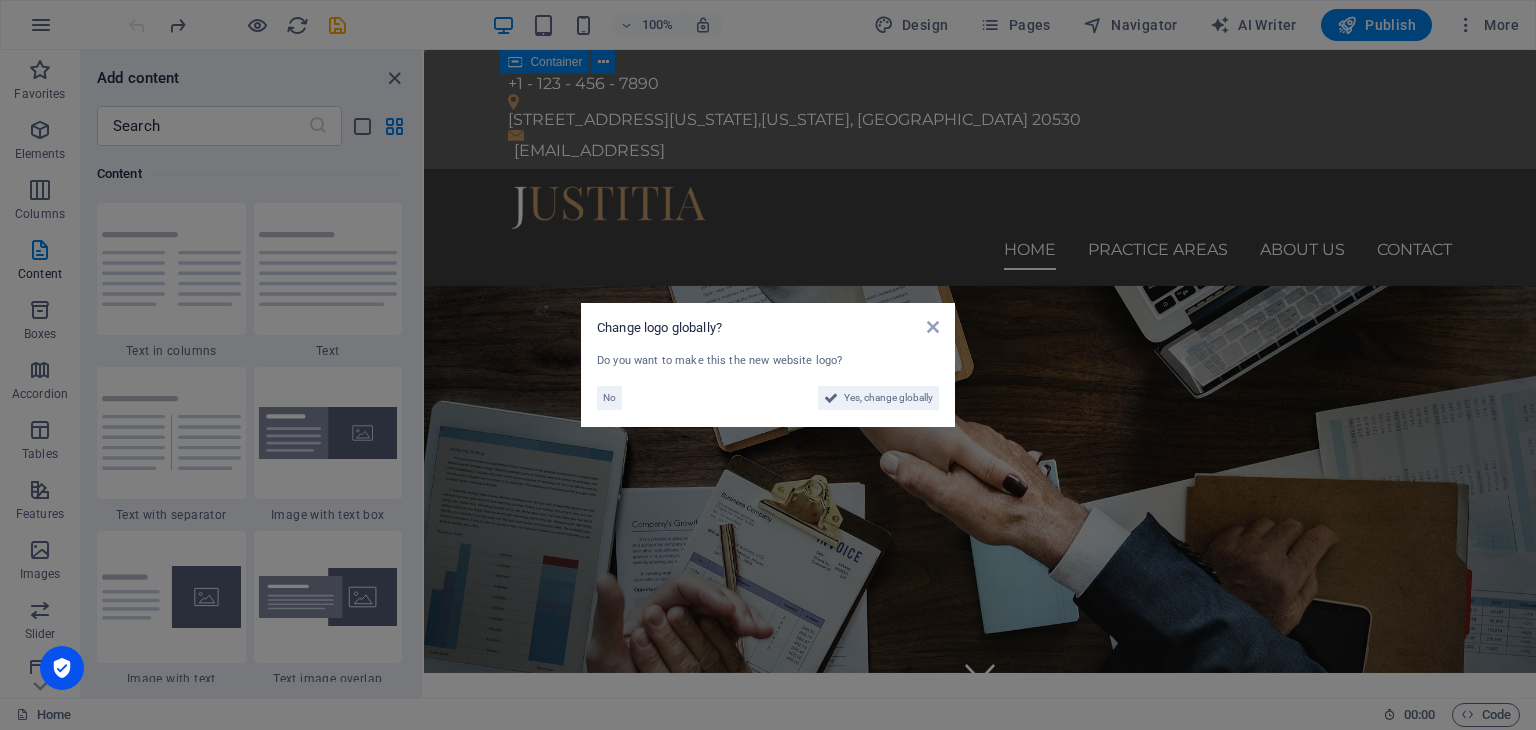 click on "Change logo globally? Do you want to make this the new website logo? No Yes, change globally" at bounding box center (768, 365) 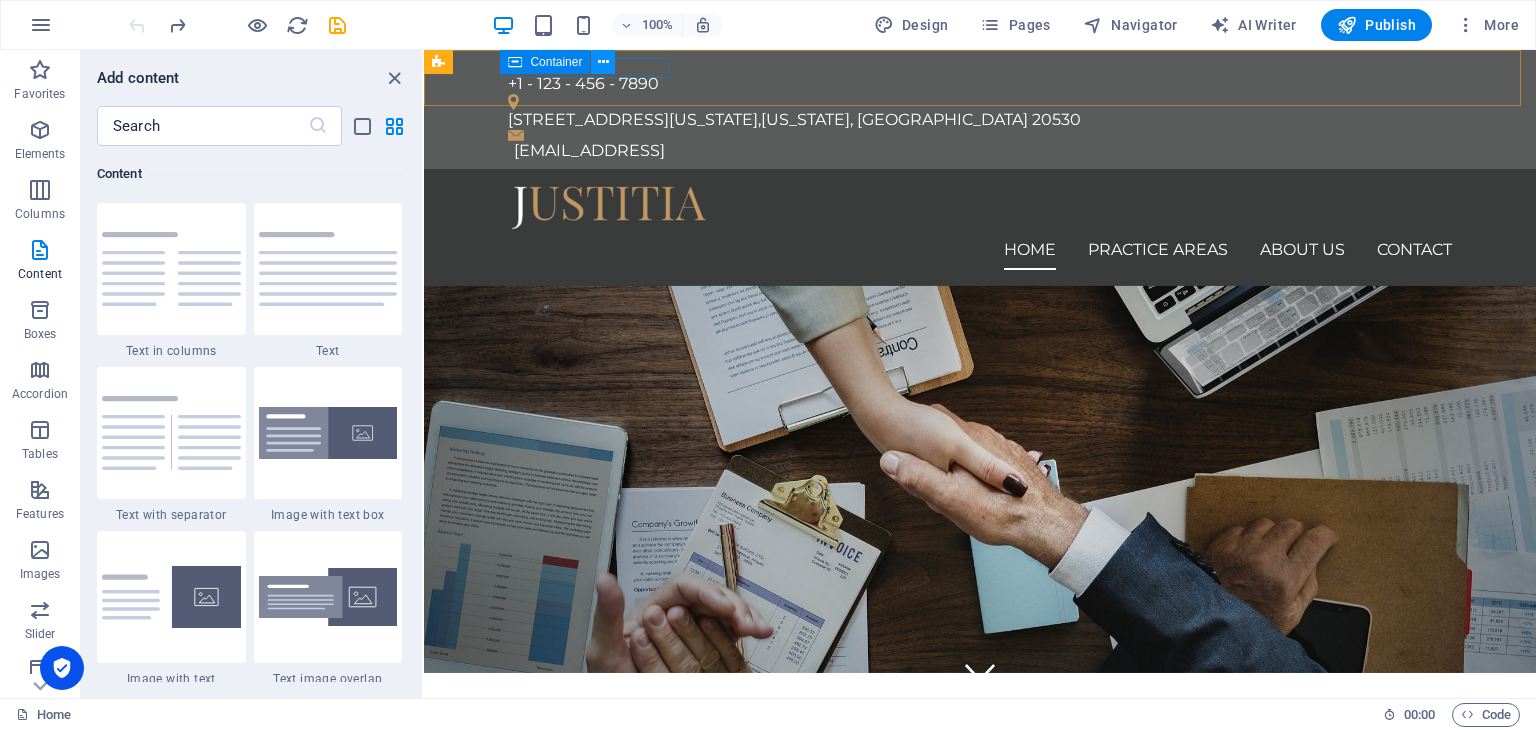 click at bounding box center [603, 62] 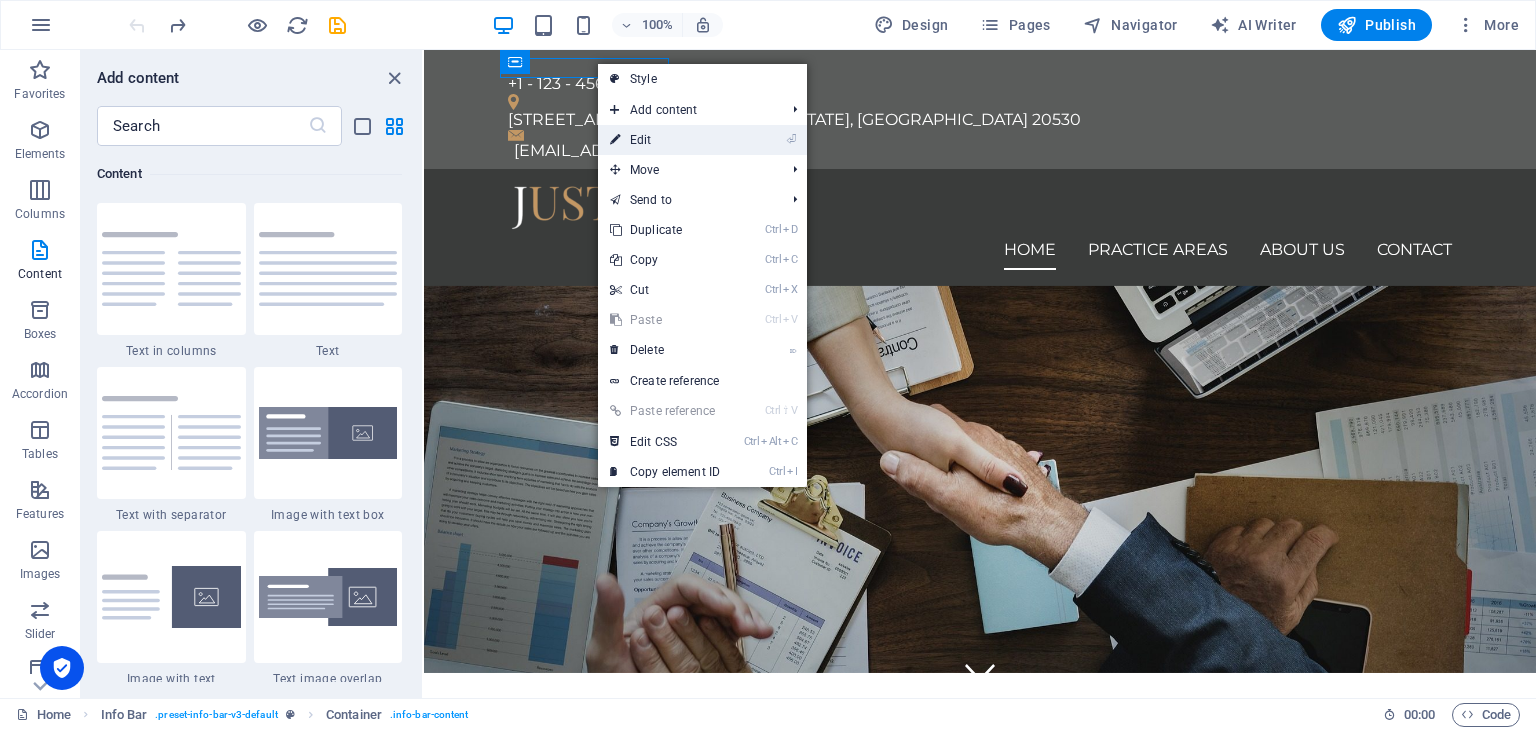 click on "⏎  Edit" at bounding box center [665, 140] 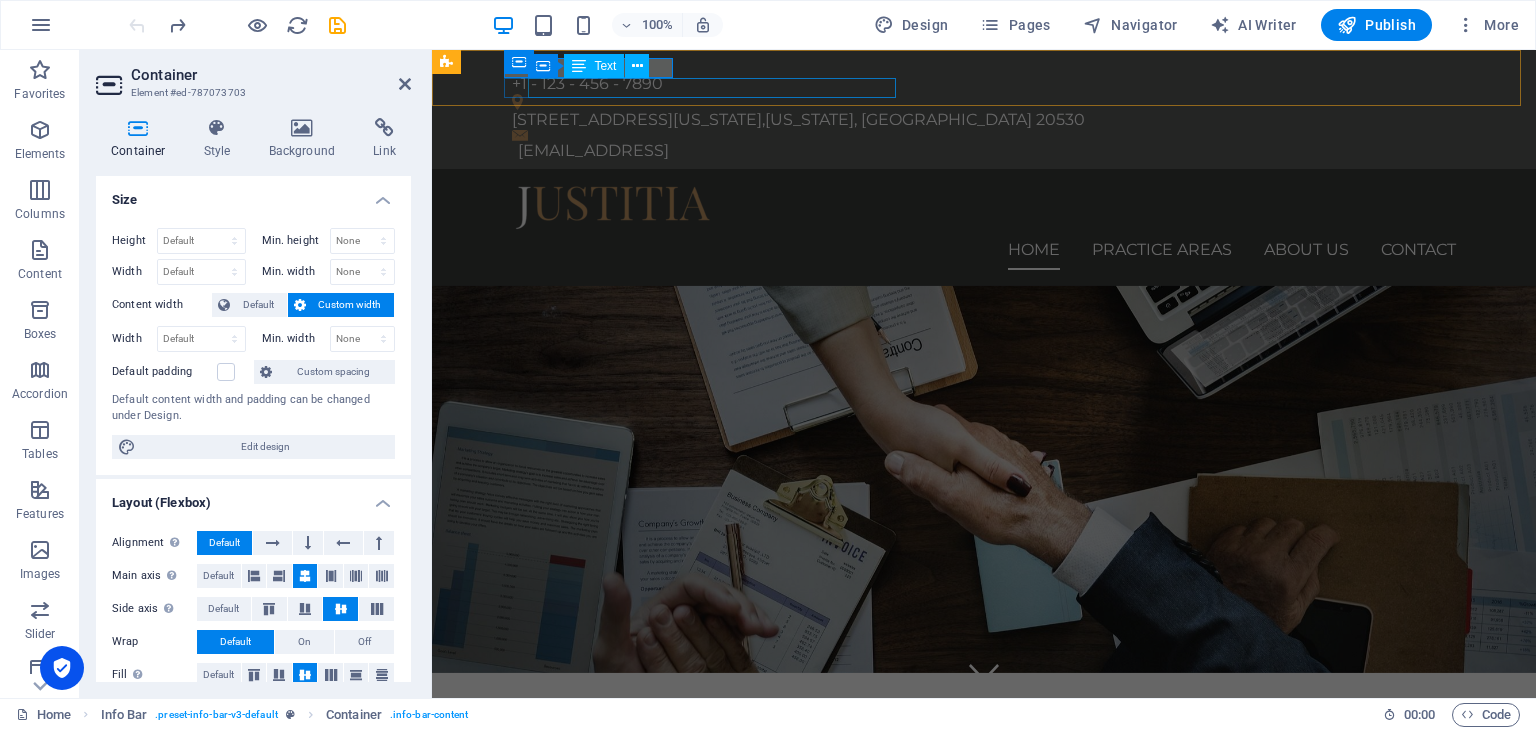 click on "Container   Text" at bounding box center [595, 66] 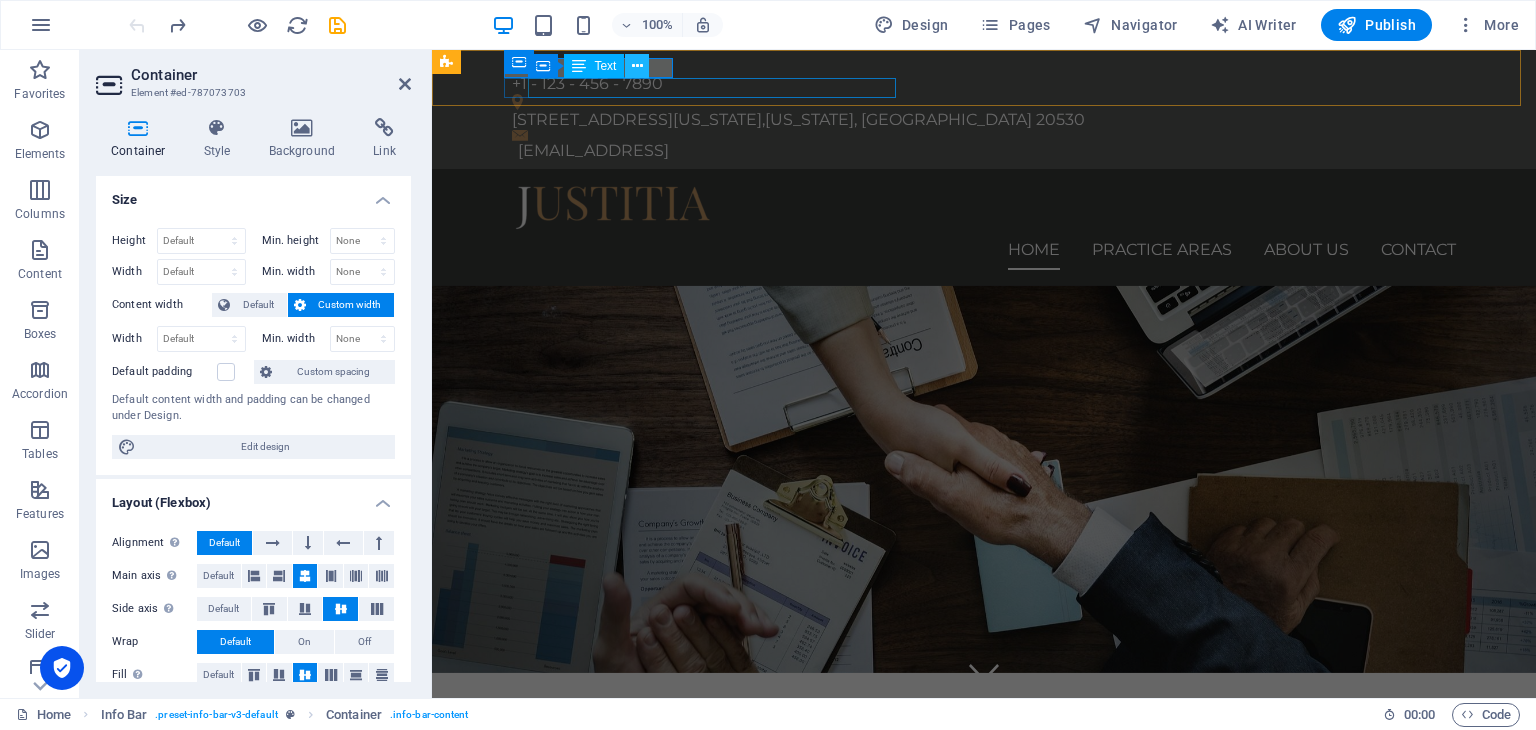 click at bounding box center (637, 66) 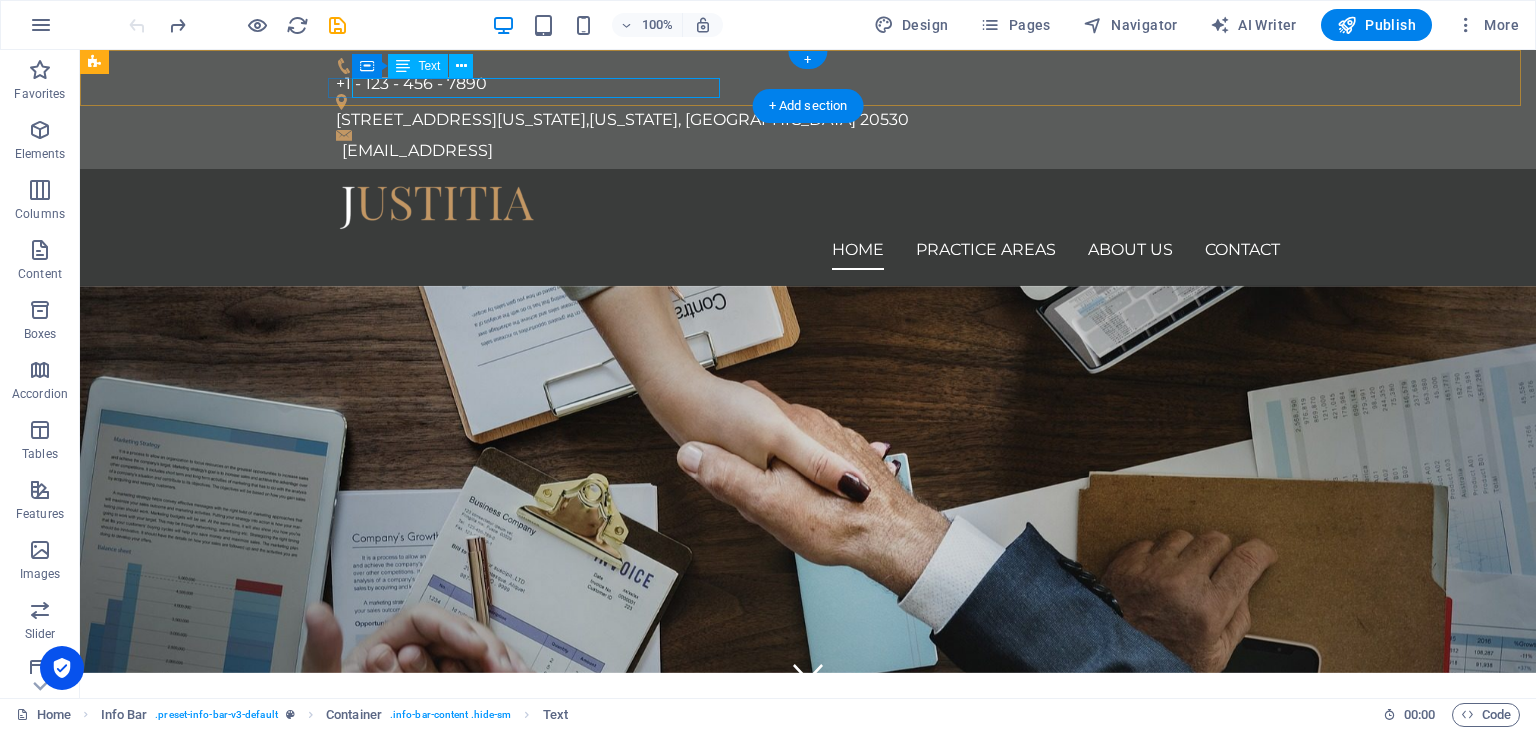 click on "[EMAIL_ADDRESS]" at bounding box center (811, 151) 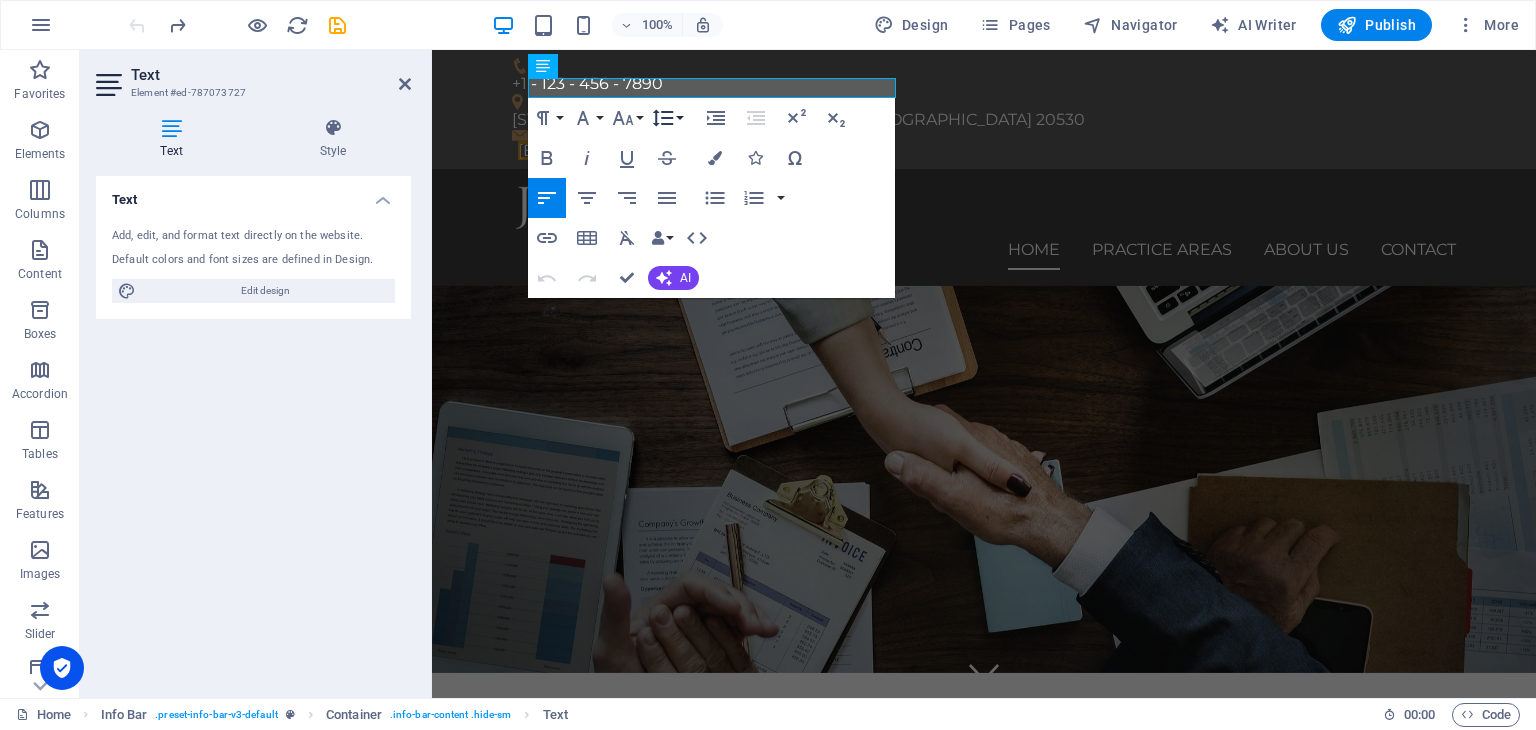 type 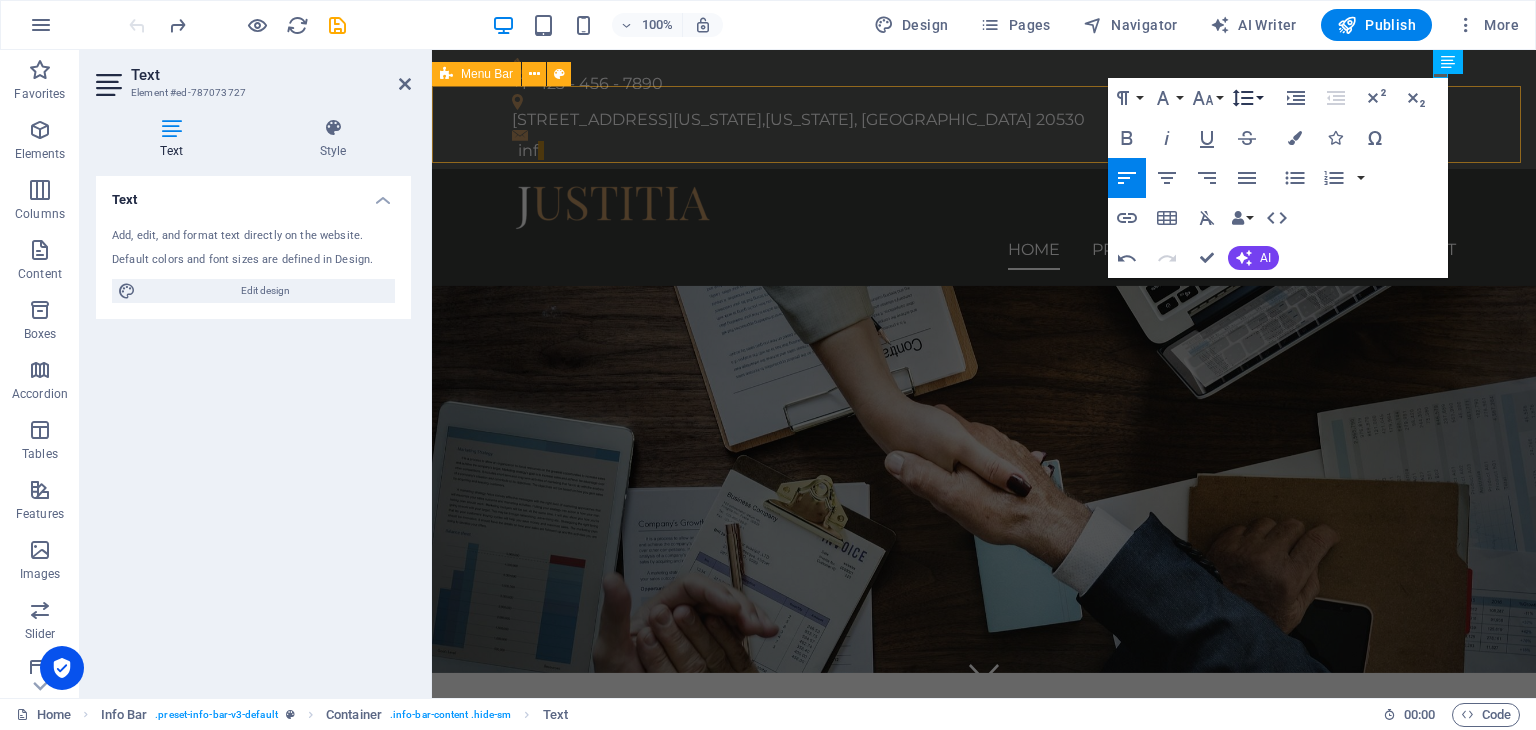 scroll, scrollTop: 0, scrollLeft: 0, axis: both 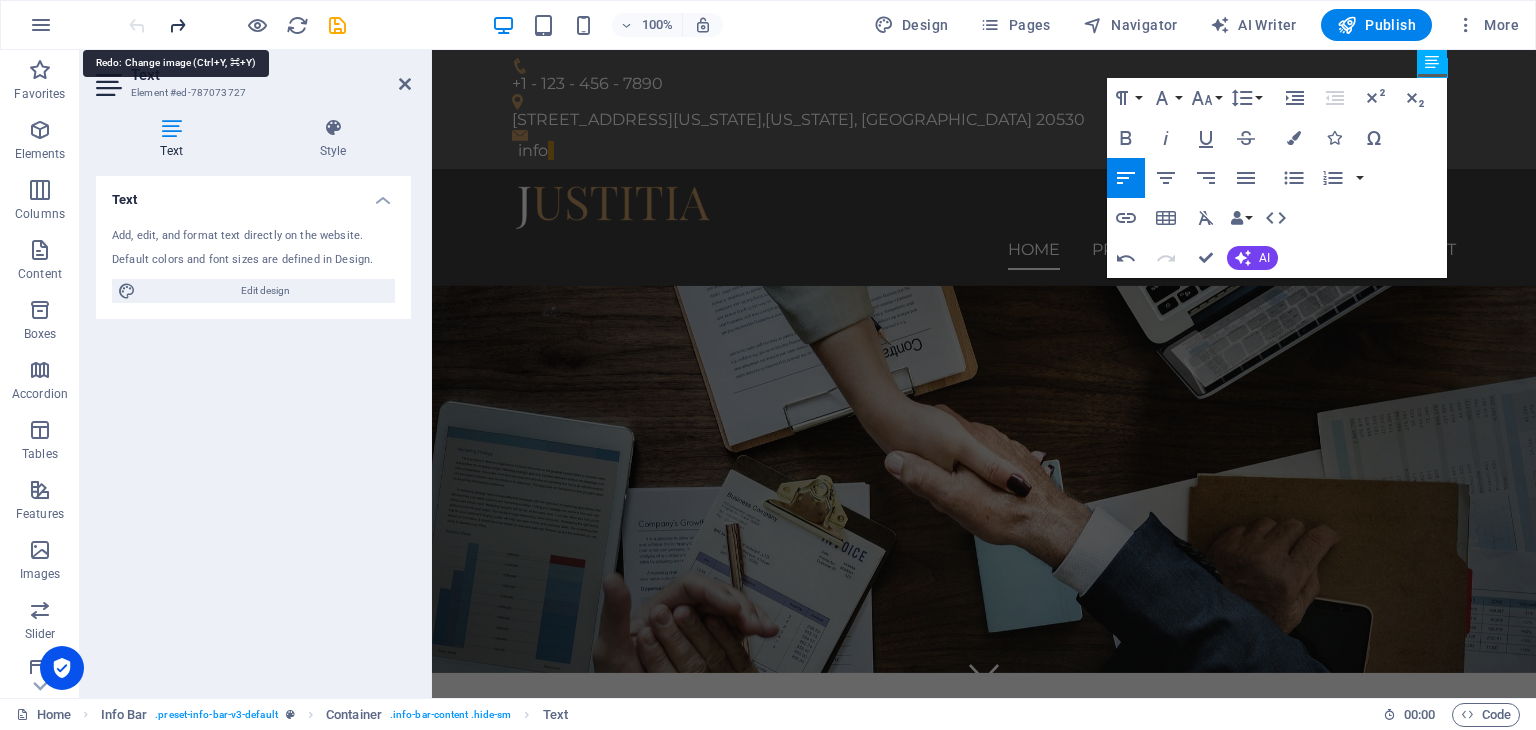 click at bounding box center [177, 25] 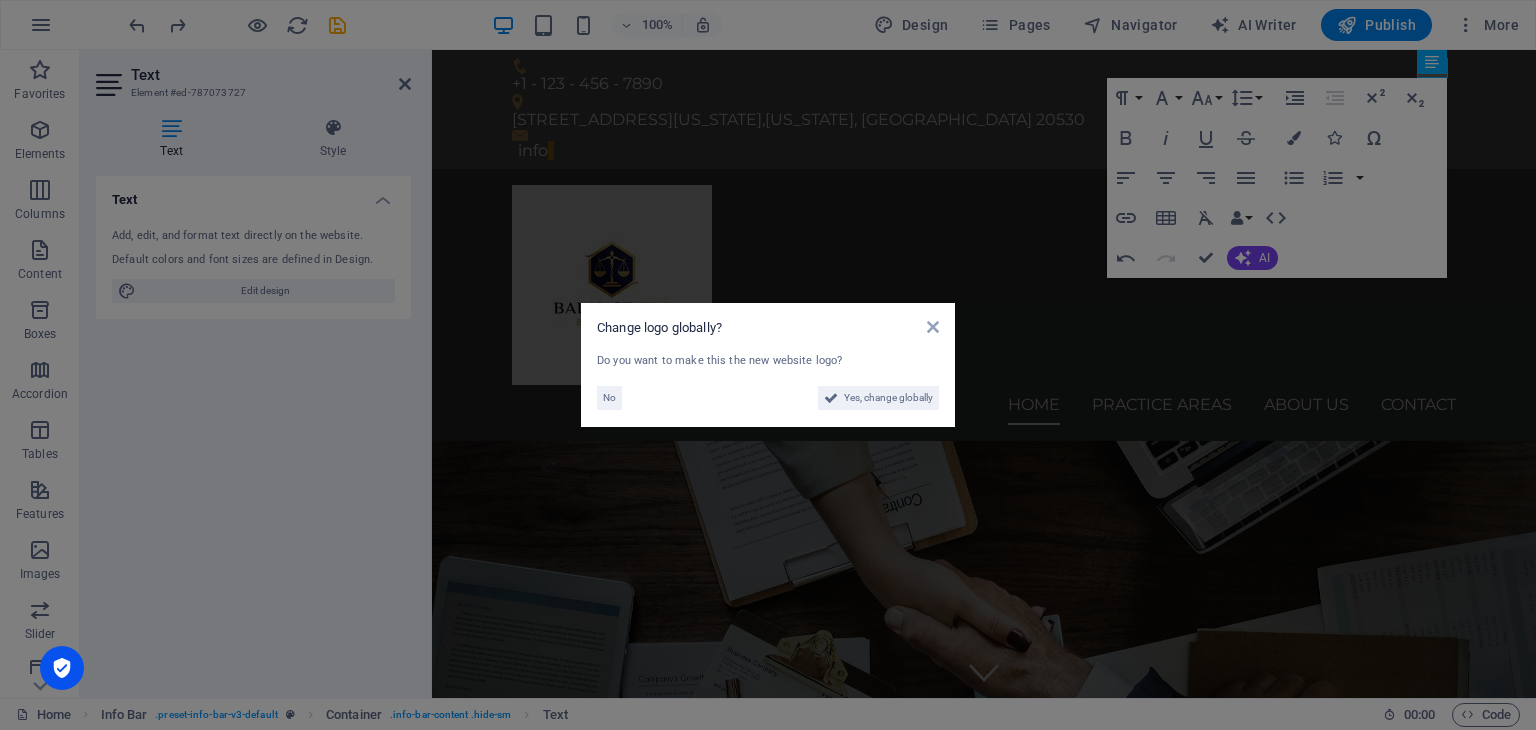 click on "Change logo globally? Do you want to make this the new website logo? No Yes, change globally" at bounding box center (768, 365) 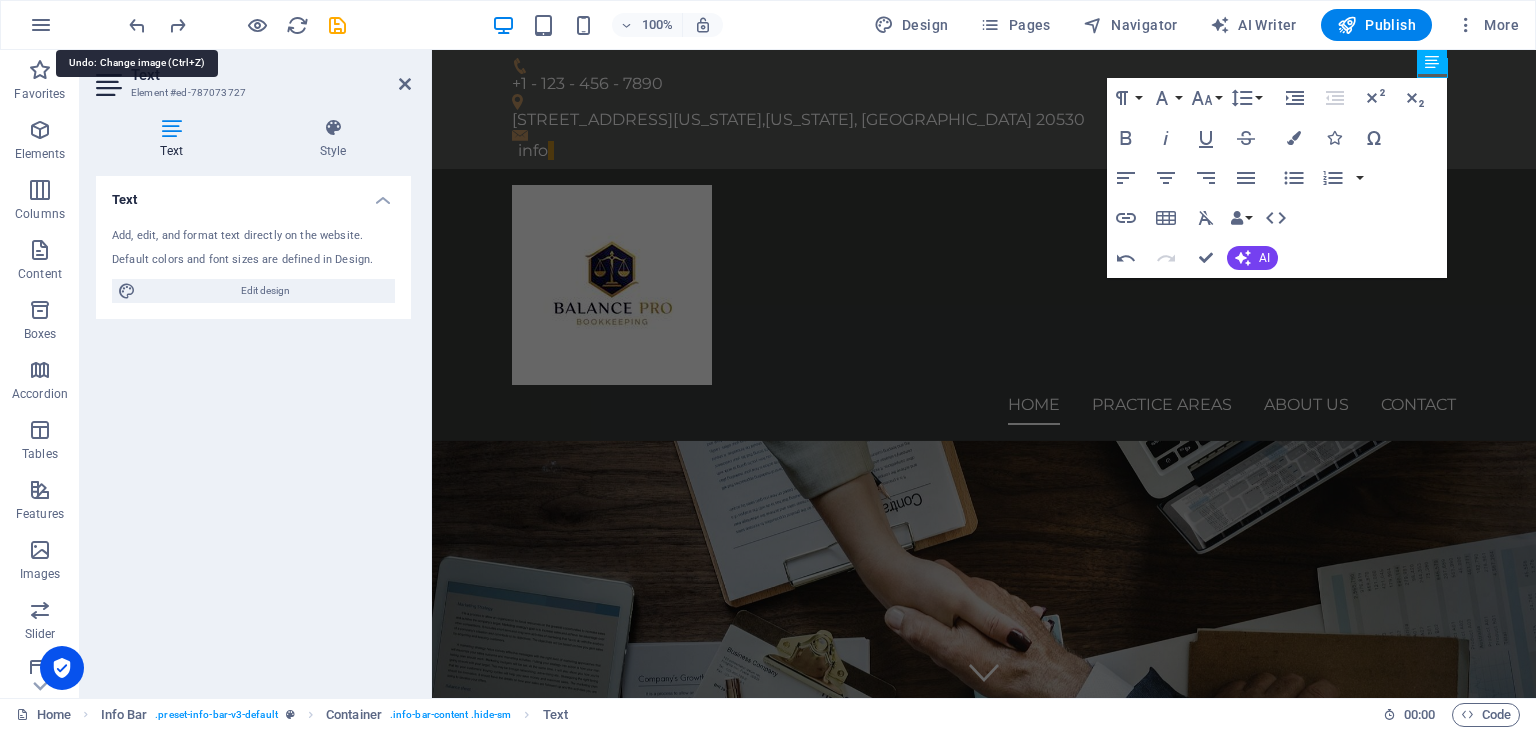 click at bounding box center [137, 25] 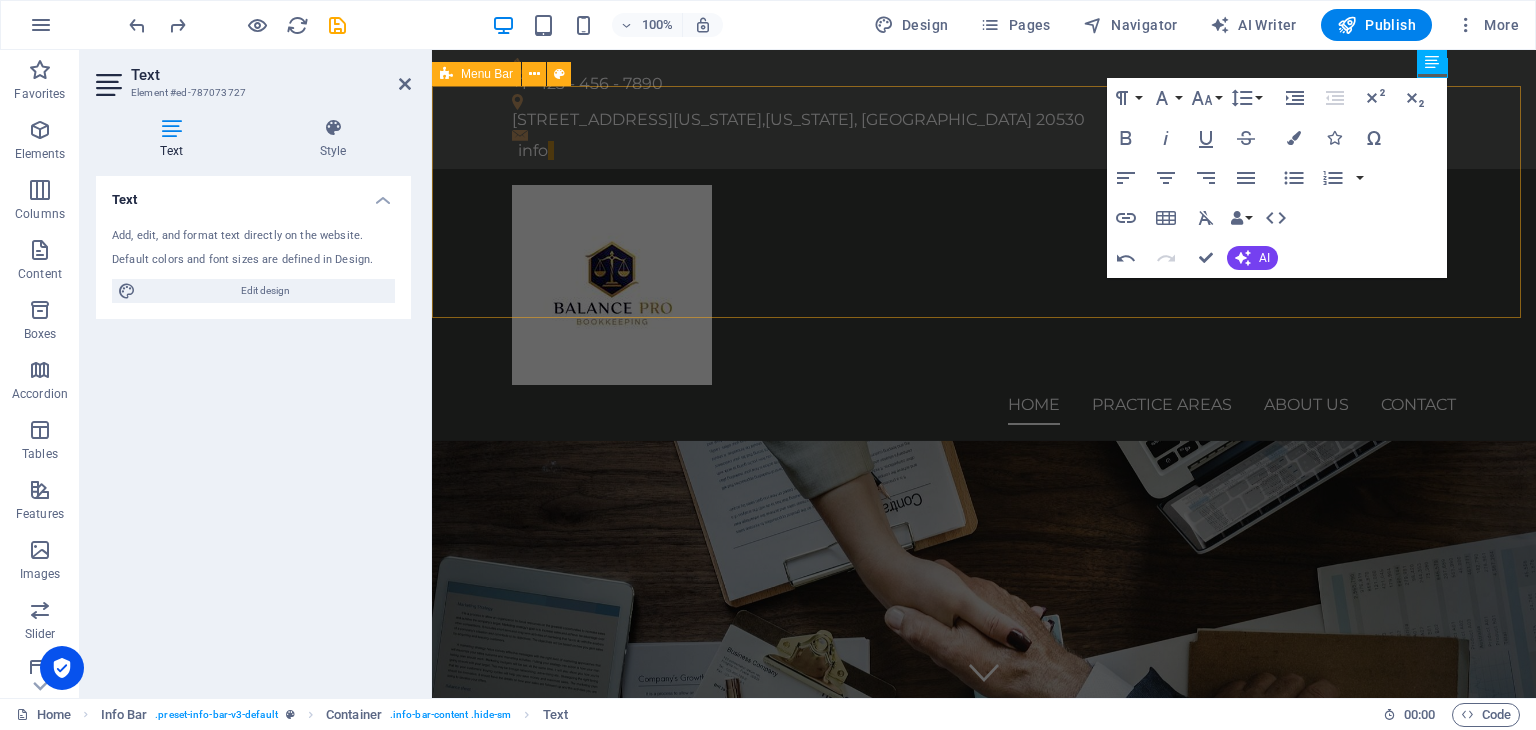 click on "Home Practice Areas About us Contact" at bounding box center [984, 305] 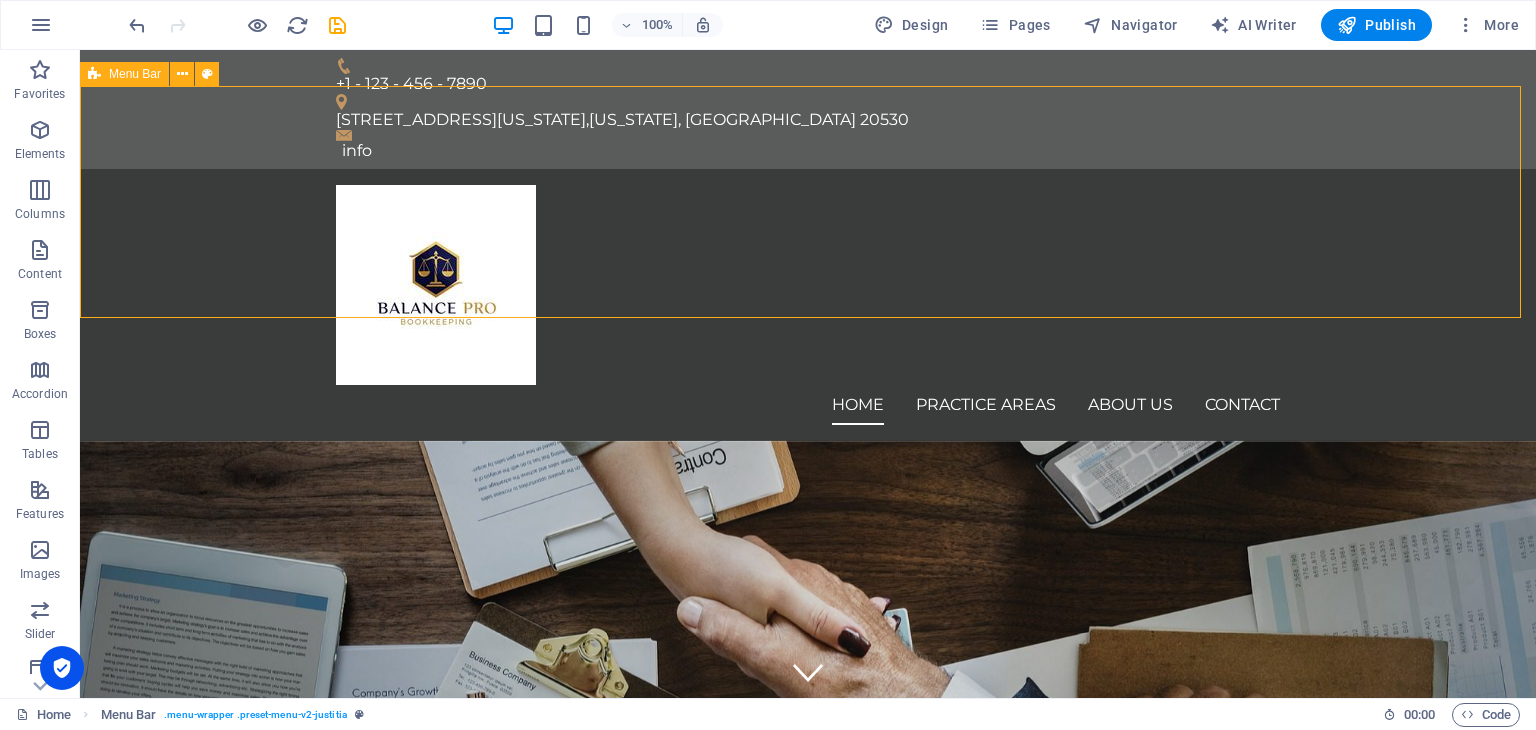 scroll, scrollTop: 0, scrollLeft: 0, axis: both 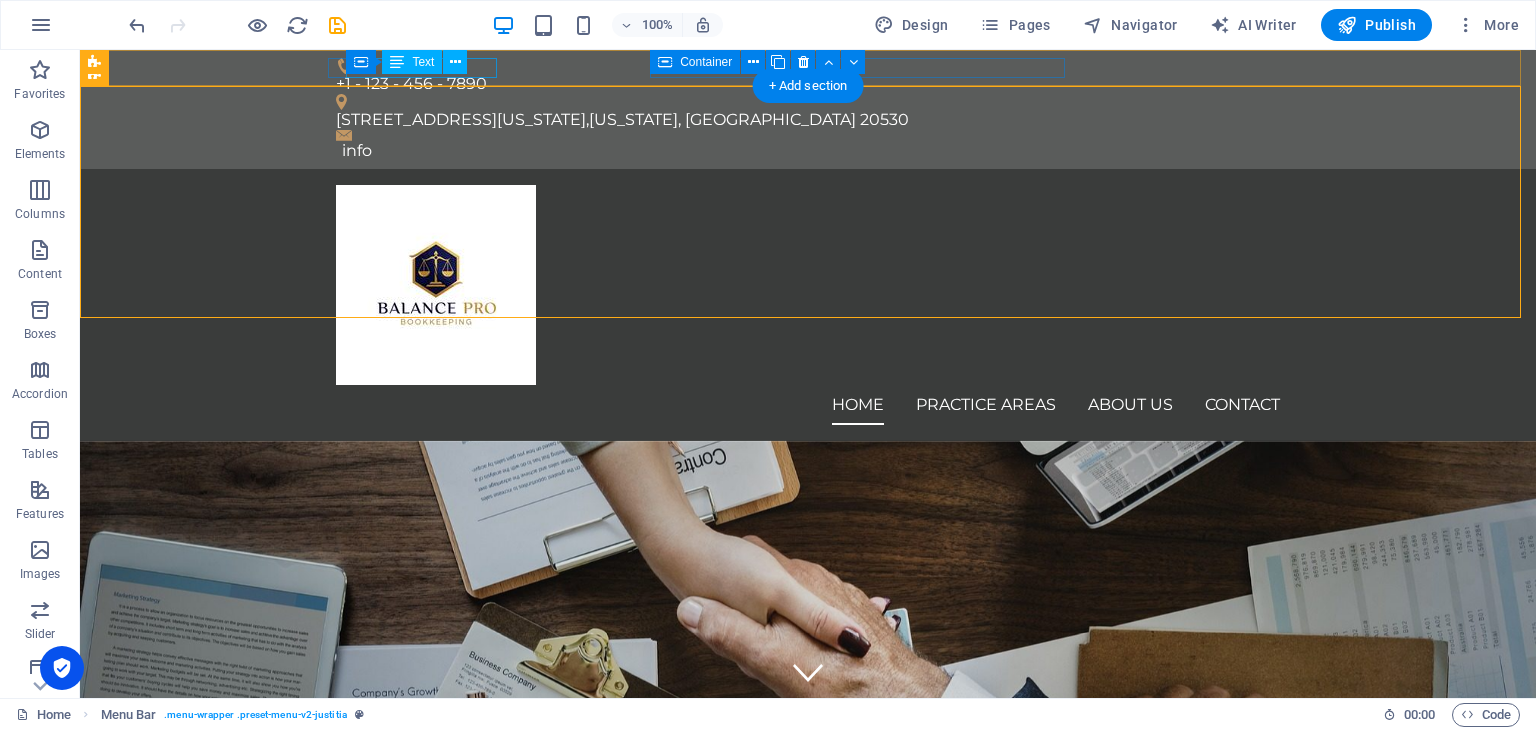 click on "+1 - 123 - 456 - 7890" at bounding box center (800, 84) 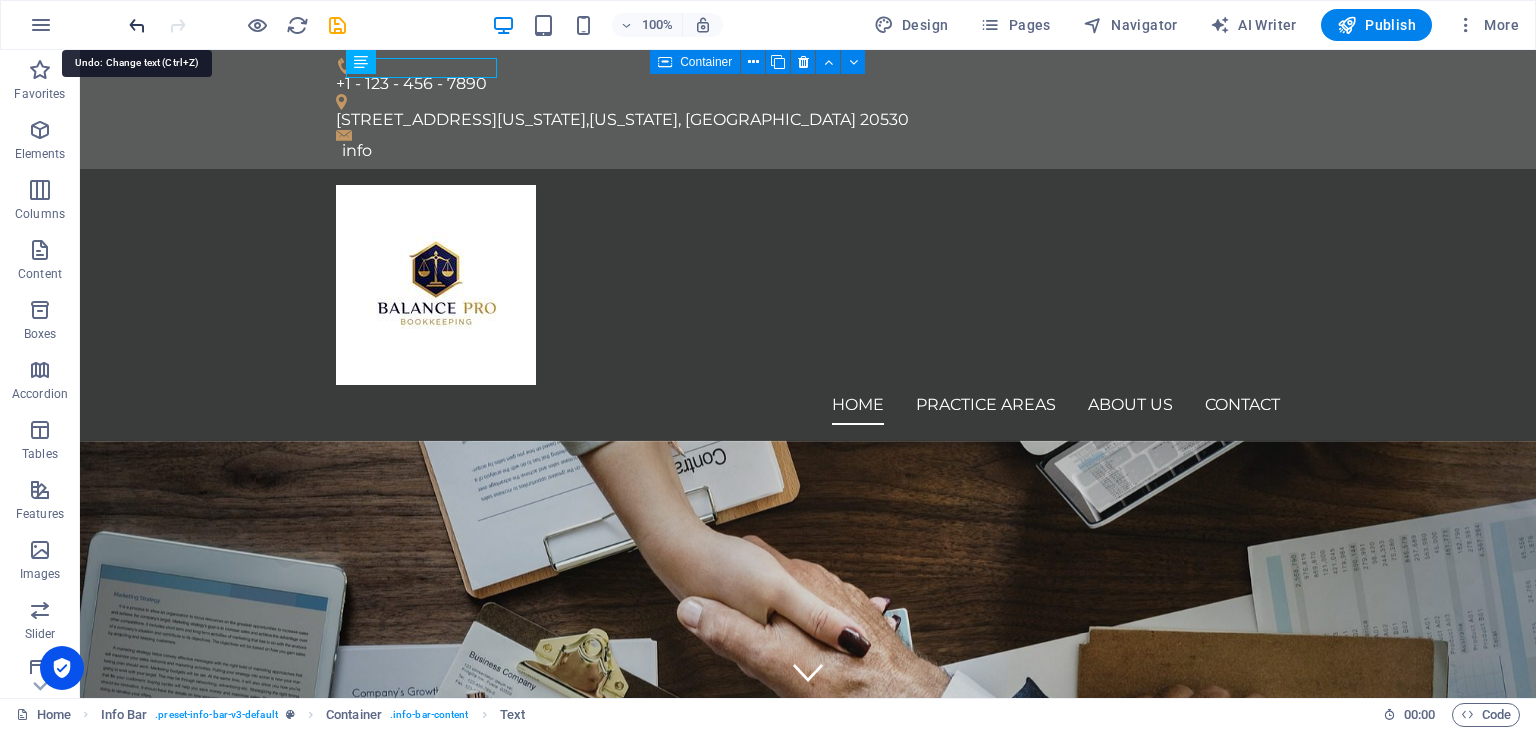 click at bounding box center (137, 25) 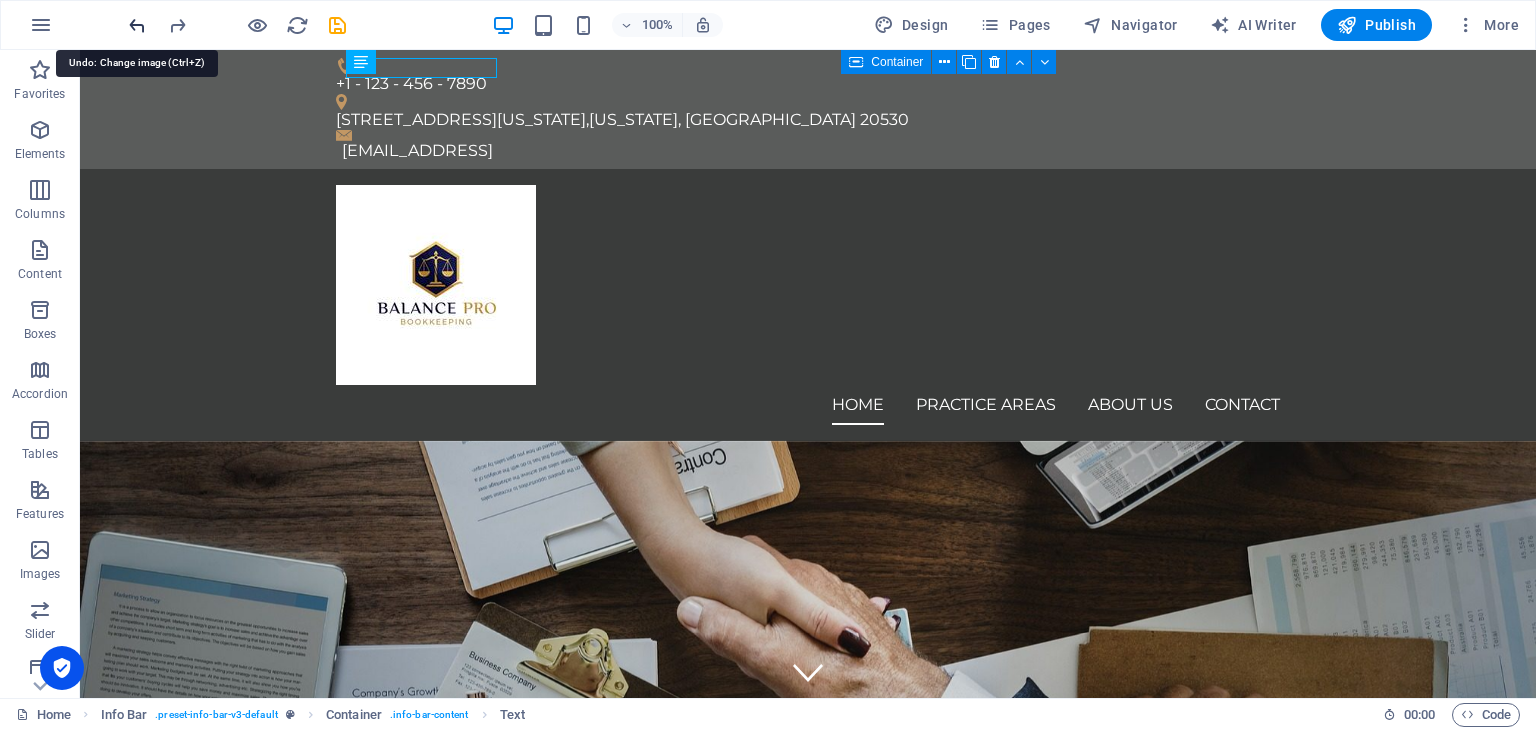 click at bounding box center [137, 25] 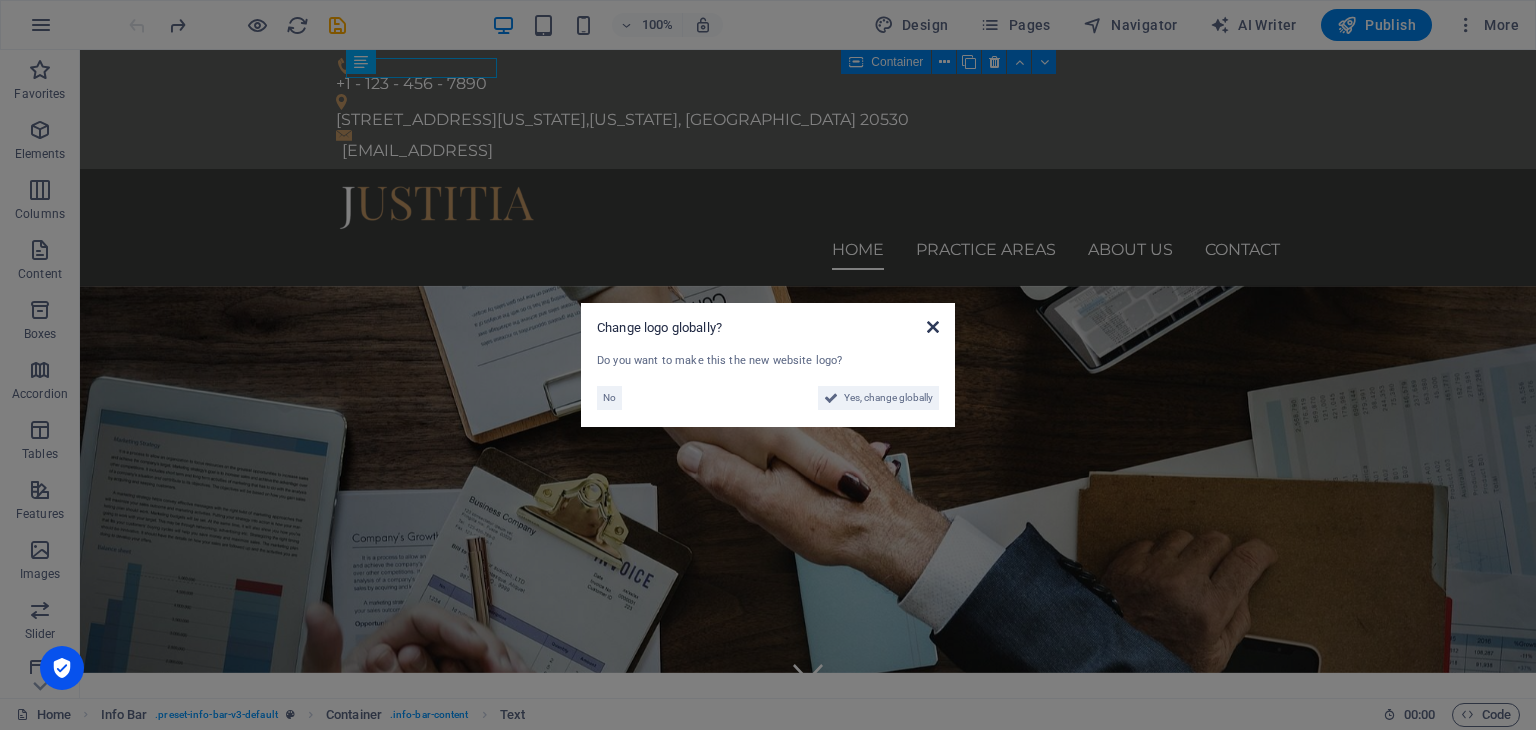 click at bounding box center (933, 327) 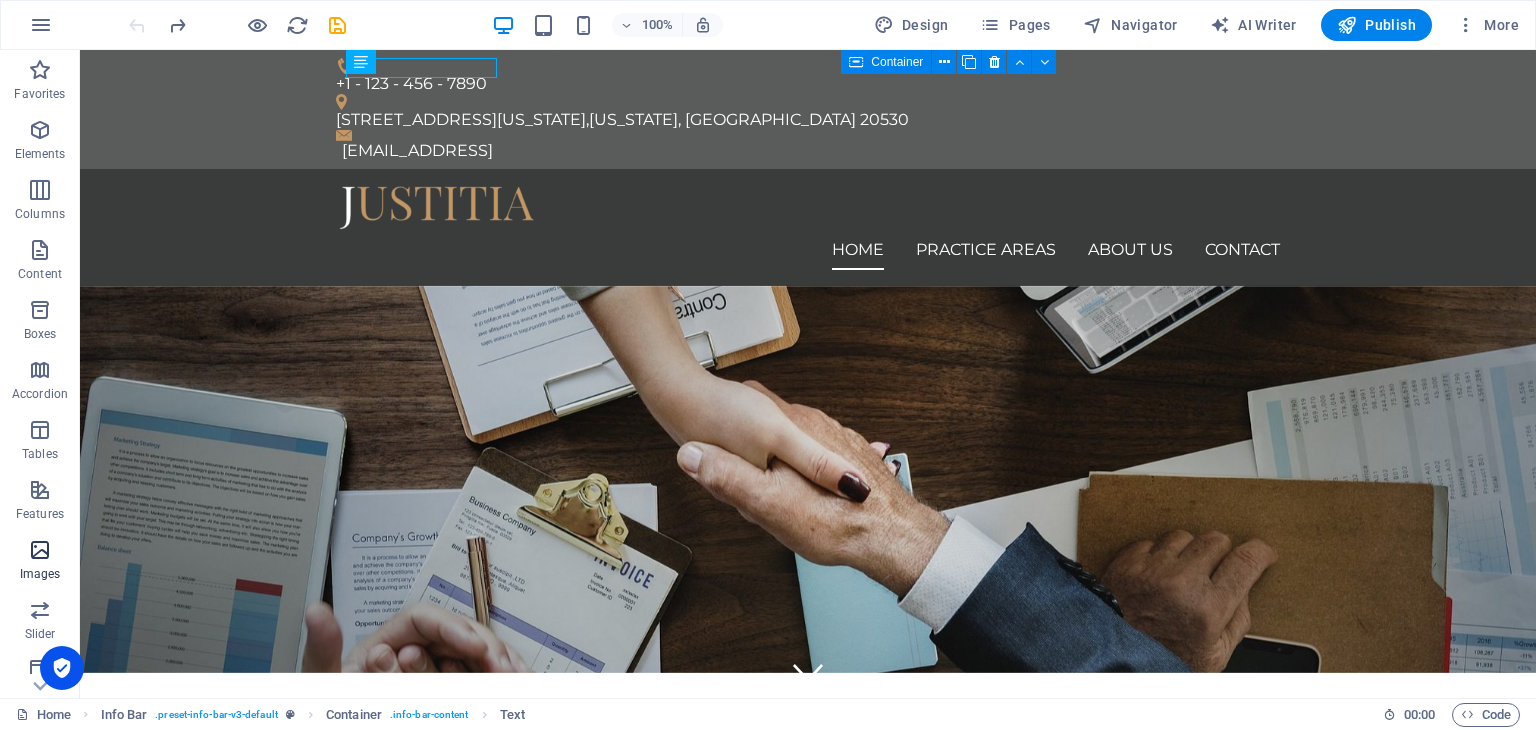 click at bounding box center (40, 550) 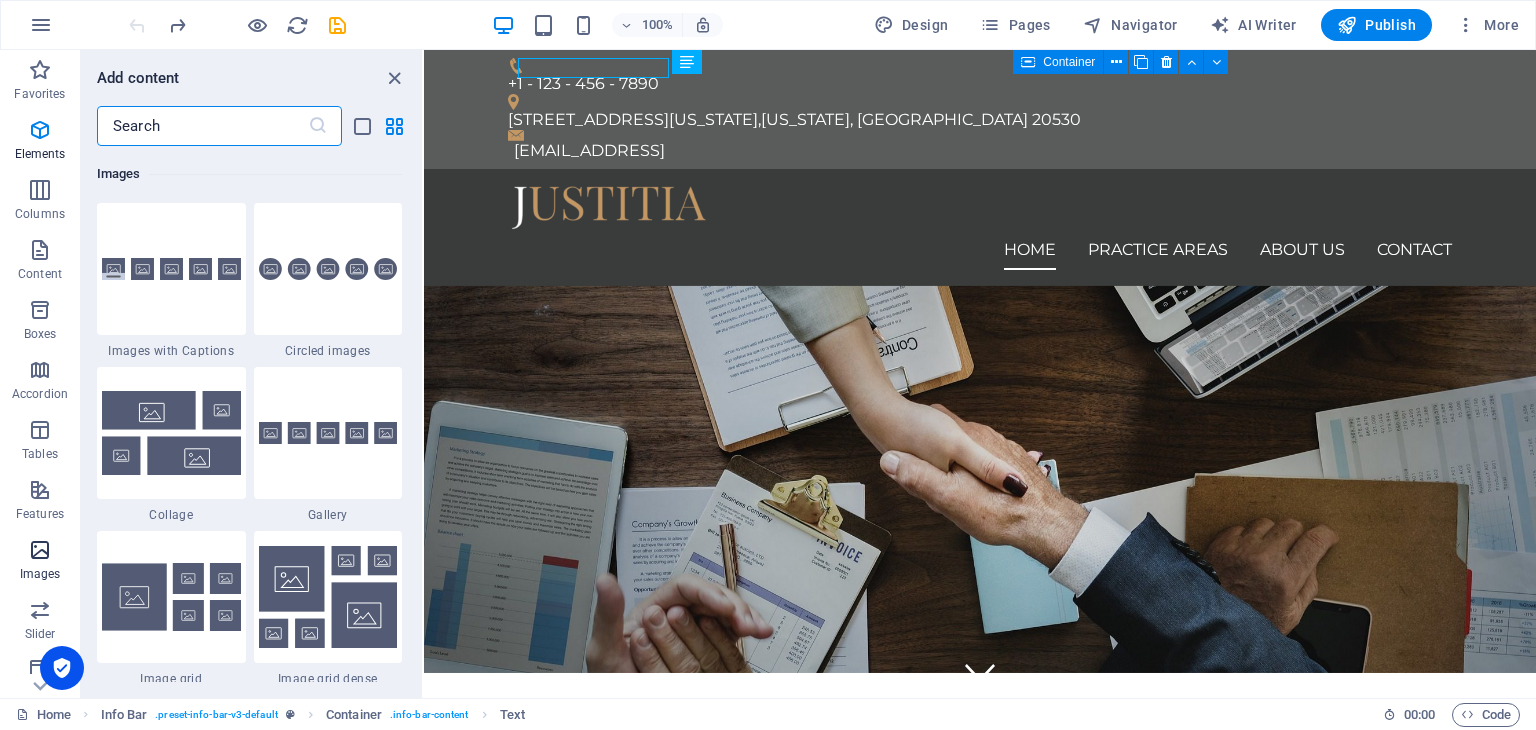 scroll, scrollTop: 9976, scrollLeft: 0, axis: vertical 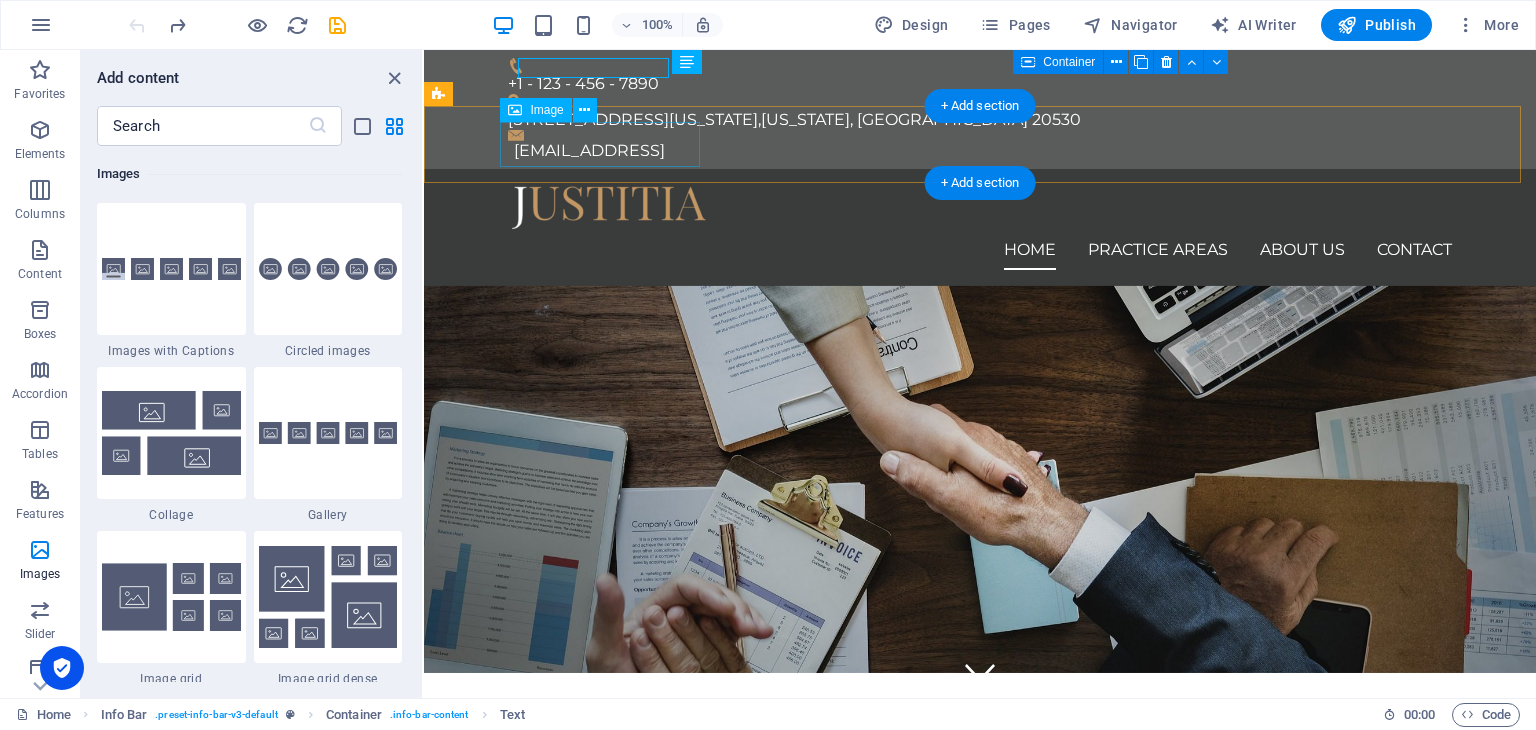 click at bounding box center (980, 207) 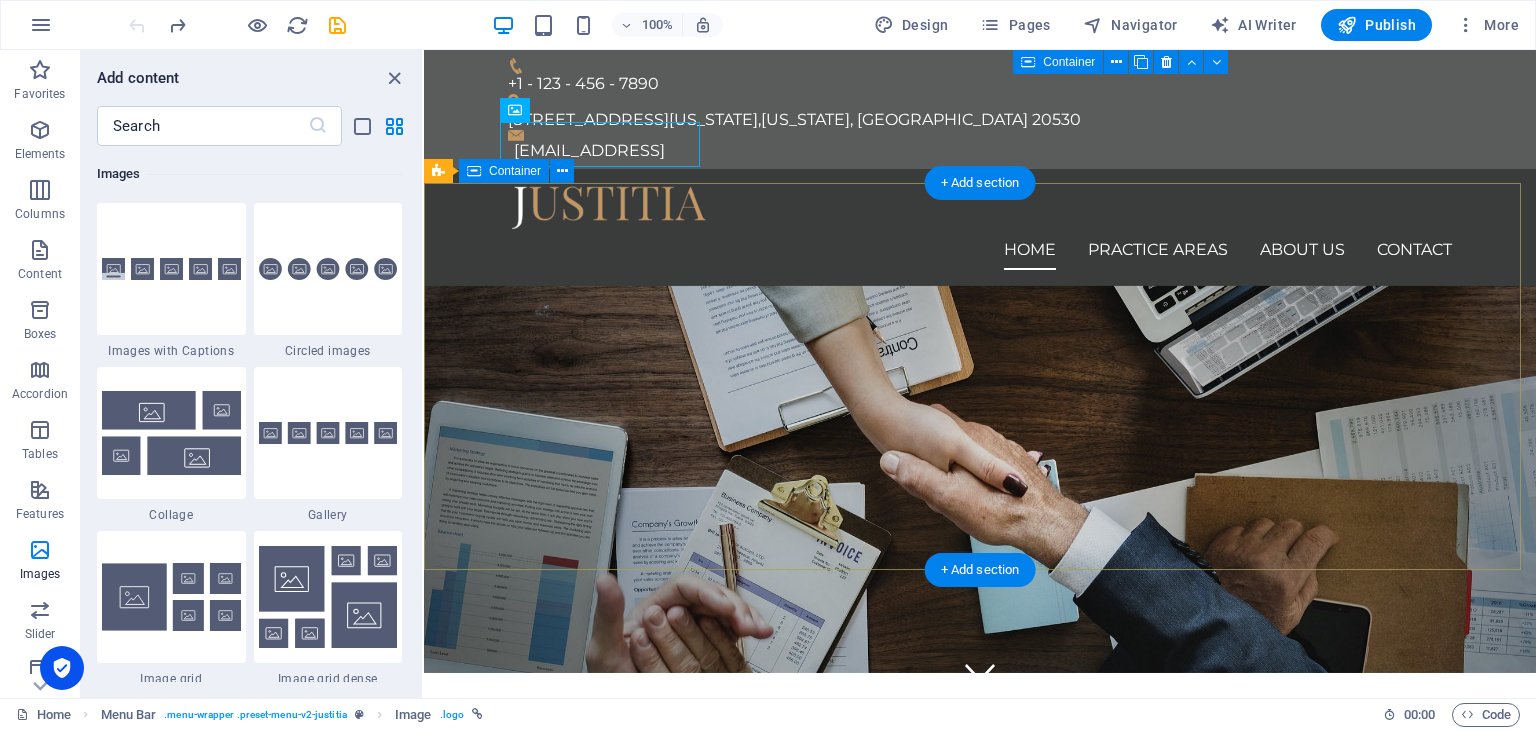 click on "We protect your rights Consetetur sadipscing elitr, sed diam nonumy eirmod tempor invidunt ut labore et dolore magna aliquyam erat, sed diam voluptua. At vero eos et accusam et [PERSON_NAME] duo [PERSON_NAME] et ea rebum. Learn more" at bounding box center [980, 866] 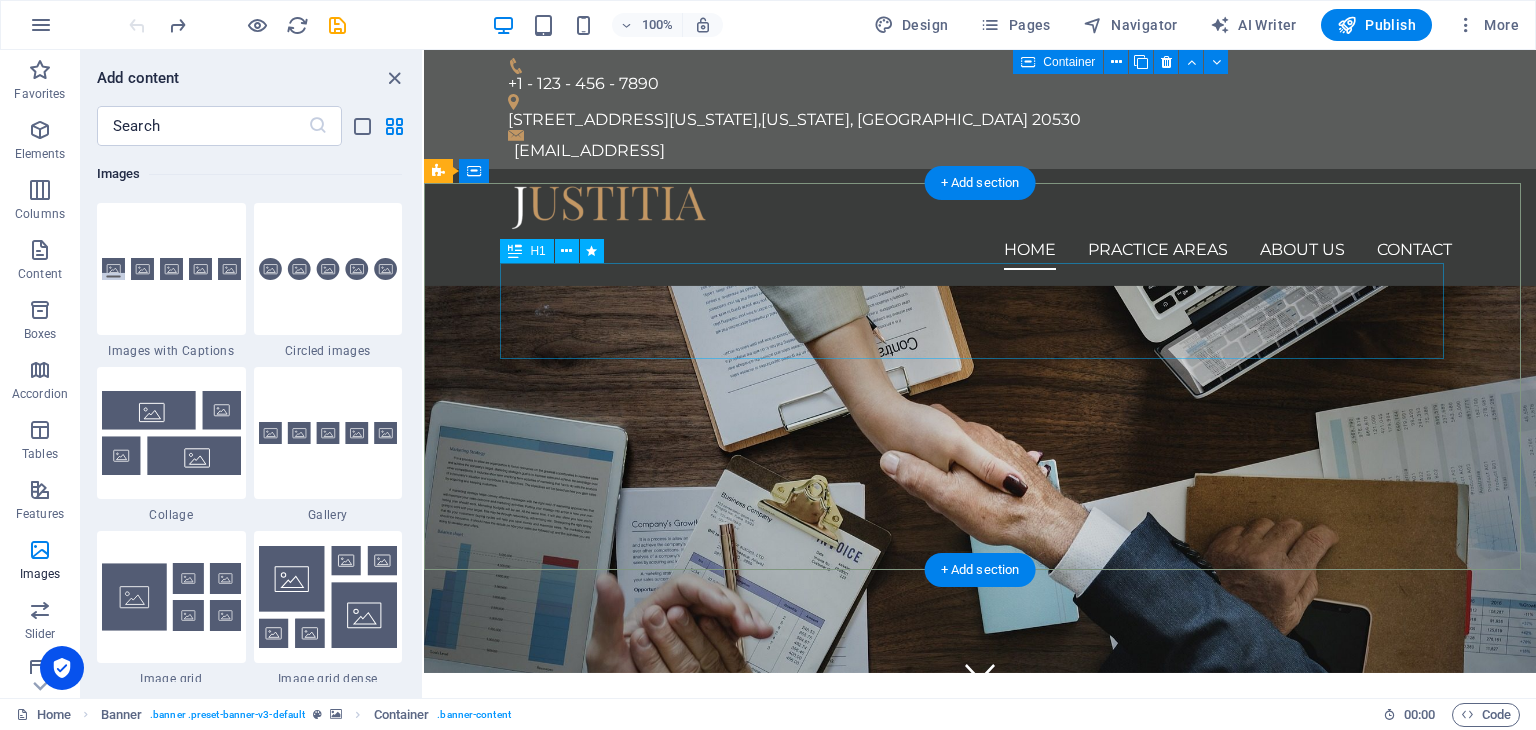 click on "We protect your rights" at bounding box center (980, 801) 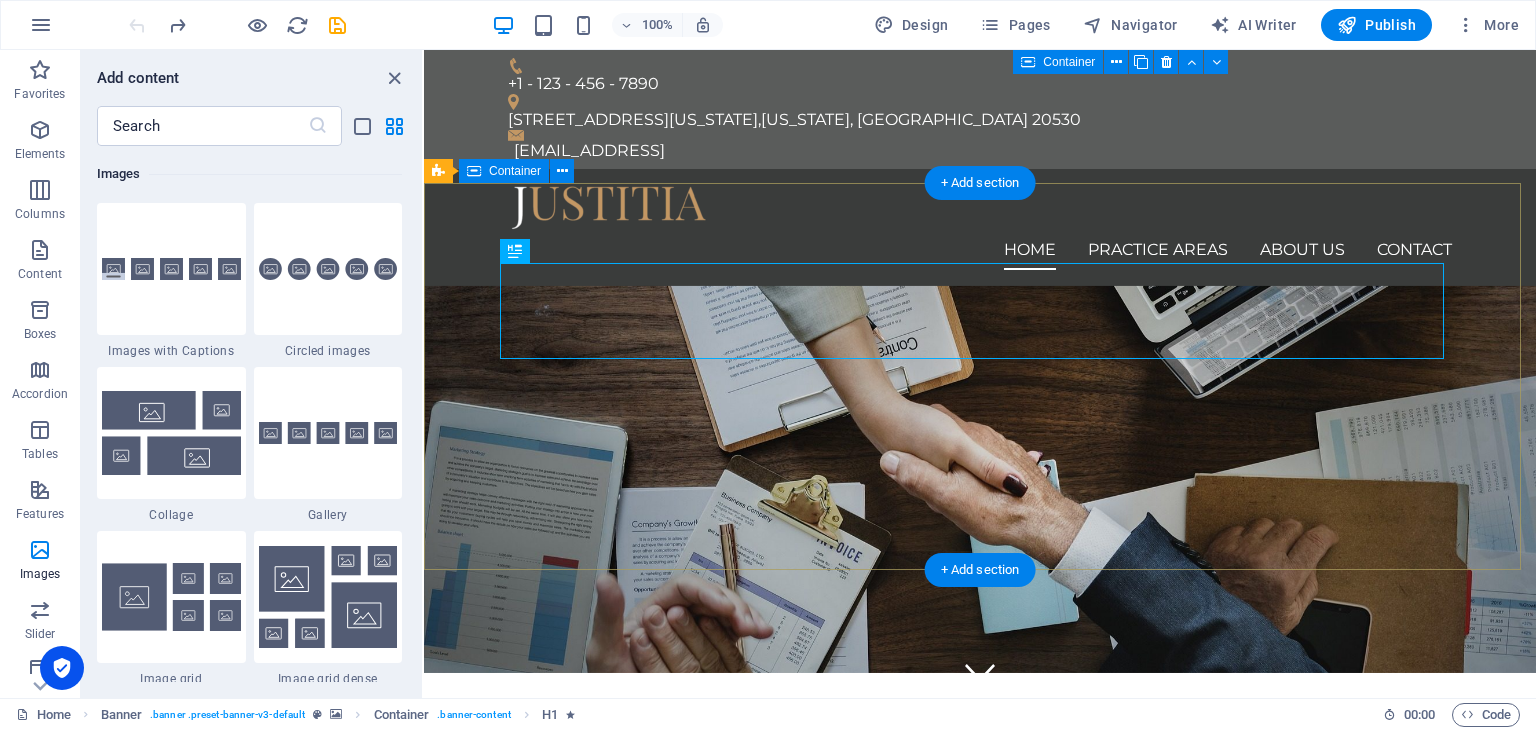 click on "We protect your rights Consetetur sadipscing elitr, sed diam nonumy eirmod tempor invidunt ut labore et dolore magna aliquyam erat, sed diam voluptua. At vero eos et accusam et [PERSON_NAME] duo [PERSON_NAME] et ea rebum. Learn more" at bounding box center [980, 866] 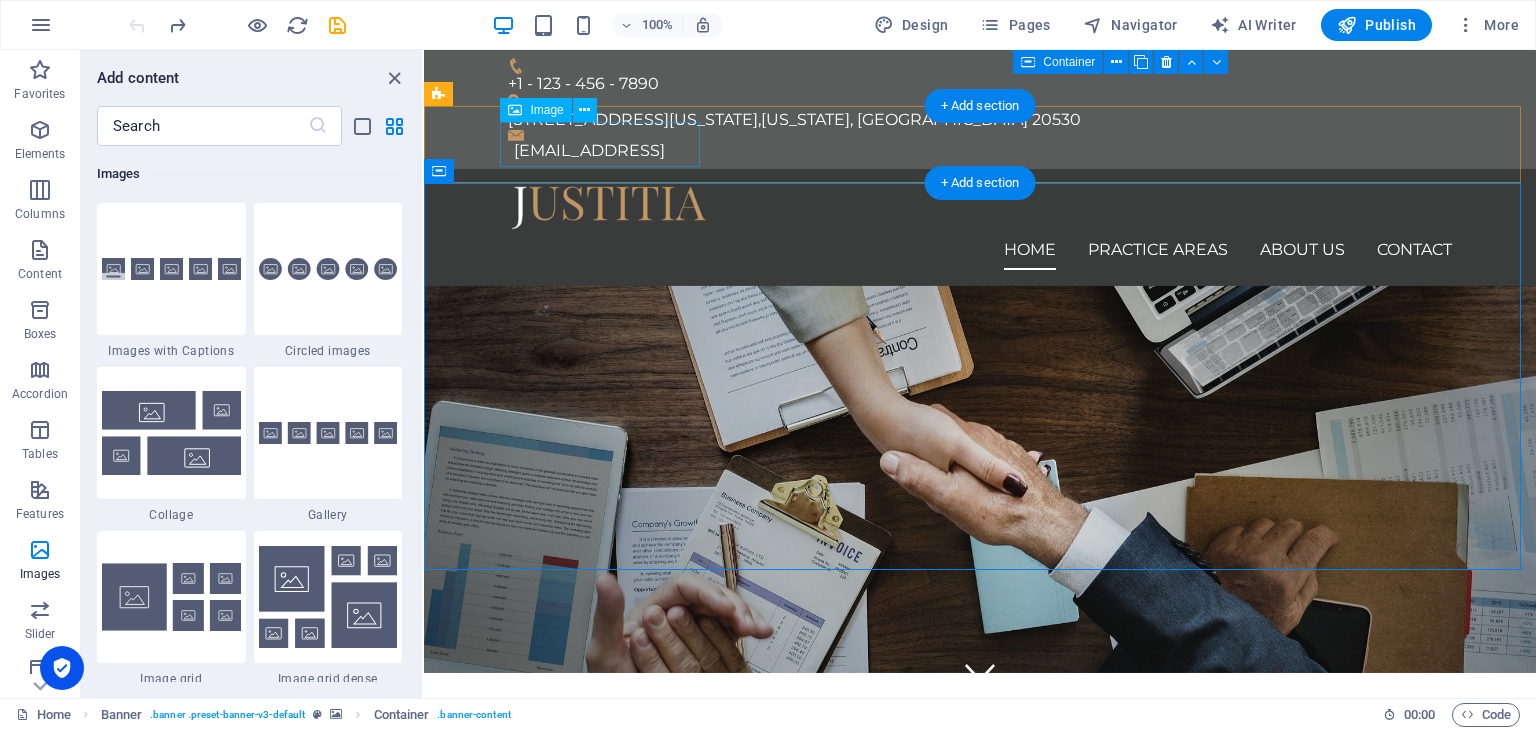 click at bounding box center (980, 207) 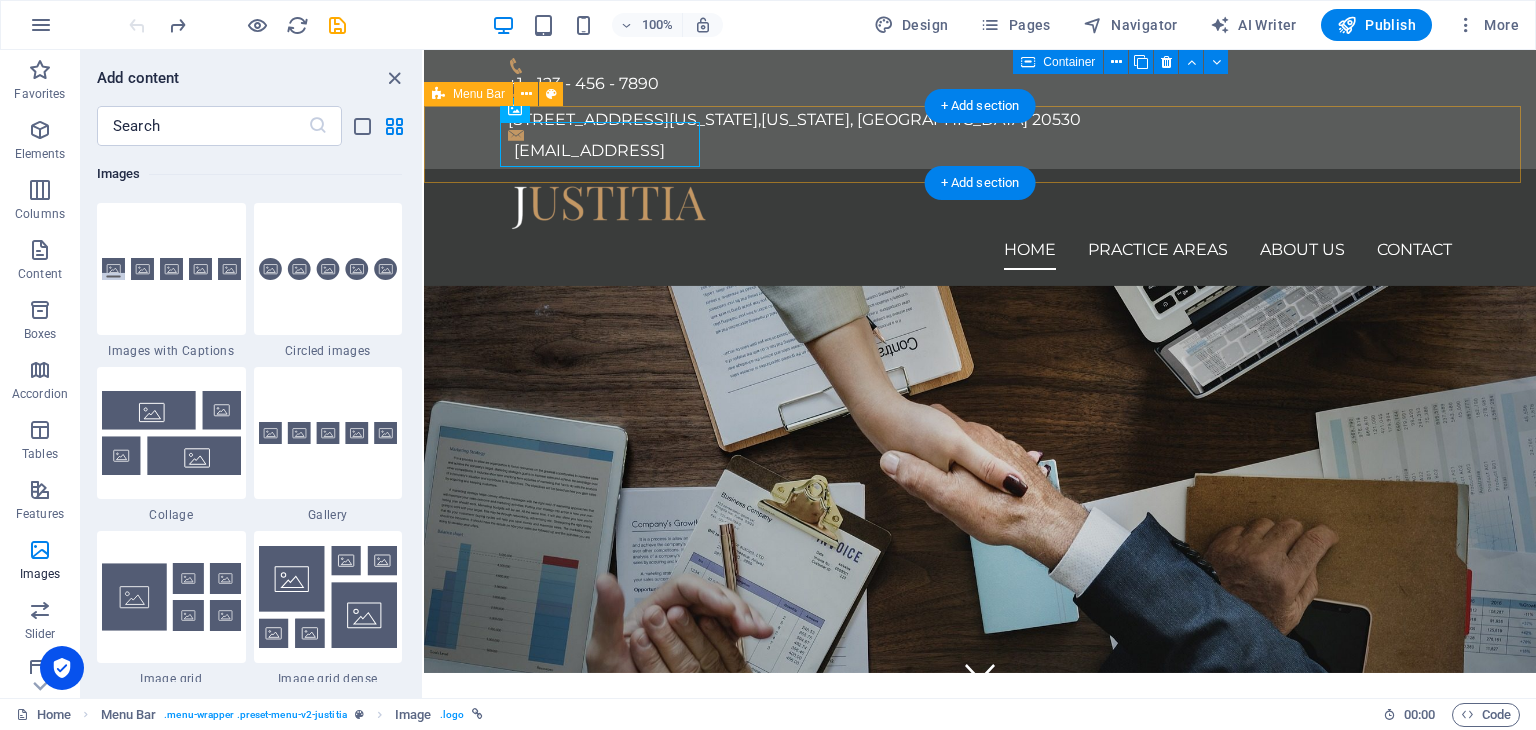 click on "Home Practice Areas About us Contact" at bounding box center (980, 227) 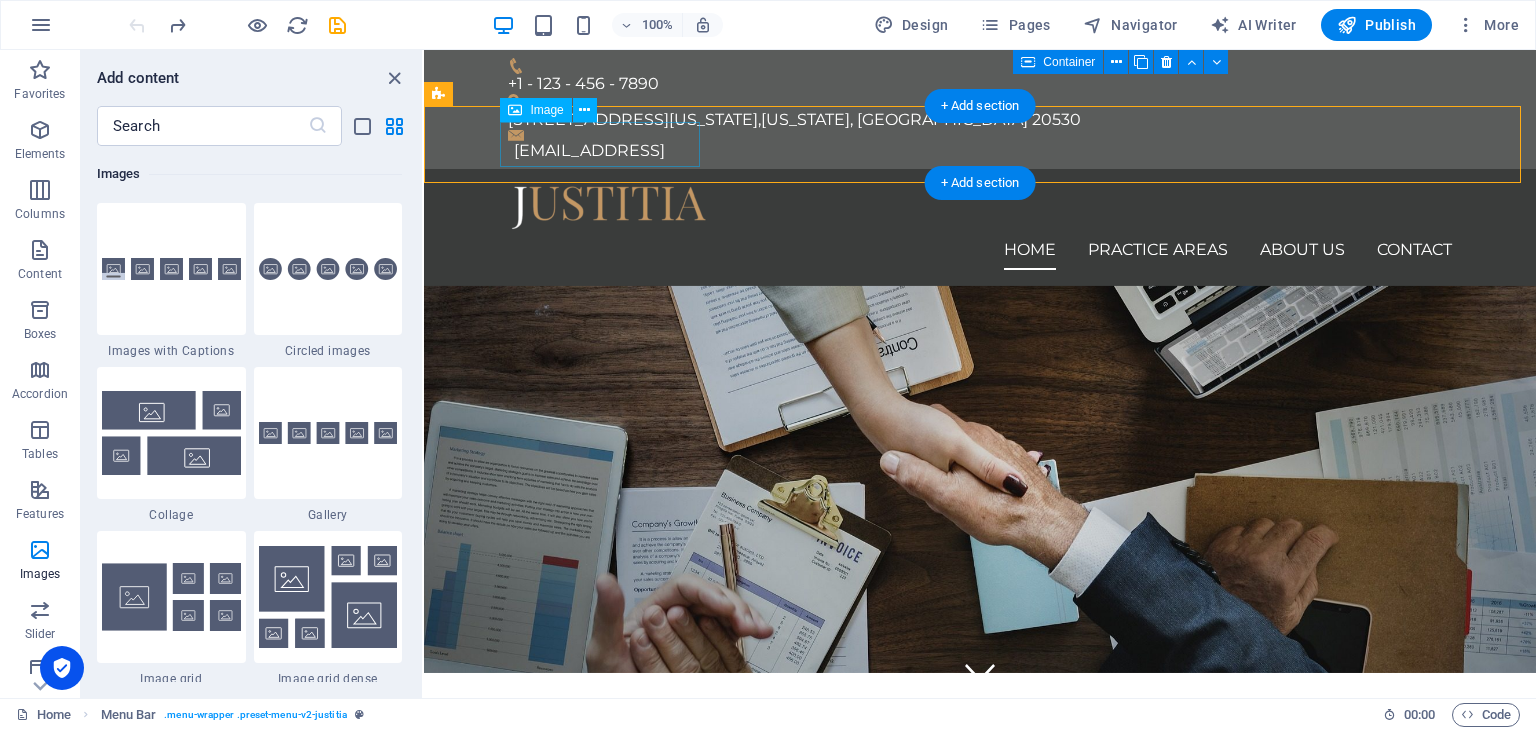 click at bounding box center [980, 207] 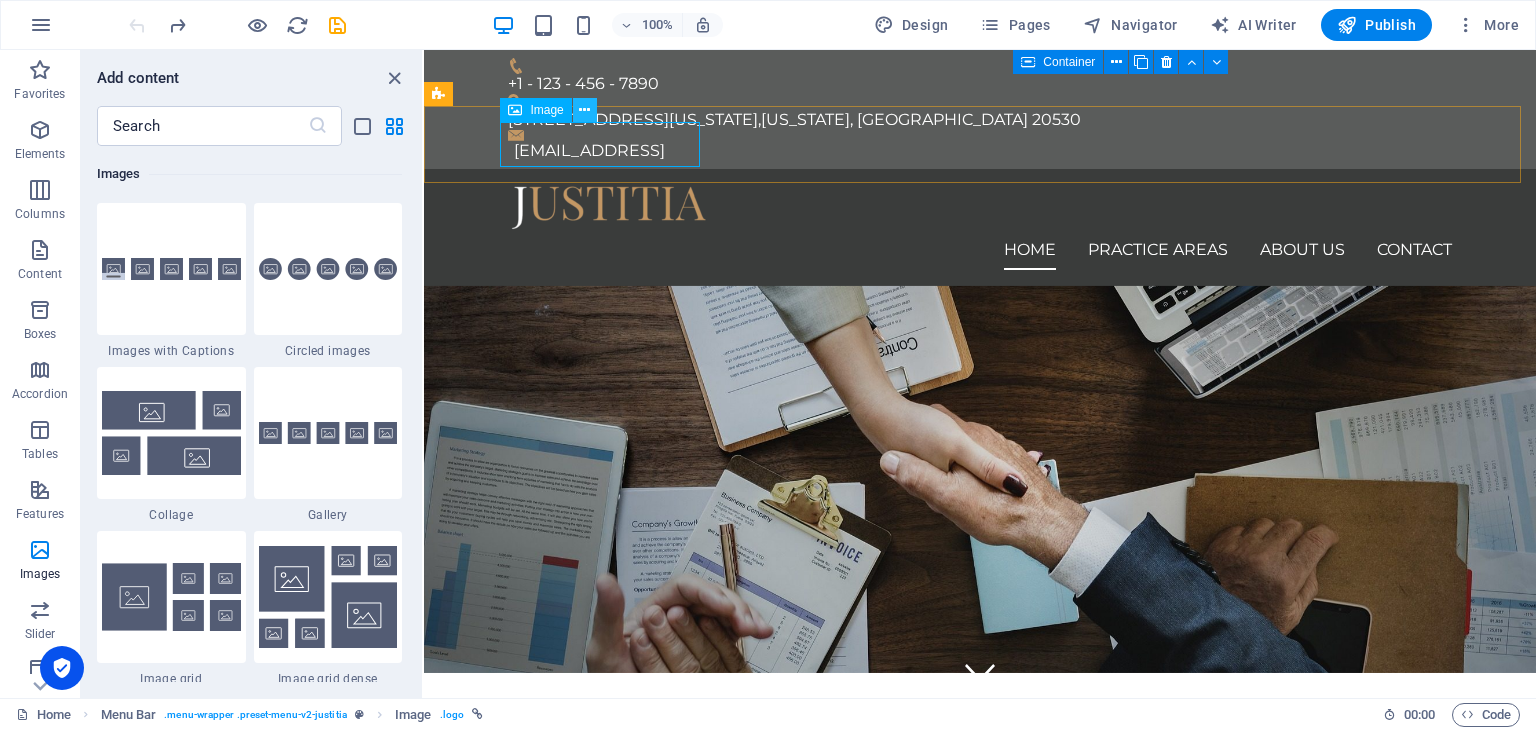 click at bounding box center (584, 110) 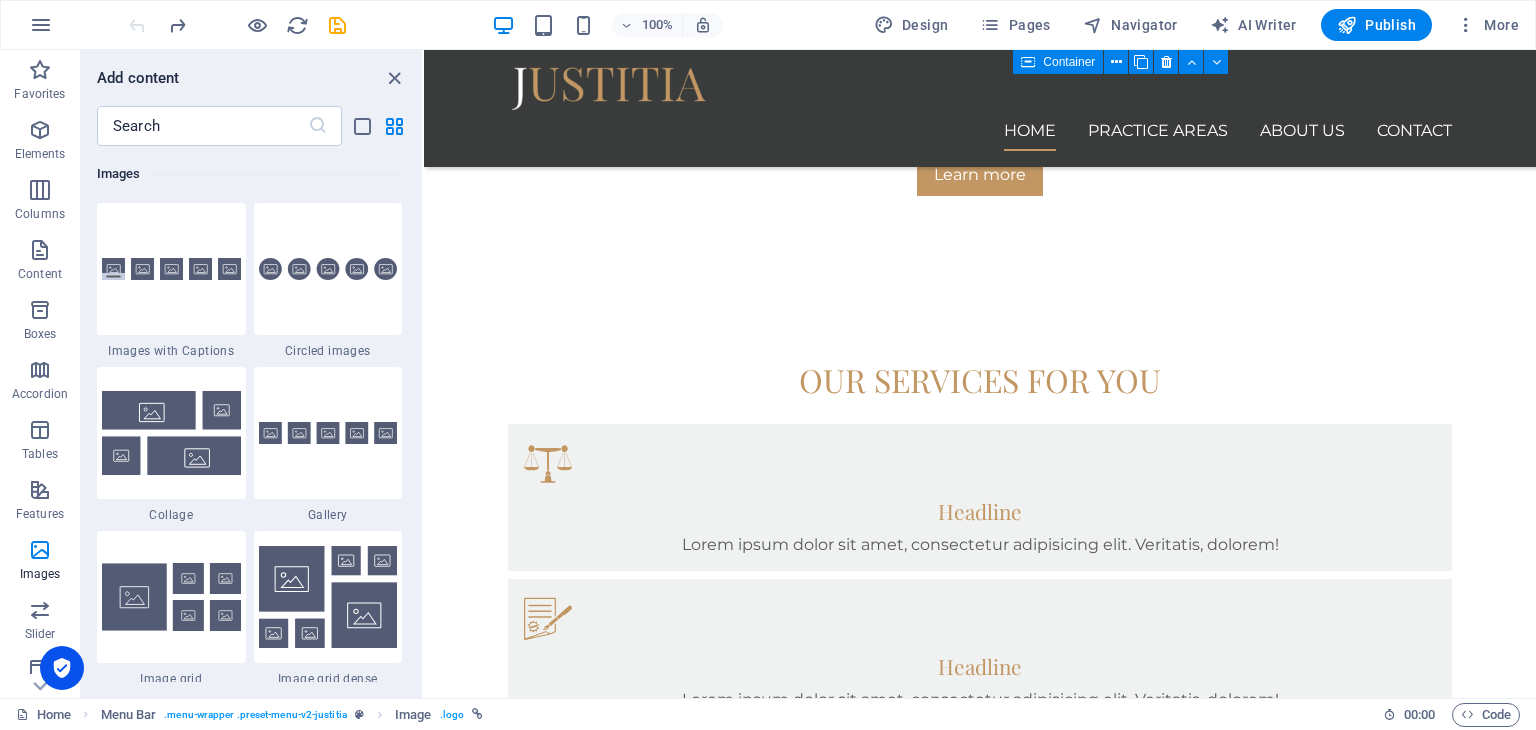 scroll, scrollTop: 851, scrollLeft: 0, axis: vertical 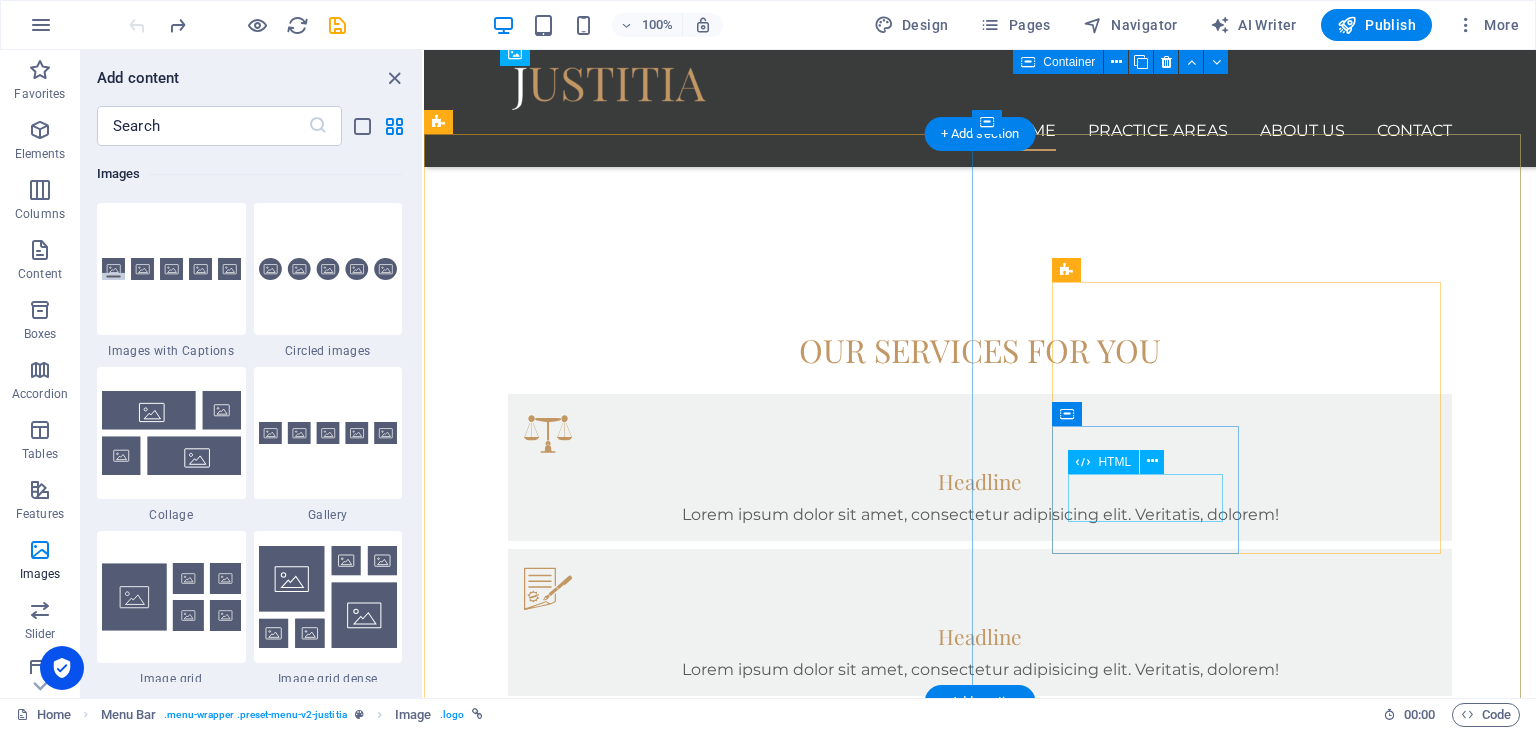 click on "20  Y" at bounding box center [980, 2303] 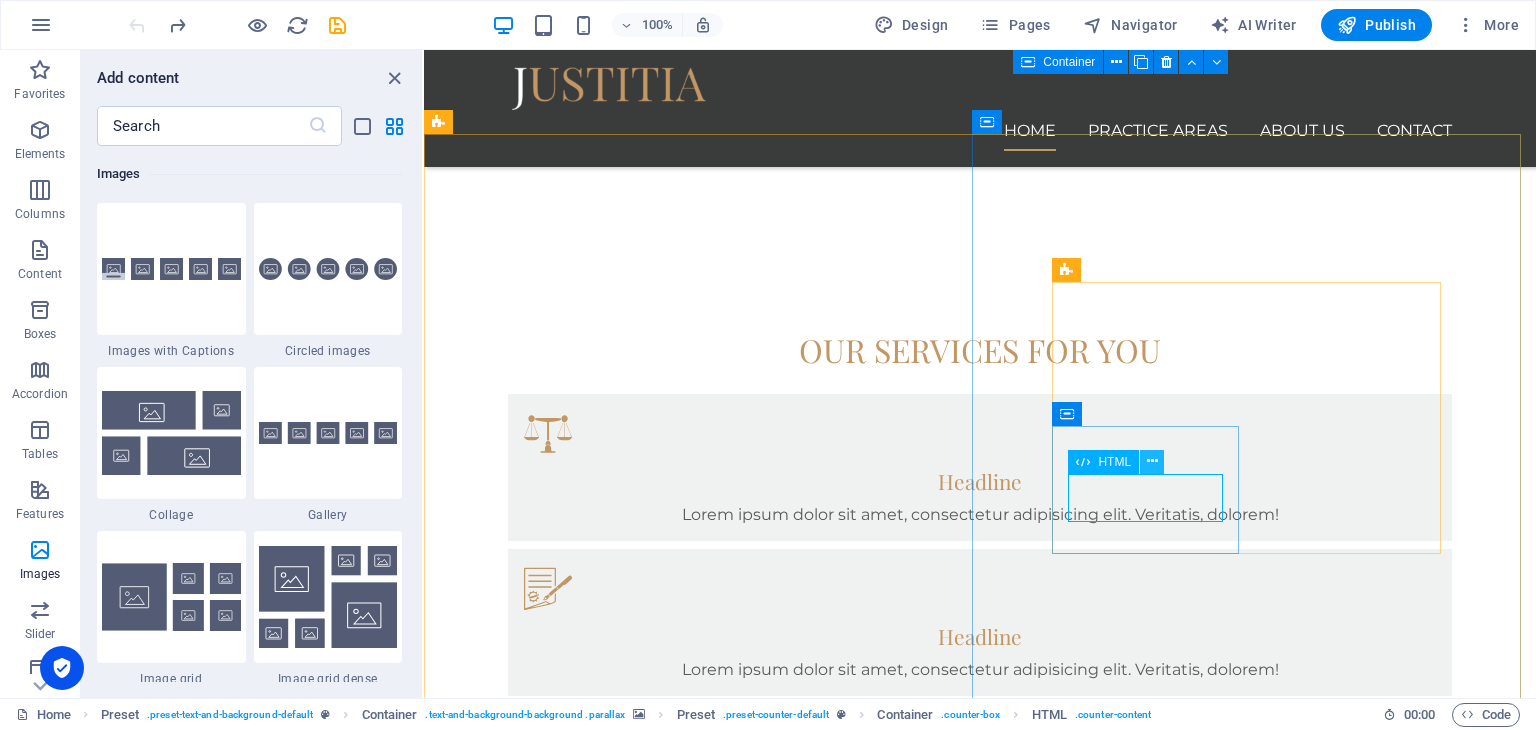 click at bounding box center (1152, 461) 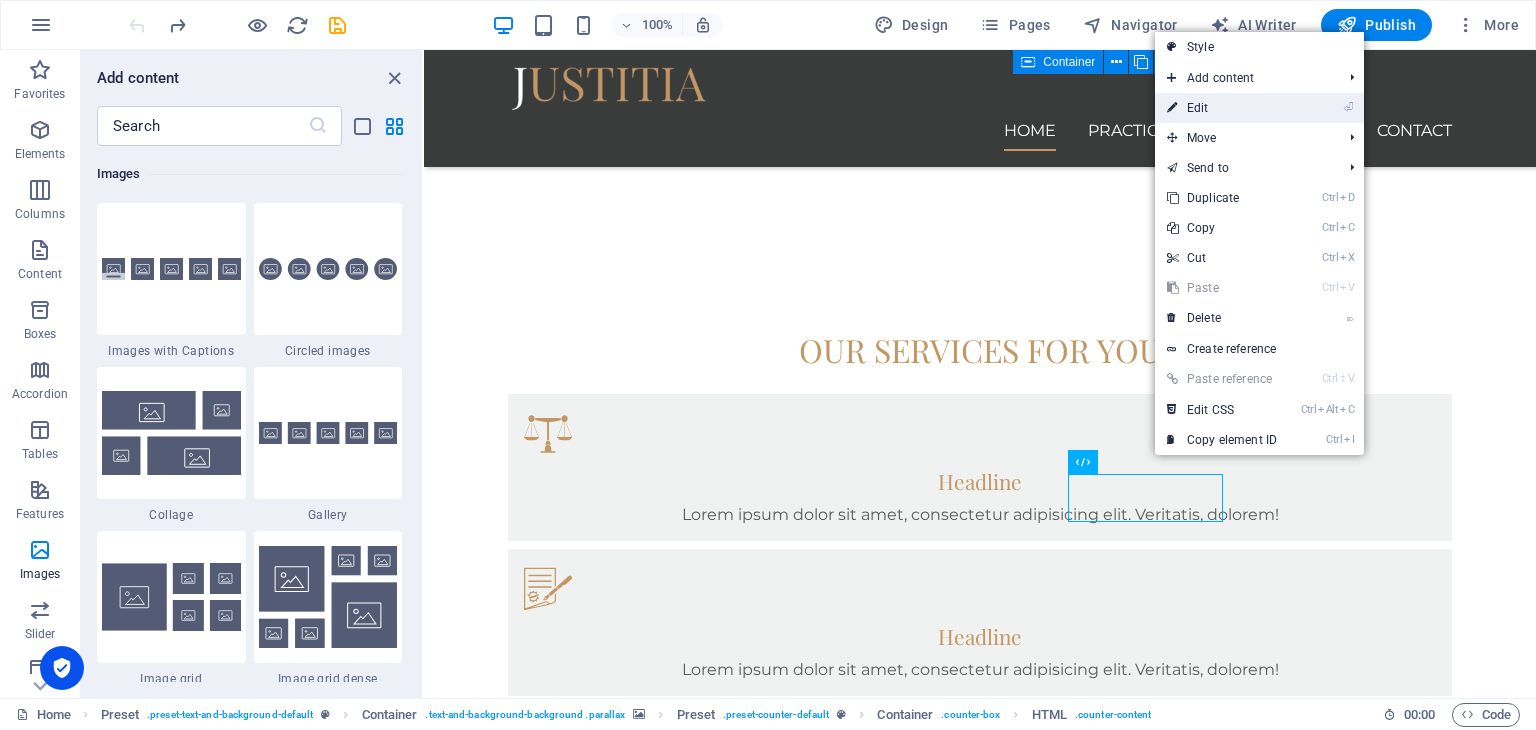 drag, startPoint x: 1218, startPoint y: 105, endPoint x: 762, endPoint y: 63, distance: 457.9301 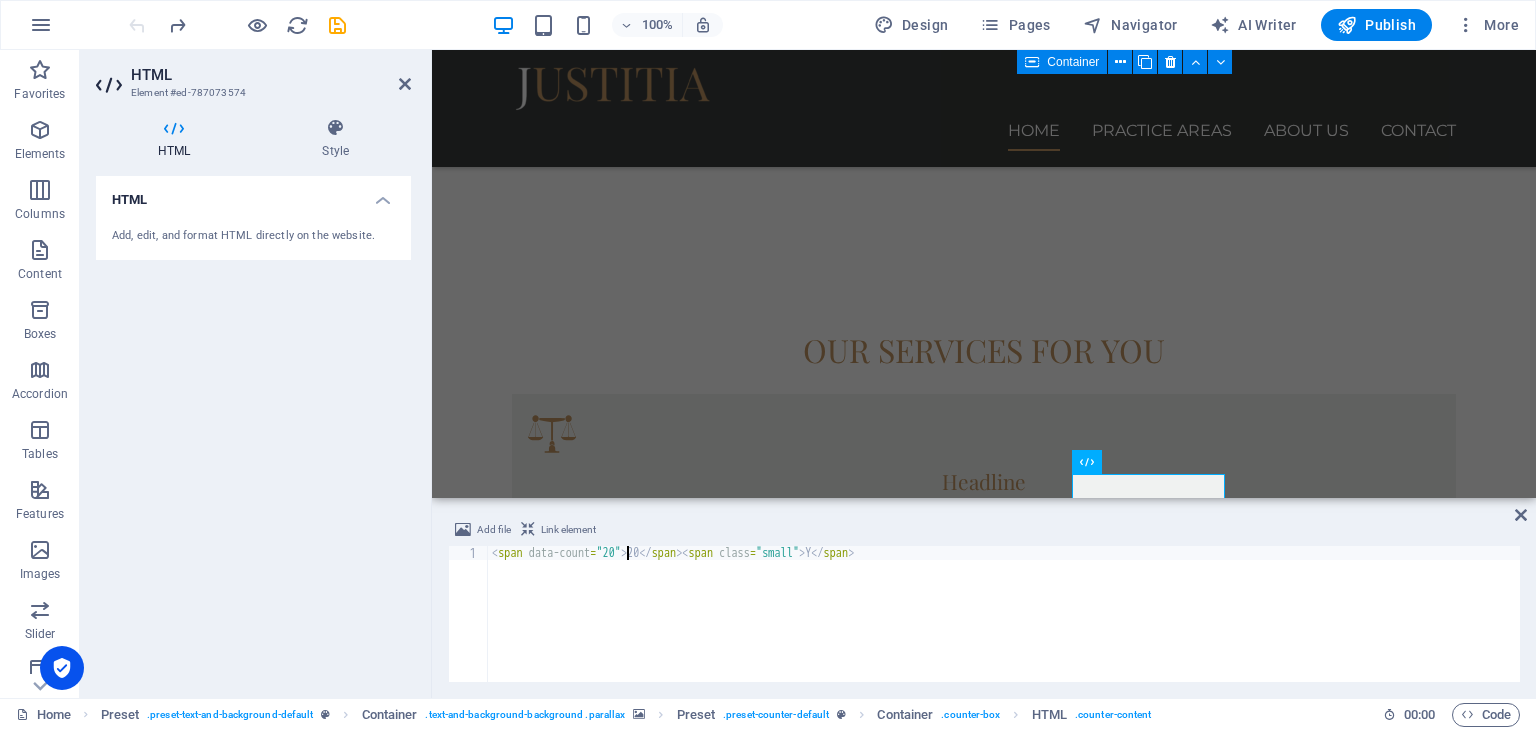 click on "< span   data-count = "20" > 20 </ span > < span   class = "small" >  Y </ span >" at bounding box center (1004, 628) 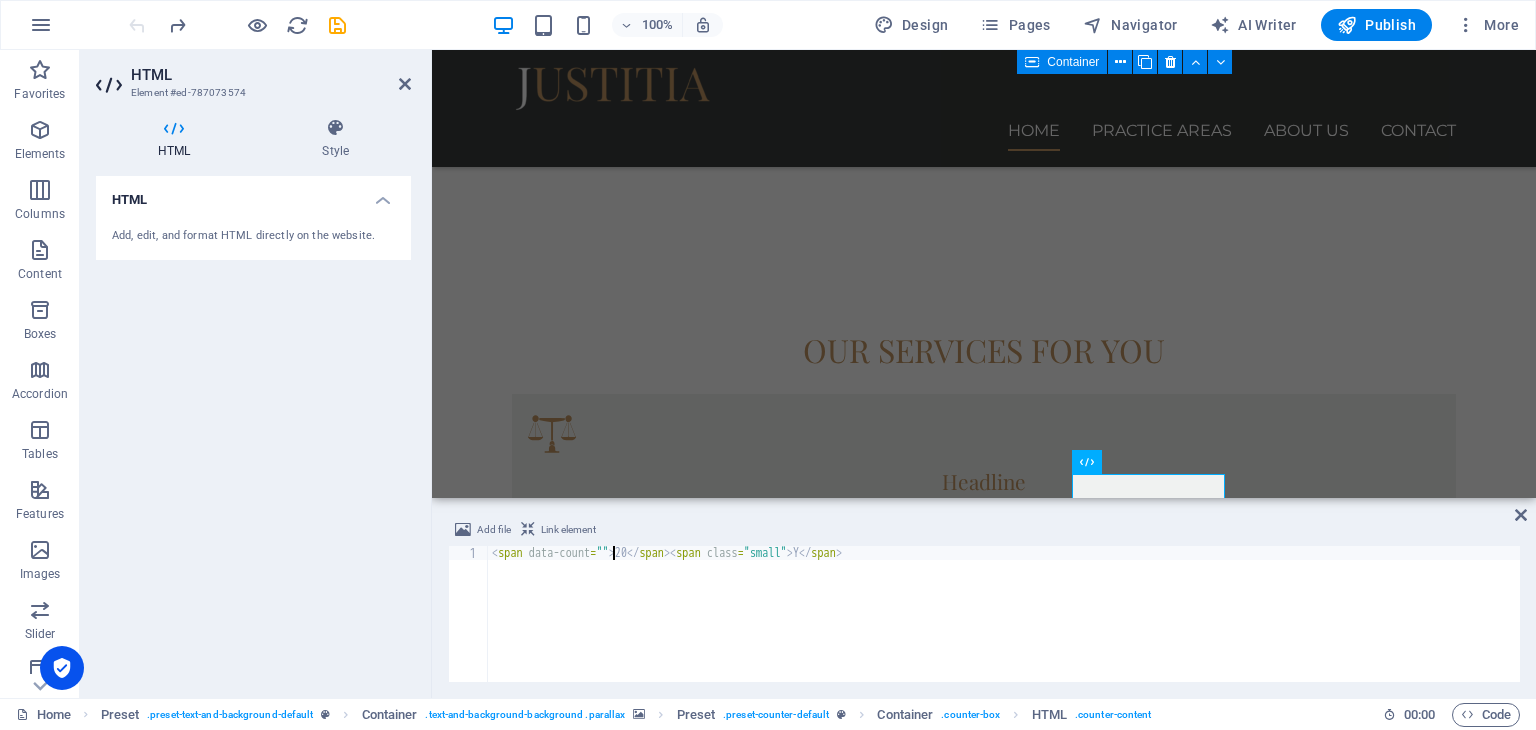 scroll, scrollTop: 0, scrollLeft: 11, axis: horizontal 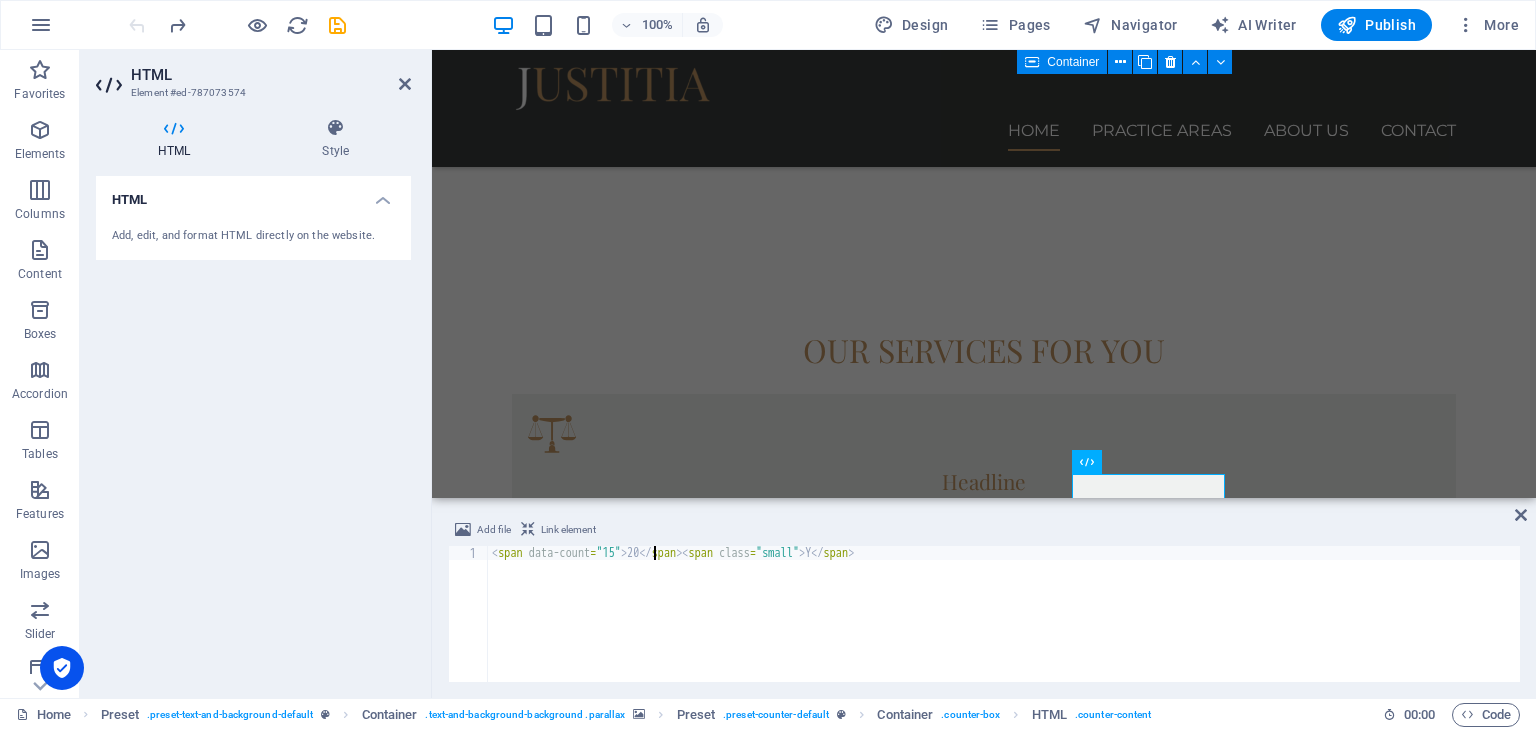 click on "< span   data-count = "15" > 20 </ span > < span   class = "small" >  Y </ span >" at bounding box center (1004, 628) 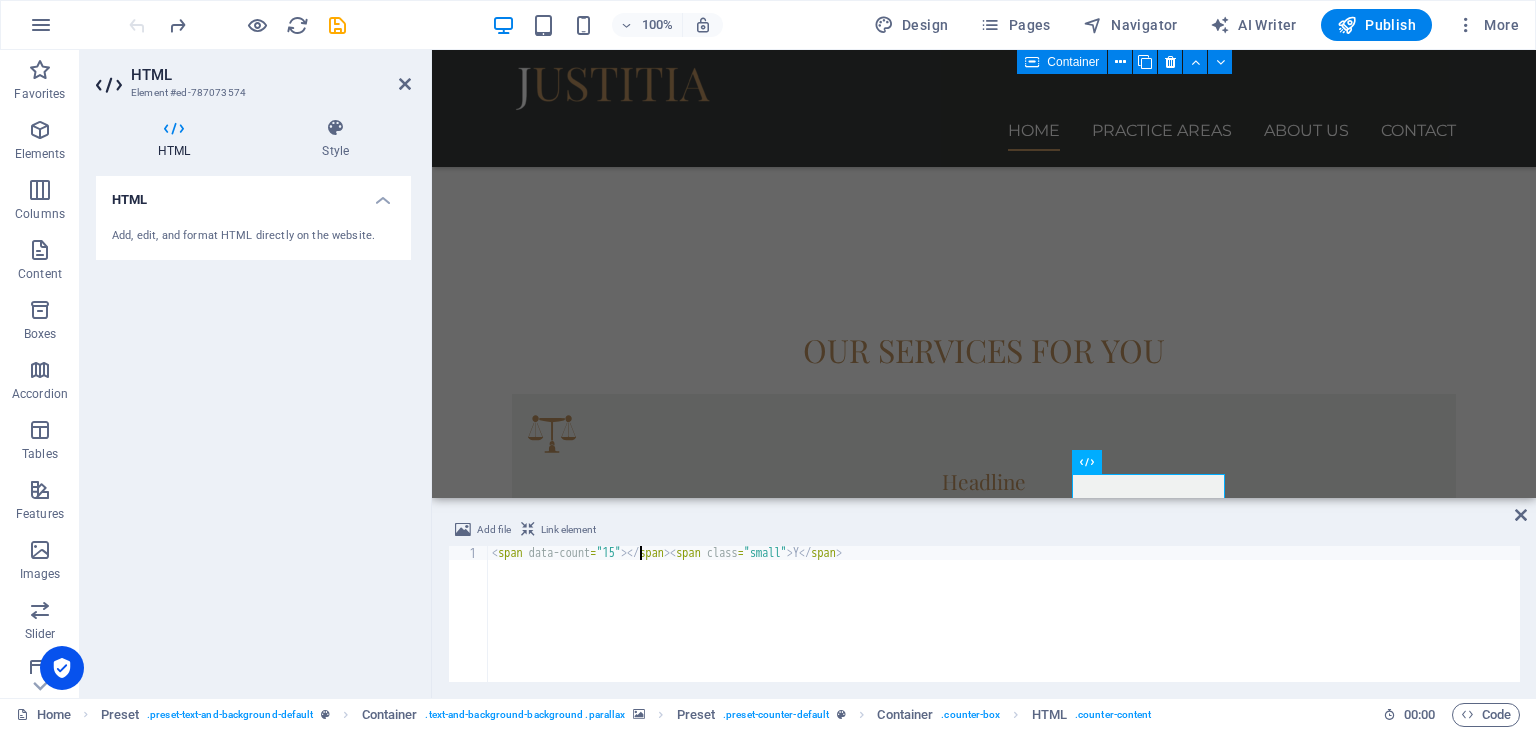 scroll, scrollTop: 0, scrollLeft: 12, axis: horizontal 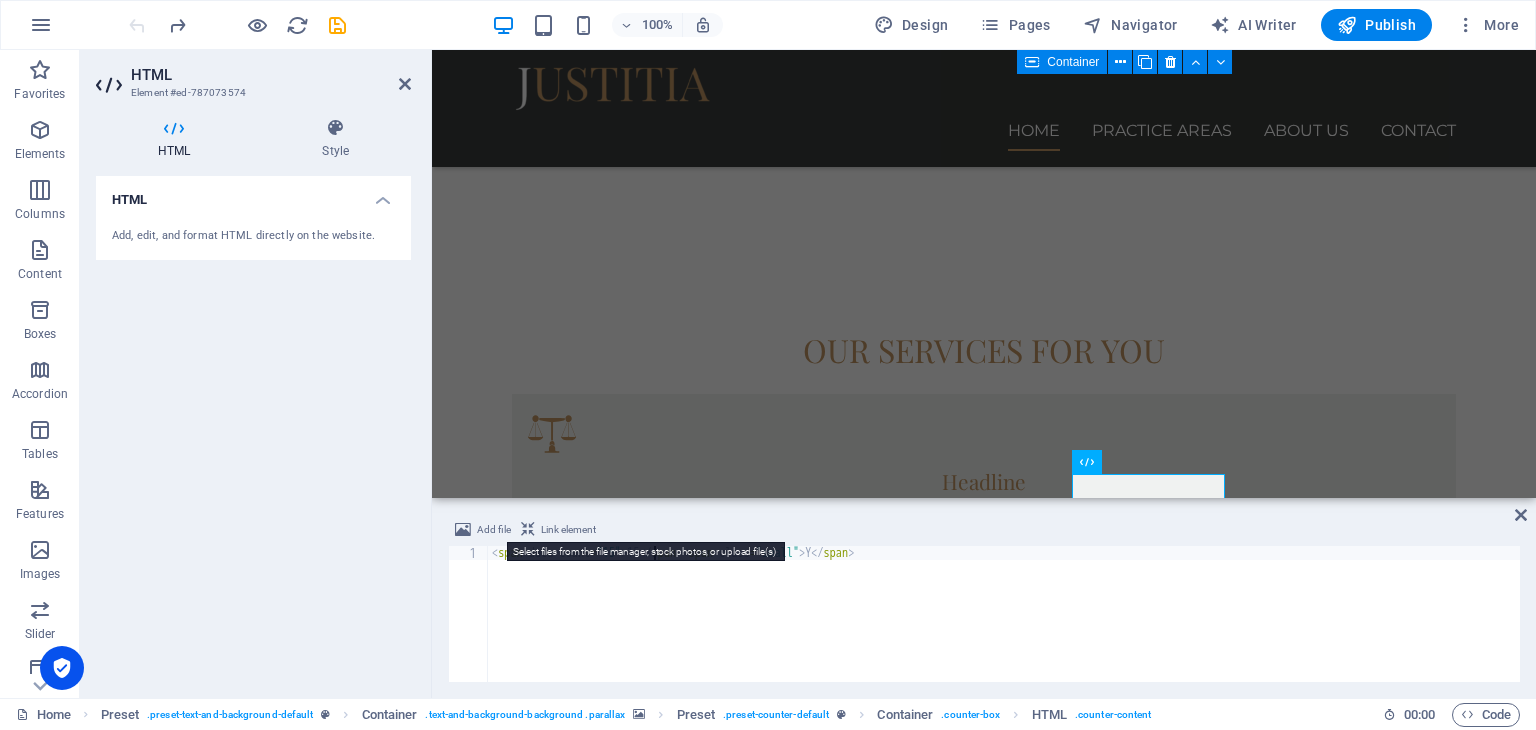 type on "<span data-count="15">15</span><span class="small"> Y</span>" 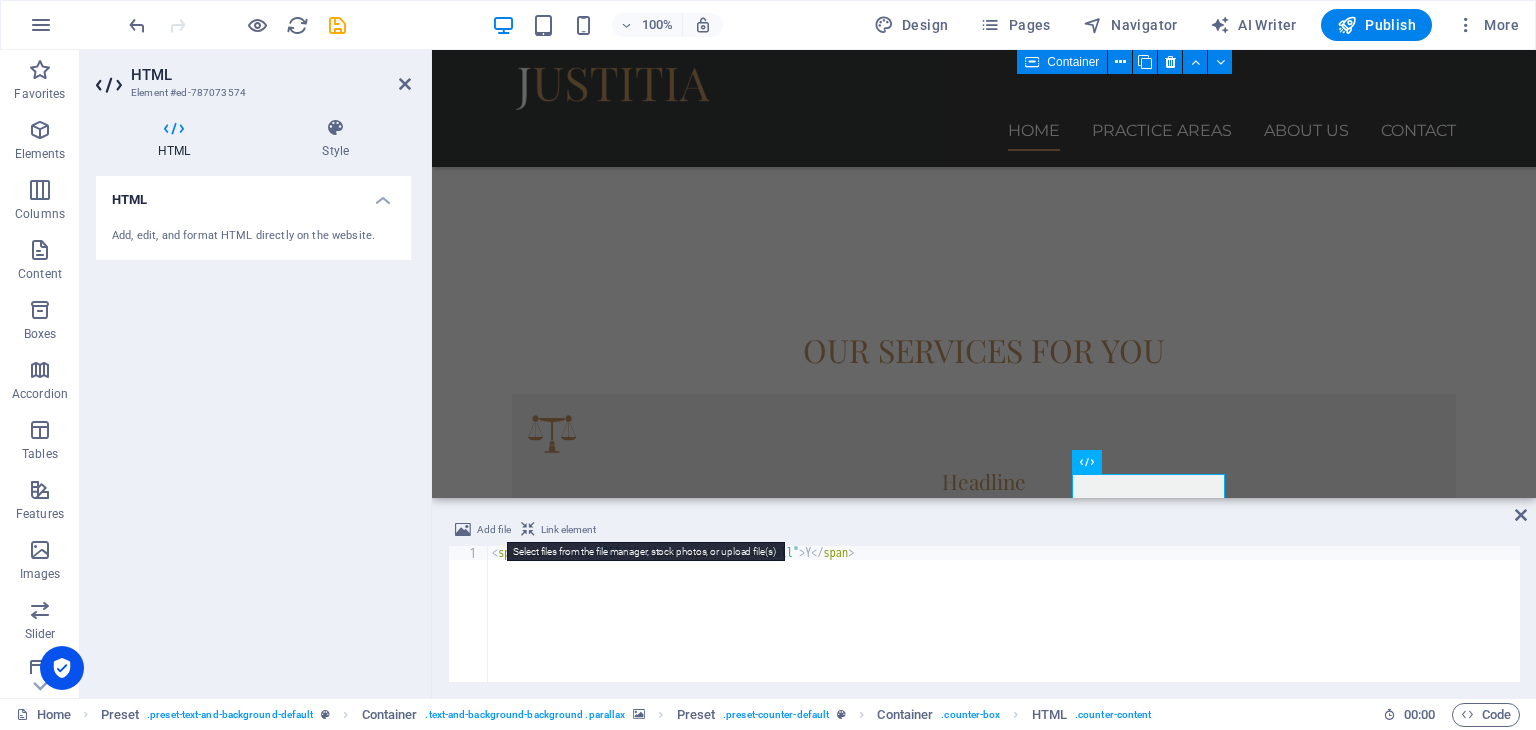 click on "Add file" at bounding box center (494, 530) 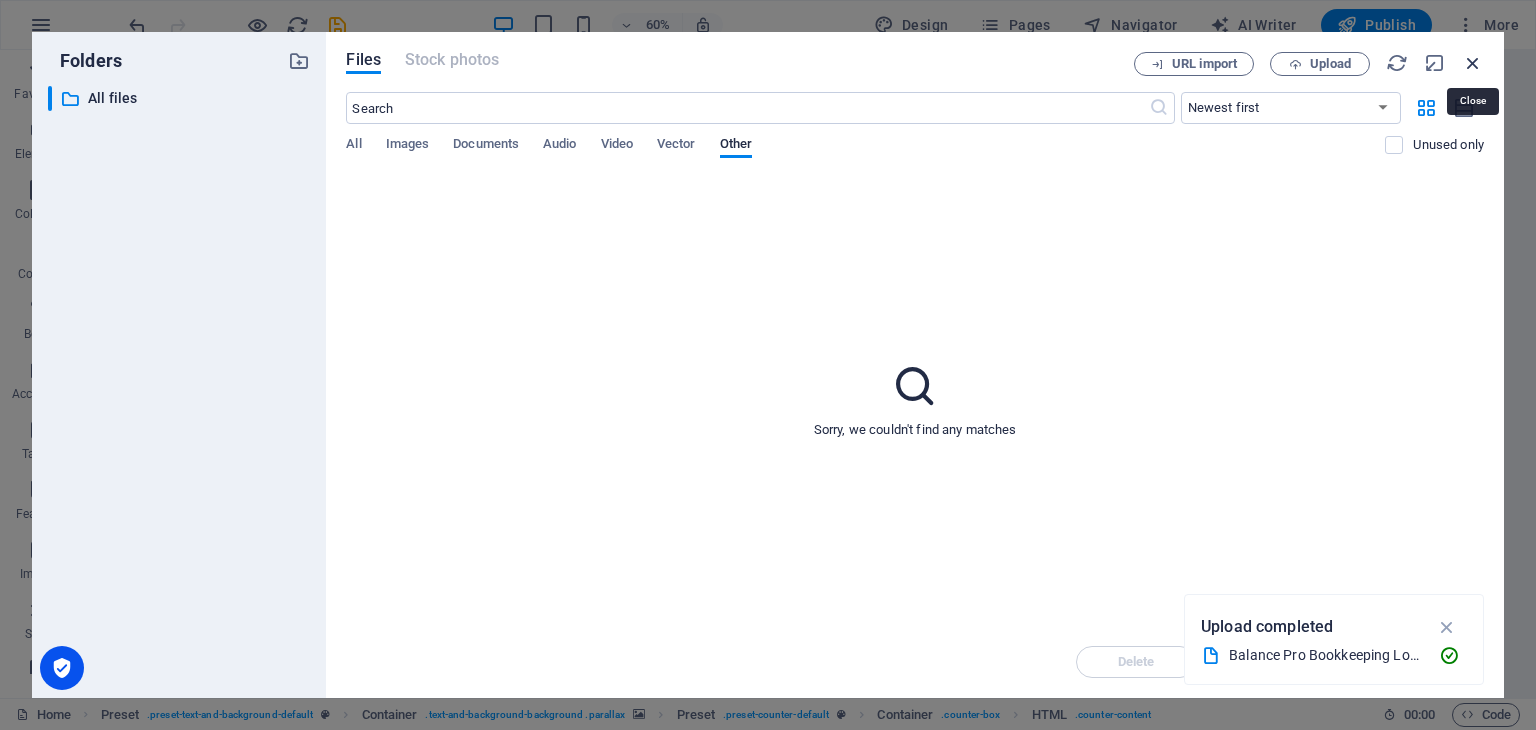 drag, startPoint x: 1473, startPoint y: 69, endPoint x: 764, endPoint y: 236, distance: 728.40234 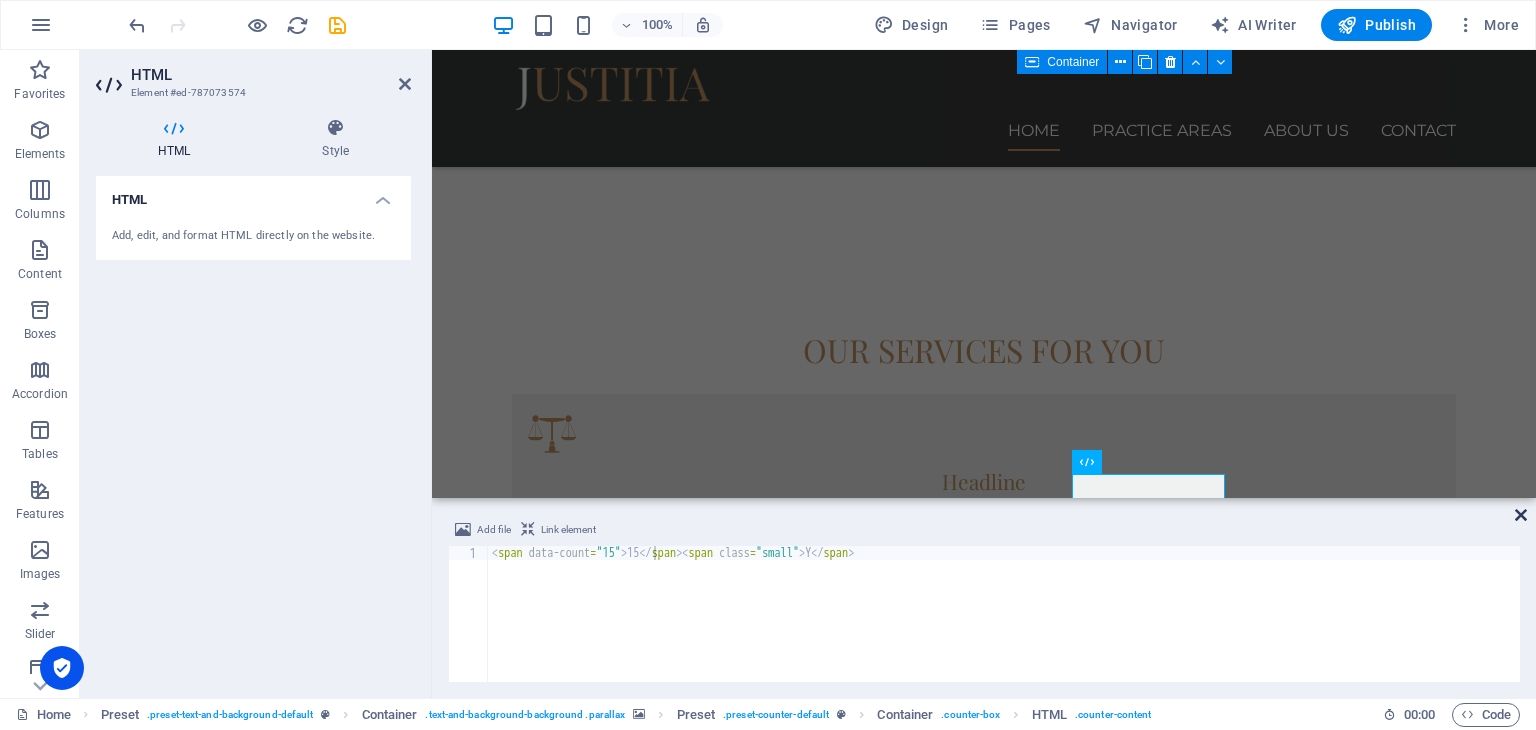 click at bounding box center (1521, 515) 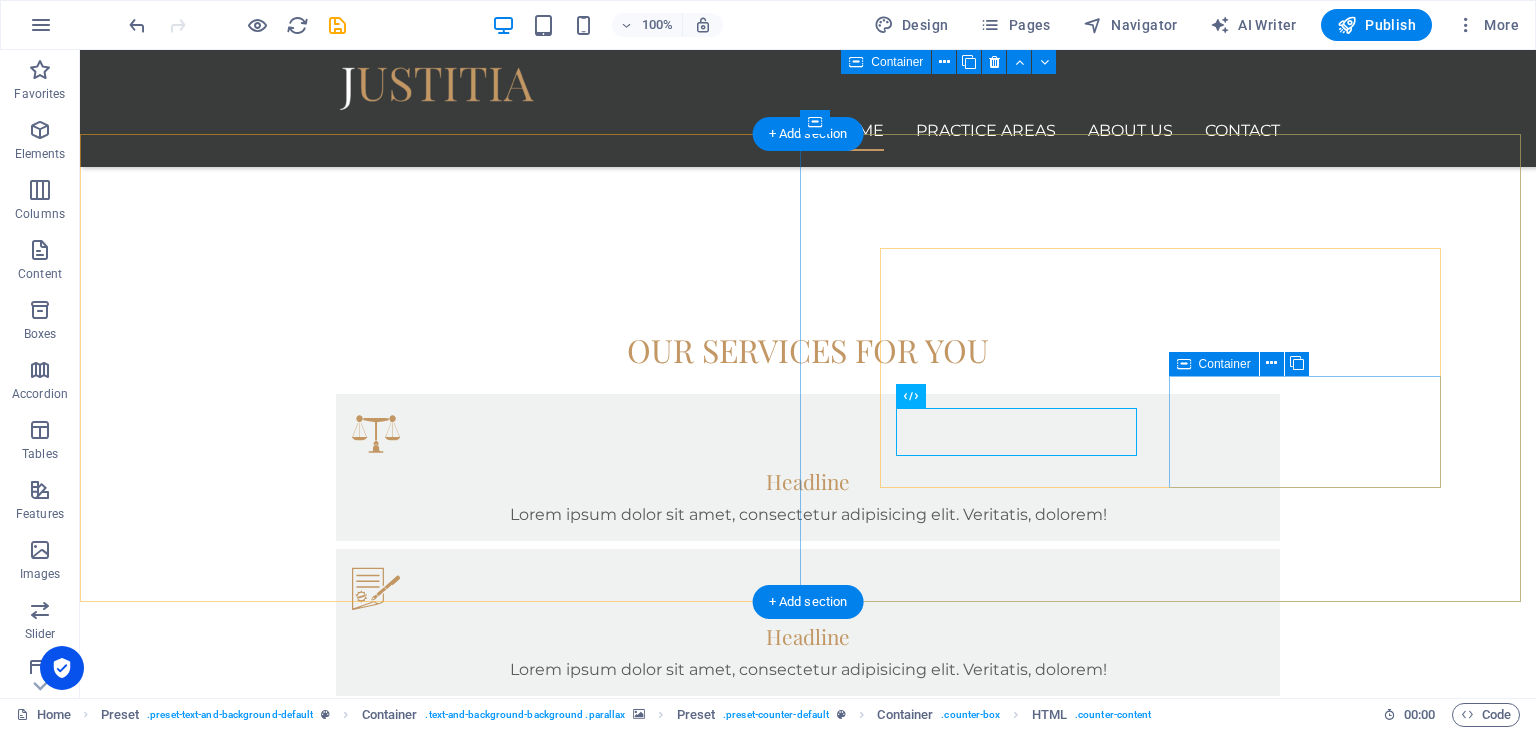 click on "QUALIFIED LAWYERS  18" at bounding box center [808, 2323] 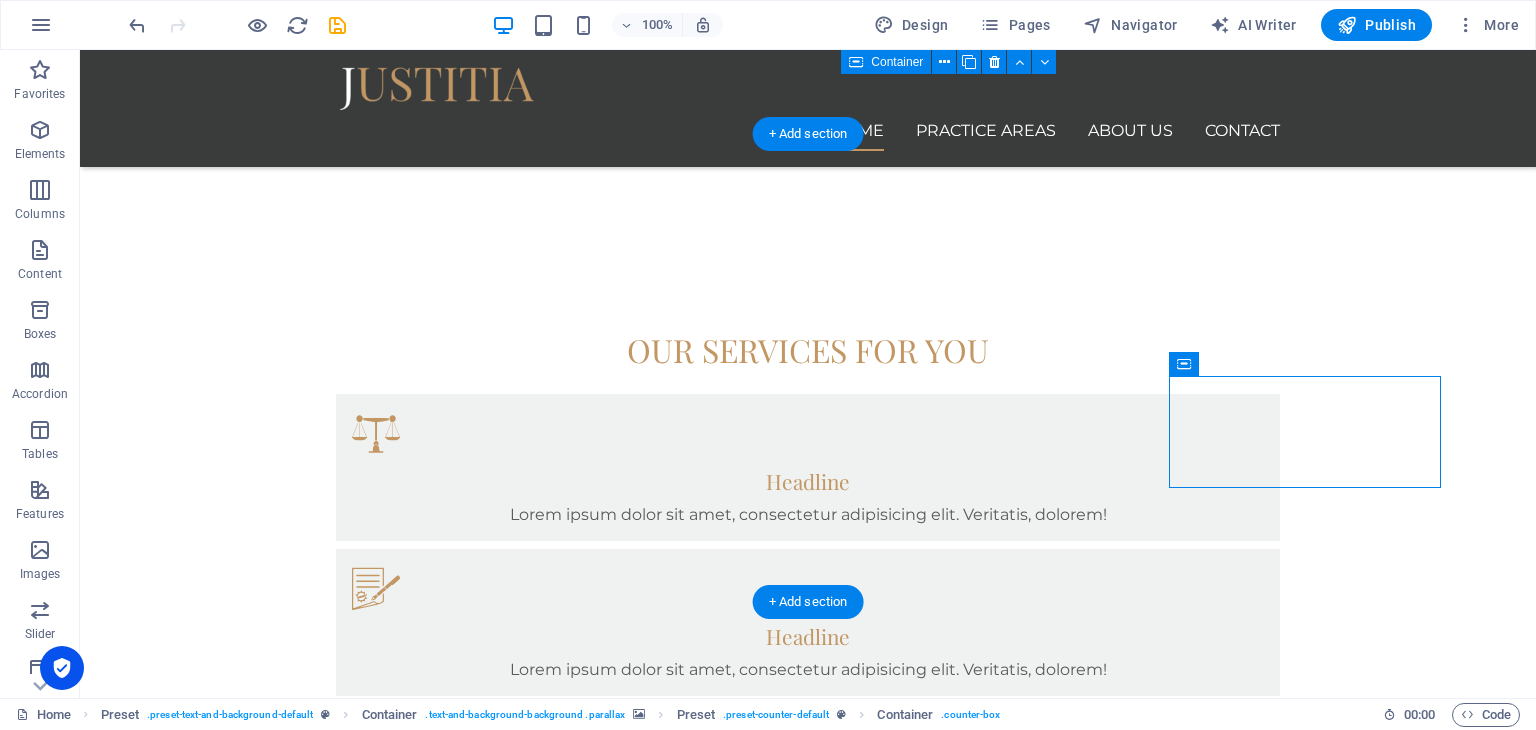 click at bounding box center (808, 1531) 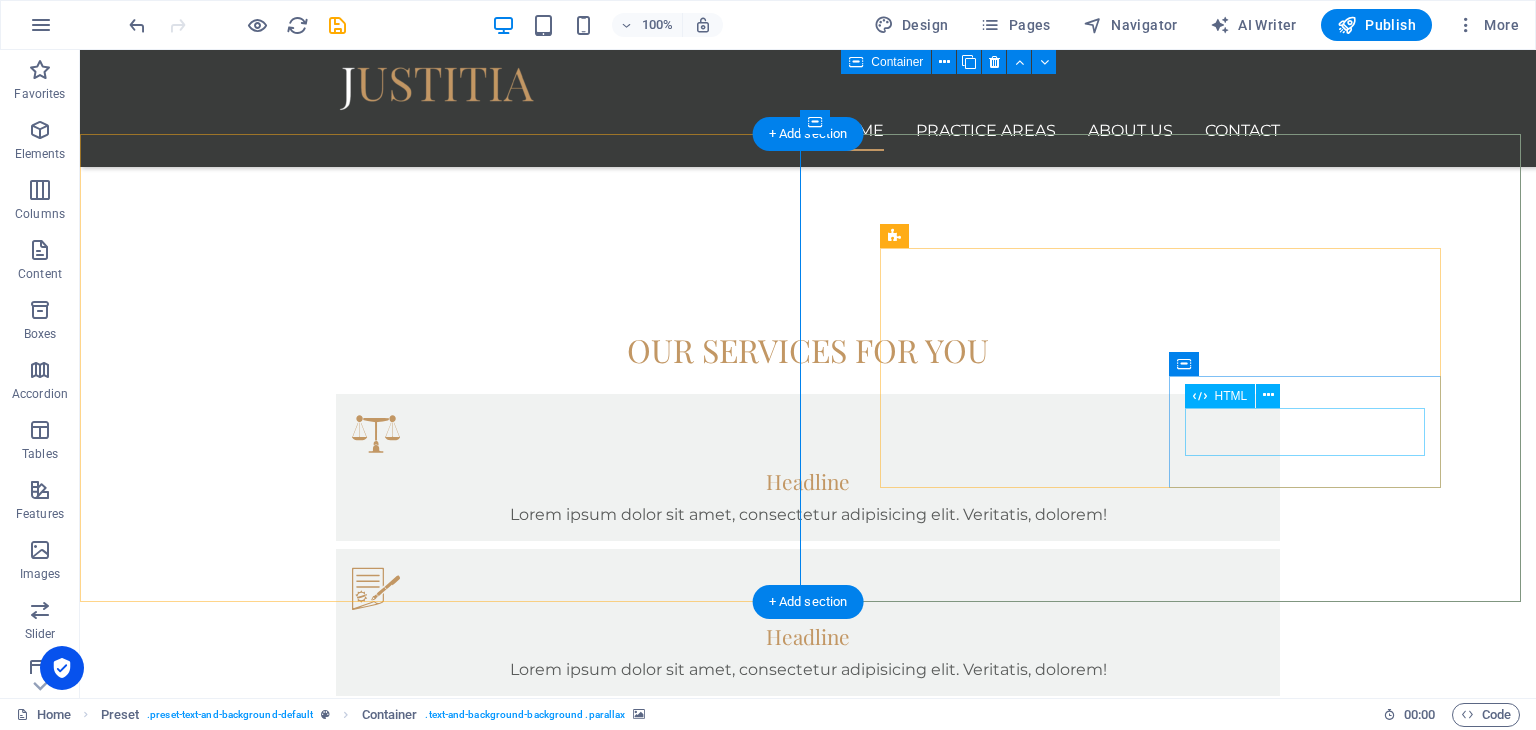 click on "18" at bounding box center [808, 2323] 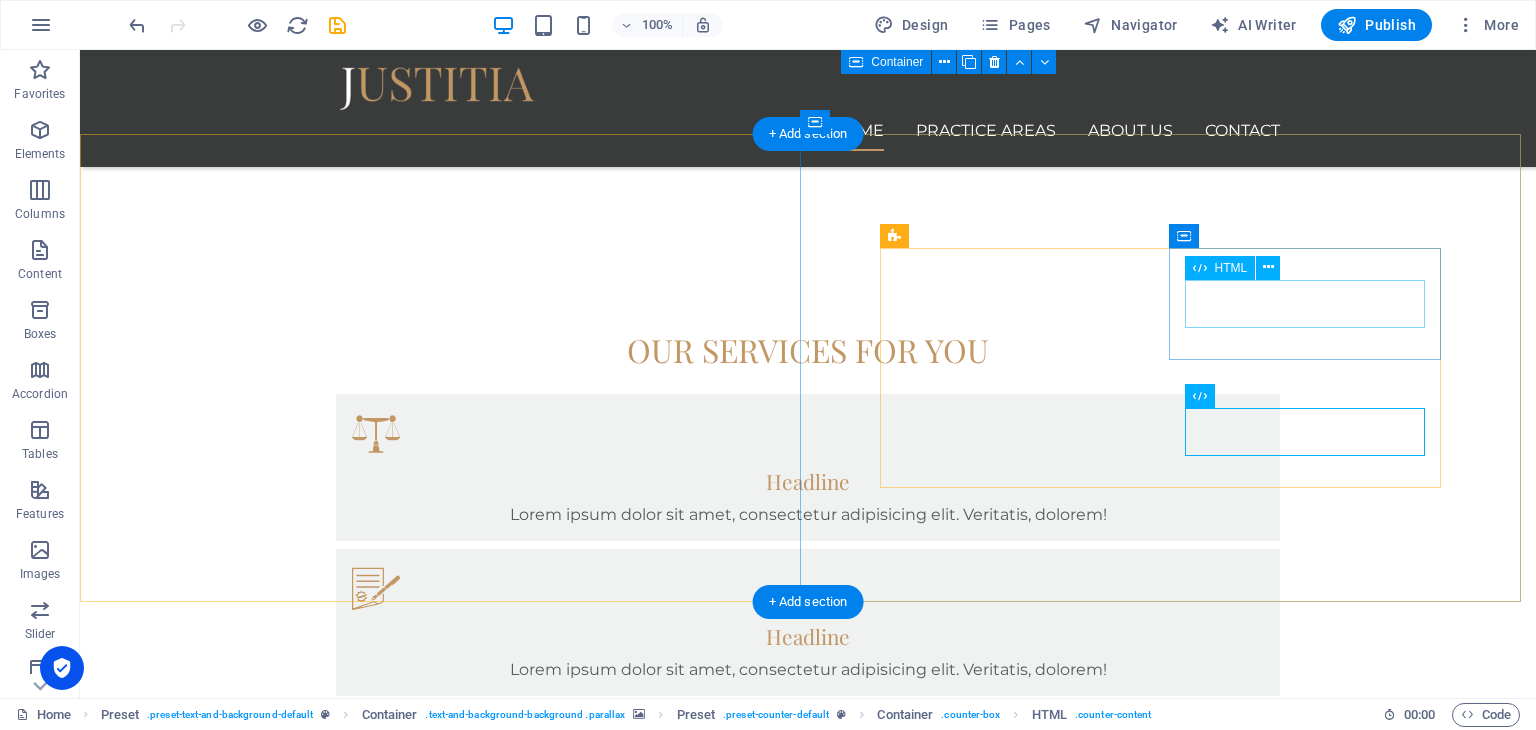 click on "558" at bounding box center [808, 2083] 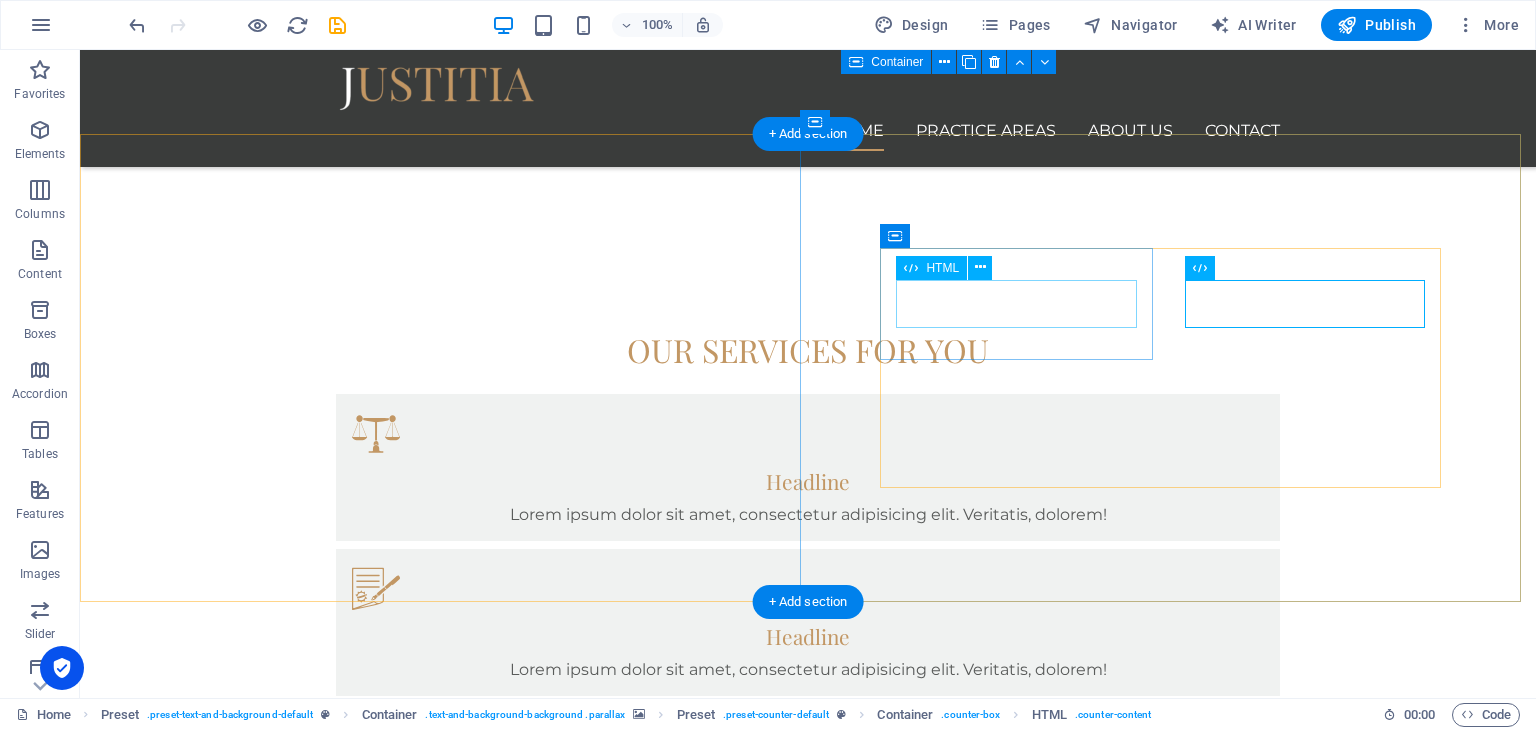 click on "500" at bounding box center (808, 1963) 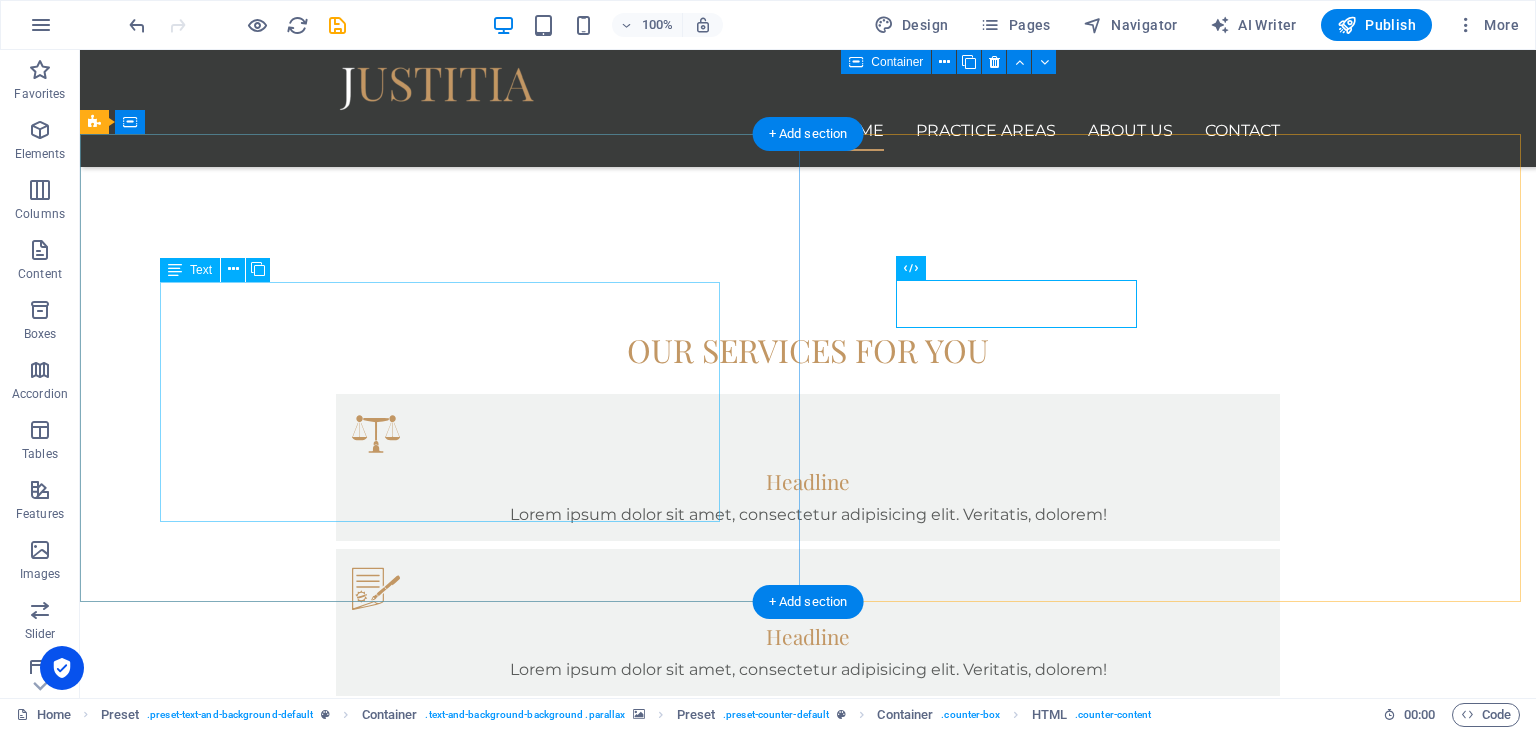click on "Lorem ipsum dolor sit amet, consectetur adipisicing elit. Vitae, eos, voluptatem, et sequi distinctio adipisci omnis in error quas fuga tempore fugit incidunt quos. [PERSON_NAME], debitis architecto ducimus eligendi dignissimos modi ut non officiis repudiandae maiores. Fugit sit atque eaque dolorum autem reprehenderit porro omnis obcaecati laborum? Obcaecati, laboriosam, ex, deserunt, harum libero a voluptatem possimus culpa nisi eos quas dolore omnis debitis consequatur fugiat eaque nostrum excepturi nulla. Qui, molestias, nobis dicta enim voluptas repellendus tempore mollitia hic tempora natus ipsam sed quo distinctio suscipit officiis consectetur omnis odit saepe soluta atque magni consequuntur unde nemo voluptatem similique porro." at bounding box center (808, 1159) 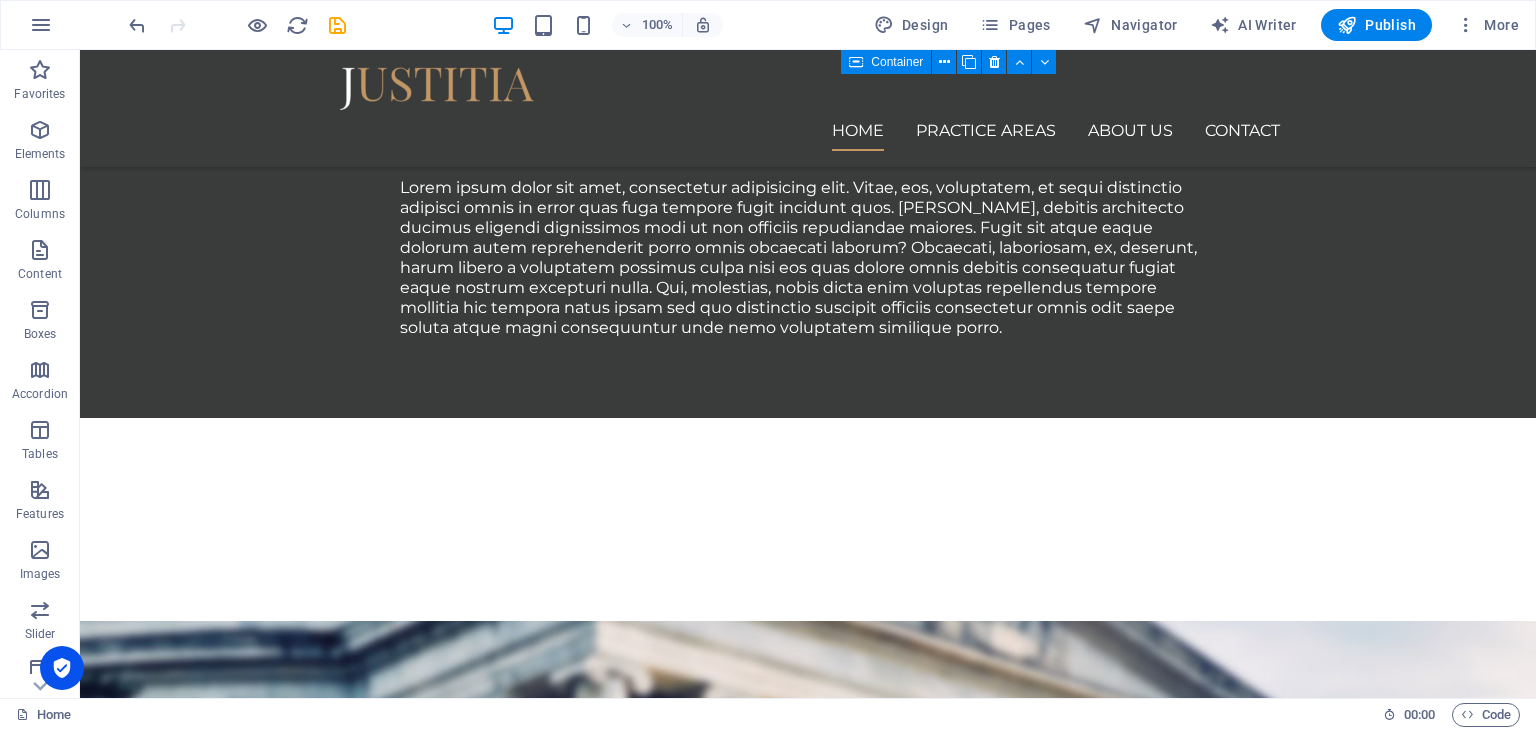 scroll, scrollTop: 1749, scrollLeft: 0, axis: vertical 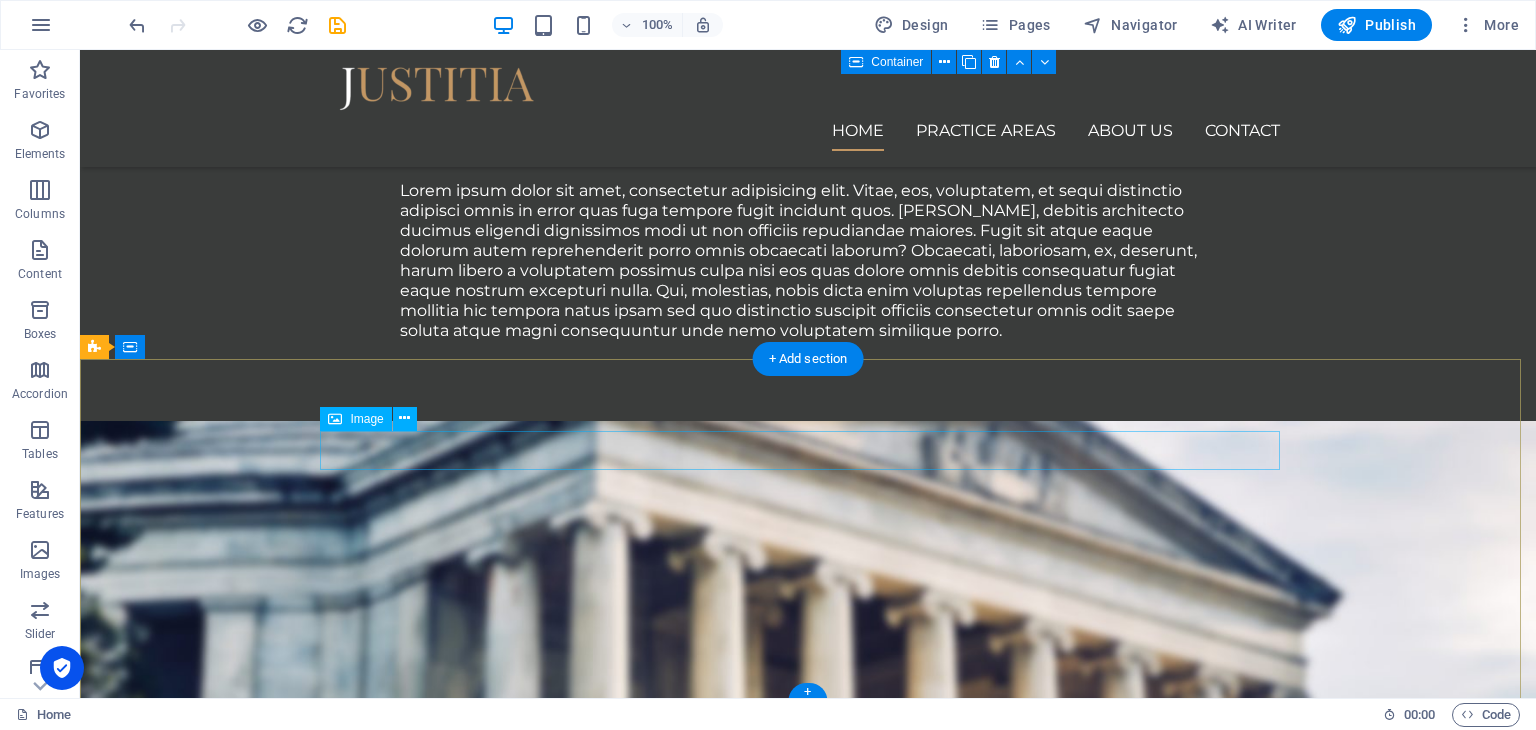 click at bounding box center (568, 4266) 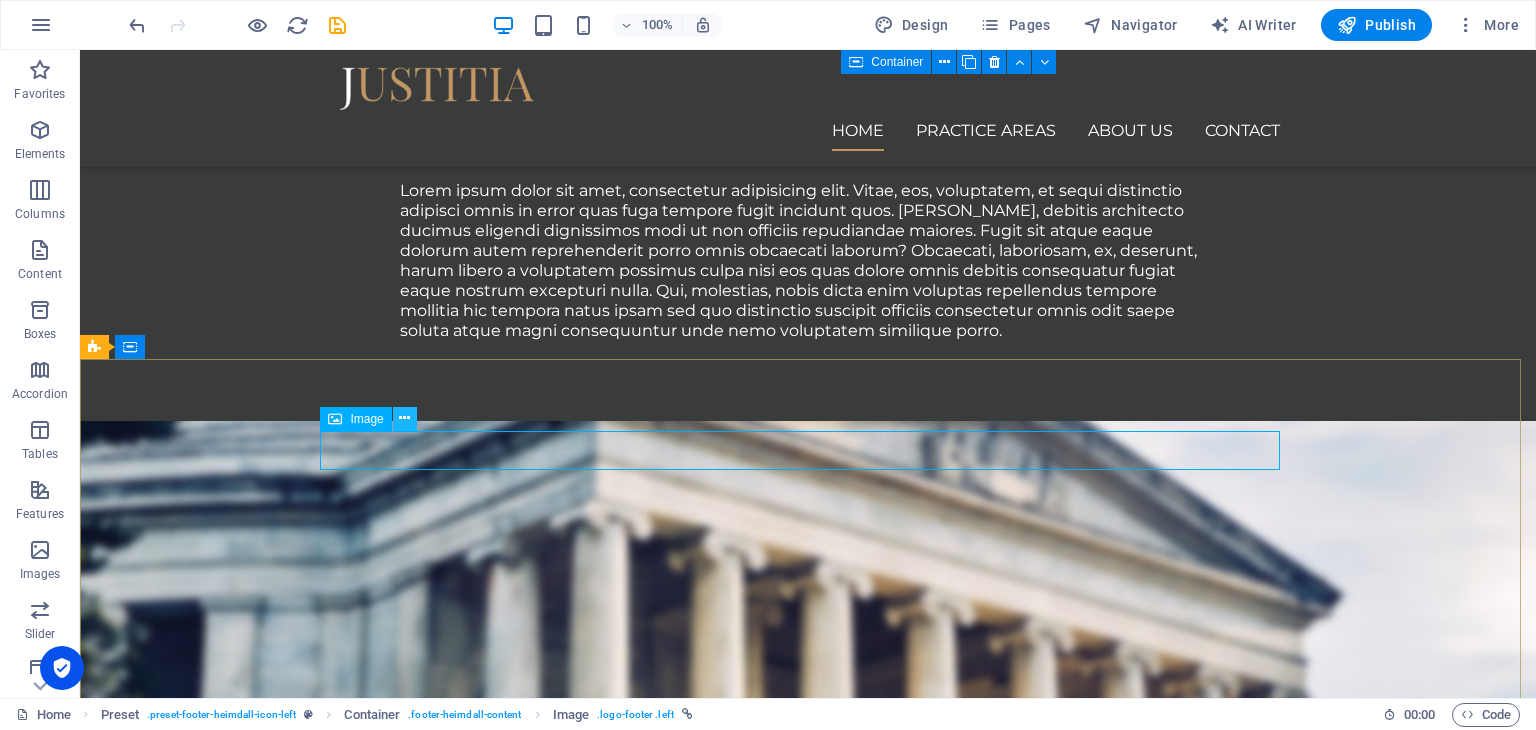 click at bounding box center (404, 418) 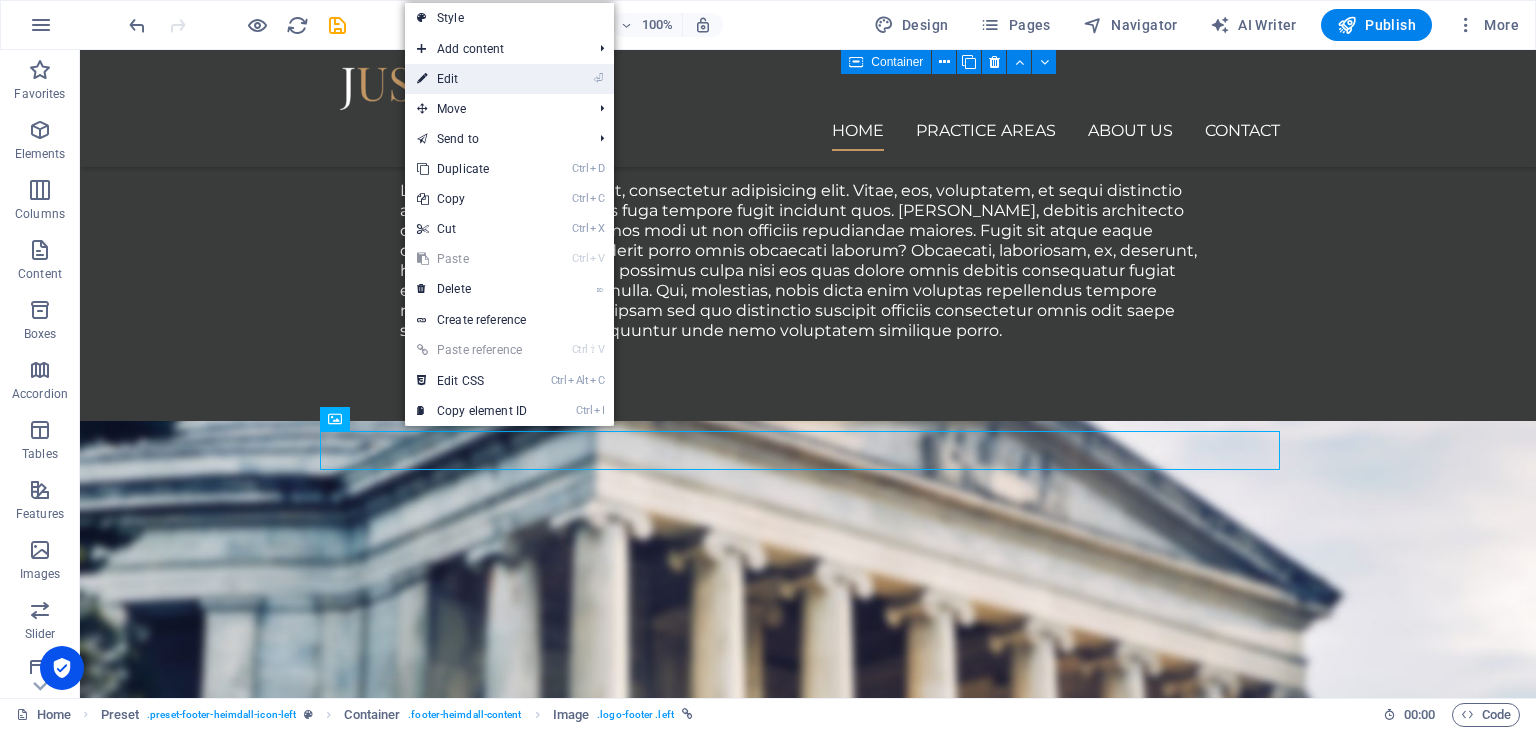 click on "⏎  Edit" at bounding box center (472, 79) 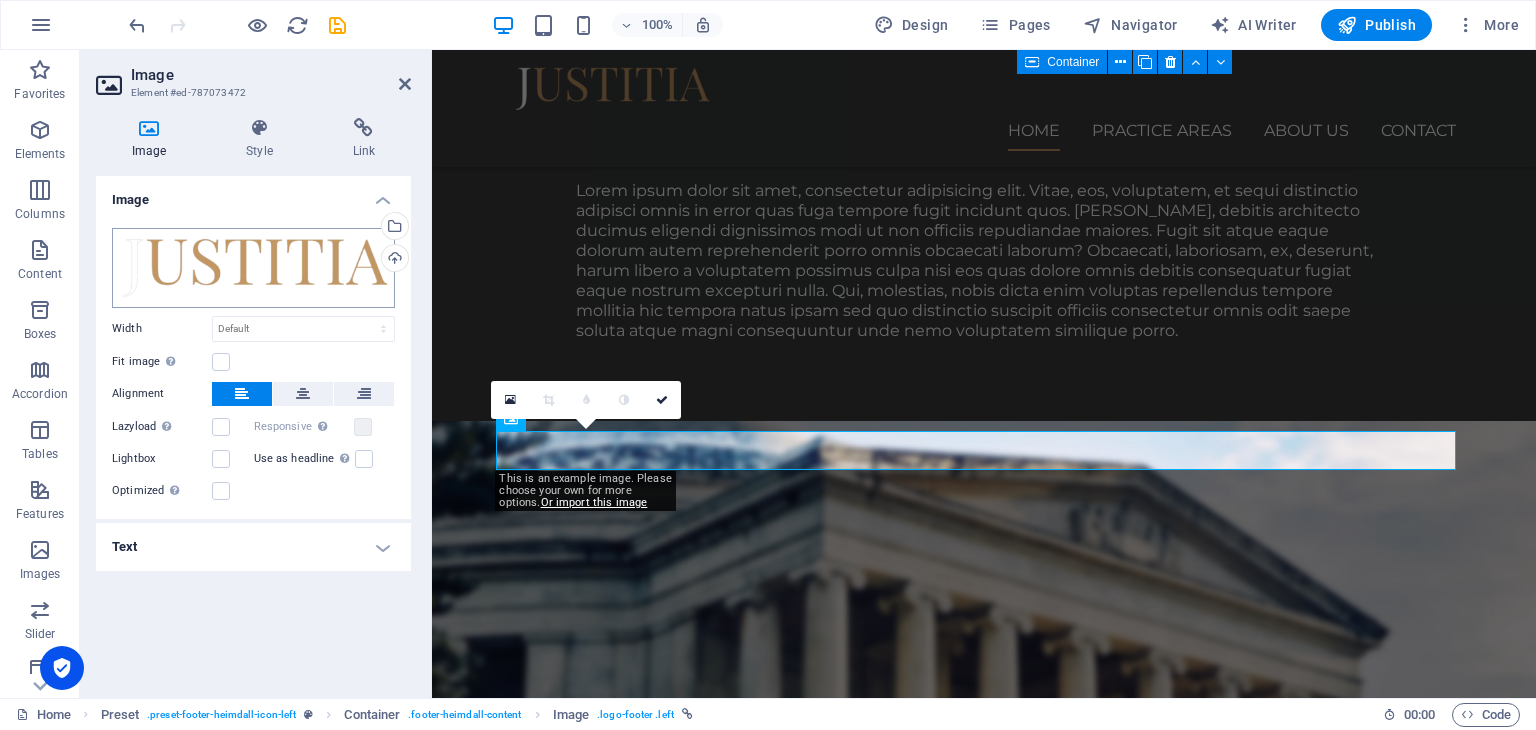 scroll, scrollTop: 1849, scrollLeft: 0, axis: vertical 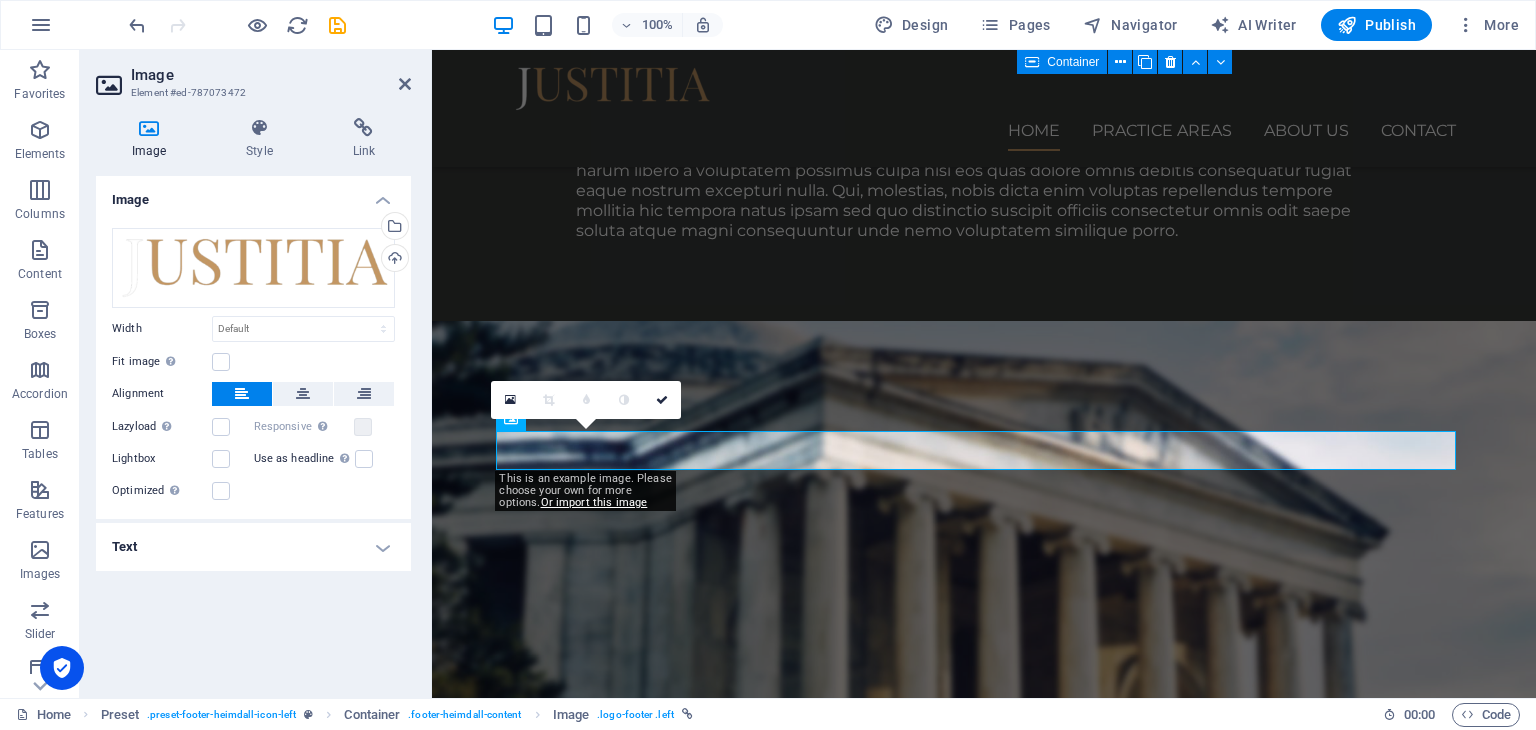 click on "Image" at bounding box center (153, 139) 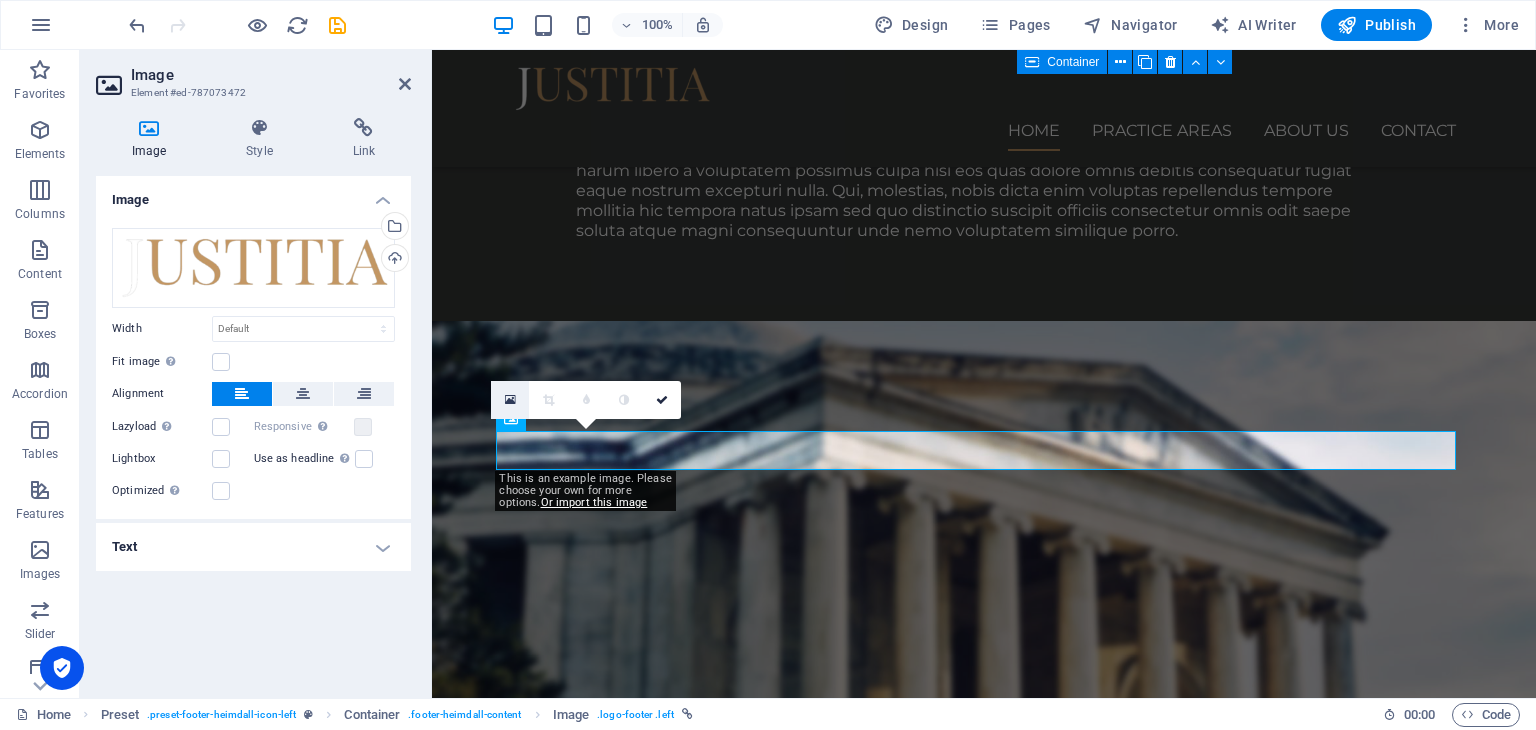 click at bounding box center (510, 400) 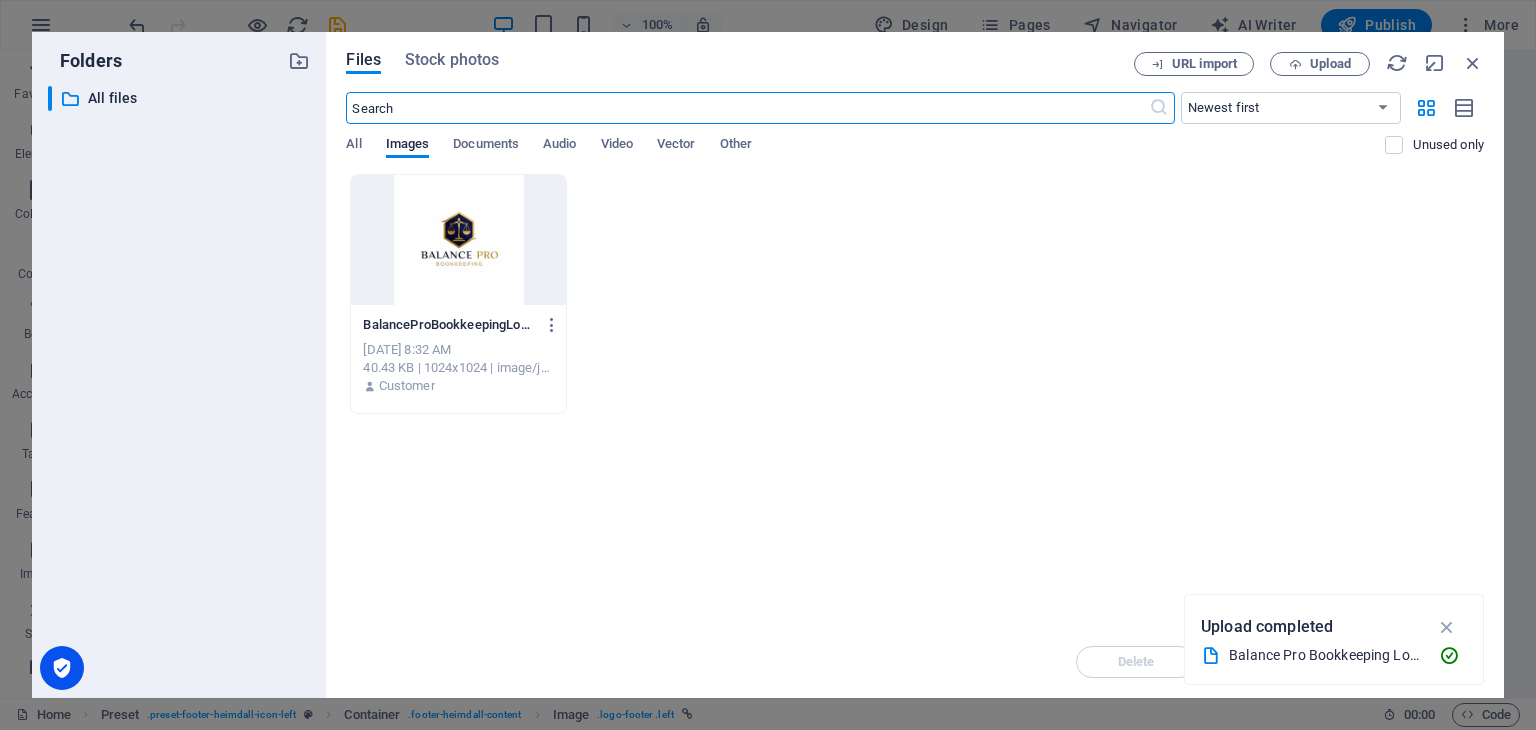 scroll, scrollTop: 1557, scrollLeft: 0, axis: vertical 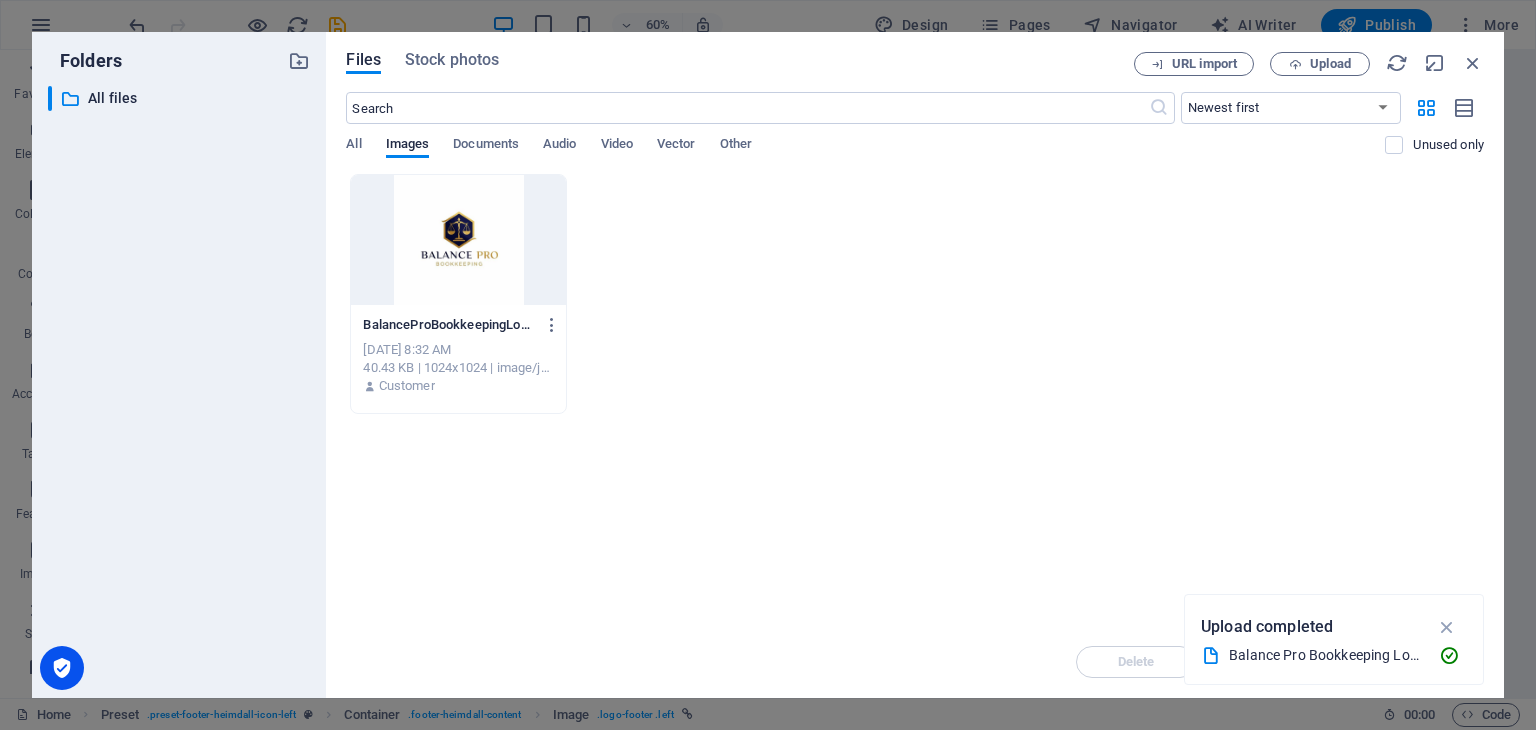 click at bounding box center (458, 240) 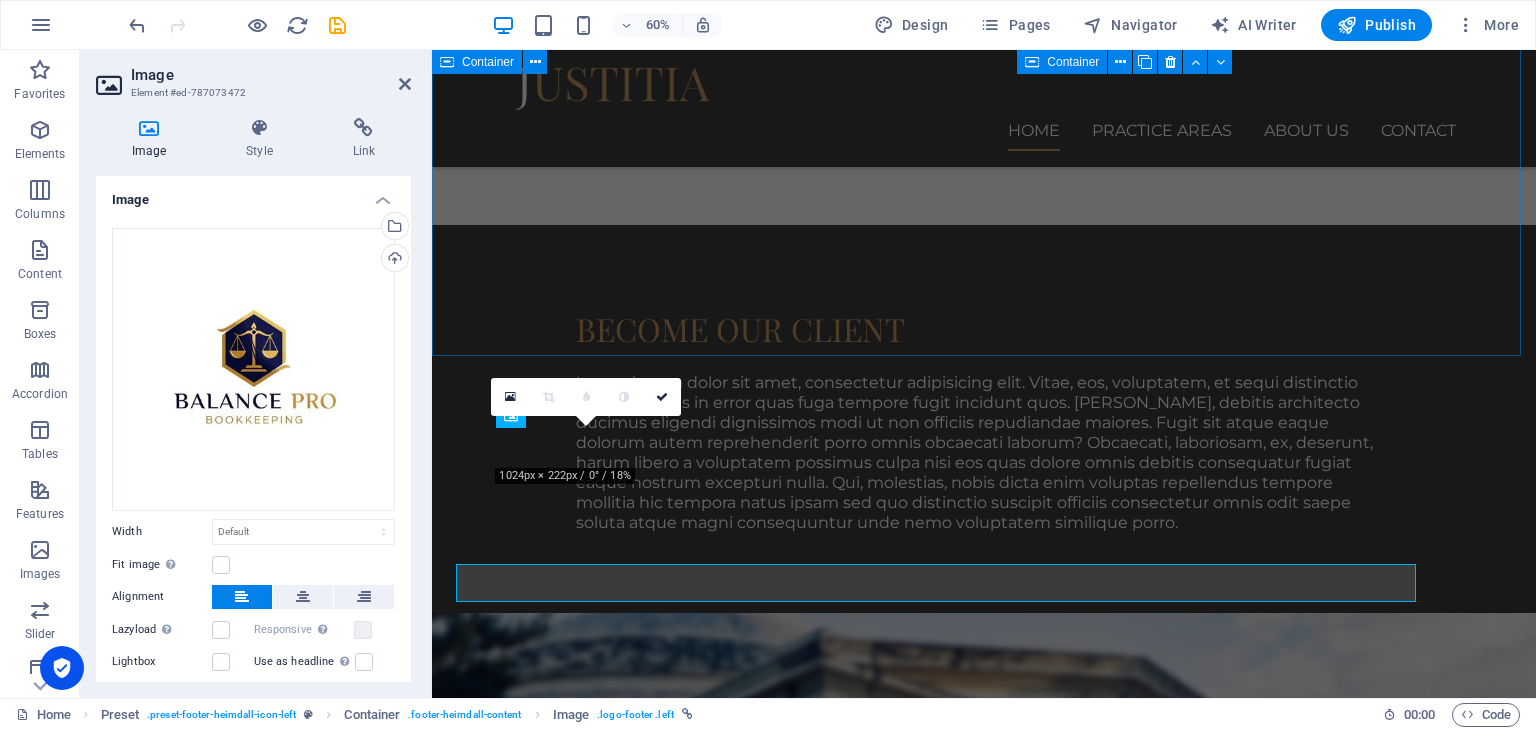 scroll, scrollTop: 1852, scrollLeft: 0, axis: vertical 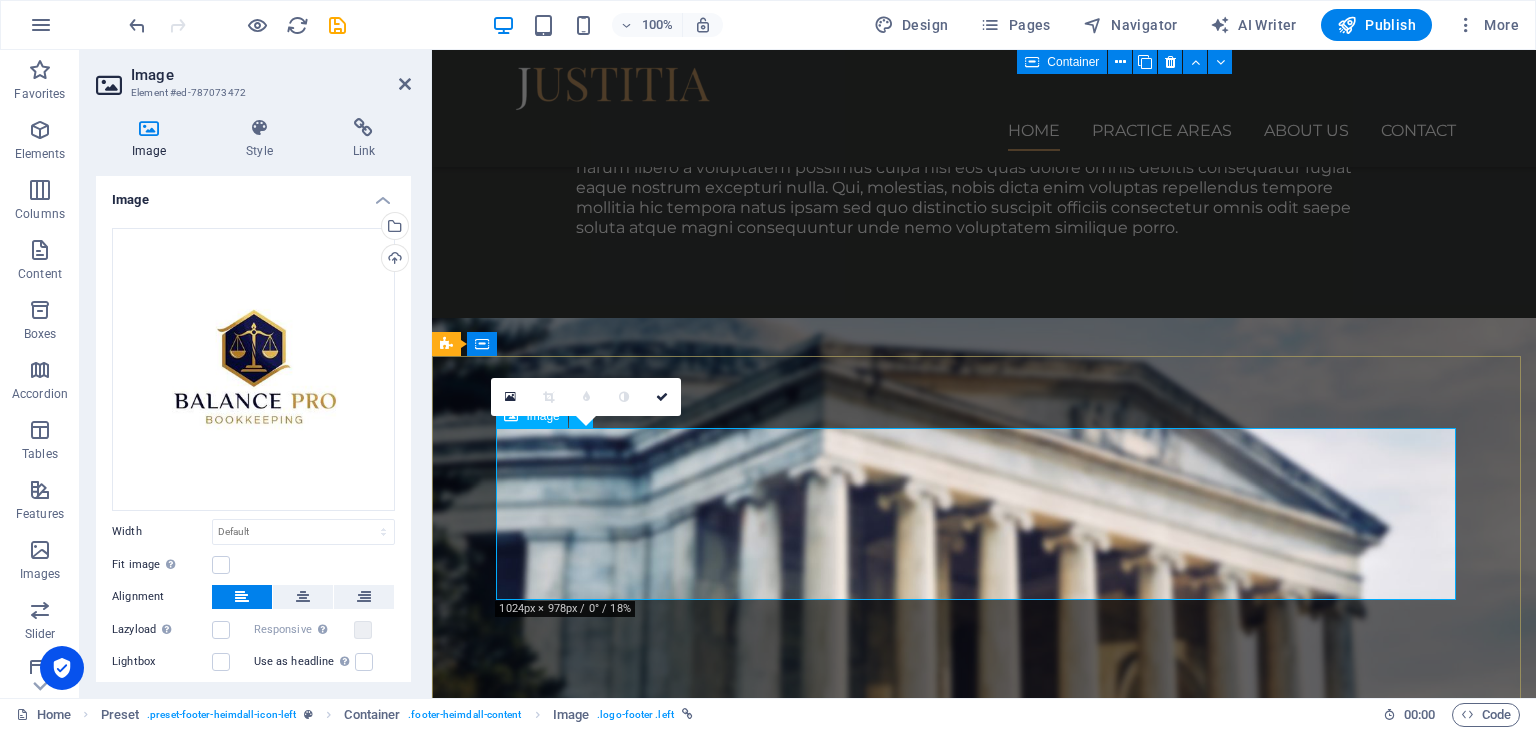 click at bounding box center (920, 4280) 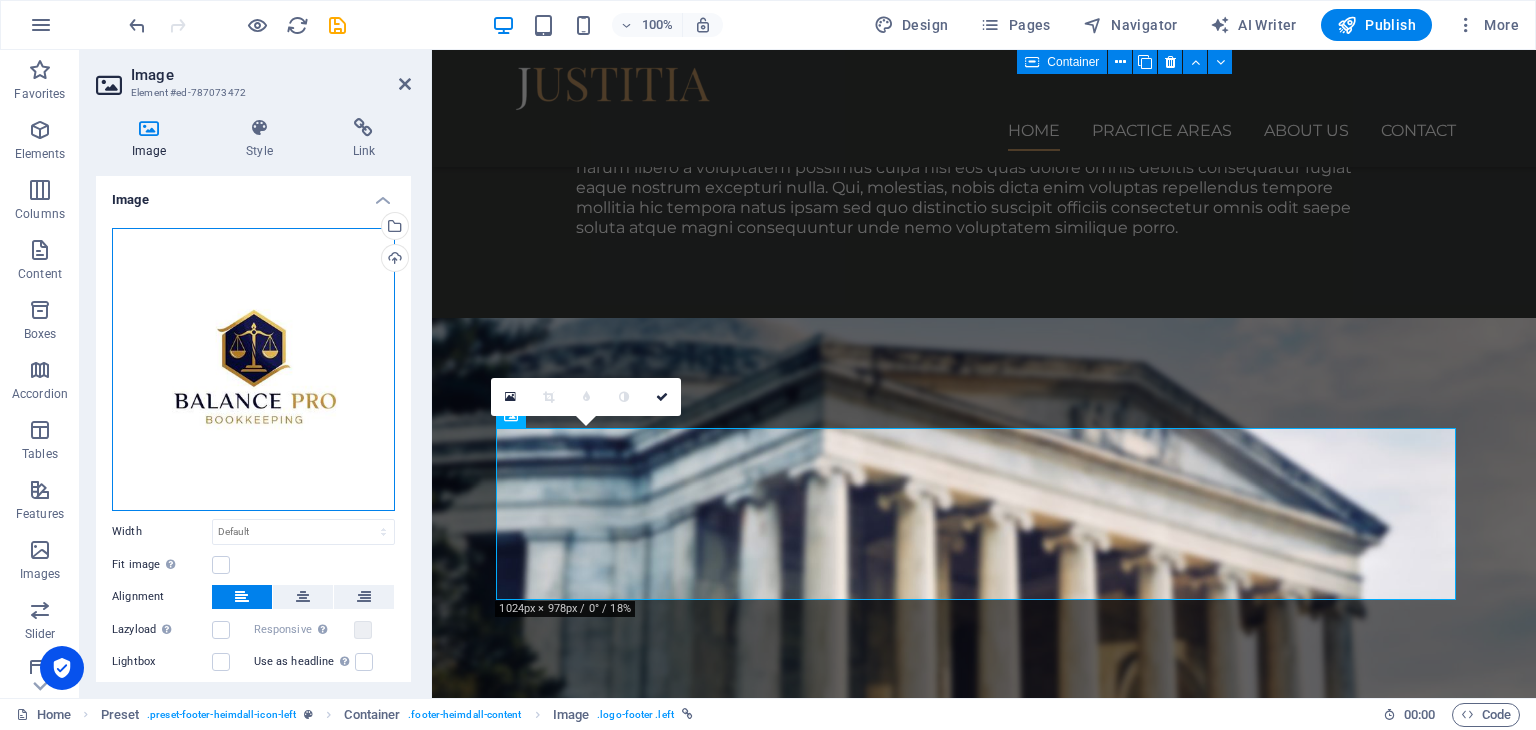 click on "Drag files here, click to choose files or select files from Files or our free stock photos & videos" at bounding box center [253, 369] 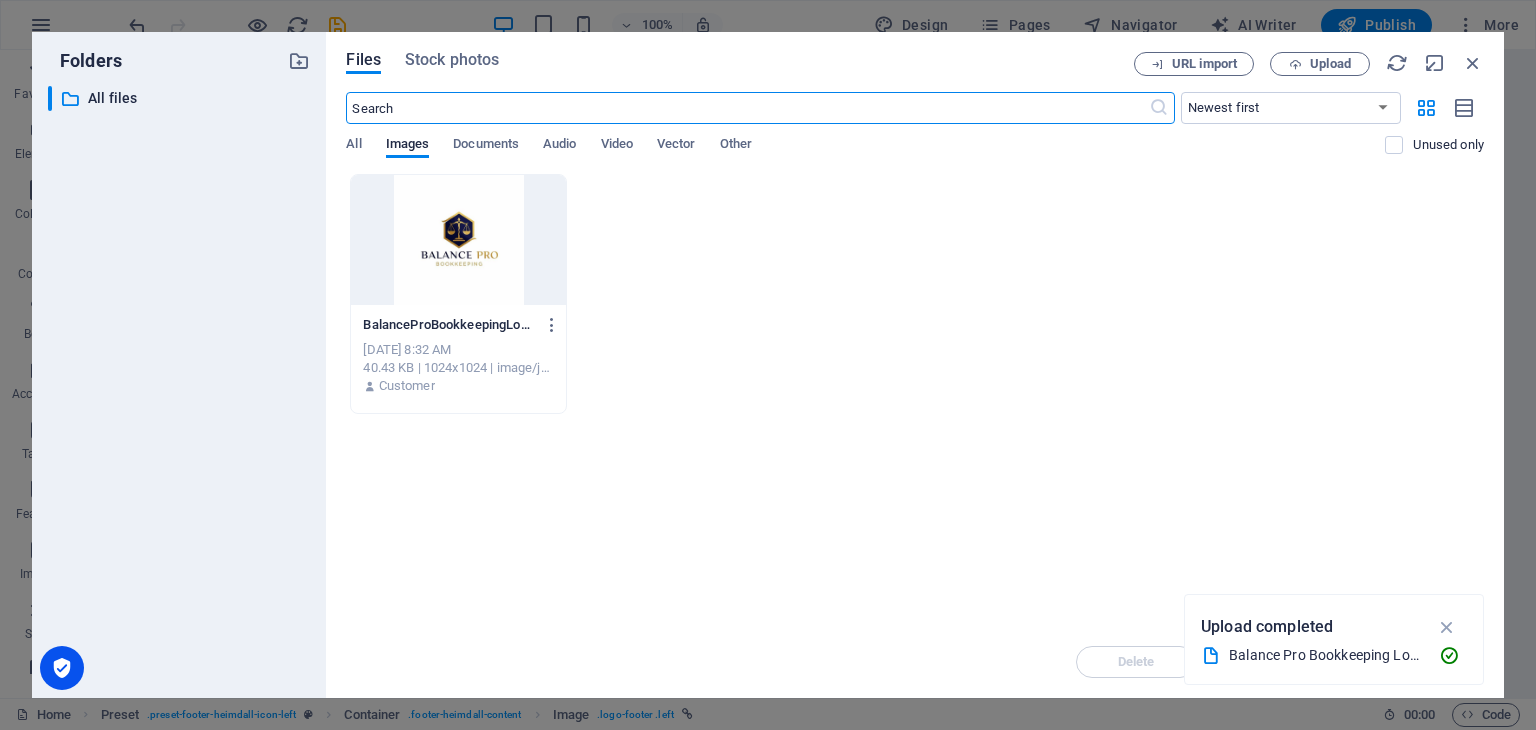 scroll, scrollTop: 1691, scrollLeft: 0, axis: vertical 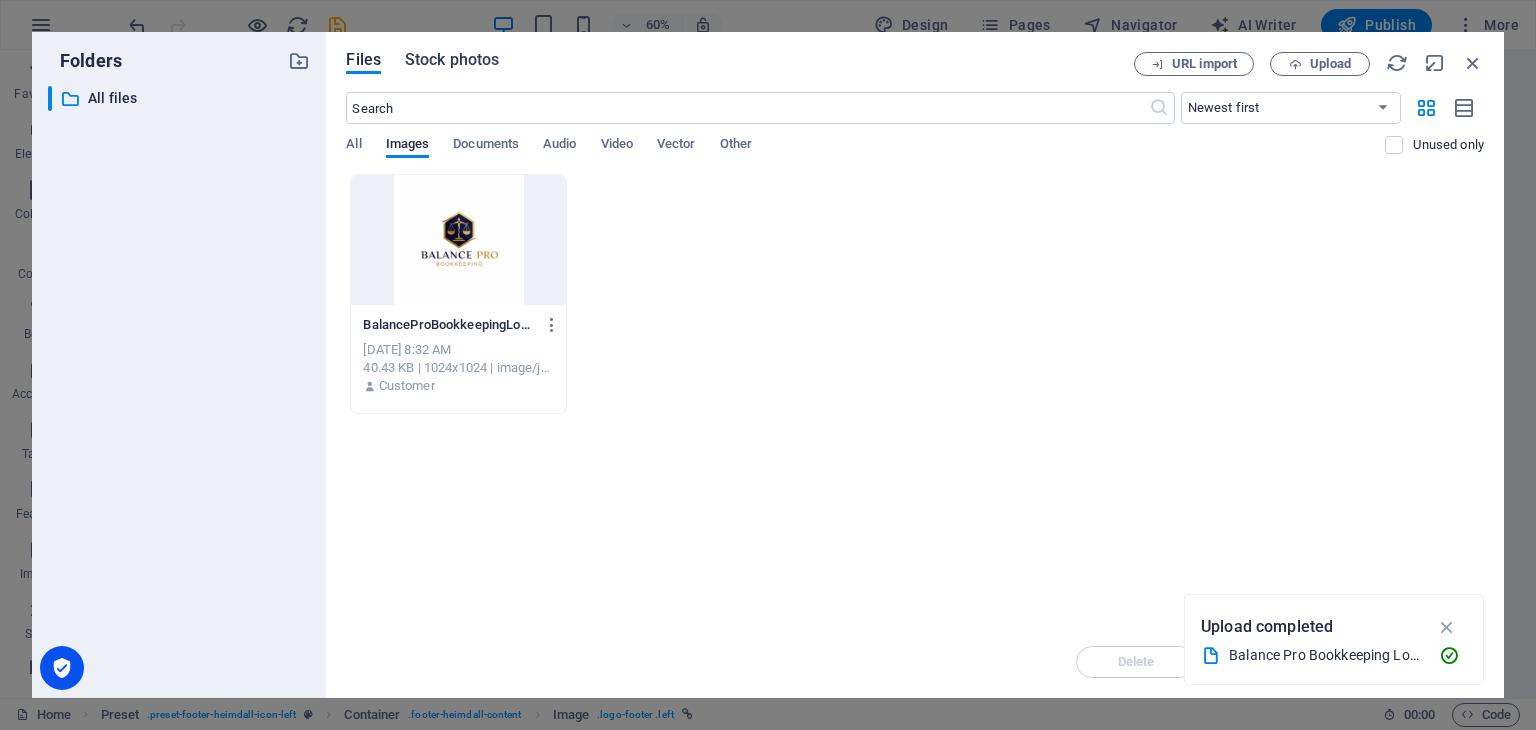 click on "Stock photos" at bounding box center [452, 60] 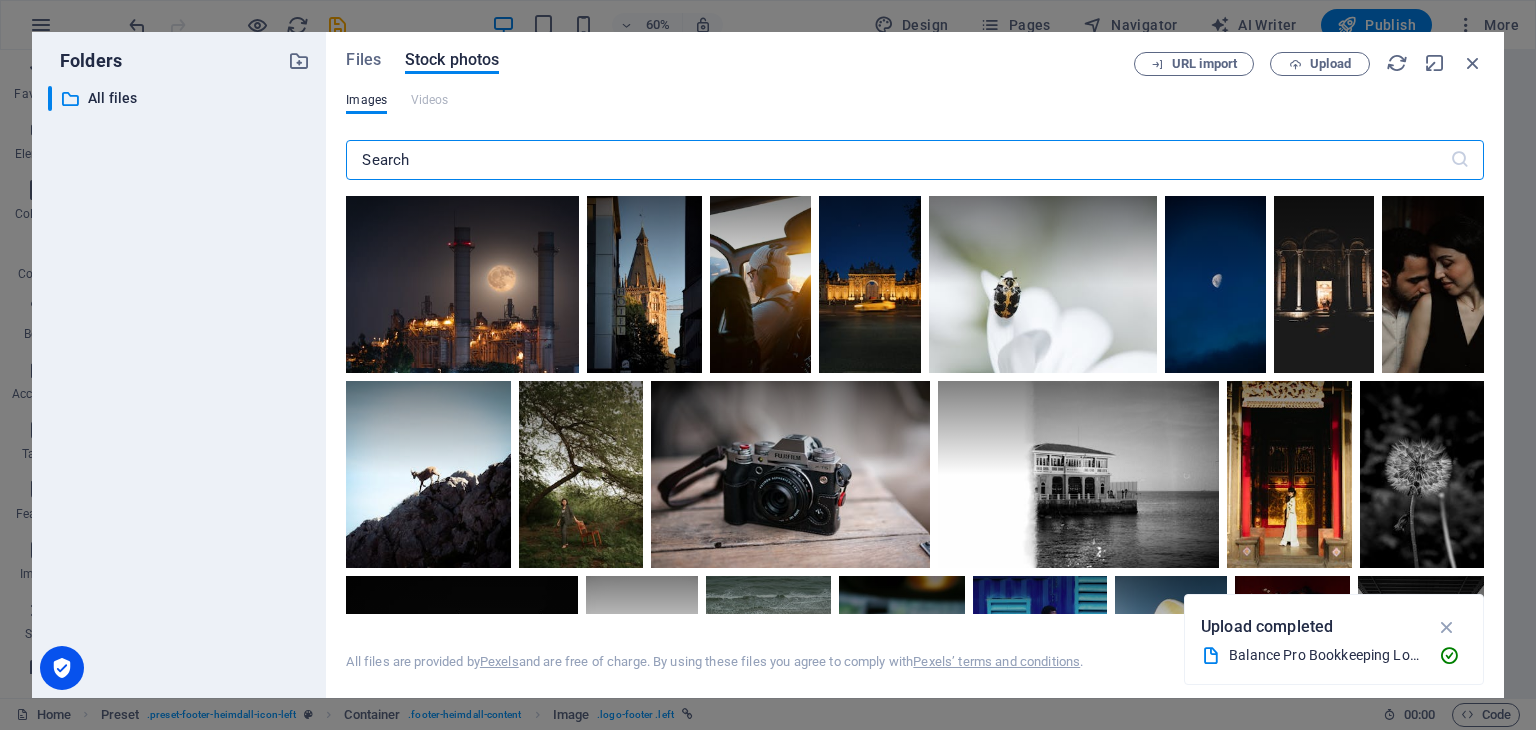 click at bounding box center [897, 160] 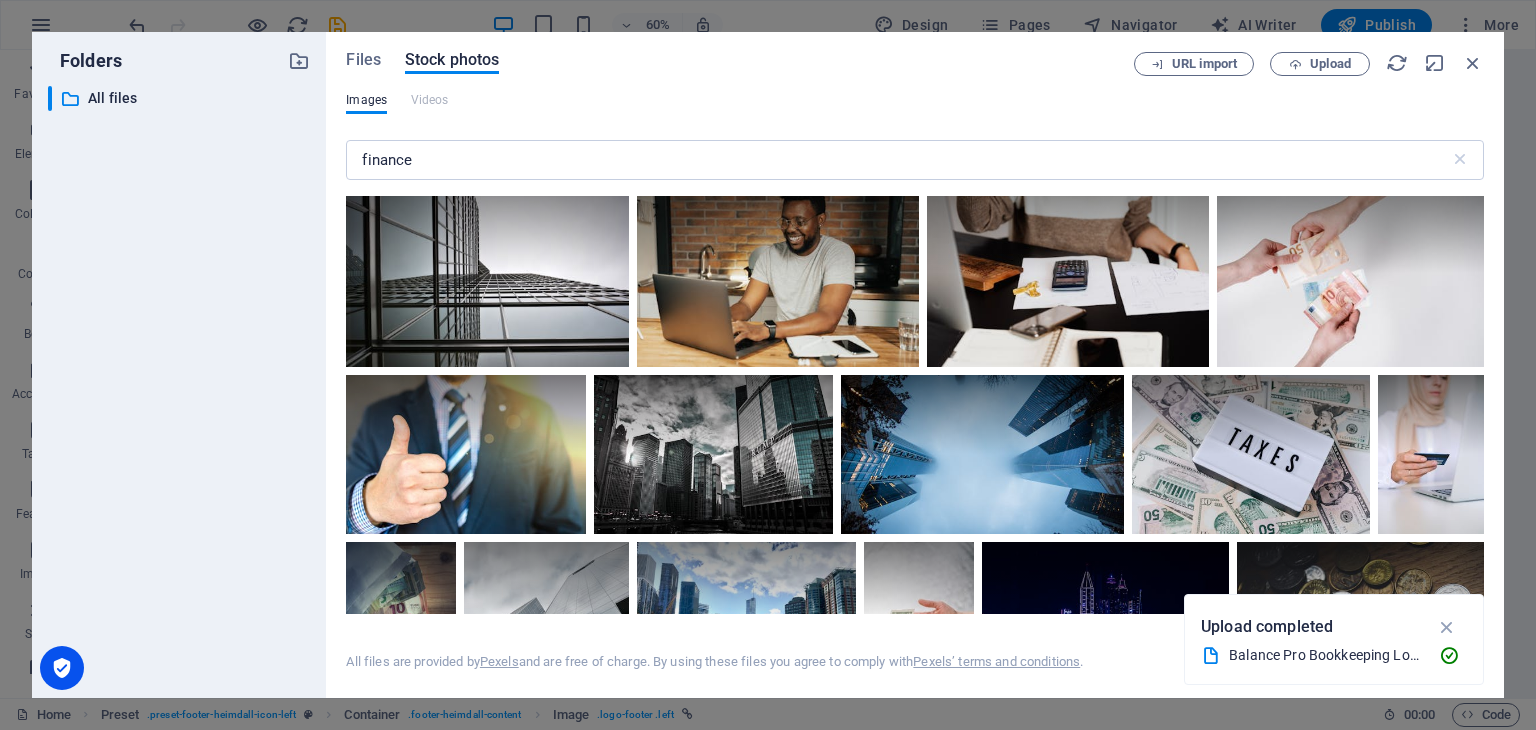 scroll, scrollTop: 5528, scrollLeft: 0, axis: vertical 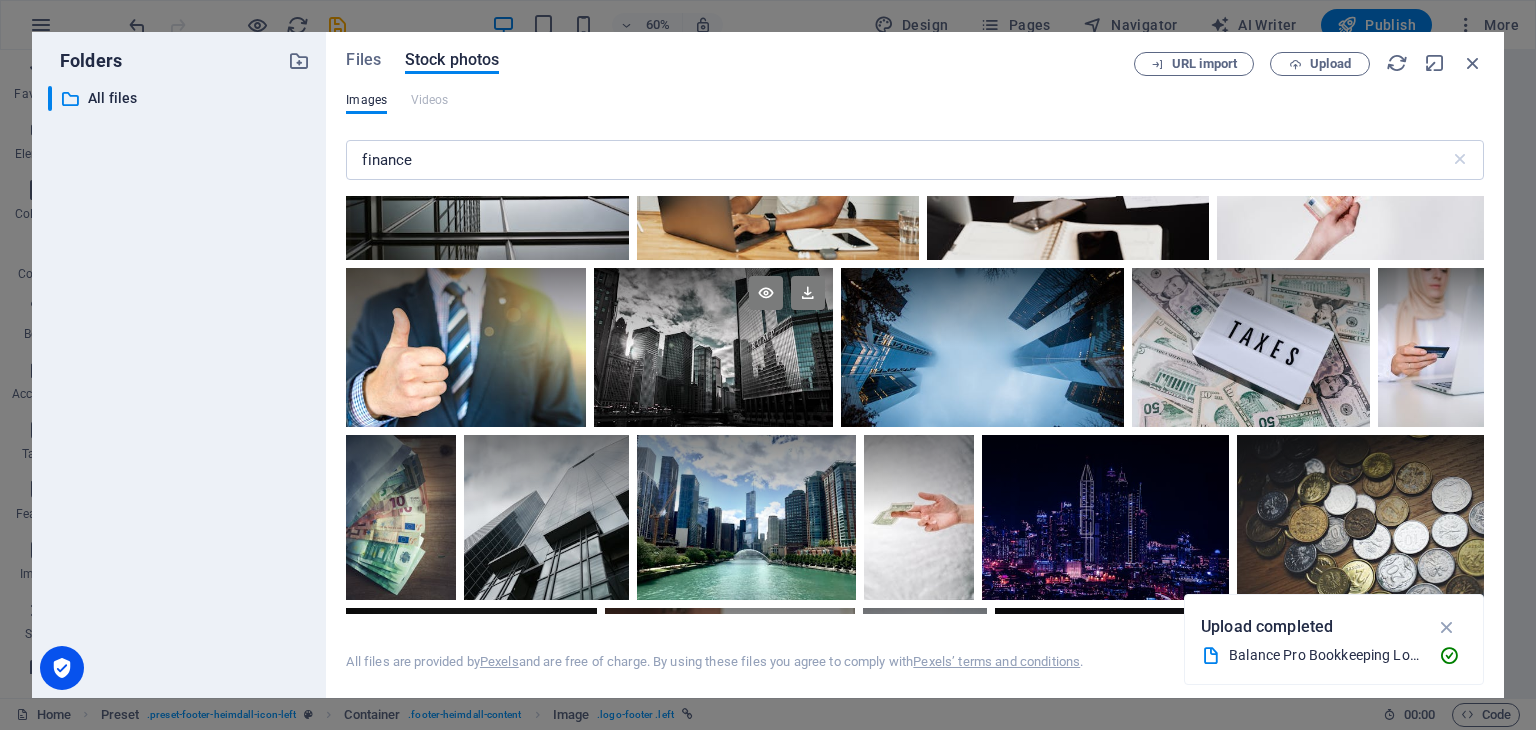 click on "Files Stock photos URL import Upload Images Videos finance ​ All files are provided by  Pexels  and are free of charge. By using these files you agree to comply with  Pexels’ terms and conditions . Insert" at bounding box center [915, 365] 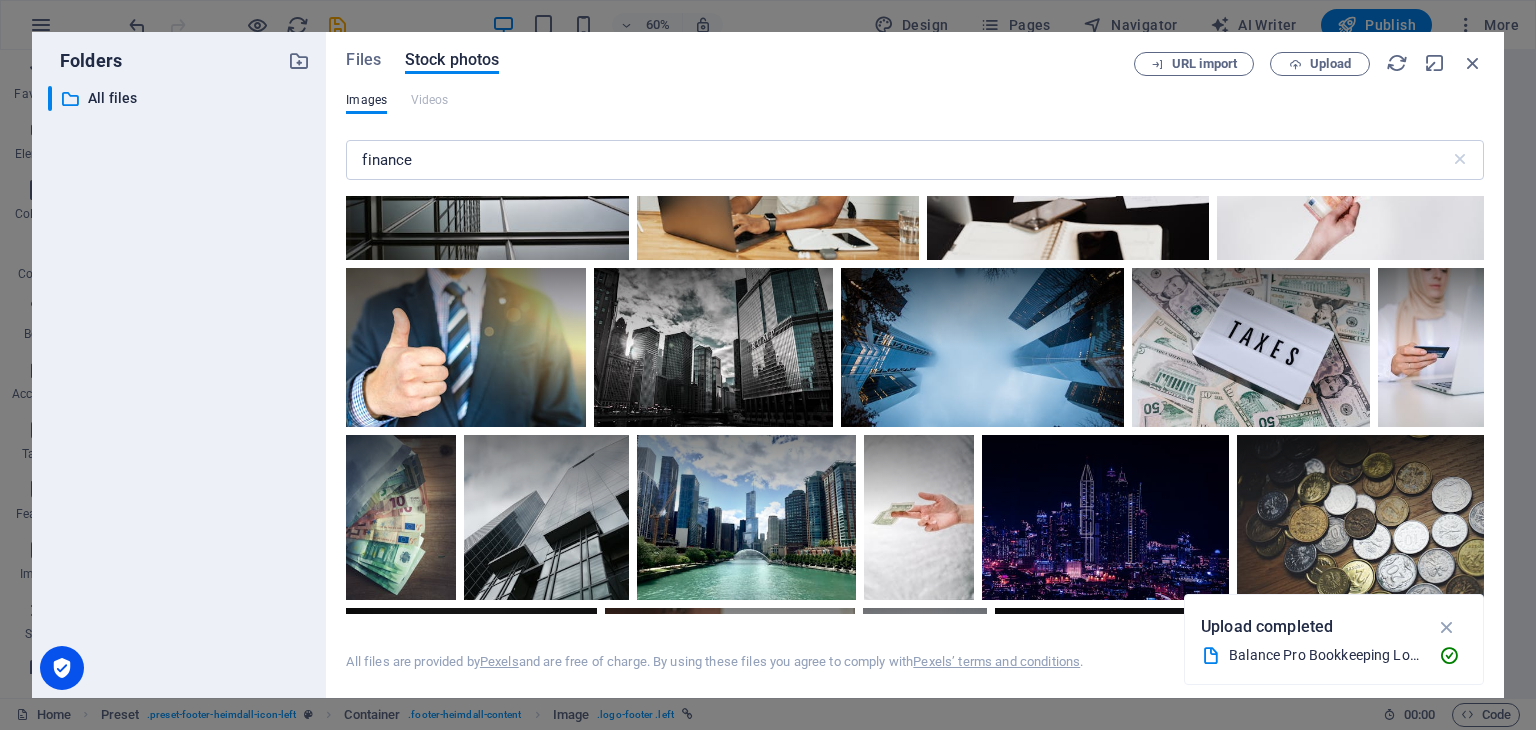drag, startPoint x: 1479, startPoint y: 367, endPoint x: 702, endPoint y: 109, distance: 818.71423 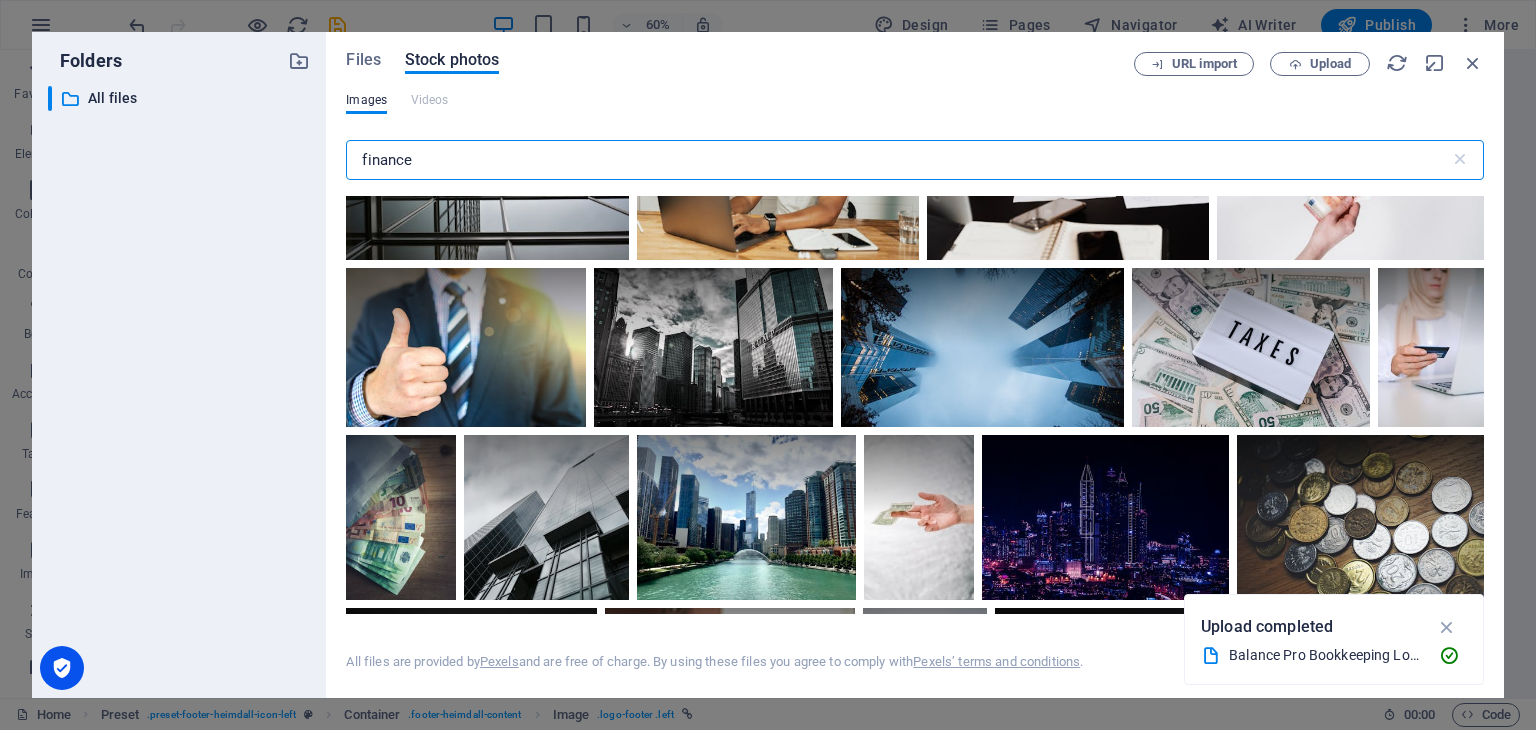 drag, startPoint x: 434, startPoint y: 141, endPoint x: 268, endPoint y: 164, distance: 167.5858 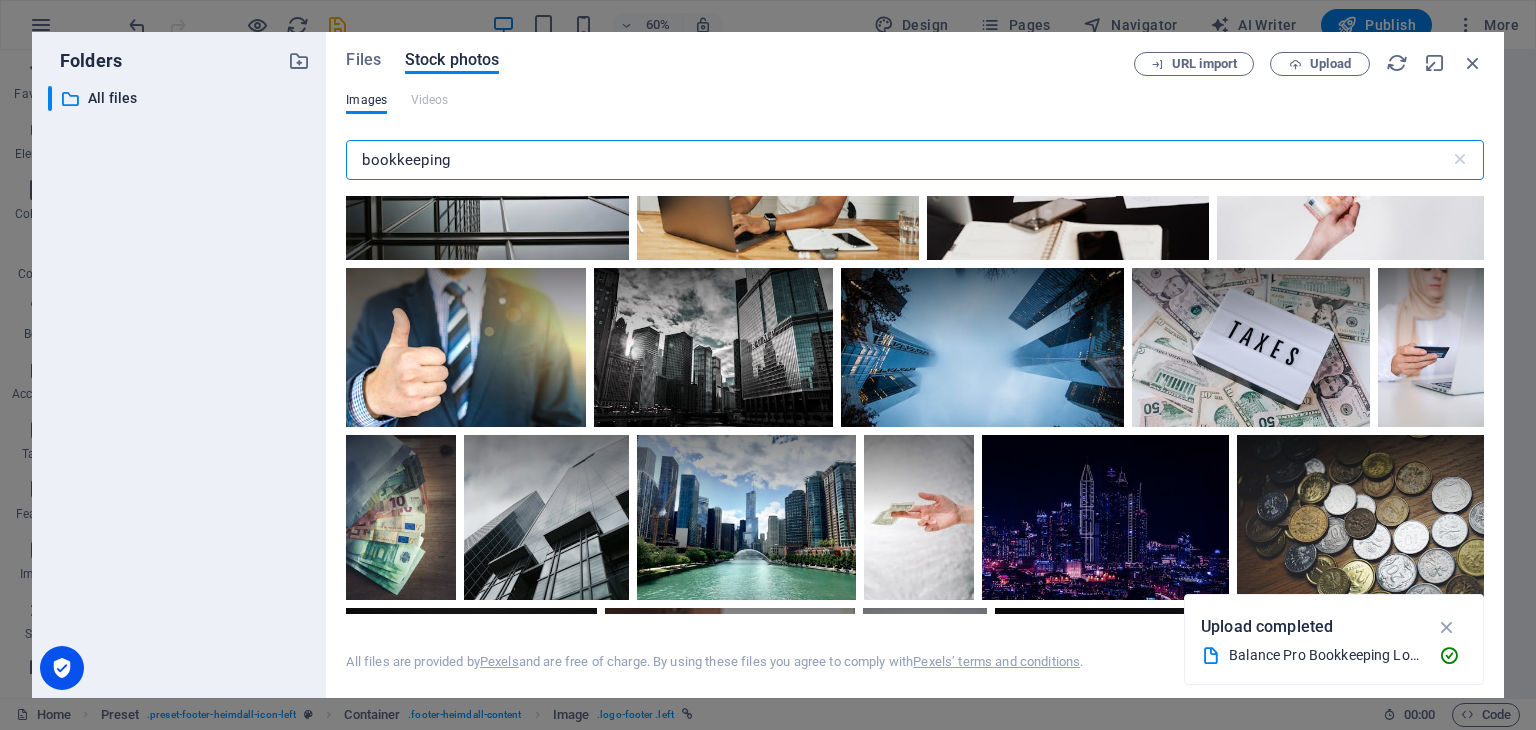 type on "bookkeeping" 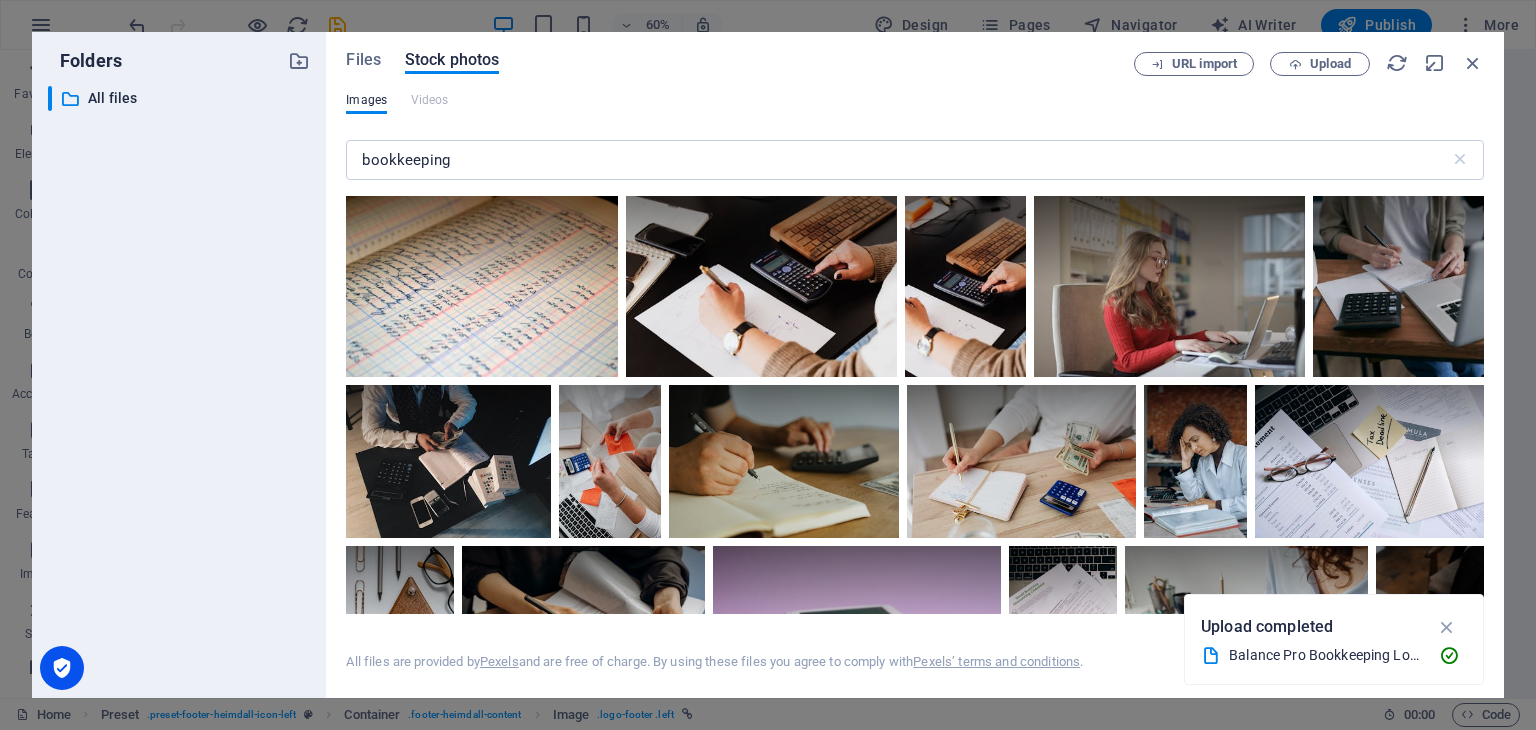 click on "Files Stock photos URL import Upload Images Videos bookkeeping ​ All files are provided by  Pexels  and are free of charge. By using these files you agree to comply with  Pexels’ terms and conditions . Insert" at bounding box center (915, 365) 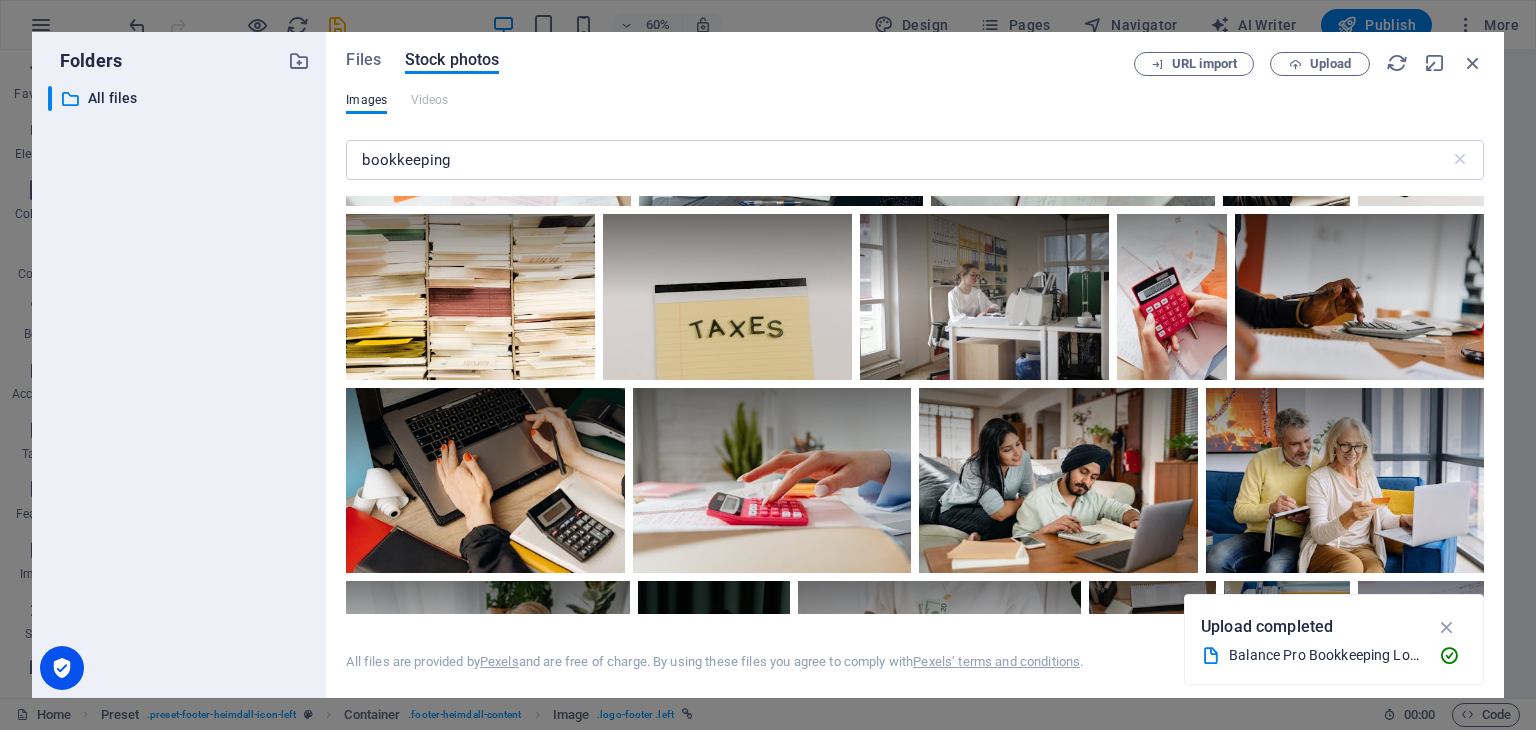 scroll, scrollTop: 1486, scrollLeft: 0, axis: vertical 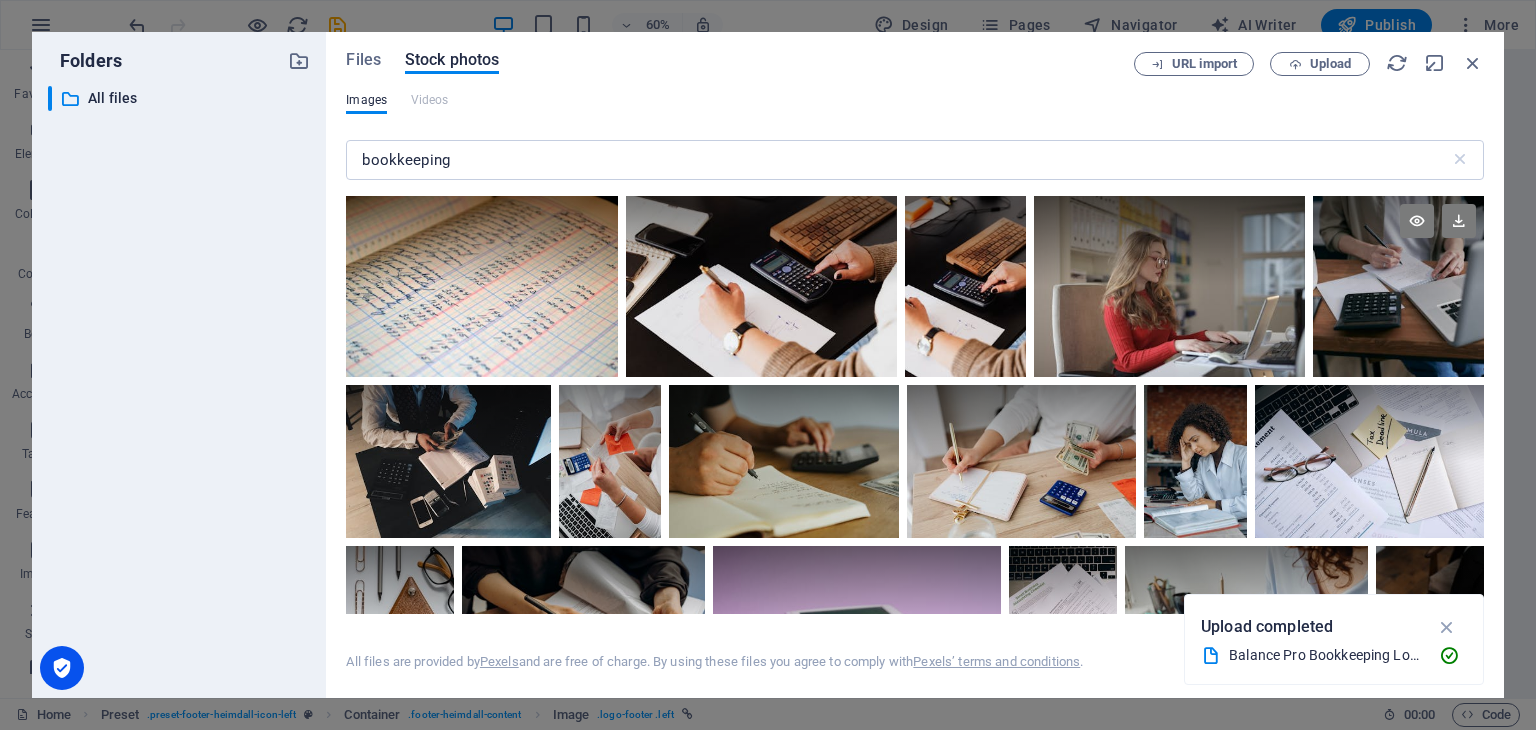 click at bounding box center [1398, 241] 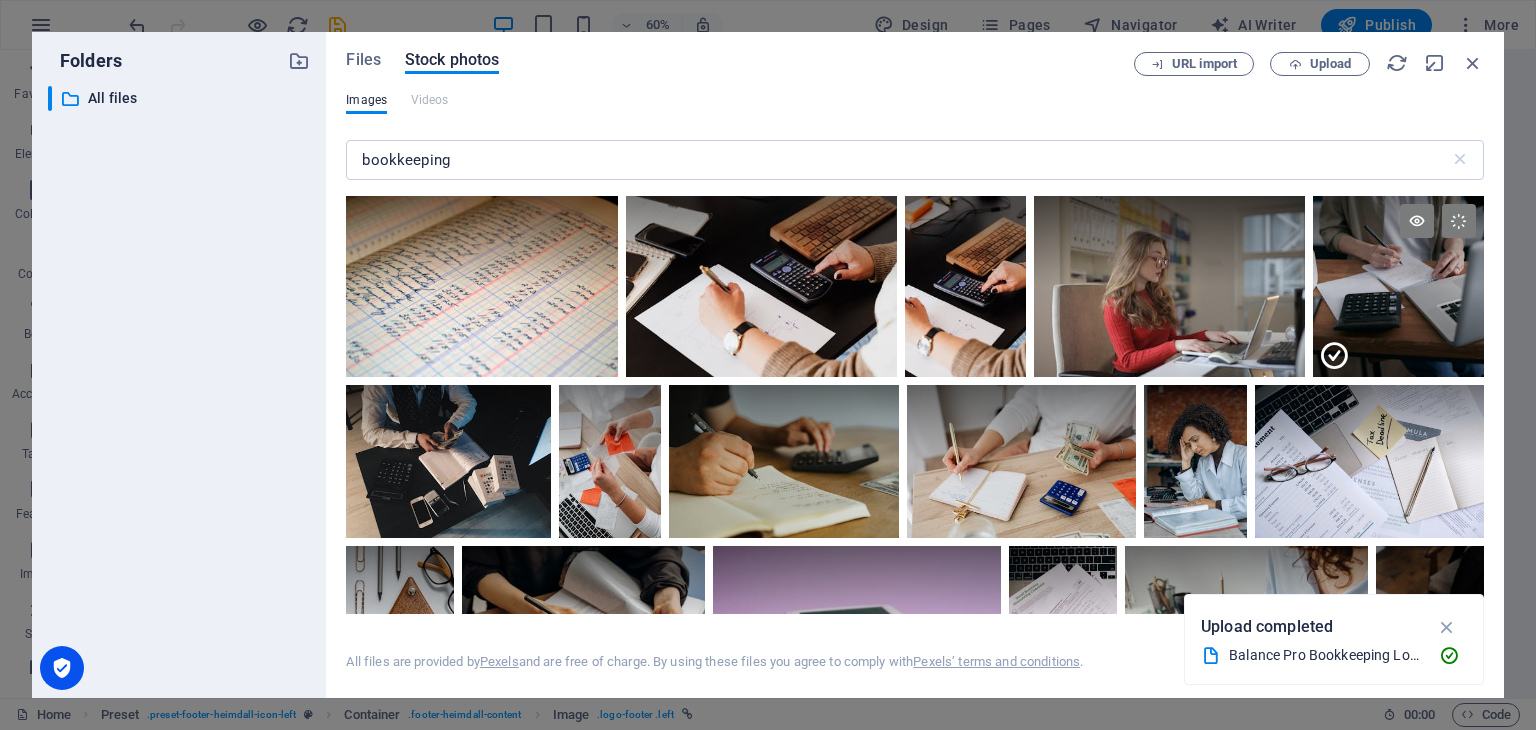 click on "See all our practice areas" at bounding box center (944, 4504) 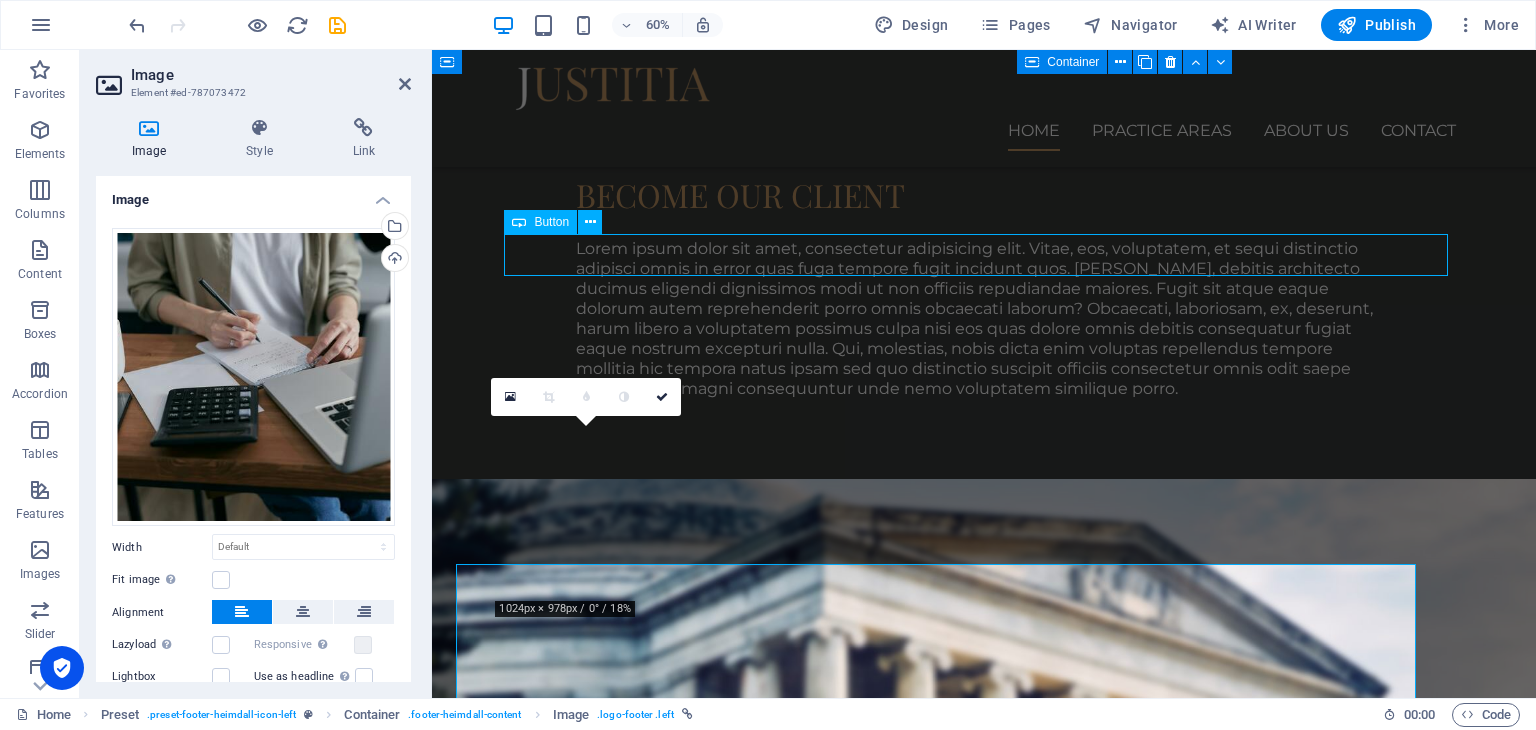 drag, startPoint x: 1836, startPoint y: 317, endPoint x: 1404, endPoint y: 267, distance: 434.88388 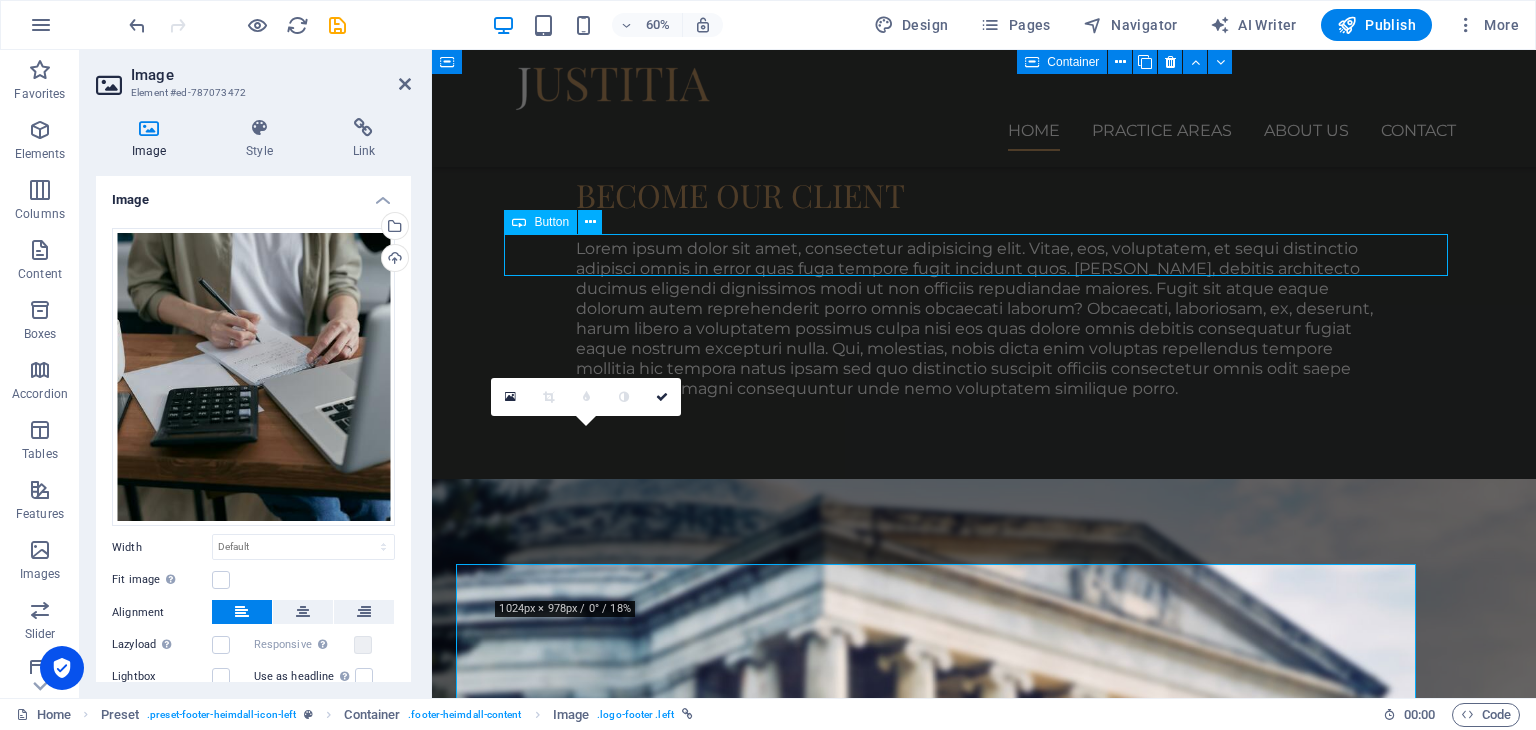click on "See all our practice areas" at bounding box center [984, 4182] 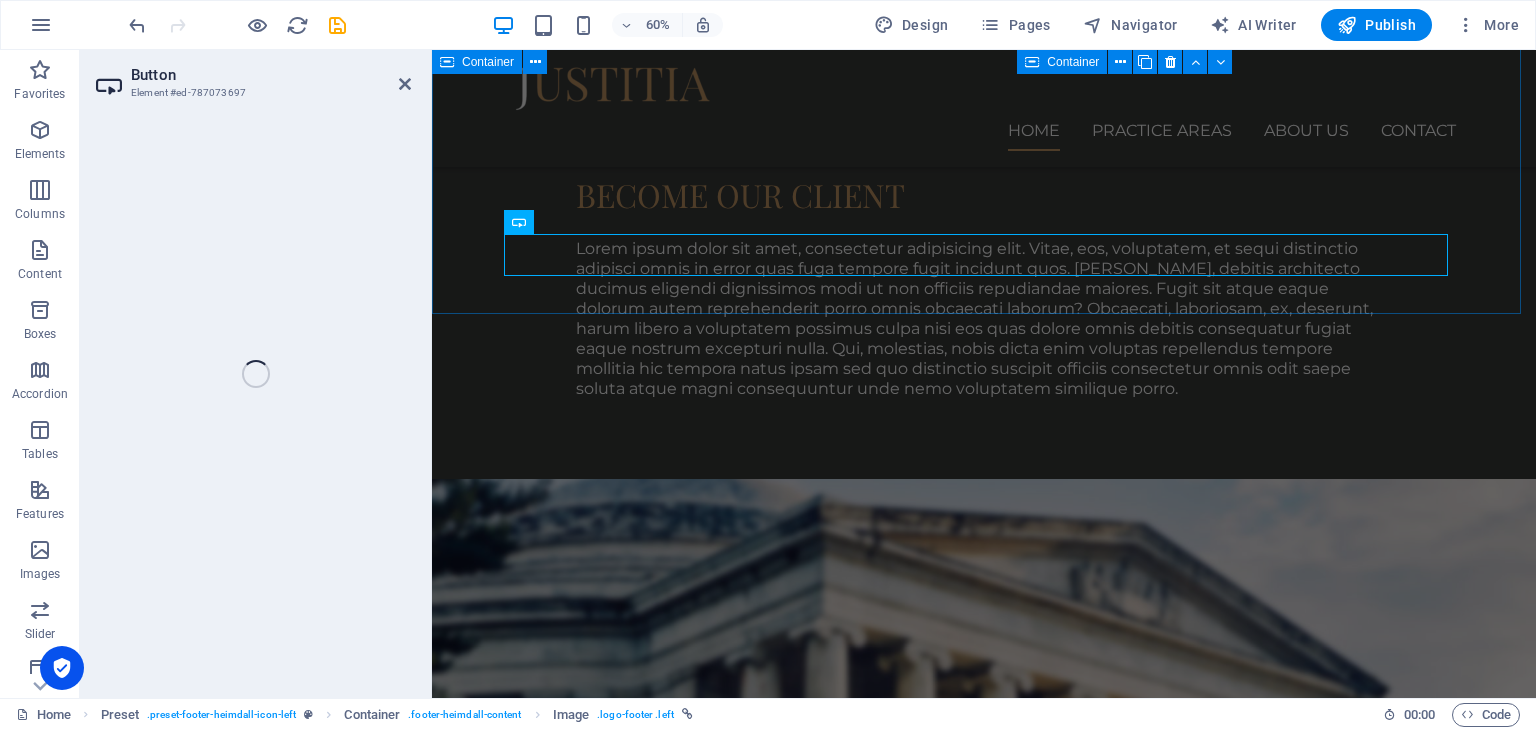 scroll, scrollTop: 1852, scrollLeft: 0, axis: vertical 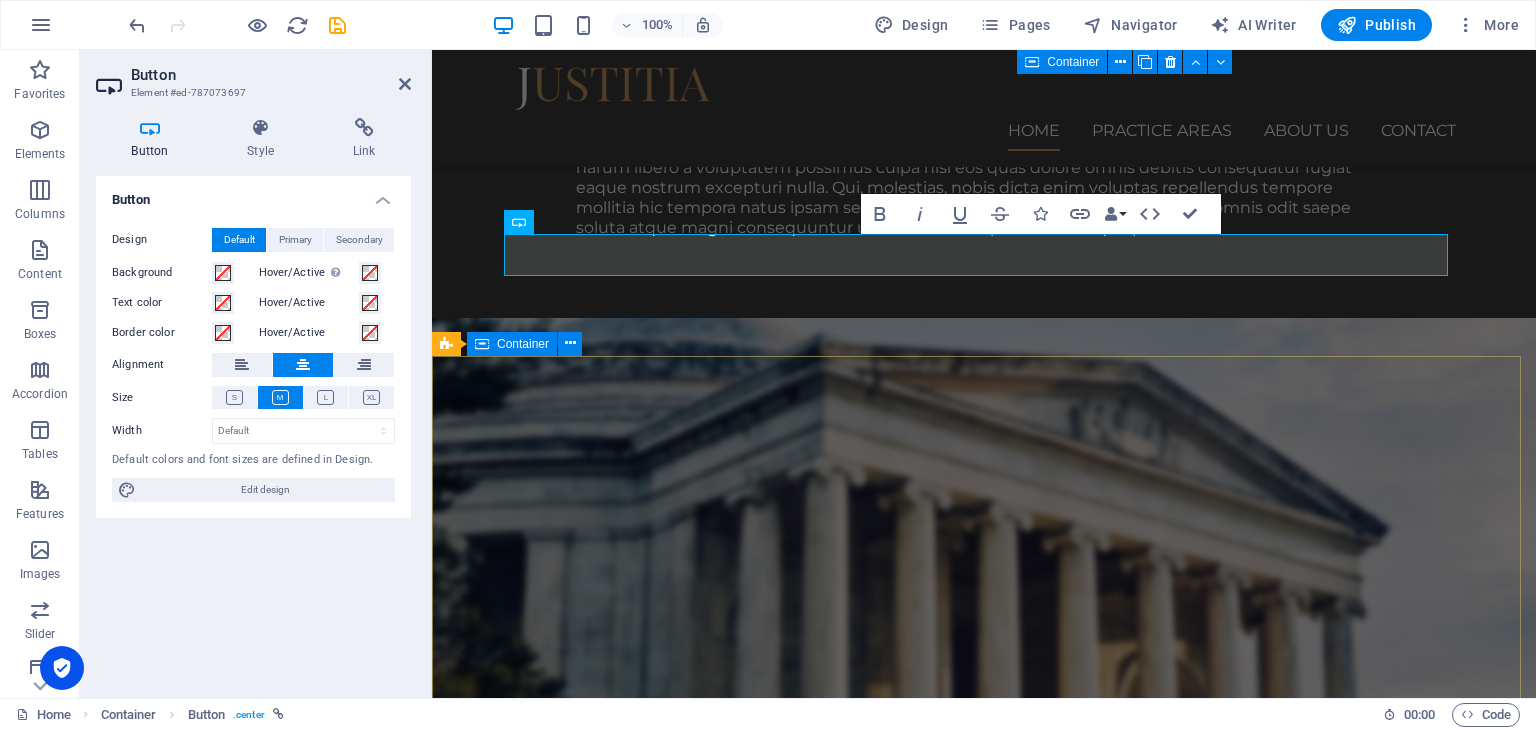 click on "Explore our site Home Practice Areas About us Contact Legal Notice Privacy Lorem ipsum dolor sit amet, consetetur sadipscing elitr, sed diam nonumy eirmod tempor invidunt ut labore et dolore magna aliquyam erat, sed diam voluptua. Service Offerings Personal Injury Industrial Injury Insurance Claims Automobile Accindents Criminal Defense Elder Law Keep in touch [STREET_ADDRESS][US_STATE][US_STATE] +1 - 123 - 456 - 7890 [EMAIL_ADDRESS] Mon-Fri: 8am- 5pm" at bounding box center [984, 4555] 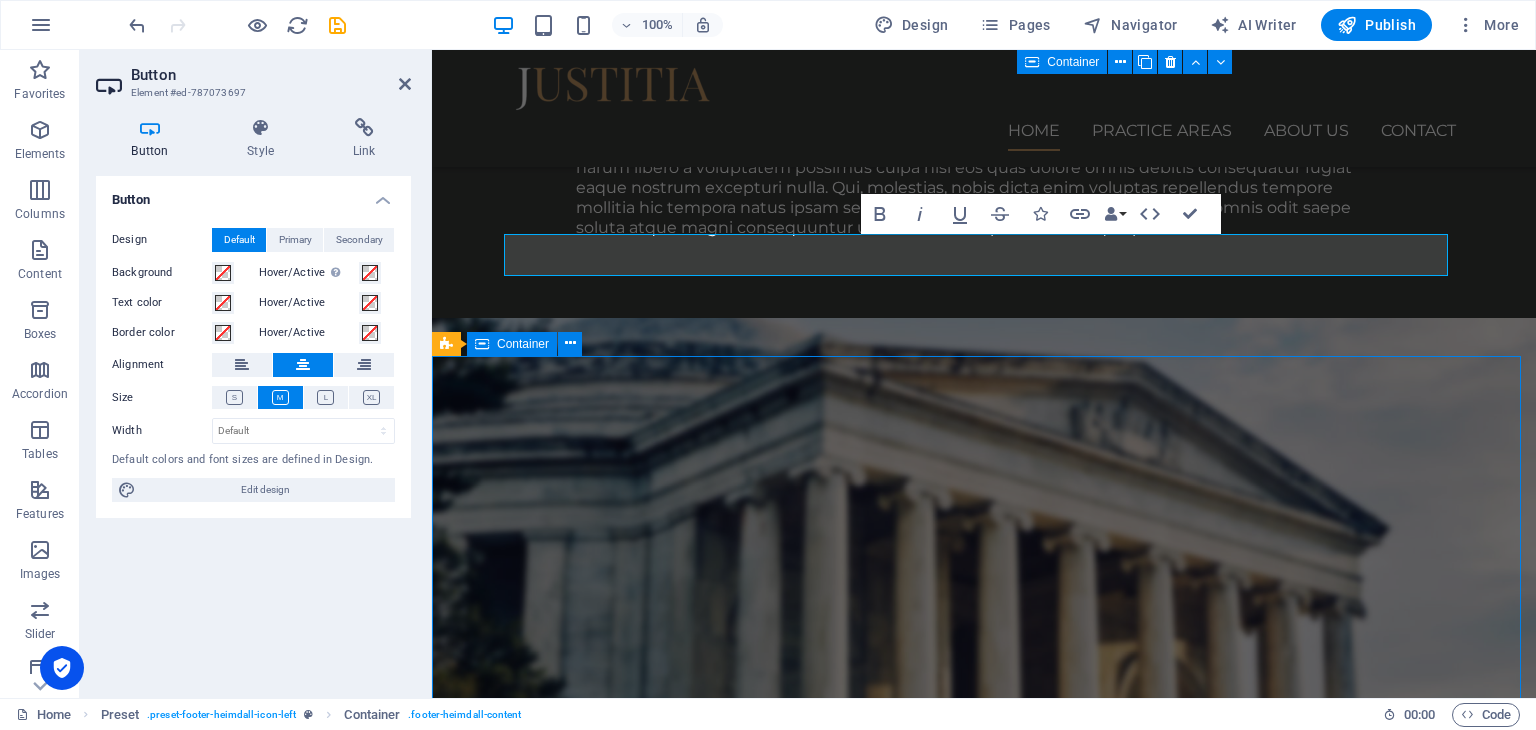 scroll, scrollTop: 1752, scrollLeft: 0, axis: vertical 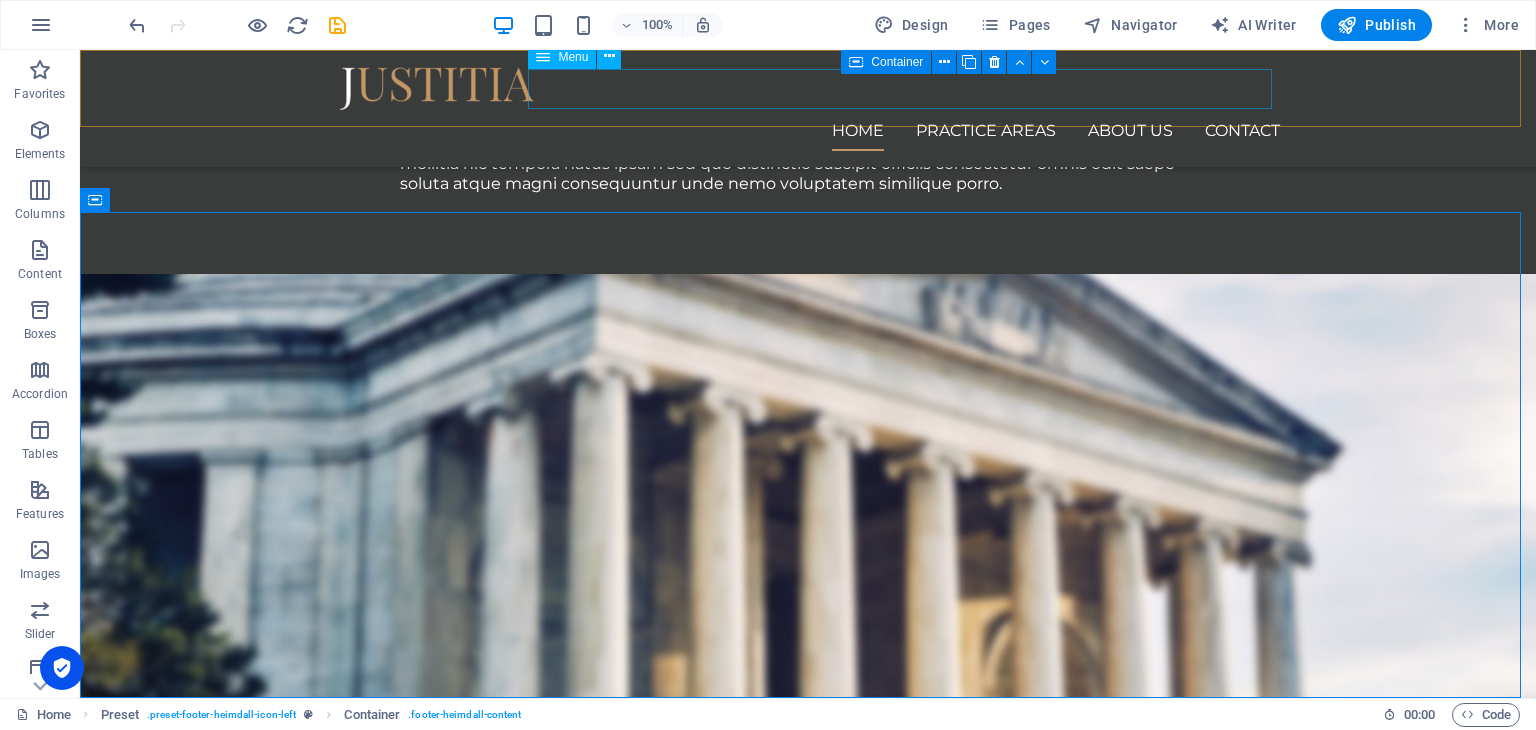click on "Home Practice Areas About us Contact" at bounding box center (808, 131) 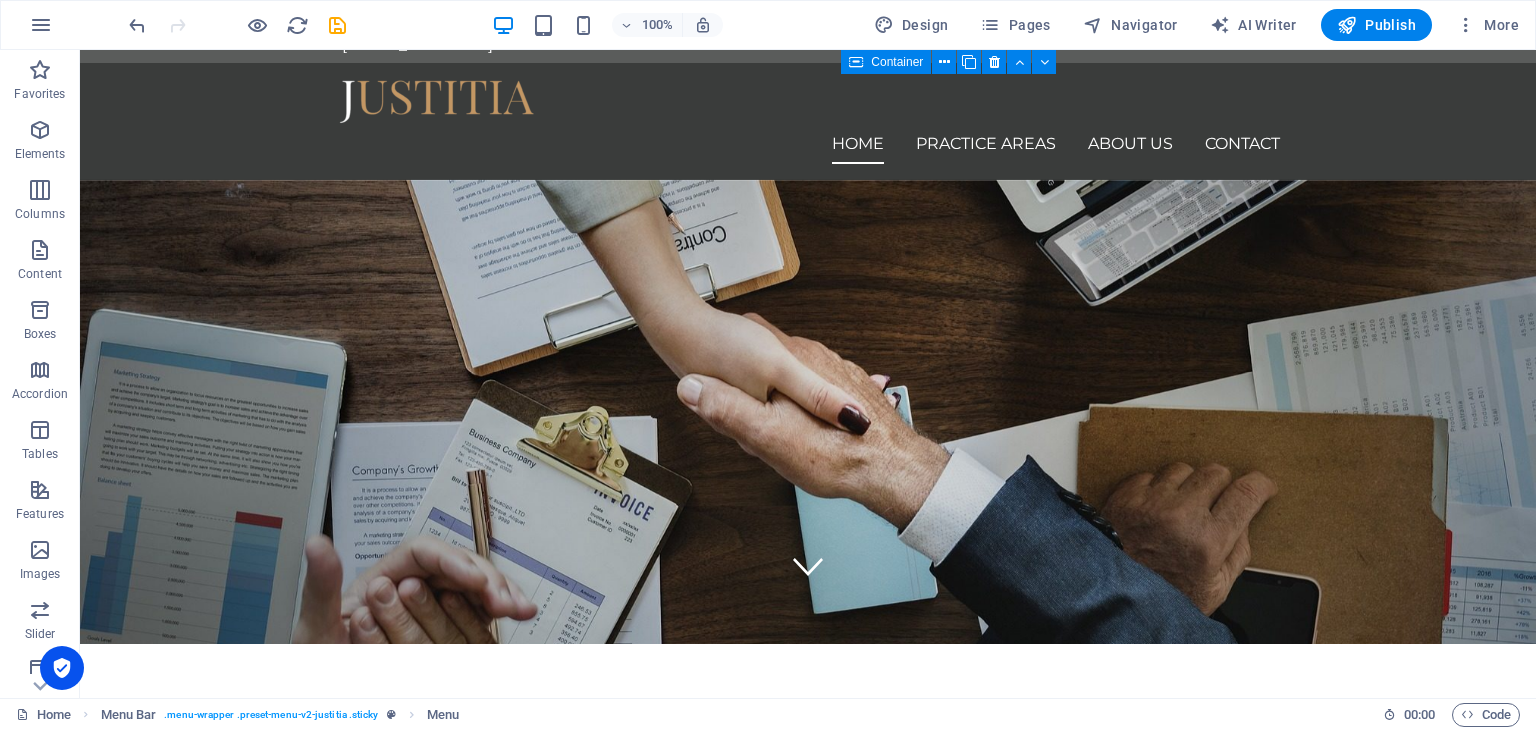 scroll, scrollTop: 0, scrollLeft: 0, axis: both 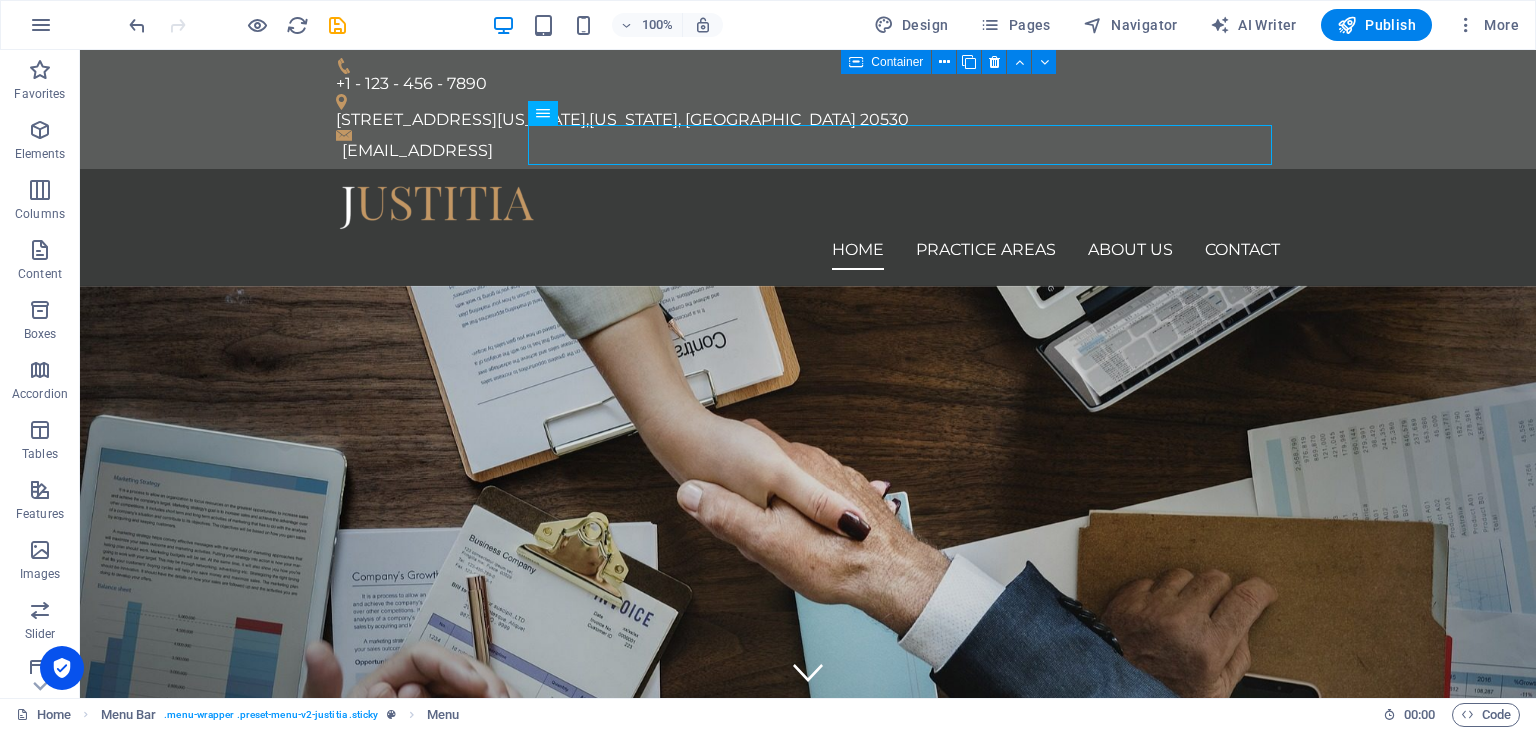 drag, startPoint x: 1527, startPoint y: 575, endPoint x: 1615, endPoint y: 89, distance: 493.90283 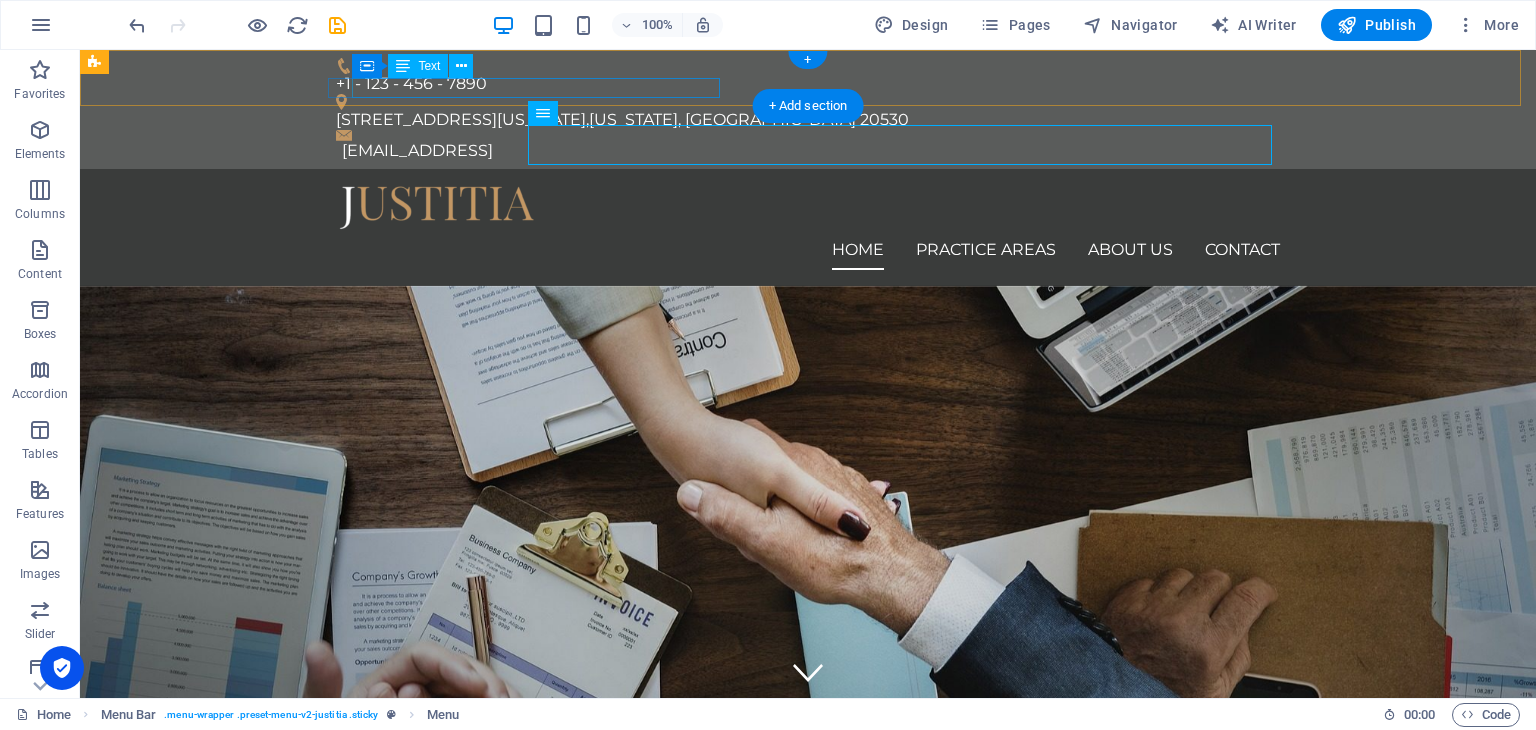 click on "[EMAIL_ADDRESS]" at bounding box center (811, 151) 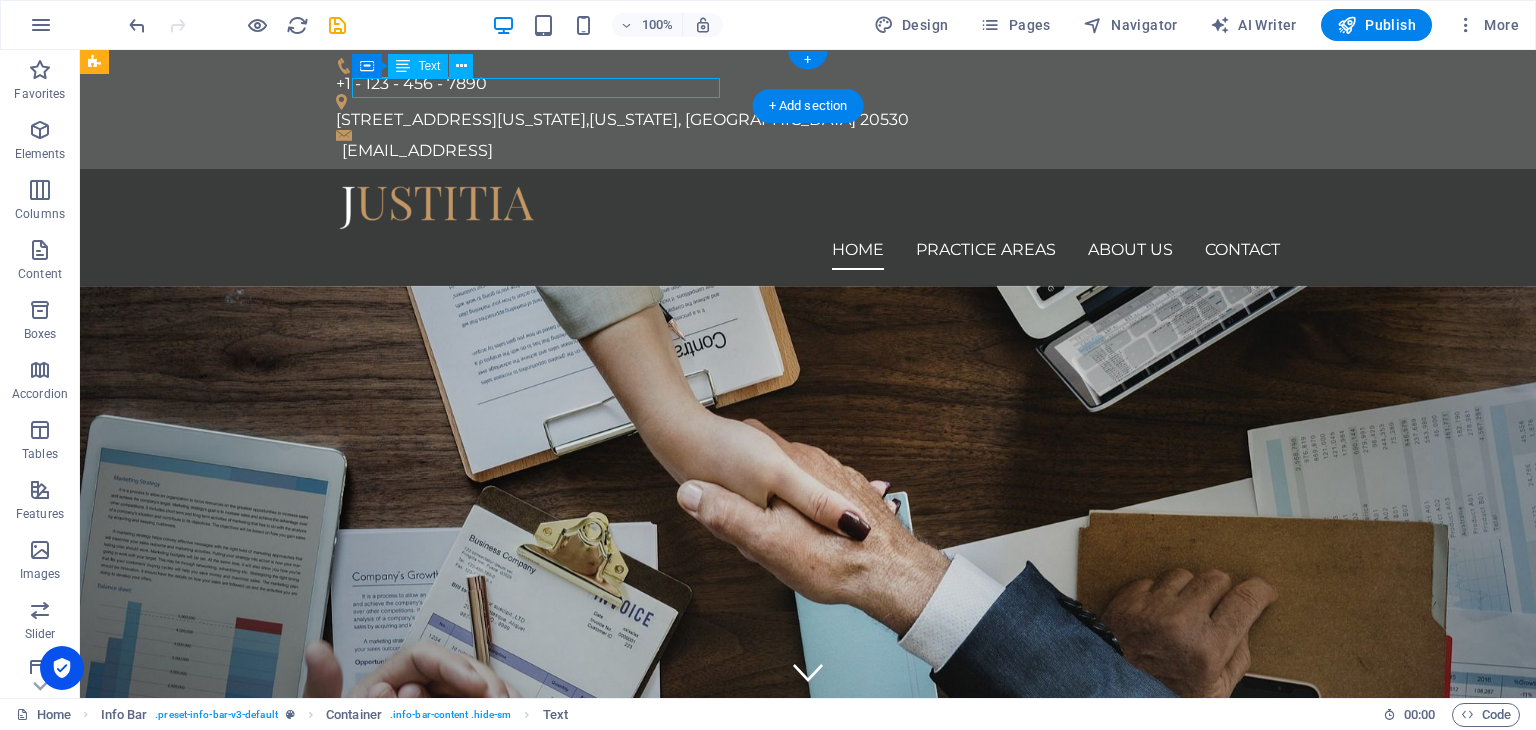 click on "[EMAIL_ADDRESS]" at bounding box center (811, 151) 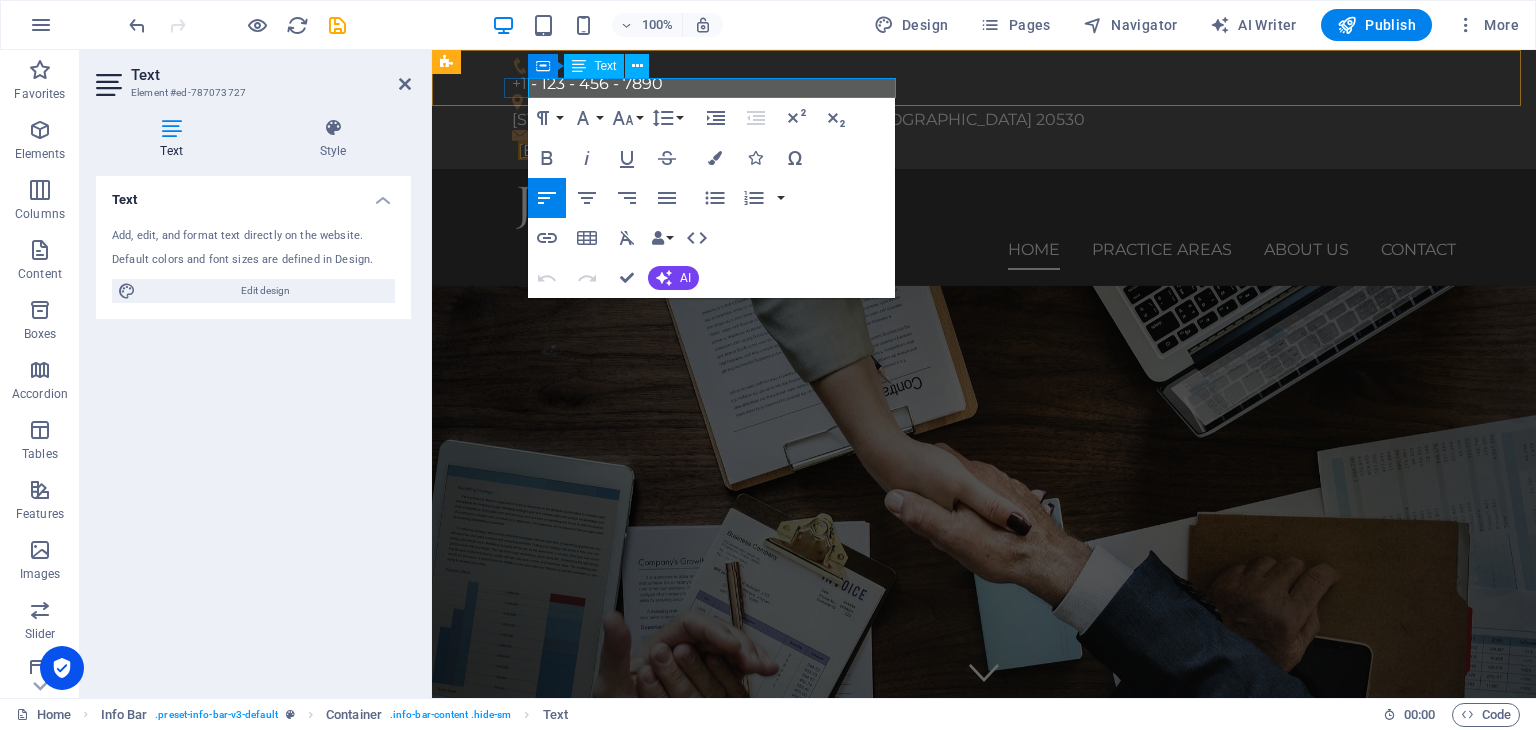 drag, startPoint x: 680, startPoint y: 89, endPoint x: 564, endPoint y: 78, distance: 116.520386 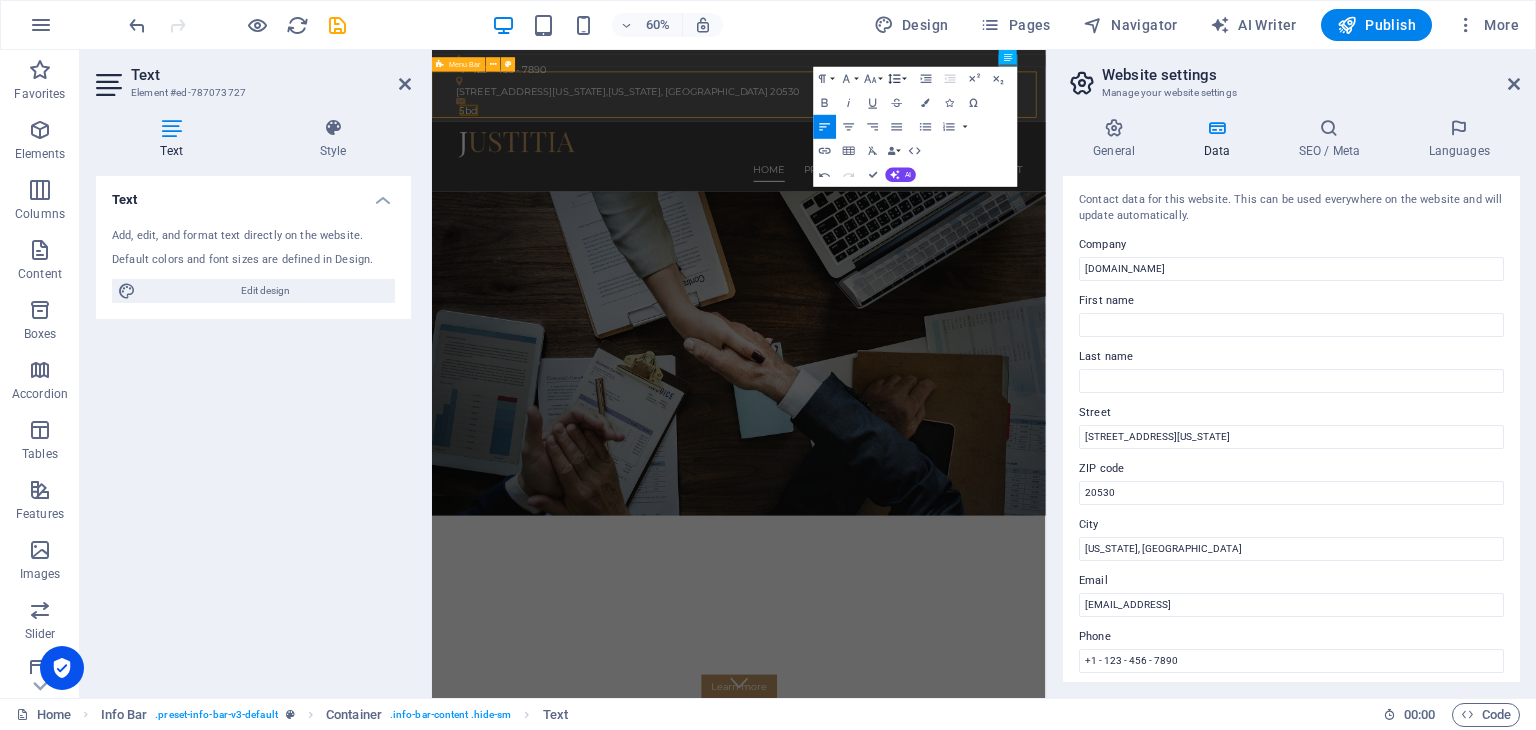 type 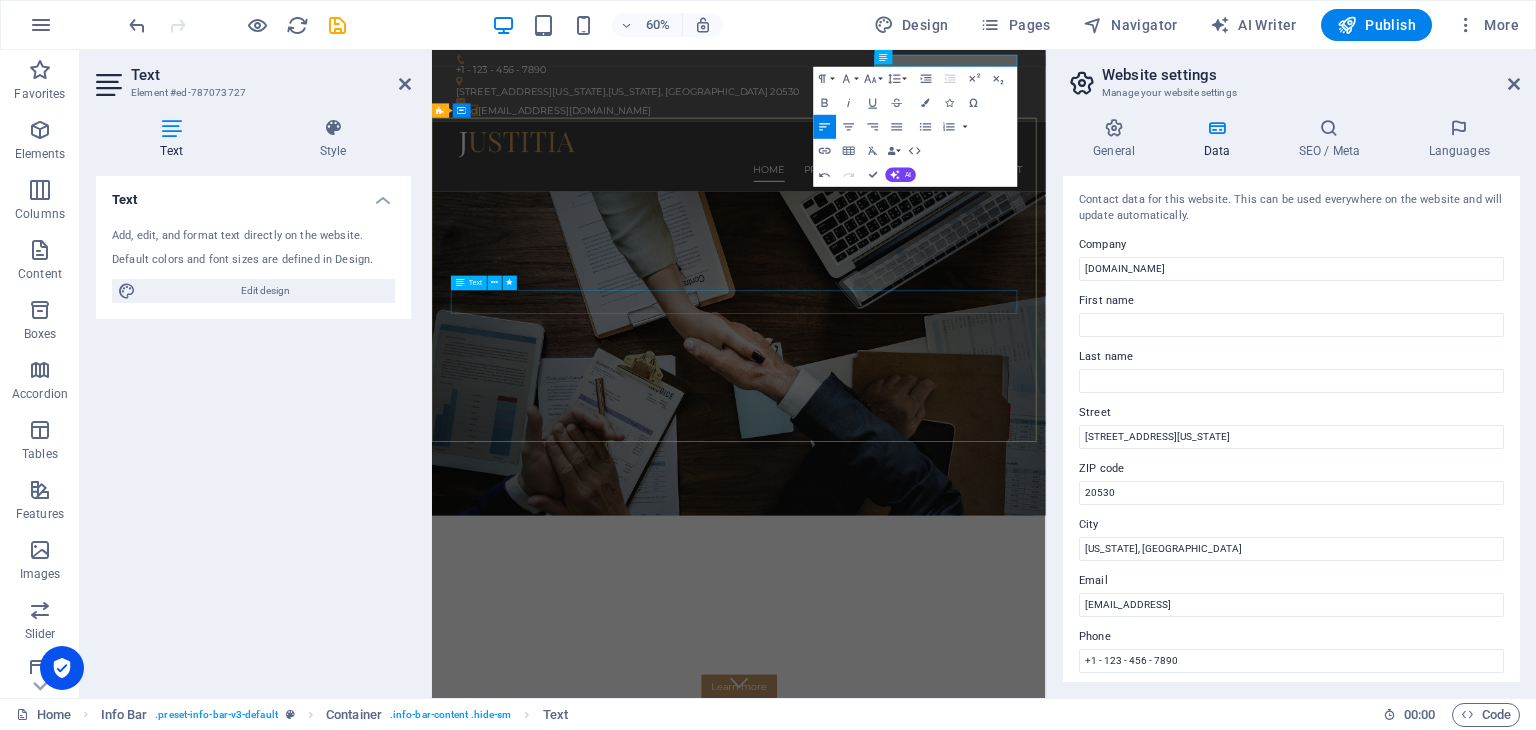 click on "Consetetur sadipscing elitr, sed diam nonumy eirmod tempor invidunt ut labore et dolore magna aliquyam erat, sed diam voluptua. At vero eos et accusam et [PERSON_NAME] duo [PERSON_NAME] et ea rebum." at bounding box center (944, 1056) 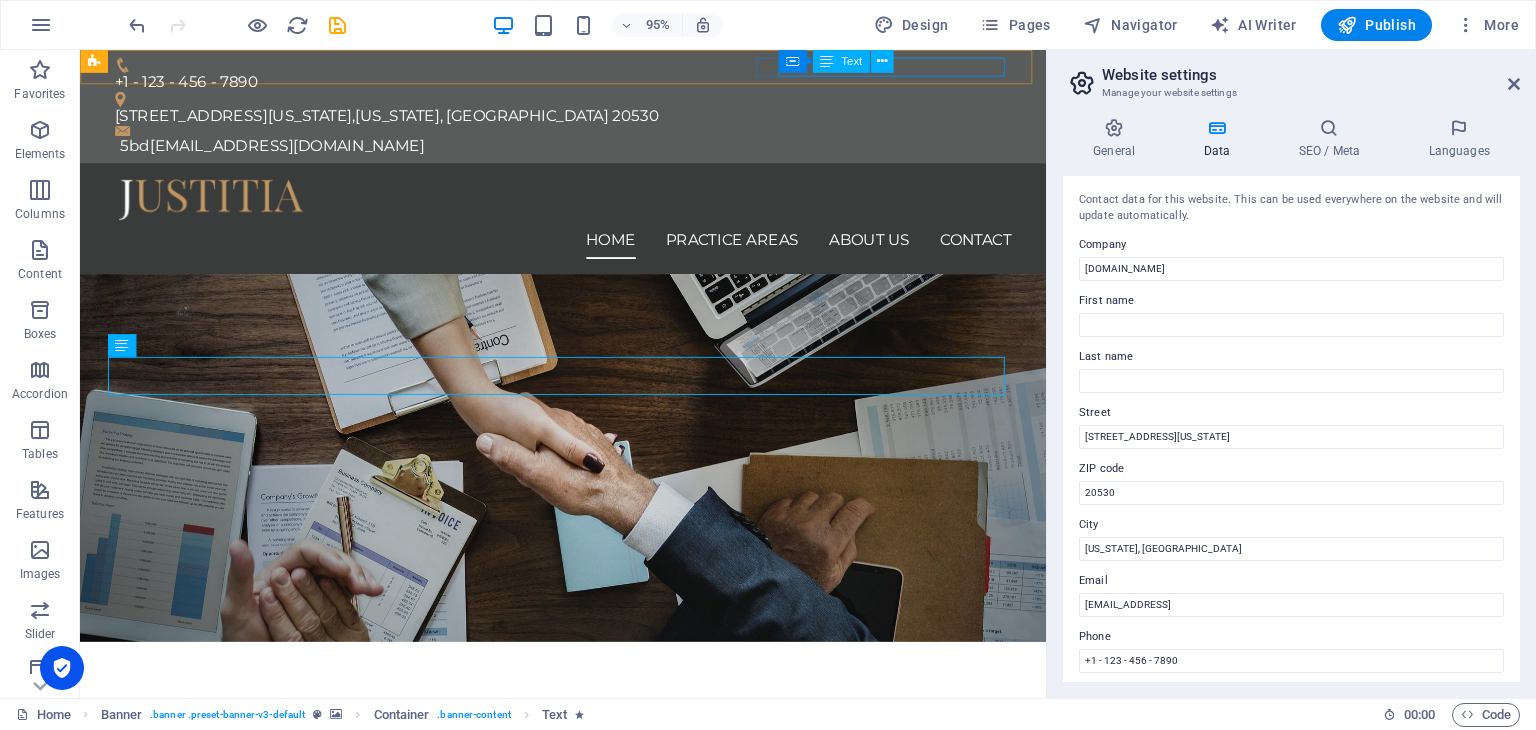 click on "Text" at bounding box center (840, 61) 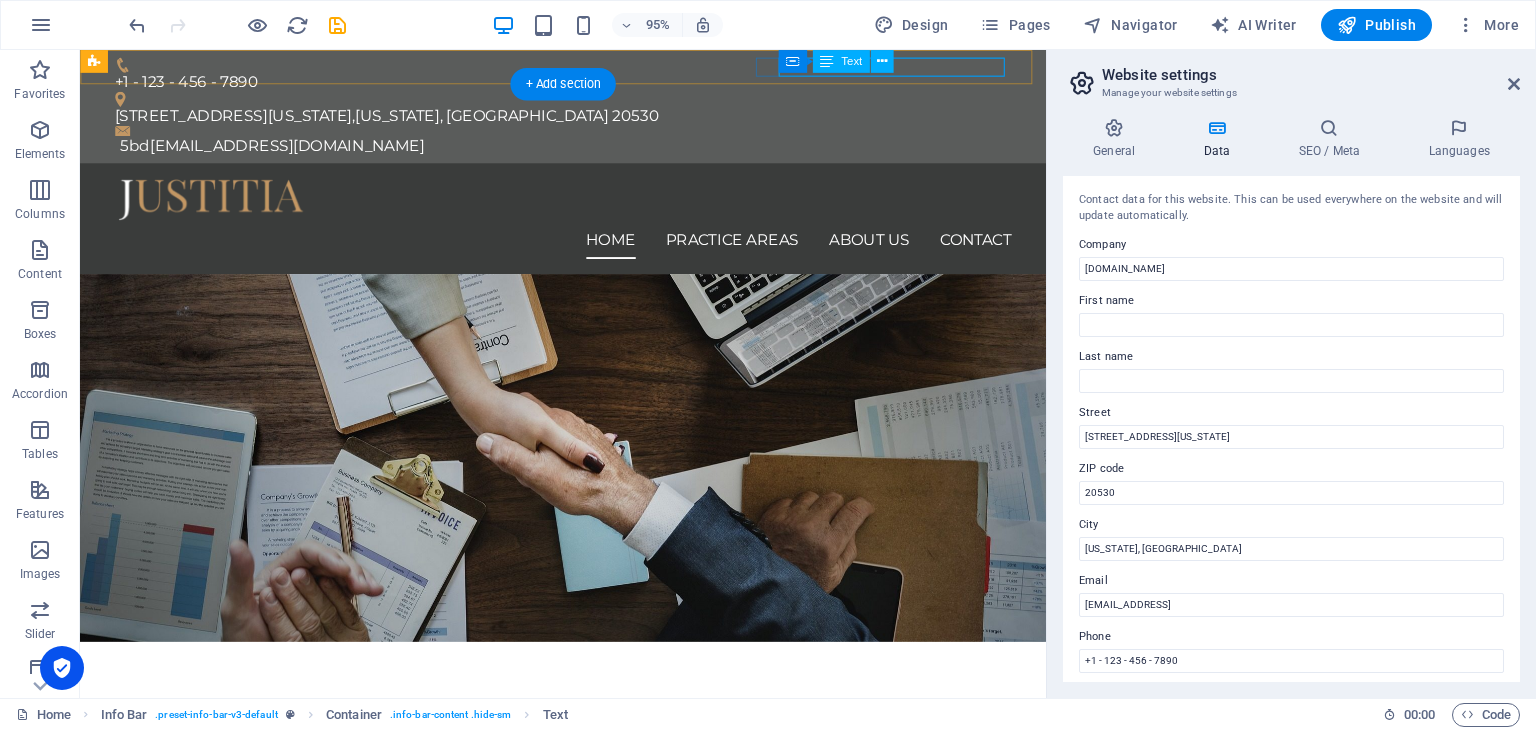 click on "5bd [EMAIL_ADDRESS][DOMAIN_NAME]" at bounding box center (592, 151) 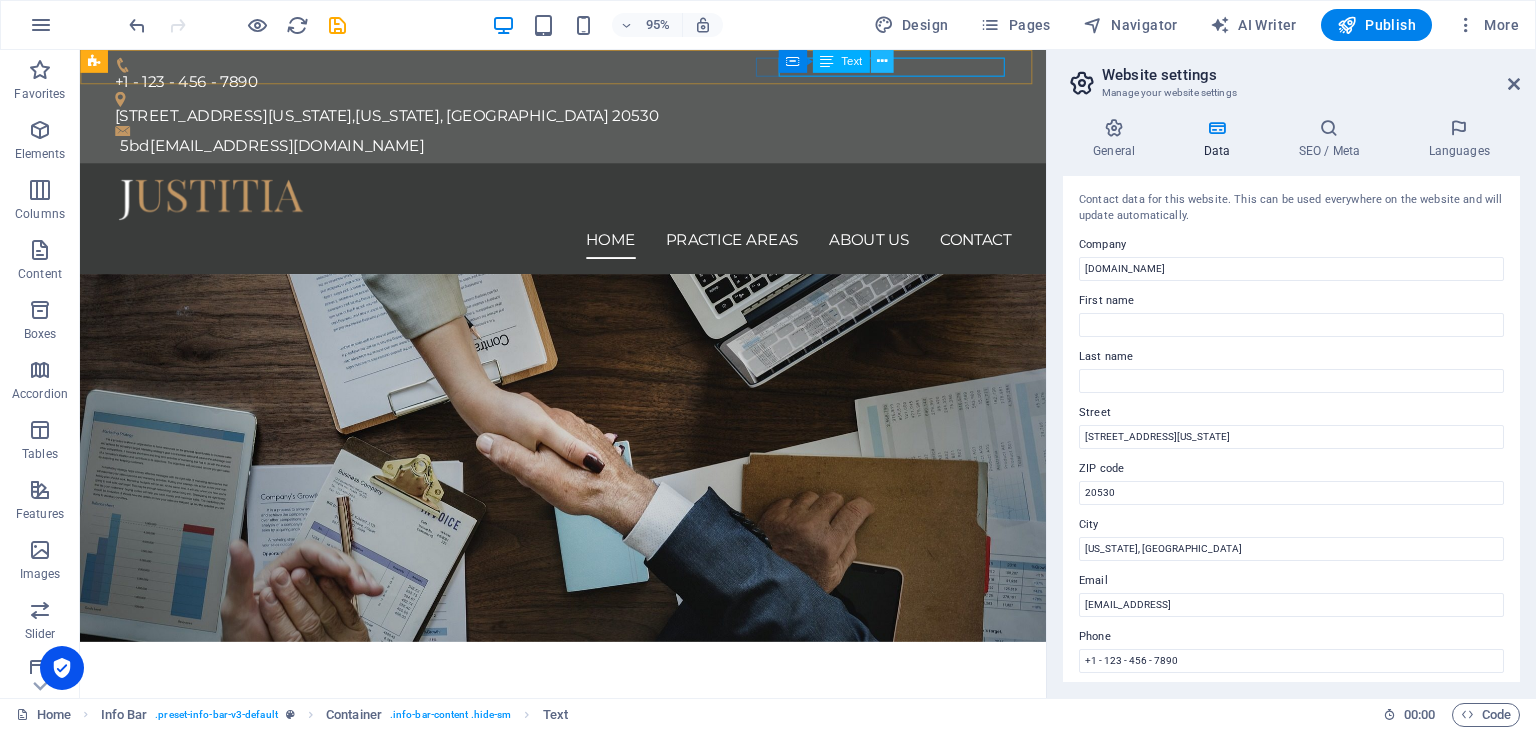 click at bounding box center (881, 61) 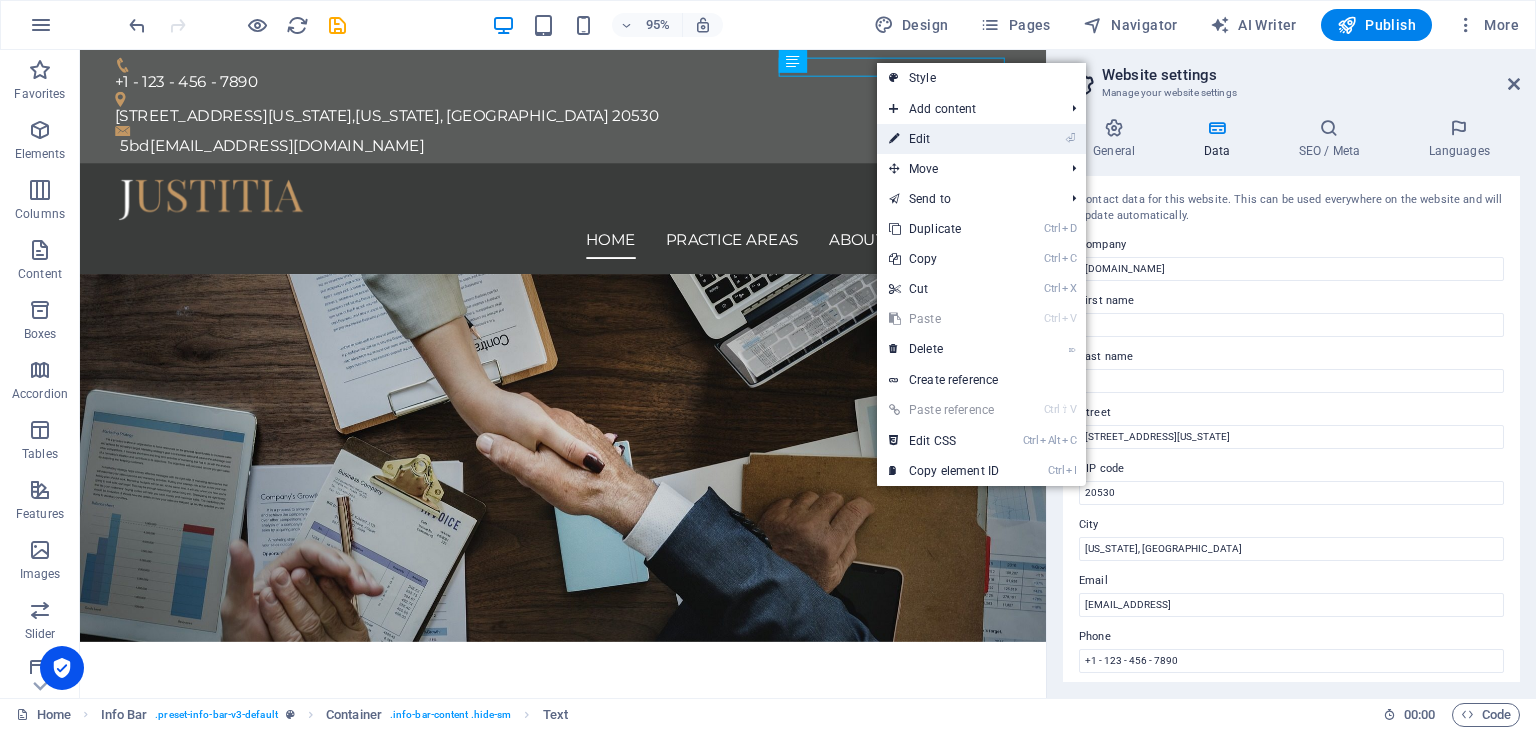 click on "⏎  Edit" at bounding box center (944, 139) 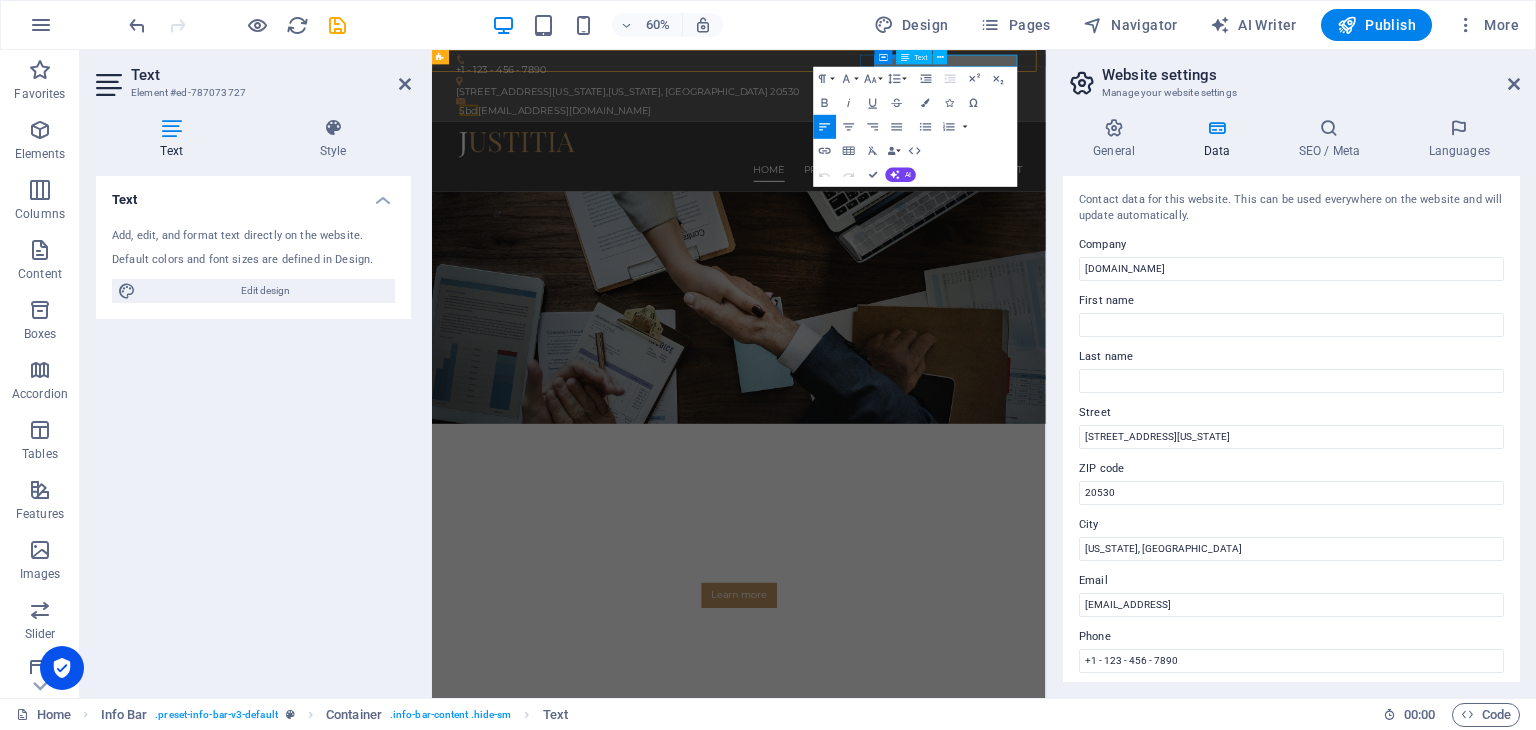 click at bounding box center [905, 57] 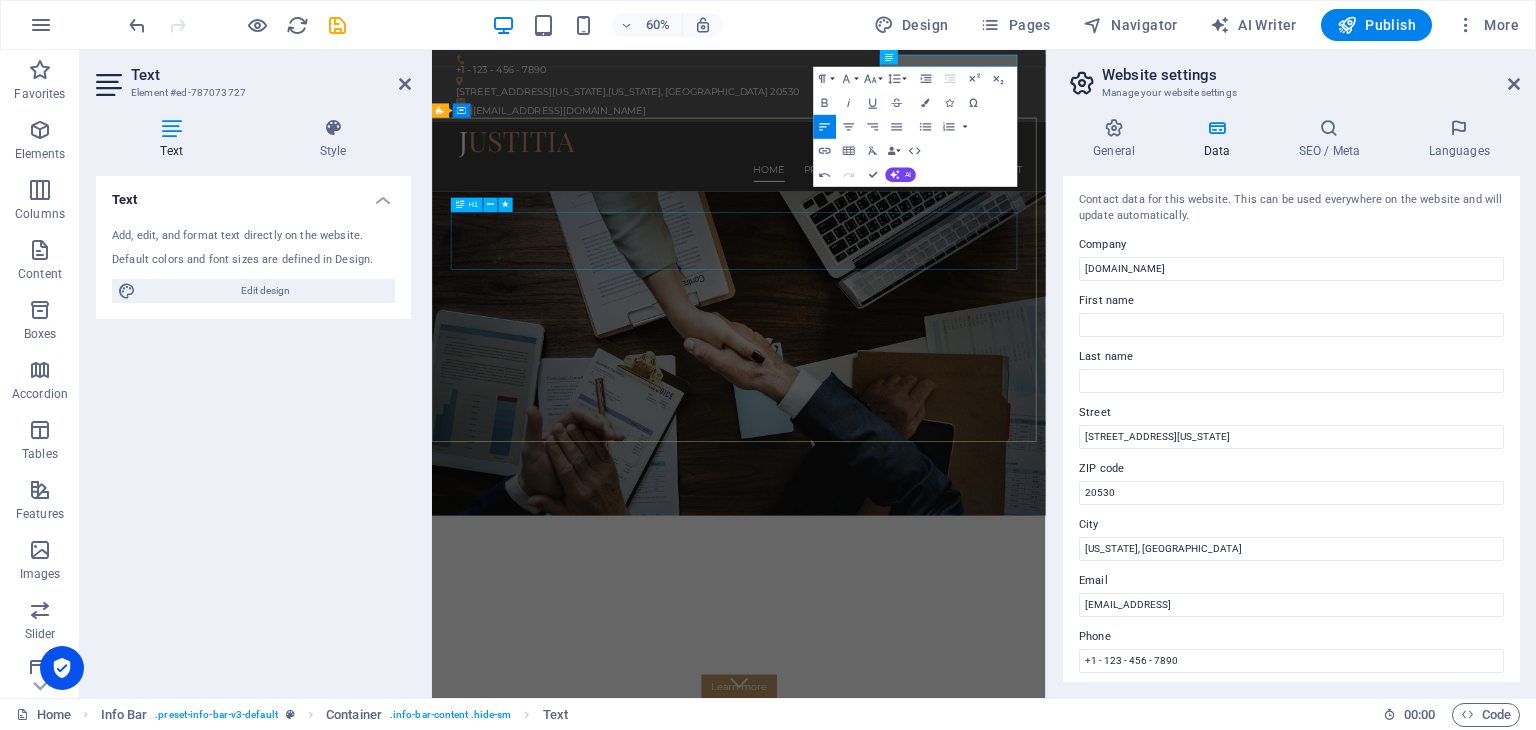 click on "We protect your rights" at bounding box center (944, 954) 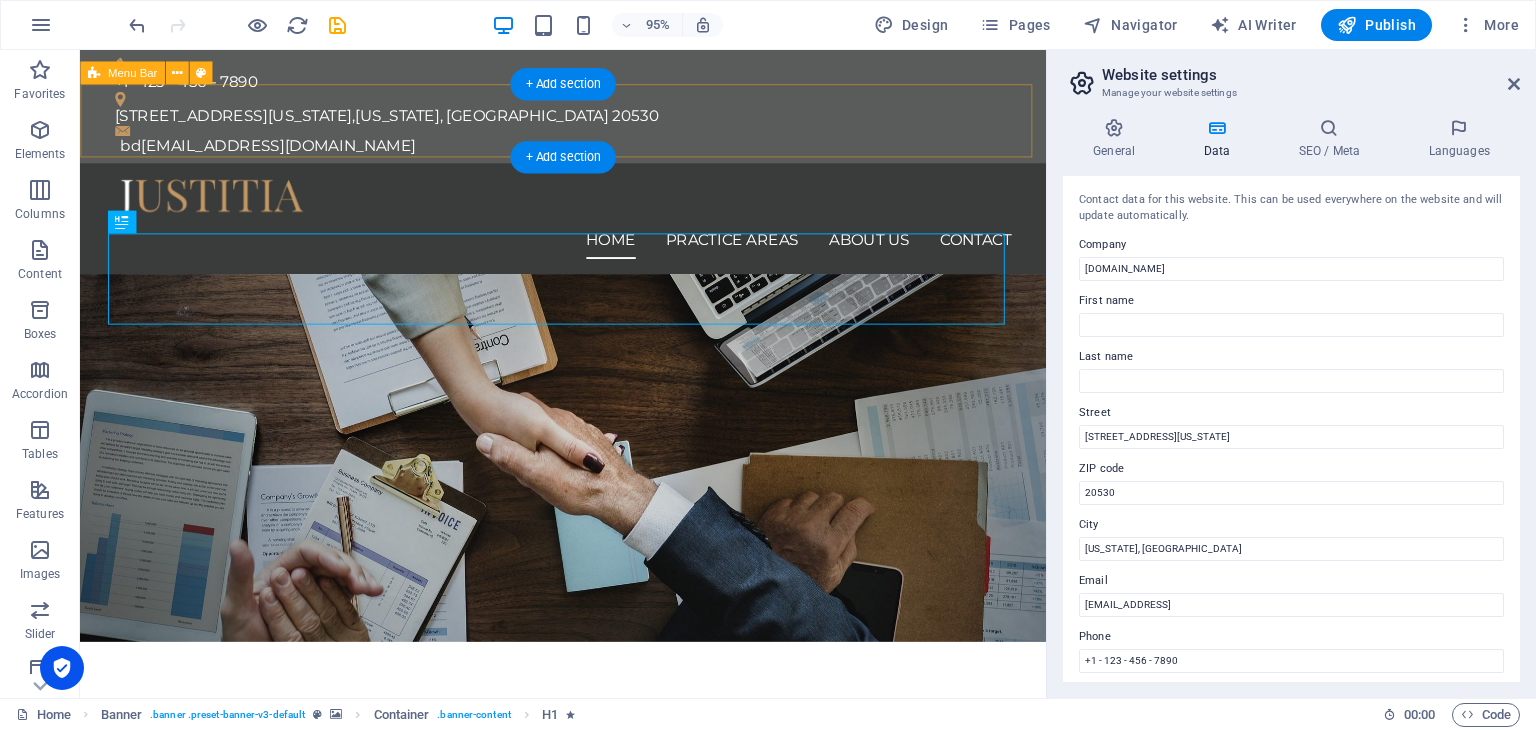 click on "Container" at bounding box center [0, 0] 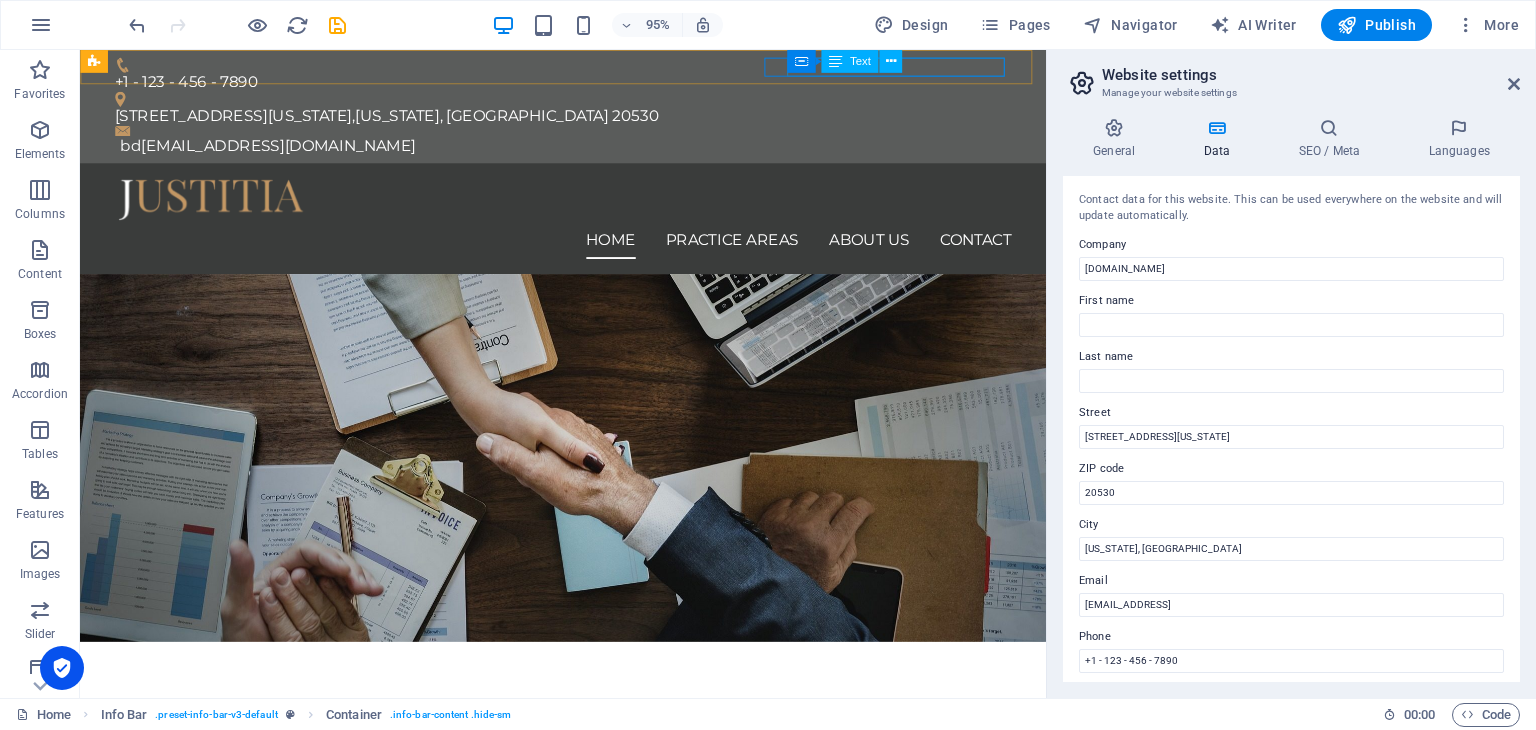 click on "Container   Text" at bounding box center (850, 62) 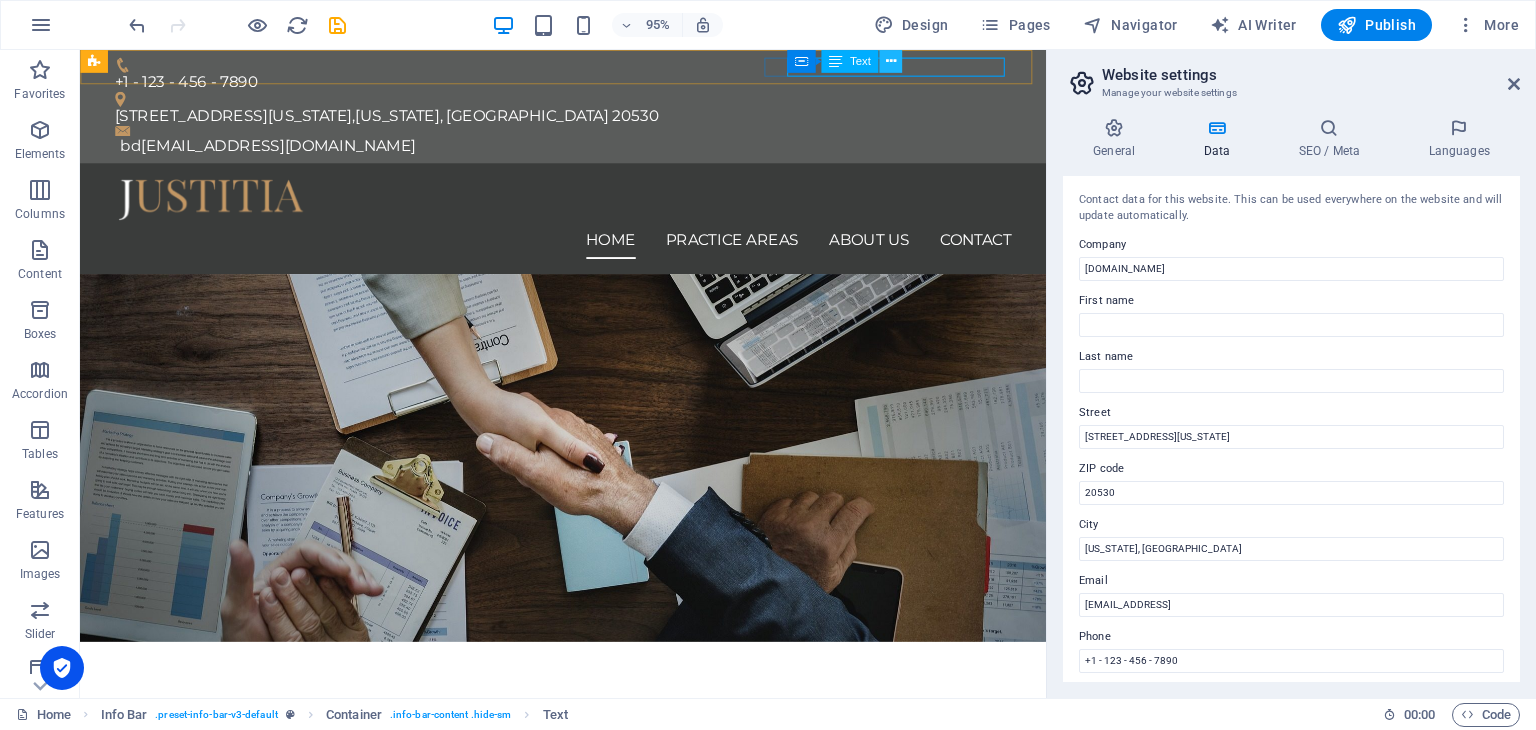 click at bounding box center [890, 61] 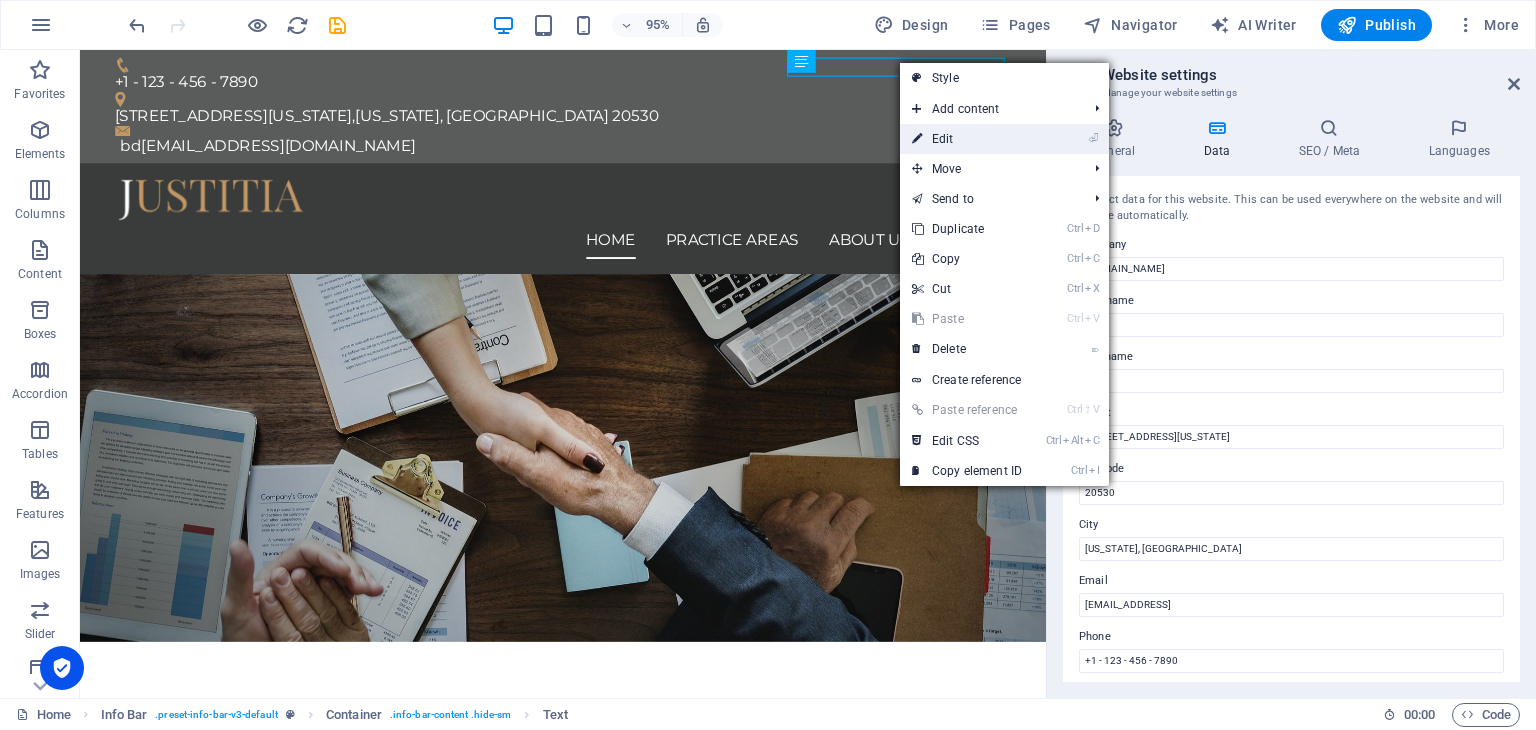 click on "⏎  Edit" at bounding box center (967, 139) 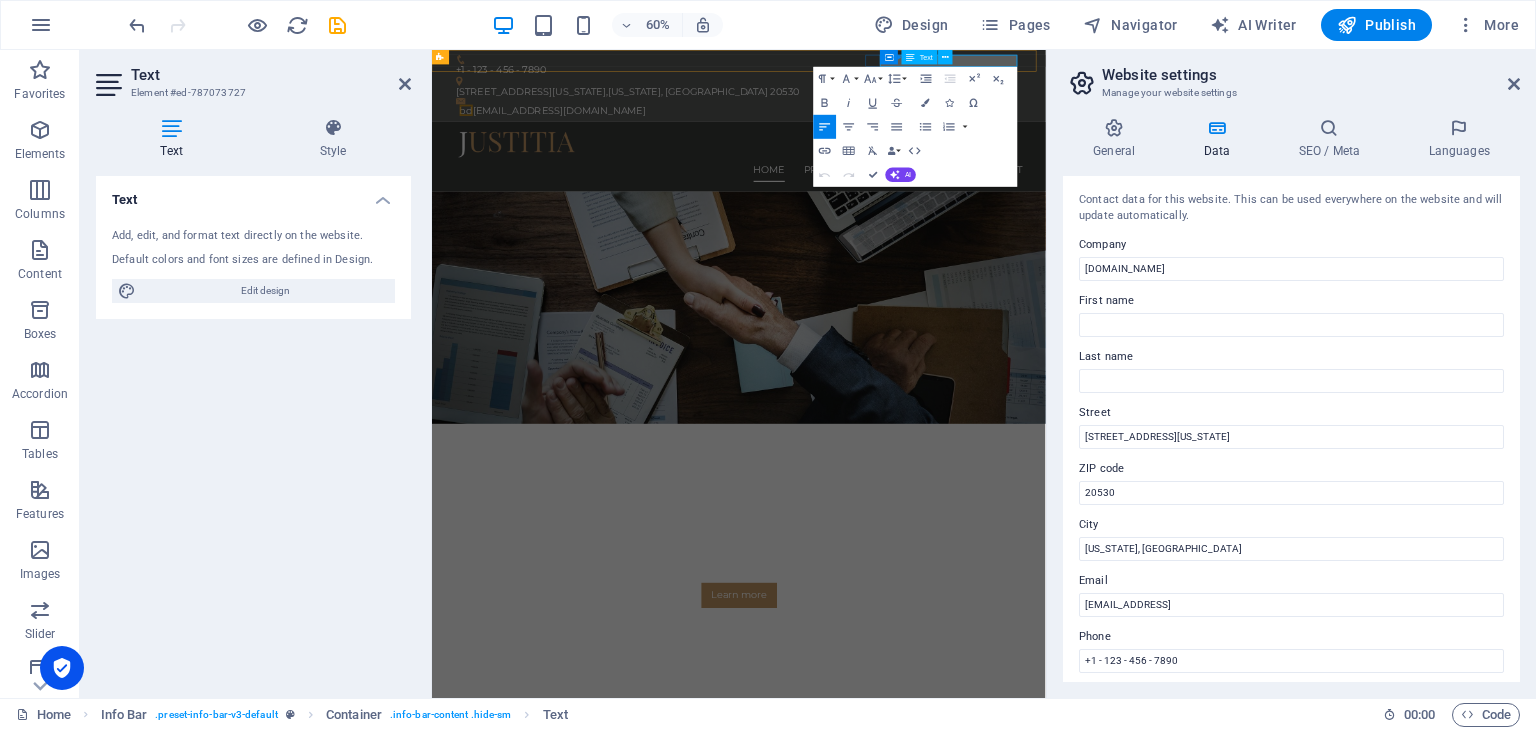 click at bounding box center [911, 57] 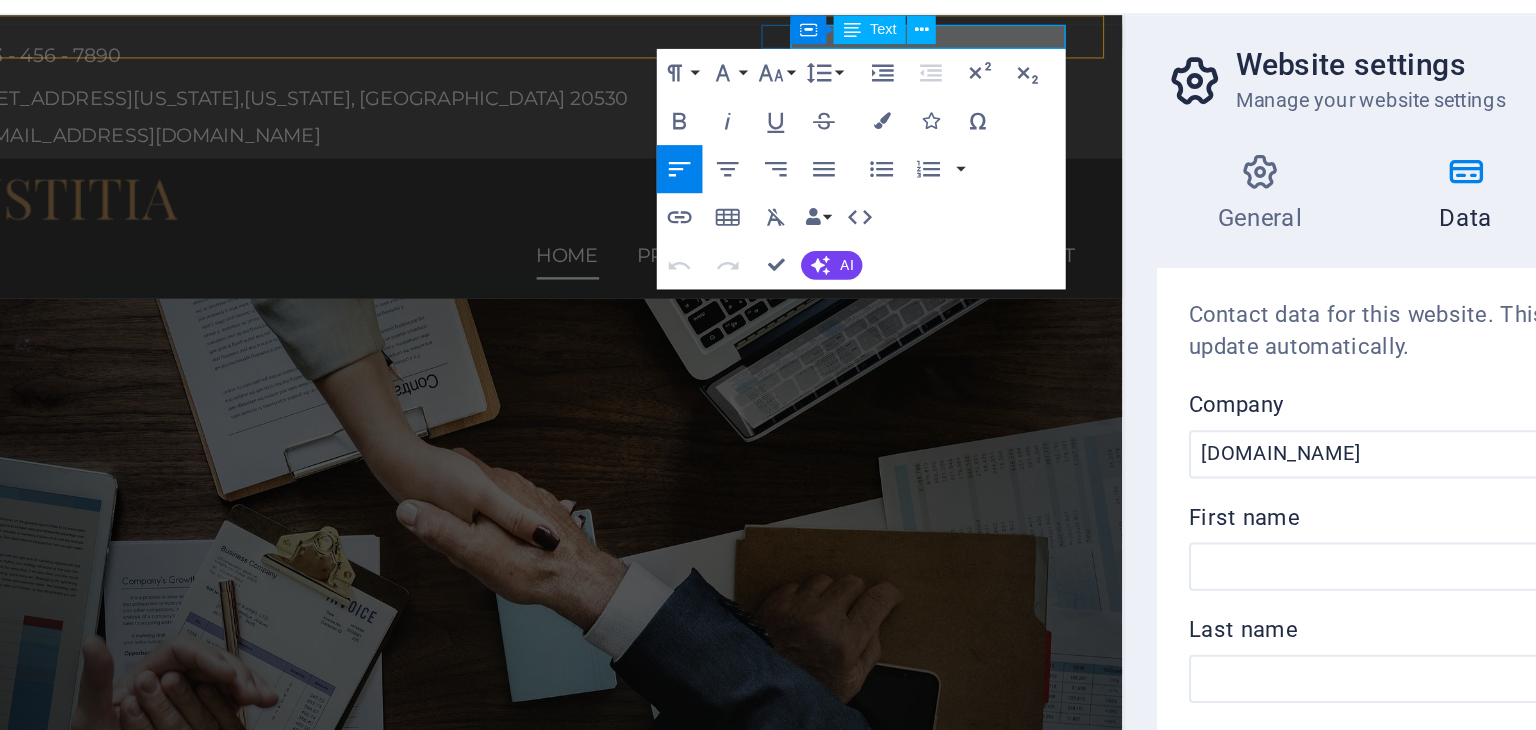 click on "bd [EMAIL_ADDRESS][DOMAIN_NAME]" at bounding box center (408, 116) 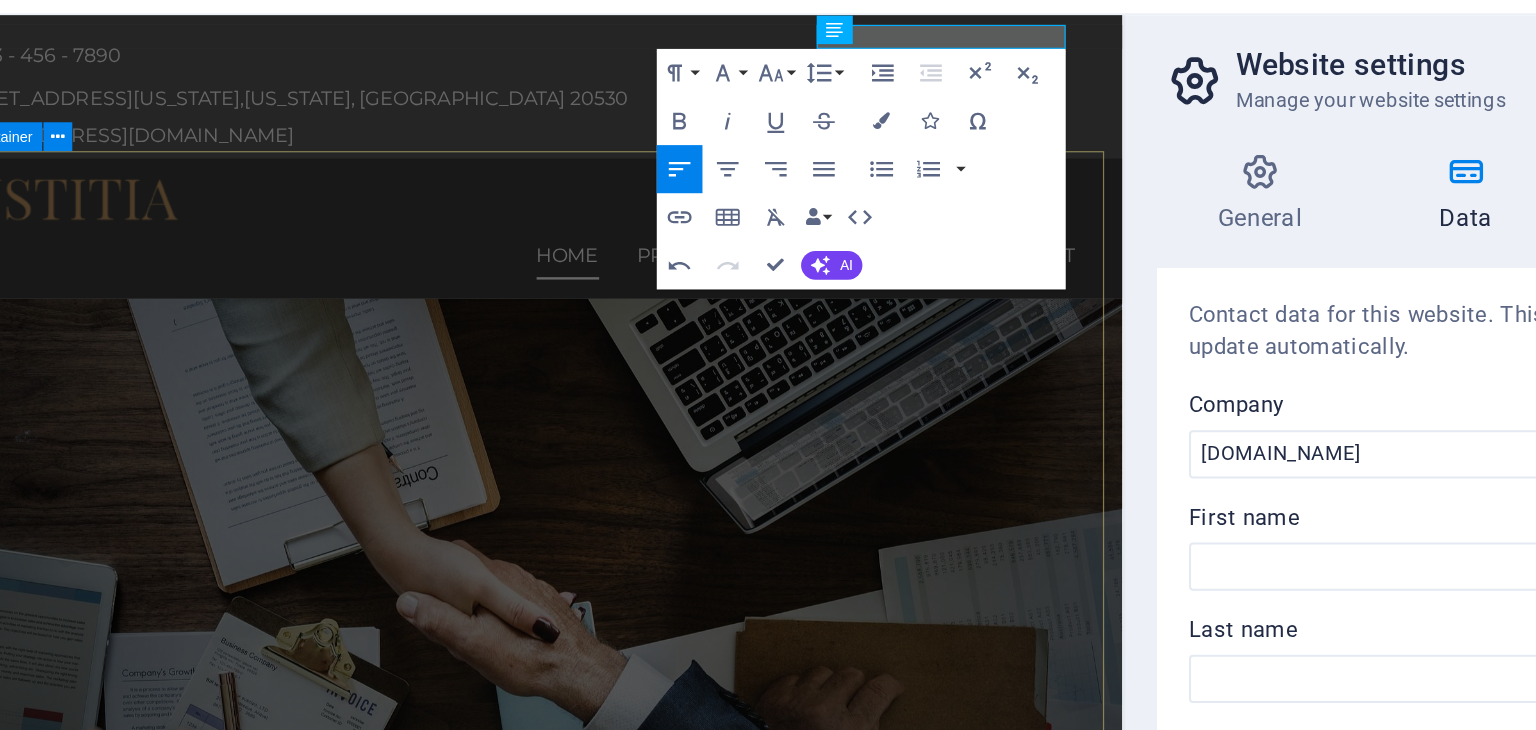click on "We protect your rights Consetetur sadipscing elitr, sed diam nonumy eirmod tempor invidunt ut labore et dolore magna aliquyam erat, sed diam voluptua. At vero eos et accusam et [PERSON_NAME] duo [PERSON_NAME] et ea rebum. Learn more" at bounding box center [404, 984] 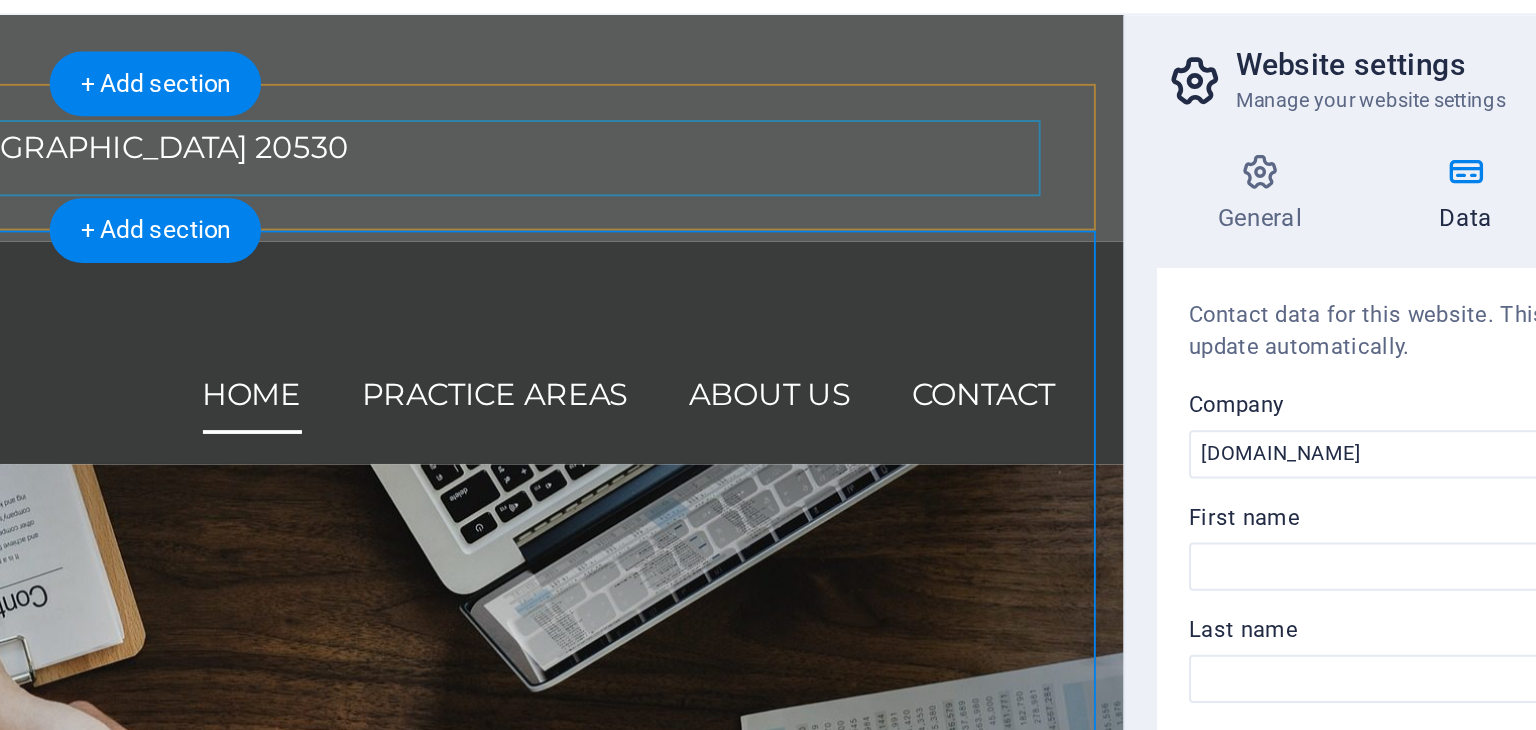 click on "Home Practice Areas About us Contact" at bounding box center (-303, 215) 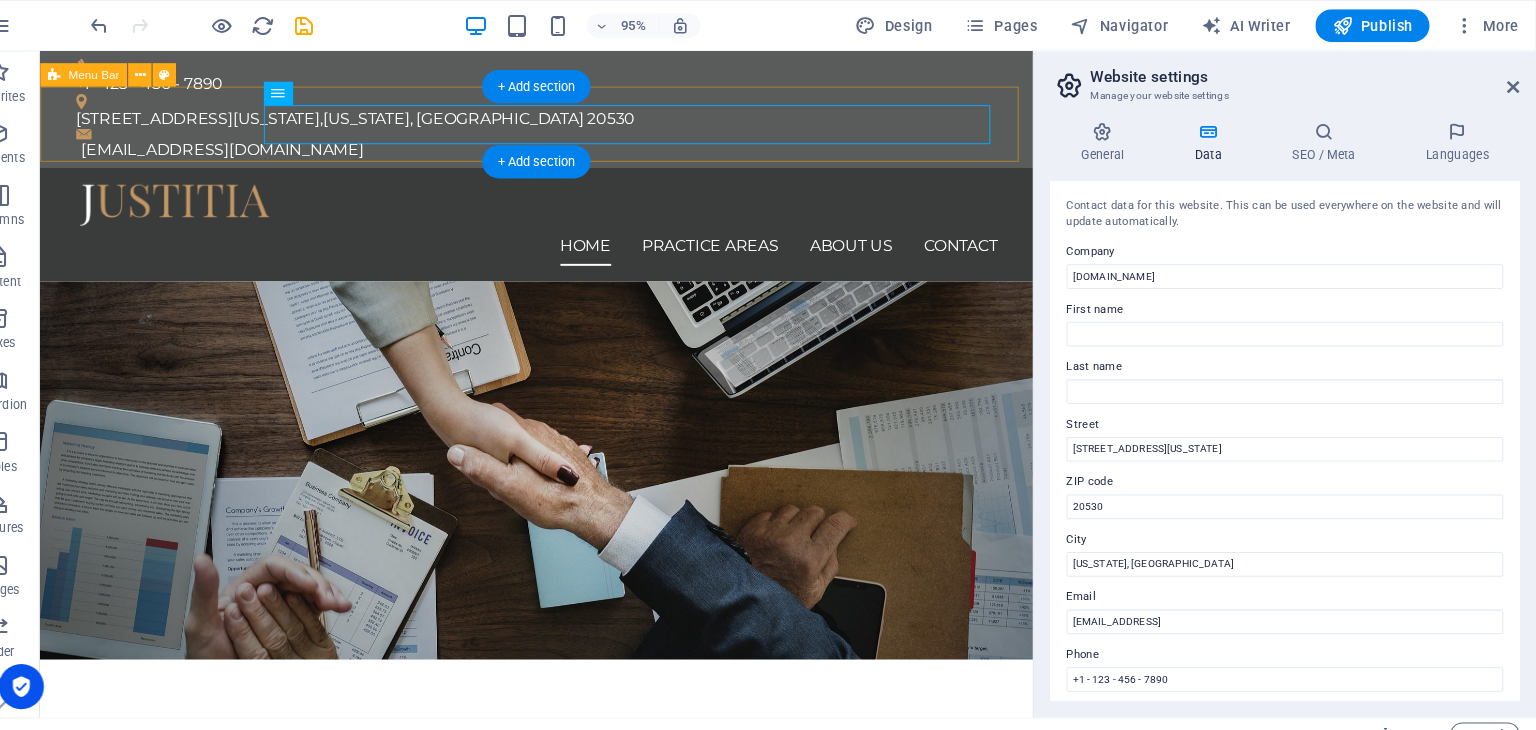 scroll, scrollTop: 0, scrollLeft: 0, axis: both 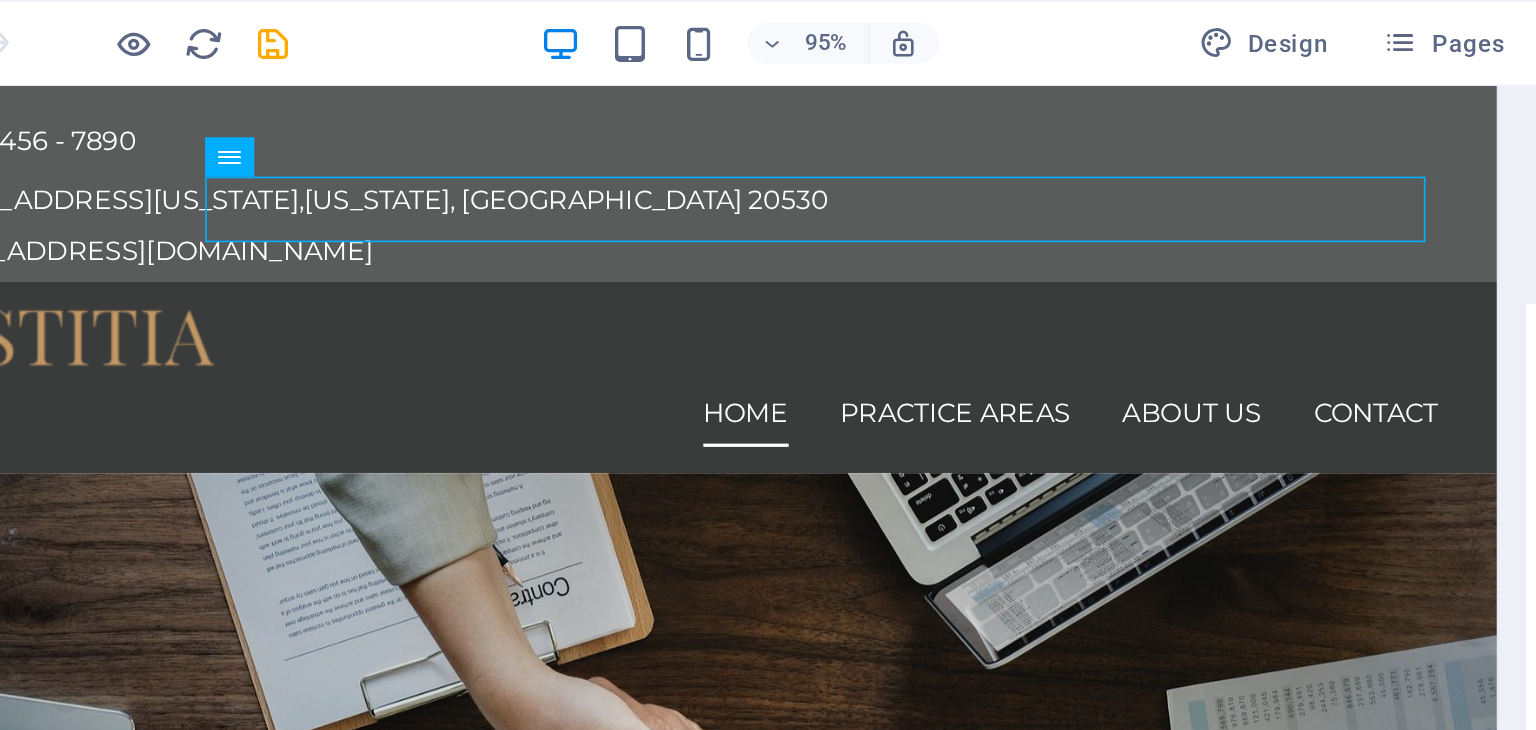 click on "Container   Text" at bounding box center [0, 0] 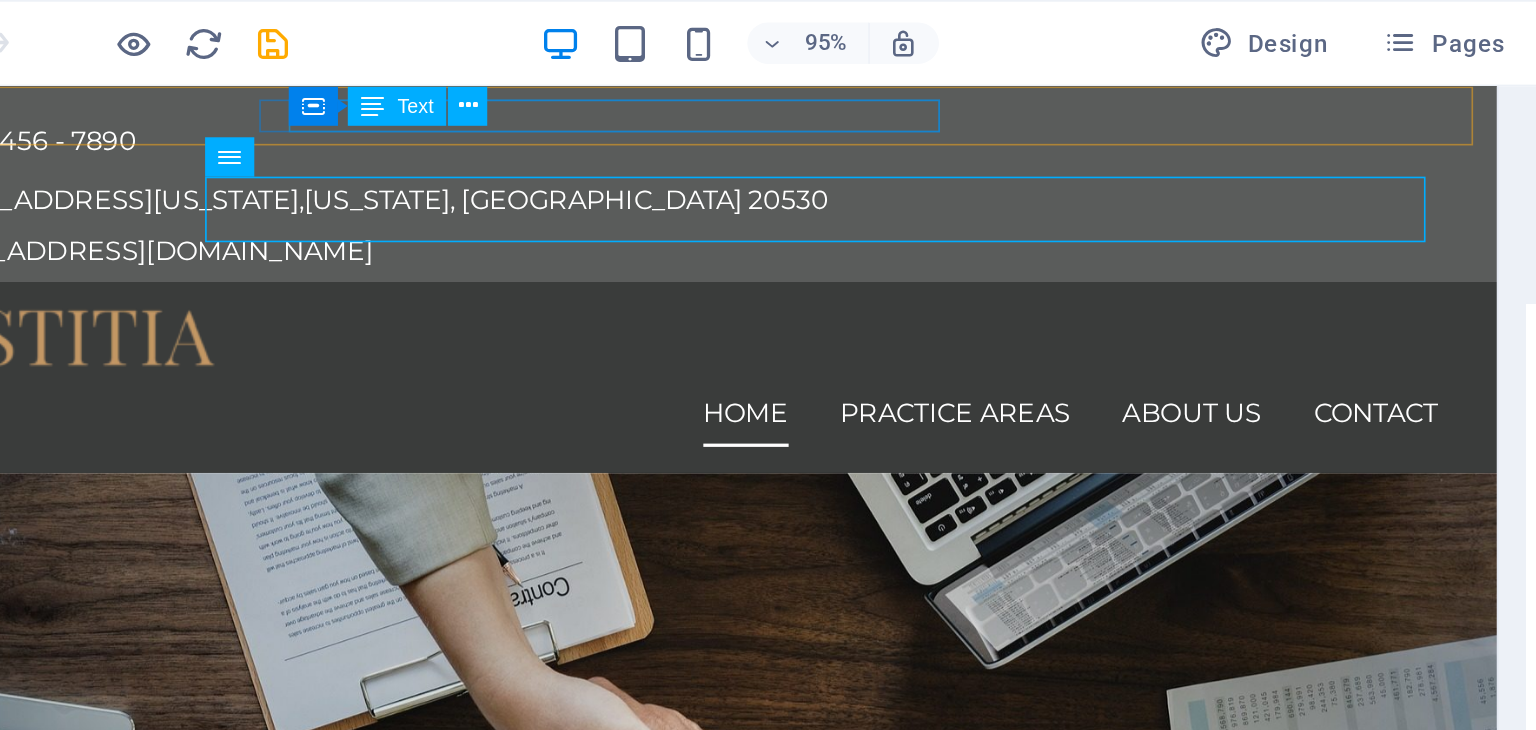 click on "Container   Text" at bounding box center (409, 62) 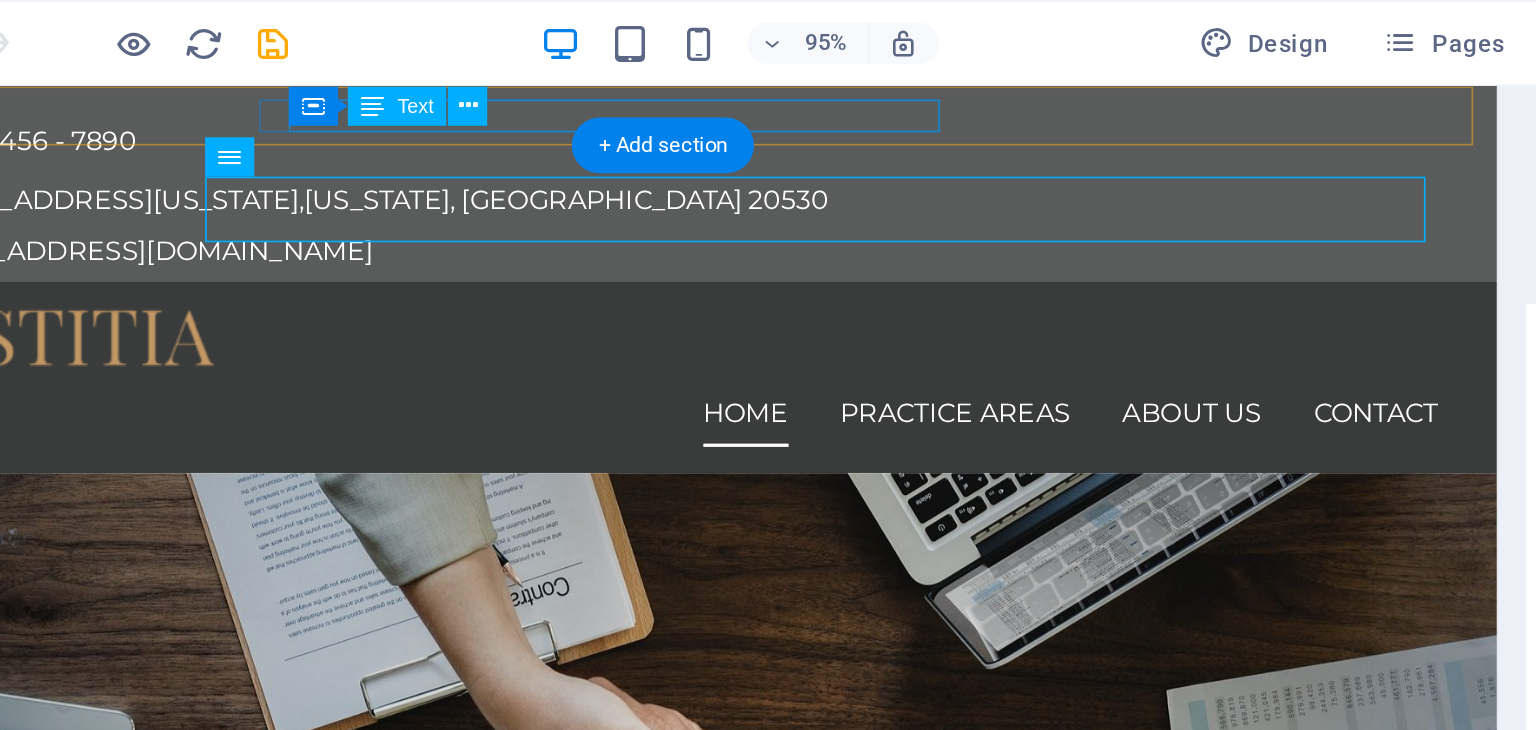 click on "[STREET_ADDRESS][US_STATE][US_STATE]" at bounding box center [330, 156] 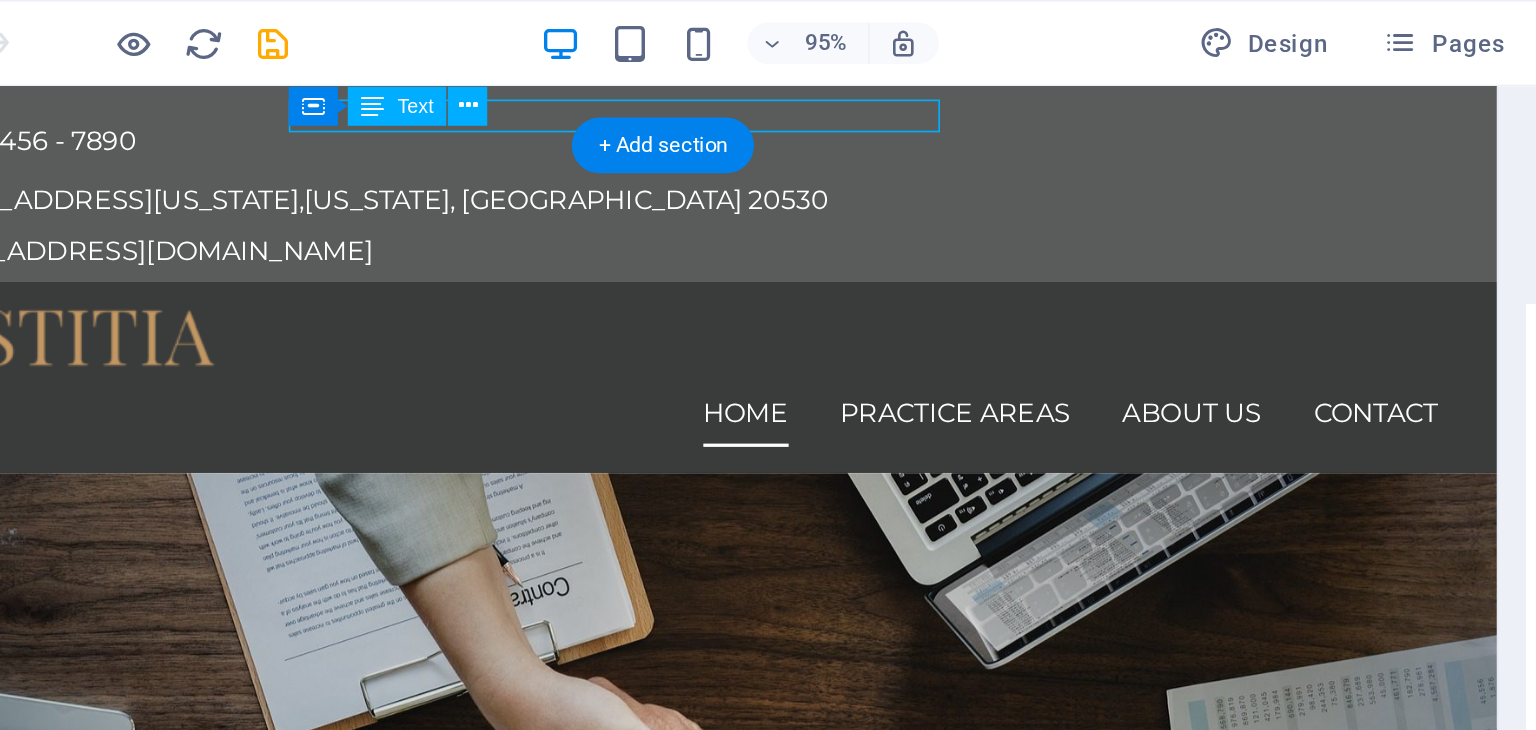 click on "[STREET_ADDRESS][US_STATE][US_STATE]" at bounding box center (330, 156) 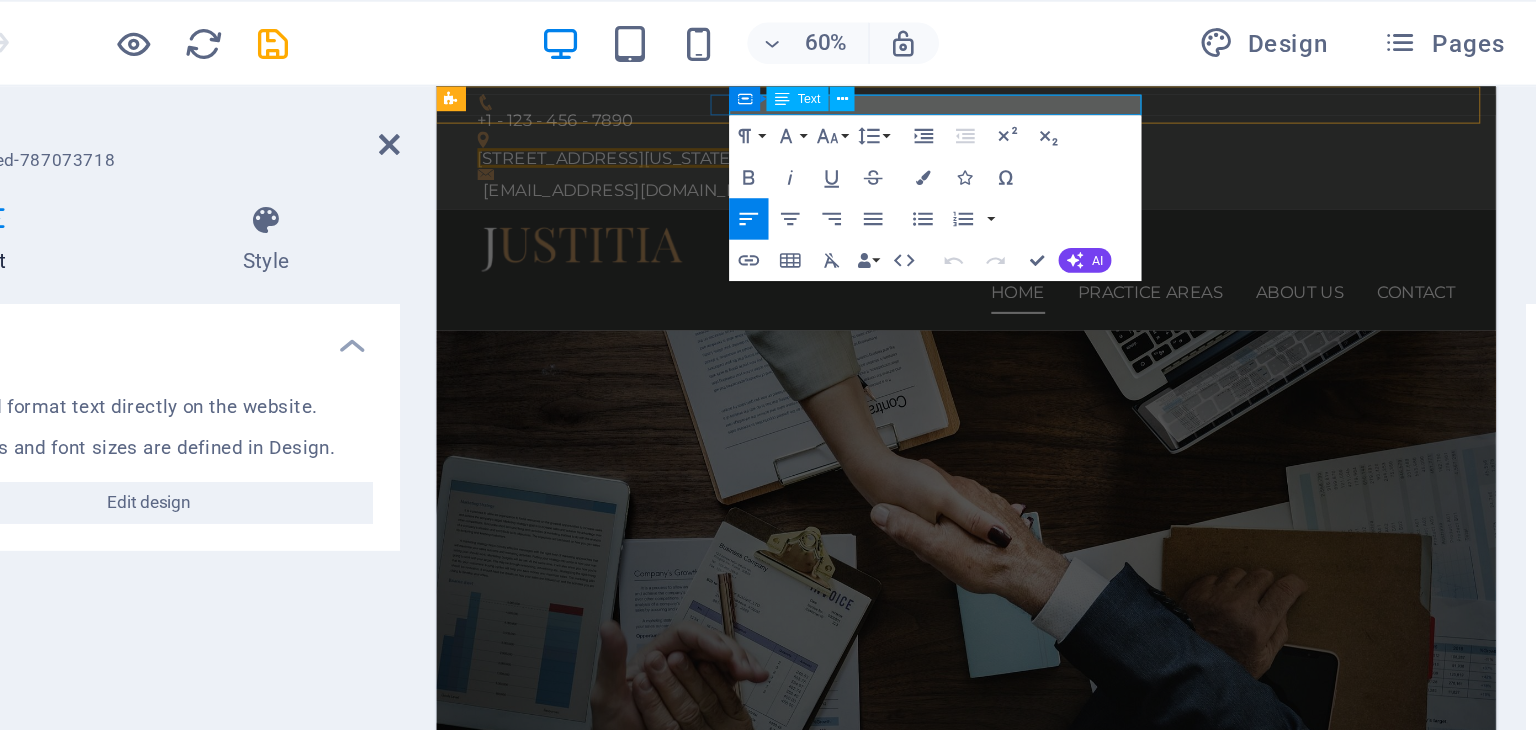 drag, startPoint x: 1067, startPoint y: 100, endPoint x: 1257, endPoint y: 100, distance: 190 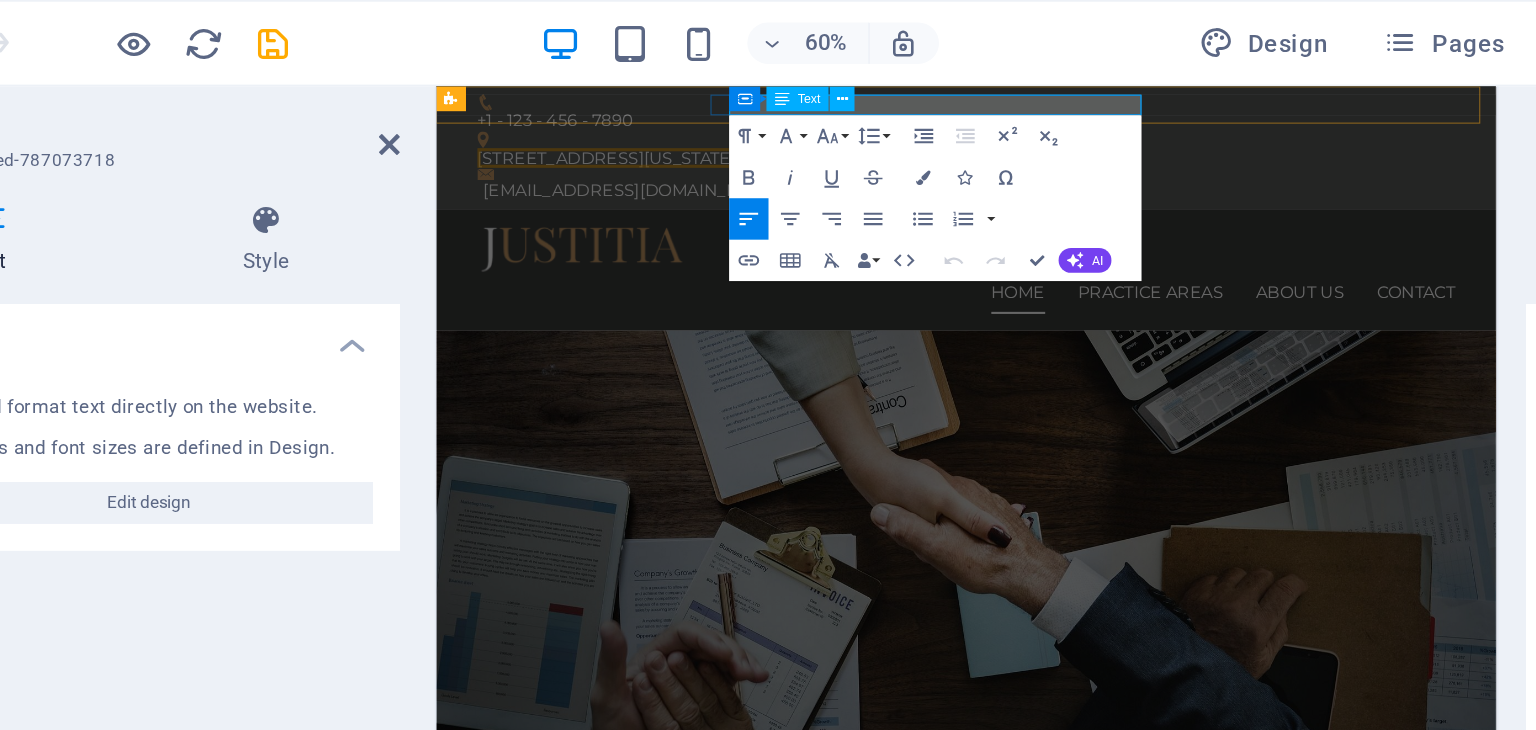 click on "+1 - 123 - 456 - 7890 [STREET_ADDRESS][US_STATE][US_STATE] [EMAIL_ADDRESS][DOMAIN_NAME]" at bounding box center [948, 145] 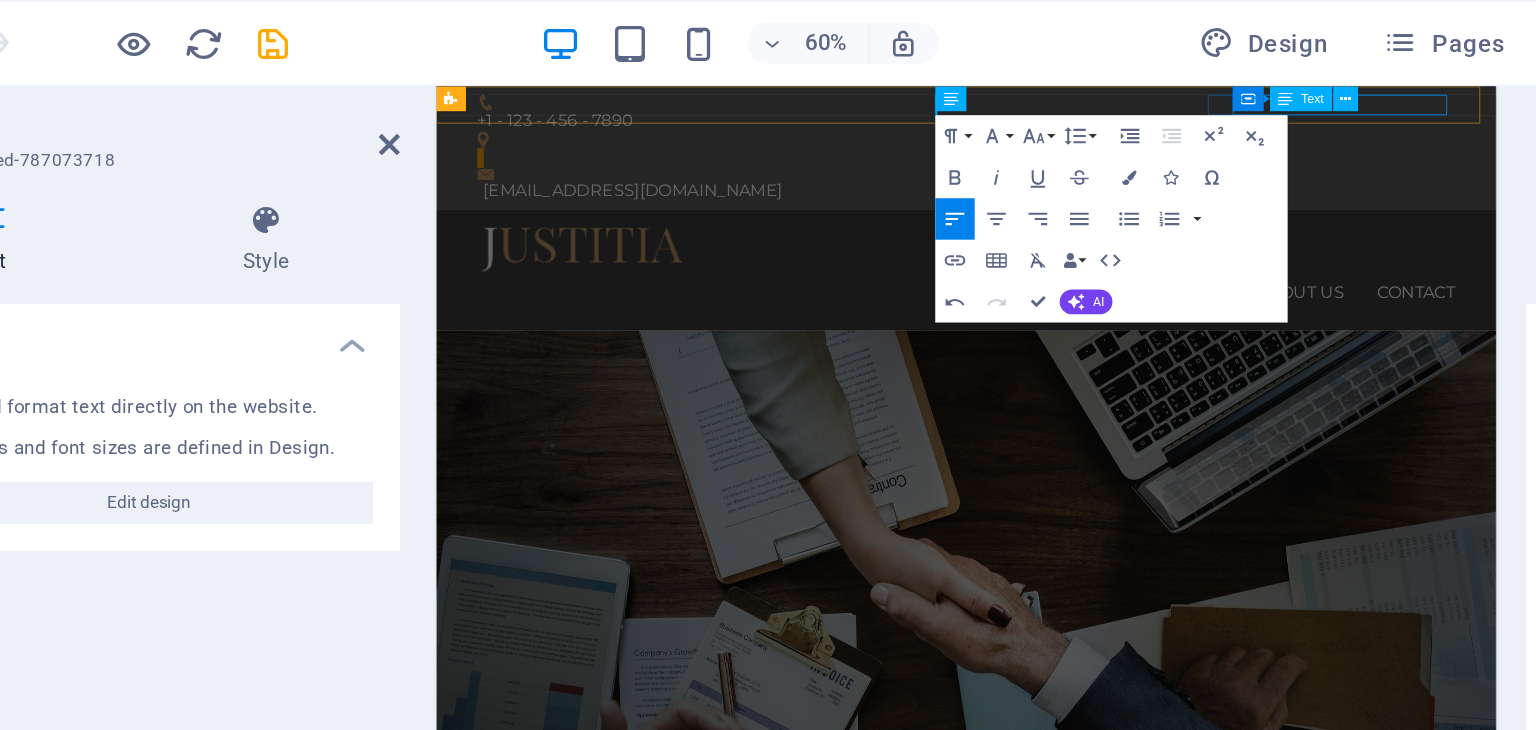 type 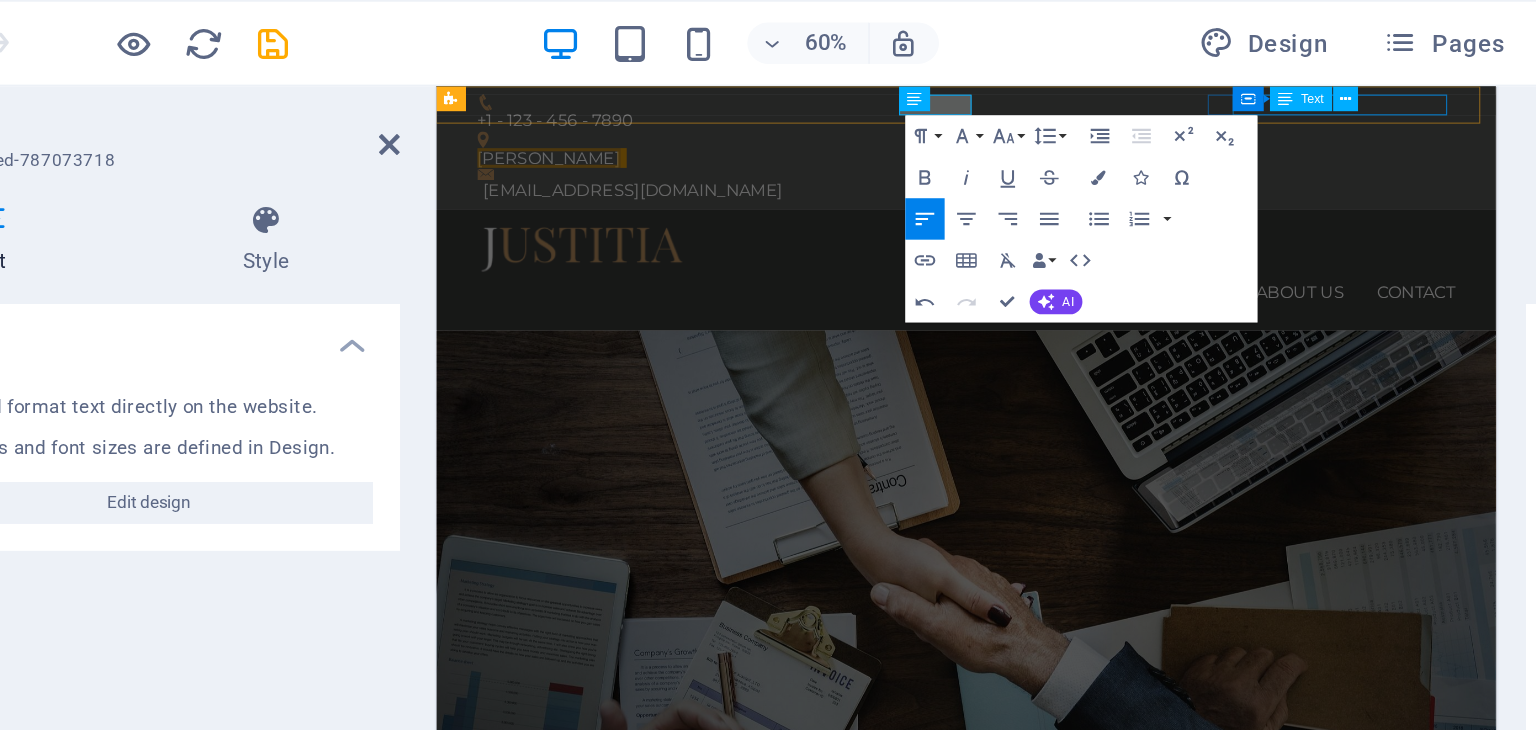 scroll, scrollTop: 0, scrollLeft: 0, axis: both 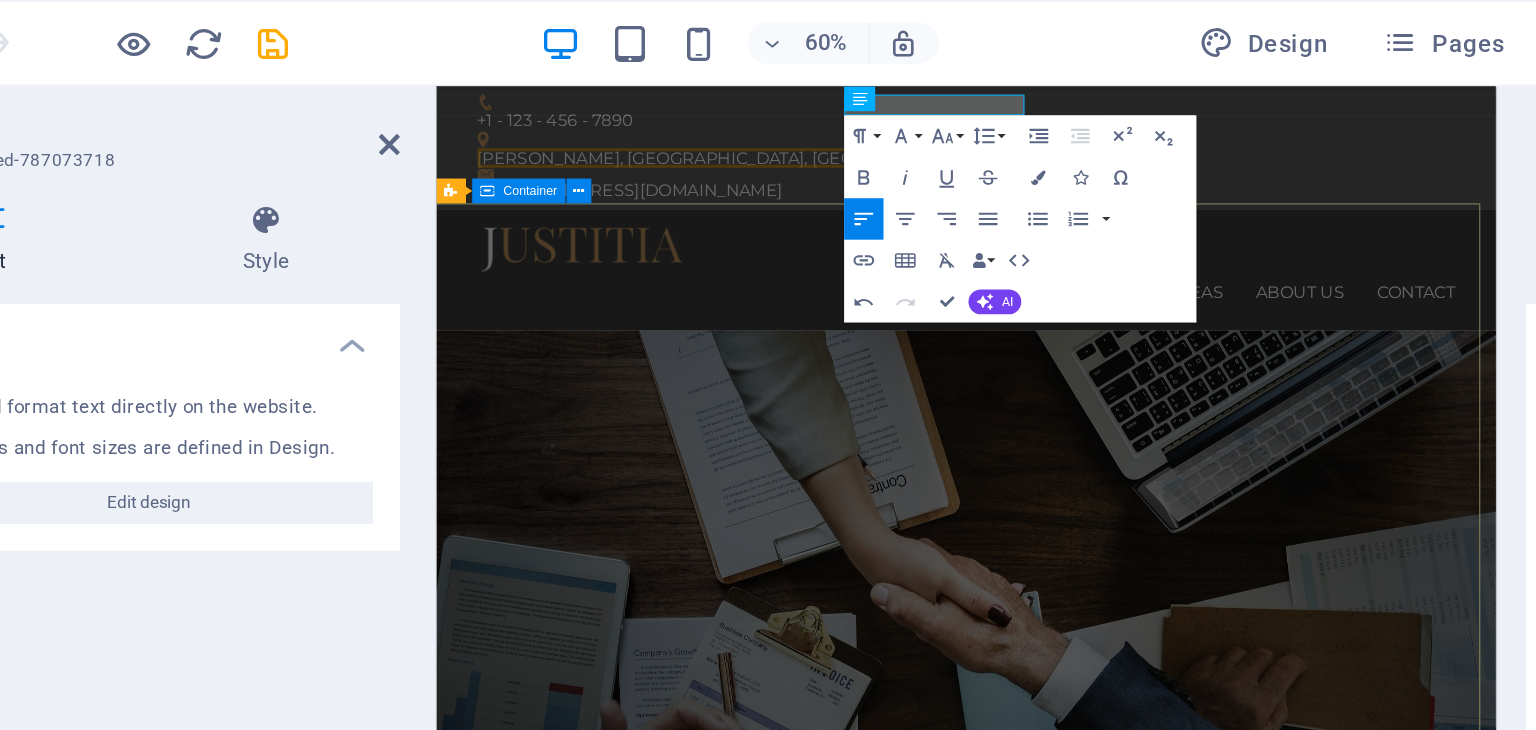 click on "We protect your rights Consetetur sadipscing elitr, sed diam nonumy eirmod tempor invidunt ut labore et dolore magna aliquyam erat, sed diam voluptua. At vero eos et accusam et [PERSON_NAME] duo [PERSON_NAME] et ea rebum. Learn more" at bounding box center (947, 1055) 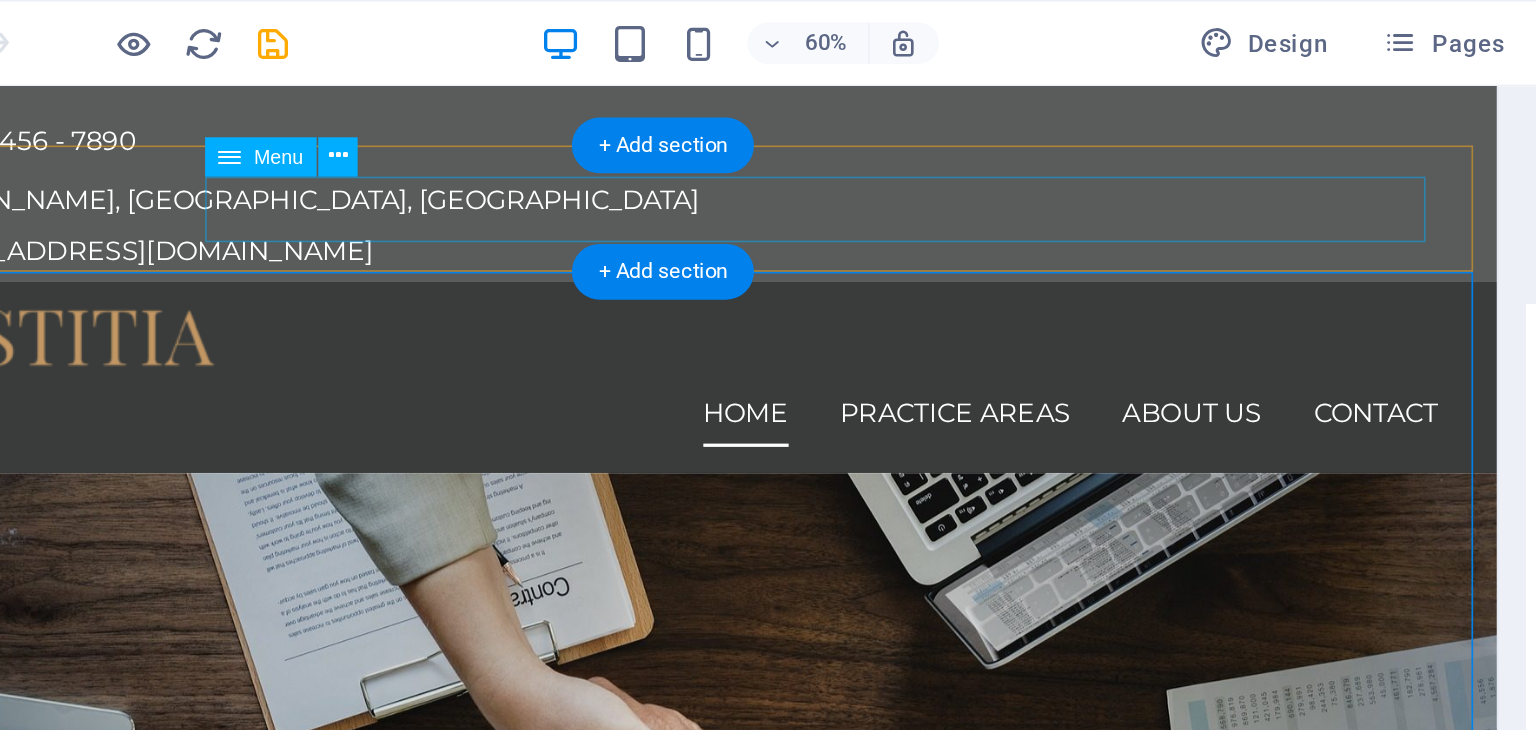 scroll, scrollTop: 0, scrollLeft: 0, axis: both 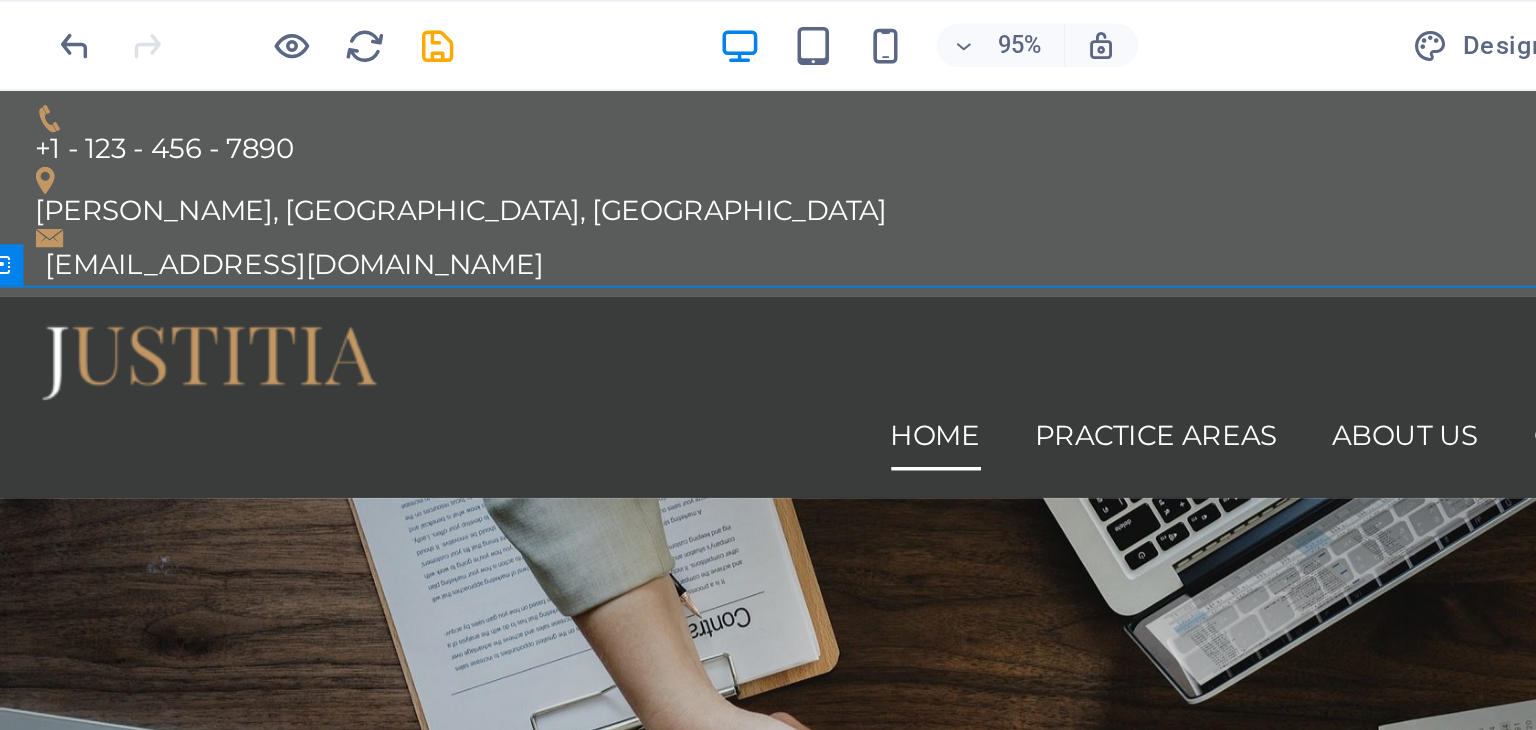 click on "Text" at bounding box center [0, 0] 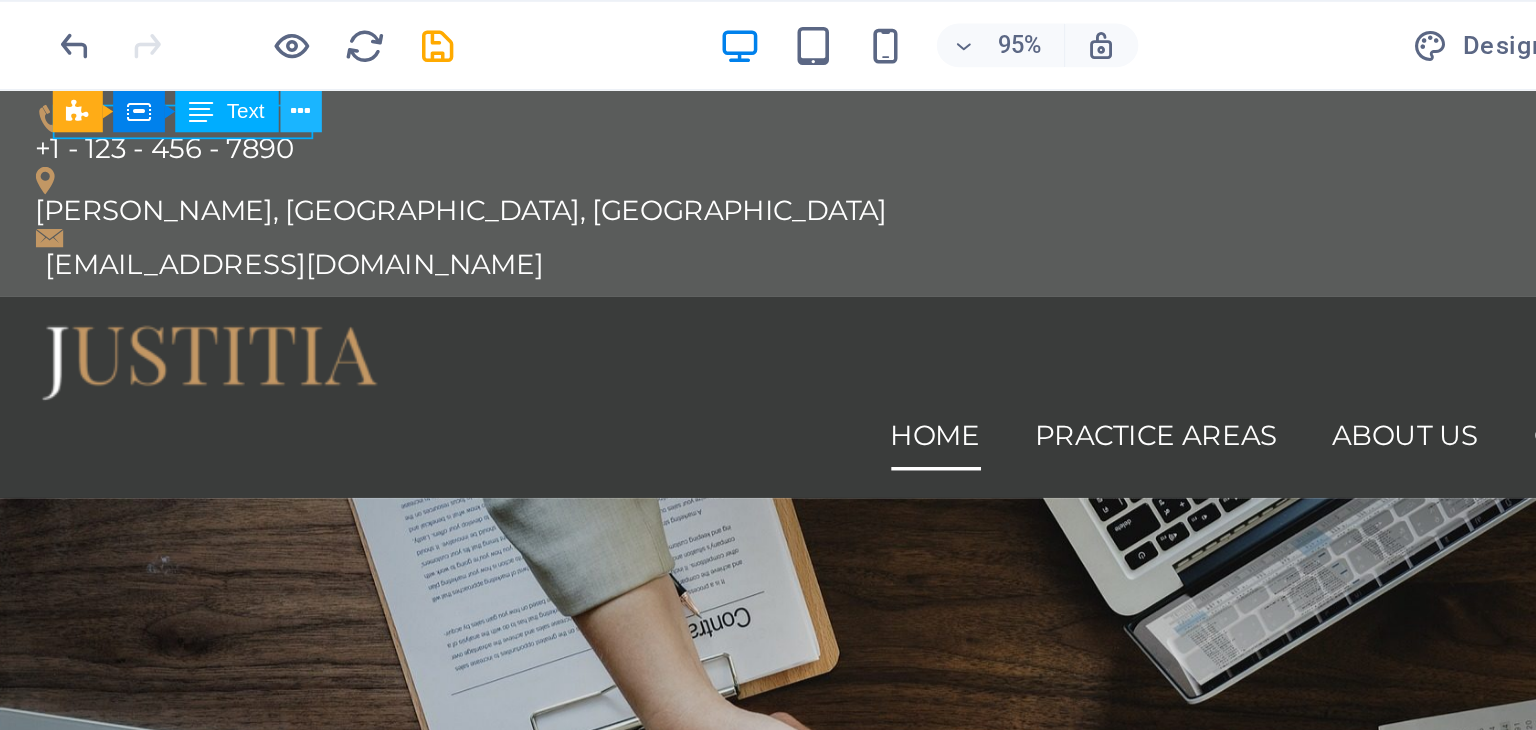 click at bounding box center [261, 61] 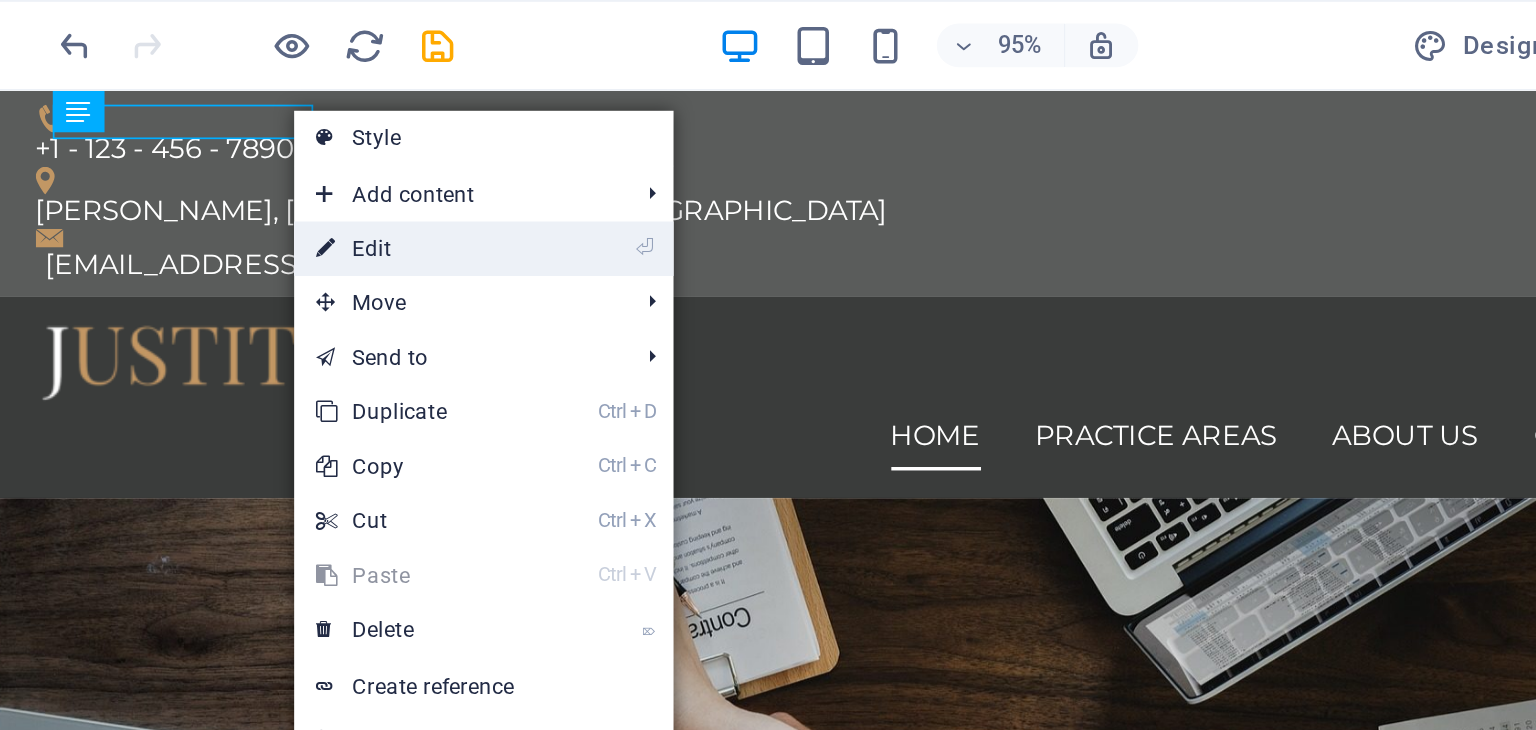 click on "⏎  Edit" at bounding box center (325, 137) 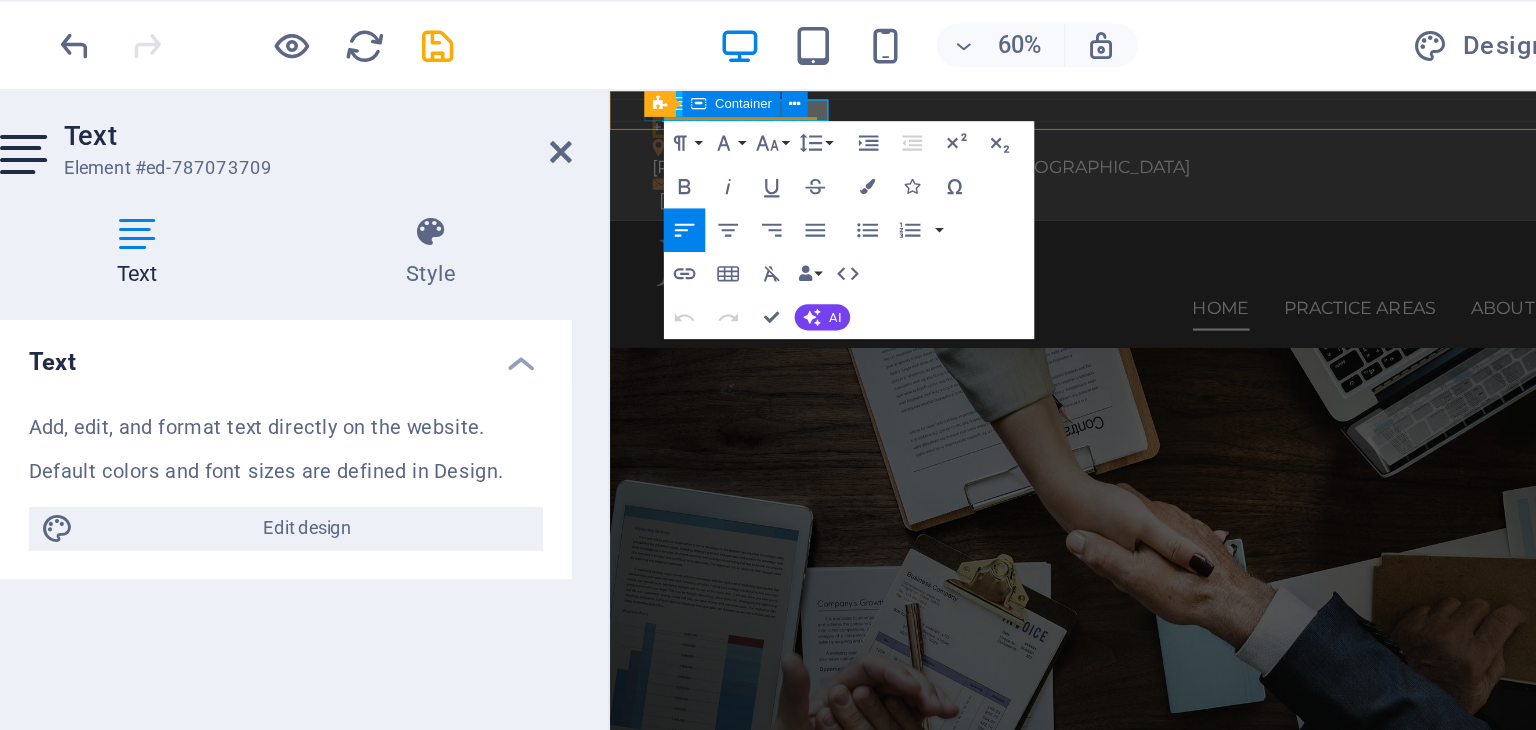 click on "Container" at bounding box center [505, 57] 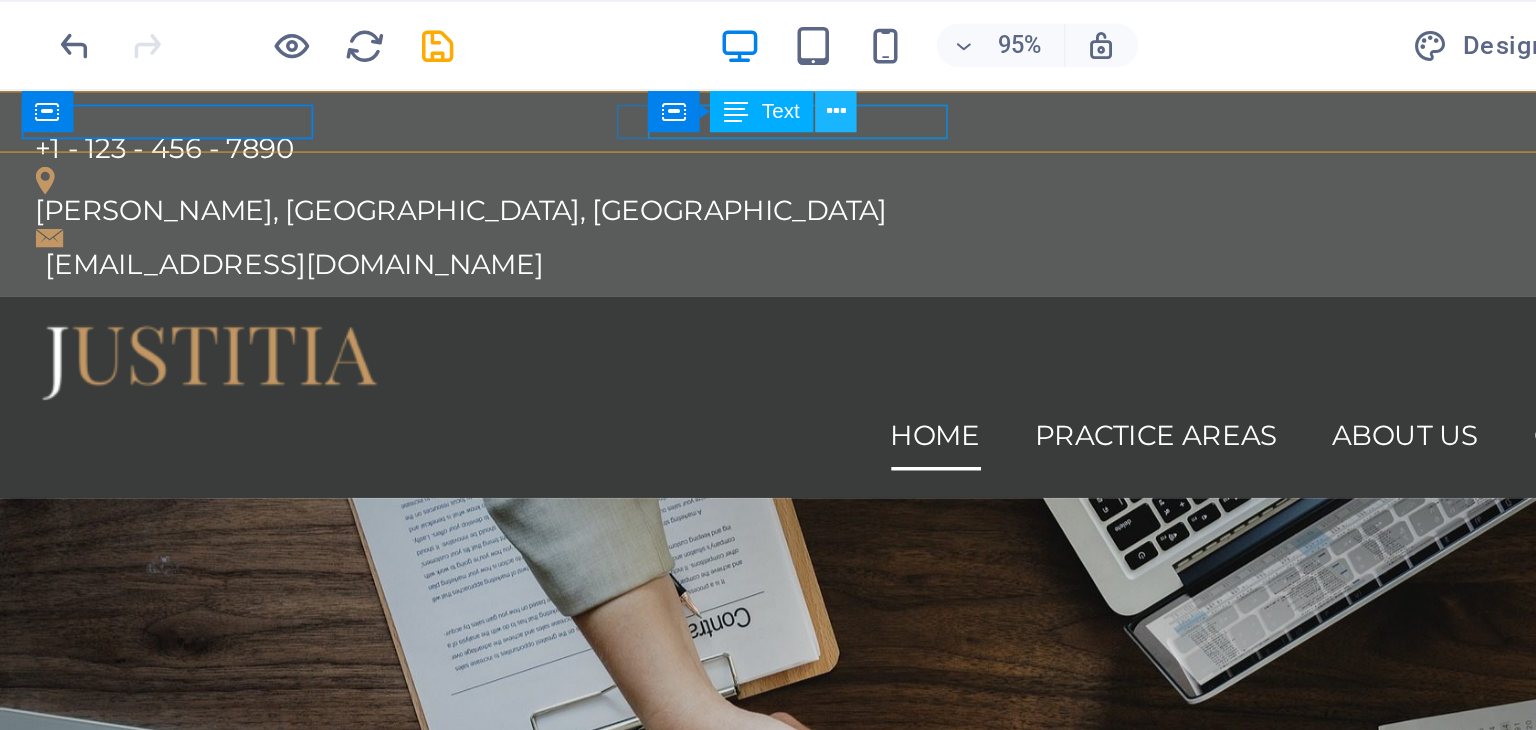click at bounding box center [556, 61] 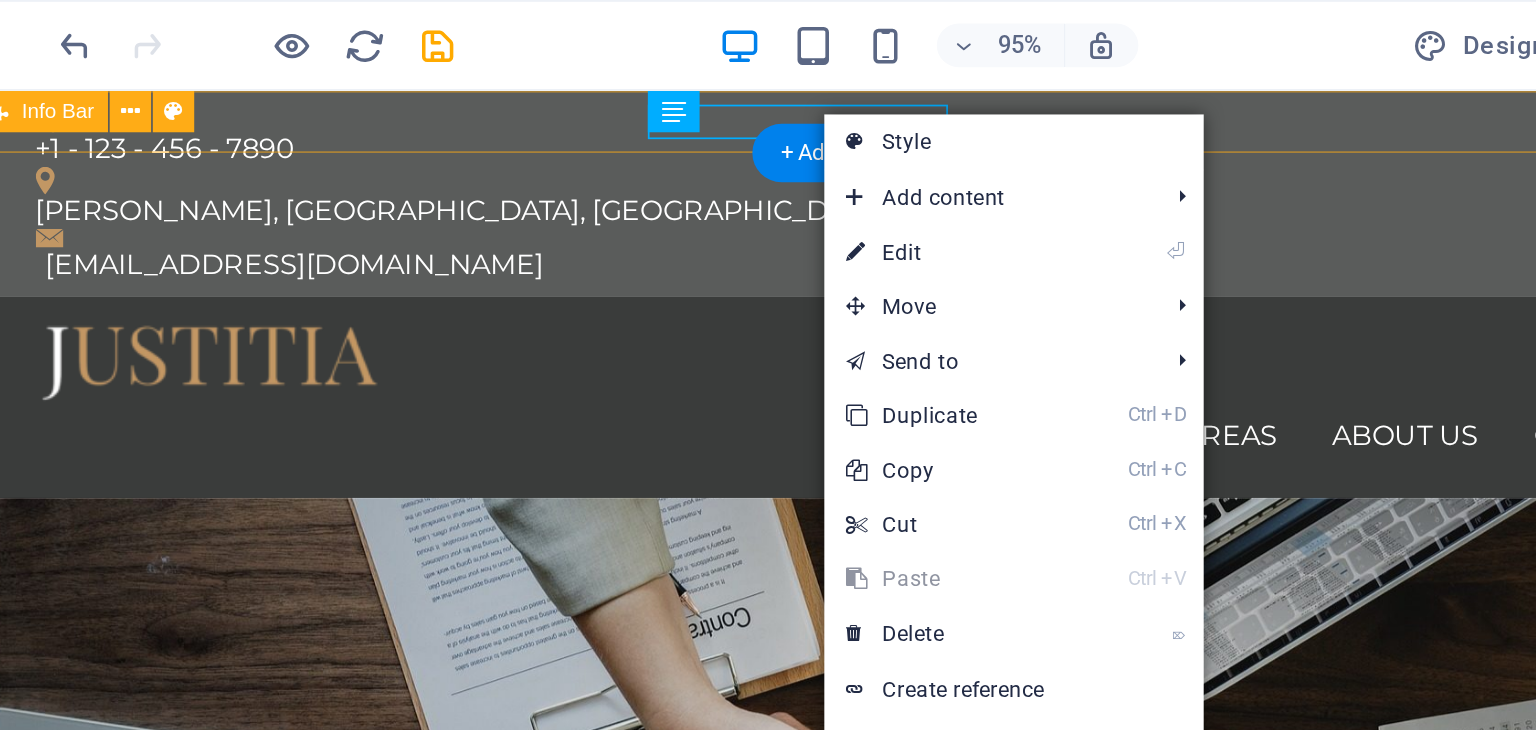click on "Text" at bounding box center [0, 0] 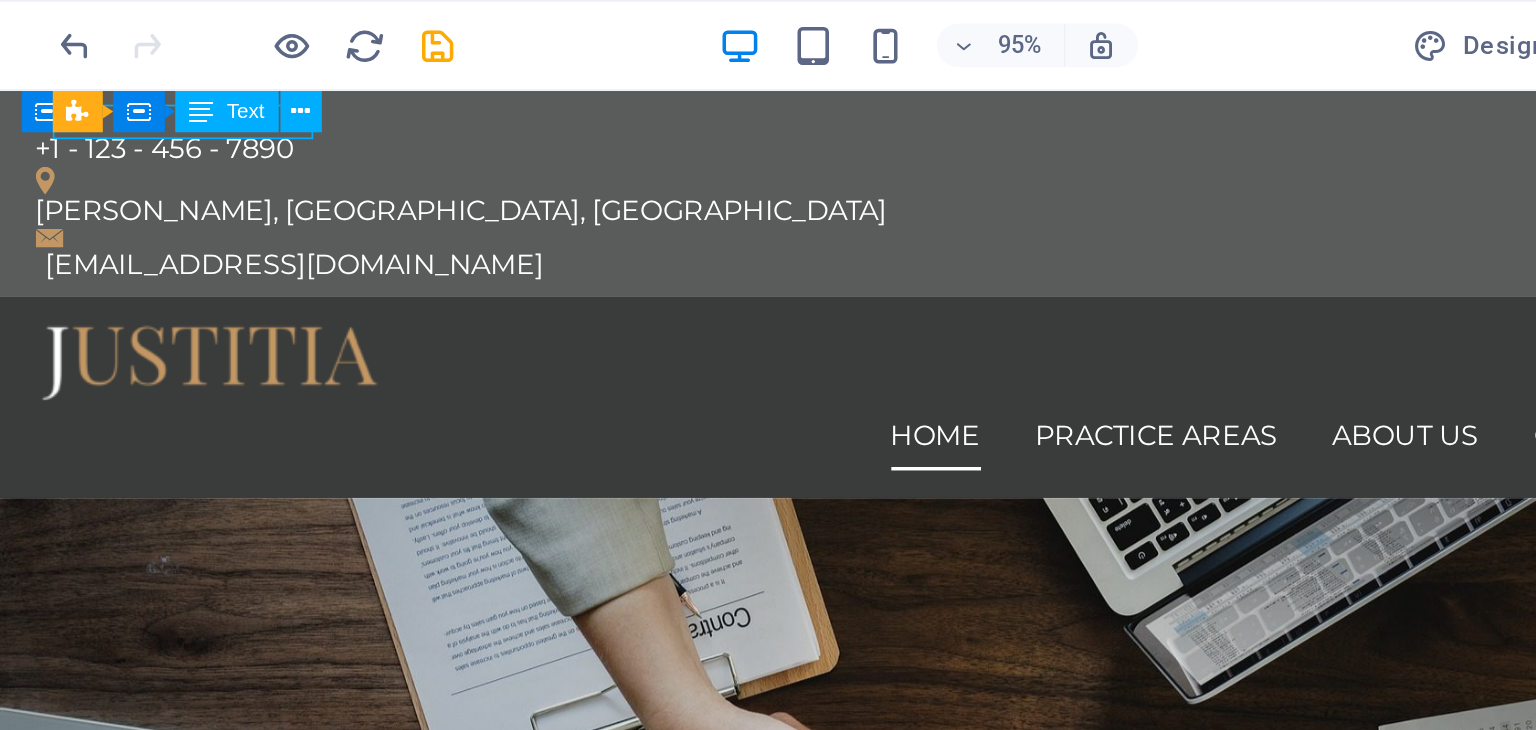 click on "Text" at bounding box center (230, 61) 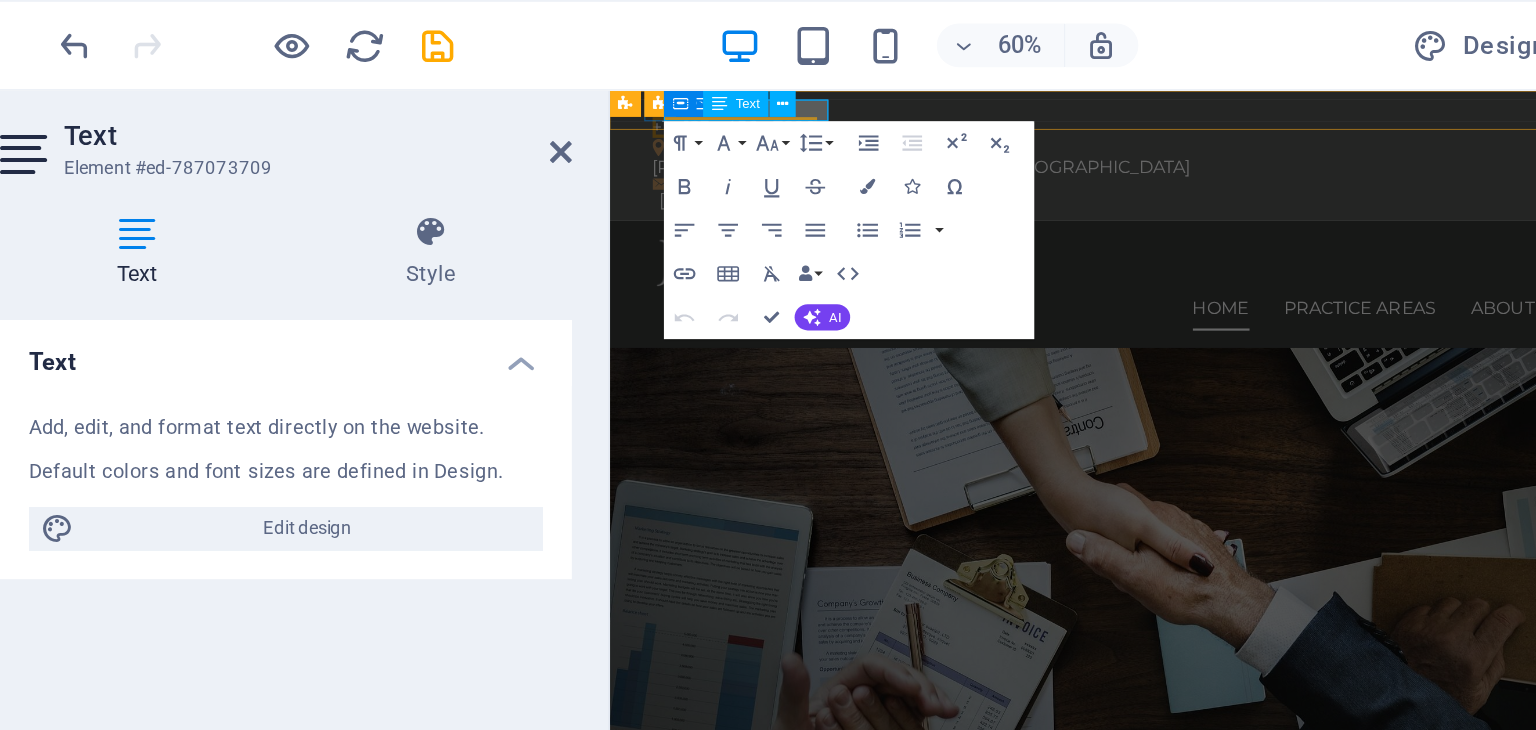 click on "Container   Text" at bounding box center [502, 57] 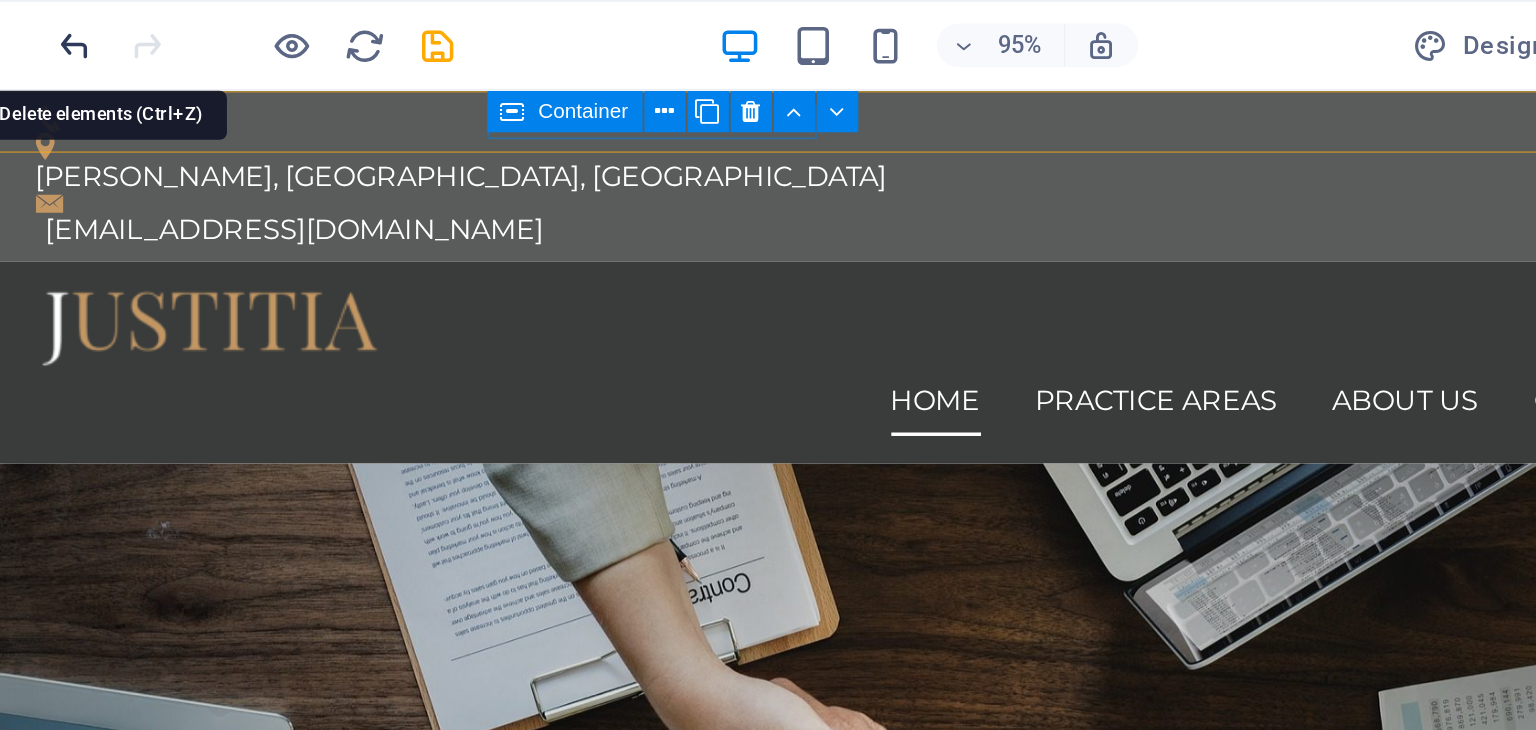 click at bounding box center (137, 25) 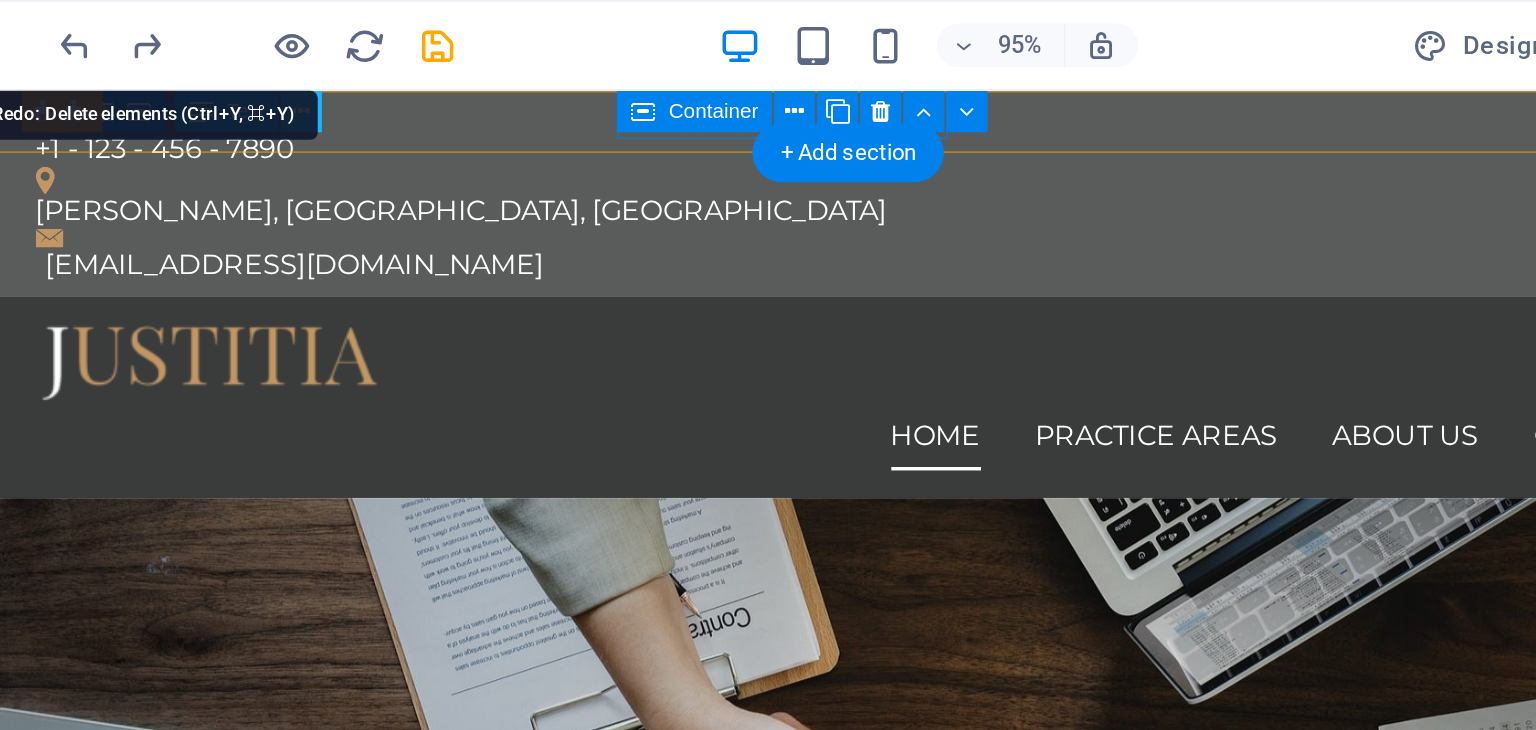 click at bounding box center (261, 61) 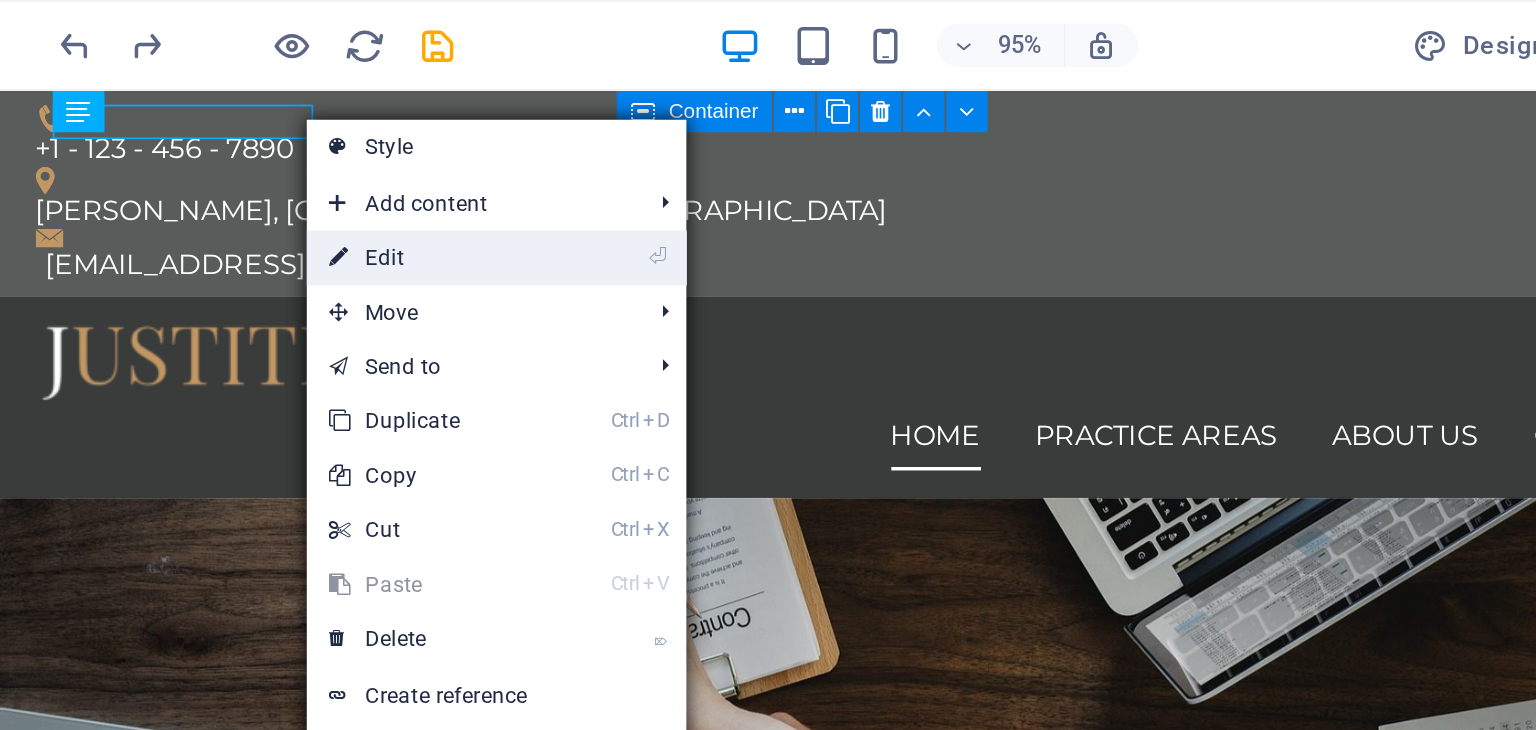 click on "⏎  Edit" at bounding box center (332, 142) 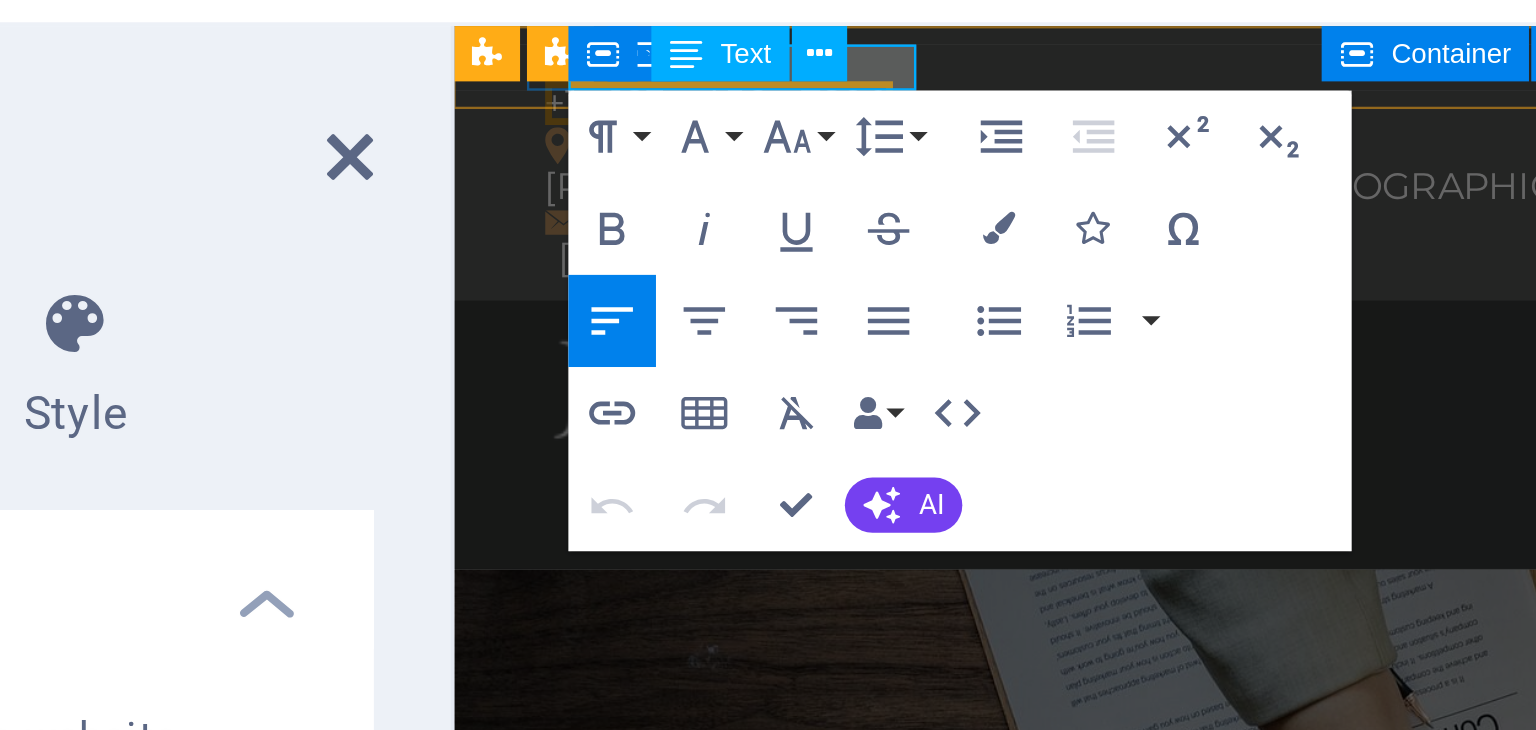 click on "+1 - 123 - 456 - 7890" at bounding box center [569, 59] 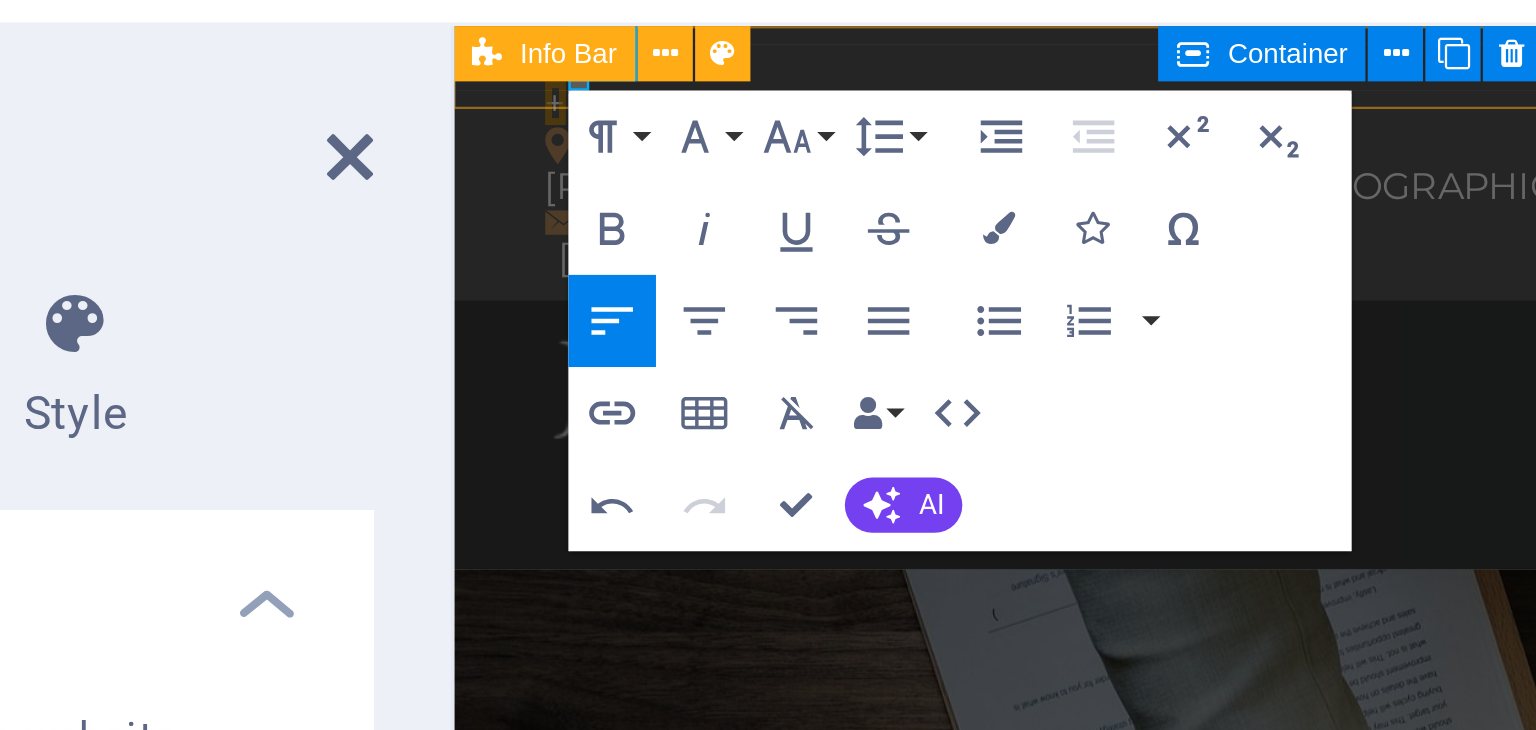 type 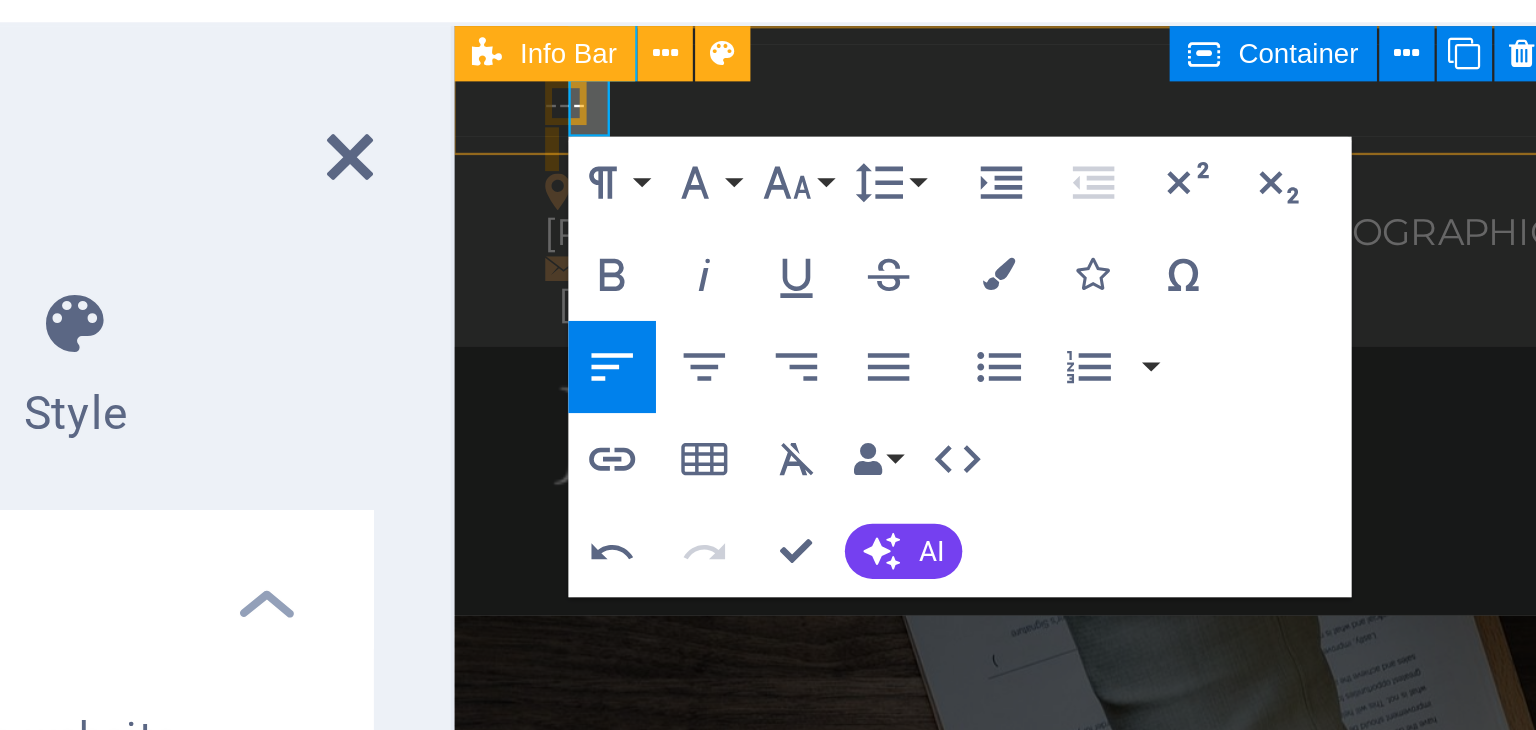 click on "--- ​ [PERSON_NAME], [GEOGRAPHIC_DATA], [GEOGRAPHIC_DATA] [EMAIL_ADDRESS][DOMAIN_NAME]" at bounding box center (965, 95) 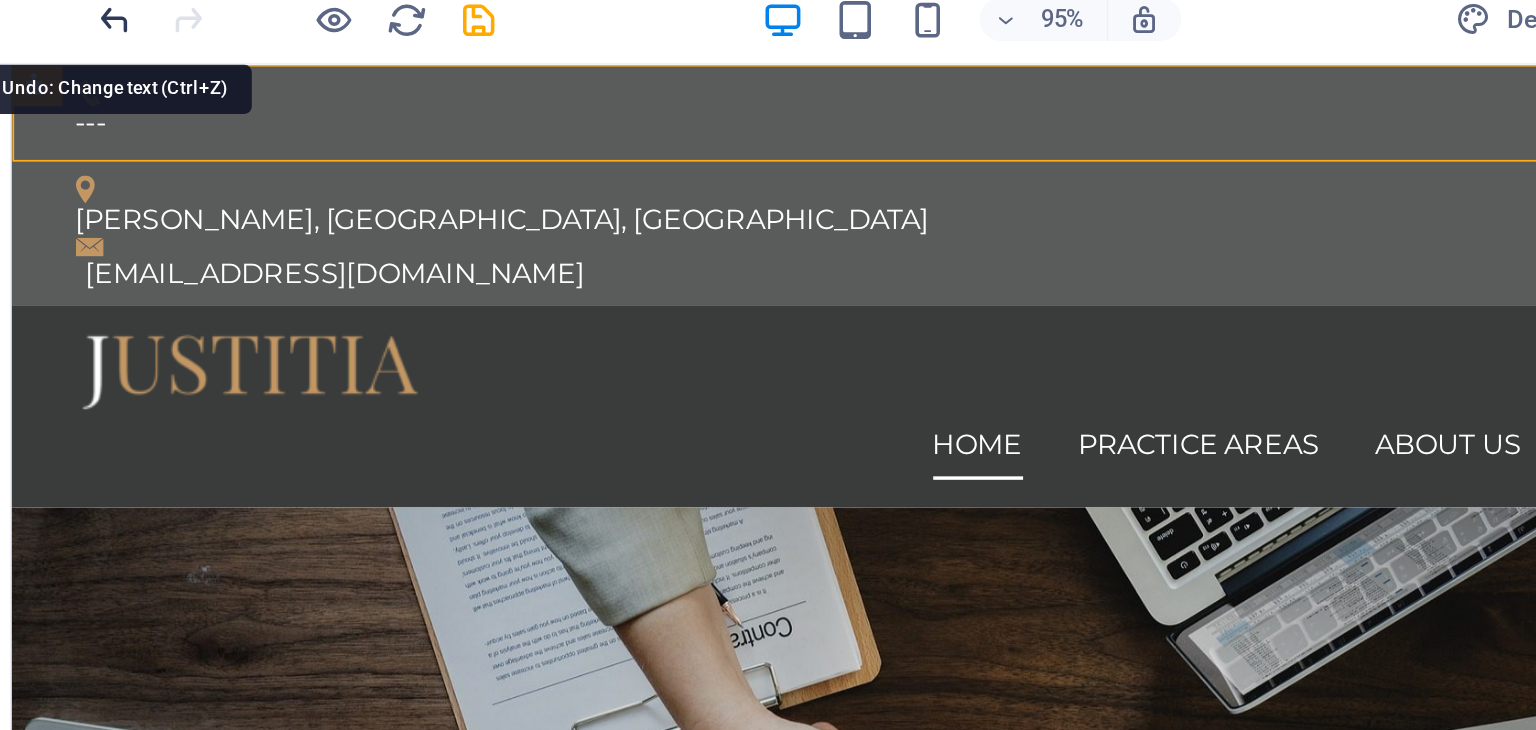 click at bounding box center (137, 25) 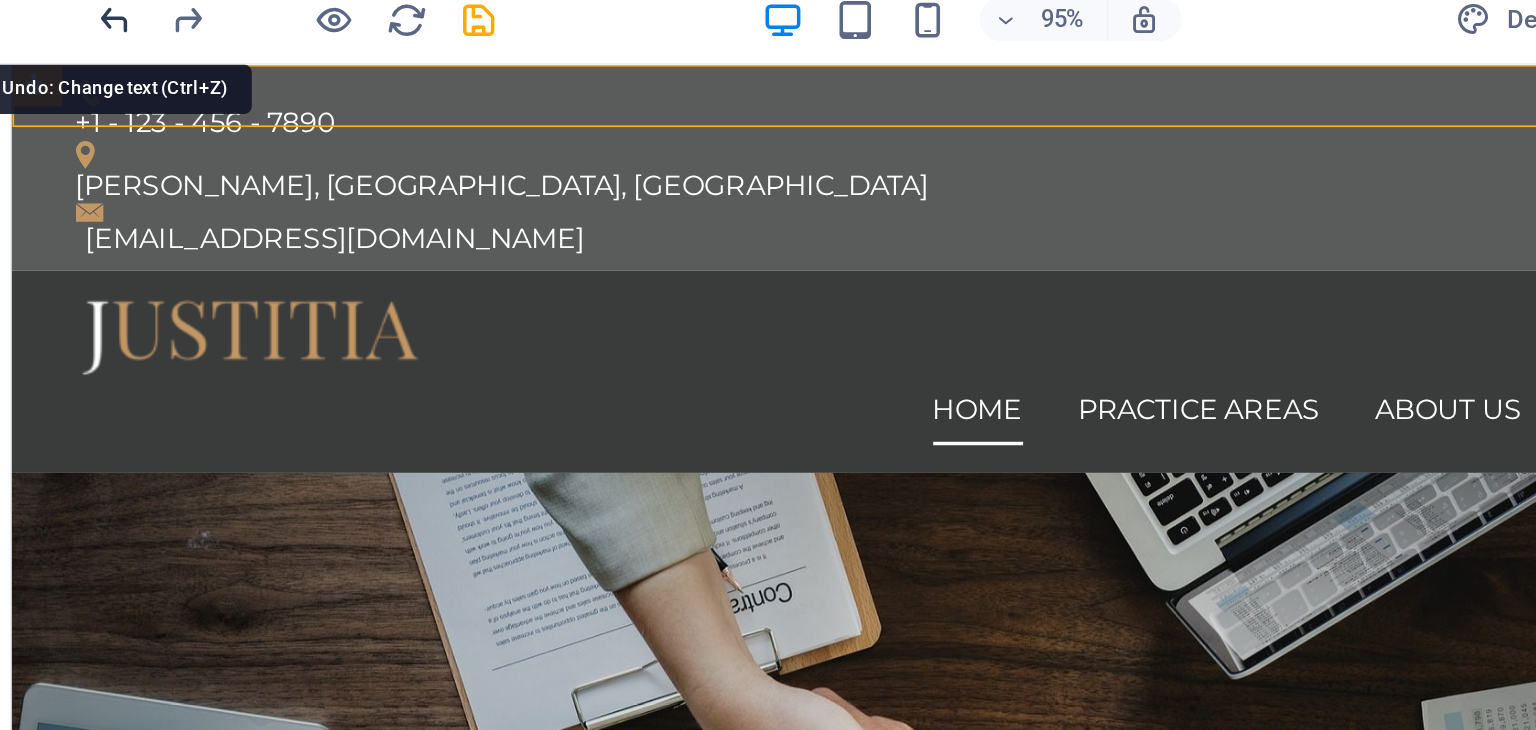 click at bounding box center (137, 25) 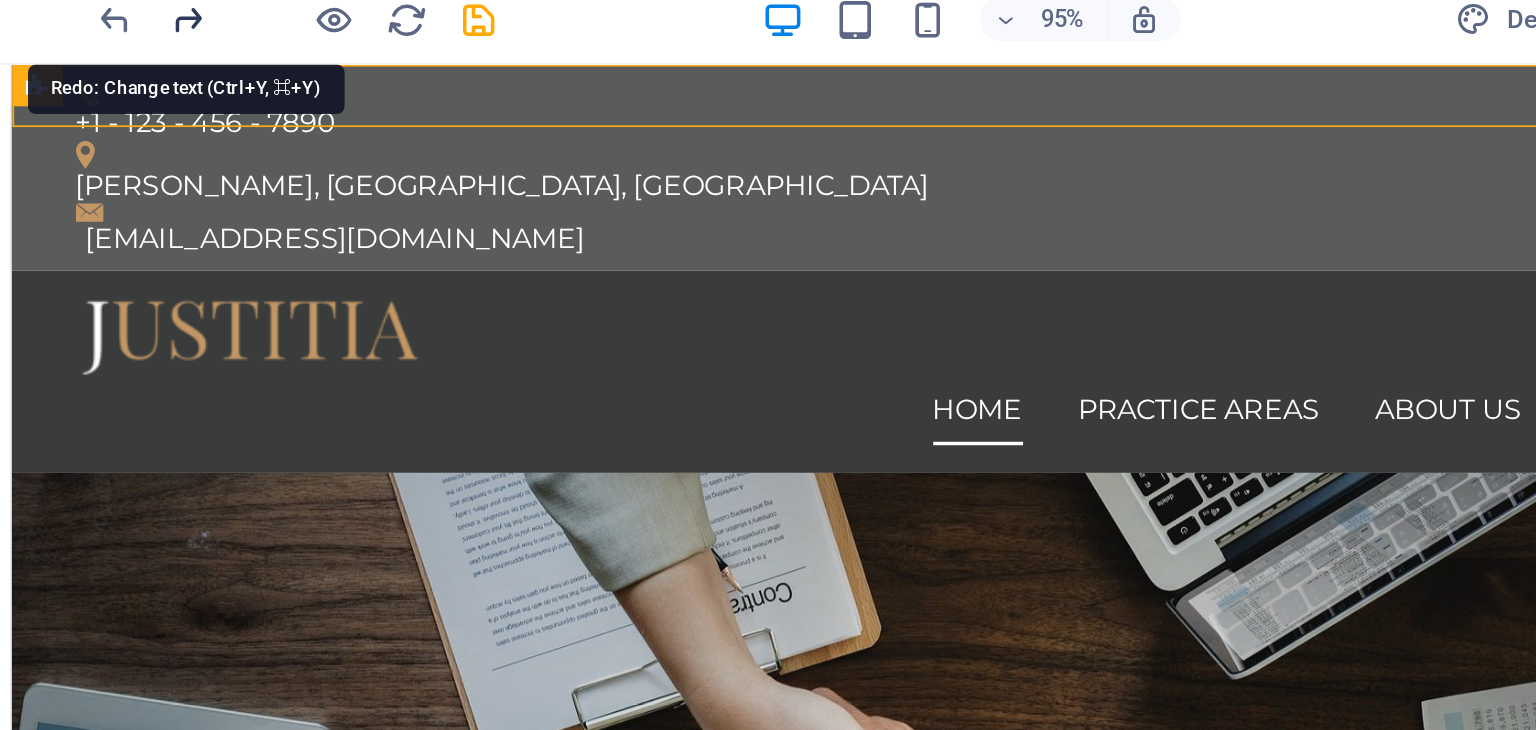 click at bounding box center (177, 25) 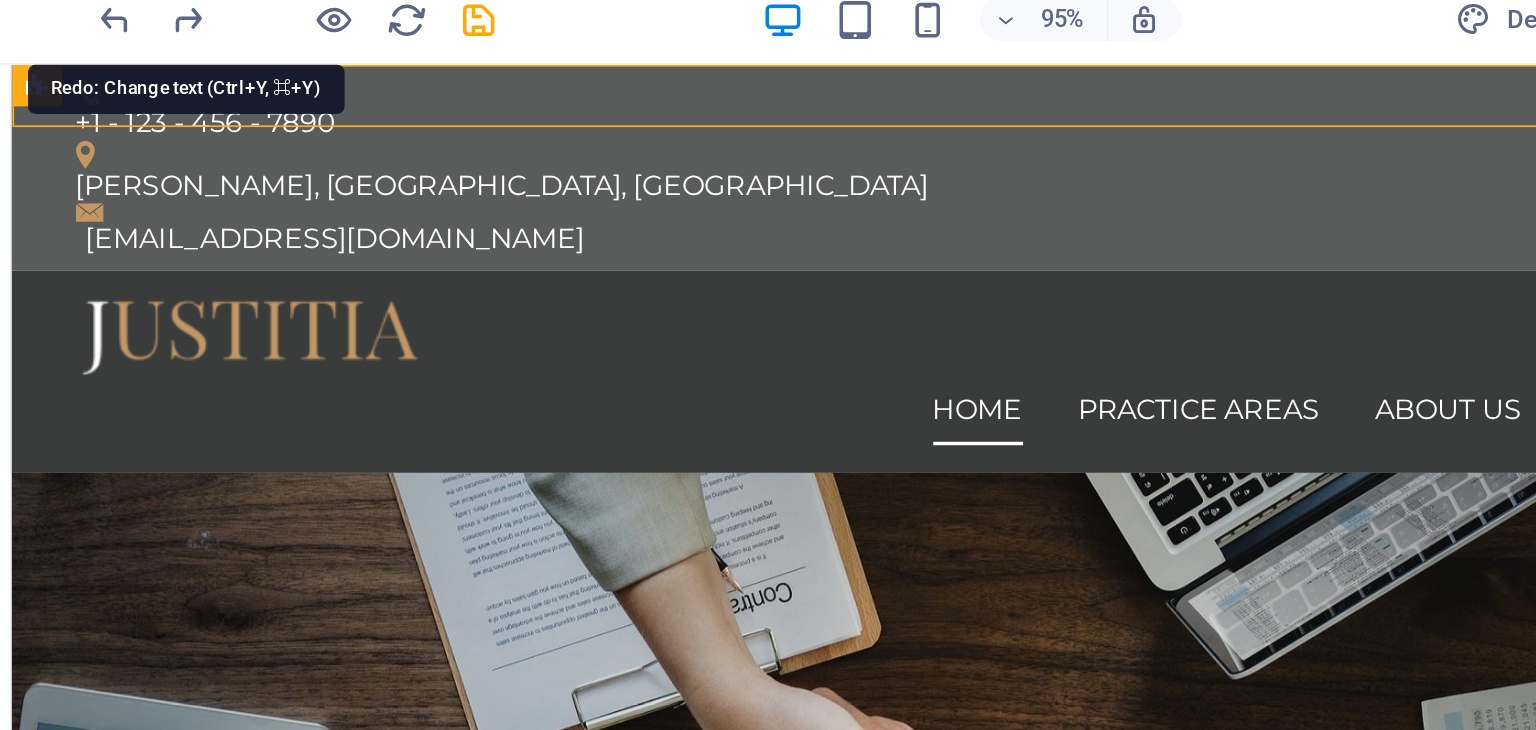 click at bounding box center (0, 0) 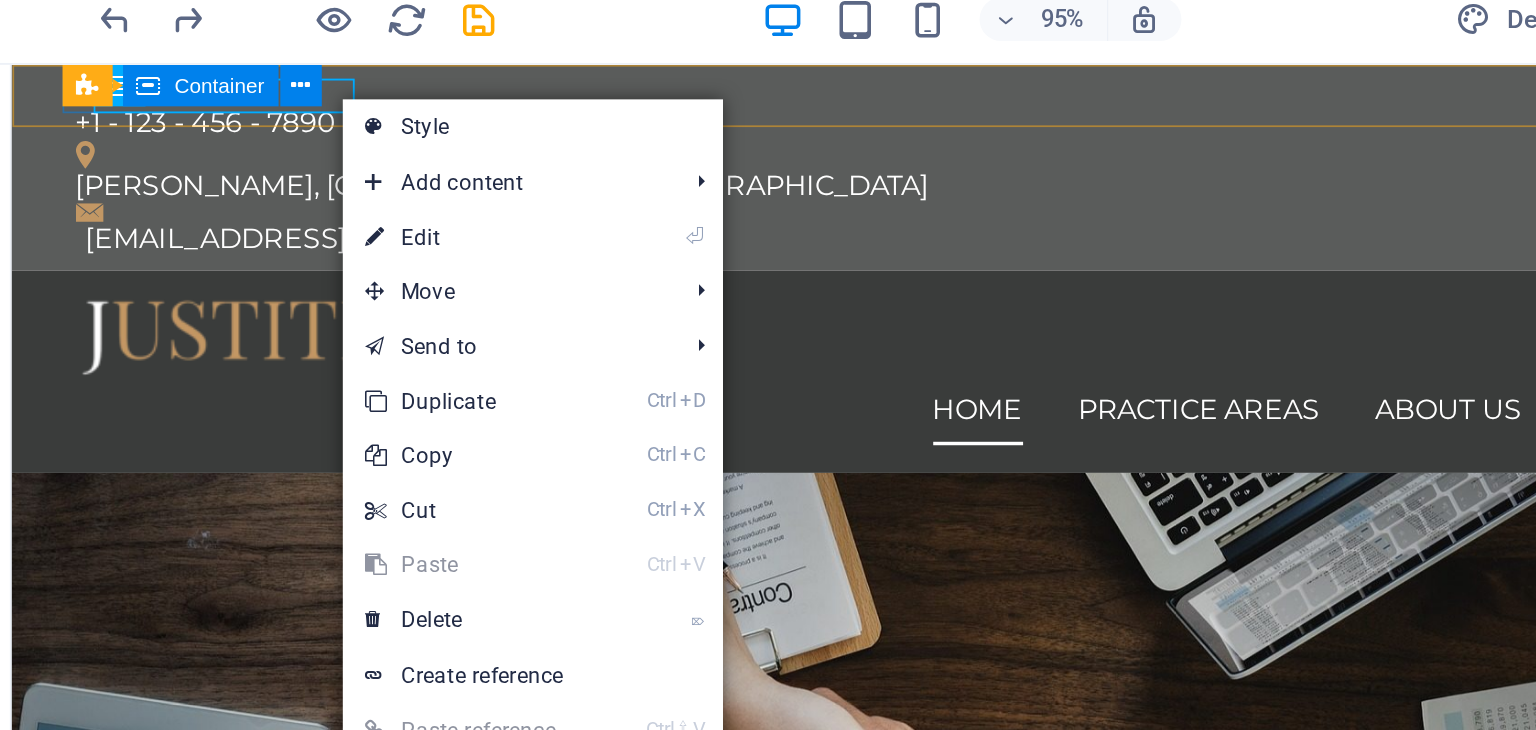 click on "Container" at bounding box center [184, 61] 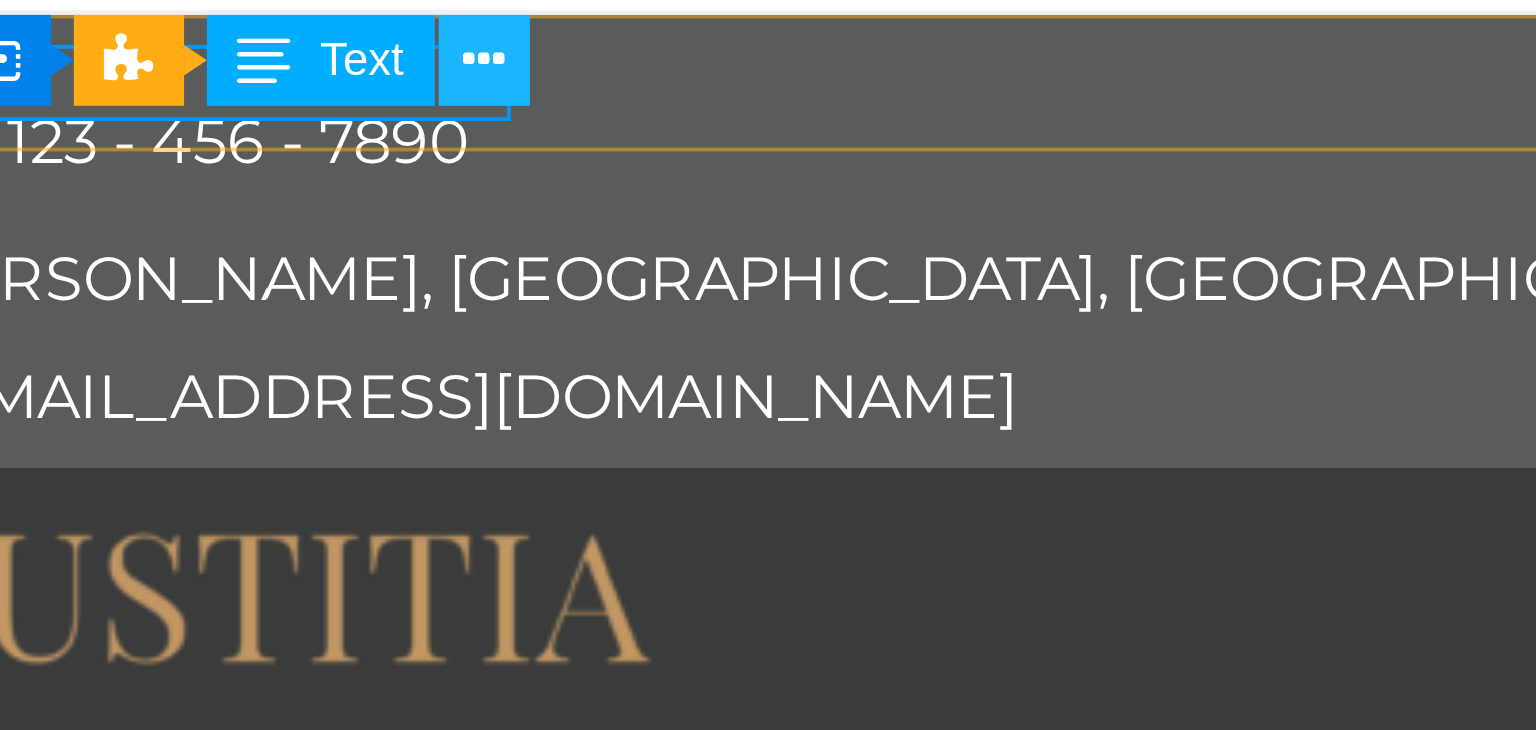 click at bounding box center (261, 61) 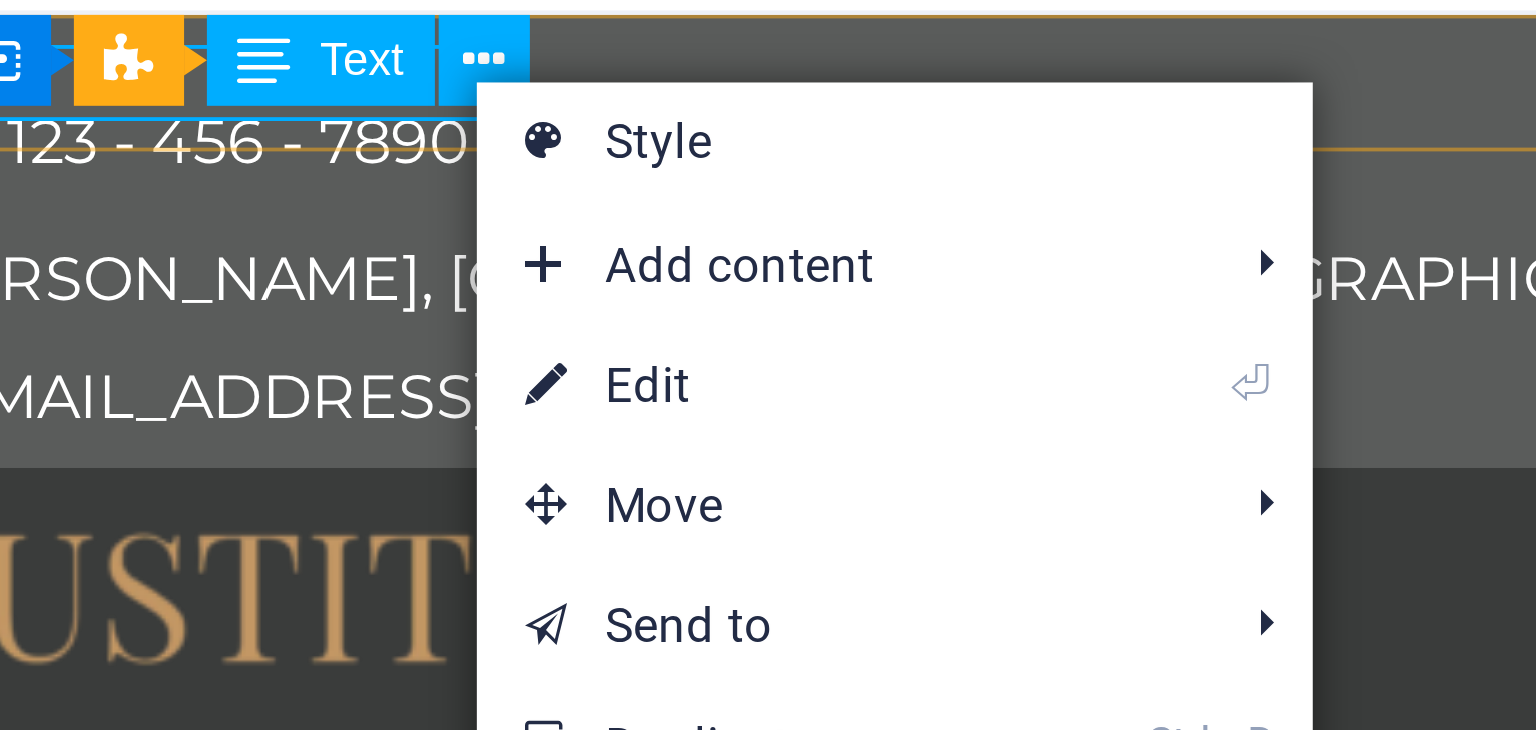 click on "Text" at bounding box center (220, 61) 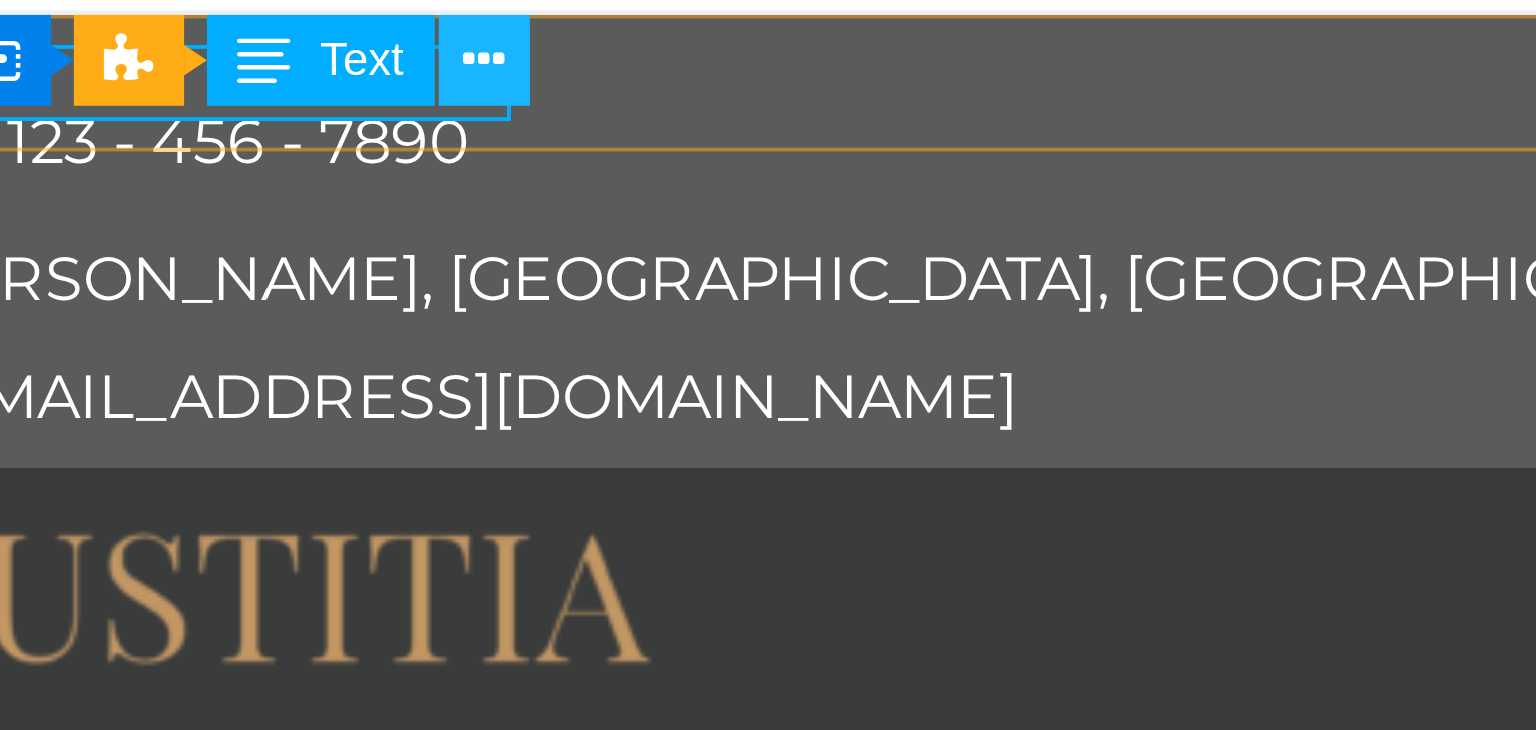 drag, startPoint x: 261, startPoint y: 64, endPoint x: 194, endPoint y: 12, distance: 84.811554 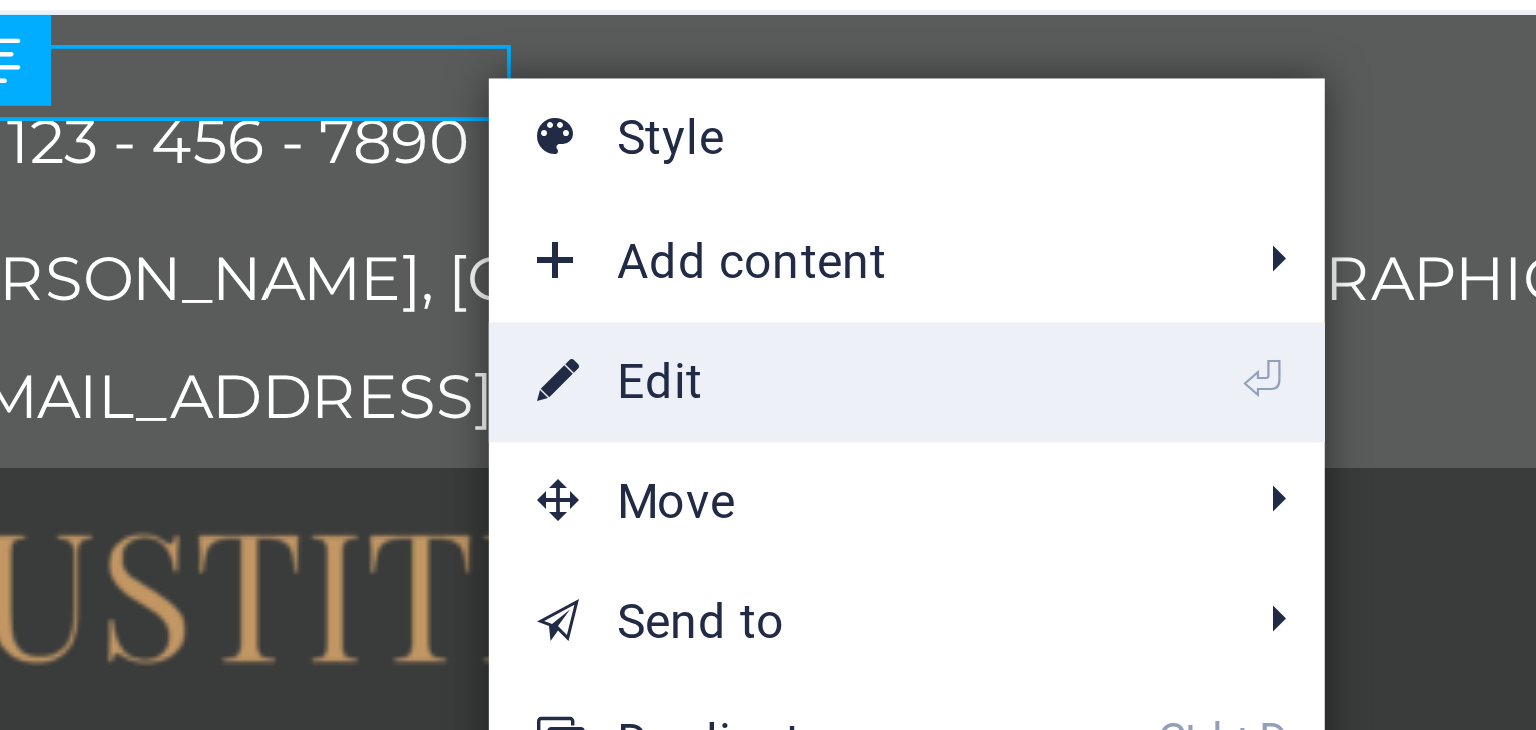 click on "⏎  Edit" at bounding box center [330, 142] 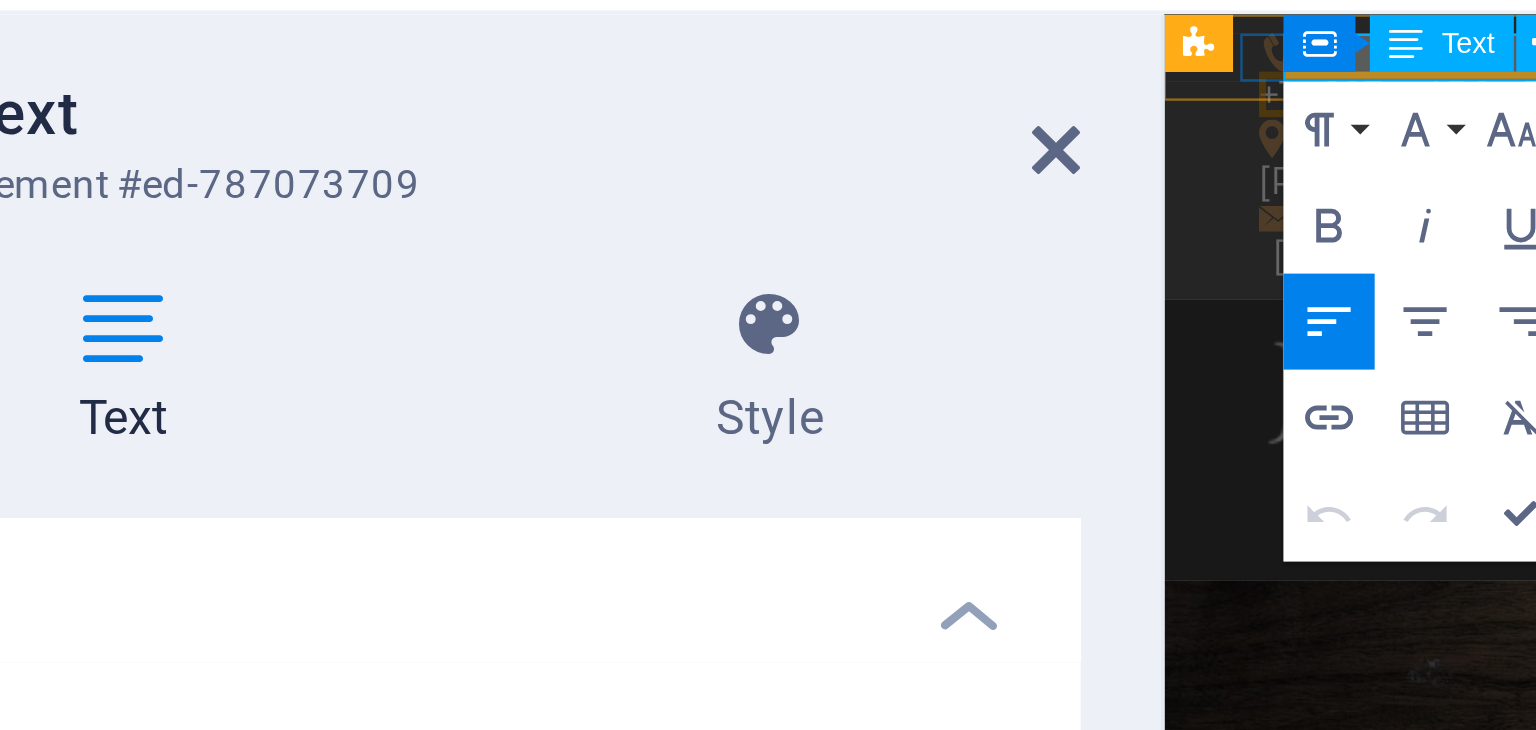 click at bounding box center [492, 57] 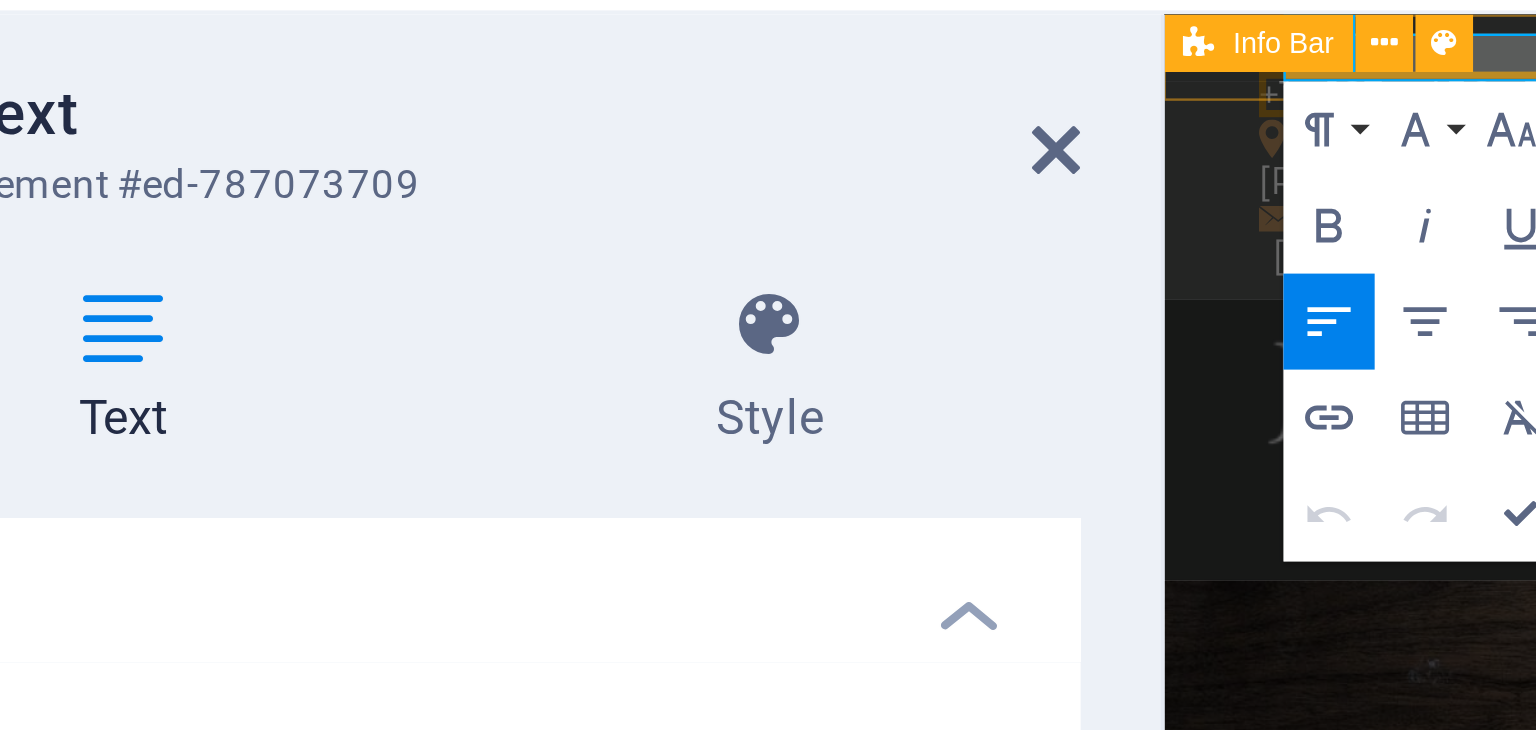 click on "Info Bar" at bounding box center (461, 57) 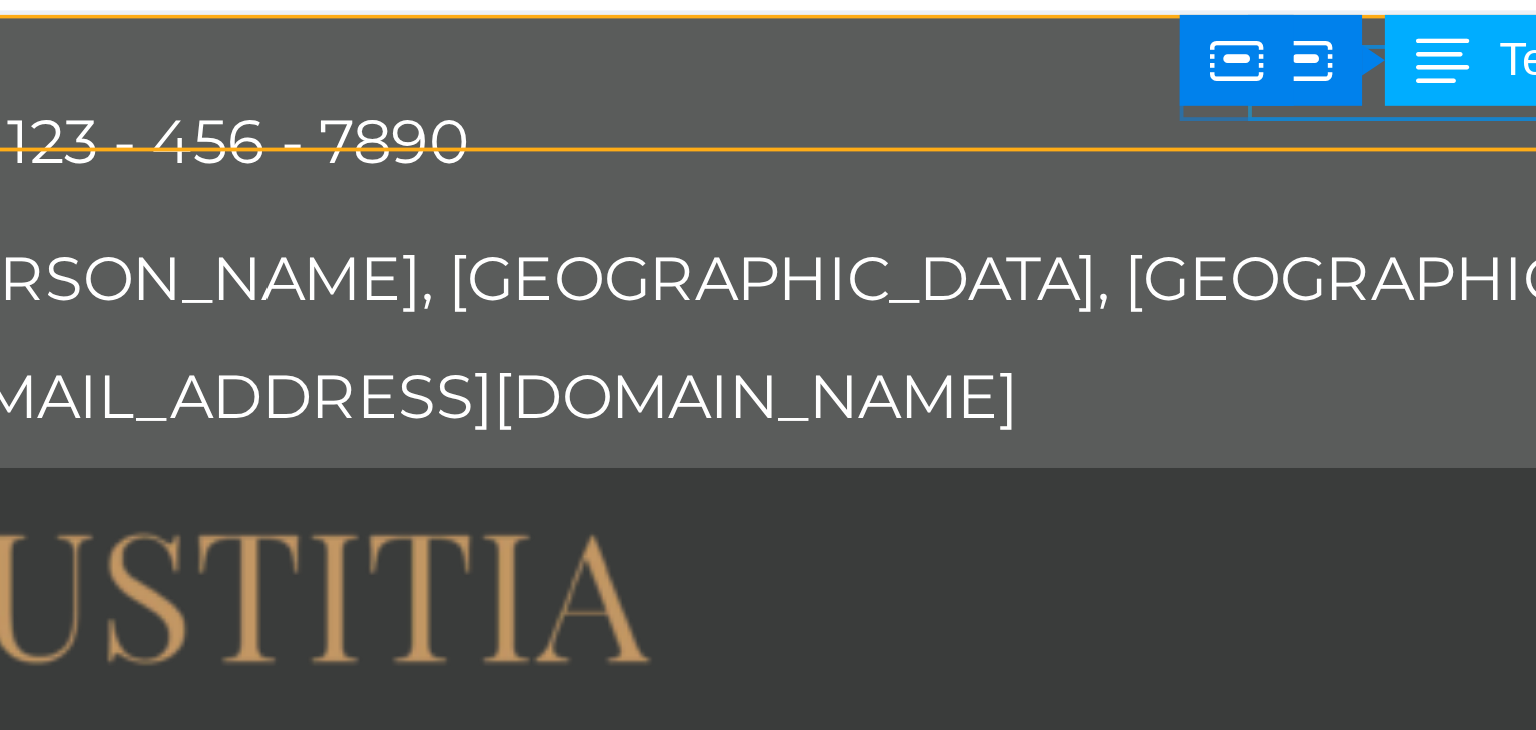 click on "Text" at bounding box center (515, 61) 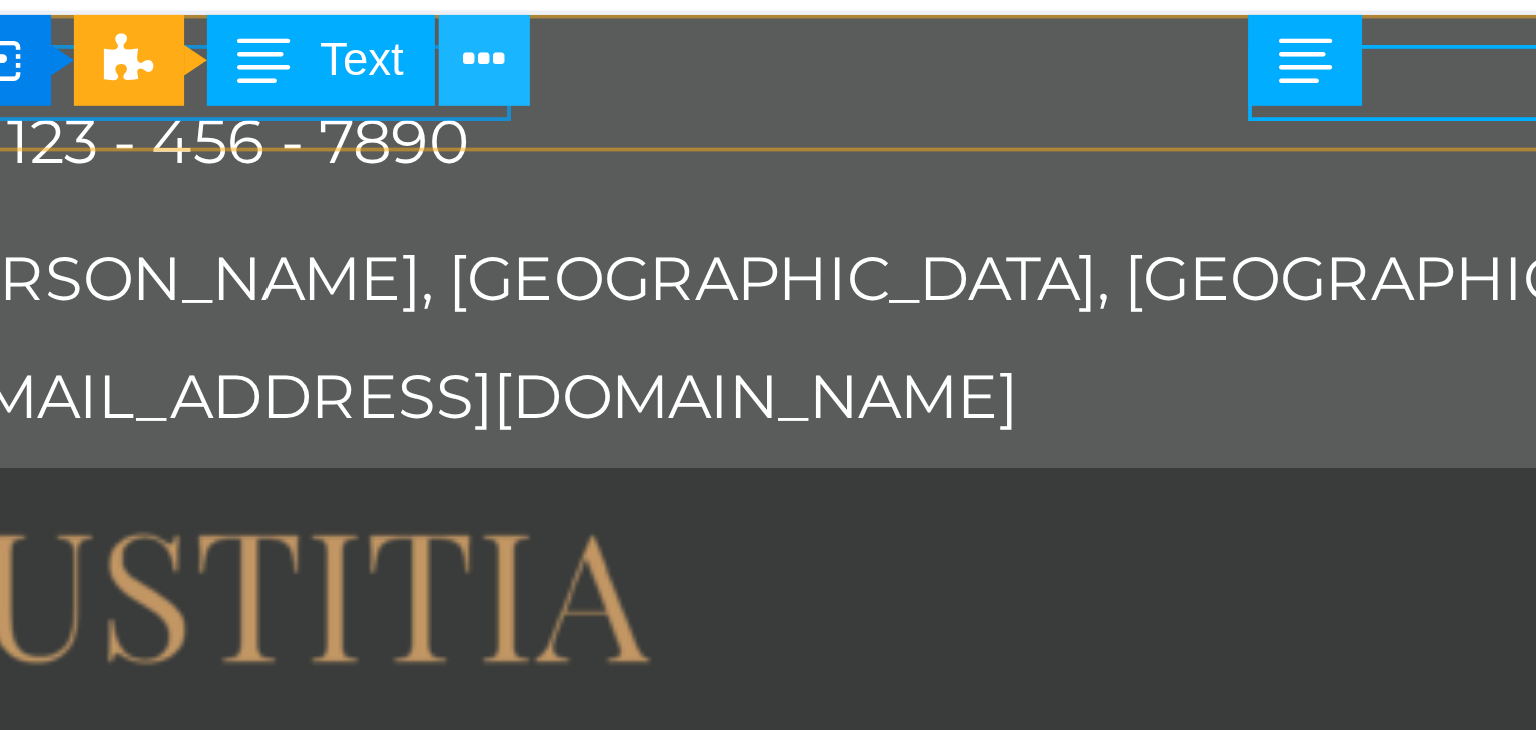 click at bounding box center (261, 61) 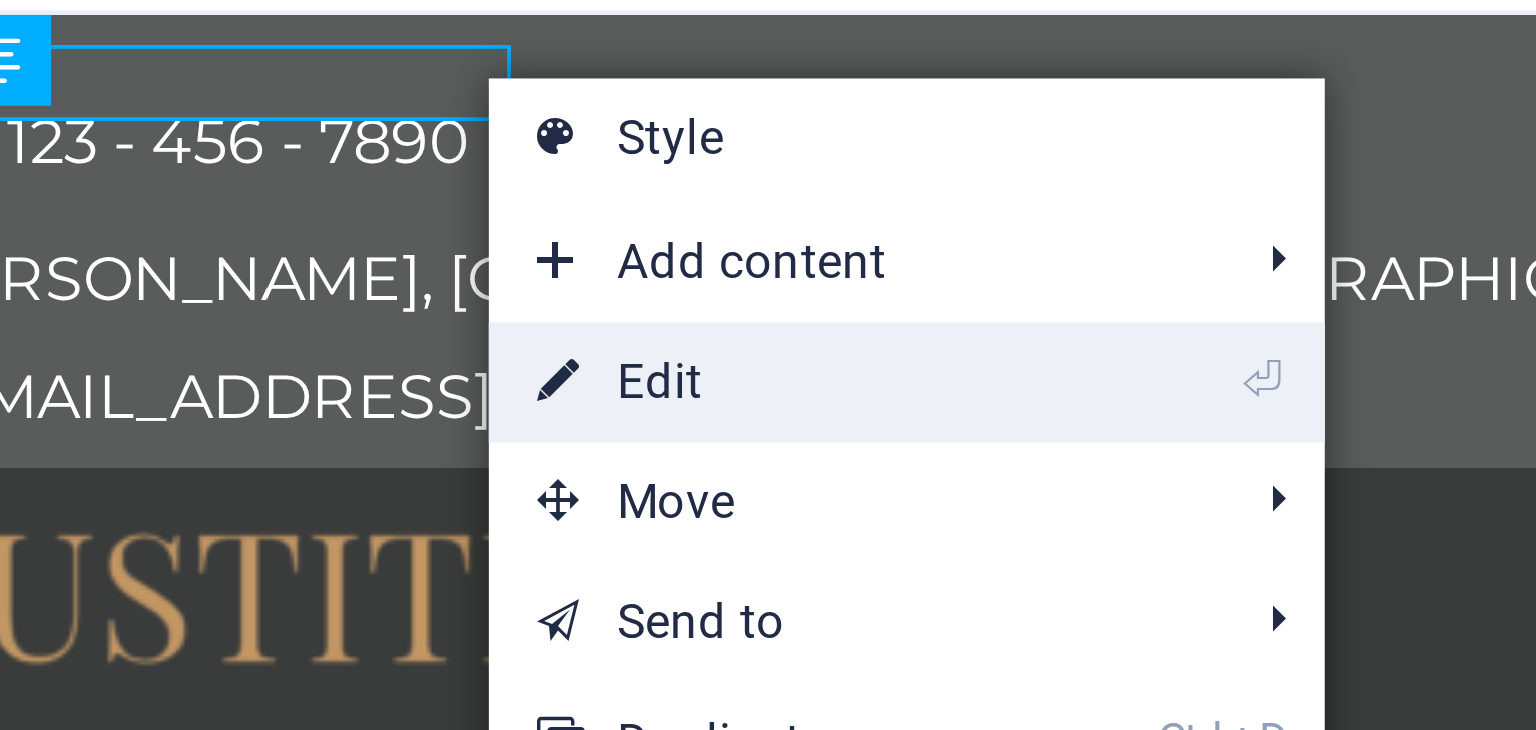 click on "⏎  Edit" at bounding box center [330, 142] 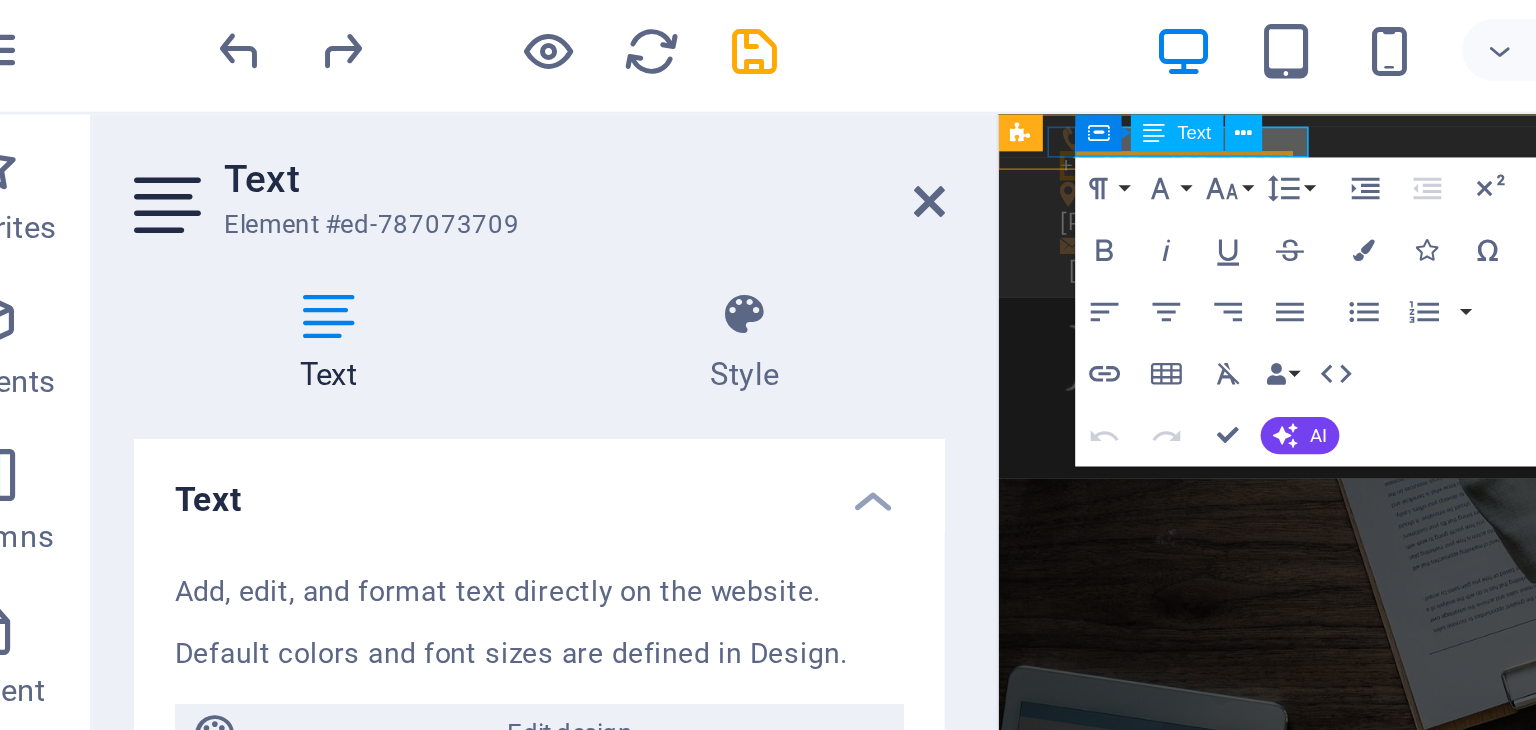 click on "Container   Text" at bounding box center (502, 57) 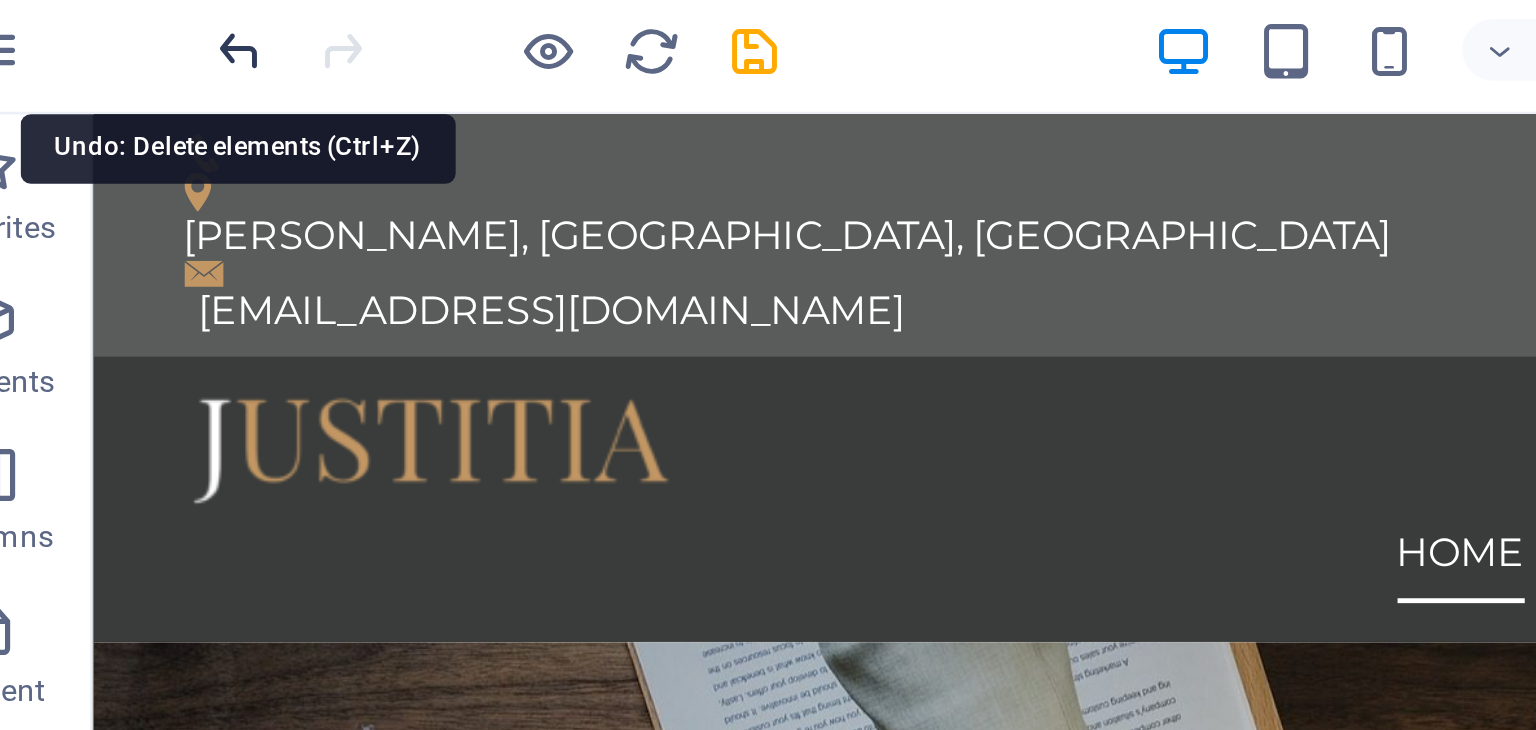 click at bounding box center [137, 25] 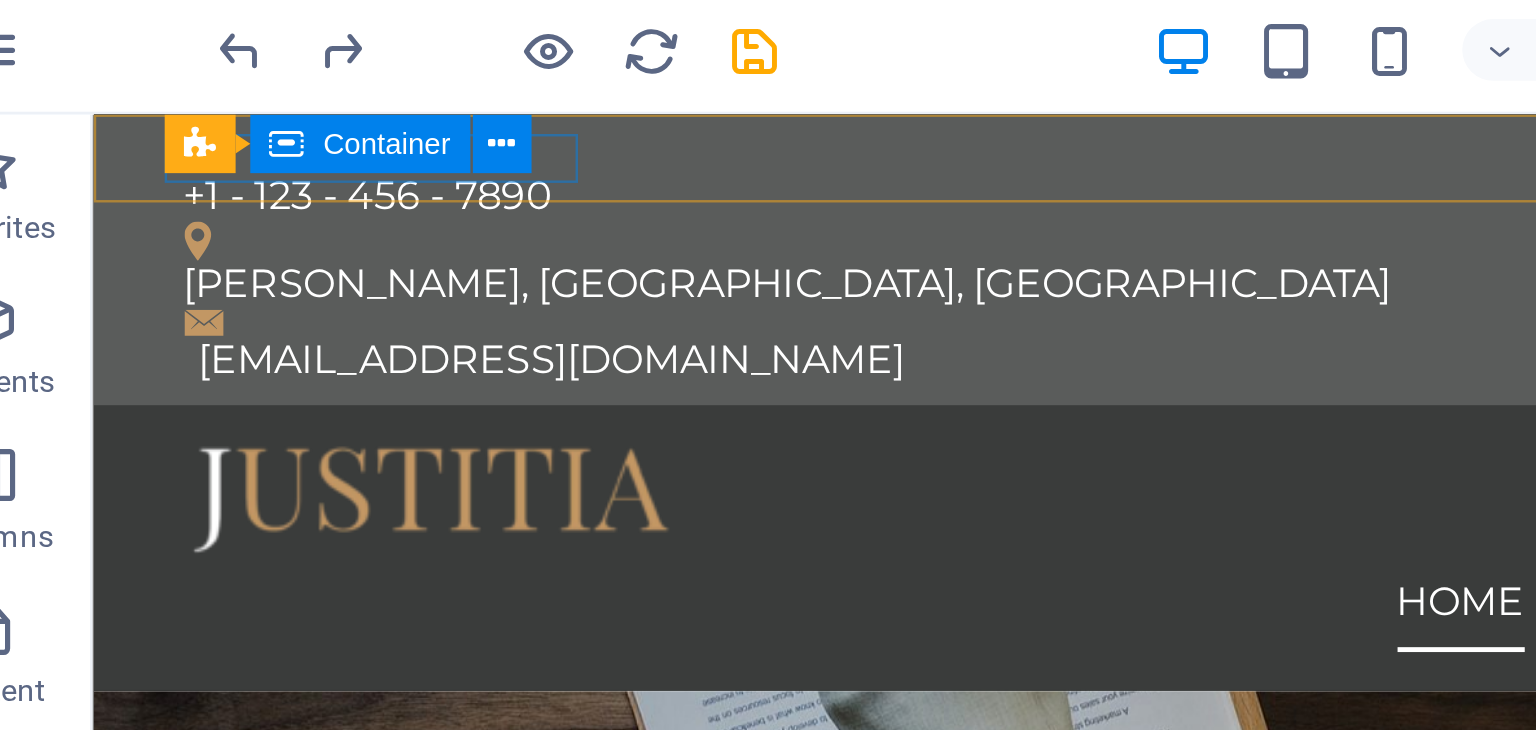click at bounding box center (154, 61) 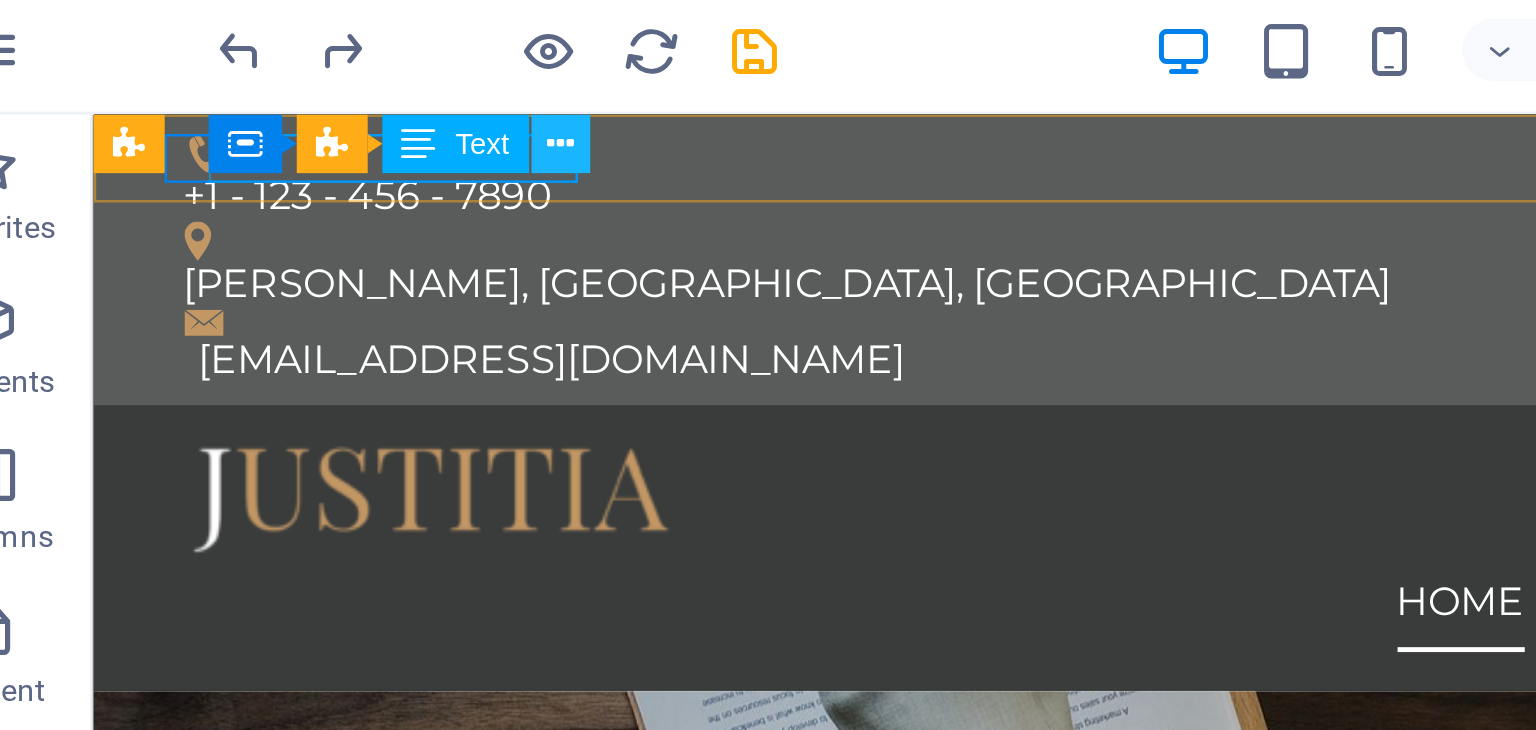 click at bounding box center [261, 61] 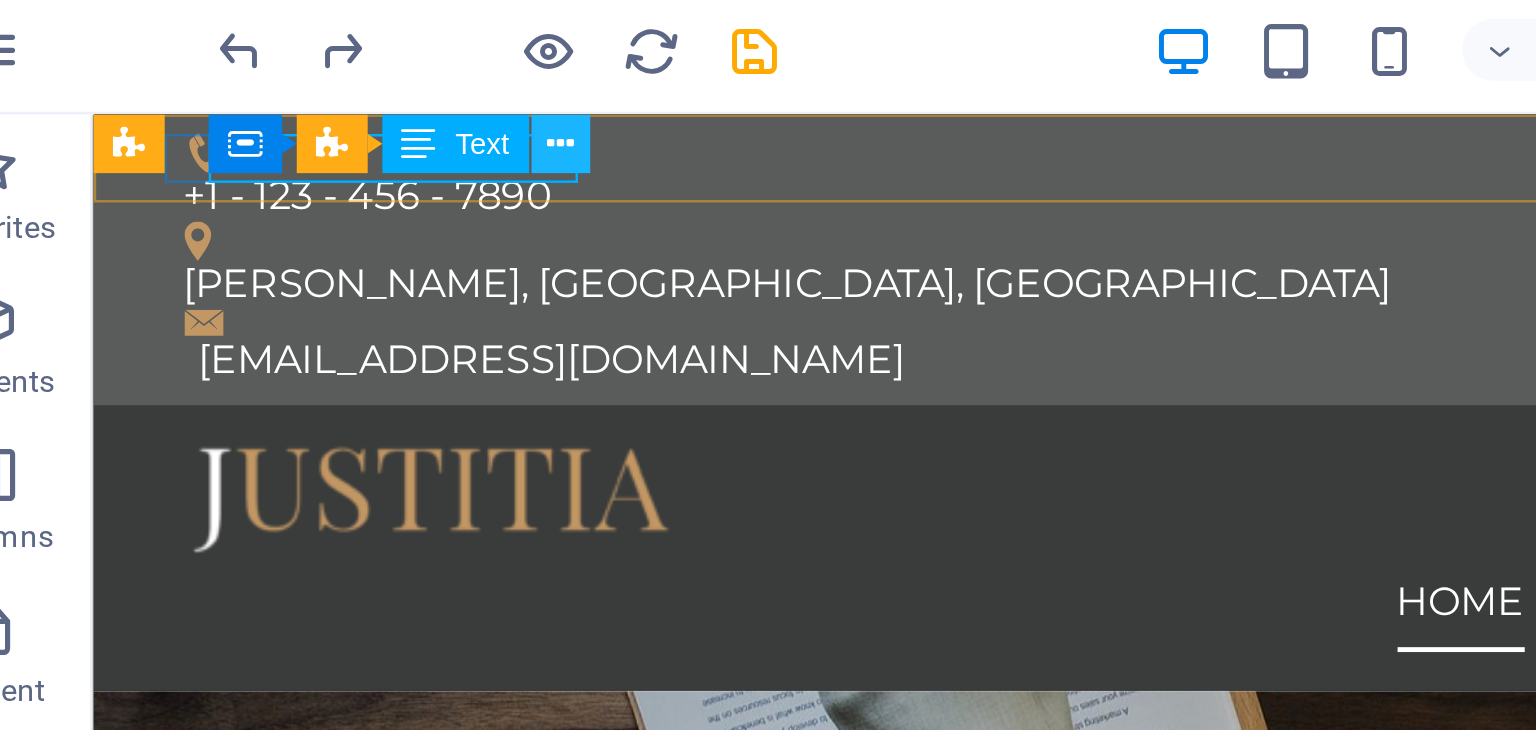 click at bounding box center [261, 61] 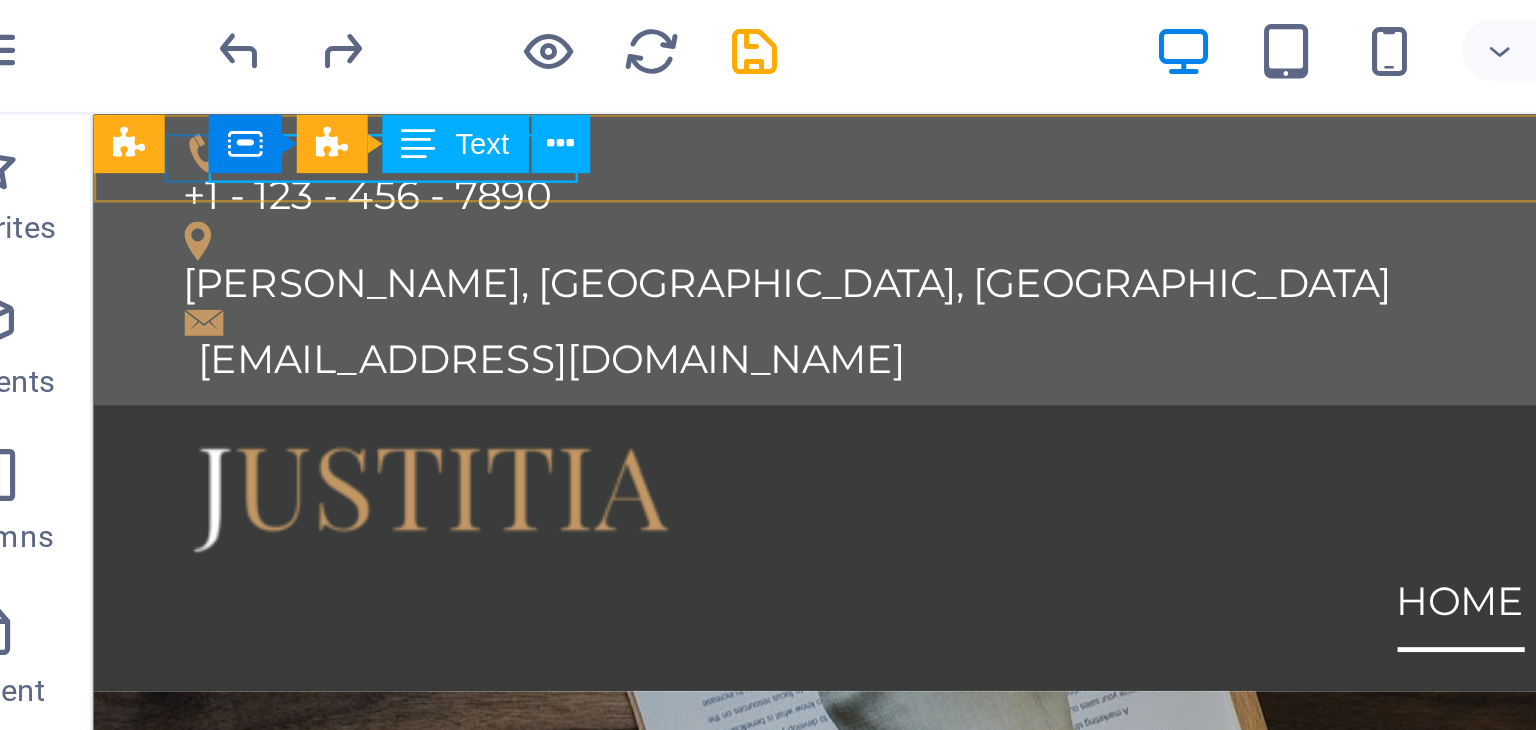 click on "Text" at bounding box center [220, 61] 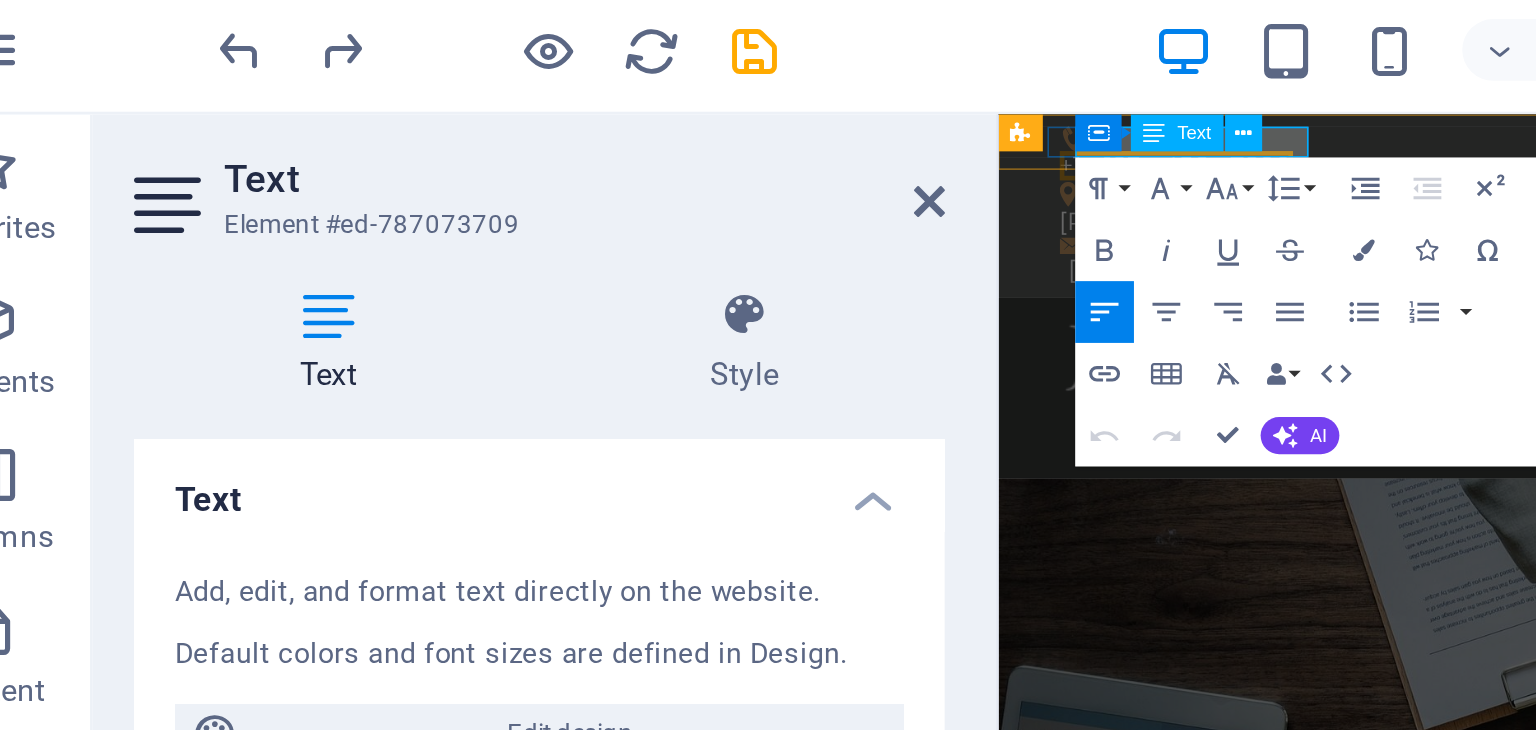 click on "+1 - 123 - 456 - 7890" at bounding box center [1113, 147] 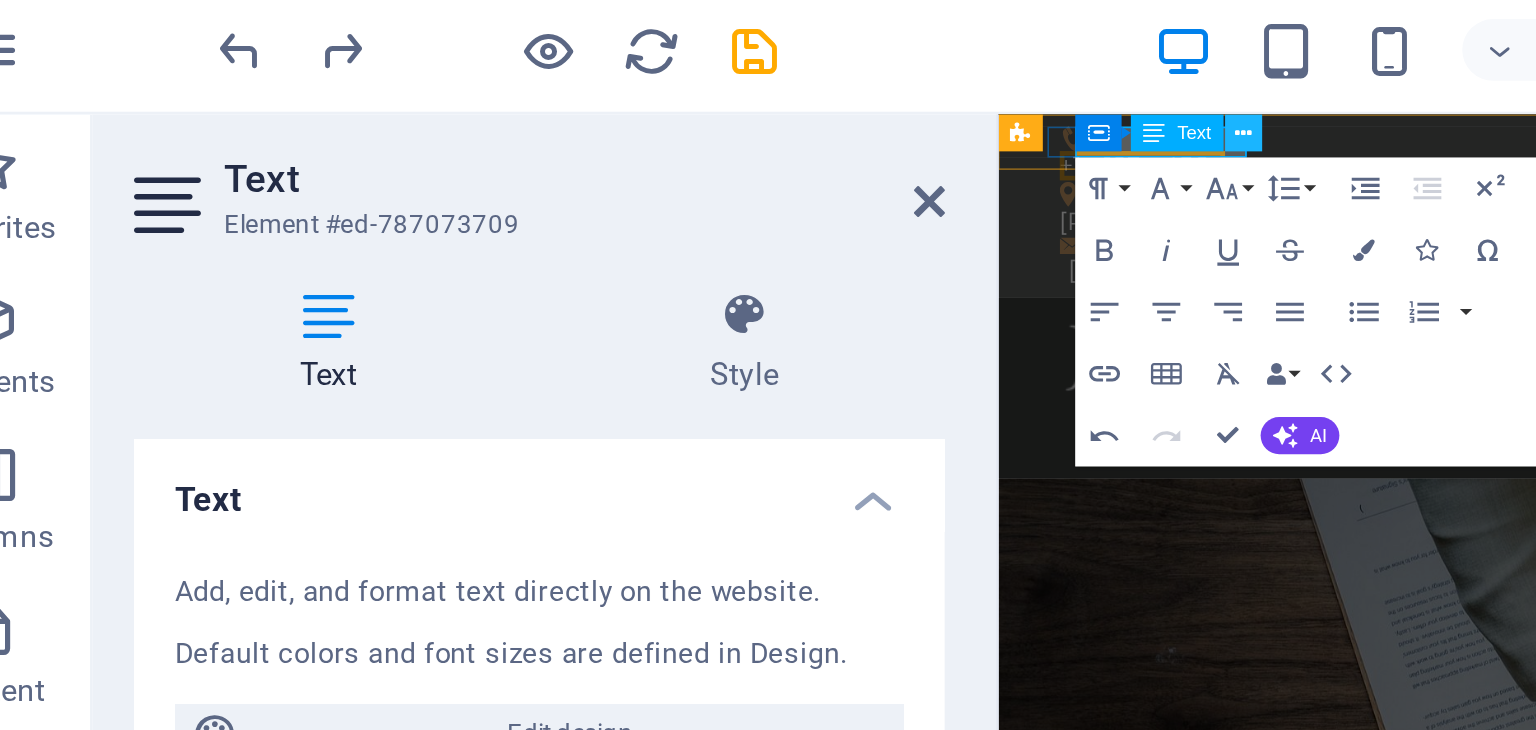 click at bounding box center [527, 57] 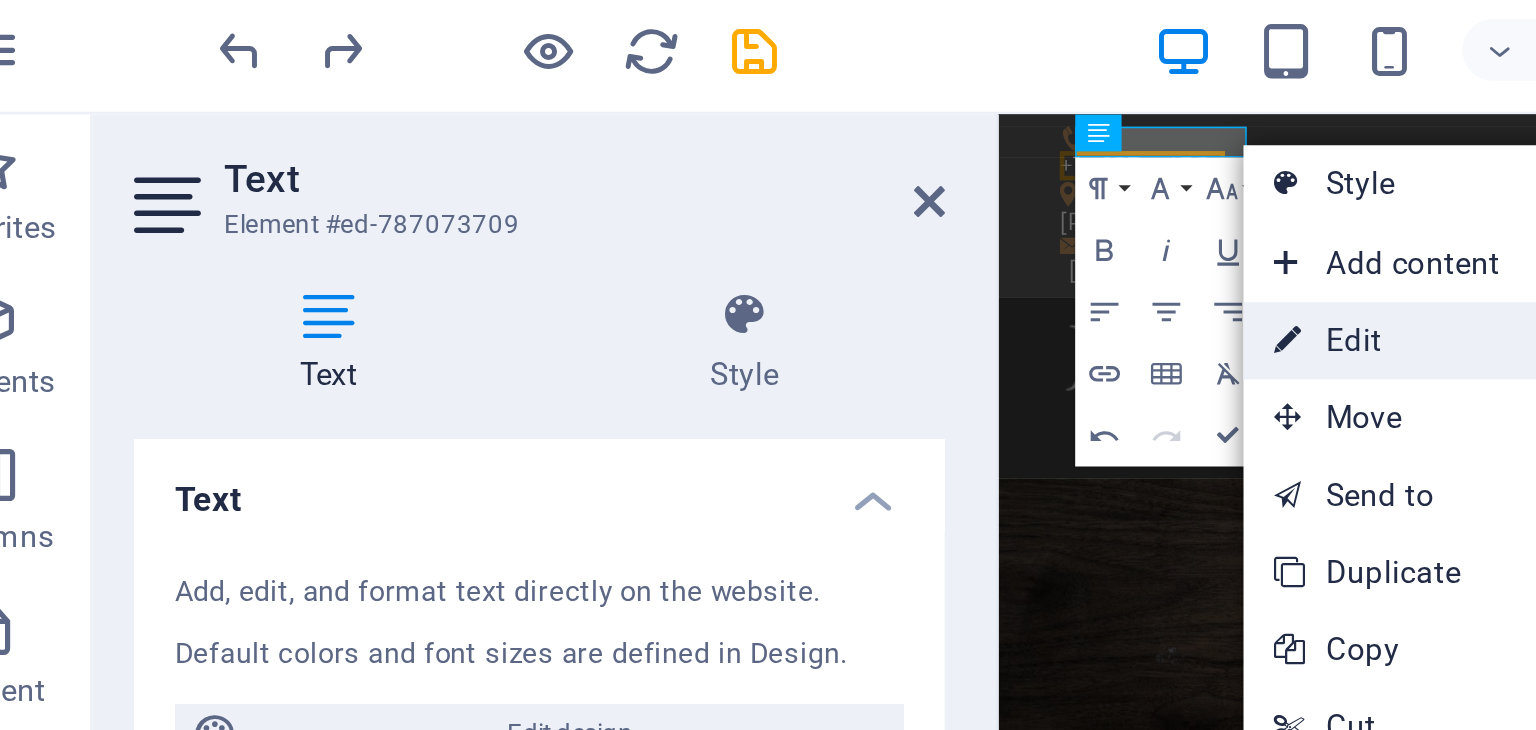 click on "⏎  Edit" at bounding box center [594, 138] 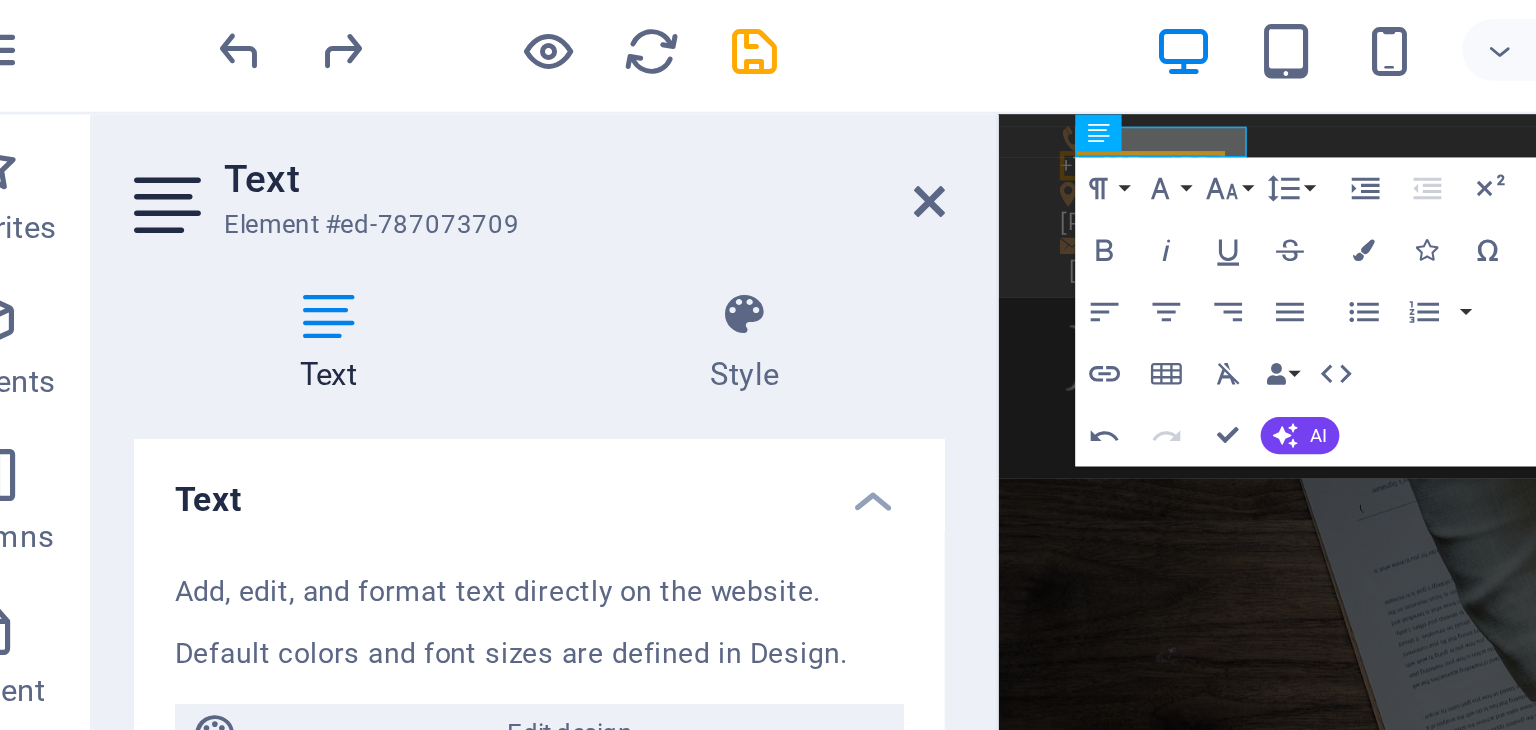 click on "Text" at bounding box center (253, 194) 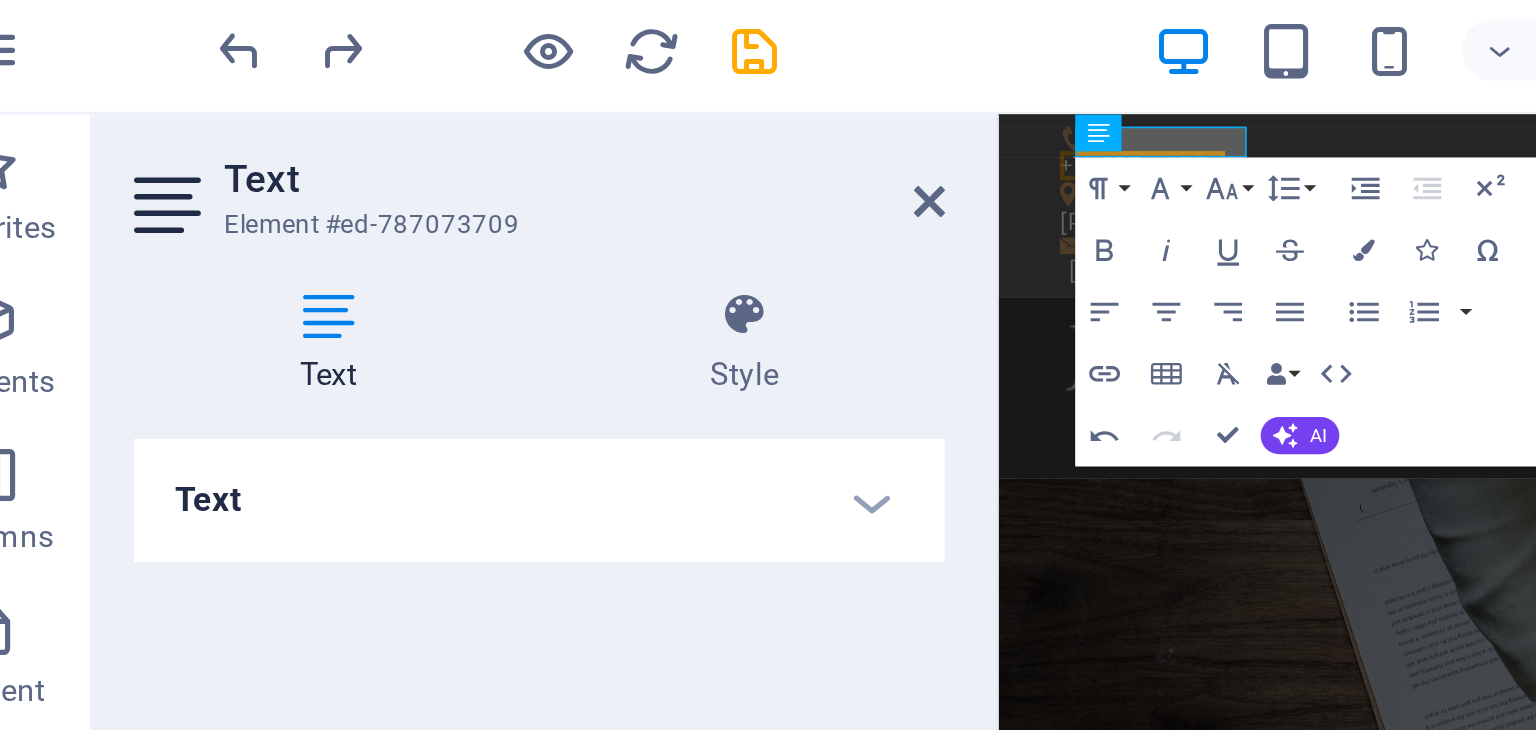 click on "Text" at bounding box center (253, 200) 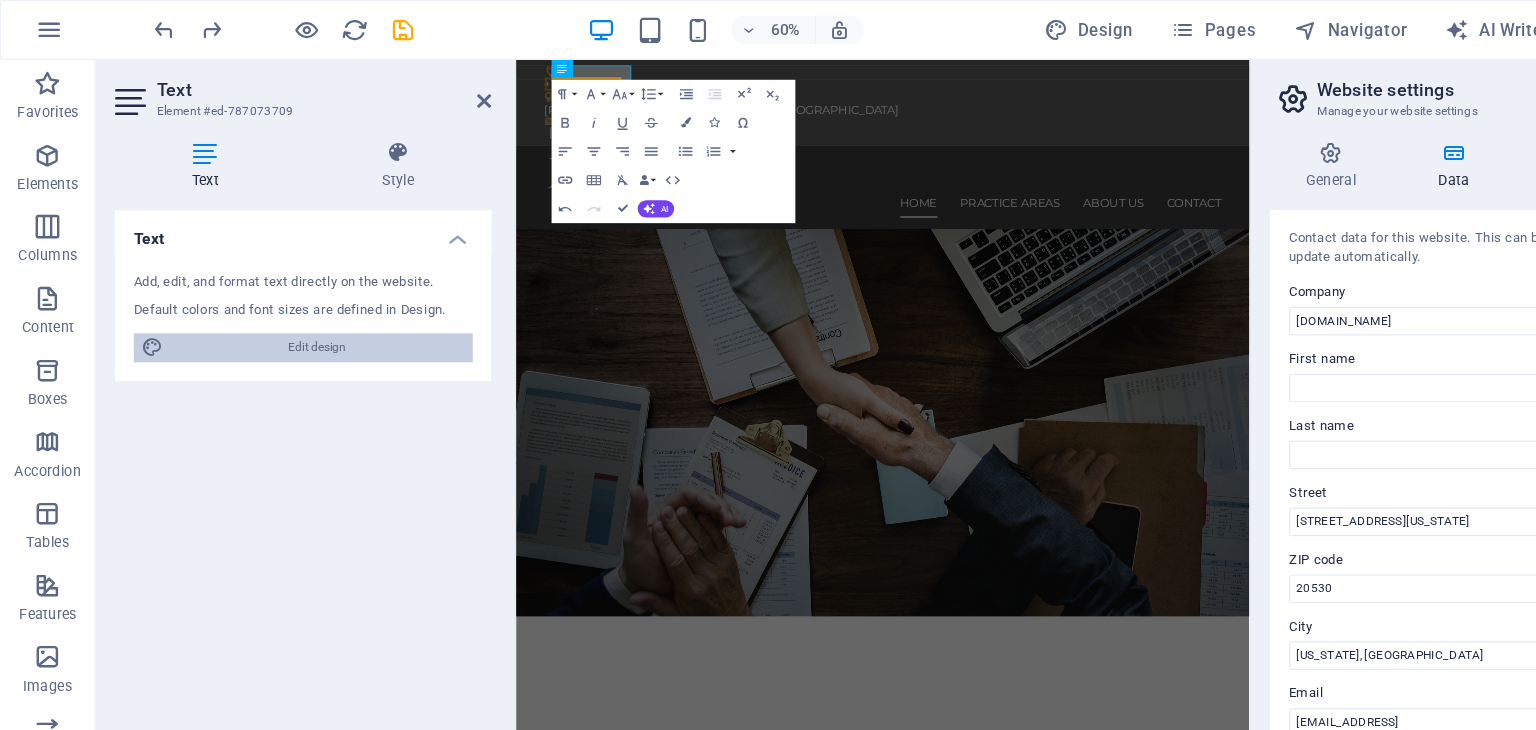 drag, startPoint x: 269, startPoint y: 292, endPoint x: 42, endPoint y: 176, distance: 254.92155 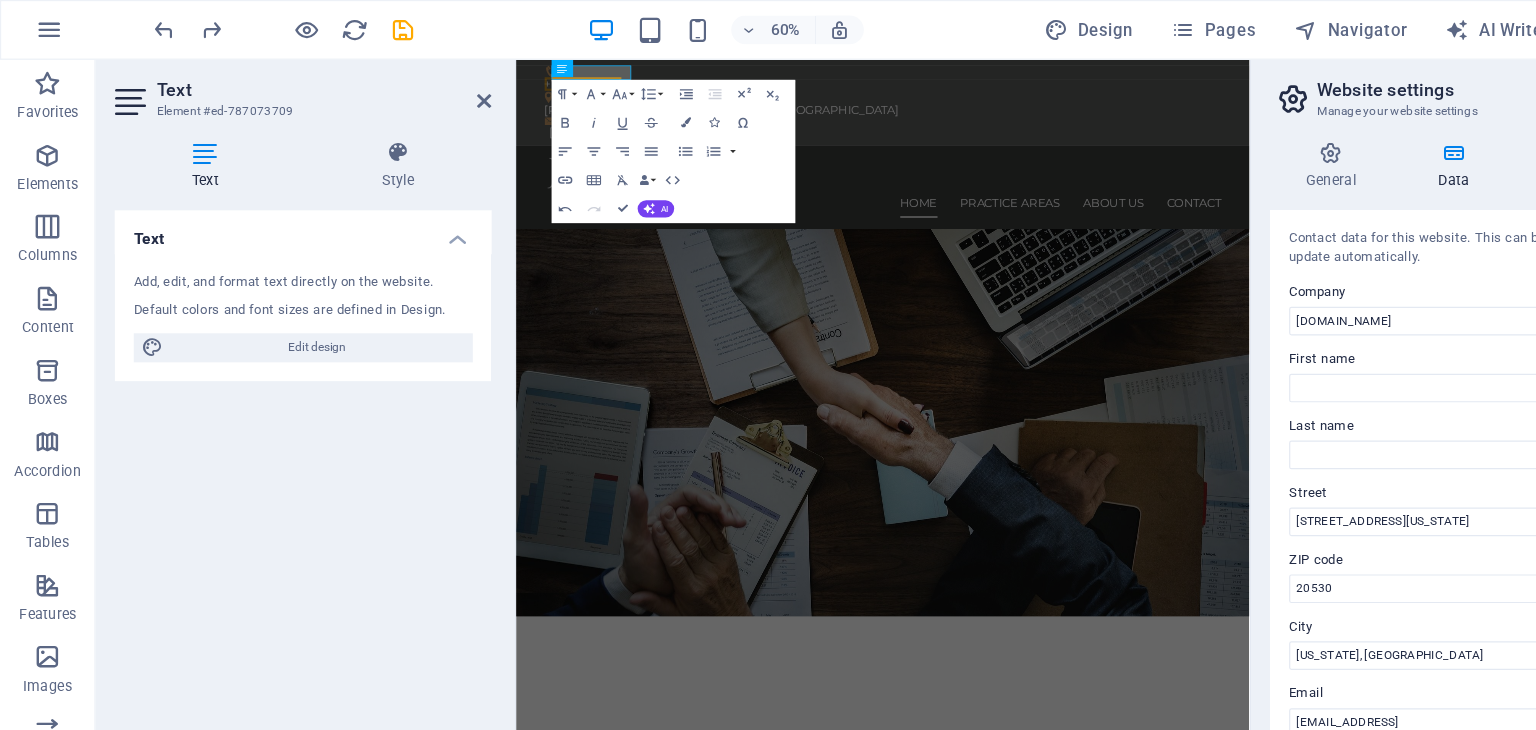 select on "px" 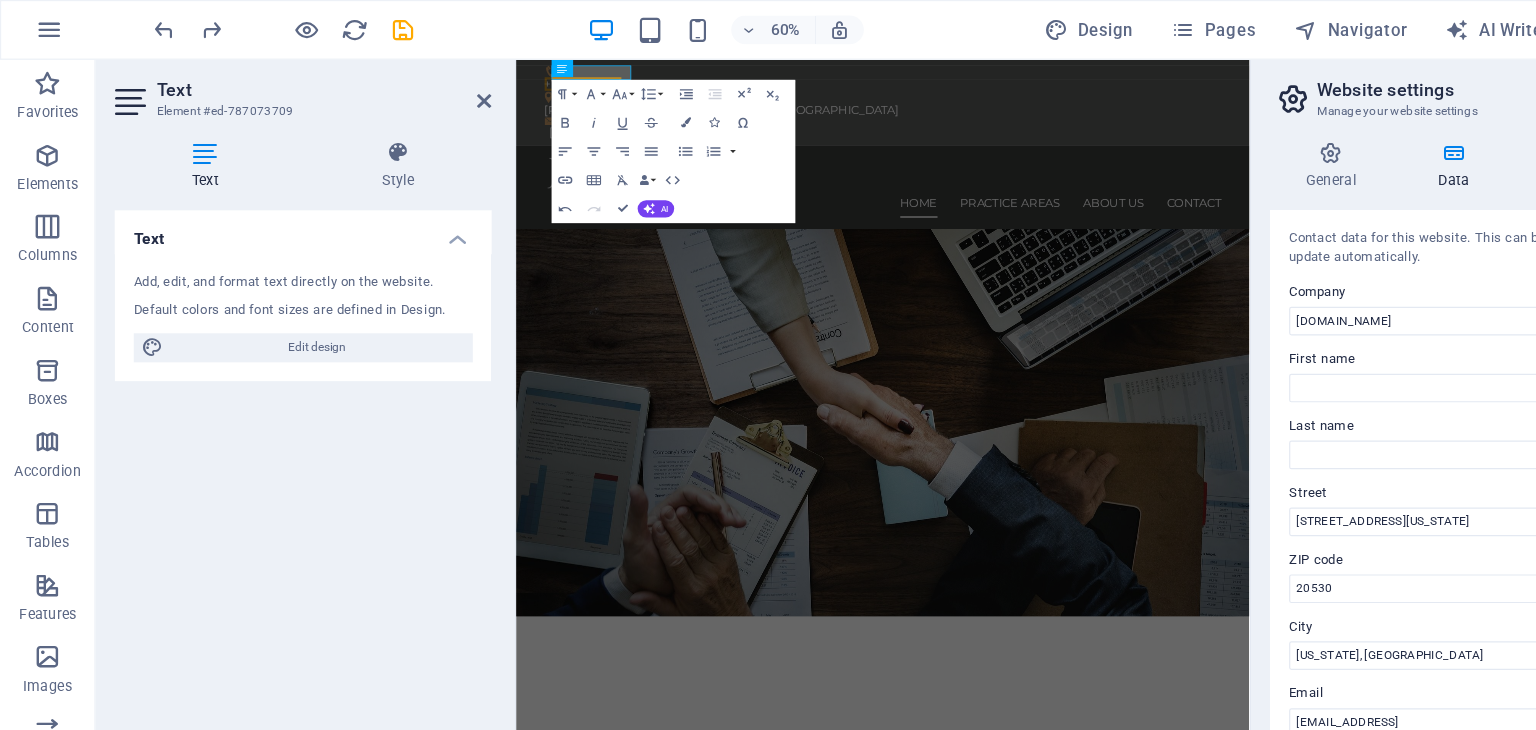 select on "400" 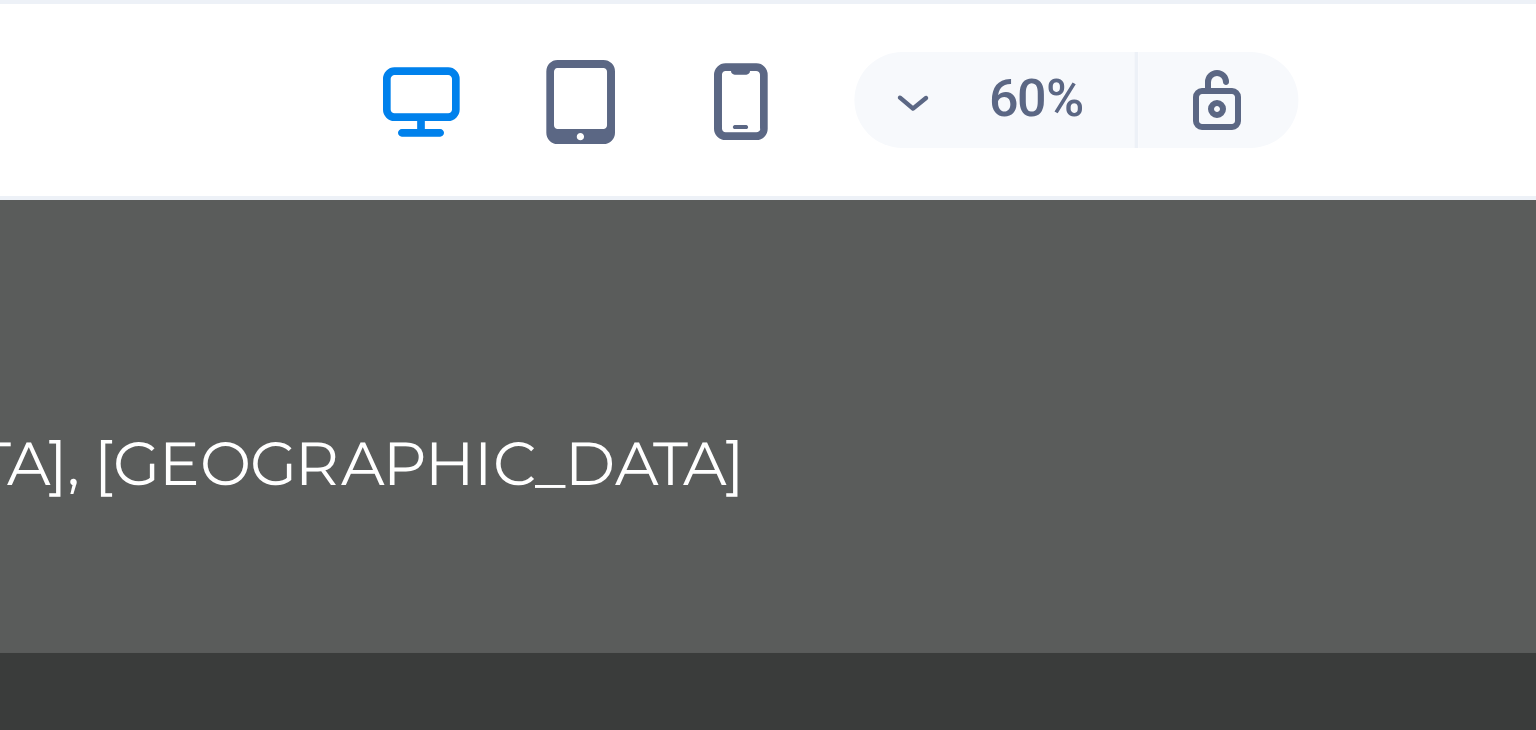drag, startPoint x: 462, startPoint y: 11, endPoint x: 398, endPoint y: 0, distance: 64.93843 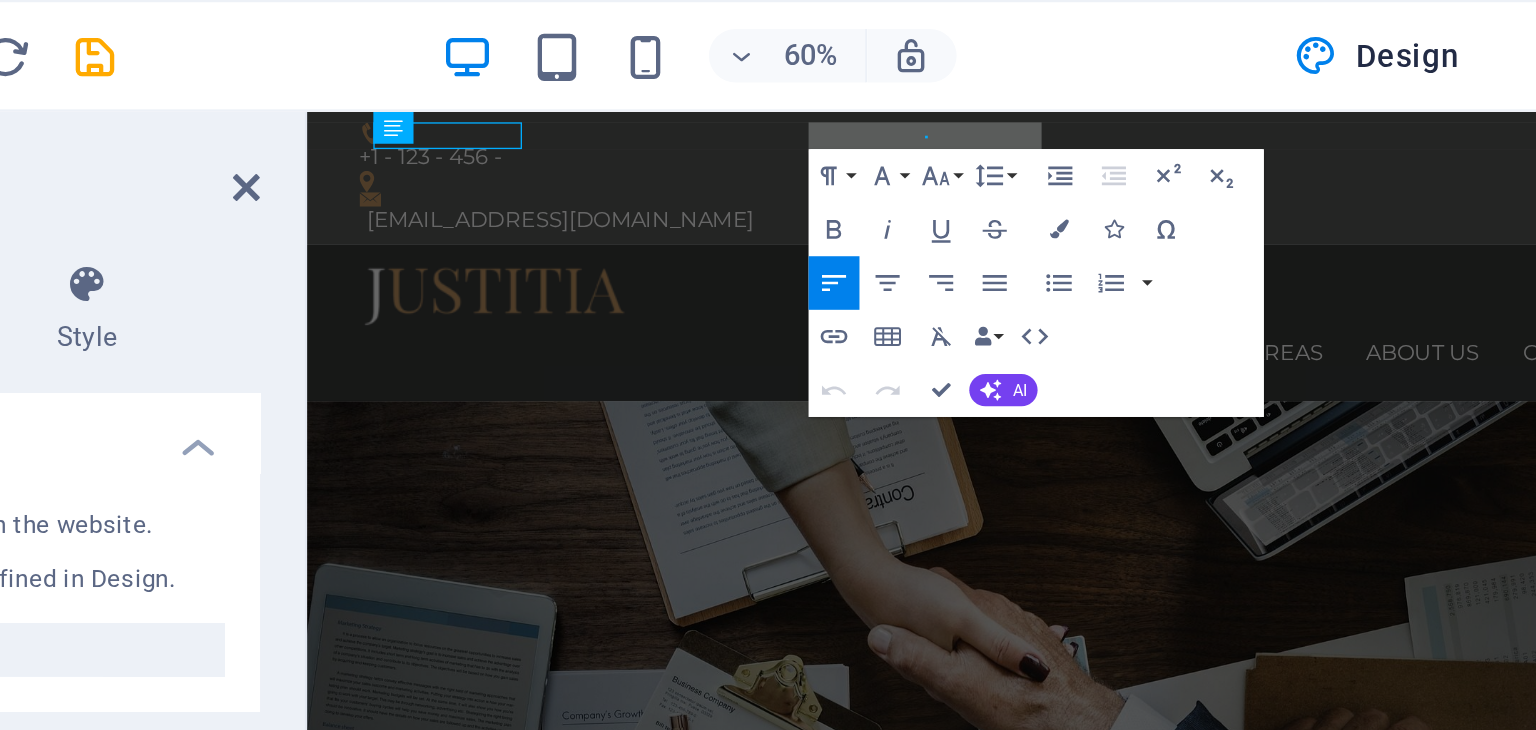 click on "+1 - 123 - 456 -  [EMAIL_ADDRESS][DOMAIN_NAME]" at bounding box center (818, 160) 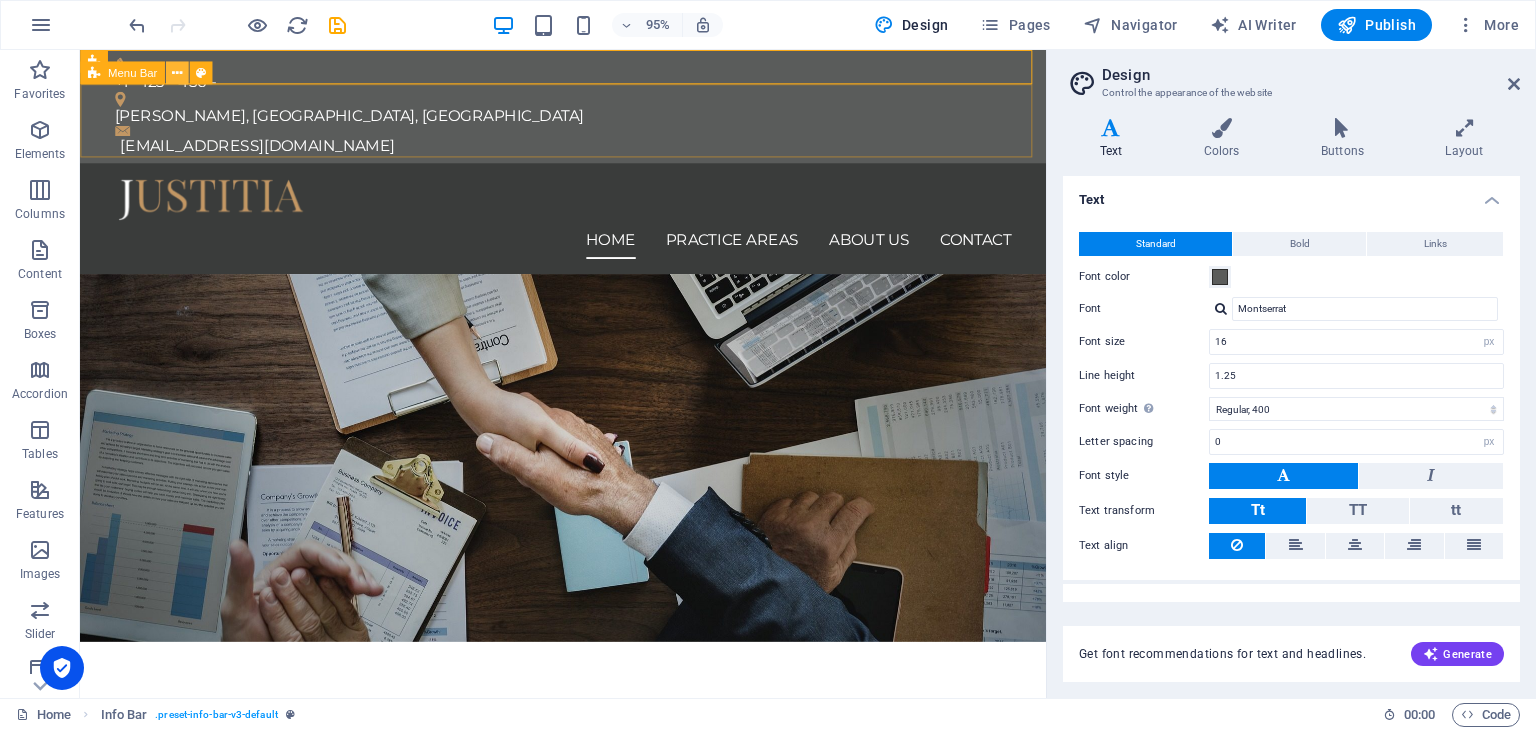click at bounding box center [177, 73] 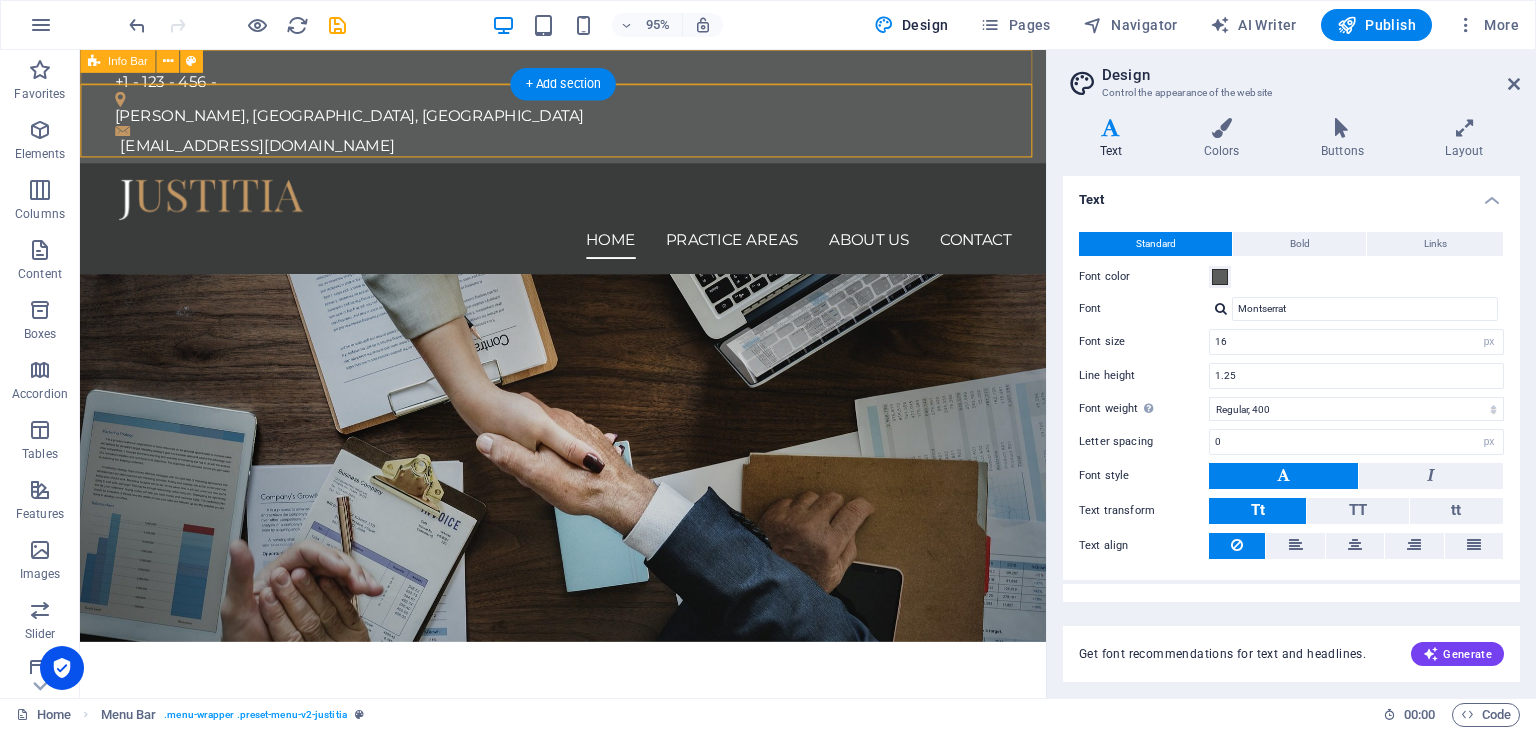 click at bounding box center [589, 207] 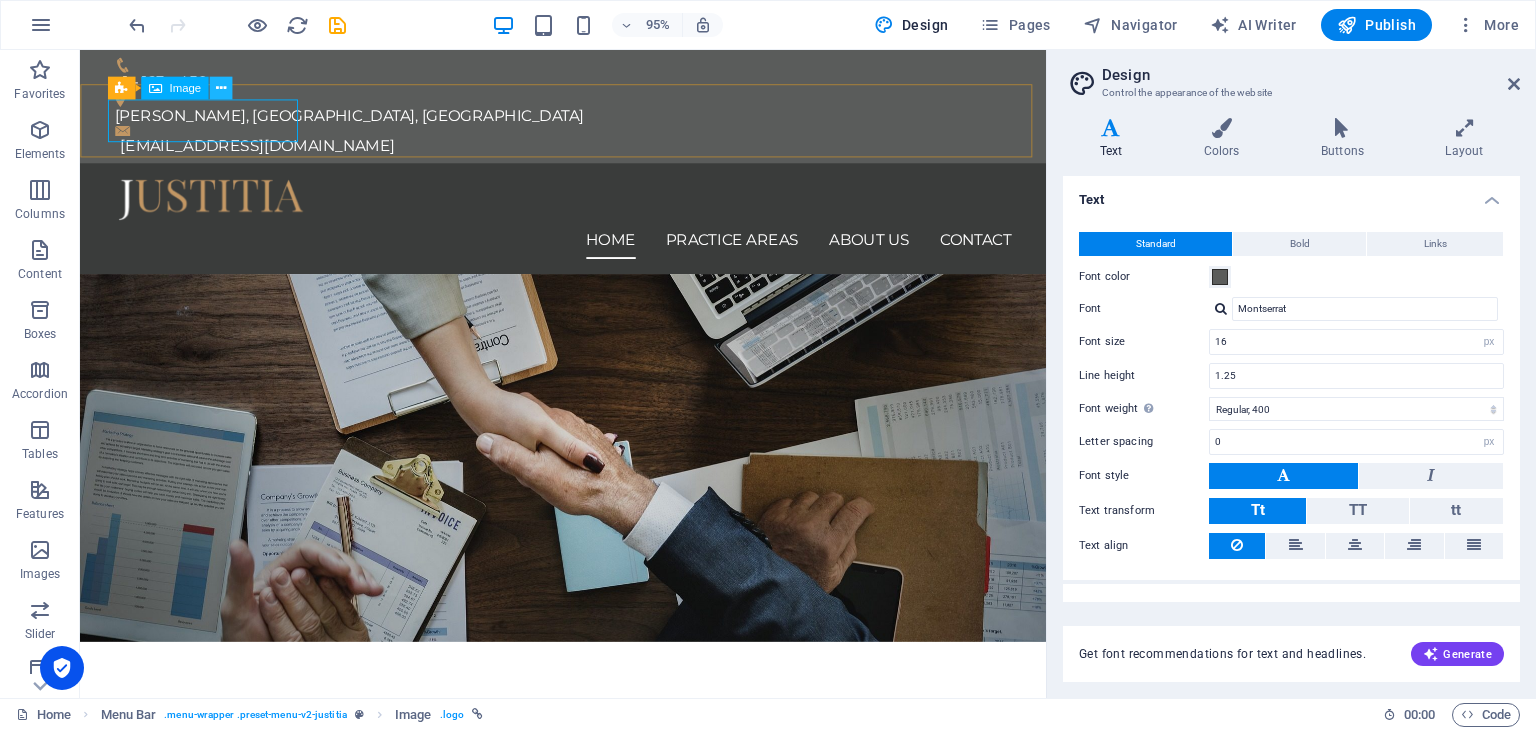 drag, startPoint x: 214, startPoint y: 84, endPoint x: 153, endPoint y: 74, distance: 61.81424 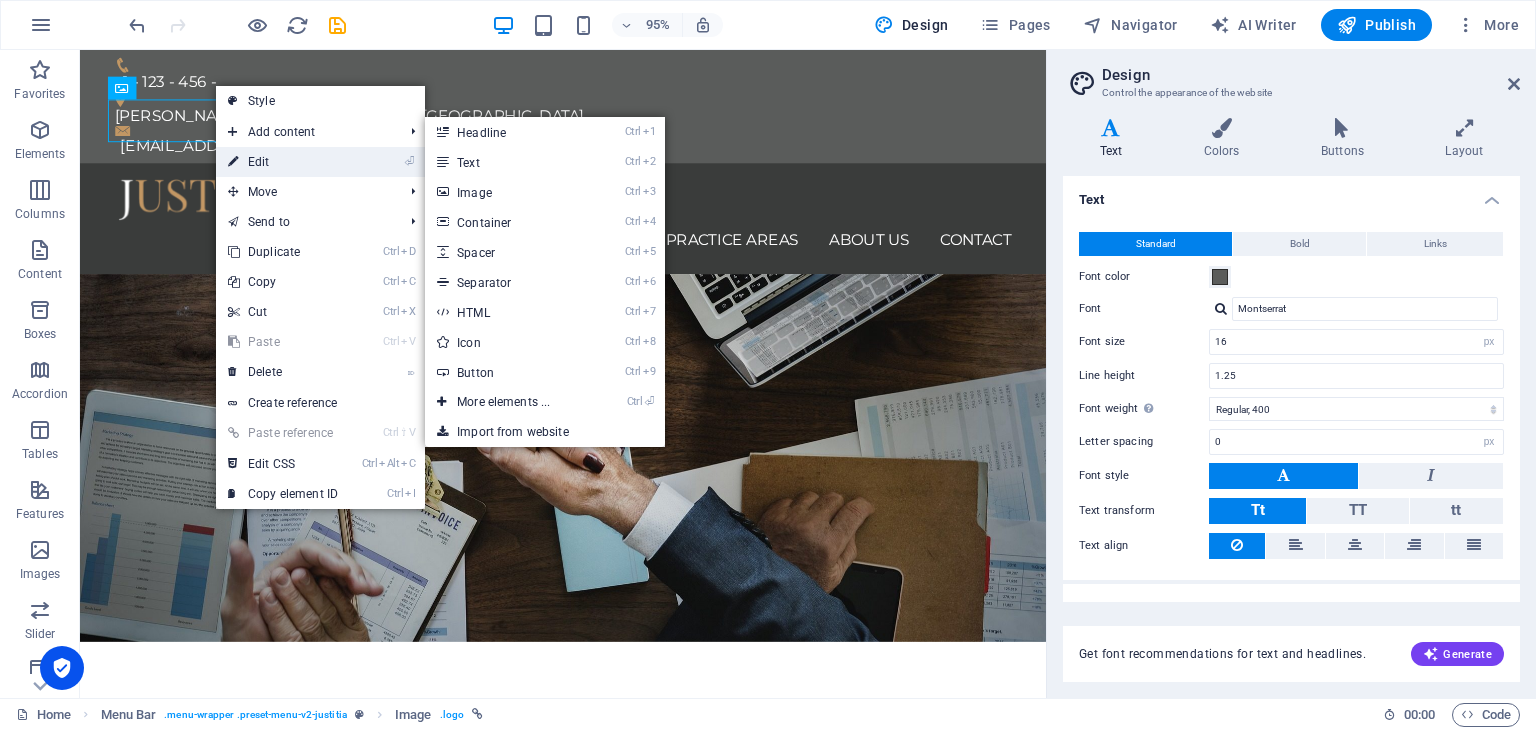 click on "⏎  Edit" at bounding box center (283, 162) 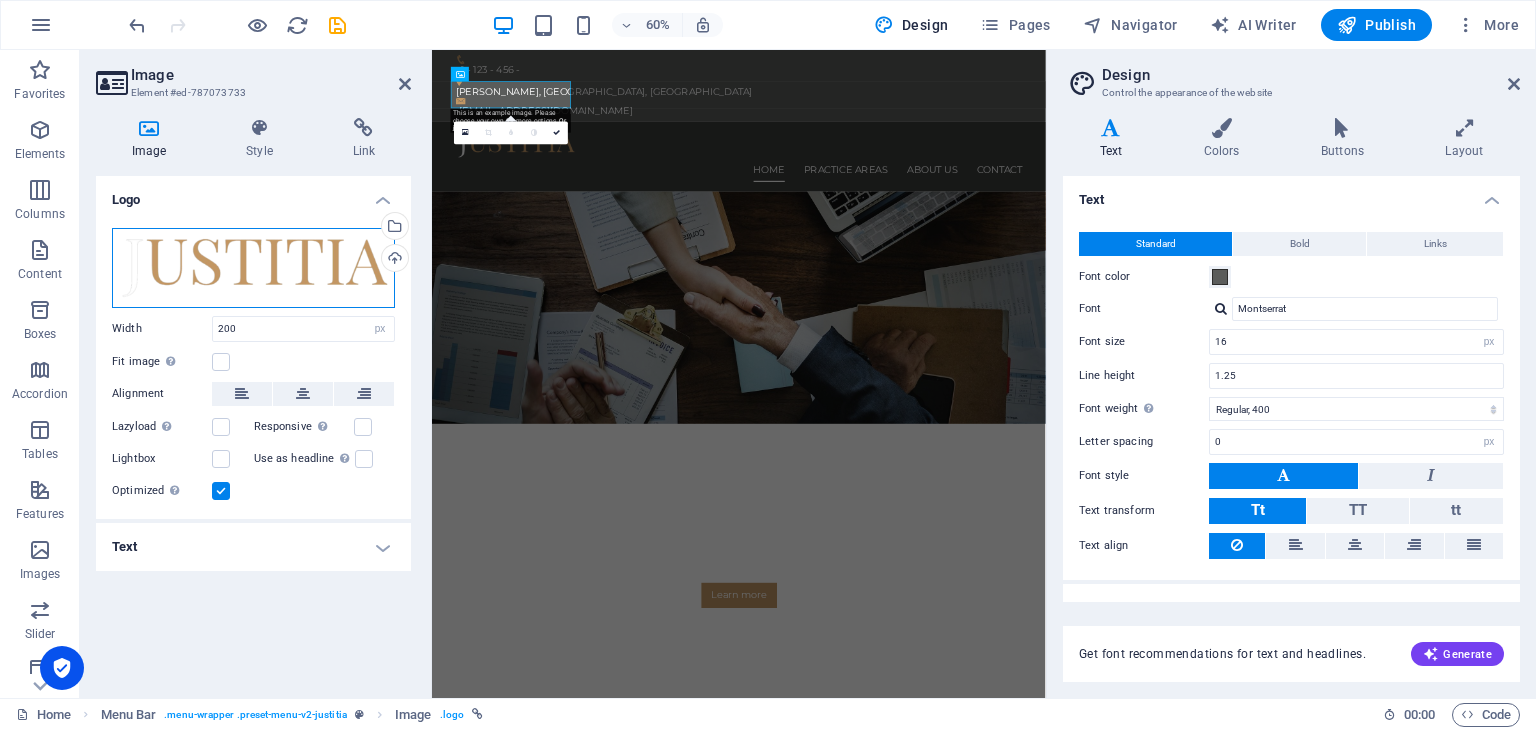 click on "Drag files here, click to choose files or select files from Files or our free stock photos & videos" at bounding box center (253, 268) 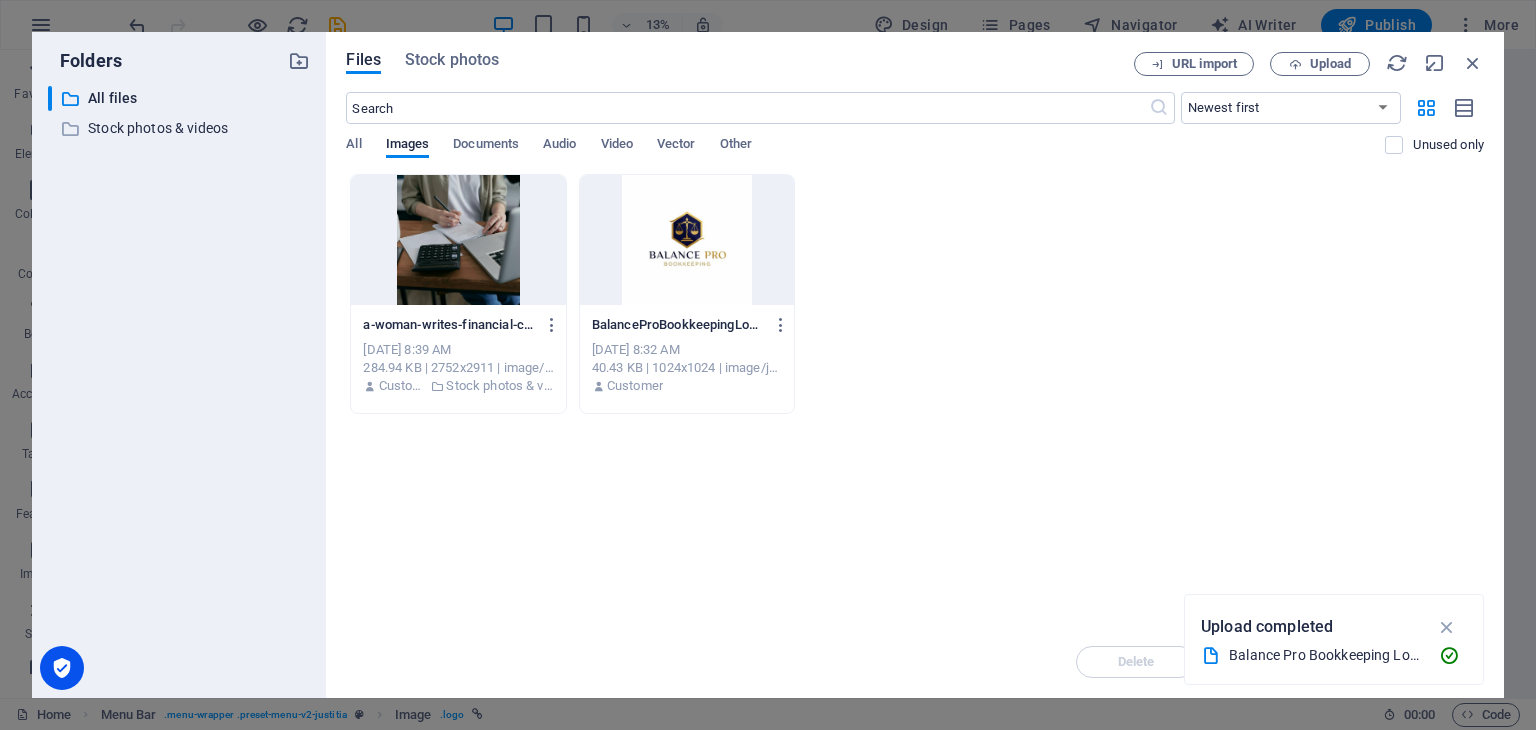 click at bounding box center (687, 240) 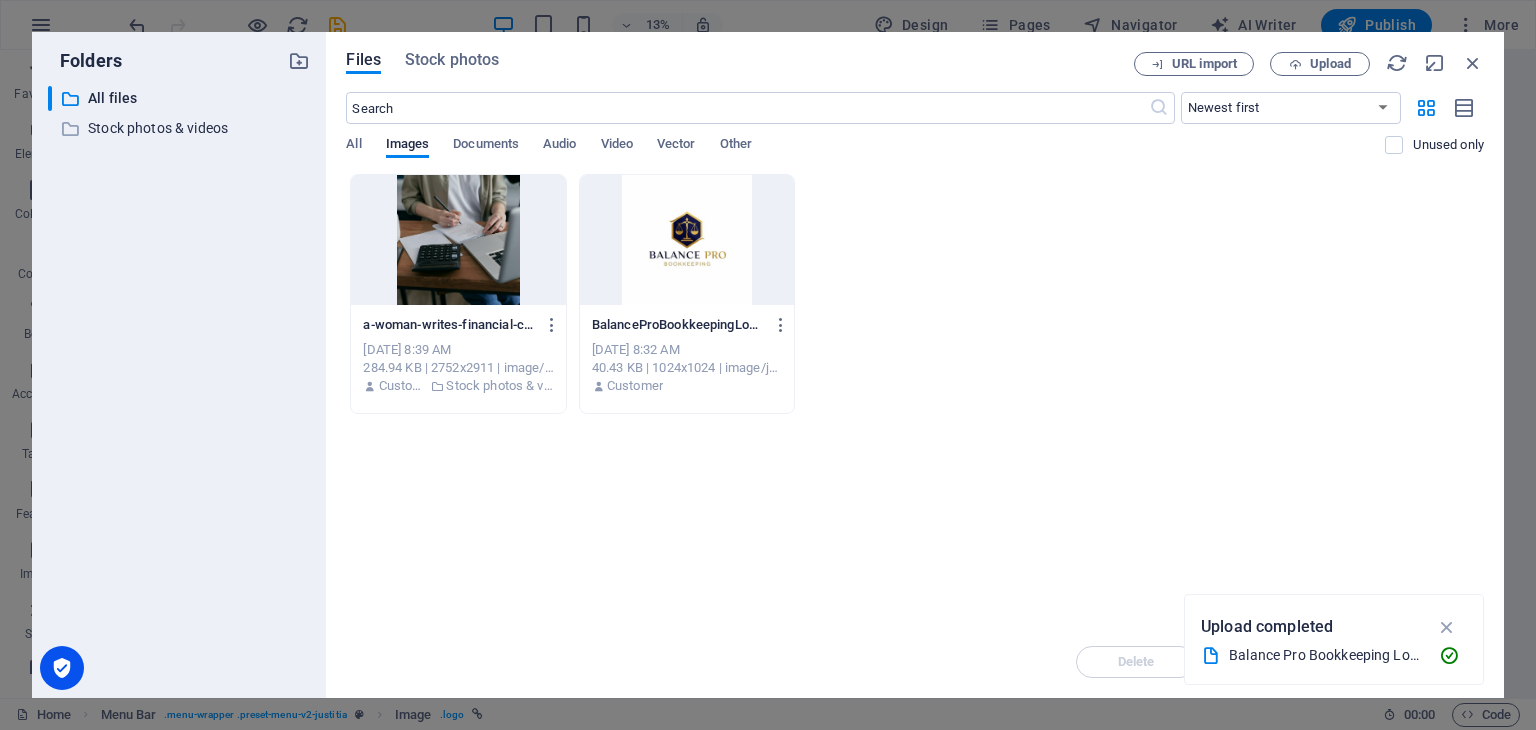 click at bounding box center [687, 240] 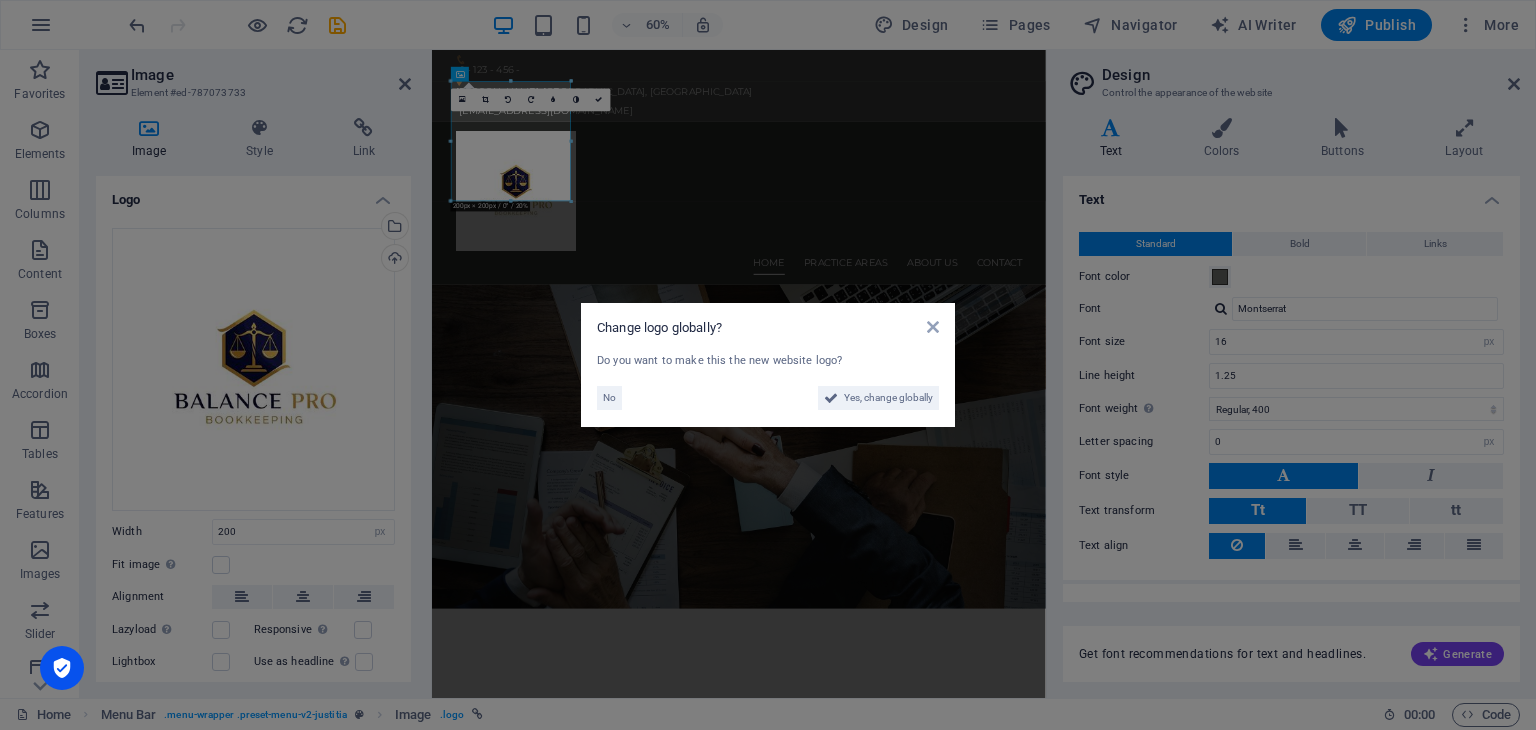 click on "Change logo globally? Do you want to make this the new website logo? No Yes, change globally" at bounding box center [768, 365] 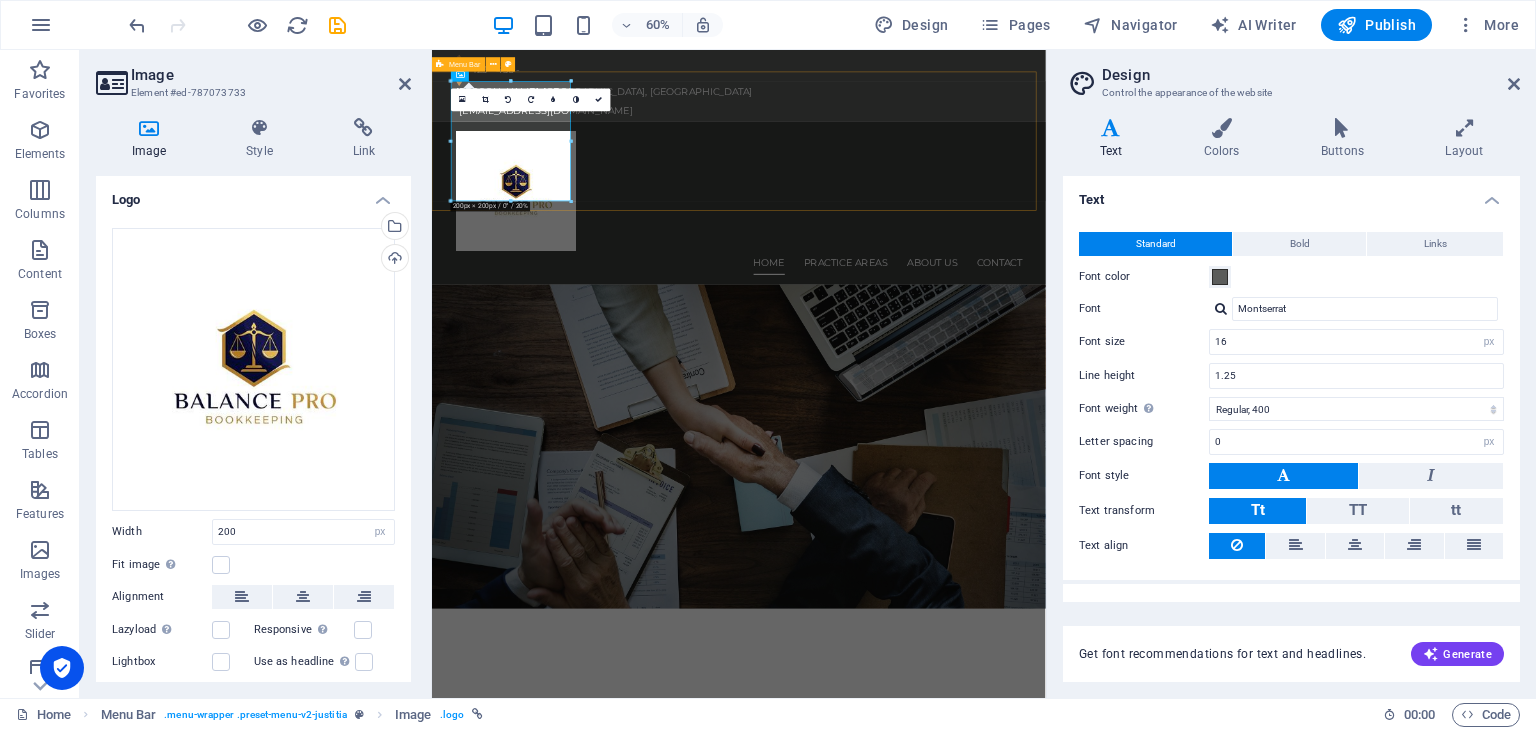 click on "Home Practice Areas About us Contact" at bounding box center (943, 305) 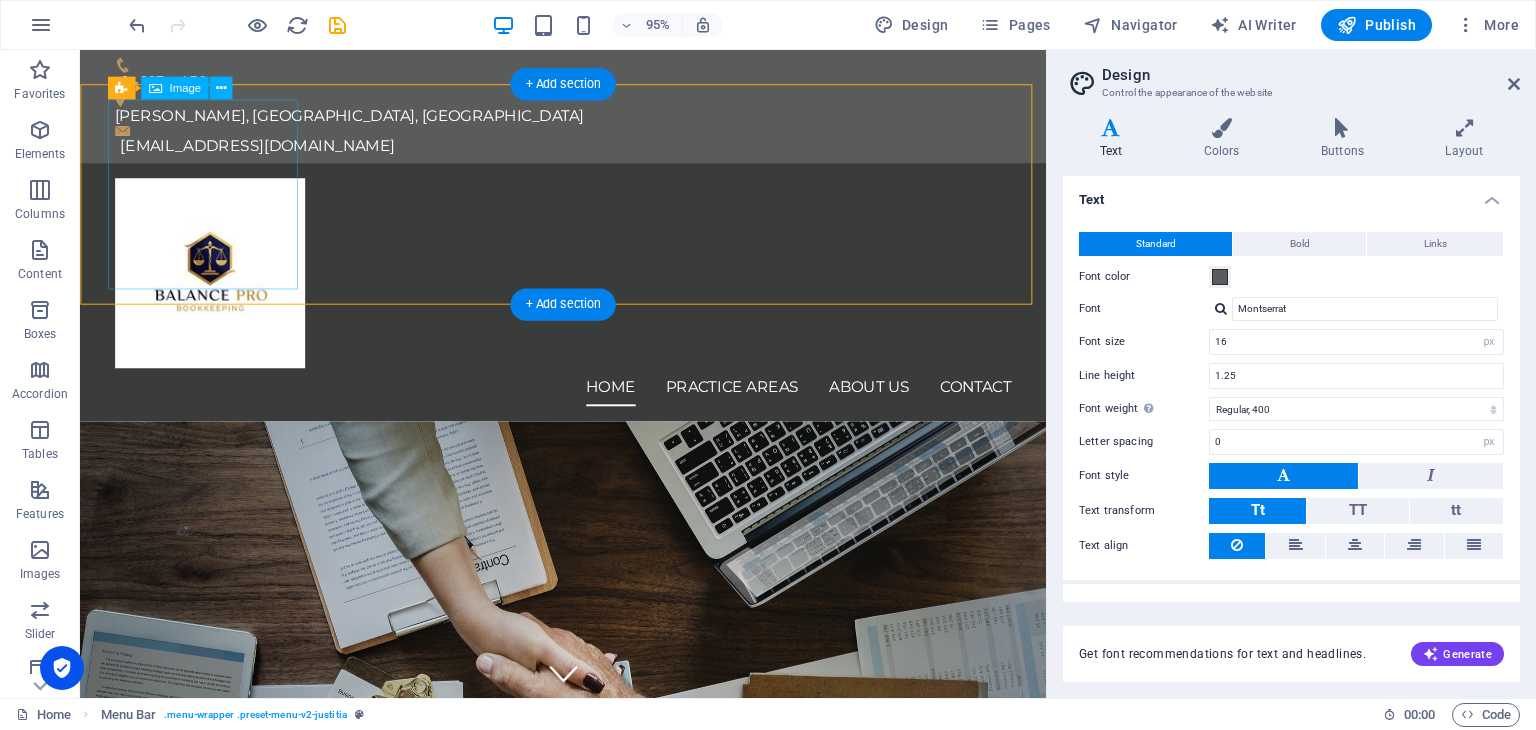 click at bounding box center (589, 285) 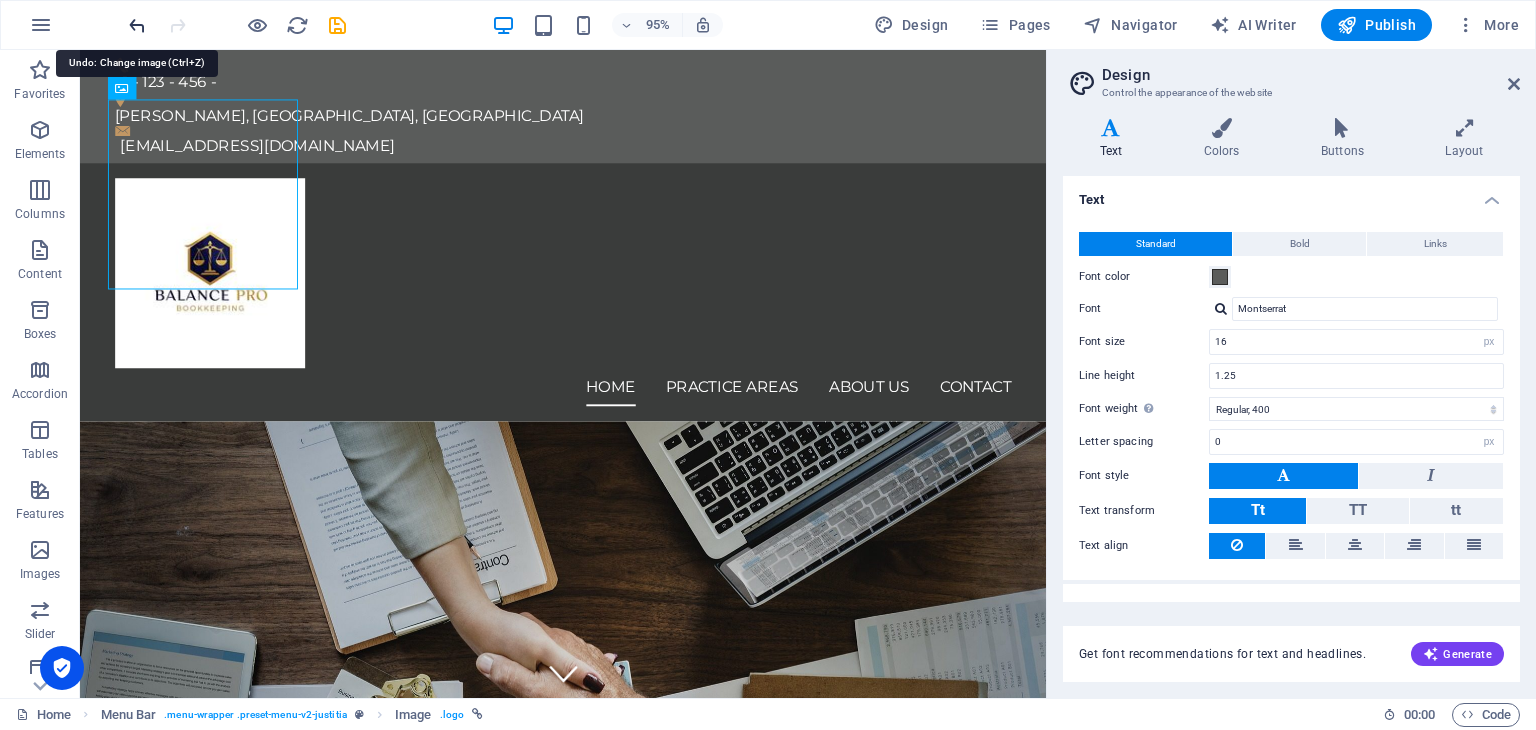 click at bounding box center [137, 25] 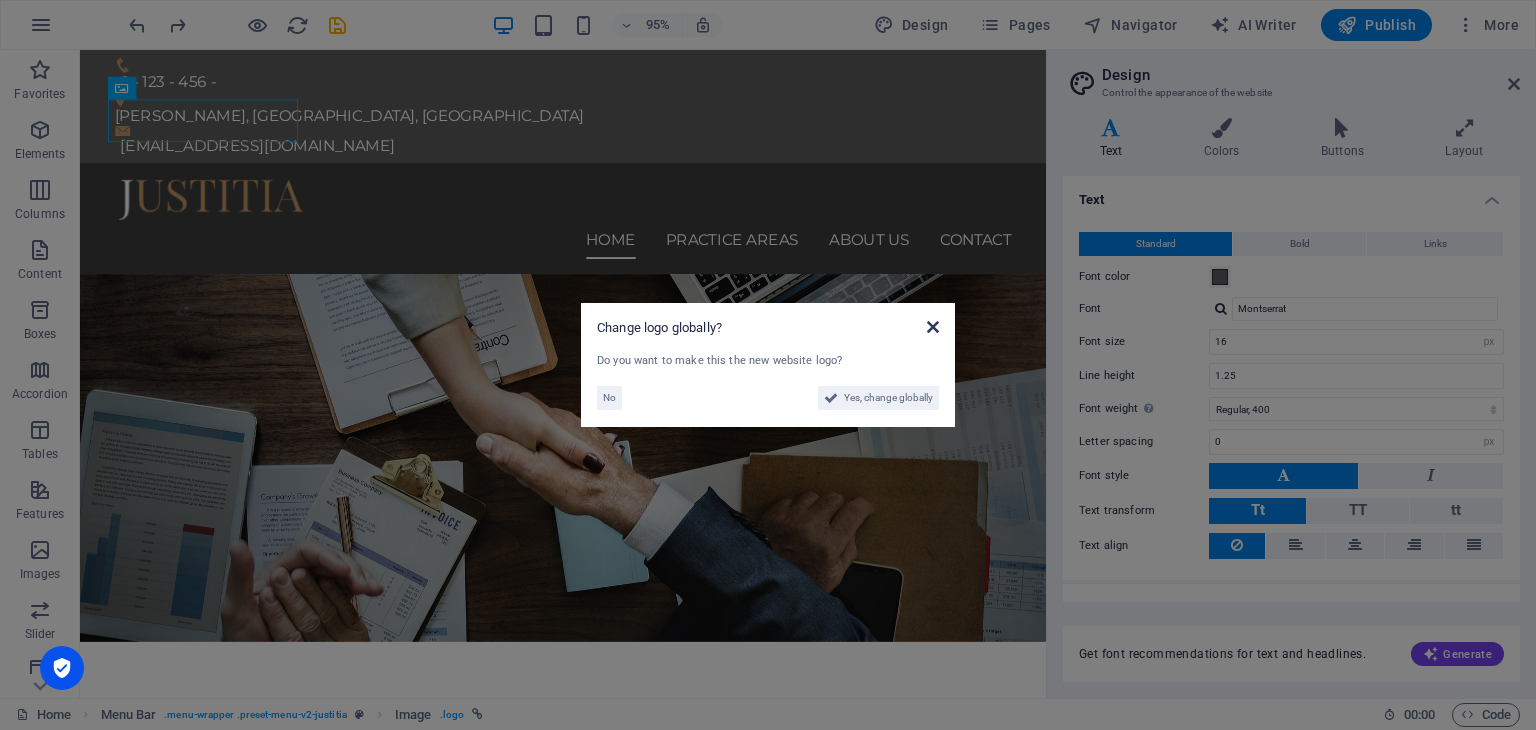 click at bounding box center [933, 327] 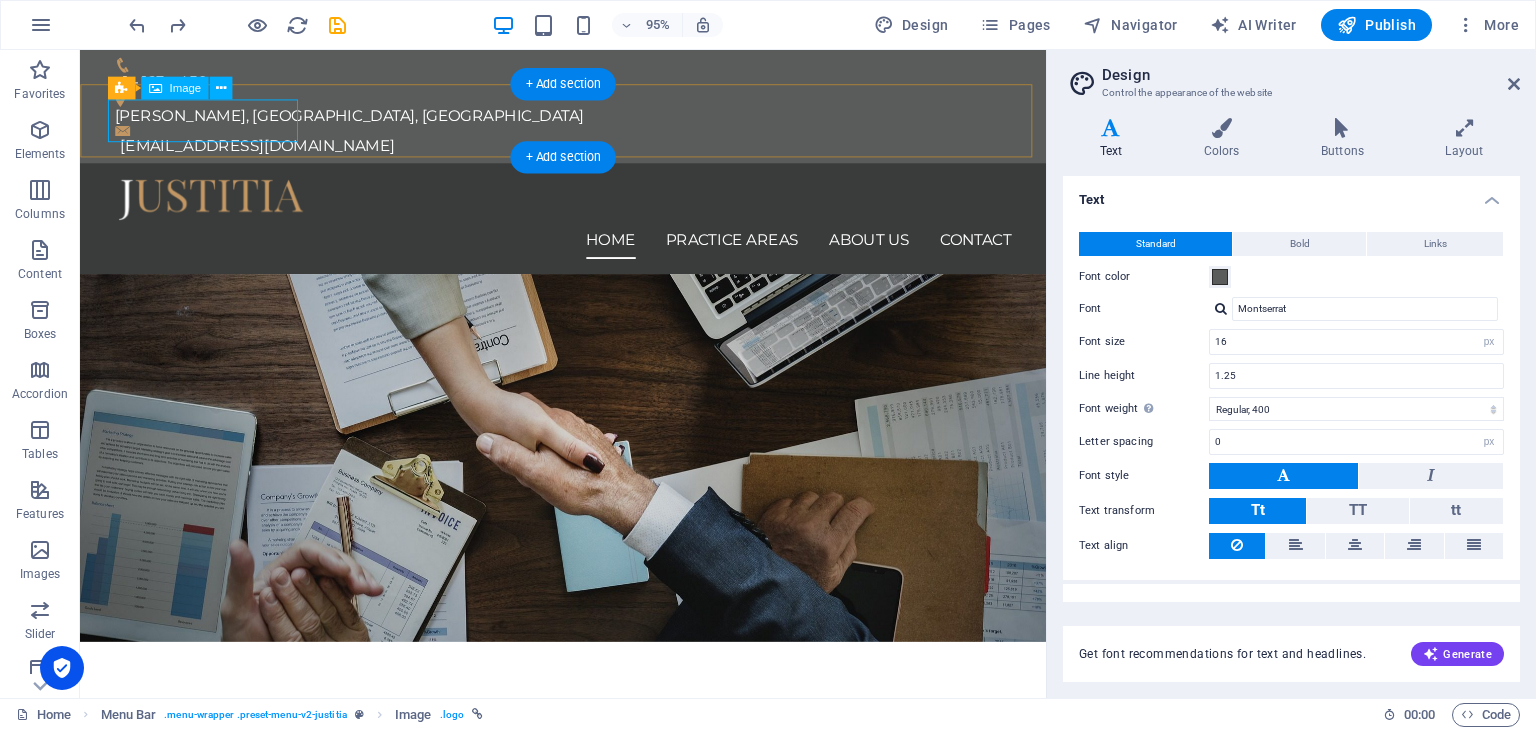 click at bounding box center [589, 207] 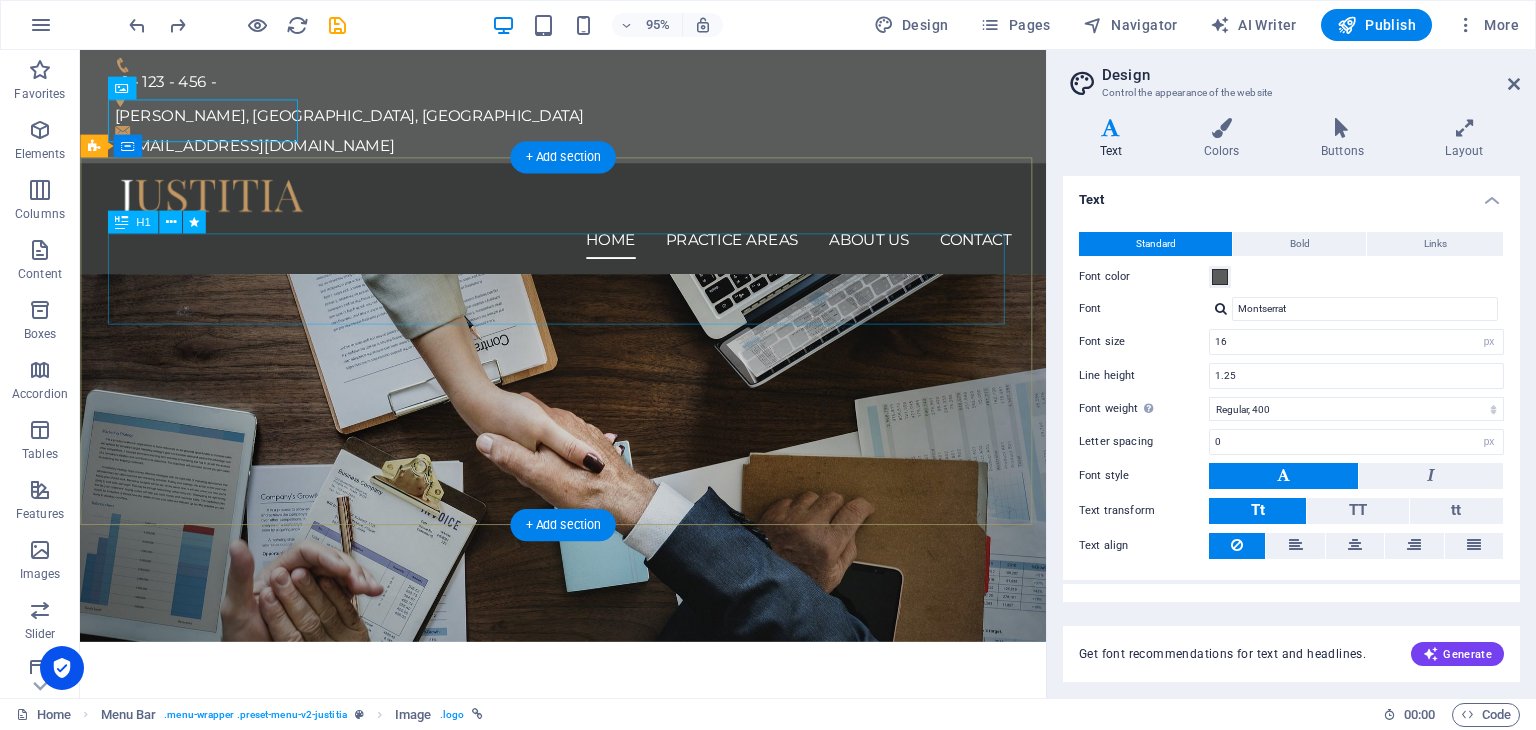 click on "We protect your rights" at bounding box center (589, 801) 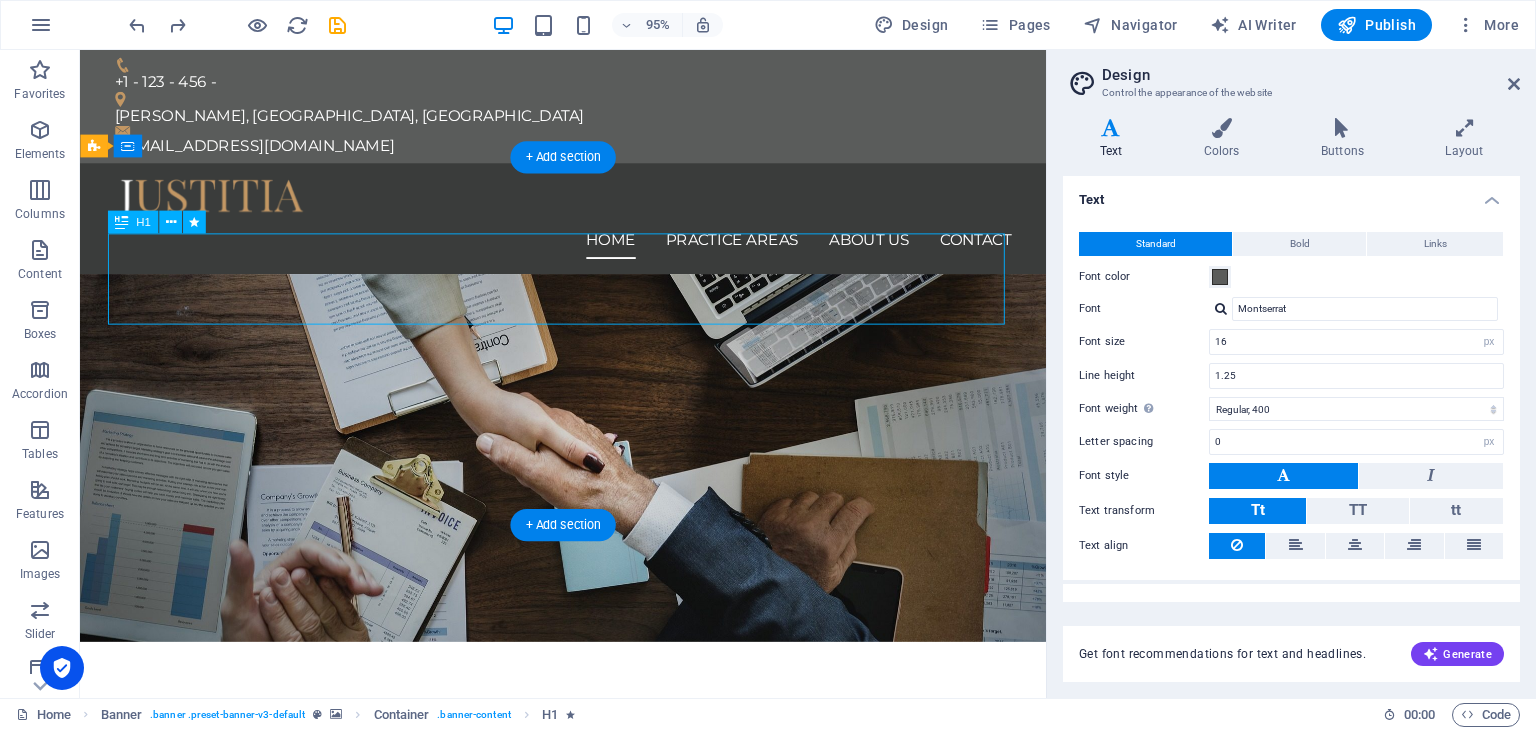 click on "We protect your rights" at bounding box center [589, 801] 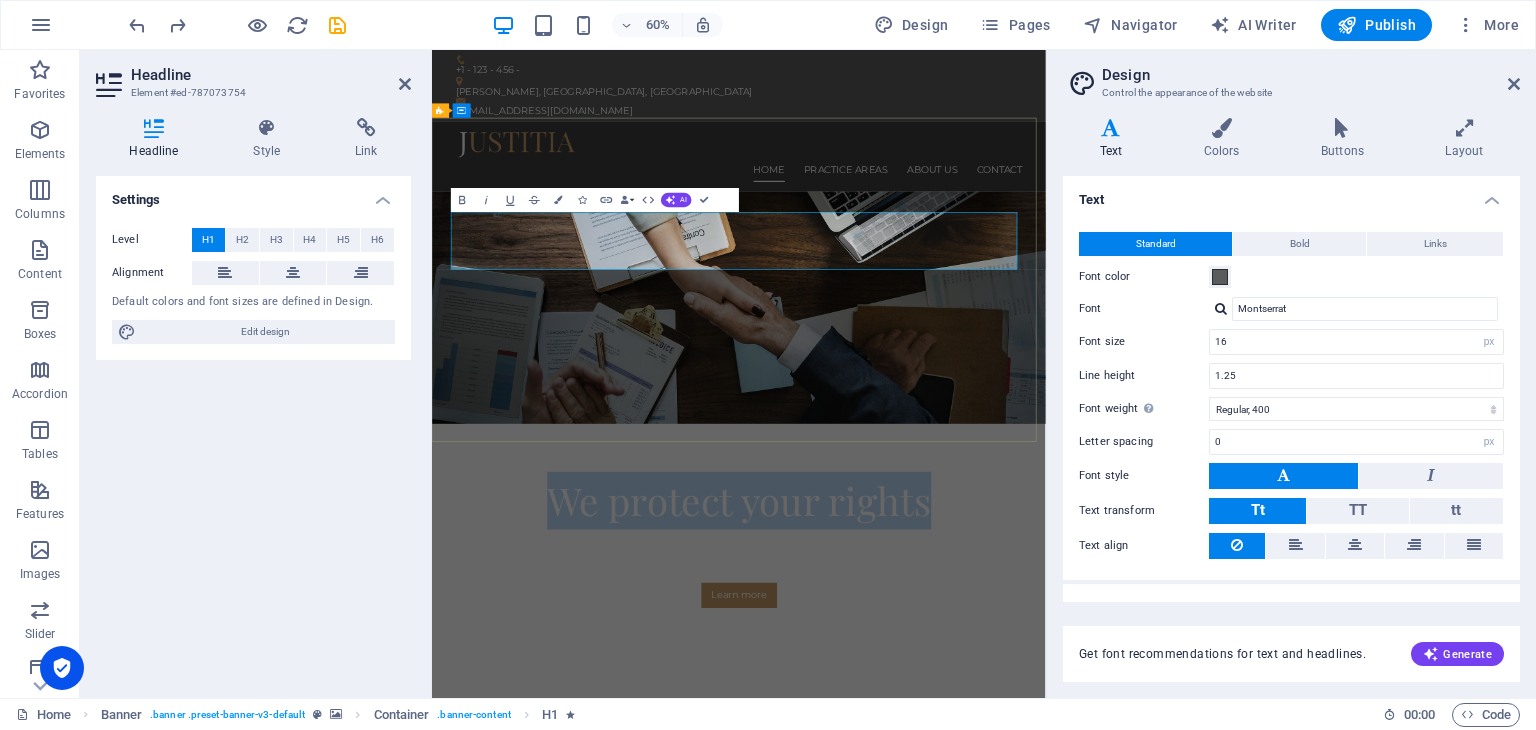 type 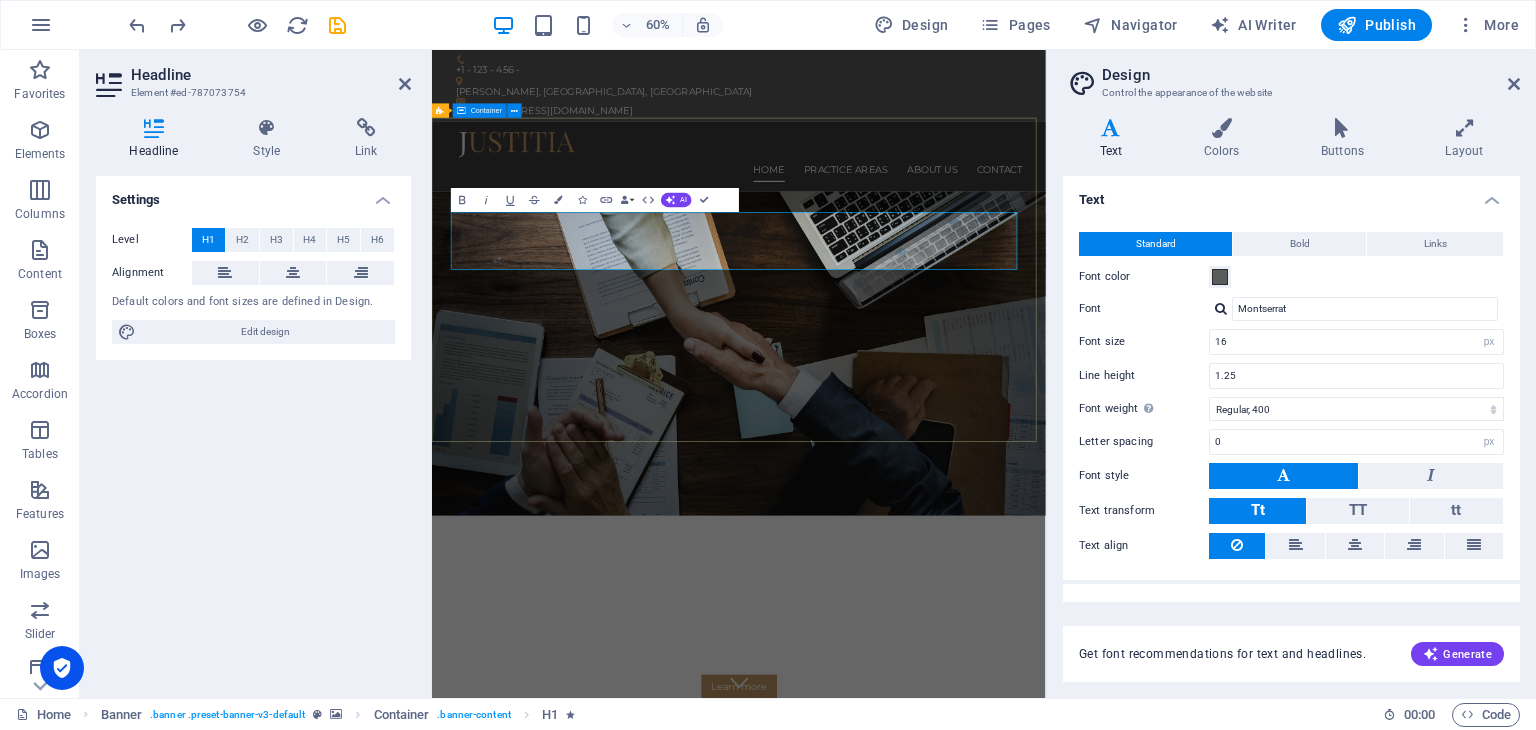 click on "For all your bookkeeping needs Consetetur sadipscing elitr, sed diam nonumy eirmod tempor invidunt ut labore et dolore magna aliquyam erat, sed diam voluptua. At vero eos et accusam et [PERSON_NAME] duo [PERSON_NAME] et ea rebum. Learn more" at bounding box center [943, 1019] 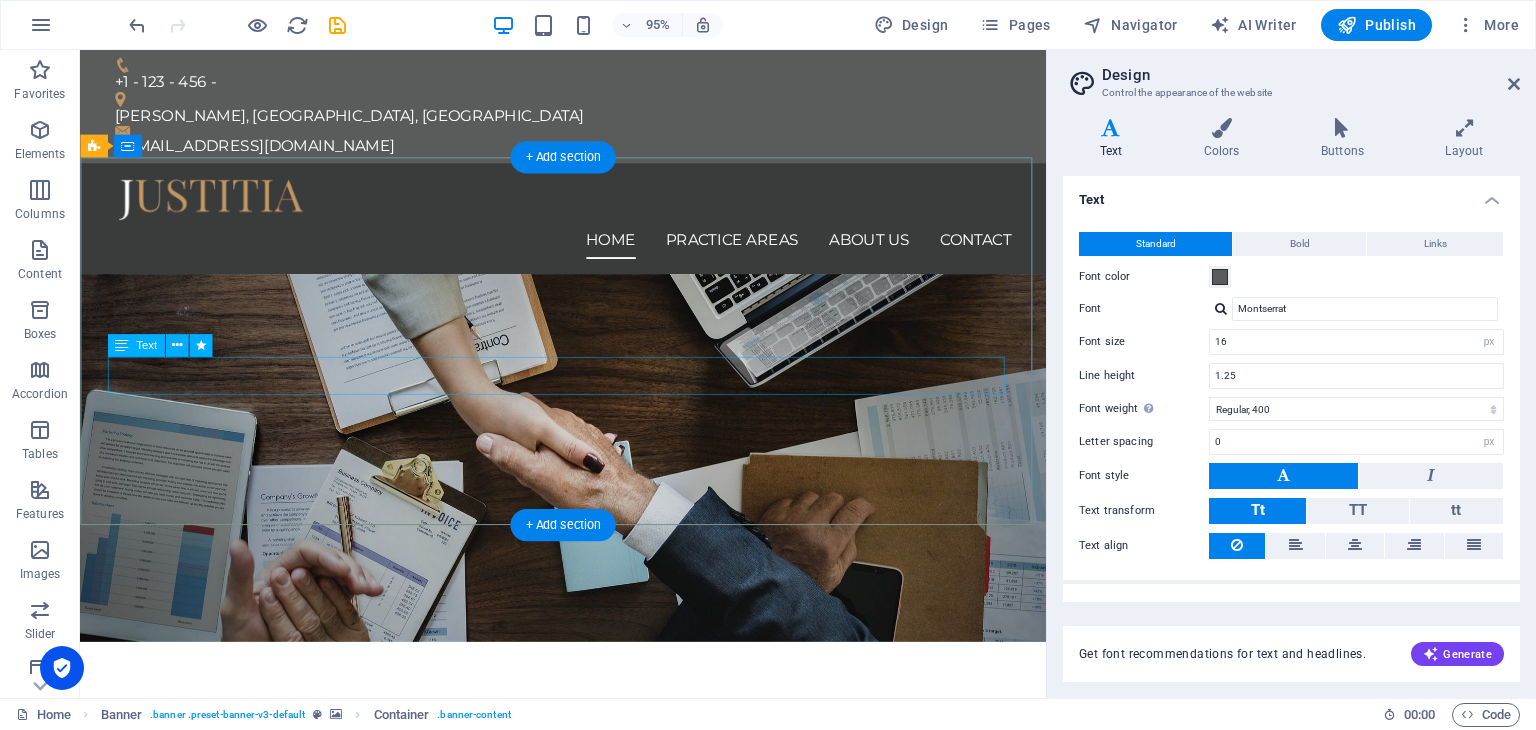 click on "Consetetur sadipscing elitr, sed diam nonumy eirmod tempor invidunt ut labore et dolore magna aliquyam erat, sed diam voluptua. At vero eos et accusam et [PERSON_NAME] duo [PERSON_NAME] et ea rebum." at bounding box center [589, 903] 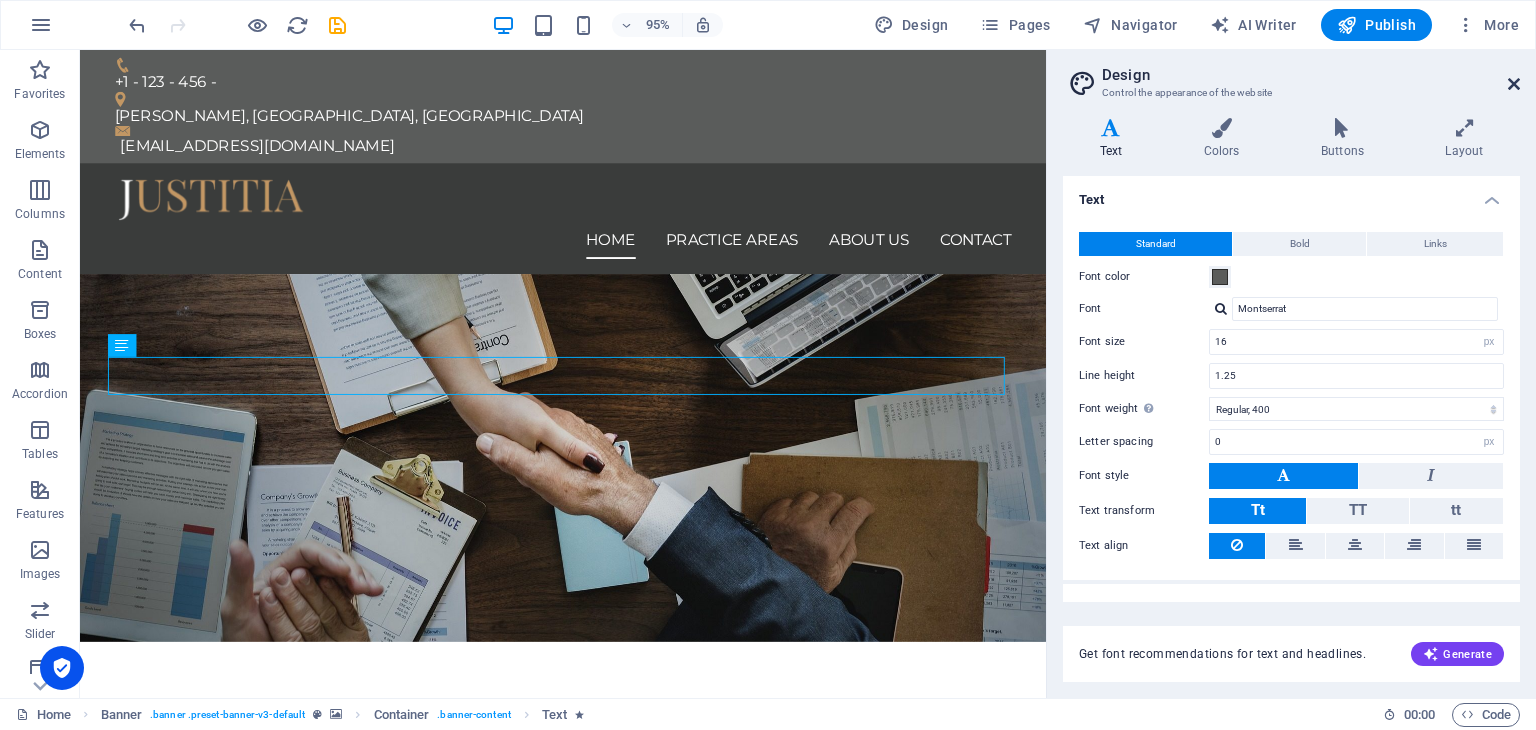 click at bounding box center (1514, 84) 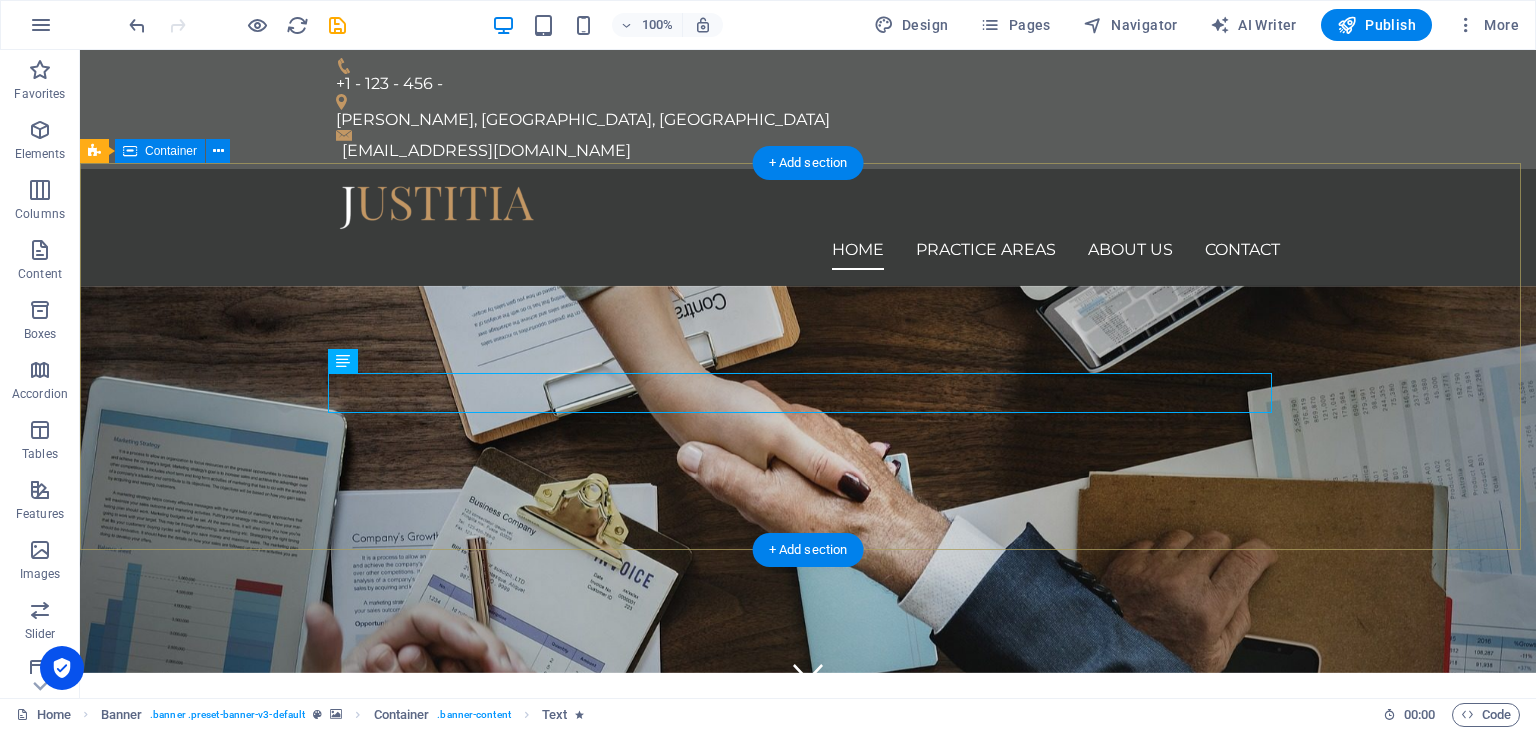 click on "For all your bookkeeping needs Consetetur sadipscing elitr, sed diam nonumy eirmod tempor invidunt ut labore et dolore magna aliquyam erat, sed diam voluptua. At vero eos et accusam et [PERSON_NAME] duo [PERSON_NAME] et ea rebum. Learn more" at bounding box center (808, 866) 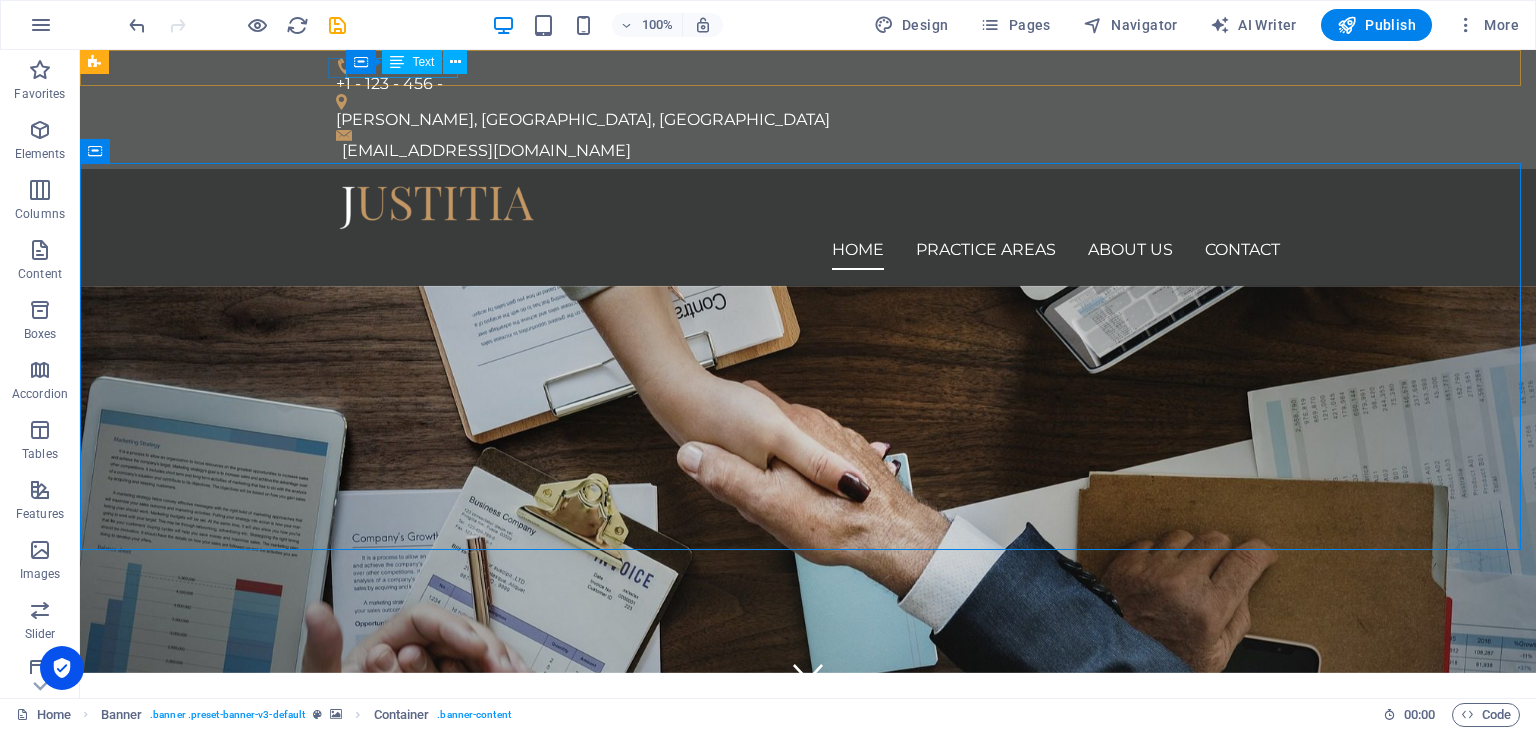 click on "Text" at bounding box center (412, 62) 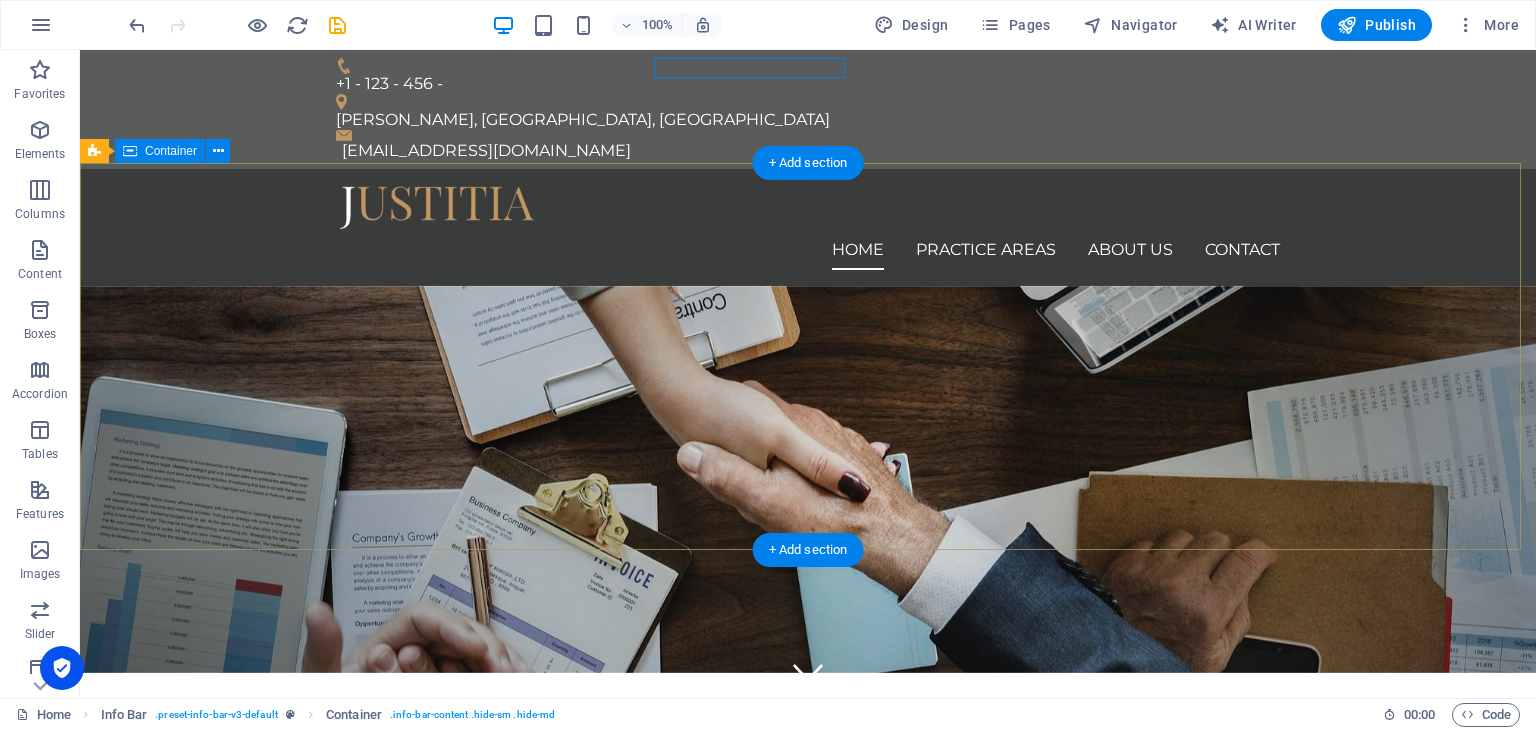 click on "For all your bookkeeping needs Consetetur sadipscing elitr, sed diam nonumy eirmod tempor invidunt ut labore et dolore magna aliquyam erat, sed diam voluptua. At vero eos et accusam et [PERSON_NAME] duo [PERSON_NAME] et ea rebum. Learn more" at bounding box center (808, 866) 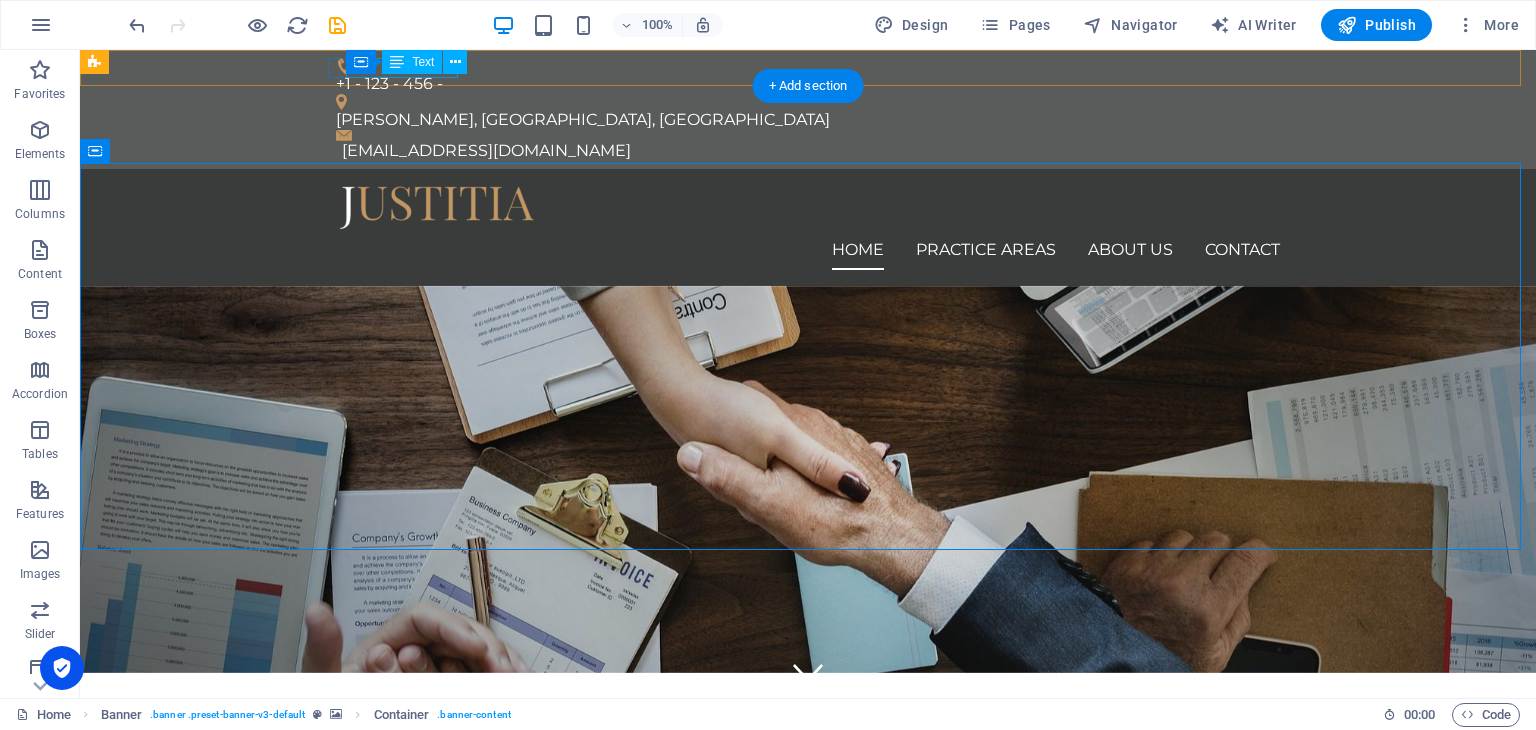 click on "+1 - 123 - 456 -" at bounding box center (800, 84) 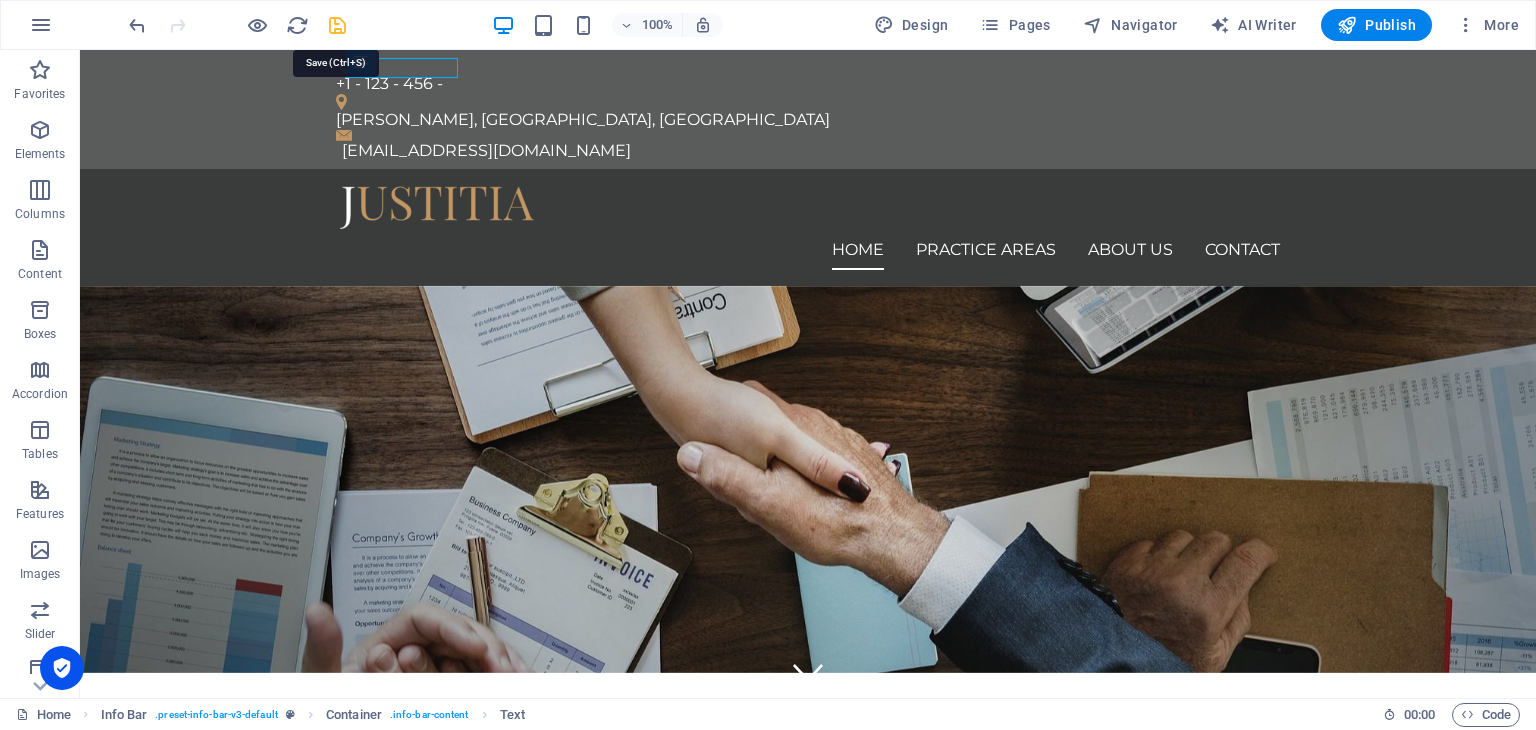 click at bounding box center [337, 25] 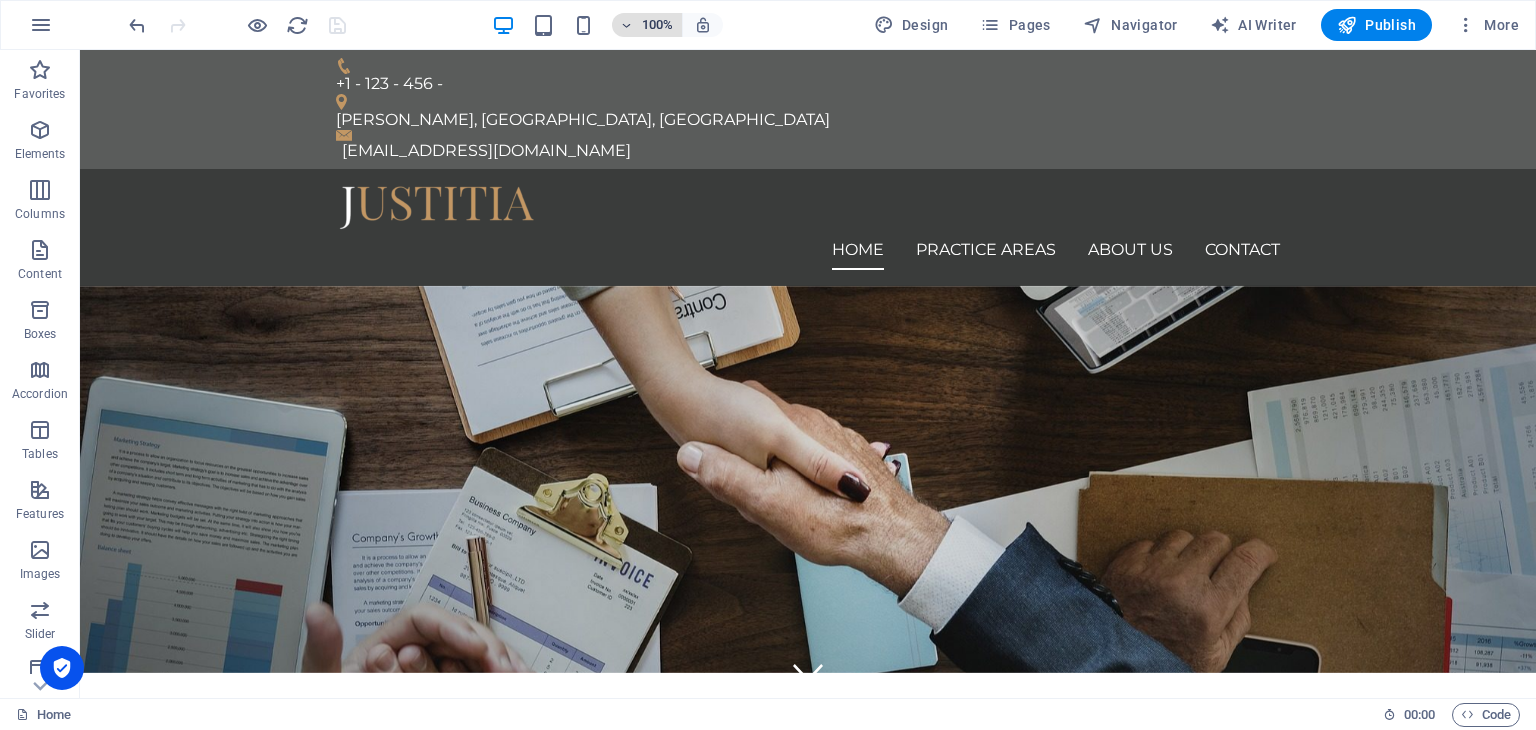 click at bounding box center (627, 25) 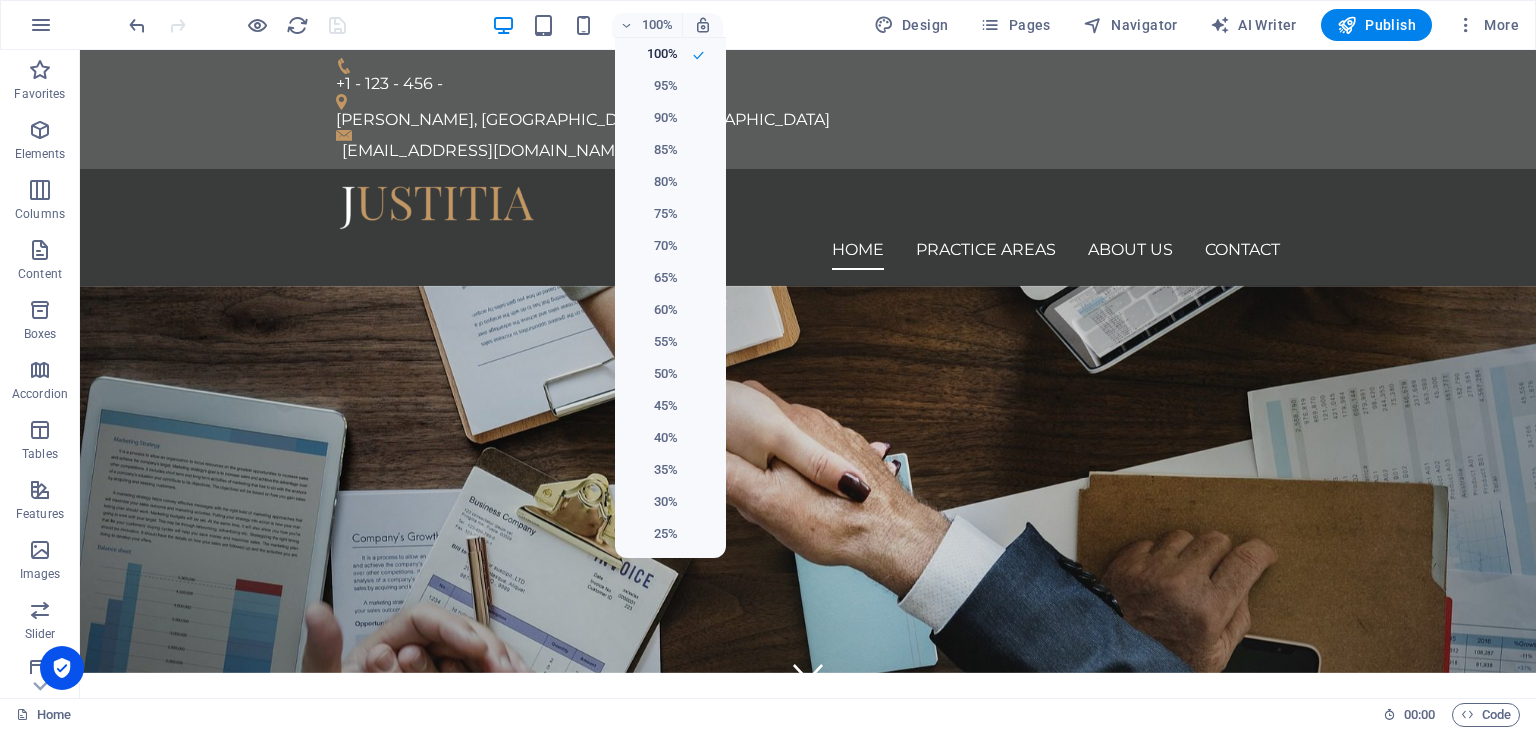 click at bounding box center [768, 365] 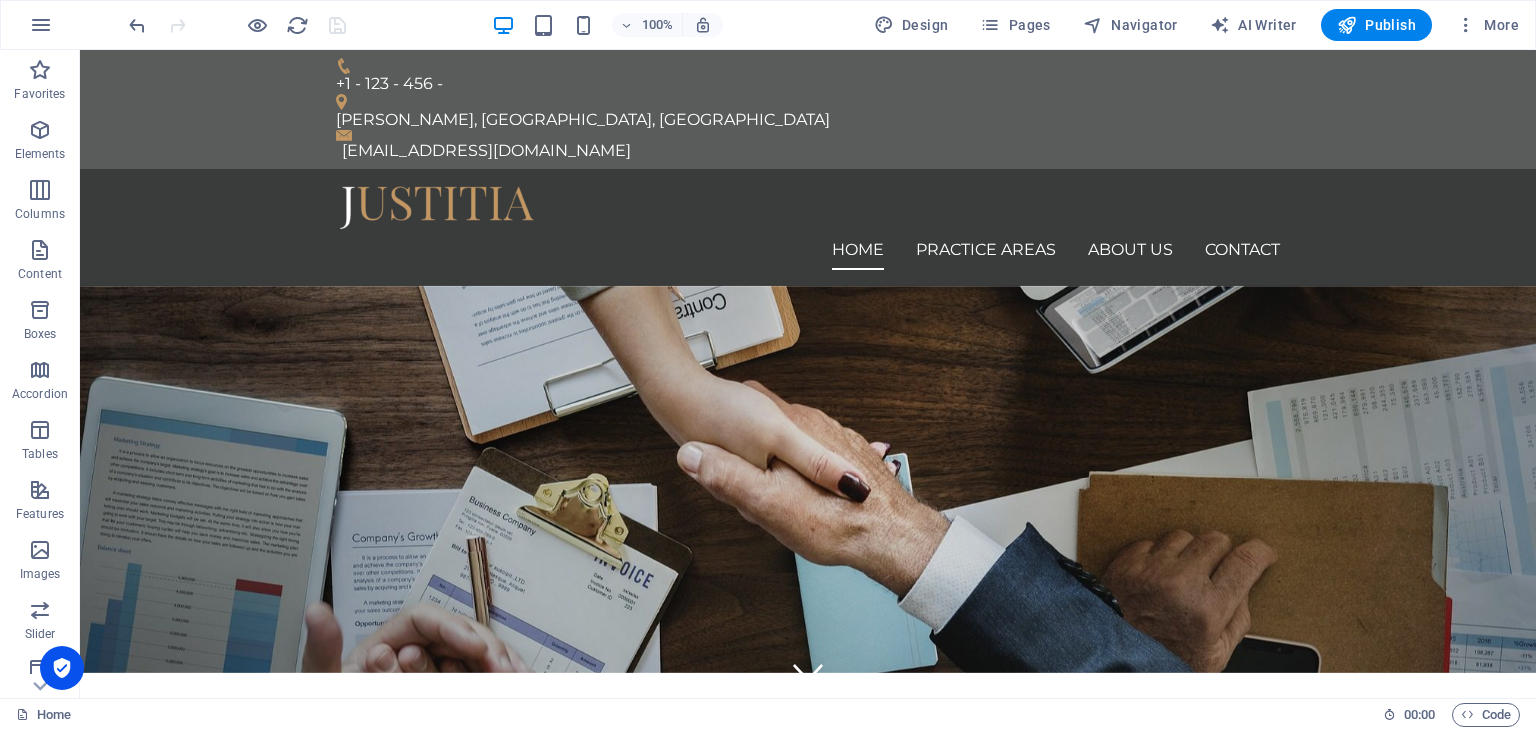 click on "AI Writer" at bounding box center [1253, 25] 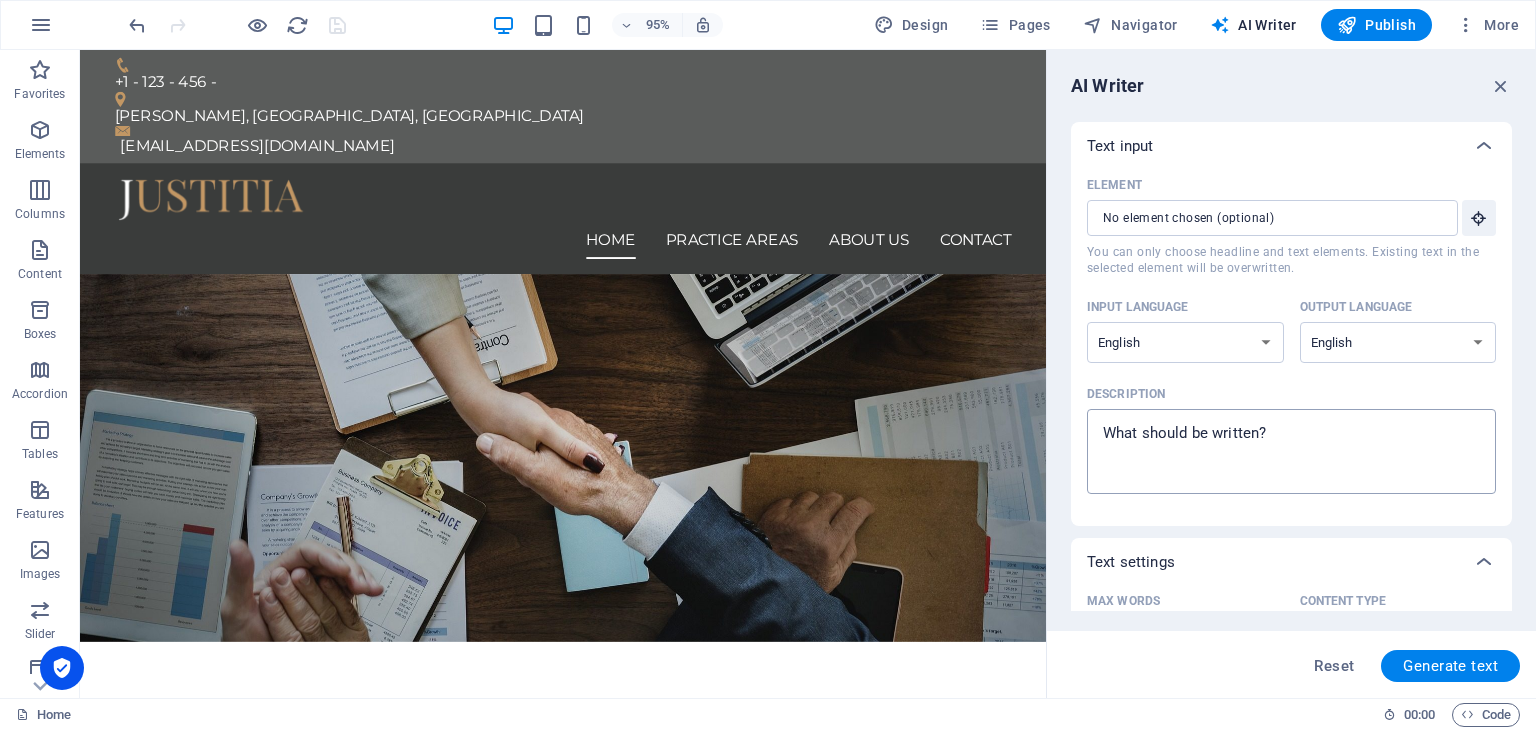 type on "x" 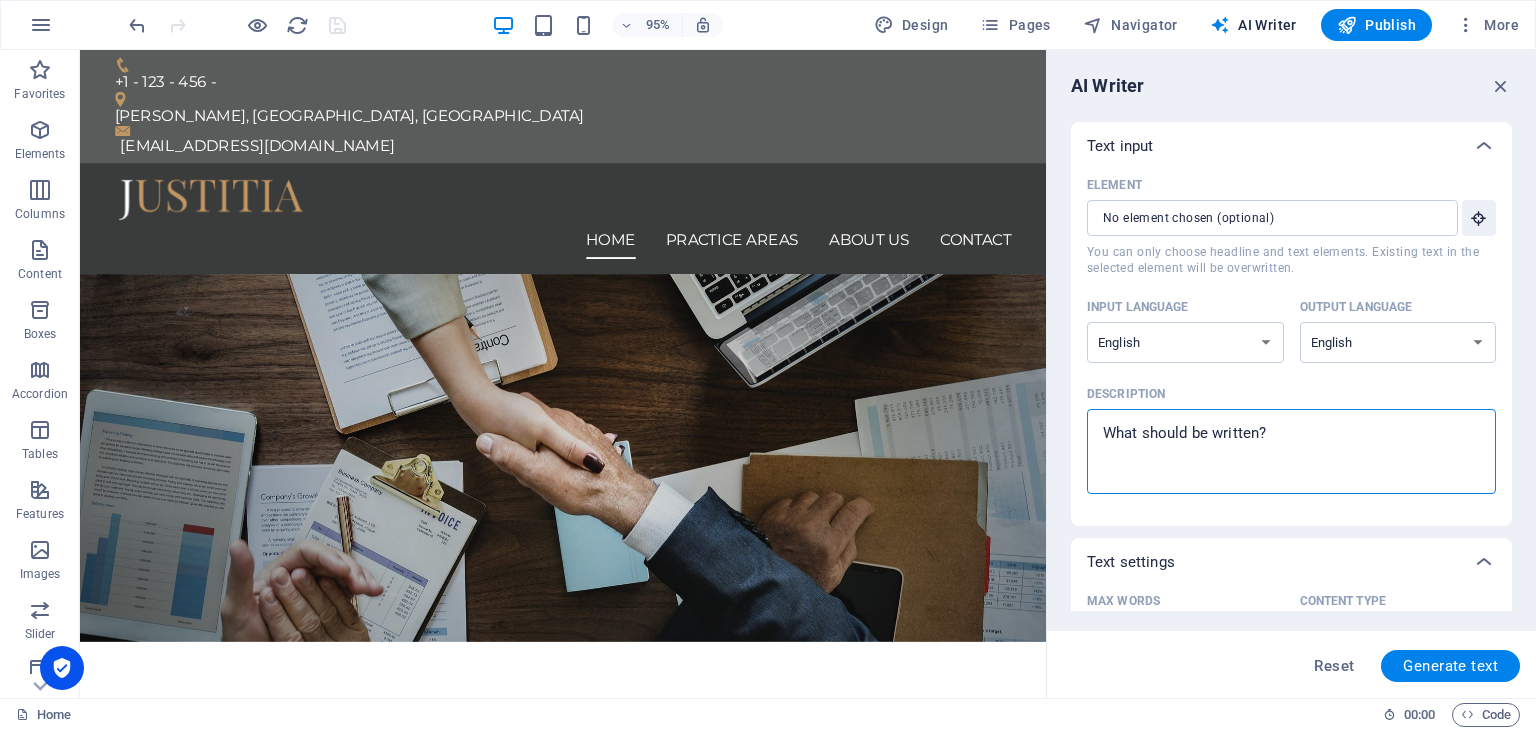 click on "Description x ​" at bounding box center (1291, 451) 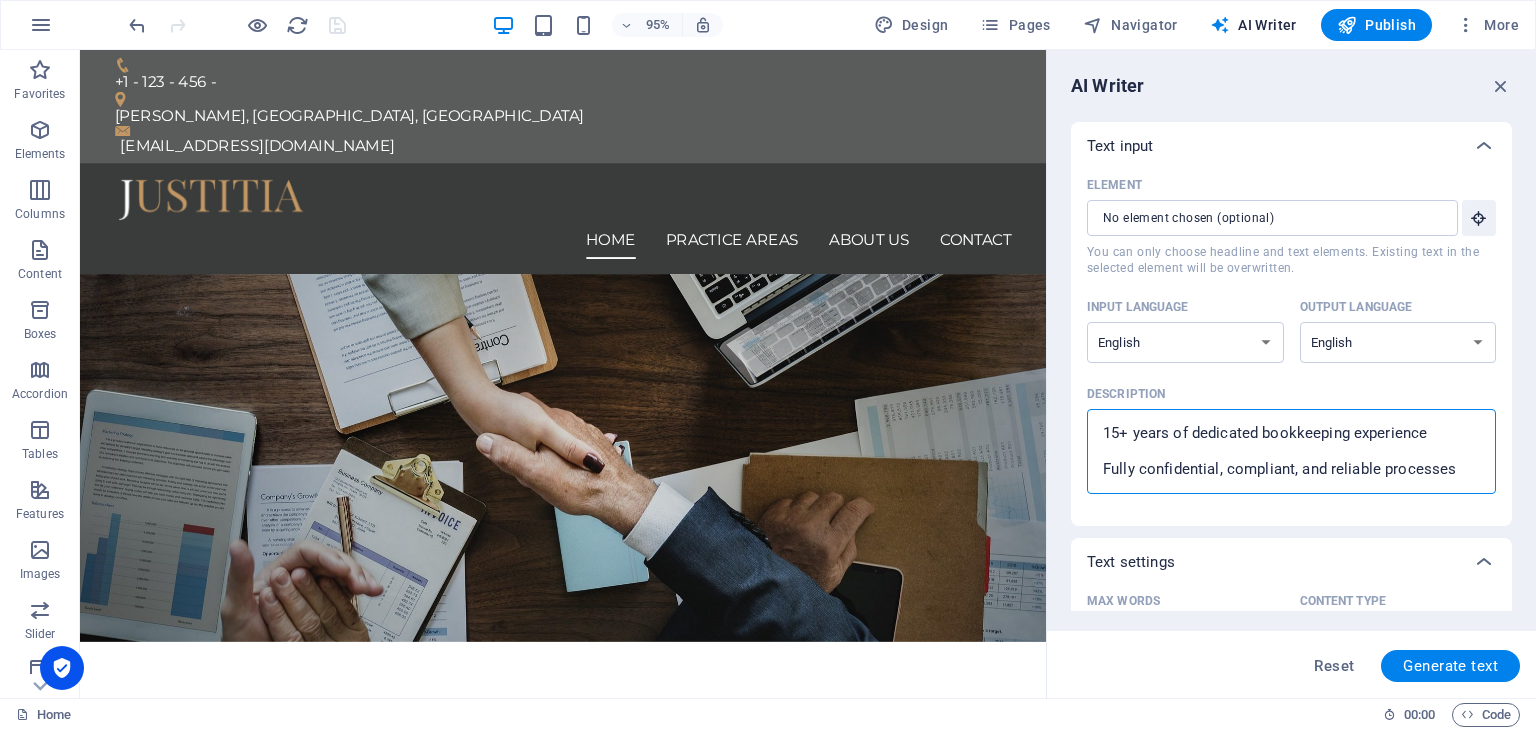 scroll, scrollTop: 83, scrollLeft: 0, axis: vertical 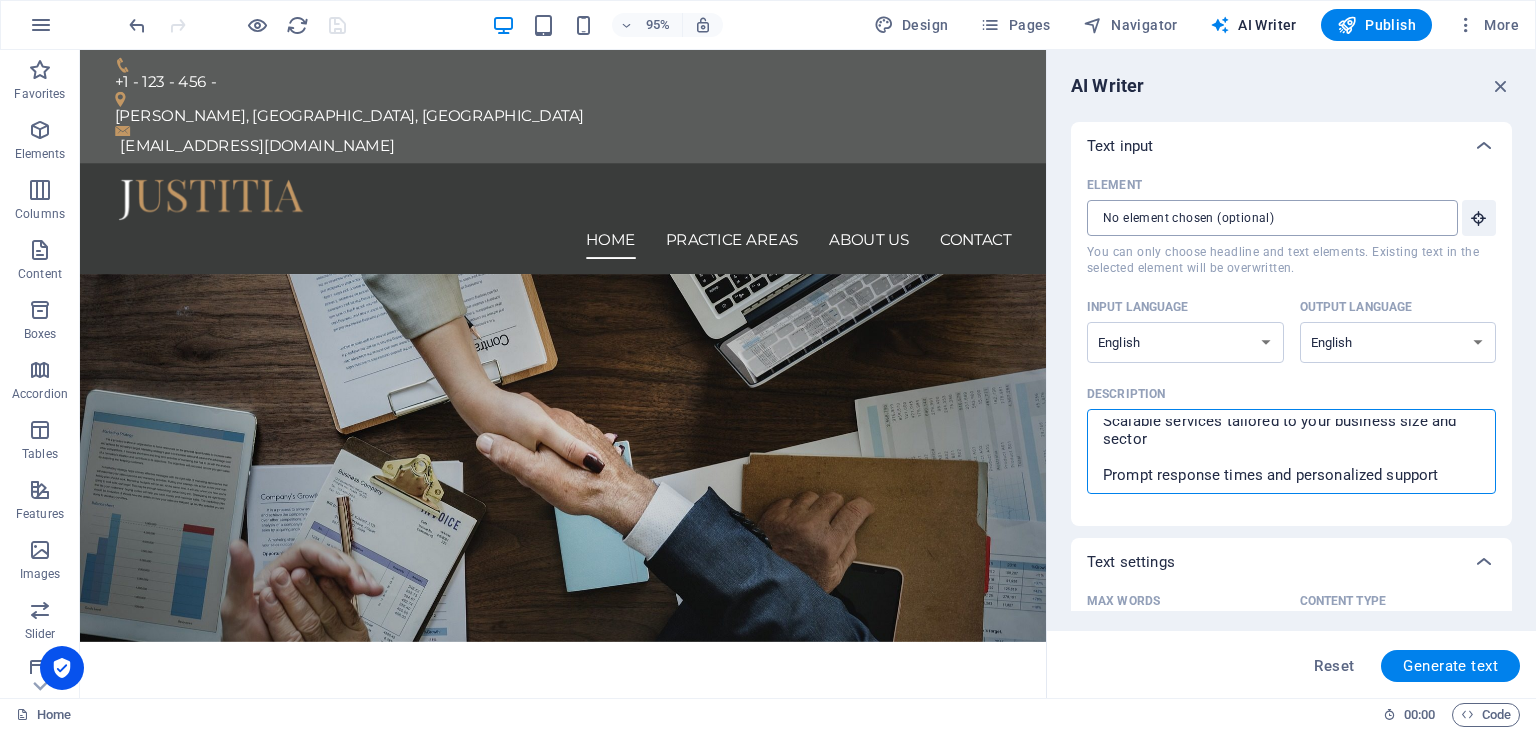 type on "15+ years of dedicated bookkeeping experience
Fully confidential, compliant, and reliable processes
Scalable services tailored to your business size and sector
Prompt response times and personalized support" 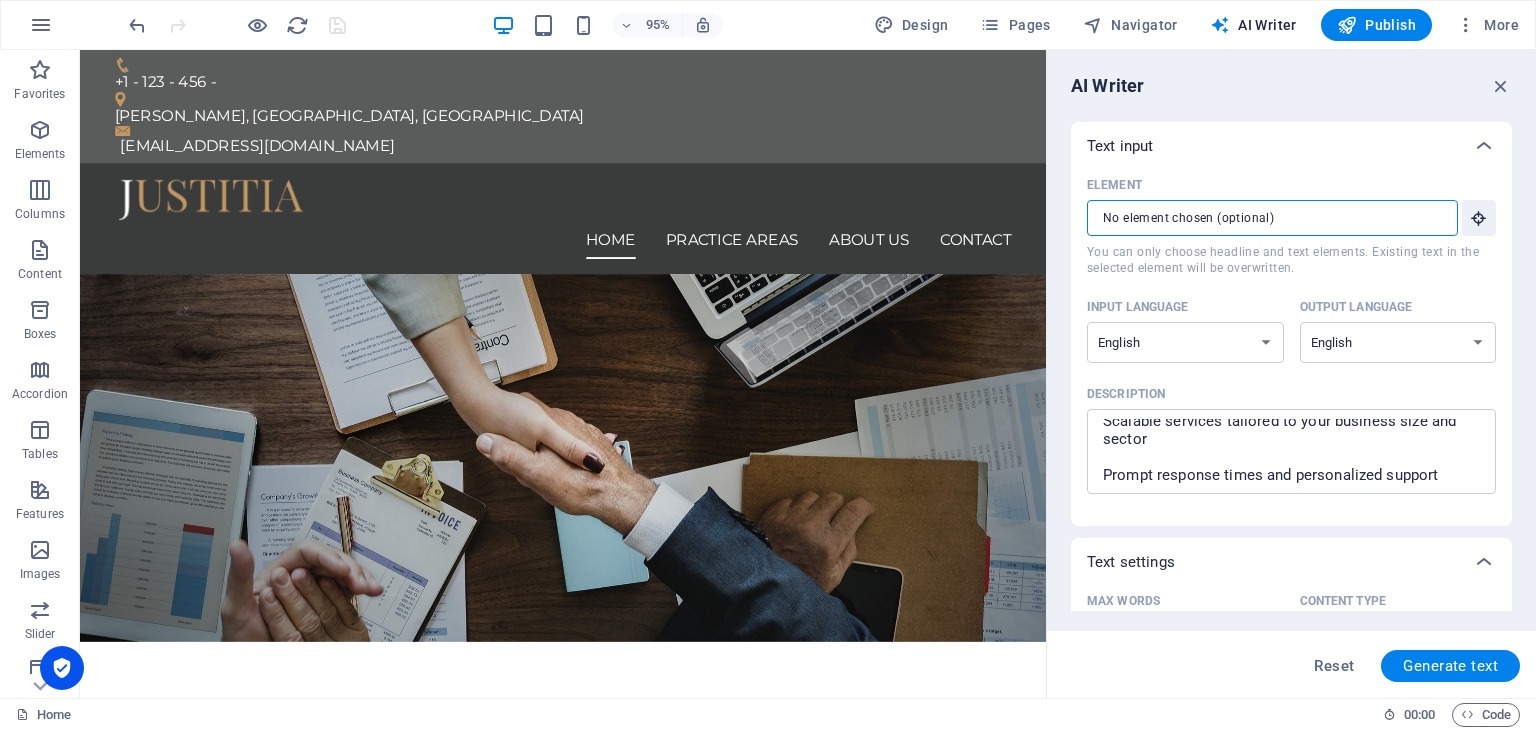 click on "Element ​ You can only choose headline and text elements. Existing text in the selected element will be overwritten." at bounding box center (1265, 218) 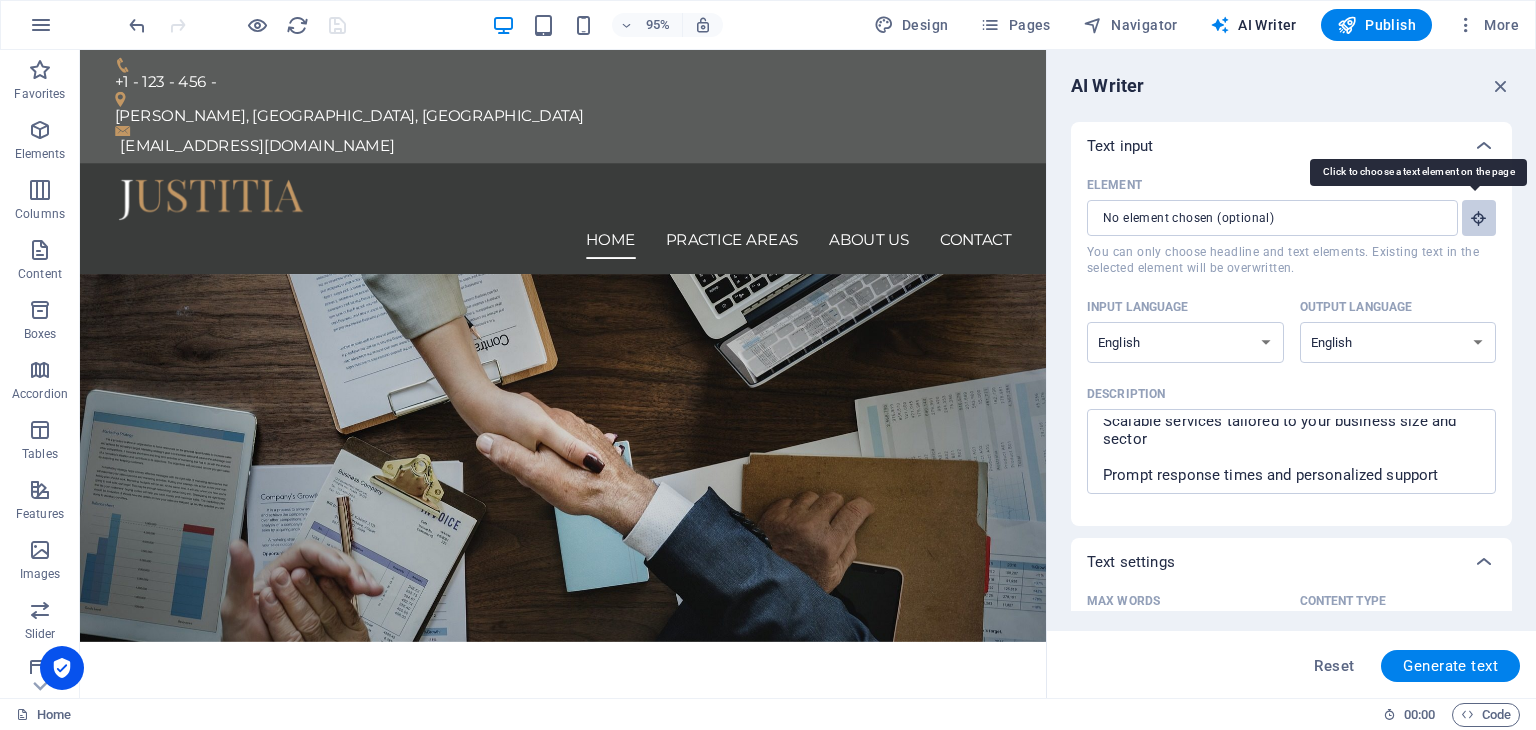 click at bounding box center (1479, 218) 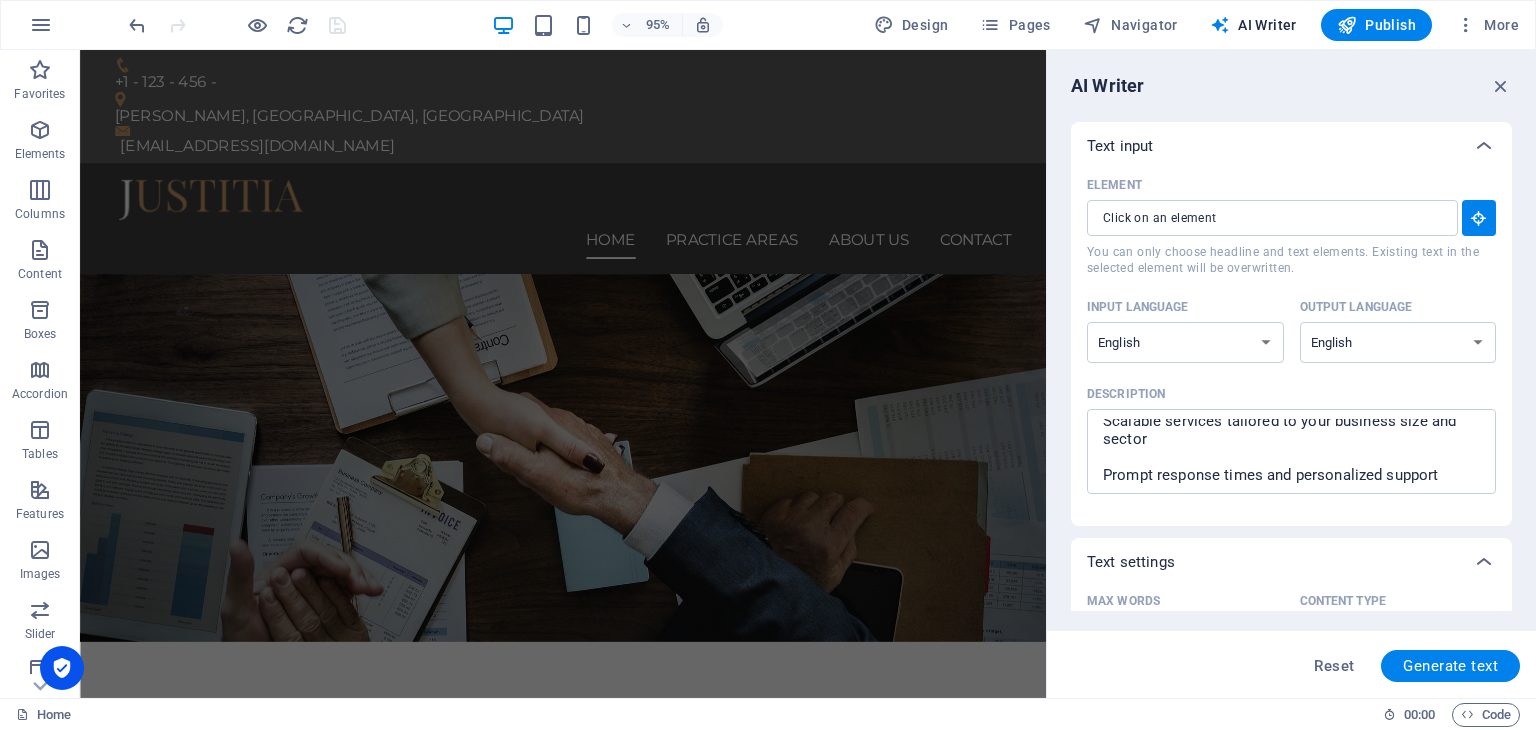 click on "Element" at bounding box center (1287, 185) 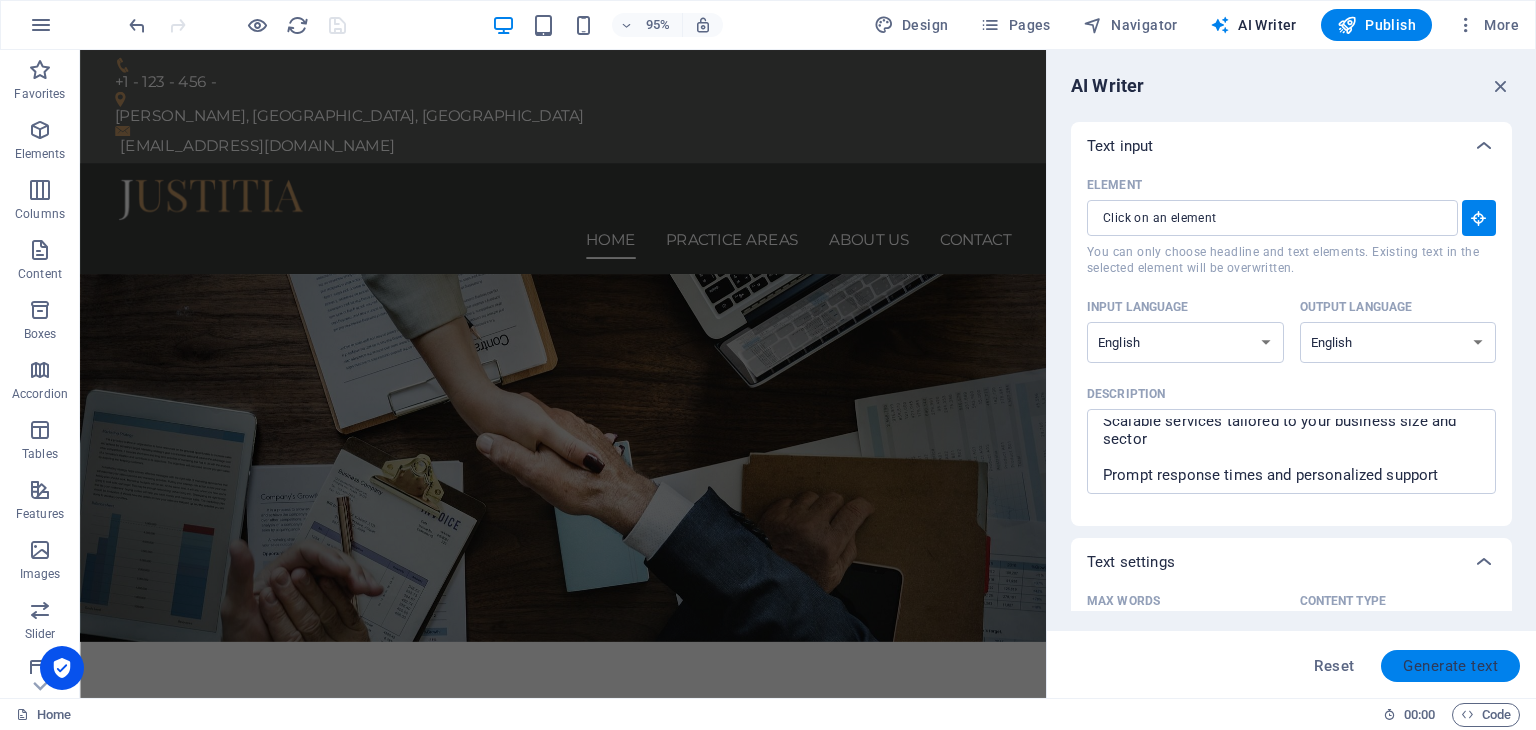 click on "Generate text" at bounding box center (1450, 666) 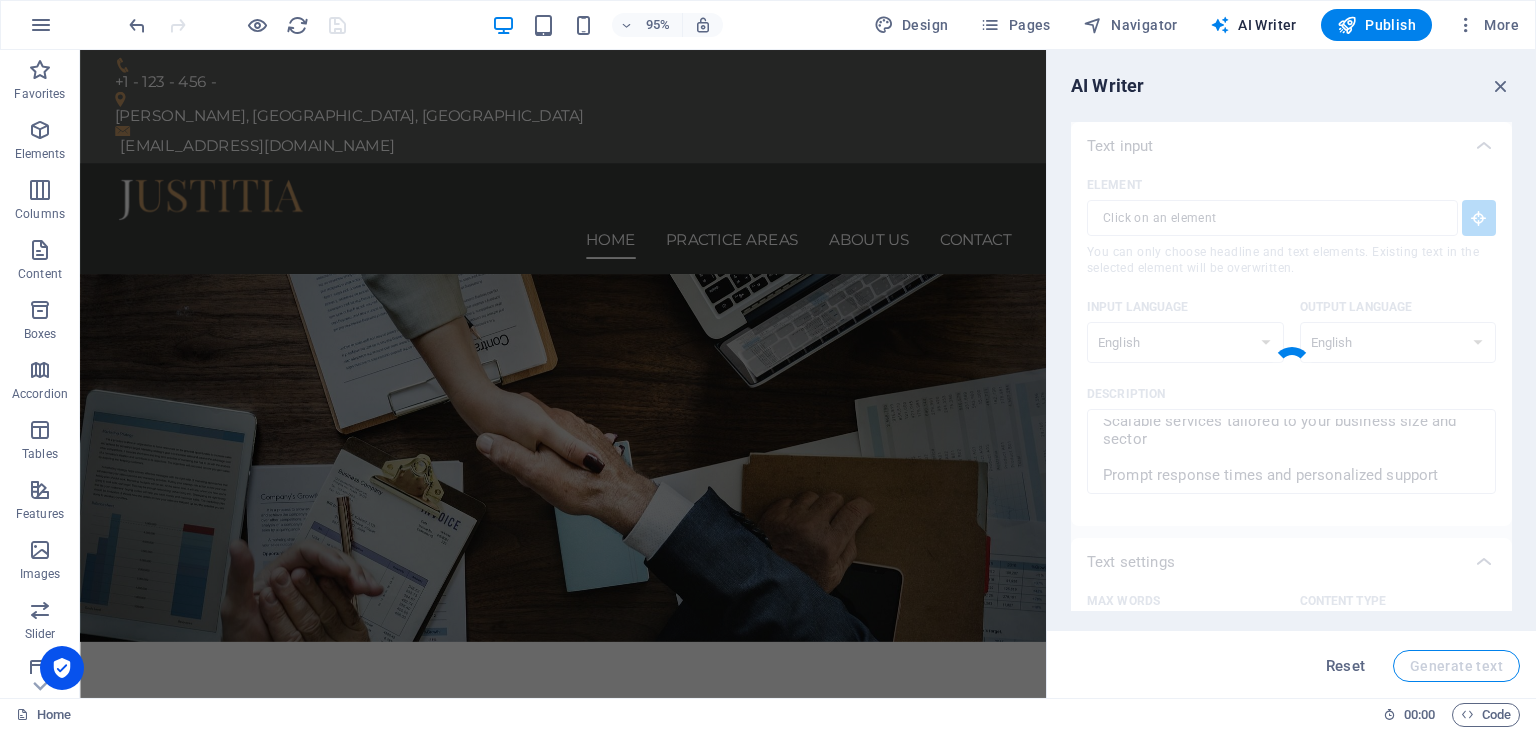 type on "x" 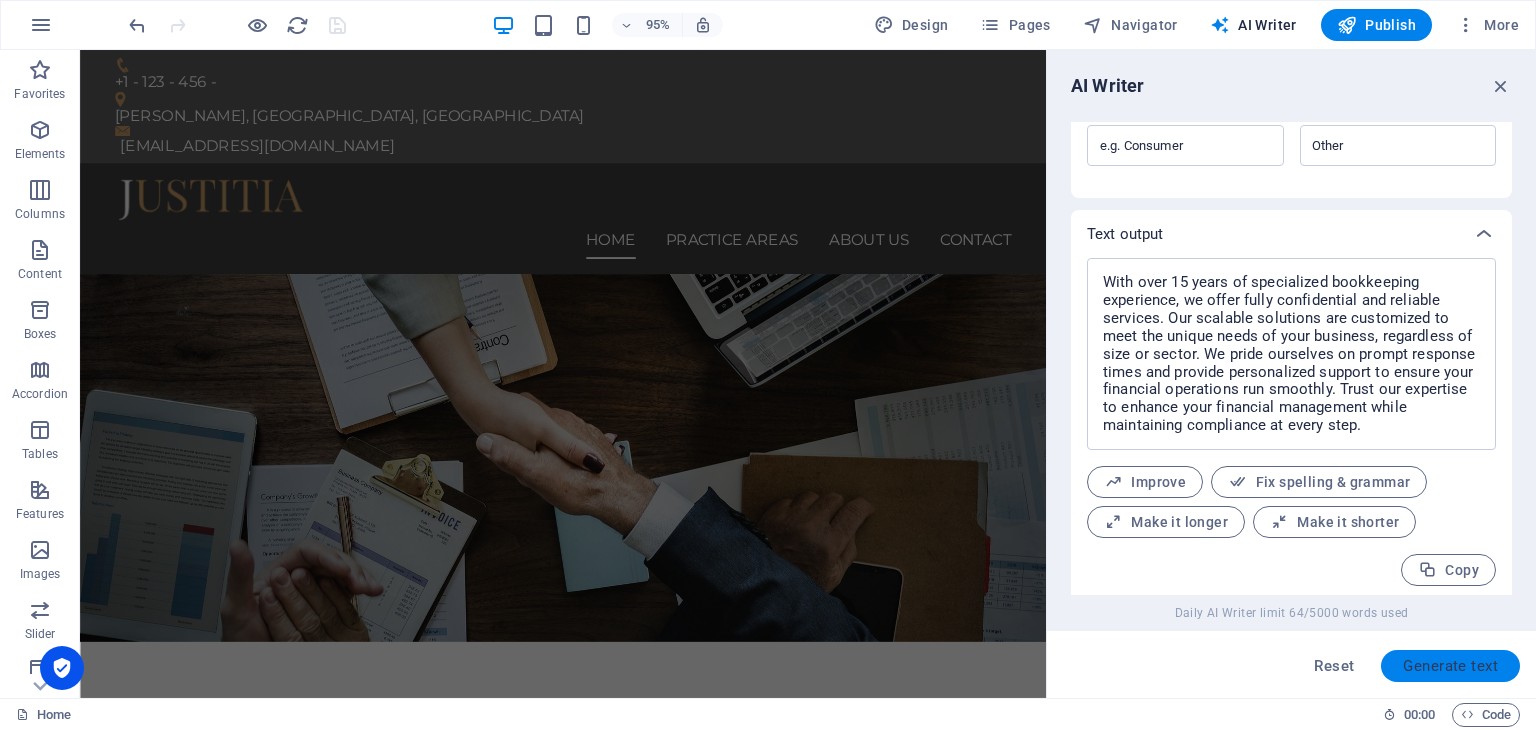scroll, scrollTop: 672, scrollLeft: 0, axis: vertical 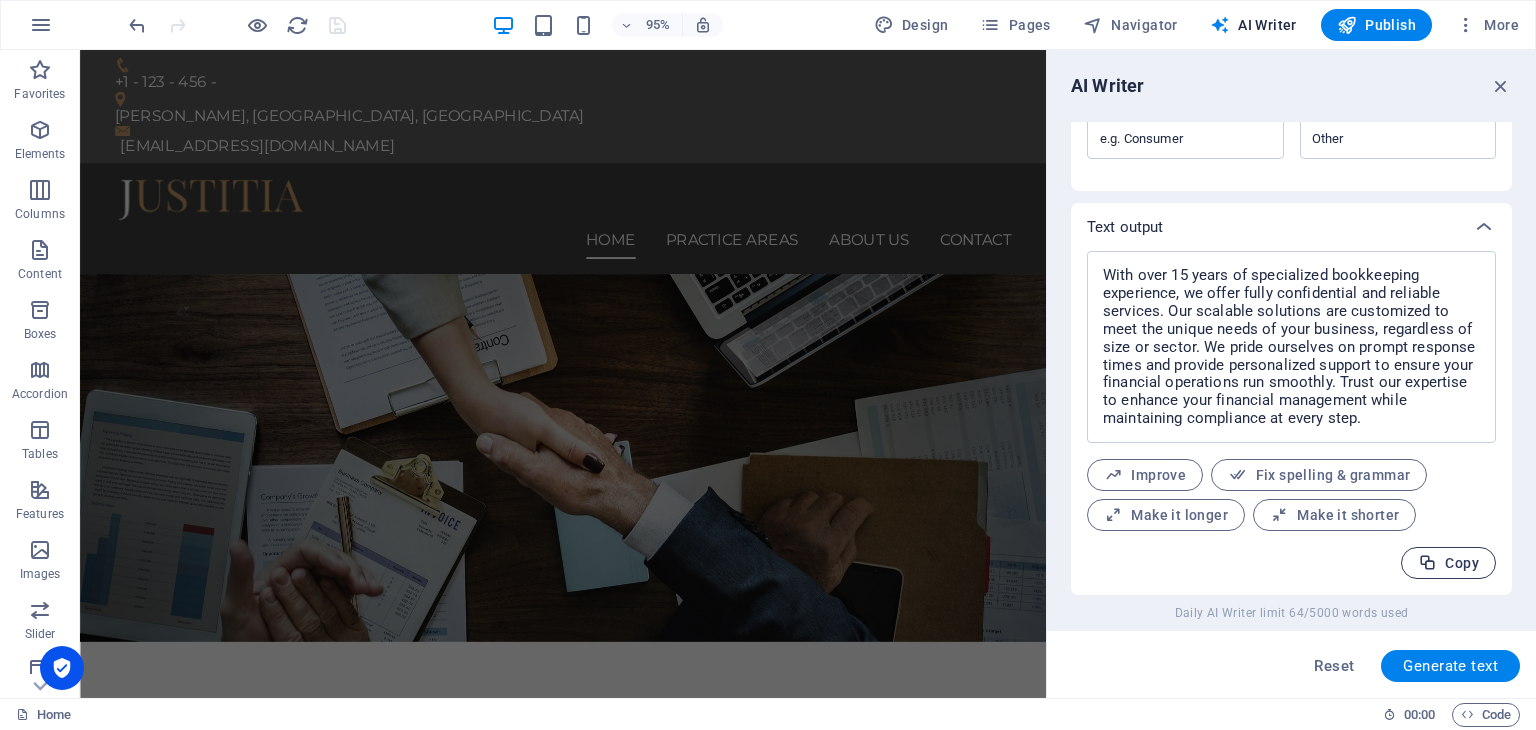 click on "Copy" at bounding box center (1448, 563) 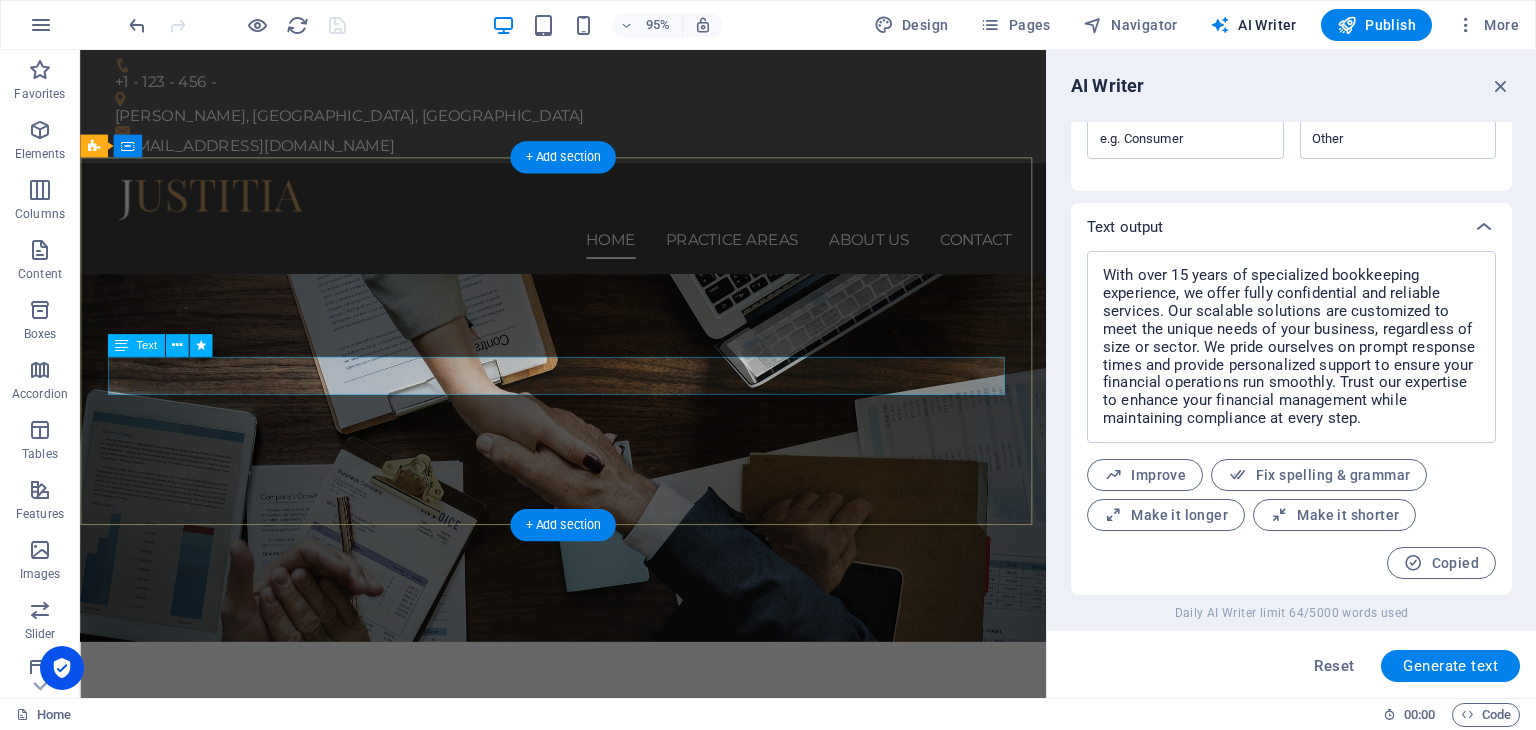 click on "Consetetur sadipscing elitr, sed diam nonumy eirmod tempor invidunt ut labore et dolore magna aliquyam erat, sed diam voluptua. At vero eos et accusam et [PERSON_NAME] duo [PERSON_NAME] et ea rebum." at bounding box center [589, 903] 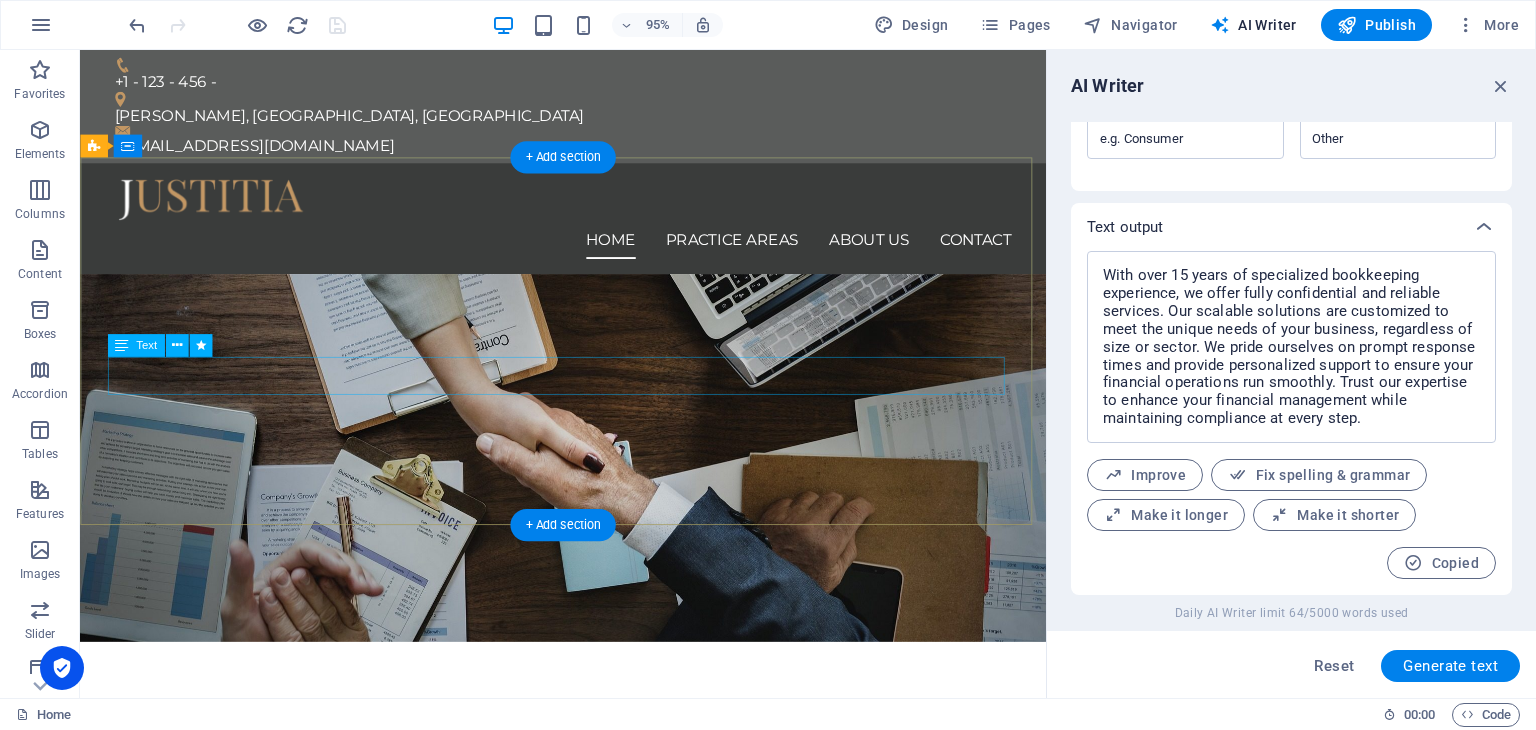 click on "Consetetur sadipscing elitr, sed diam nonumy eirmod tempor invidunt ut labore et dolore magna aliquyam erat, sed diam voluptua. At vero eos et accusam et [PERSON_NAME] duo [PERSON_NAME] et ea rebum." at bounding box center (589, 903) 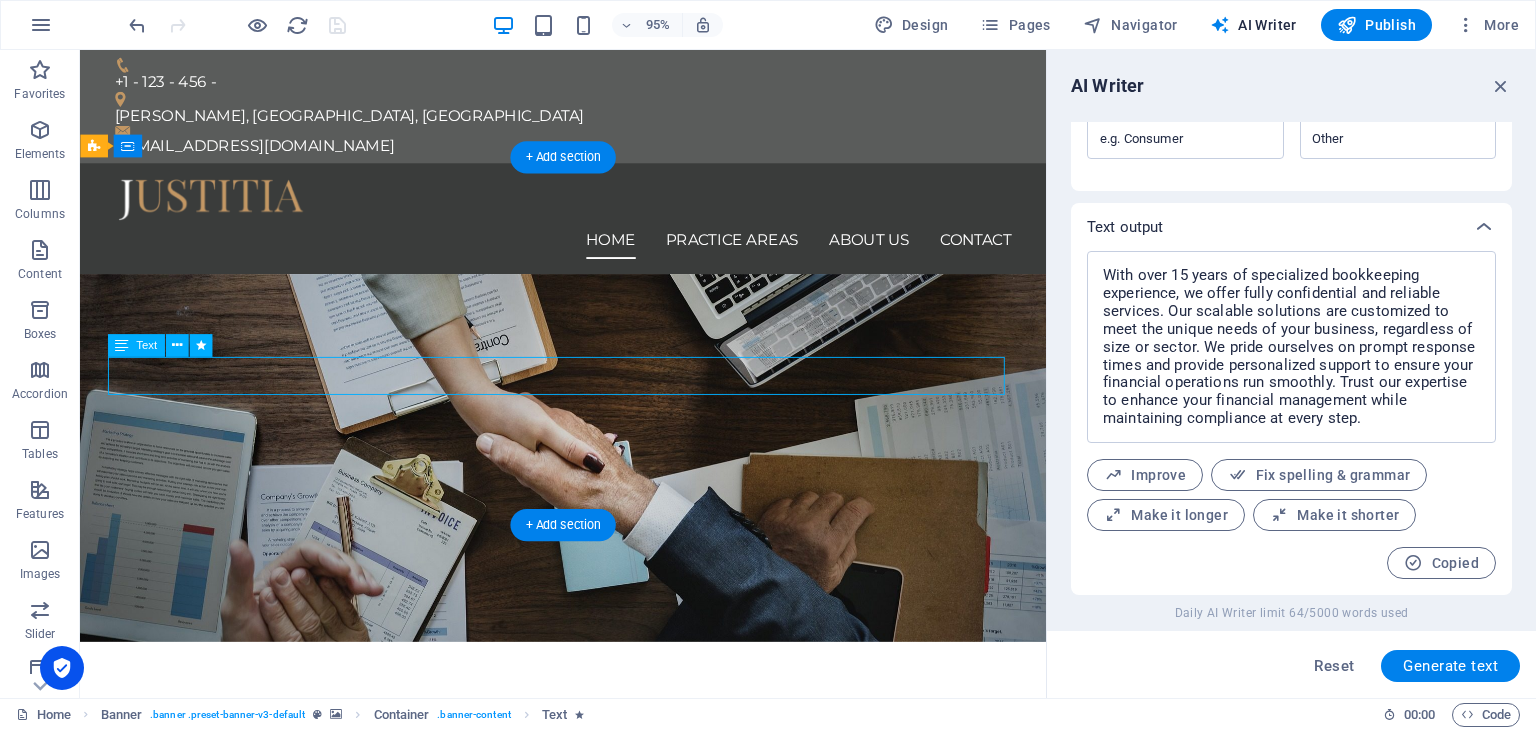 click on "Consetetur sadipscing elitr, sed diam nonumy eirmod tempor invidunt ut labore et dolore magna aliquyam erat, sed diam voluptua. At vero eos et accusam et [PERSON_NAME] duo [PERSON_NAME] et ea rebum." at bounding box center (589, 903) 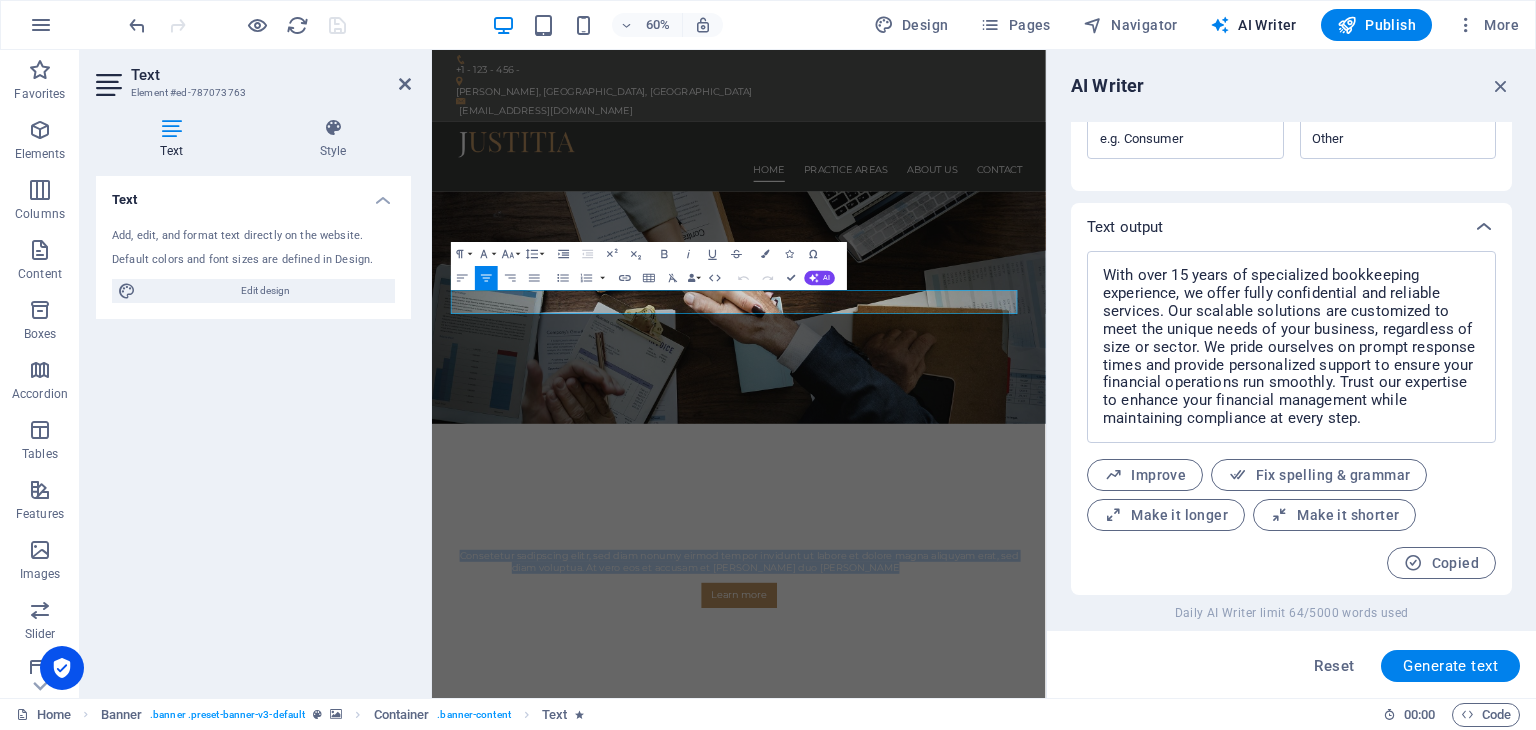 drag, startPoint x: 1245, startPoint y: 485, endPoint x: 800, endPoint y: 325, distance: 472.89005 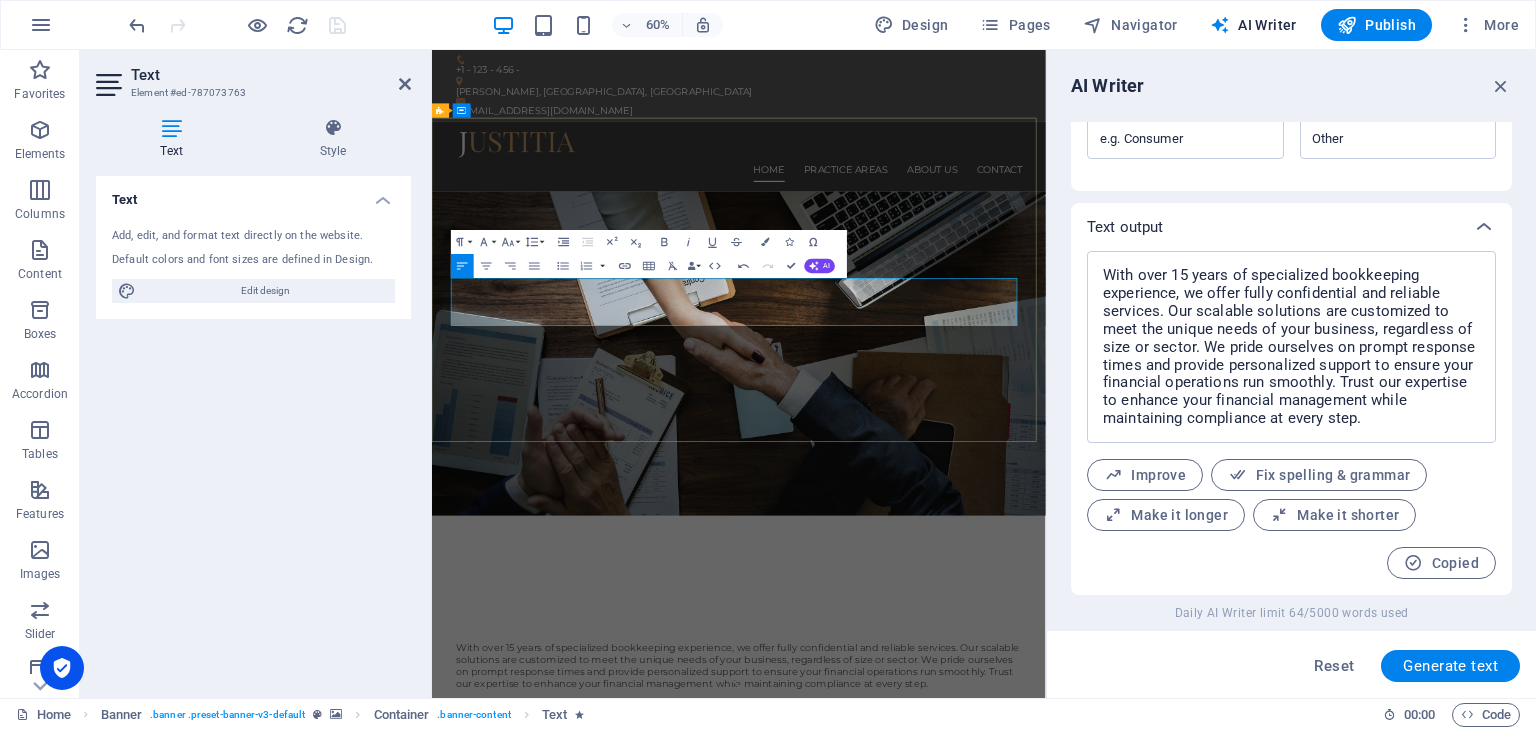 scroll, scrollTop: 7498, scrollLeft: 2, axis: both 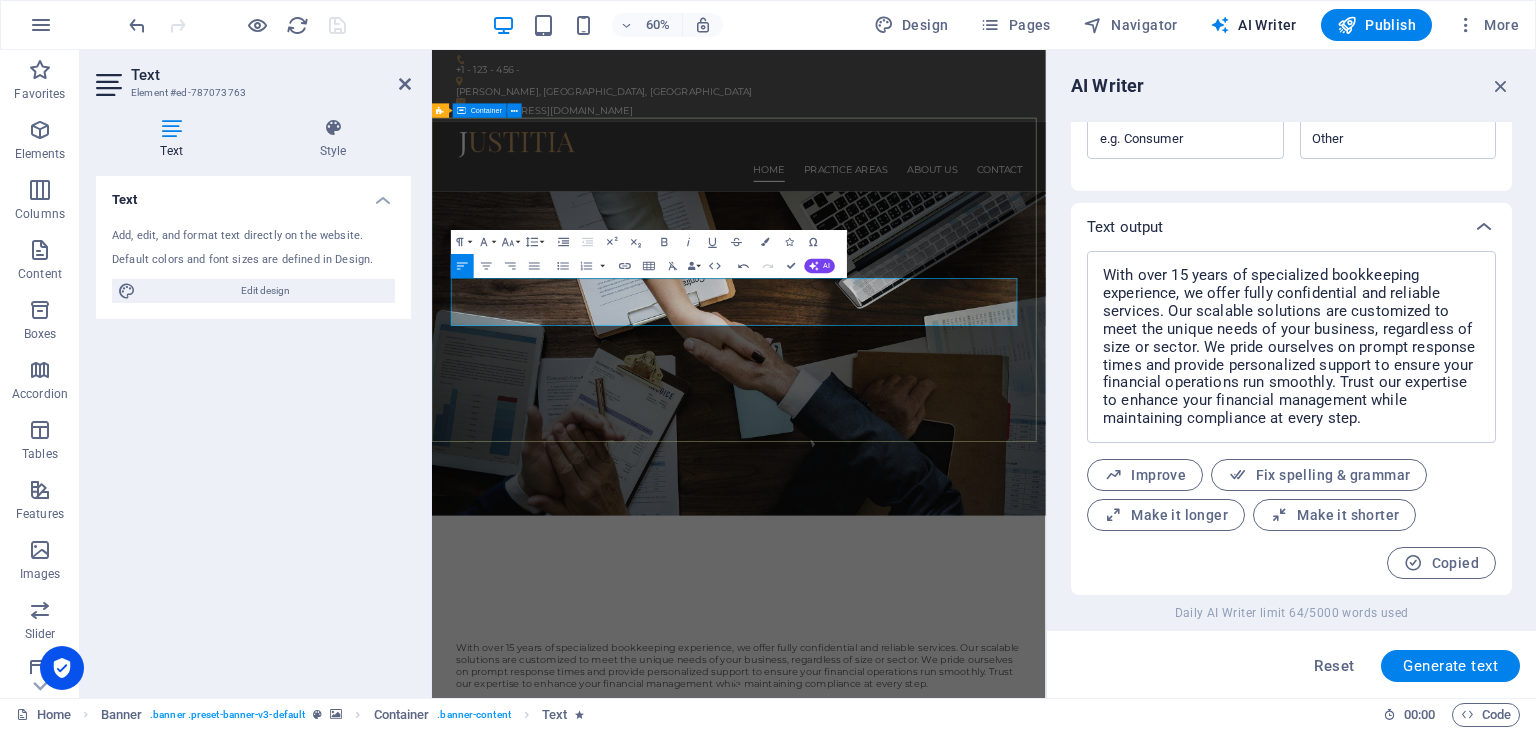 click on "For all your bookkeeping needs With over 15 years of specialized bookkeeping experience, we offer fully confidential and reliable services. Our scalable solutions are customized to meet the unique needs of your business, regardless of size or sector. We pride ourselves on prompt response times and provide personalized support to ensure your financial operations run smoothly. Trust our expertise to enhance your financial management while maintaining compliance at every step. With over 15 years of specialized bookkeeping experience, we offer fully confidential and reliable services. Our scalable solutions are customized to meet the unique needs of your business, regardless of size or sector. We pride ourselves on prompt response times and provide personalized support to ensure your financial operations run smoothly. Trust our expertise to enhance your financial management while maintaining compliance at every step. Learn more" at bounding box center [943, 1039] 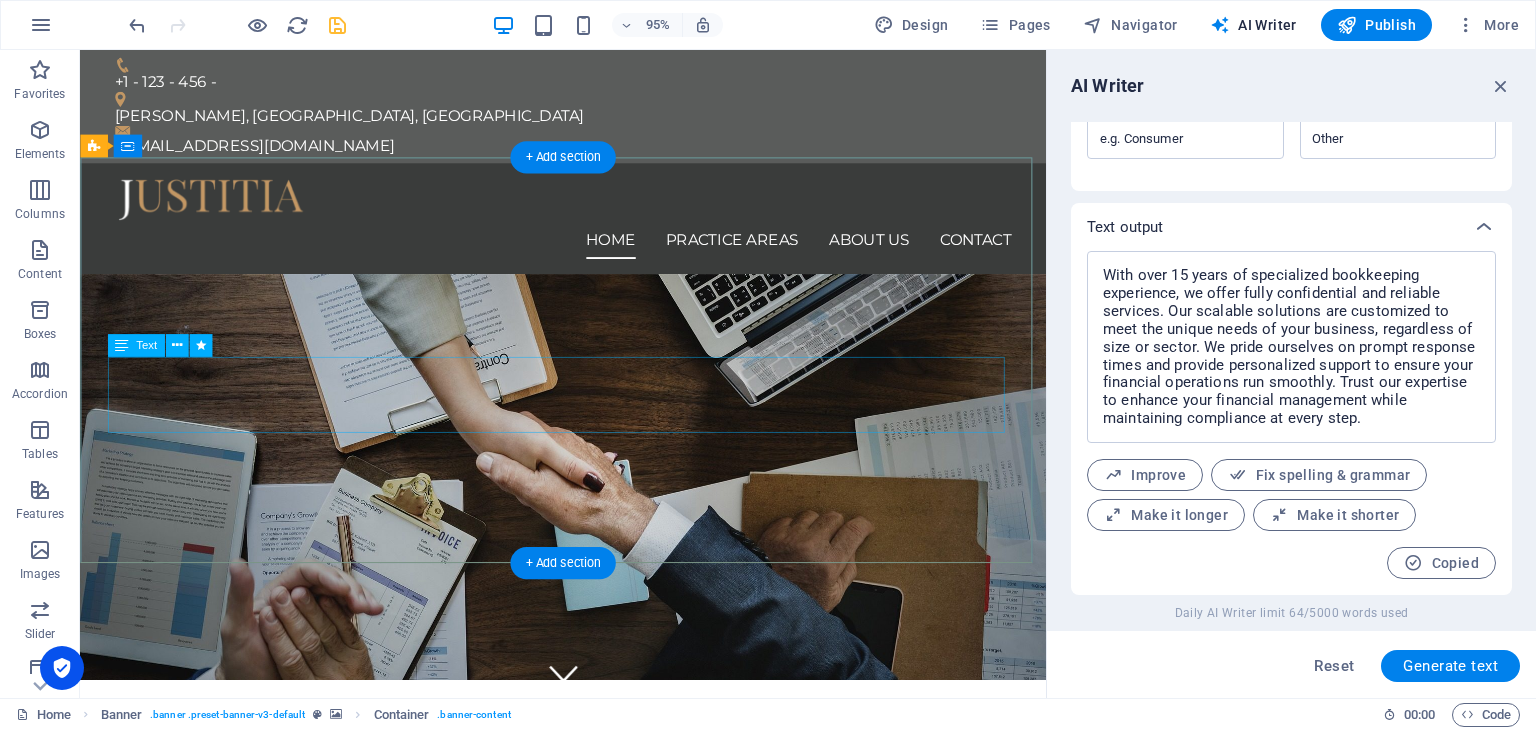 click on "With over 15 years of specialized bookkeeping experience, we offer fully confidential and reliable services. Our scalable solutions are customized to meet the unique needs of your business, regardless of size or sector. We pride ourselves on prompt response times and provide personalized support to ensure your financial operations run smoothly. Trust our expertise to enhance your financial management while maintaining compliance at every step." at bounding box center (589, 963) 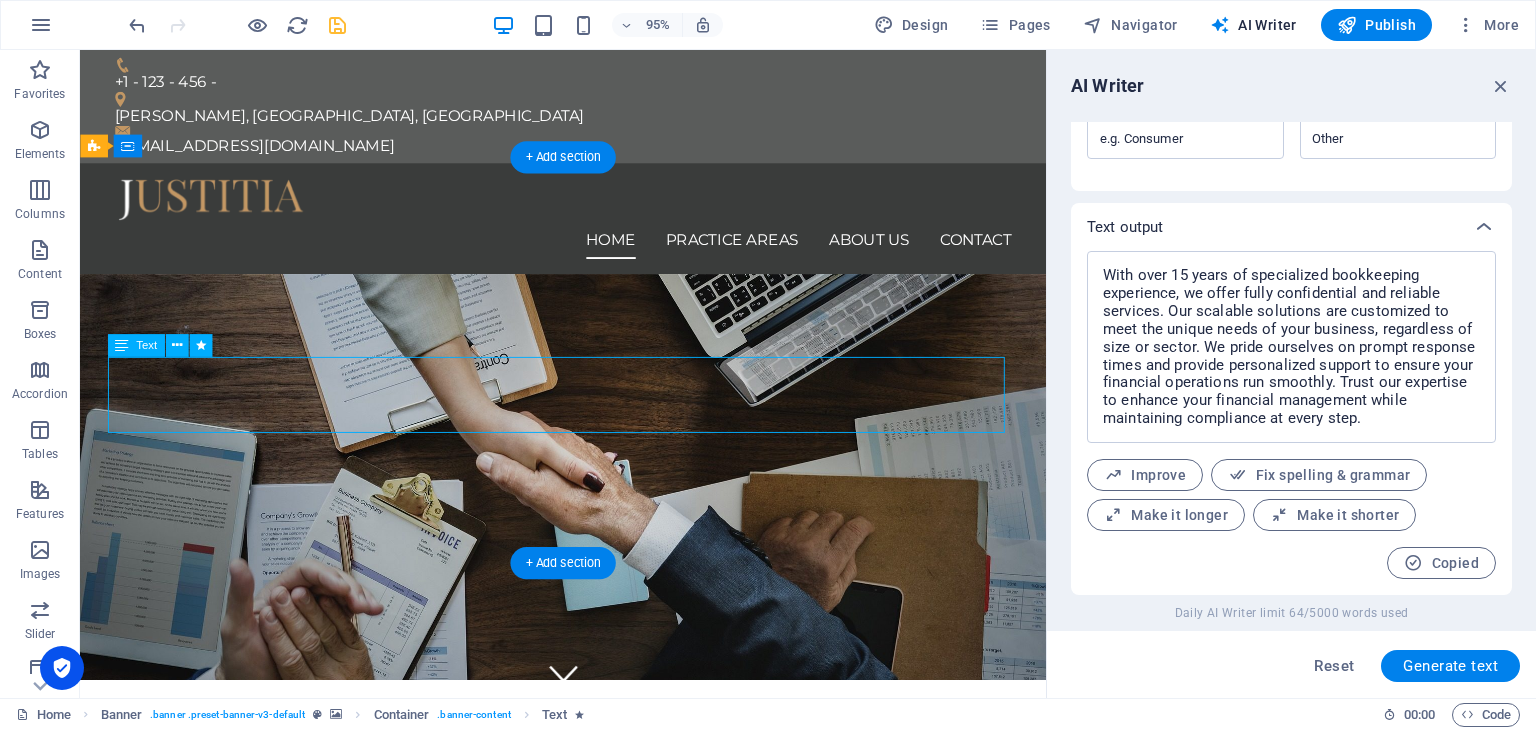click on "With over 15 years of specialized bookkeeping experience, we offer fully confidential and reliable services. Our scalable solutions are customized to meet the unique needs of your business, regardless of size or sector. We pride ourselves on prompt response times and provide personalized support to ensure your financial operations run smoothly. Trust our expertise to enhance your financial management while maintaining compliance at every step." at bounding box center [589, 963] 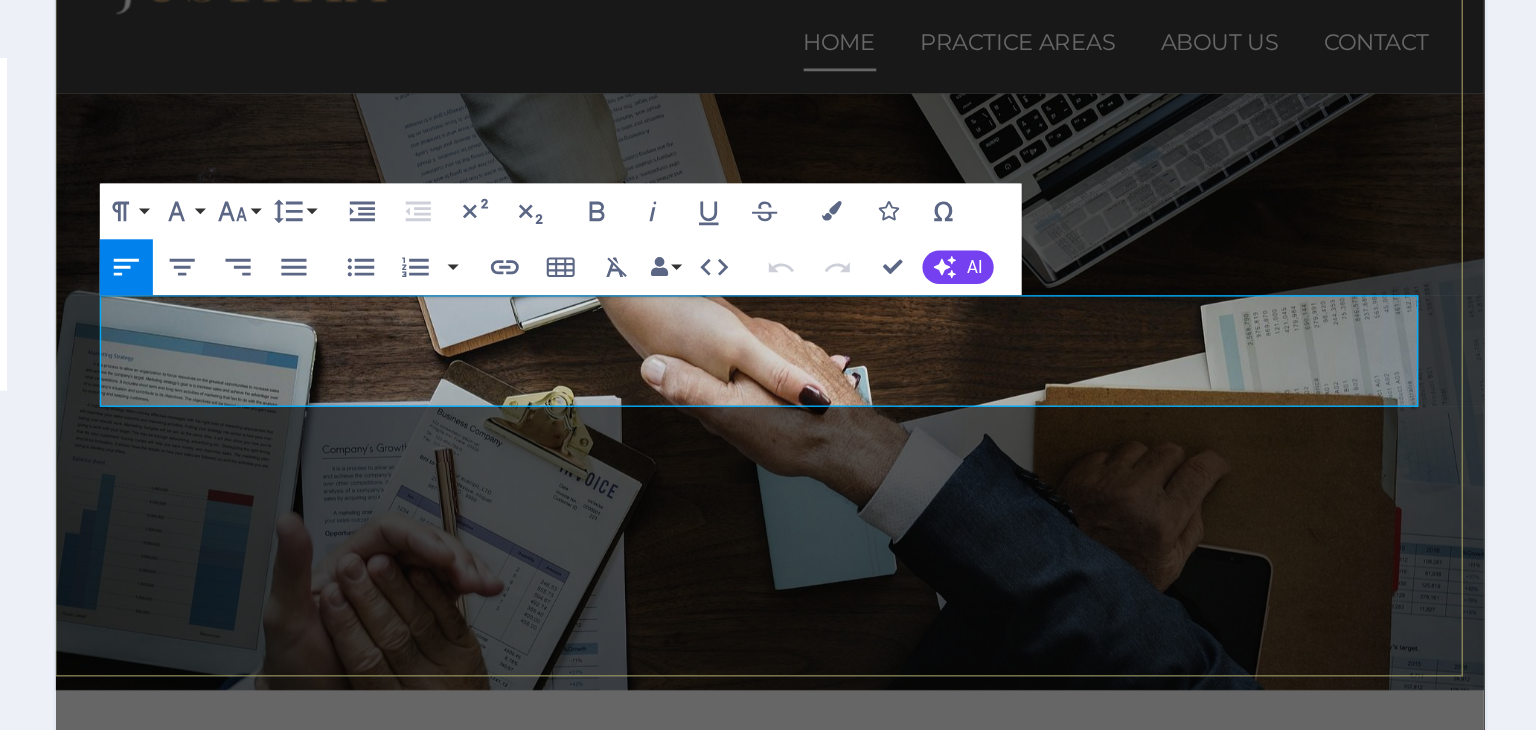 drag, startPoint x: 880, startPoint y: 215, endPoint x: 72, endPoint y: 133, distance: 812.1502 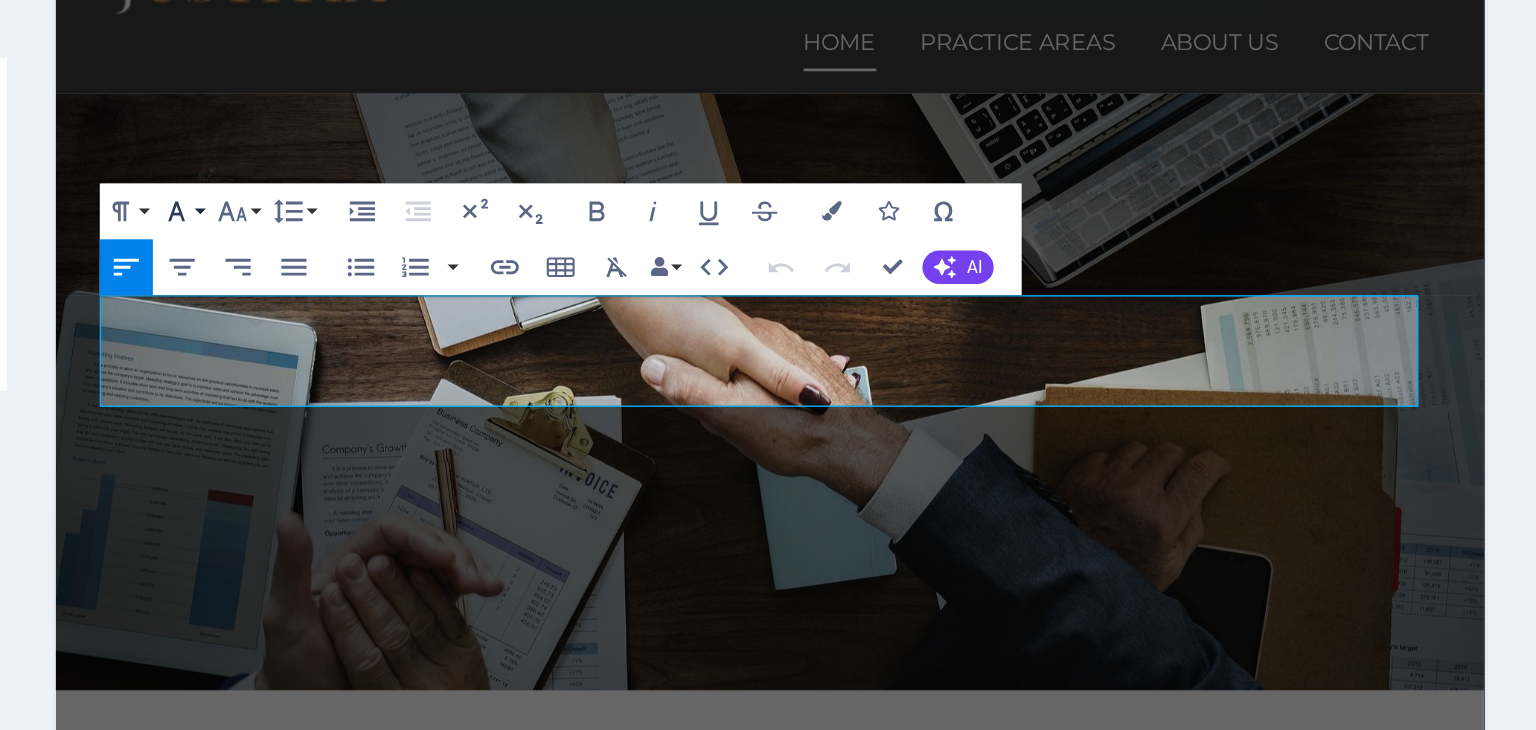 click 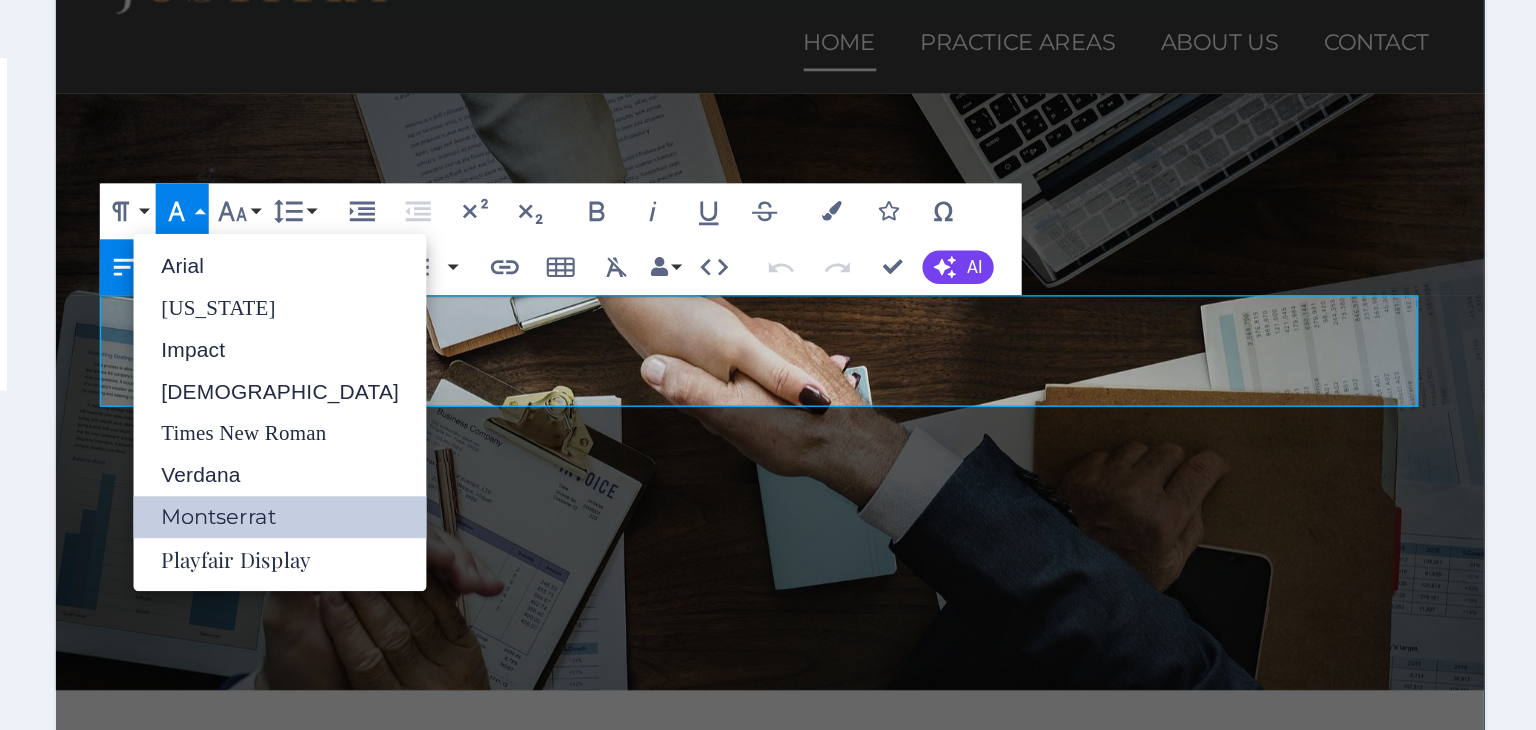 scroll, scrollTop: 0, scrollLeft: 0, axis: both 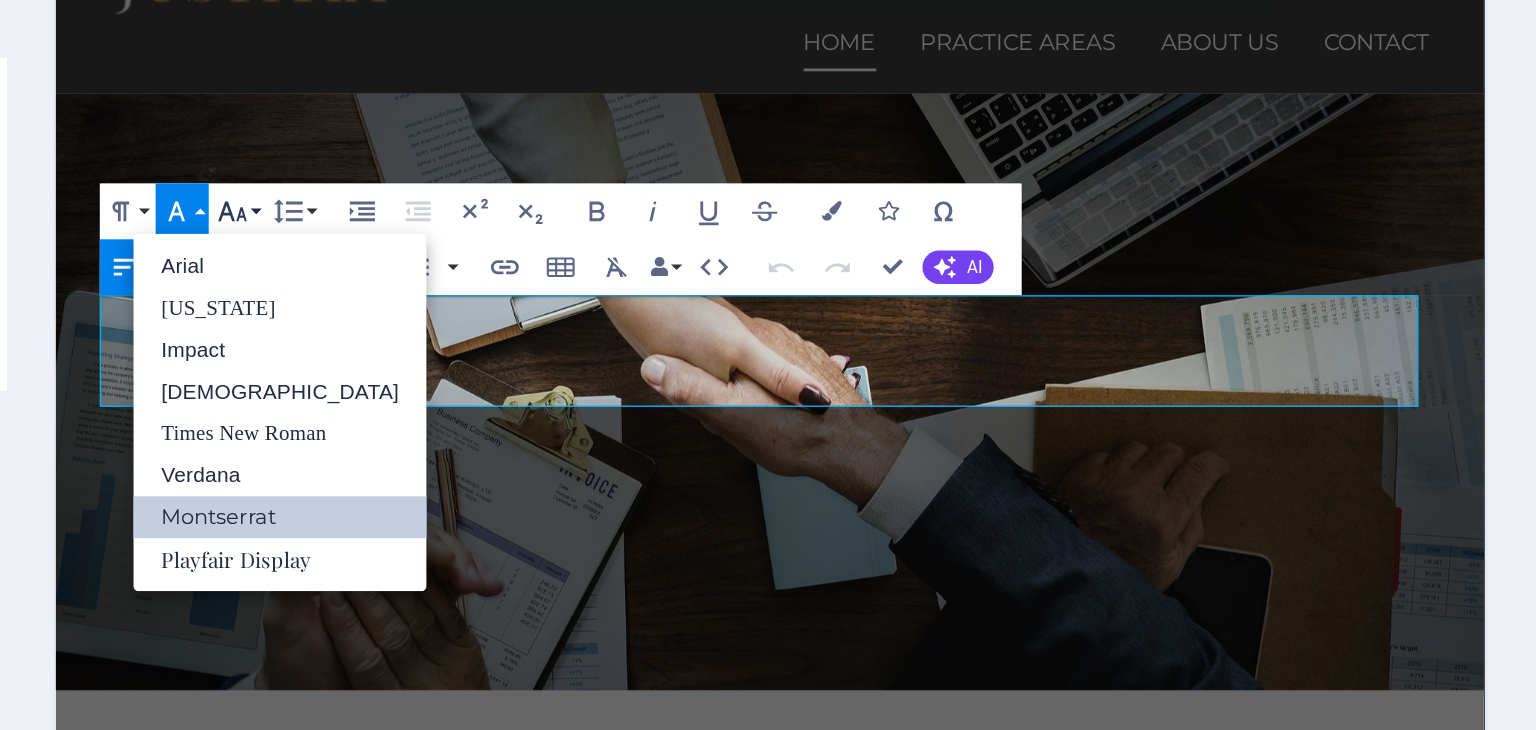 click 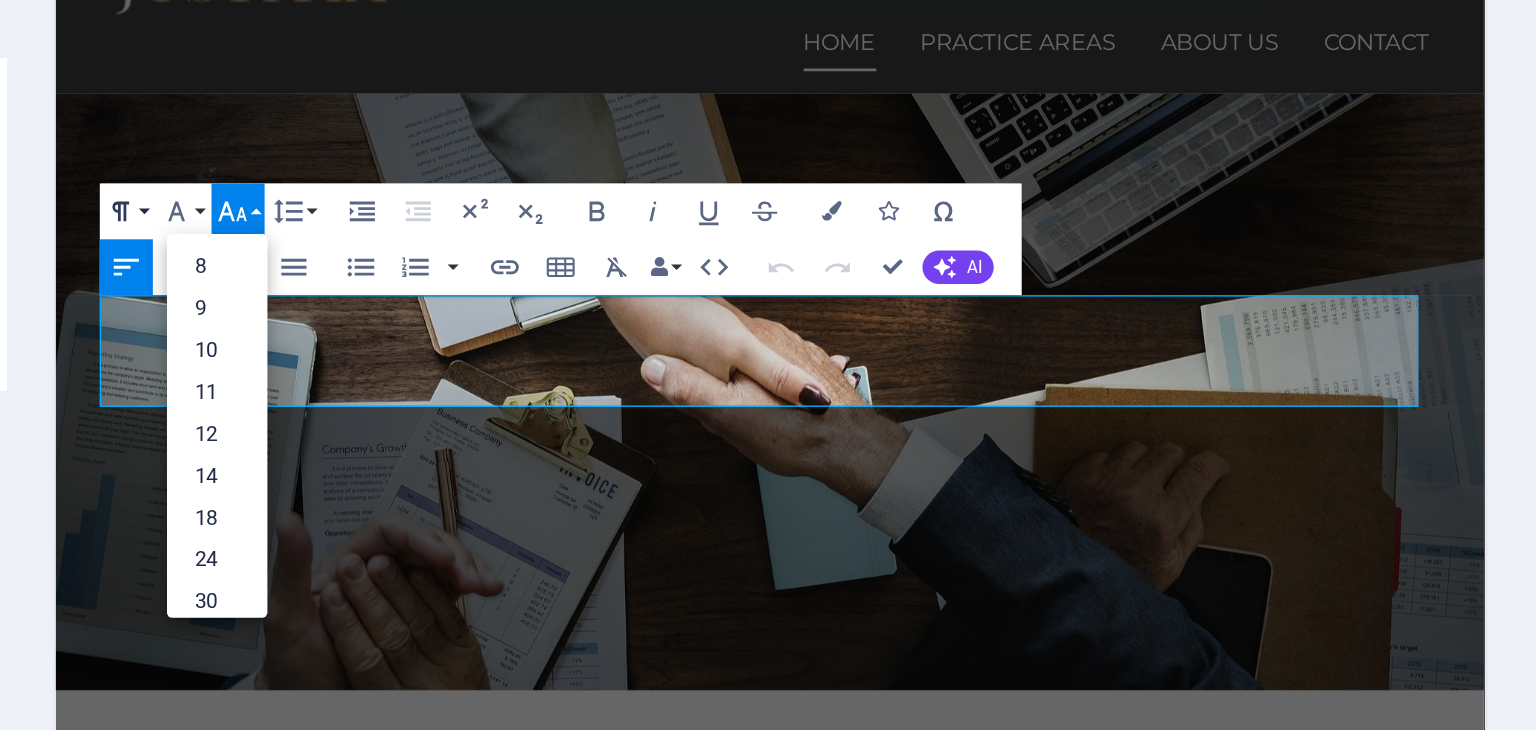 click 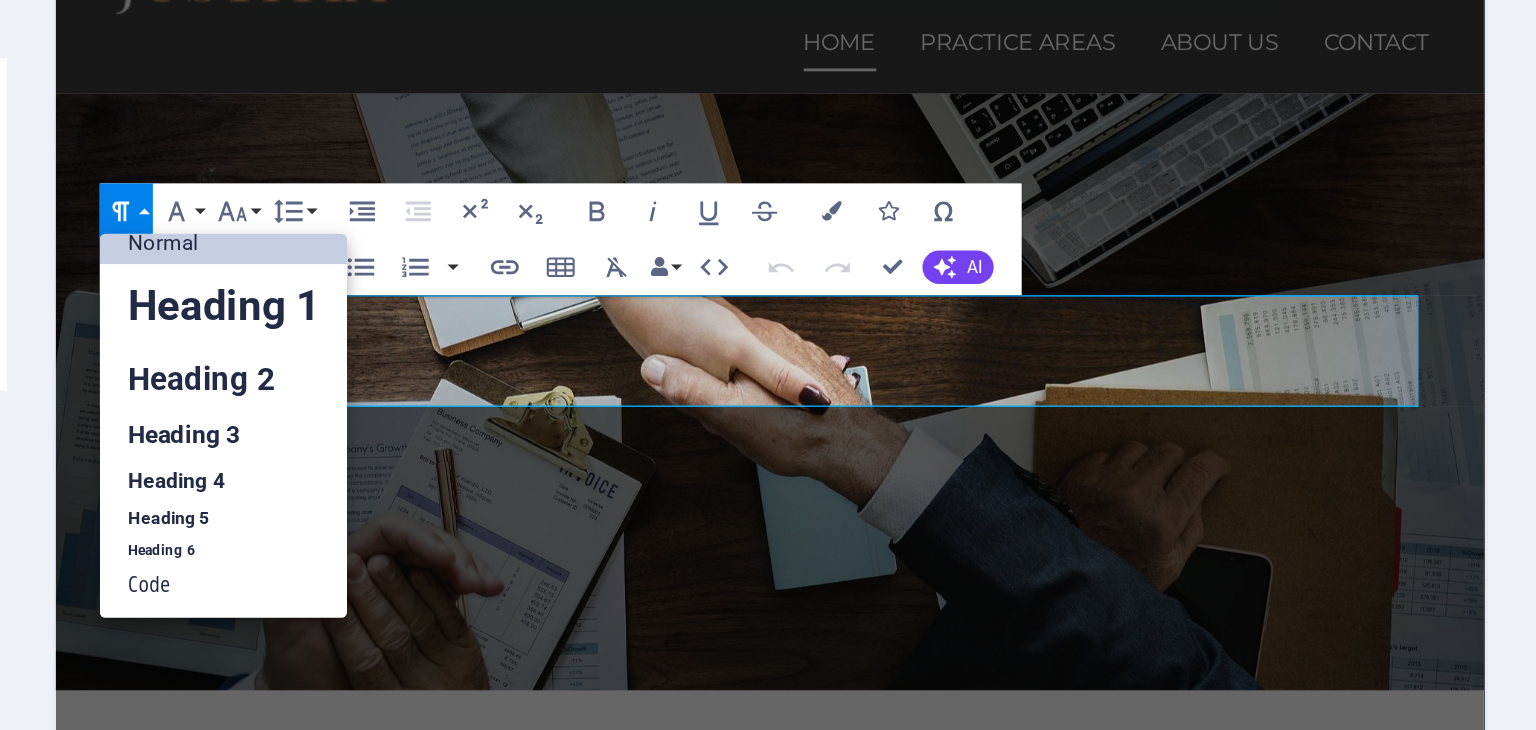 scroll, scrollTop: 16, scrollLeft: 0, axis: vertical 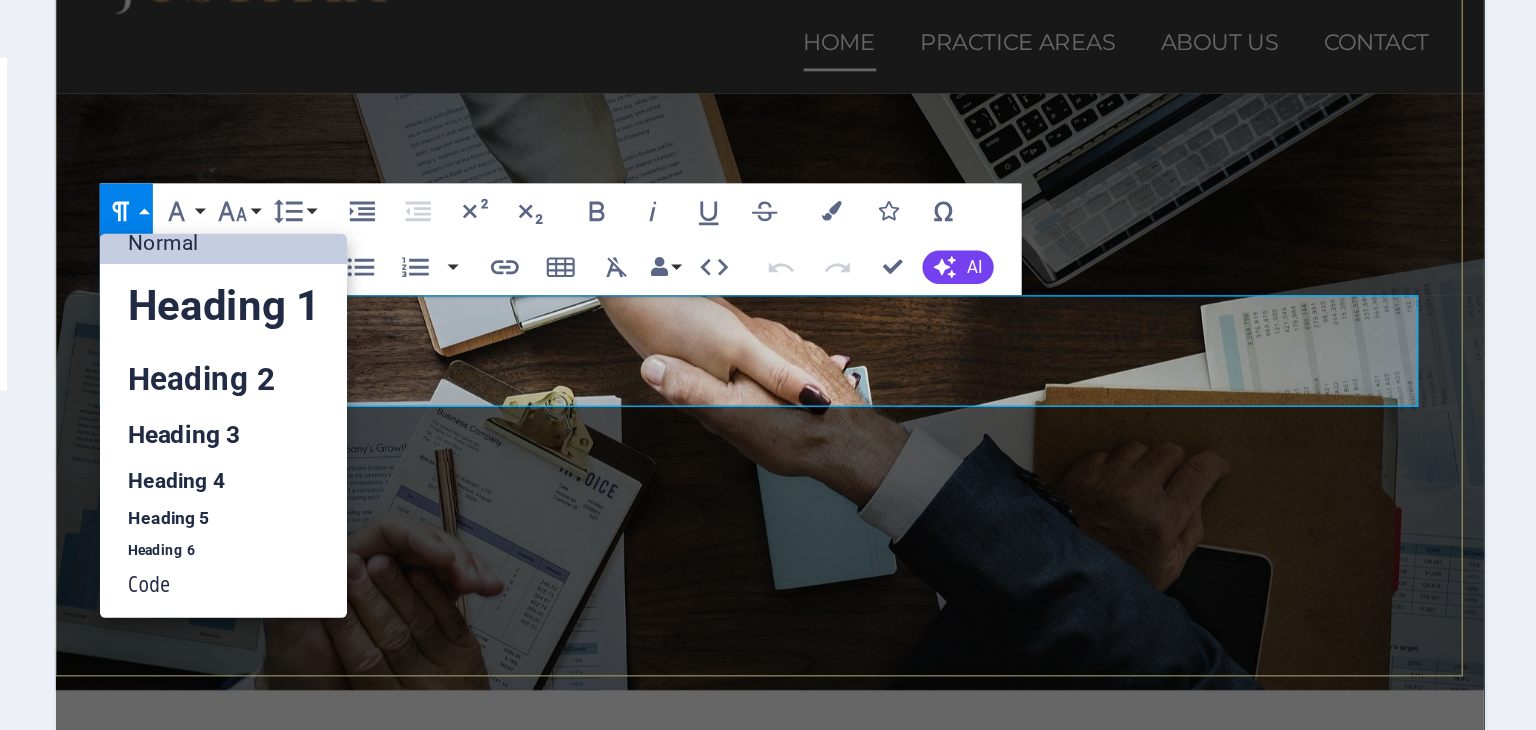 click on "With over 15 years of specialized bookkeeping experience, we offer fully confidential and reliable services. Our scalable solutions are customized to meet the unique needs of your business, regardless of size or sector. We pride ourselves on prompt response times and provide personalized support to ensure your financial operations run smoothly. Trust our expertise to enhance your financial management while maintaining compliance at every step." at bounding box center [567, 678] 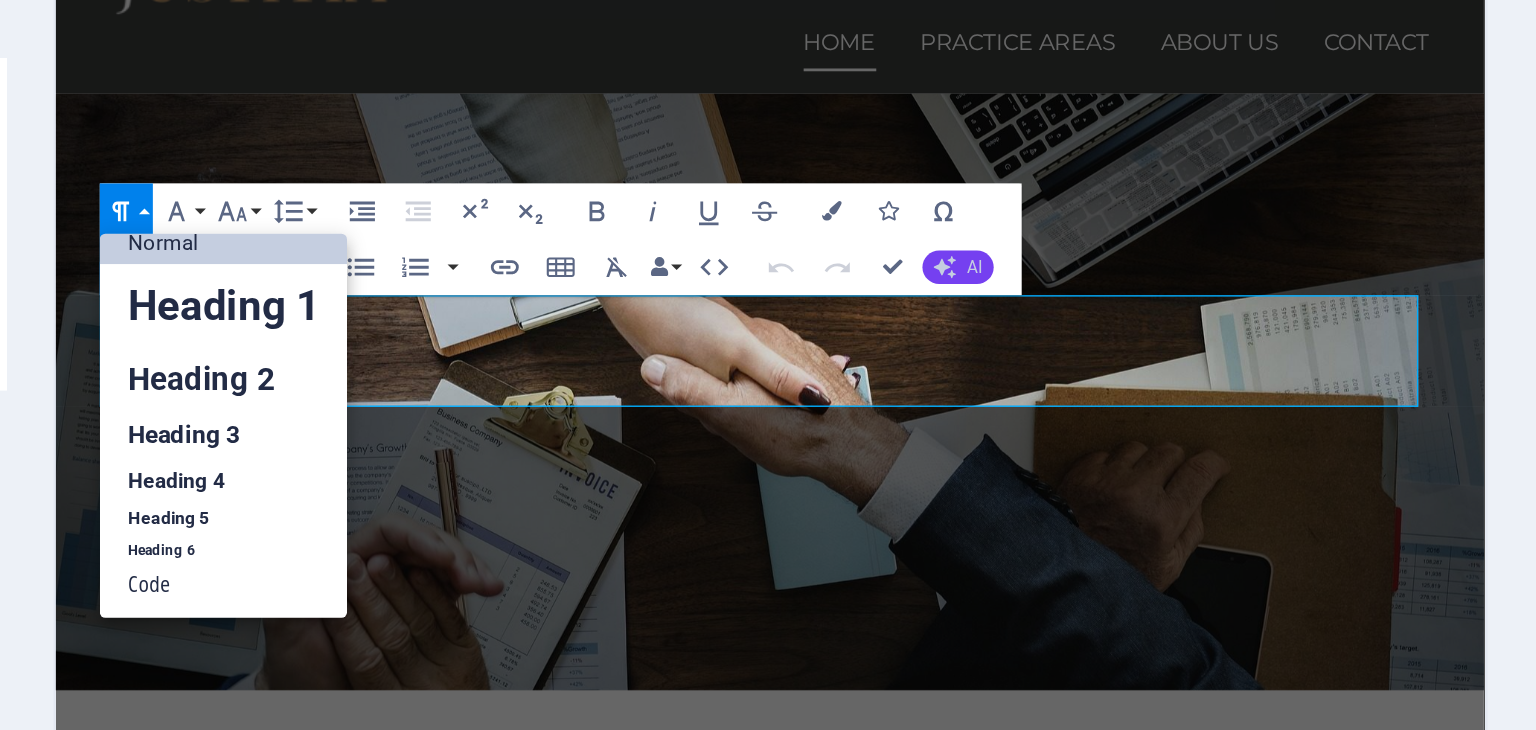 click on "AI" at bounding box center (827, 265) 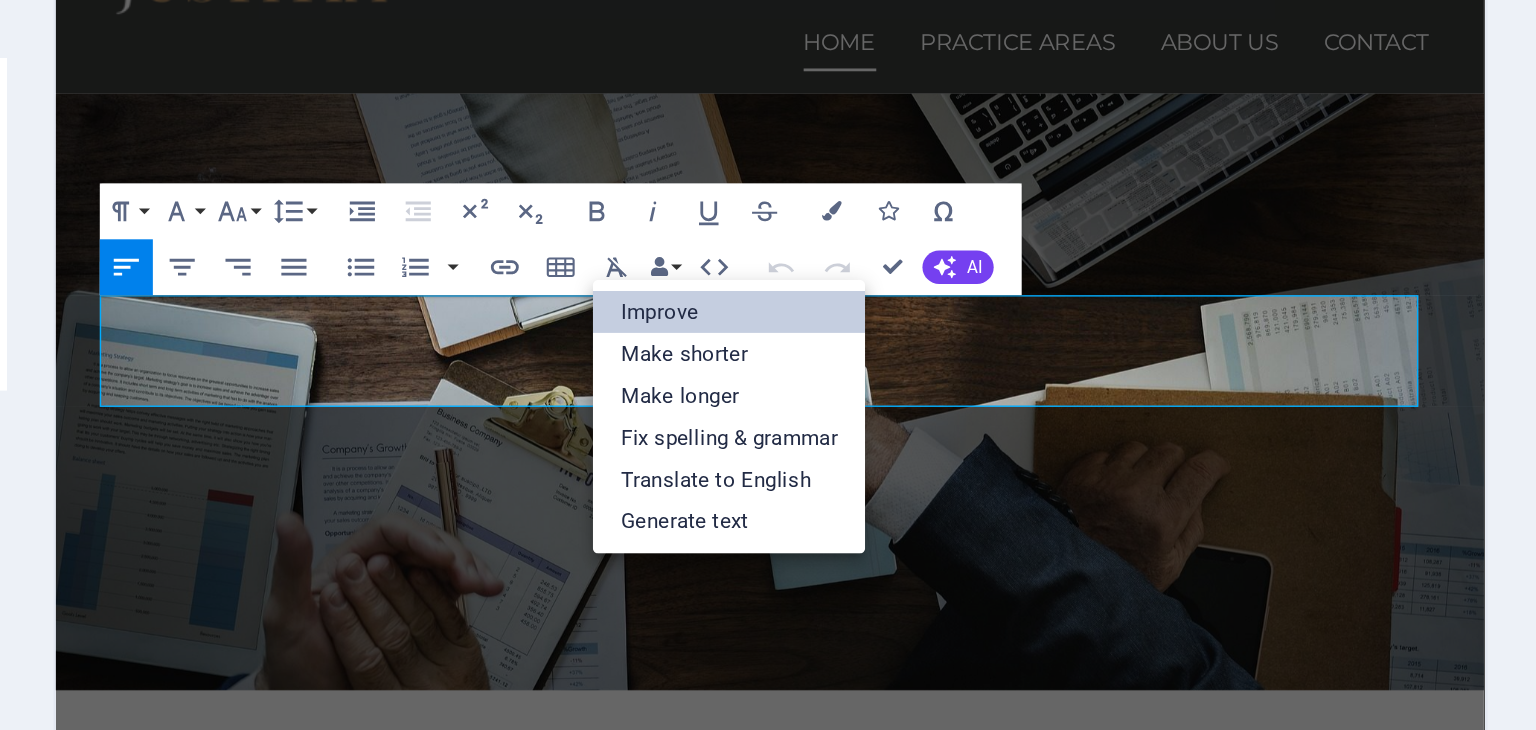 click on "Improve" at bounding box center (721, 285) 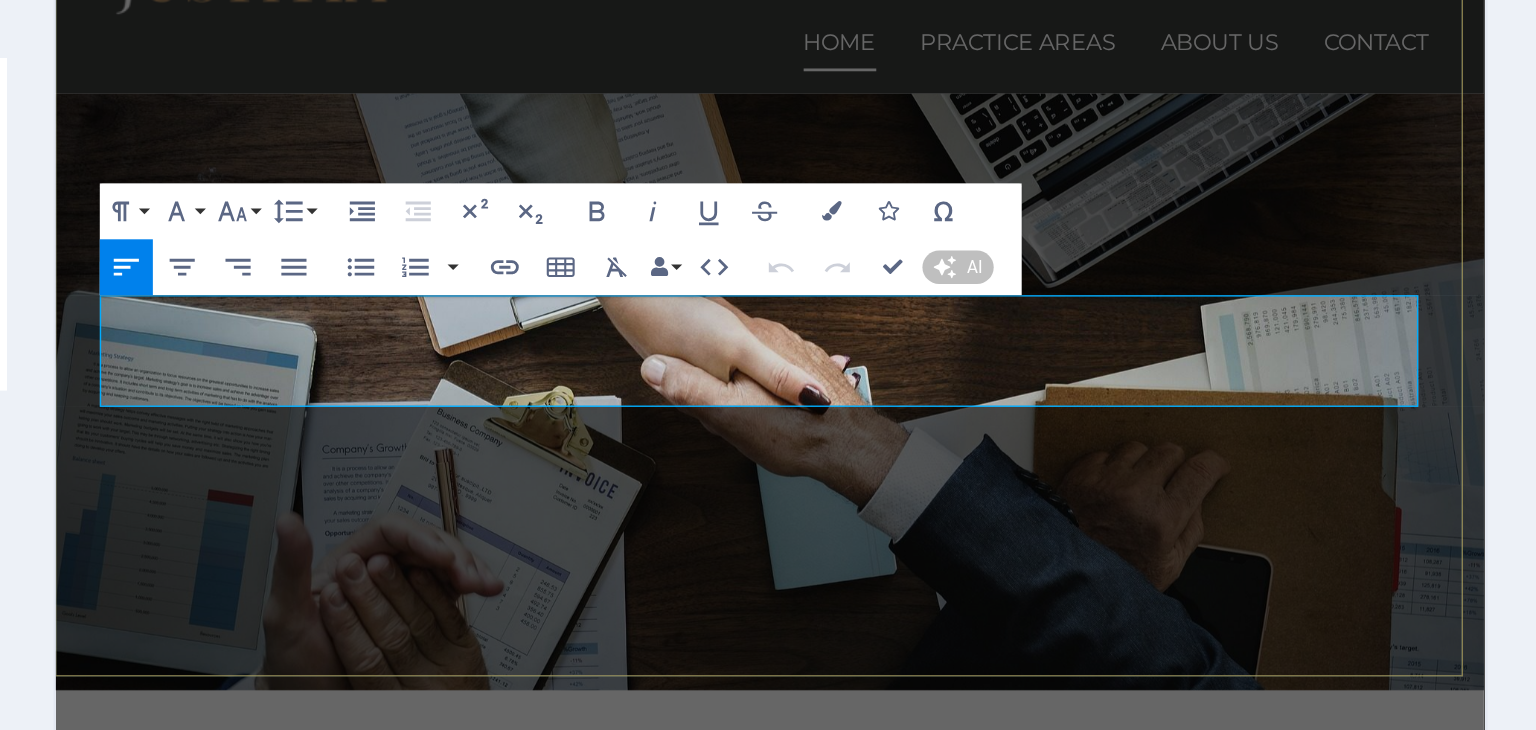 type 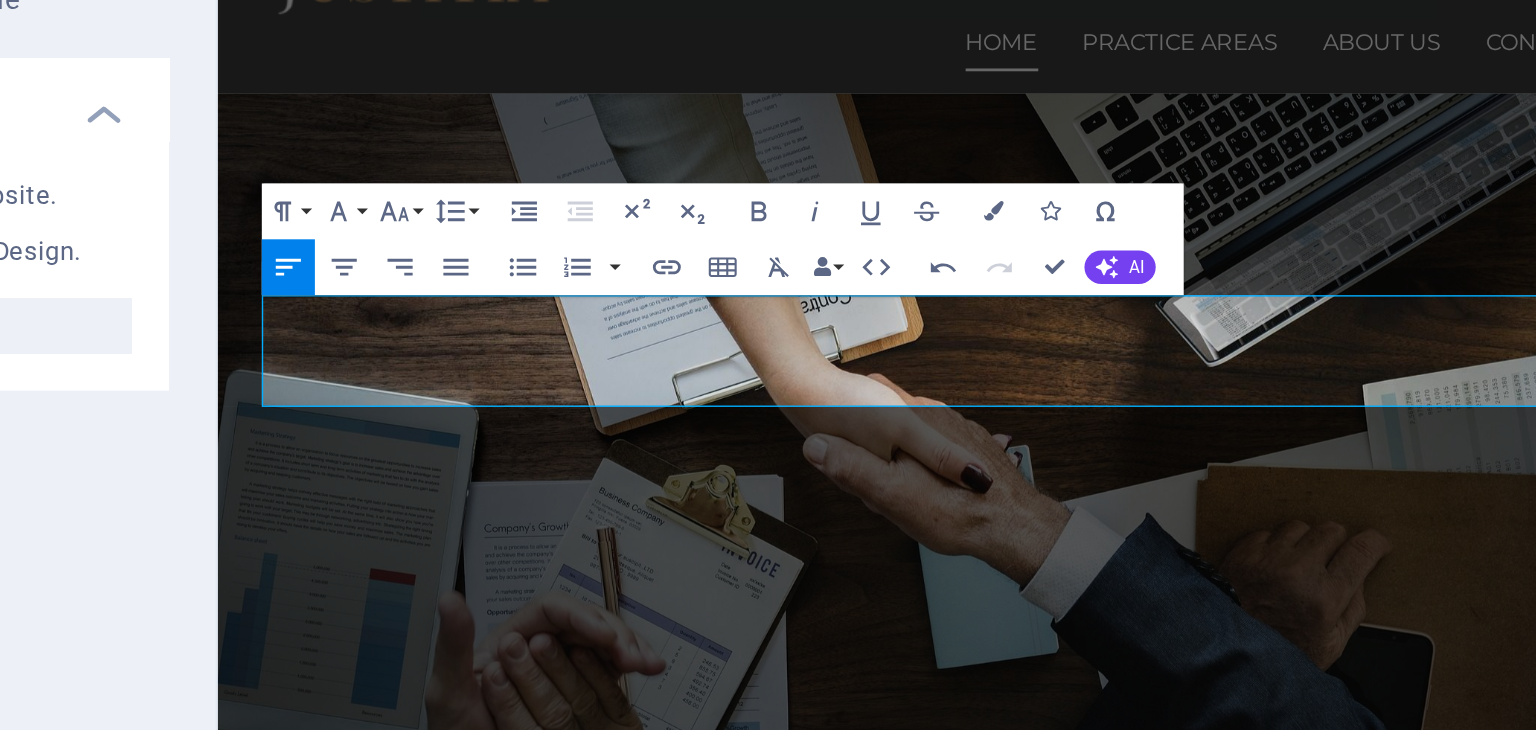 drag, startPoint x: 699, startPoint y: 216, endPoint x: 467, endPoint y: 35, distance: 294.2533 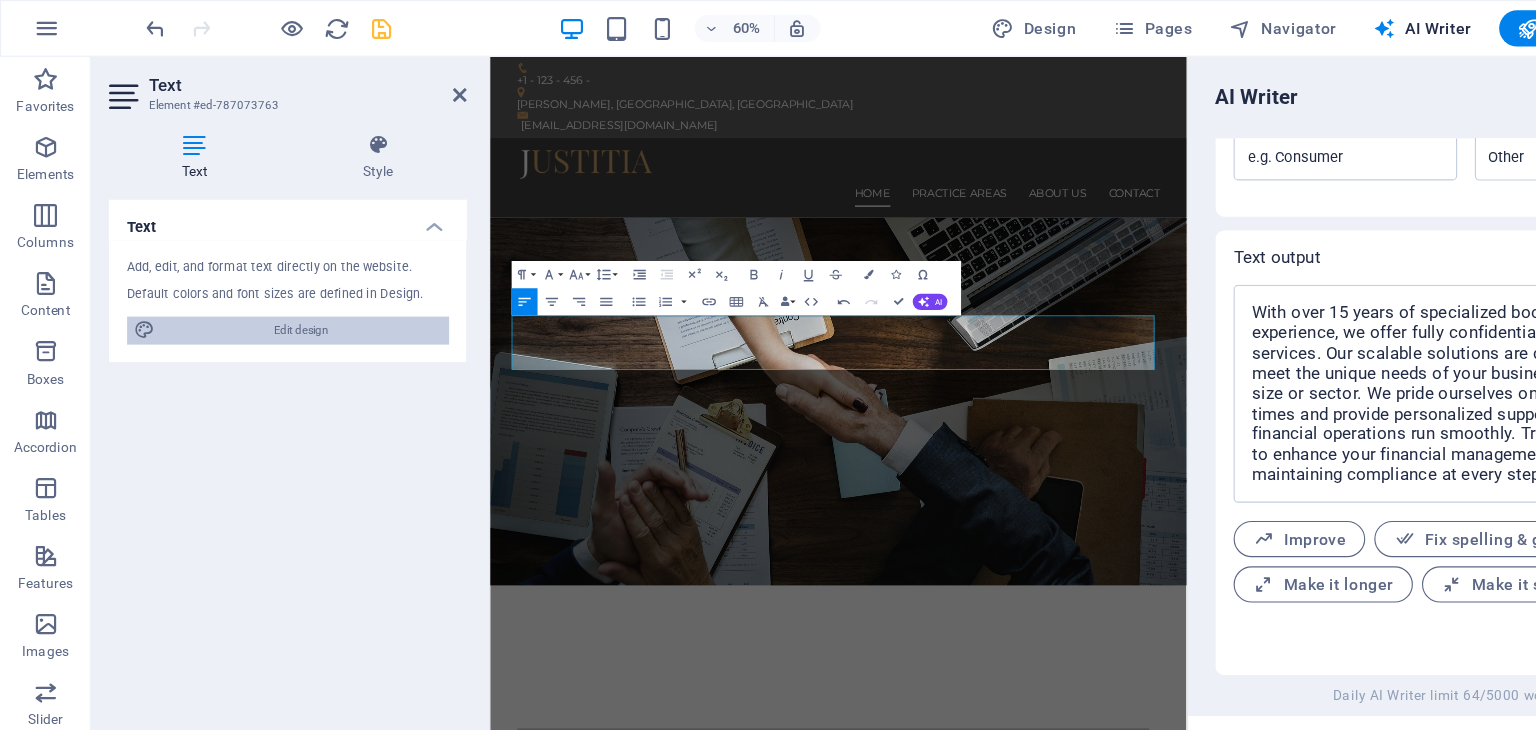 click on "Edit design" at bounding box center [265, 291] 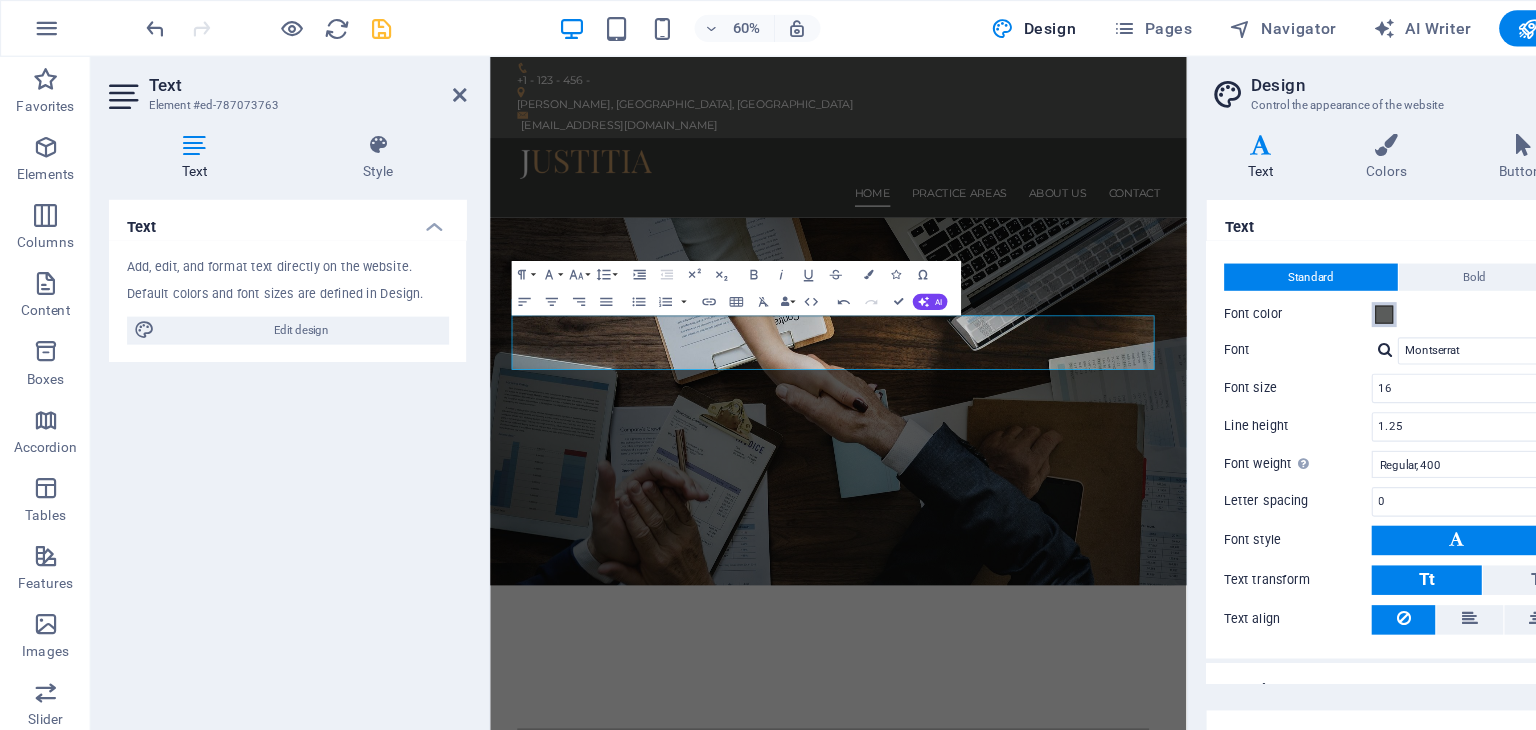 click at bounding box center [1220, 277] 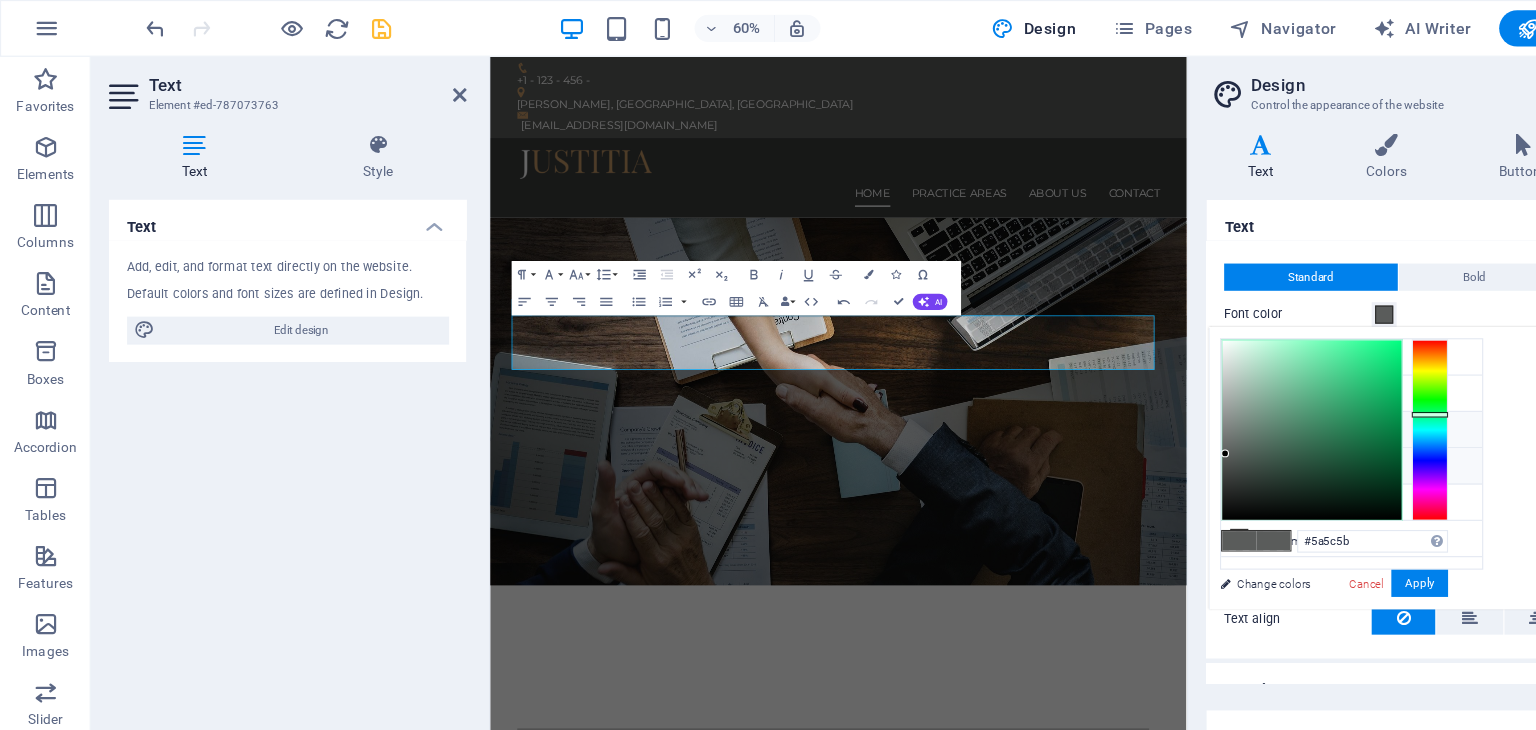 click on "Secondary color
#3a3c3b" at bounding box center [1191, 379] 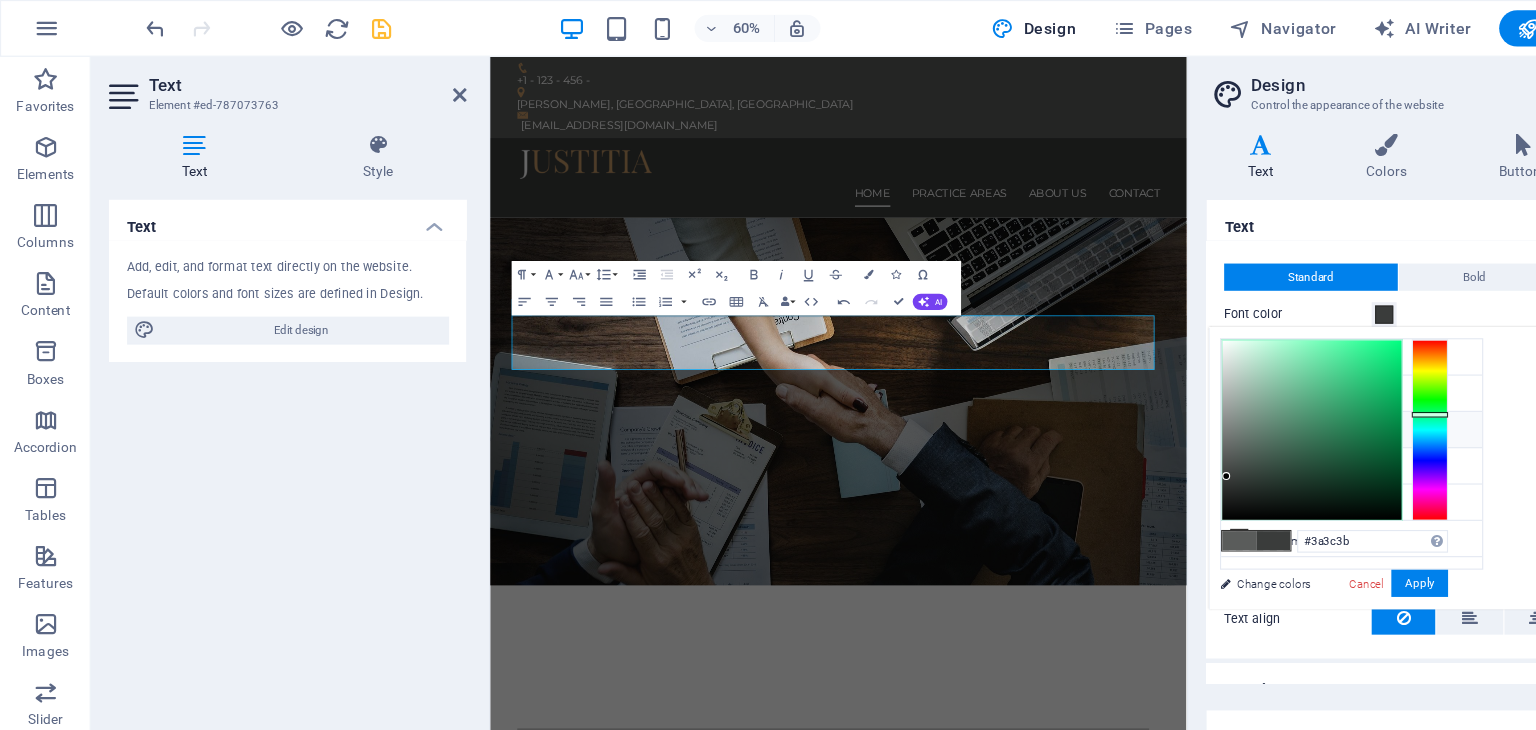 click at bounding box center (1092, 378) 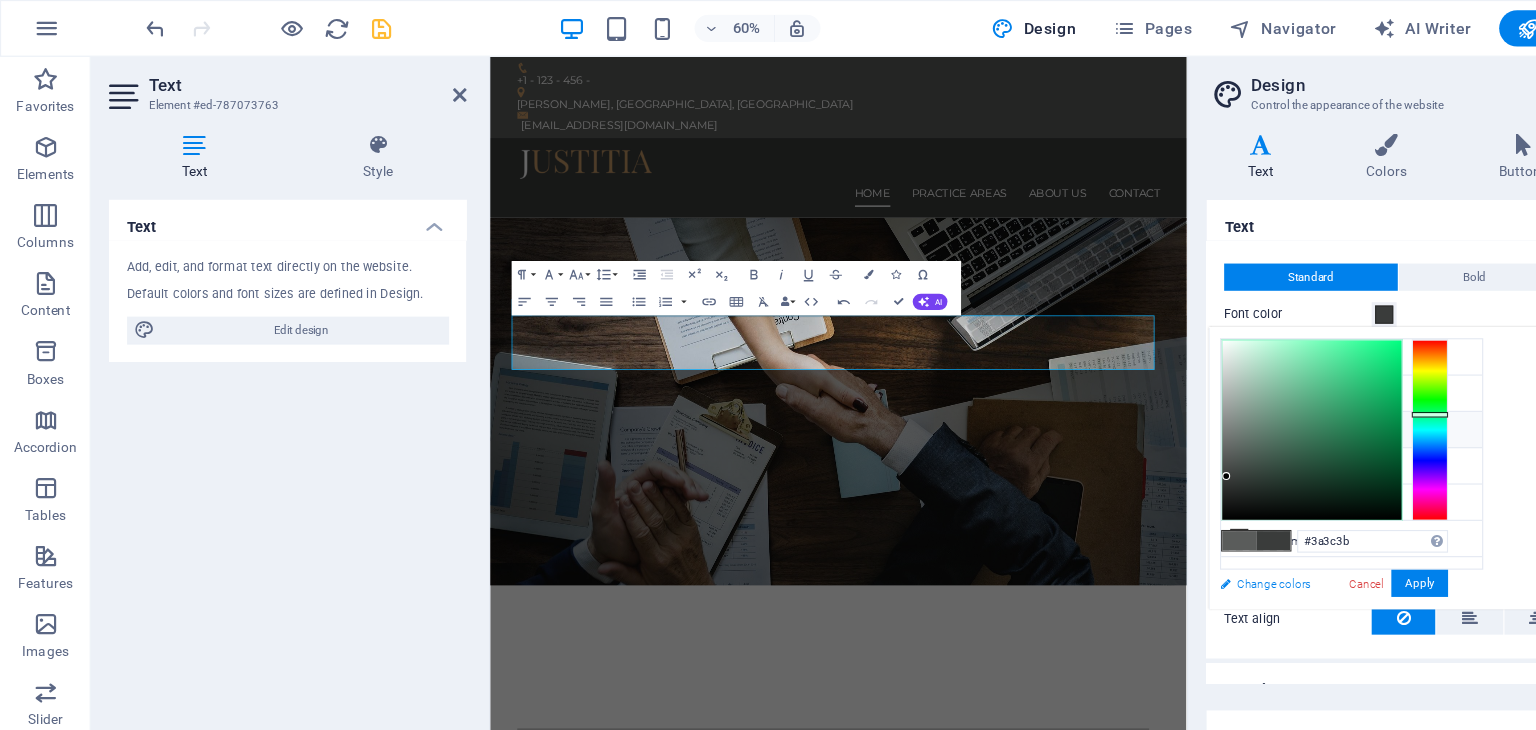 click on "Change colors" at bounding box center [1181, 514] 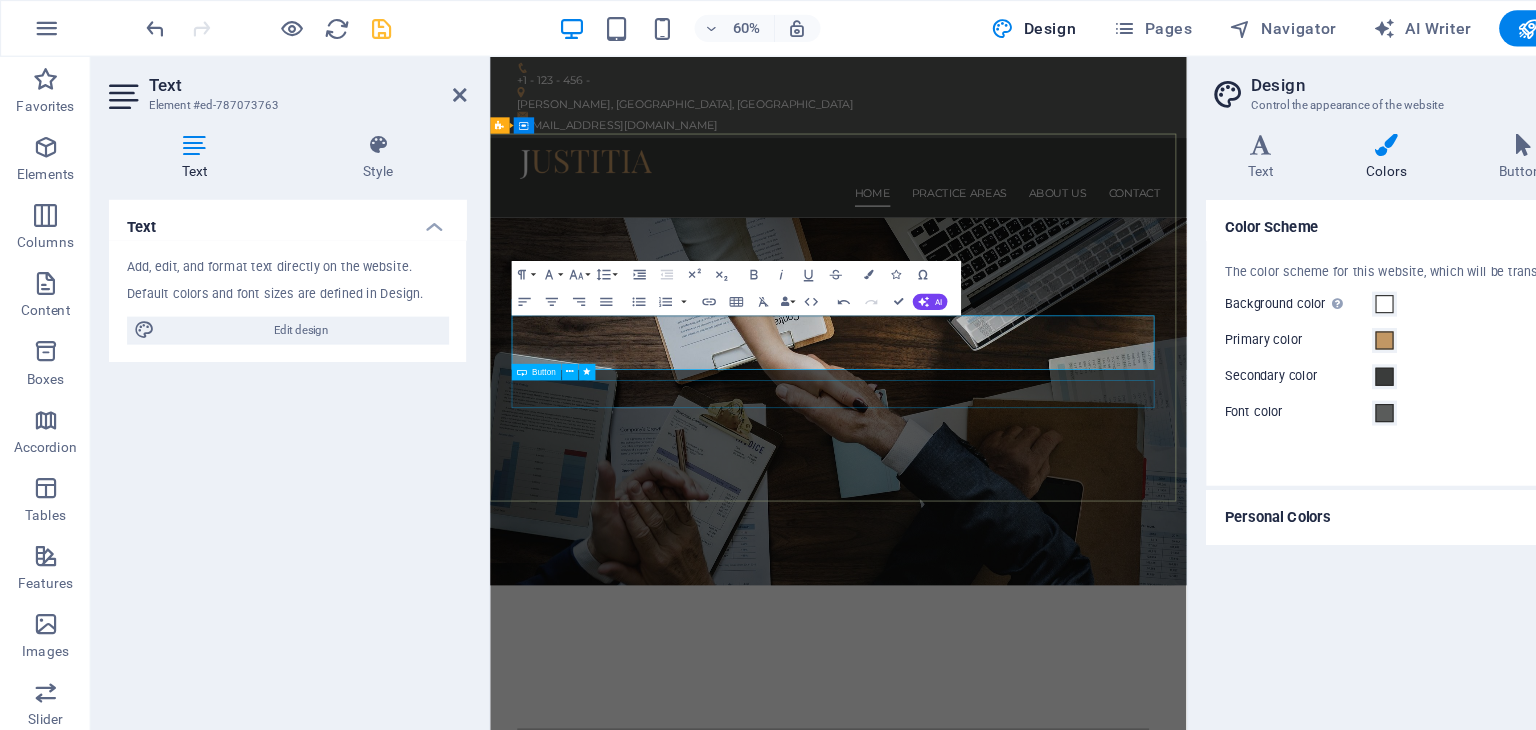 click on "Learn more" at bounding box center (1002, 1158) 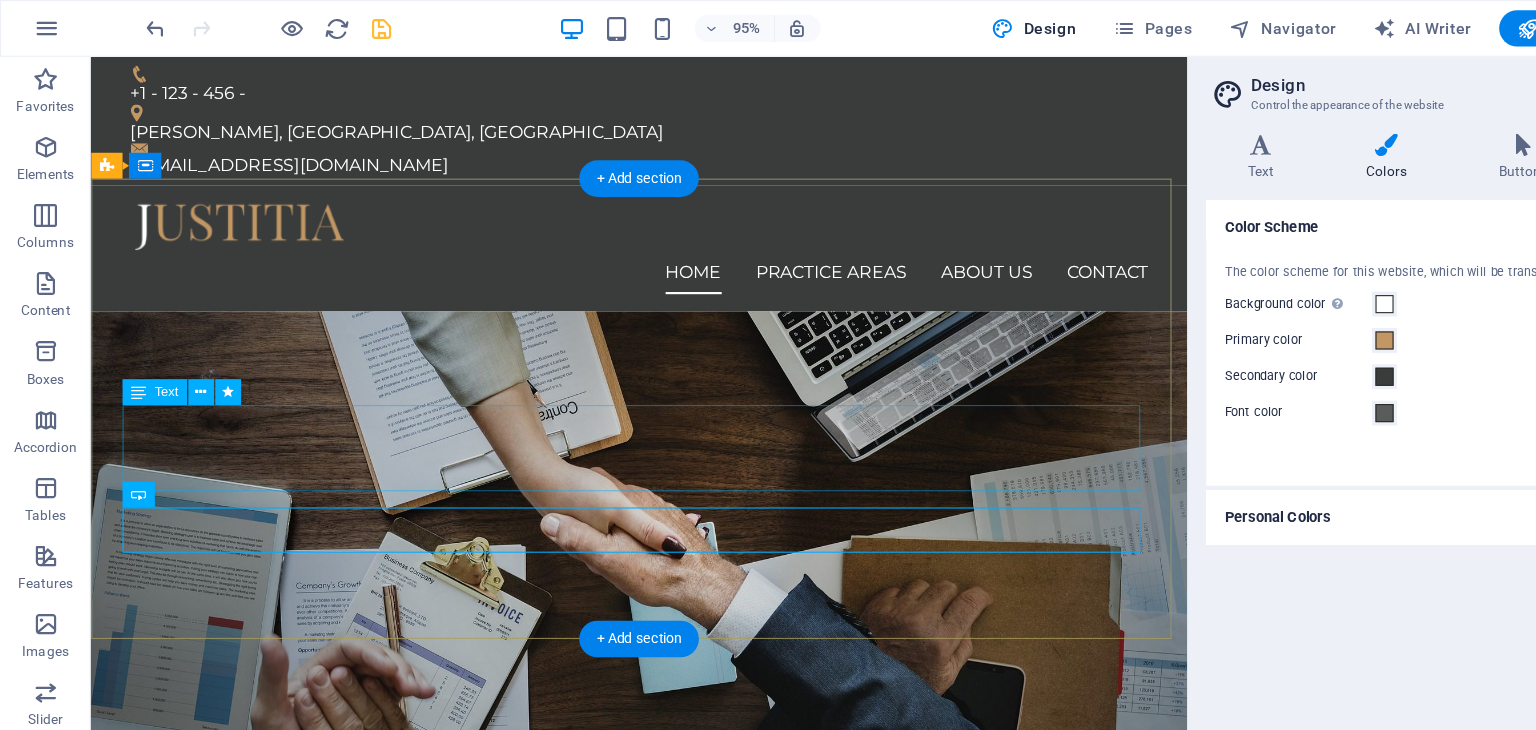 click on "With over 15 years of specialized bookkeeping experience, we provide fully confidential and reliable services tailored to your business's unique needs, regardless of size or sector. We take pride in our prompt response times and offer personalized support to ensure your financial operations run seamlessly. Trust our expertise to elevate your financial management while ensuring compliance at every step." at bounding box center [599, 969] 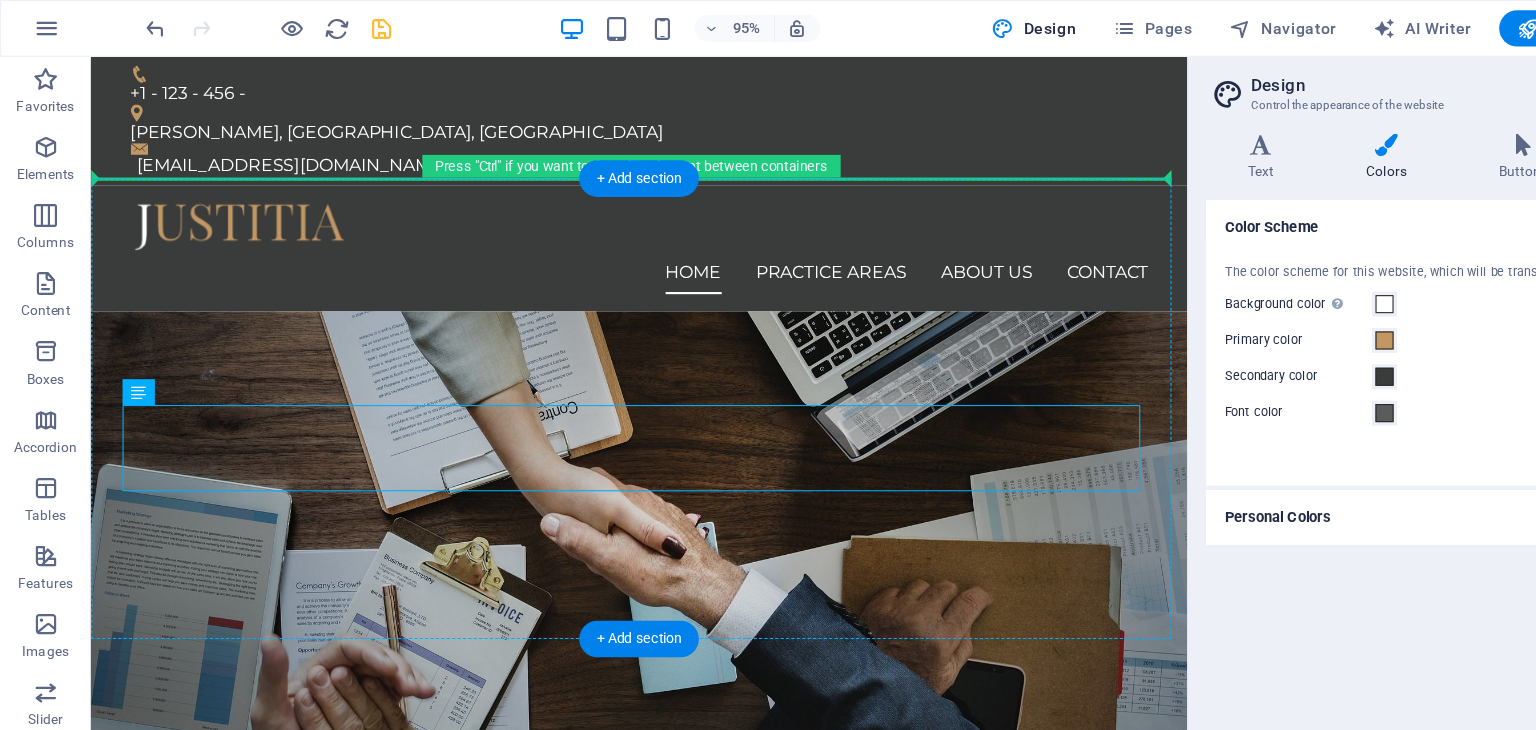 drag, startPoint x: 568, startPoint y: 450, endPoint x: 107, endPoint y: 382, distance: 465.9882 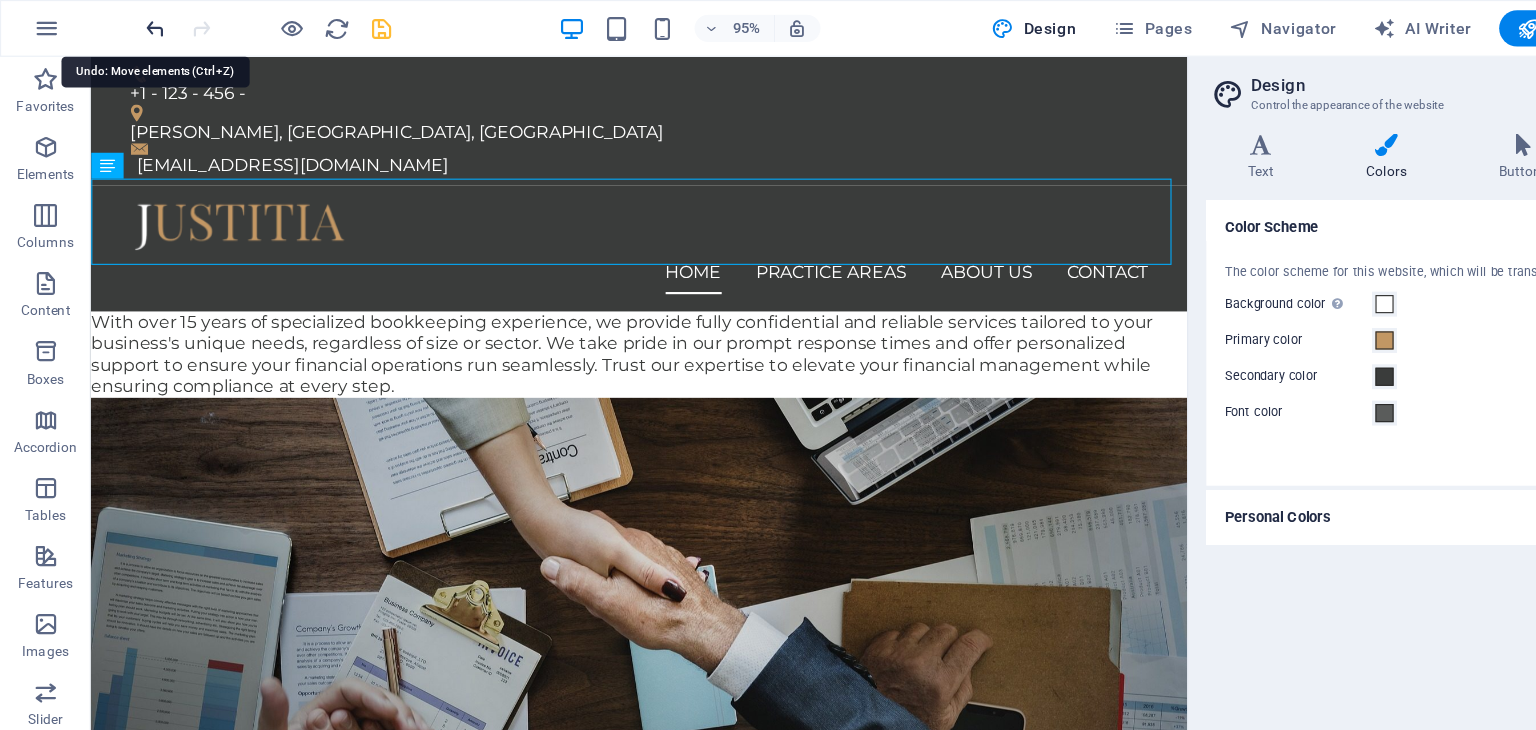 click at bounding box center [137, 25] 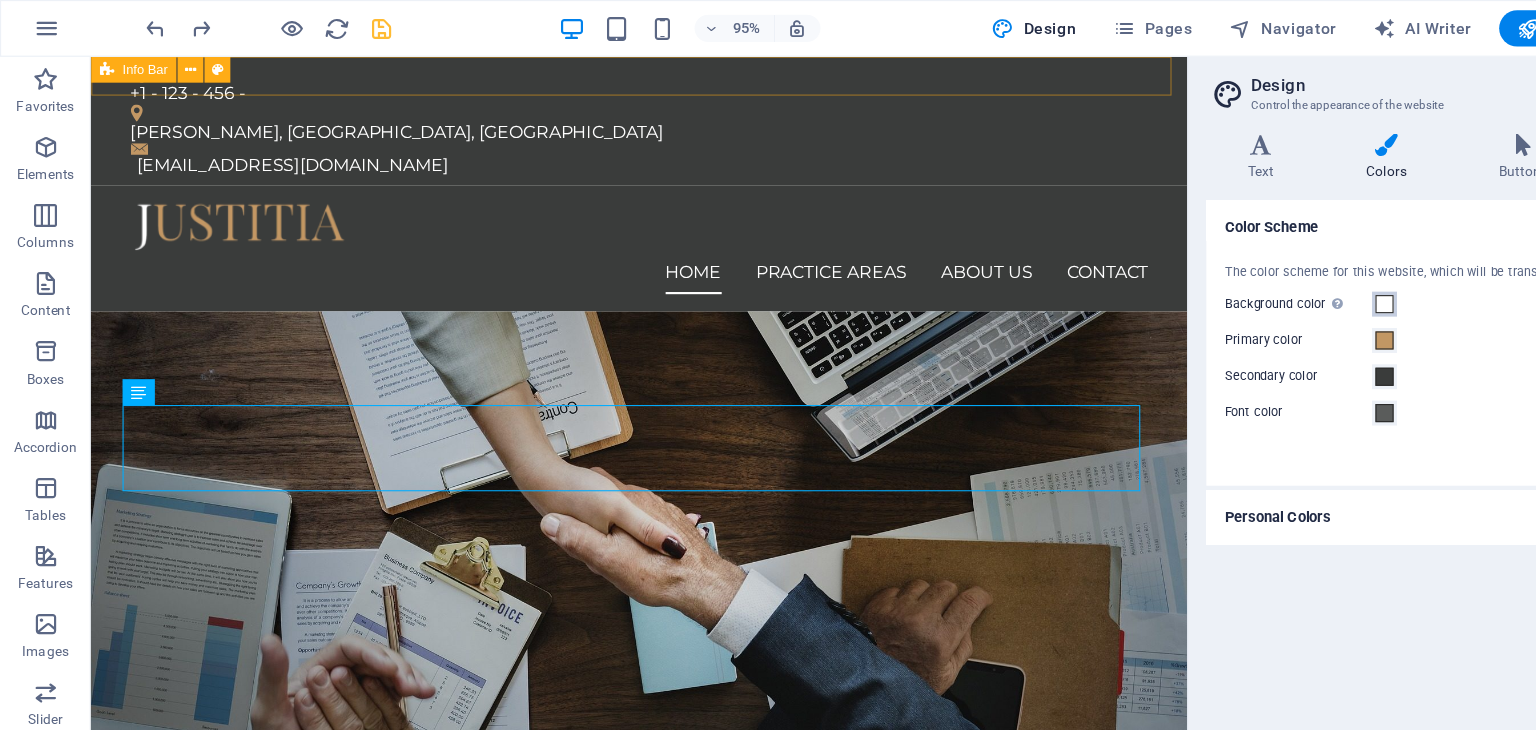 click at bounding box center [1220, 268] 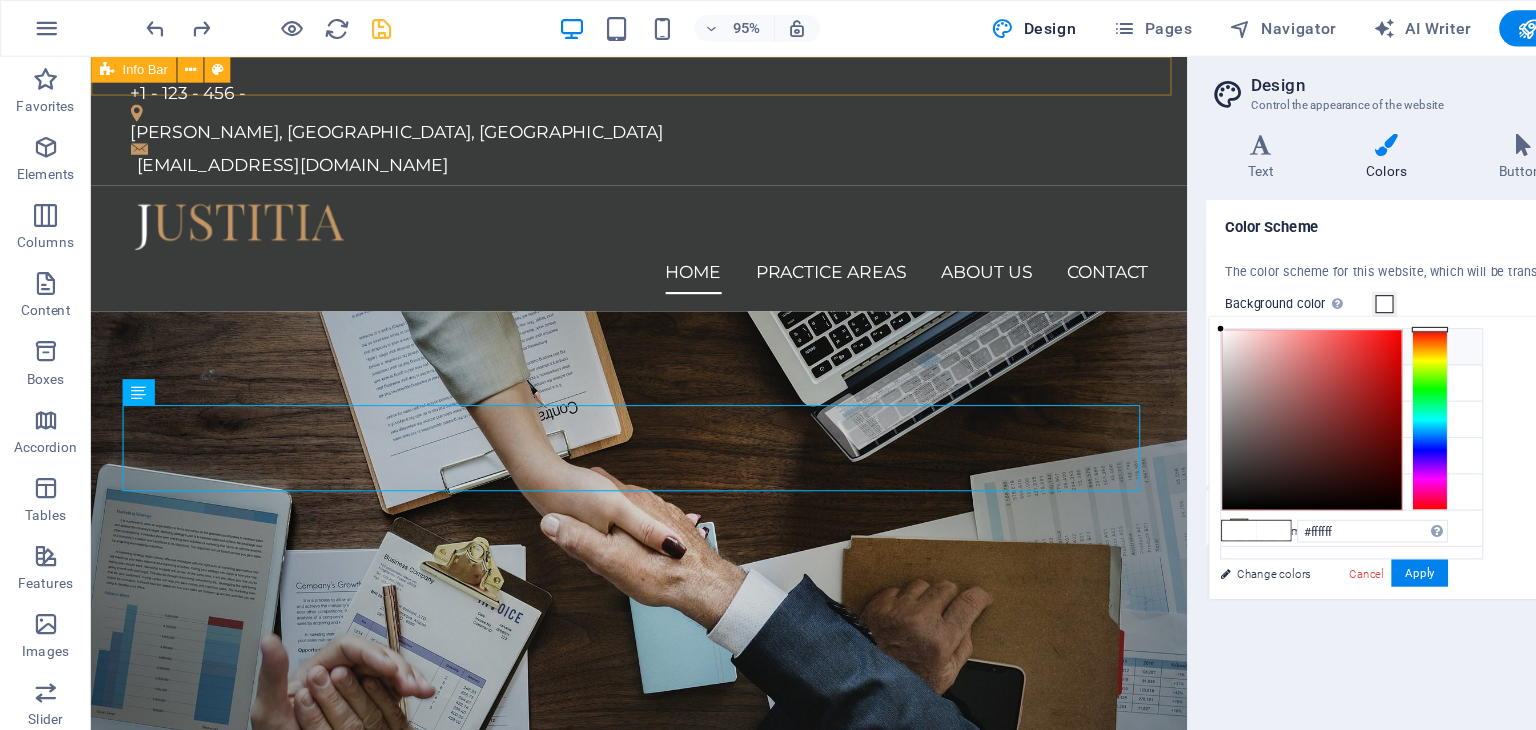 click on "Background color
#ffffff" at bounding box center [1191, 306] 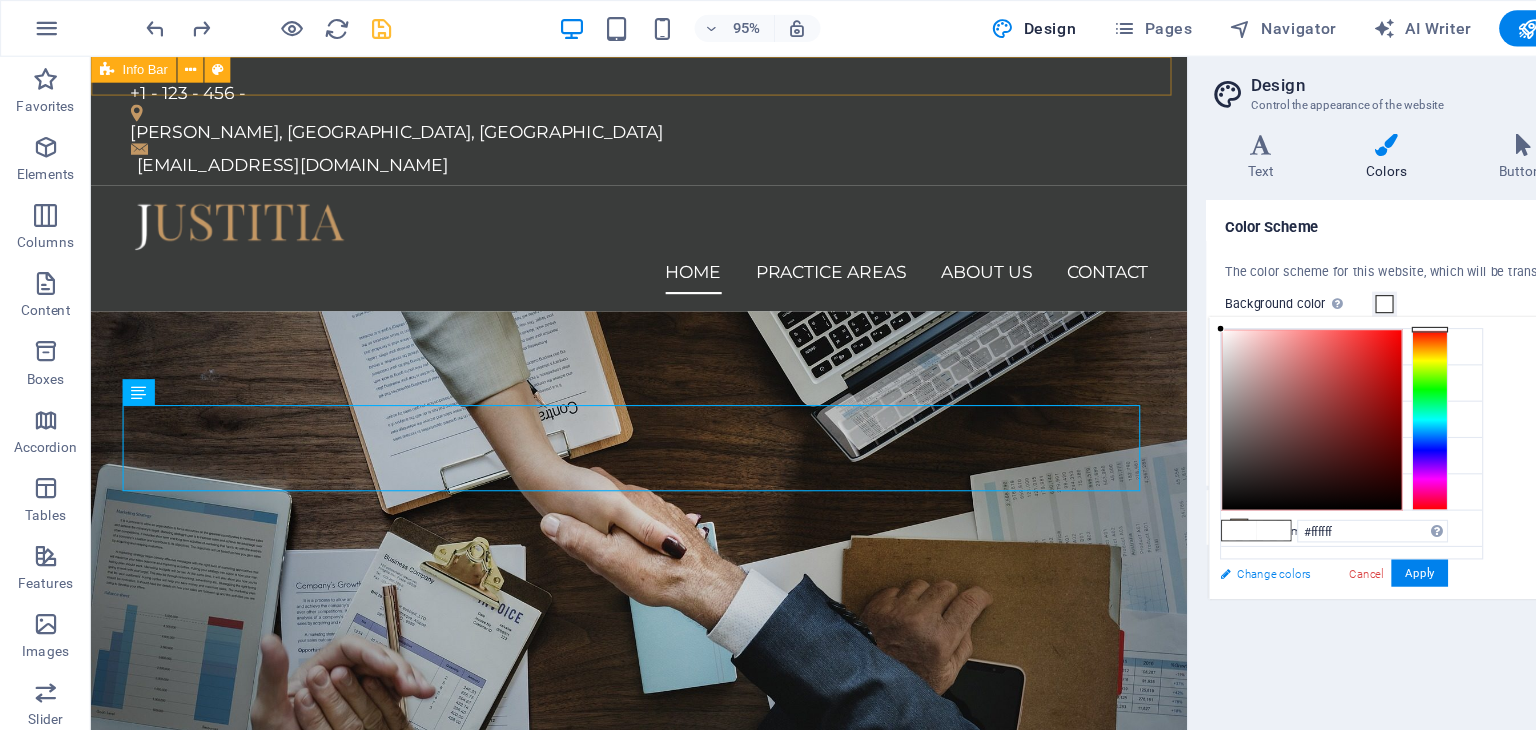 click on "Change colors" at bounding box center (1181, 505) 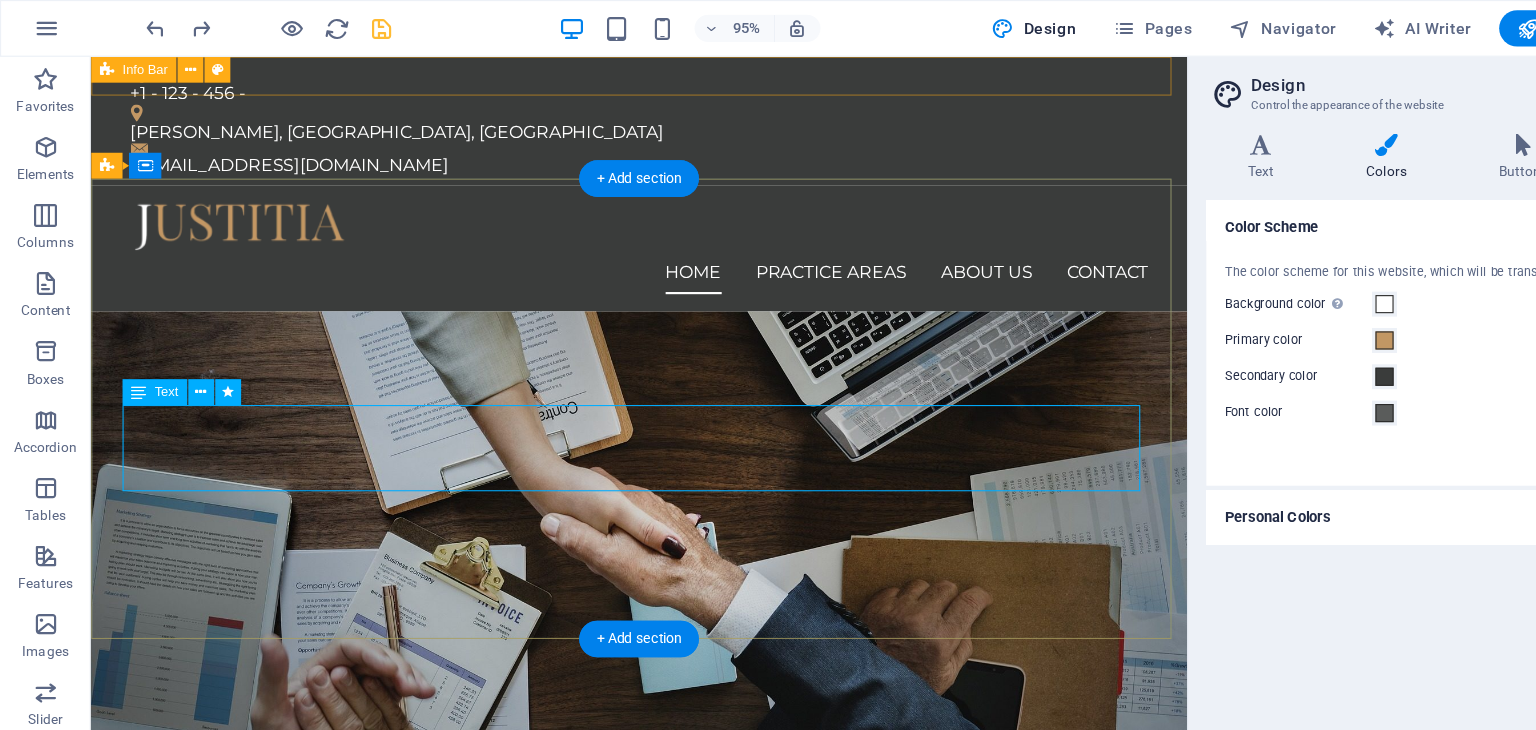 click on "With over 15 years of specialized bookkeeping experience, we provide fully confidential and reliable services tailored to your business's unique needs, regardless of size or sector. We take pride in our prompt response times and offer personalized support to ensure your financial operations run seamlessly. Trust our expertise to elevate your financial management while ensuring compliance at every step." at bounding box center (599, 969) 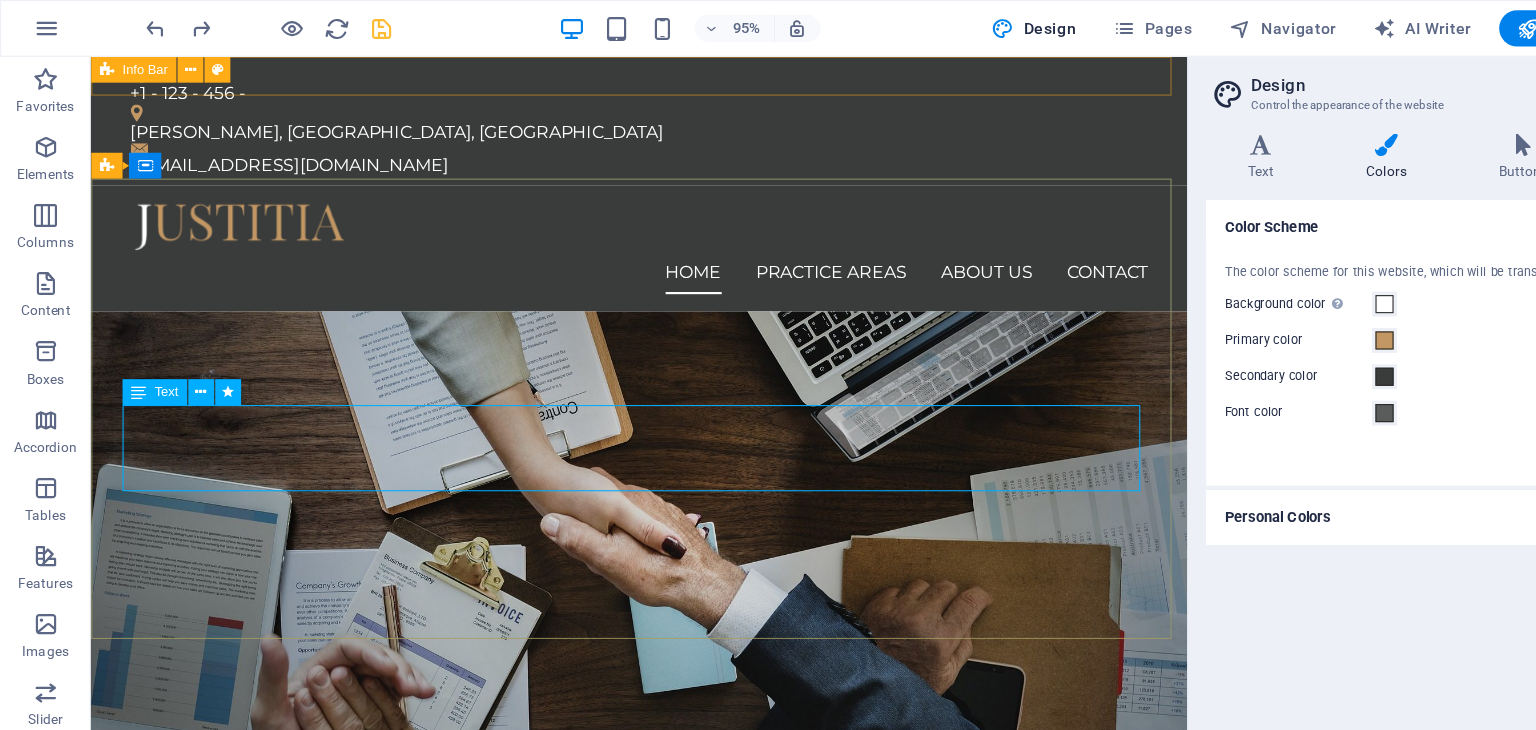 click at bounding box center [121, 345] 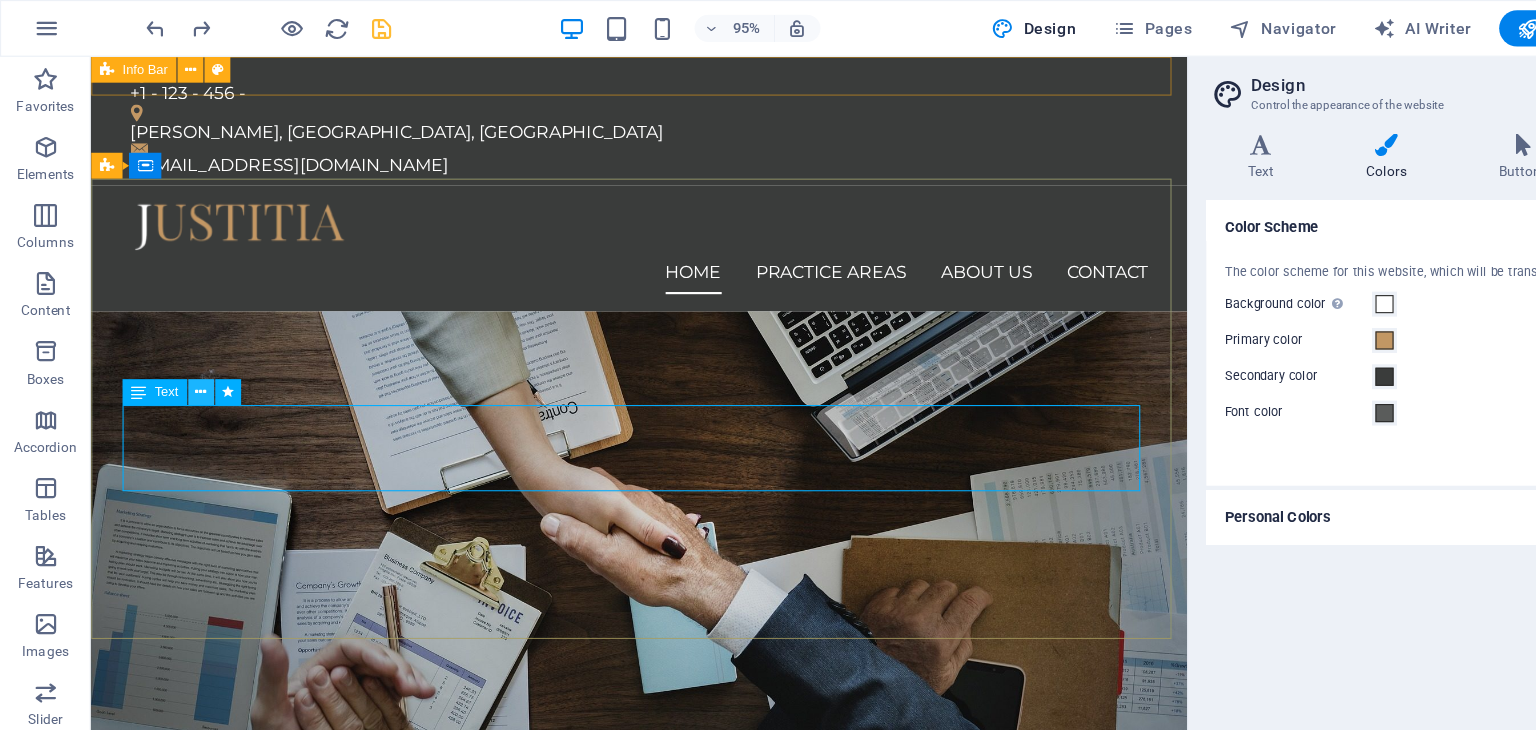 click at bounding box center (177, 345) 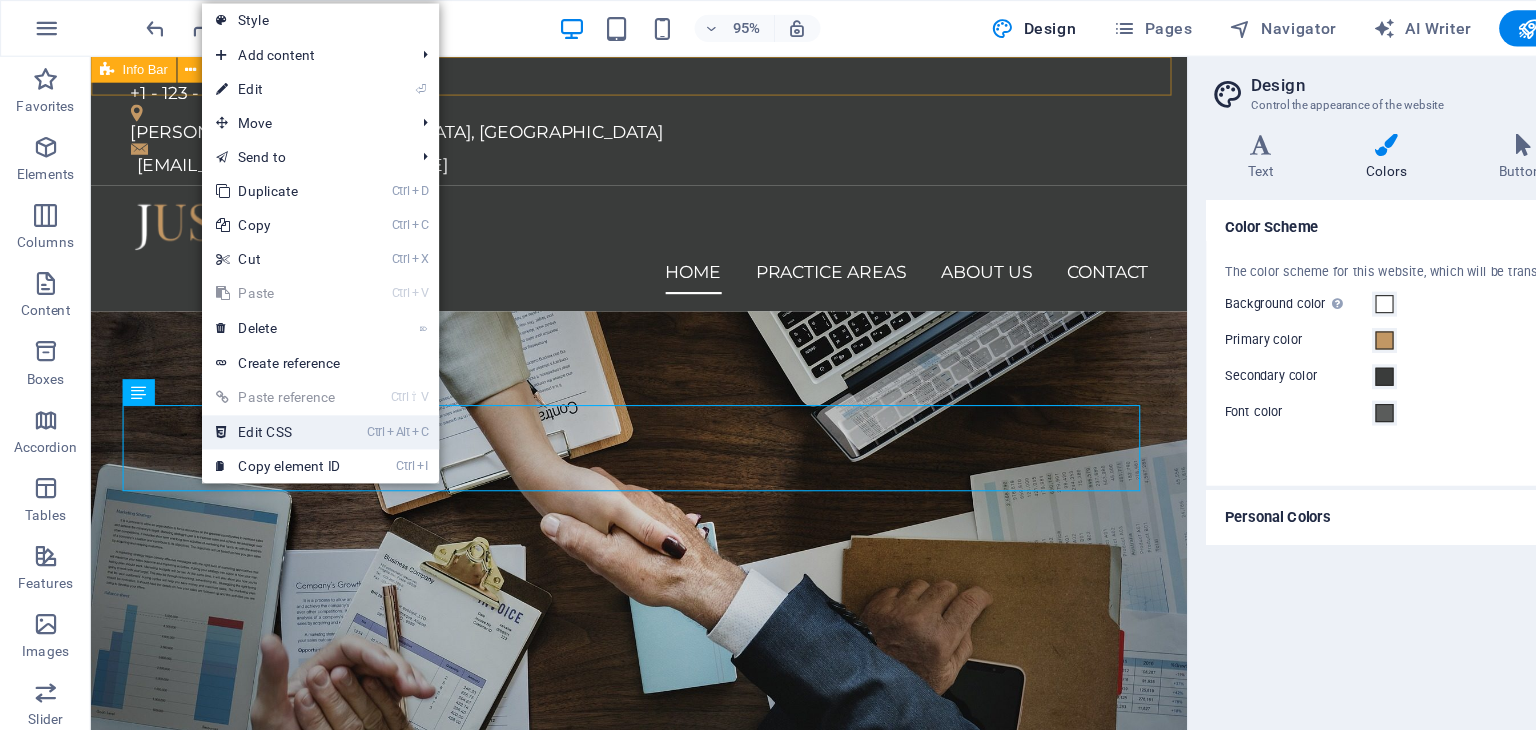 click on "Ctrl Alt C  Edit CSS" at bounding box center [245, 381] 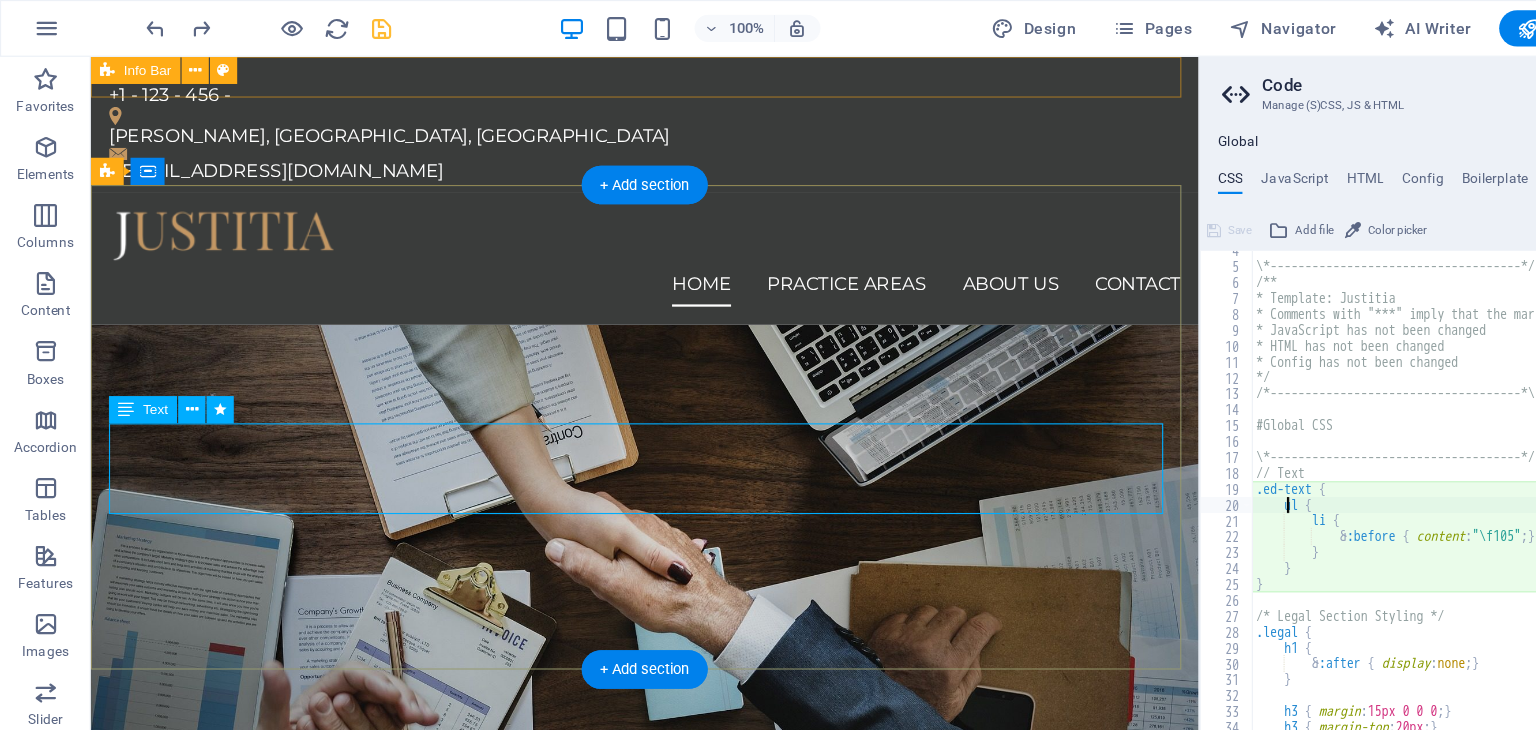 scroll, scrollTop: 48, scrollLeft: 0, axis: vertical 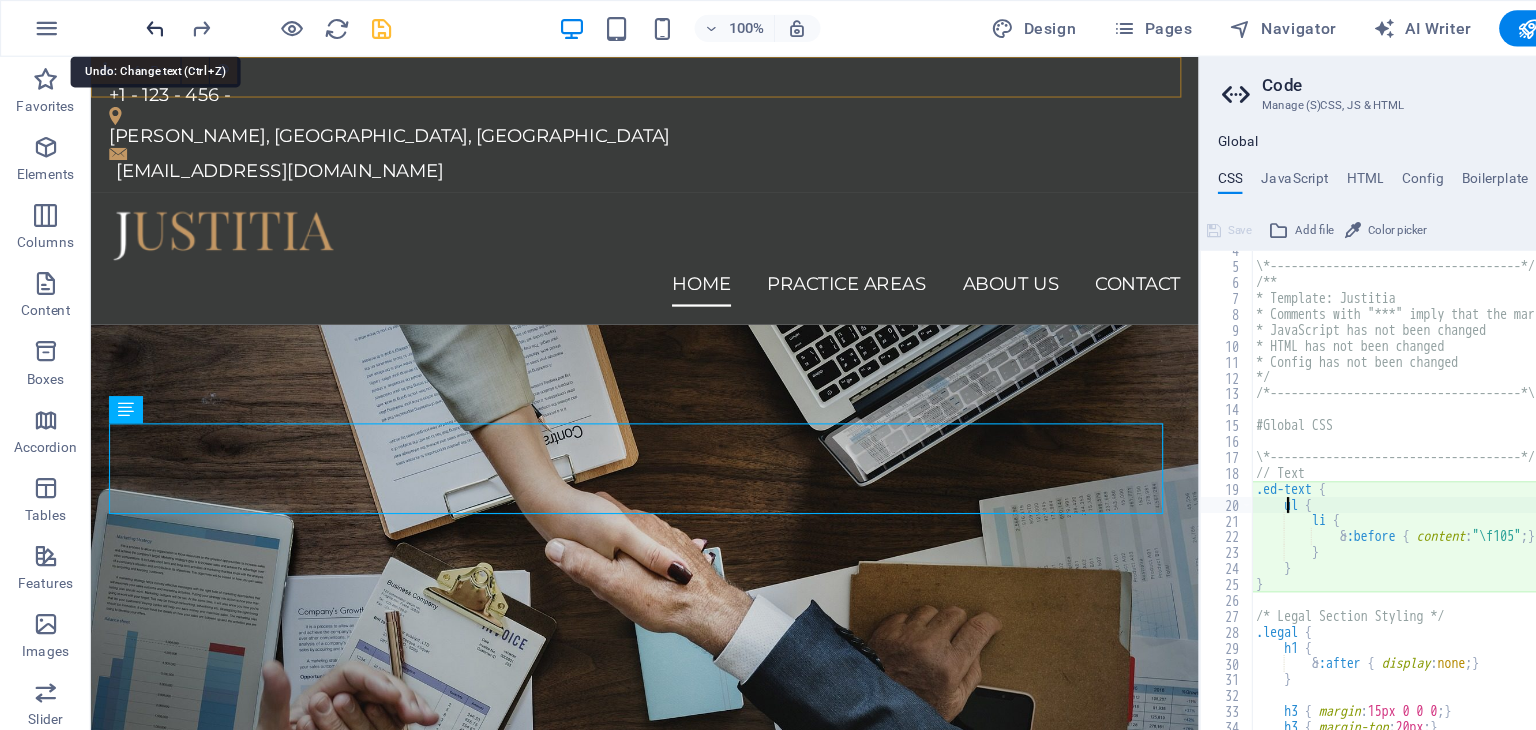 click at bounding box center [137, 25] 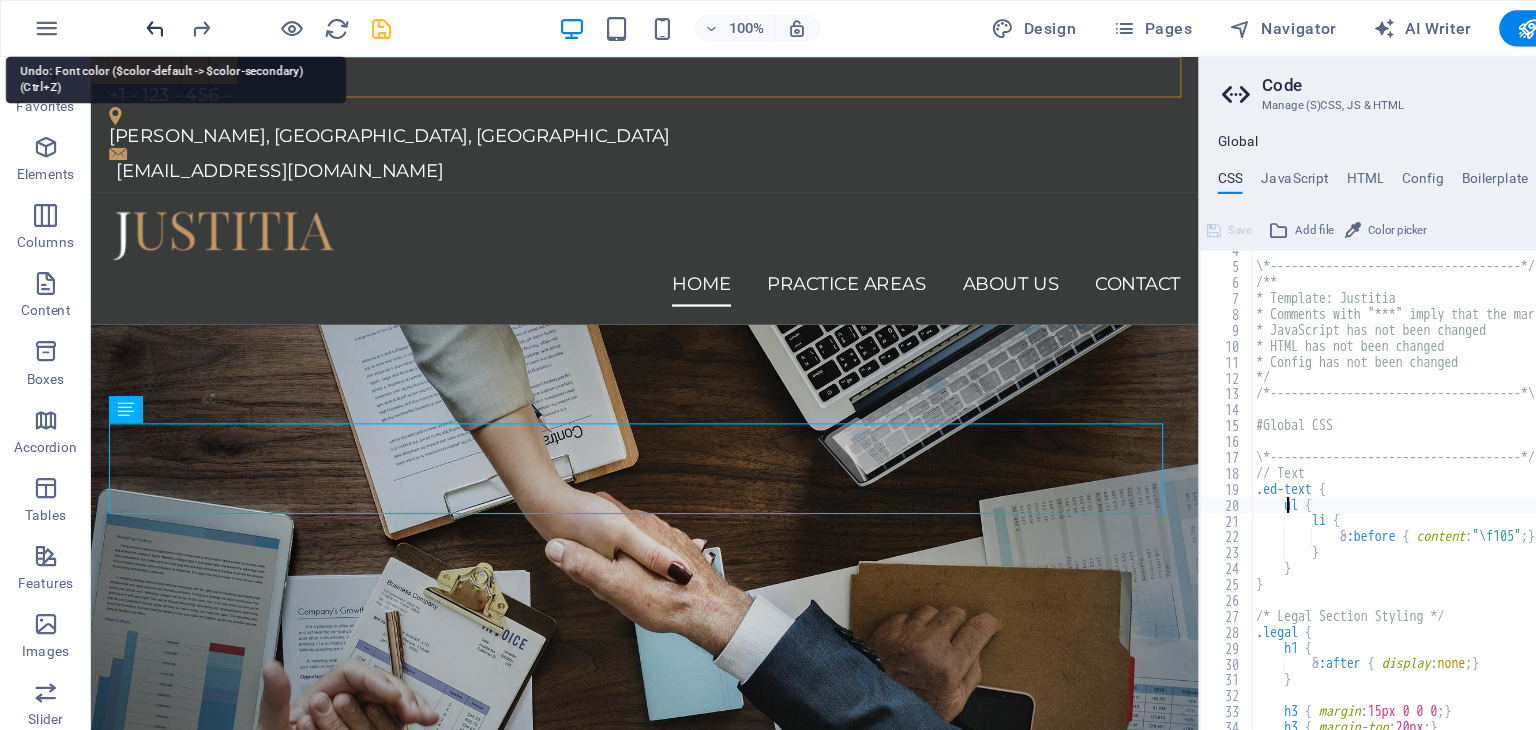 click at bounding box center (137, 25) 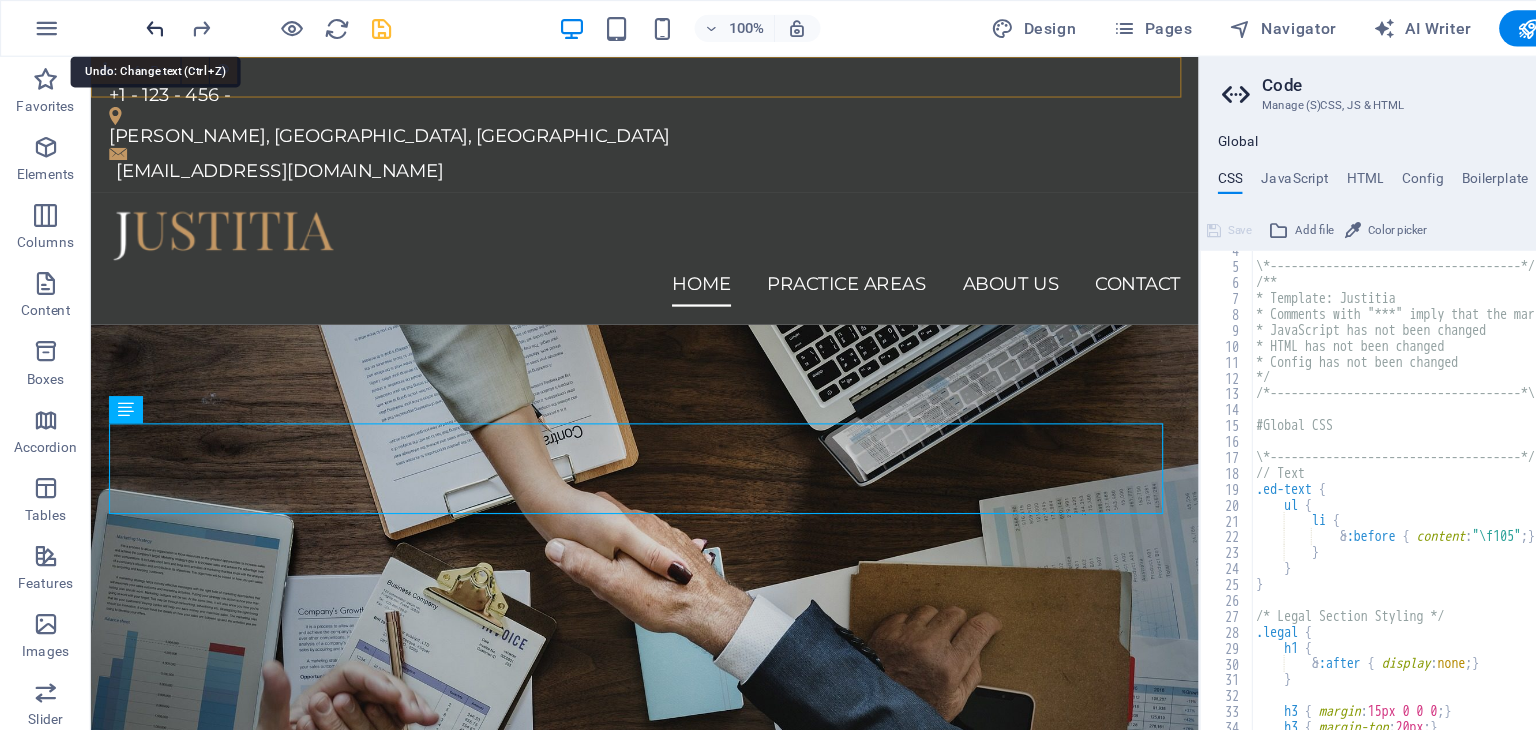 click at bounding box center (137, 25) 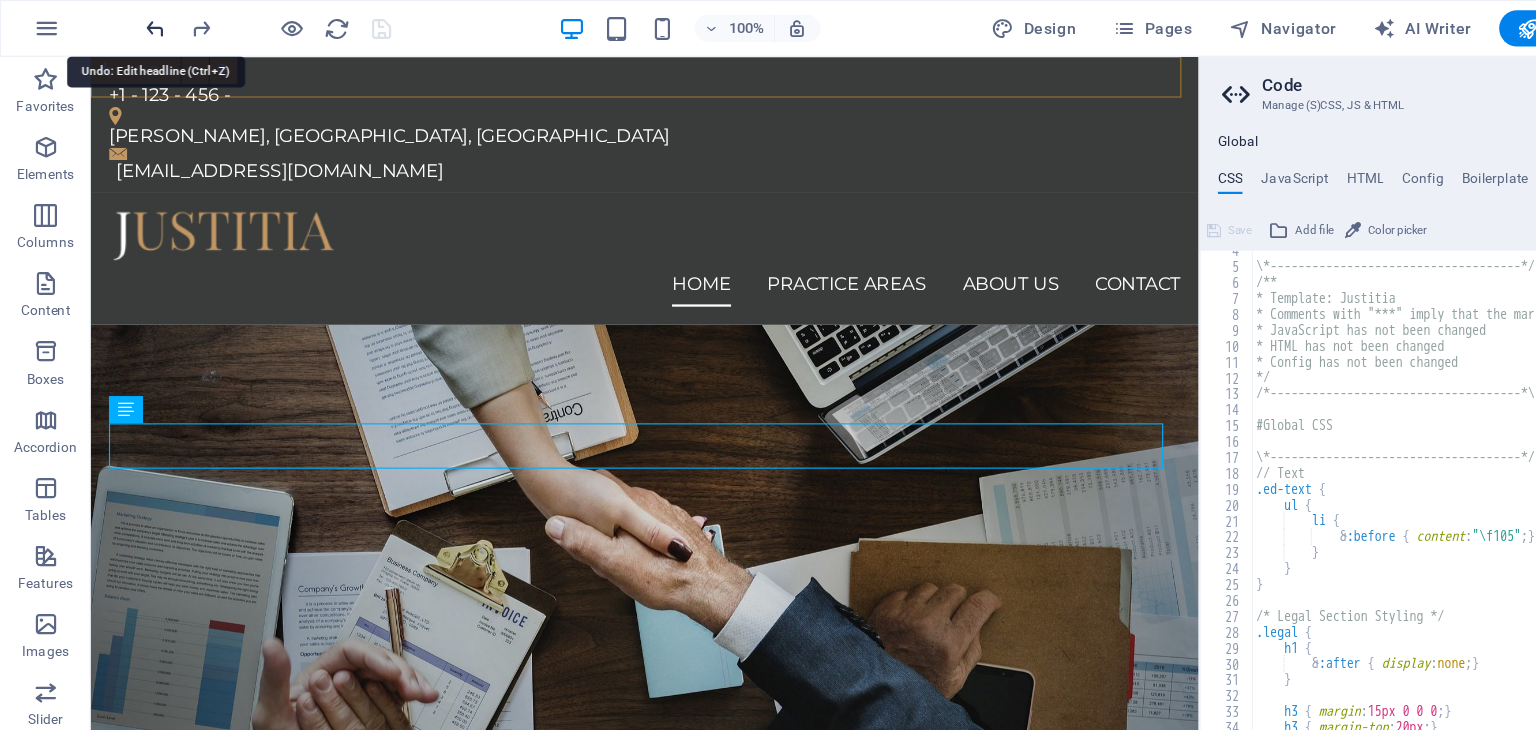 click at bounding box center (137, 25) 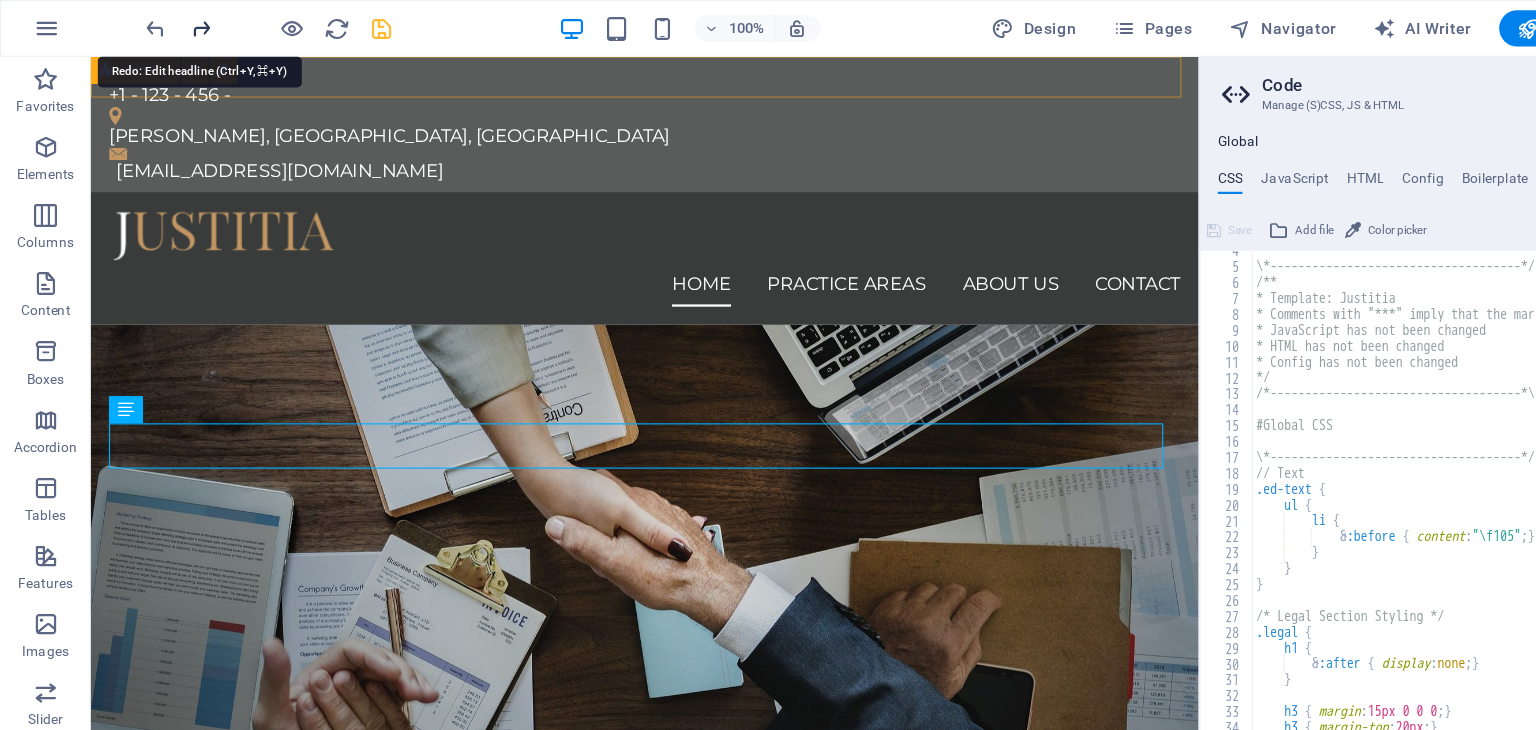 click at bounding box center [177, 25] 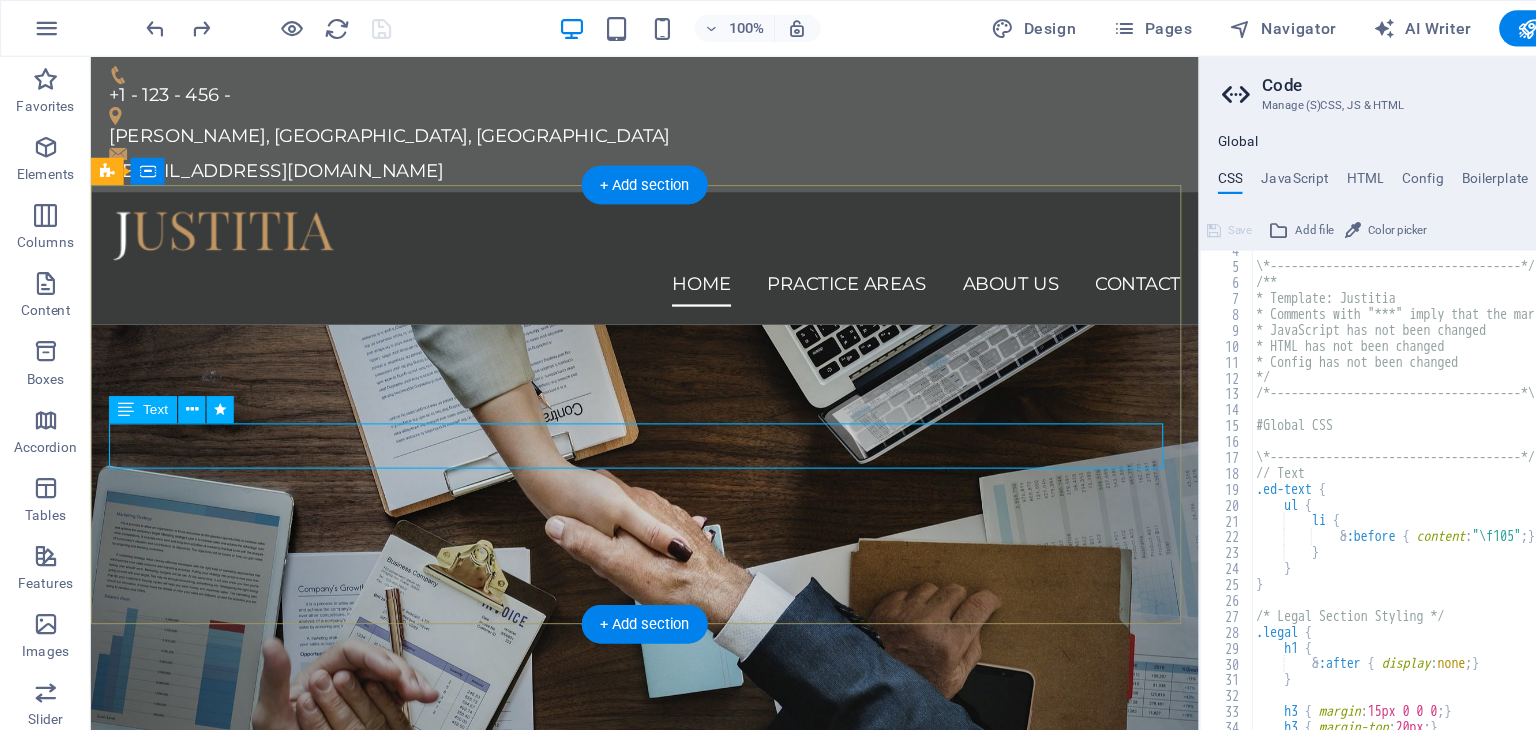 click on "Consetetur sadipscing elitr, sed diam nonumy eirmod tempor invidunt ut labore et dolore magna aliquyam erat, sed diam voluptua. At vero eos et accusam et [PERSON_NAME] duo [PERSON_NAME] et ea rebum." at bounding box center [578, 909] 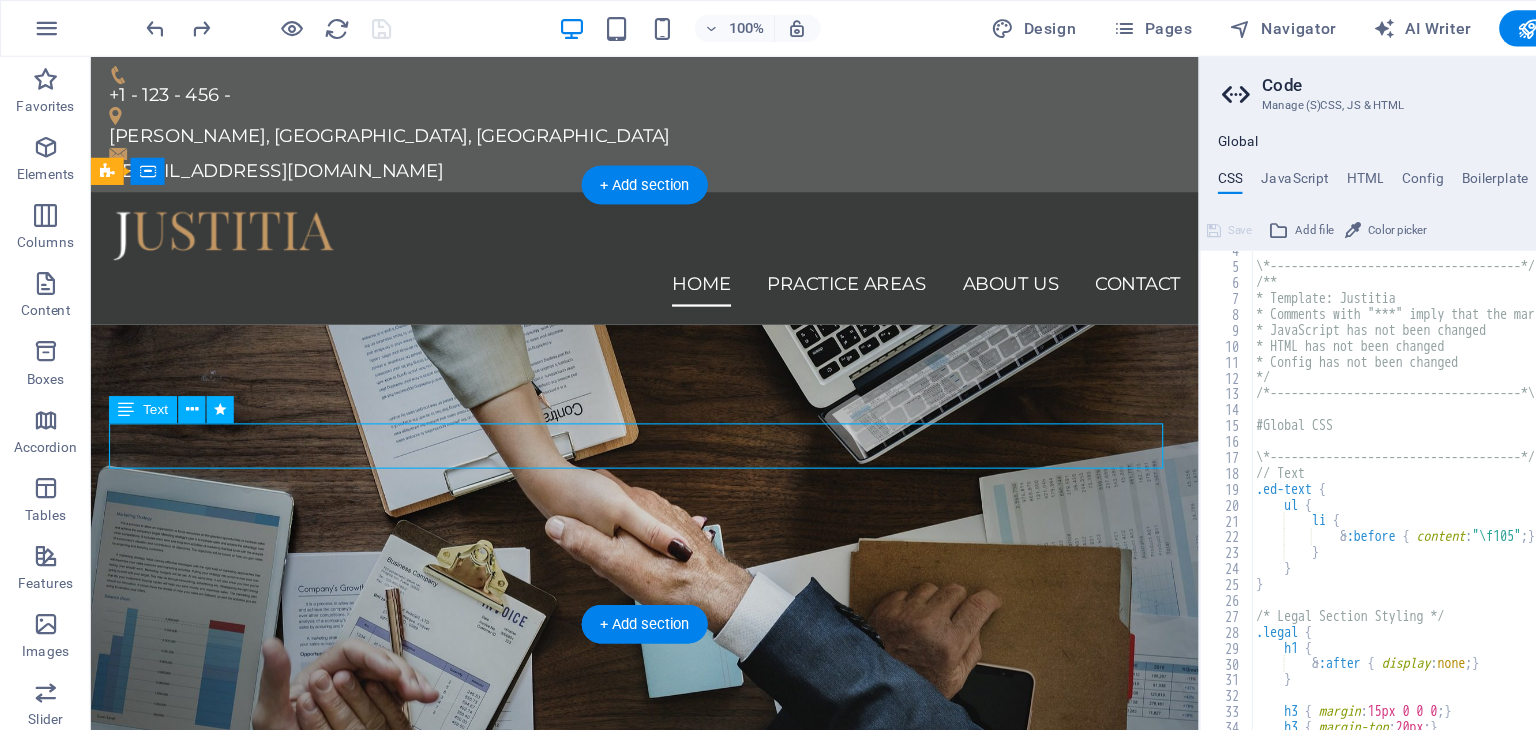drag, startPoint x: 856, startPoint y: 406, endPoint x: 733, endPoint y: 403, distance: 123.03658 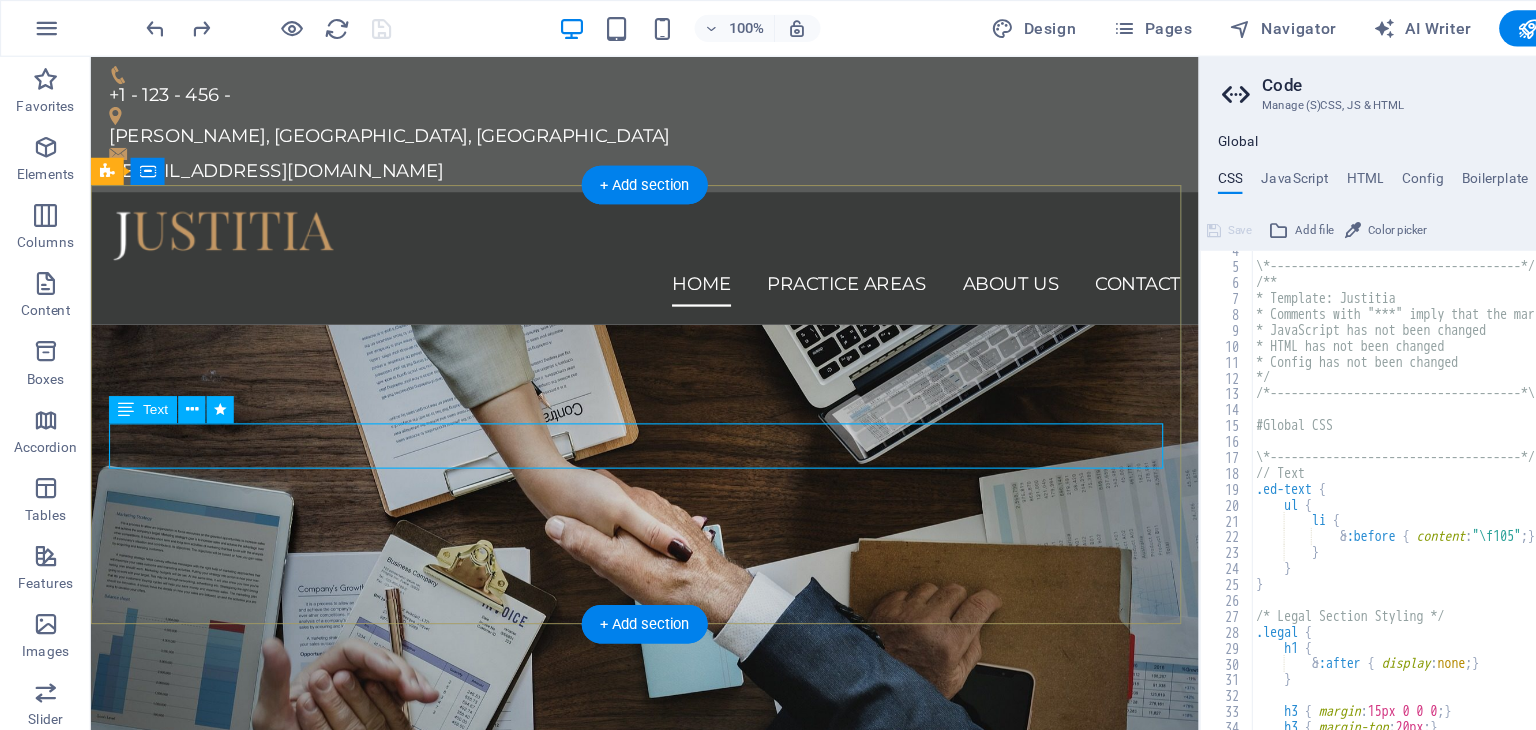 click on "Consetetur sadipscing elitr, sed diam nonumy eirmod tempor invidunt ut labore et dolore magna aliquyam erat, sed diam voluptua. At vero eos et accusam et [PERSON_NAME] duo [PERSON_NAME] et ea rebum." at bounding box center [578, 909] 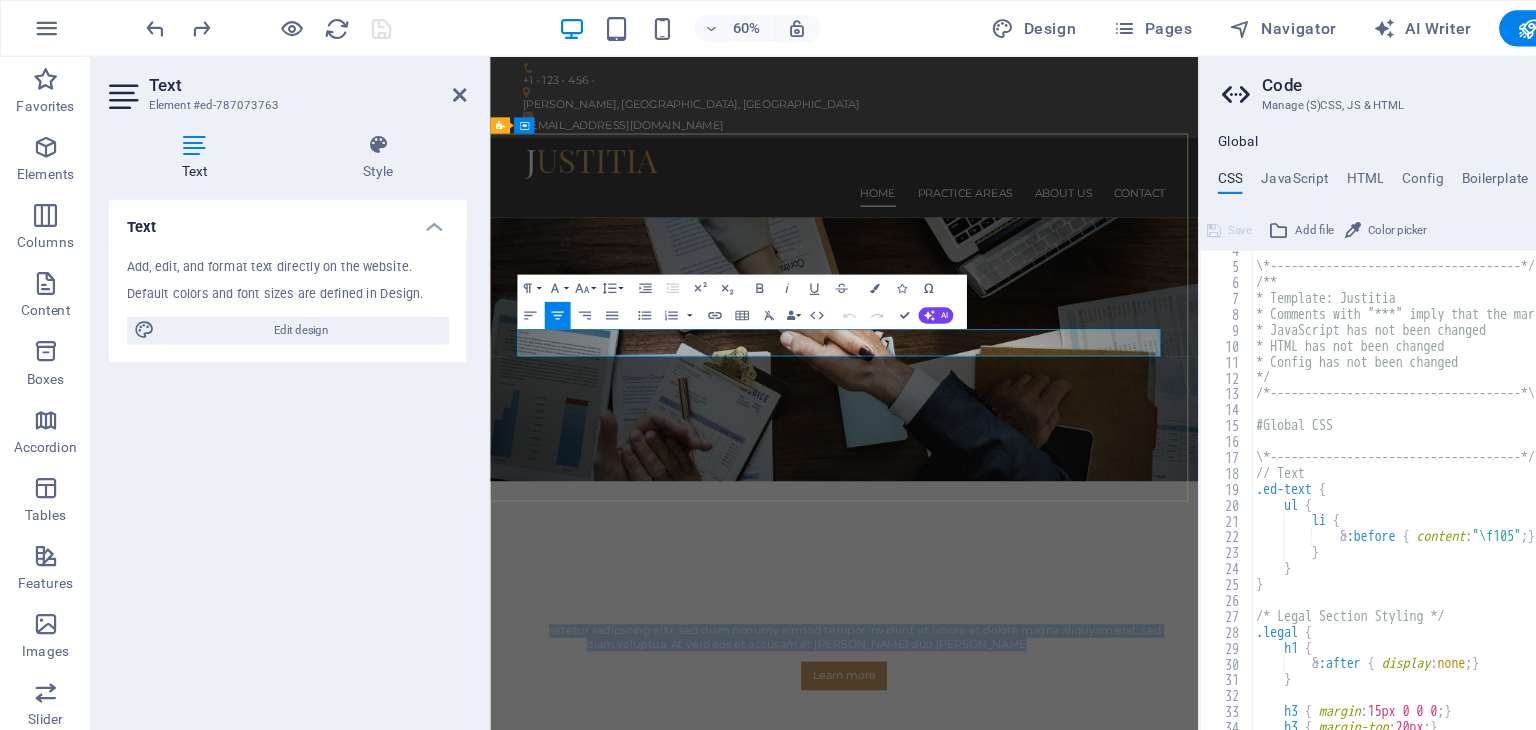 drag, startPoint x: 1305, startPoint y: 491, endPoint x: 573, endPoint y: 473, distance: 732.22125 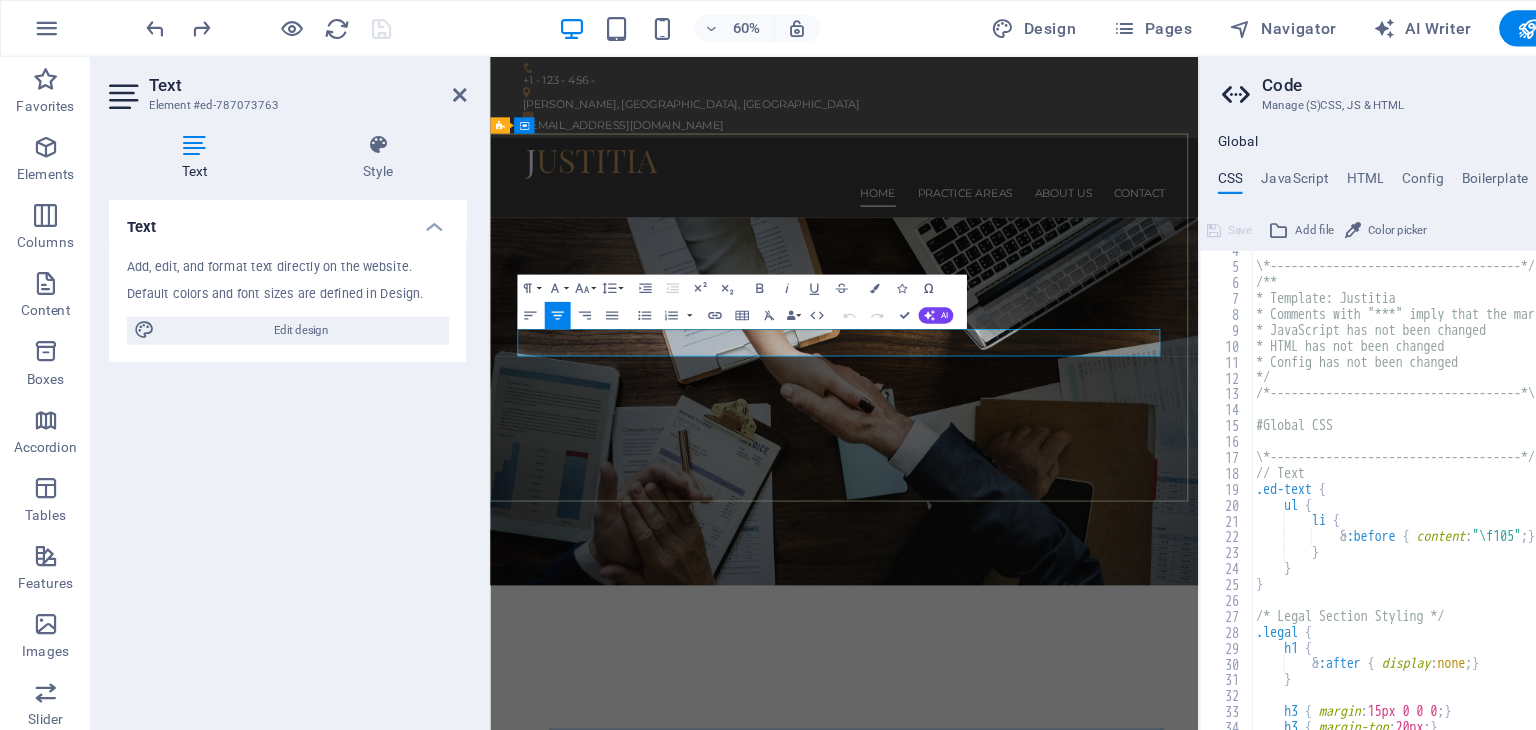 copy on "setetur sadipscing elitr, sed diam nonumy eirmod tempor invidunt ut labore et dolore magna aliquyam erat, sed diam voluptua. At vero eos et accusam et [PERSON_NAME] duo [PERSON_NAME] et ea rebum." 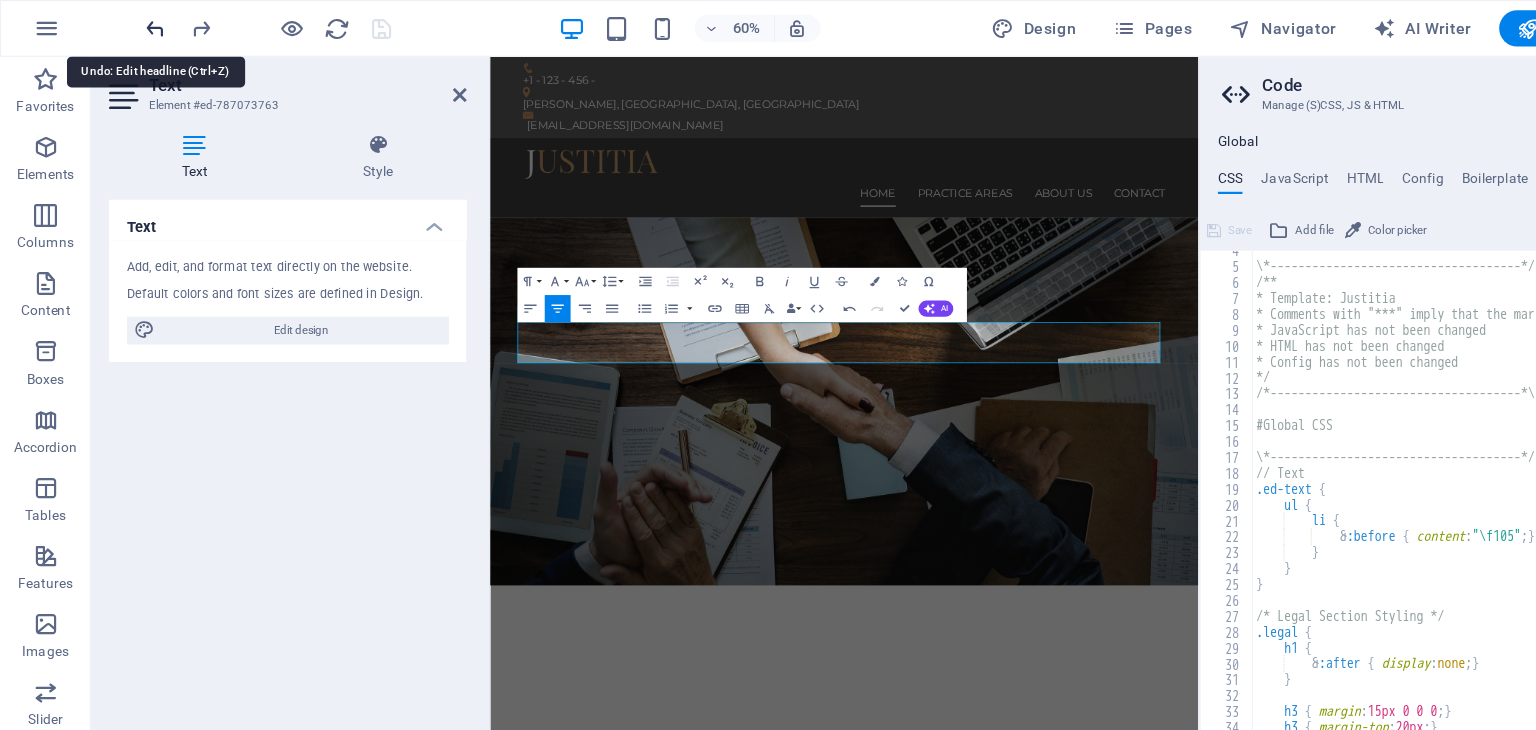click at bounding box center (137, 25) 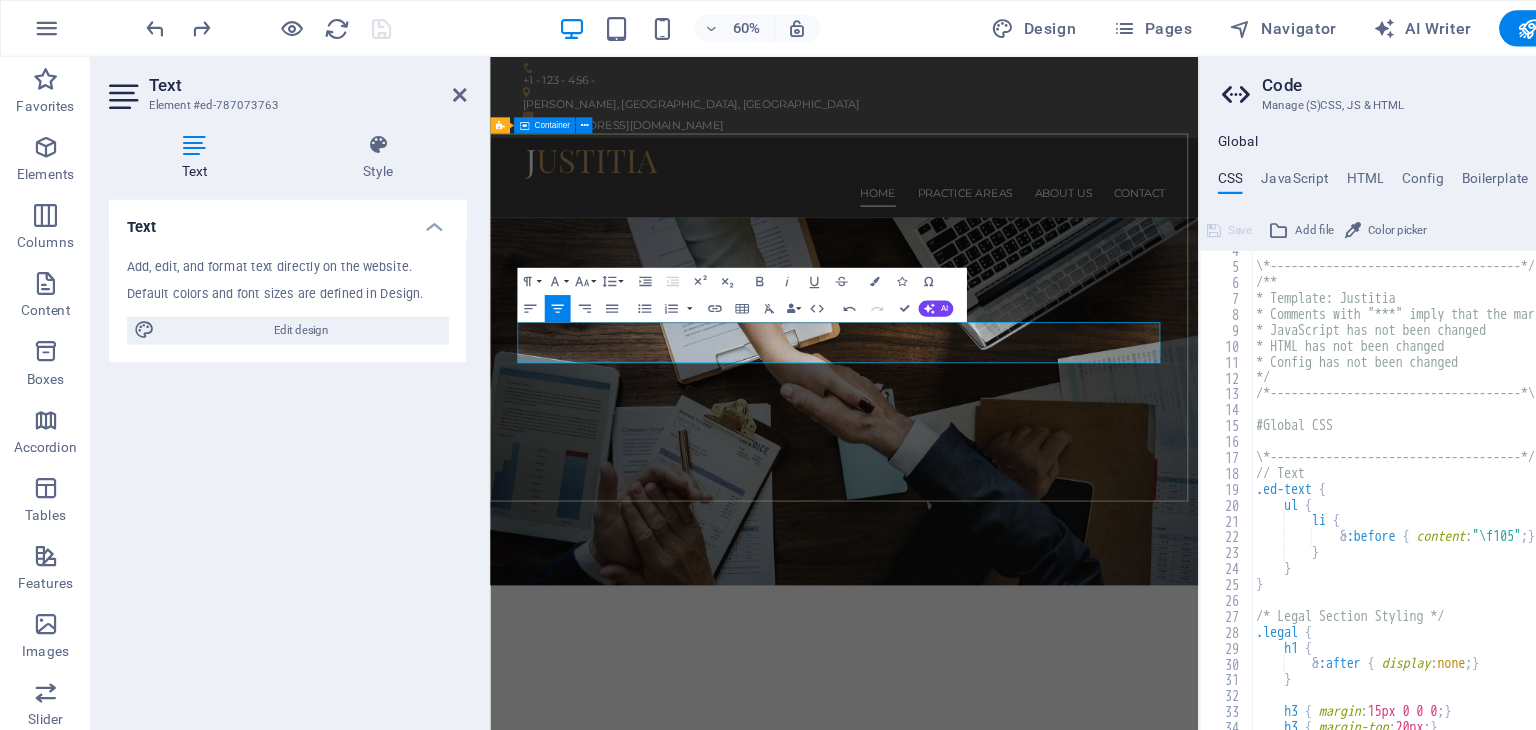 drag, startPoint x: 629, startPoint y: 77, endPoint x: 817, endPoint y: 676, distance: 627.8097 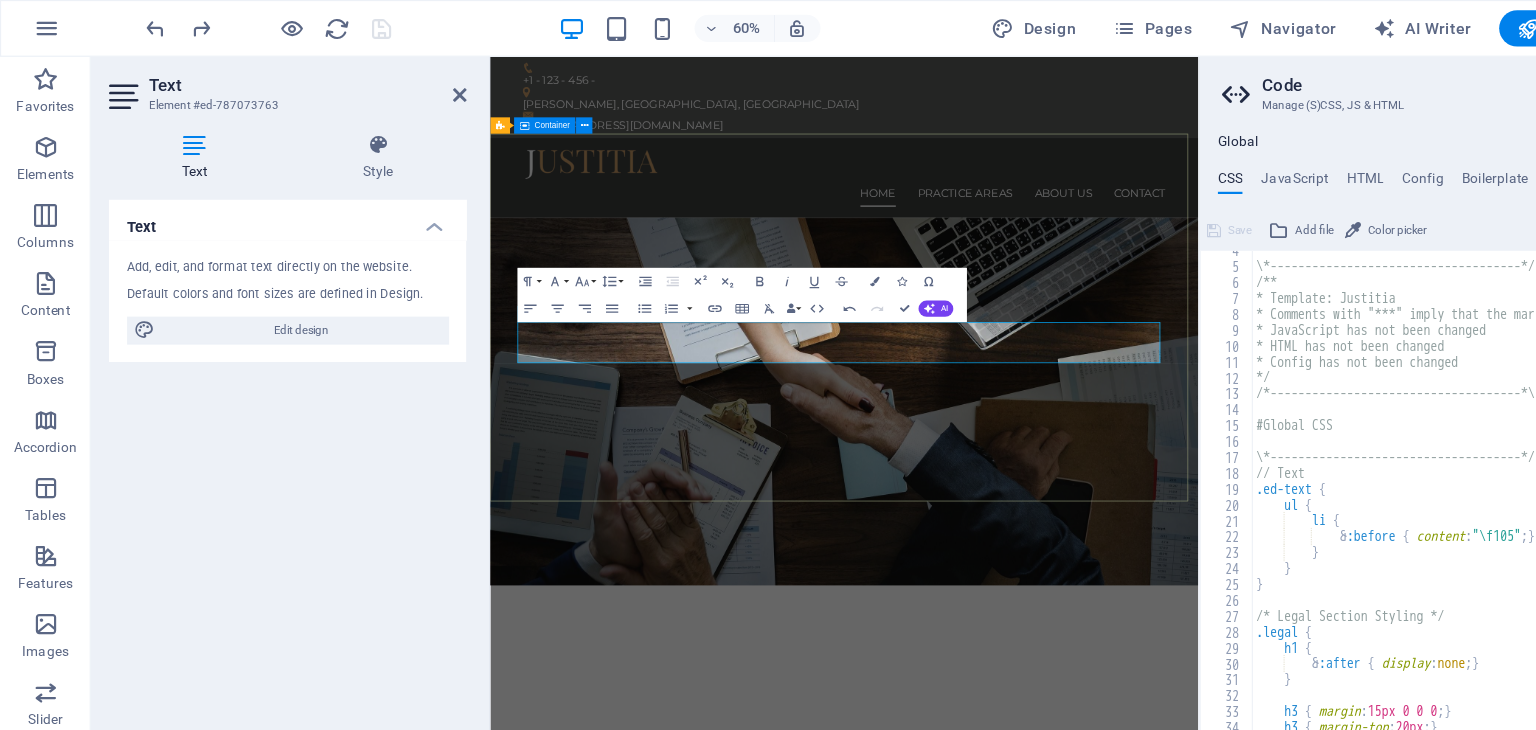 click on "For all your bookkeeping needs Con setetur sadipscing elitr, sed diam nonumy eirmod tempor invidunt ut labore et dolore magna aliquyam erat, sed diam voluptua. At vero eos et accusam et [PERSON_NAME] duo [PERSON_NAME] et ea rebum. Learn more" at bounding box center [1010, 1035] 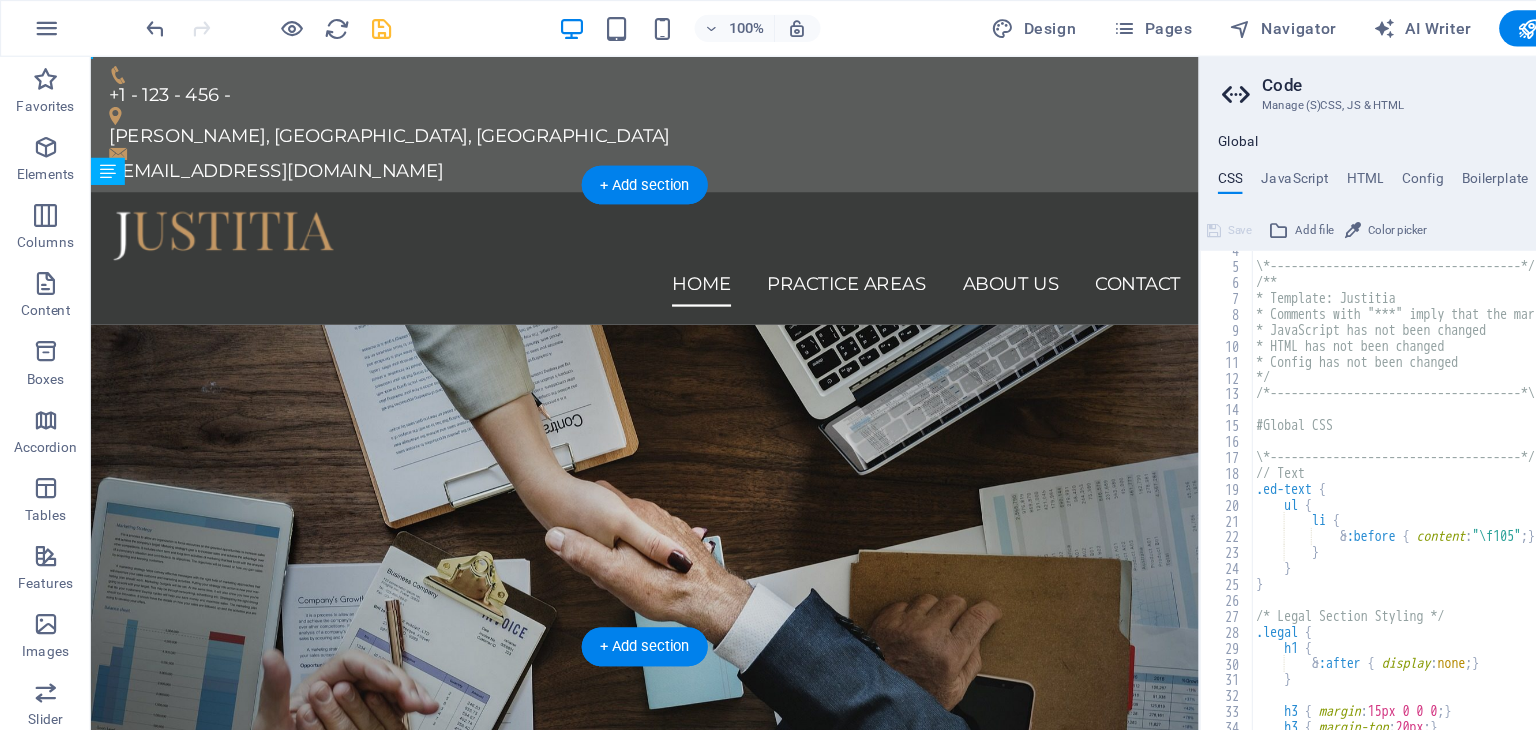 drag, startPoint x: 878, startPoint y: 427, endPoint x: 538, endPoint y: 398, distance: 341.23453 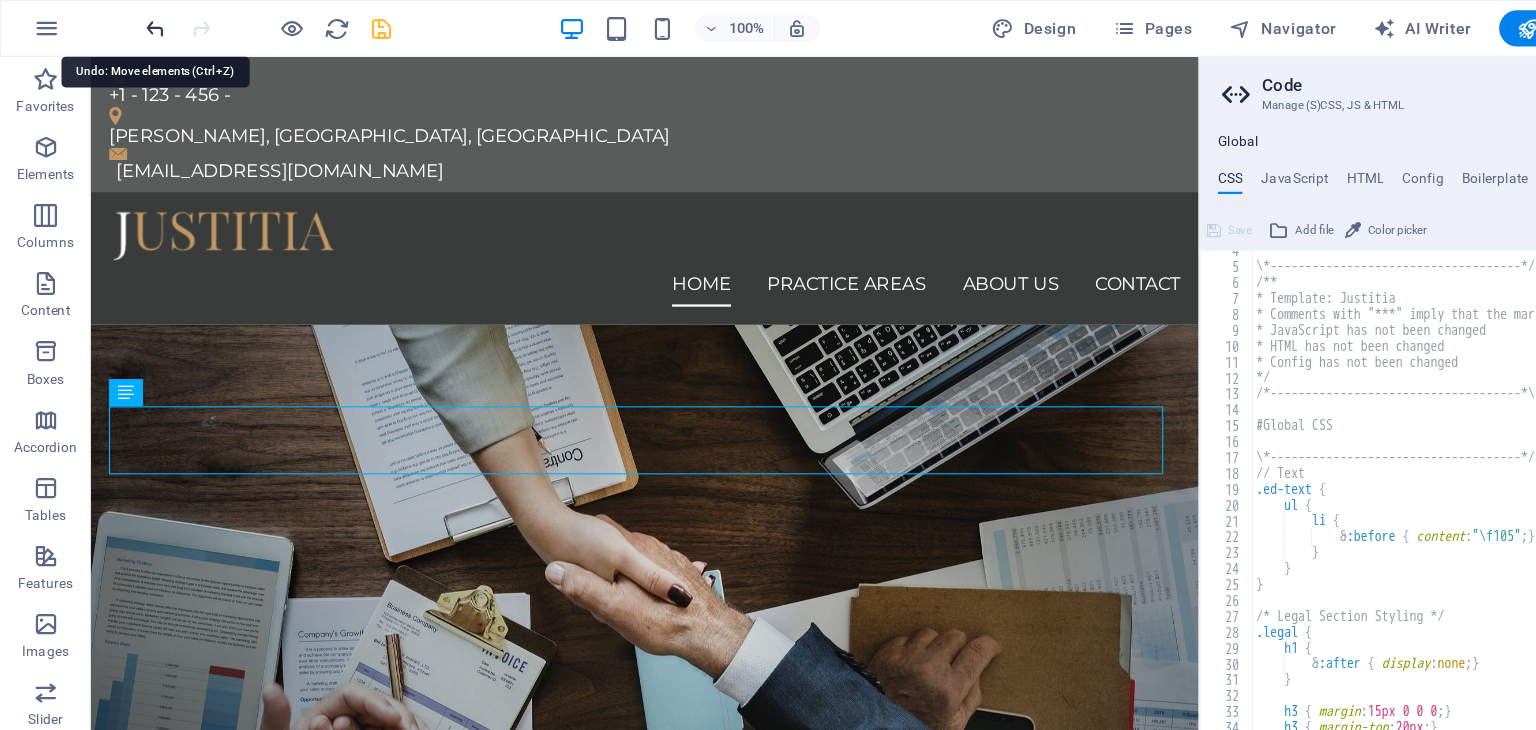 click at bounding box center (137, 25) 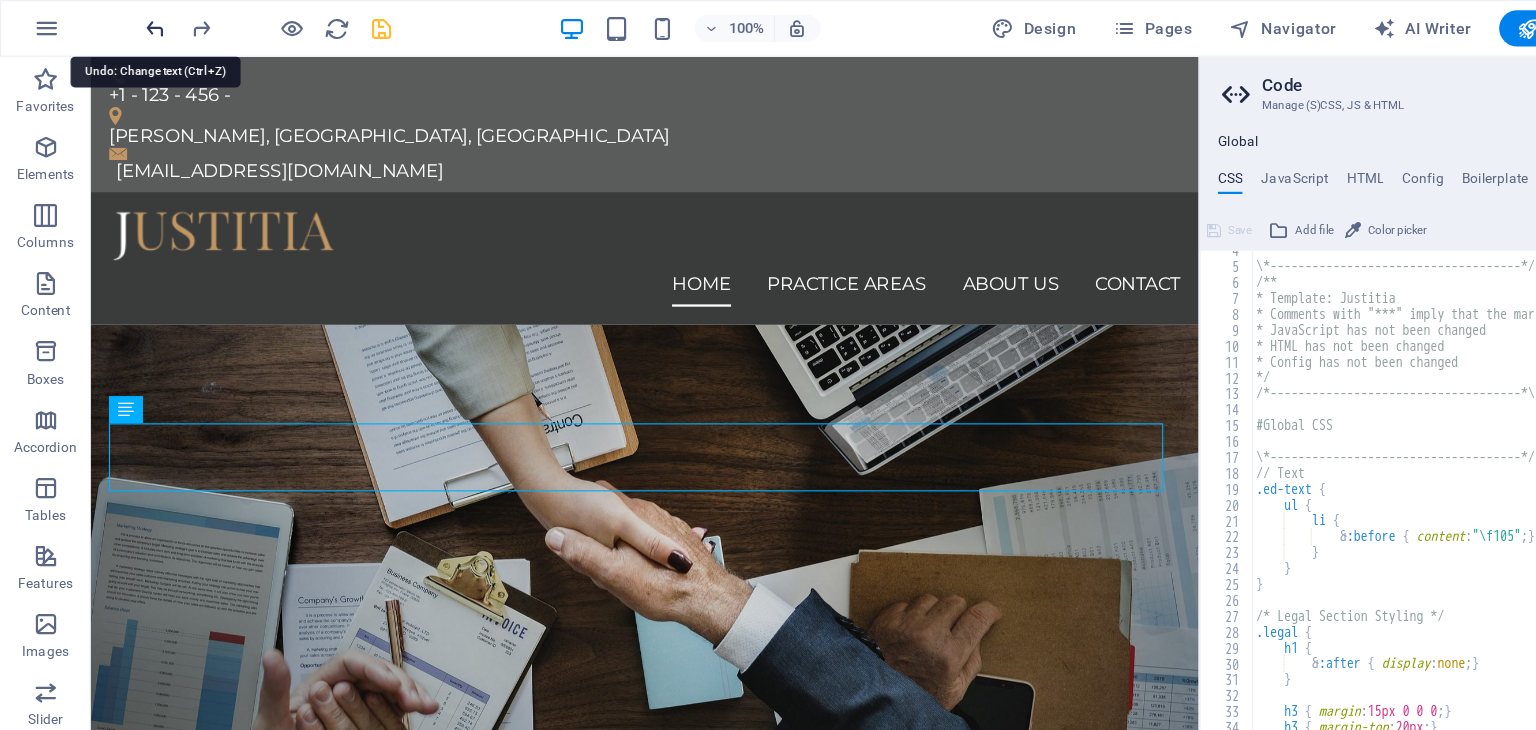 click at bounding box center [137, 25] 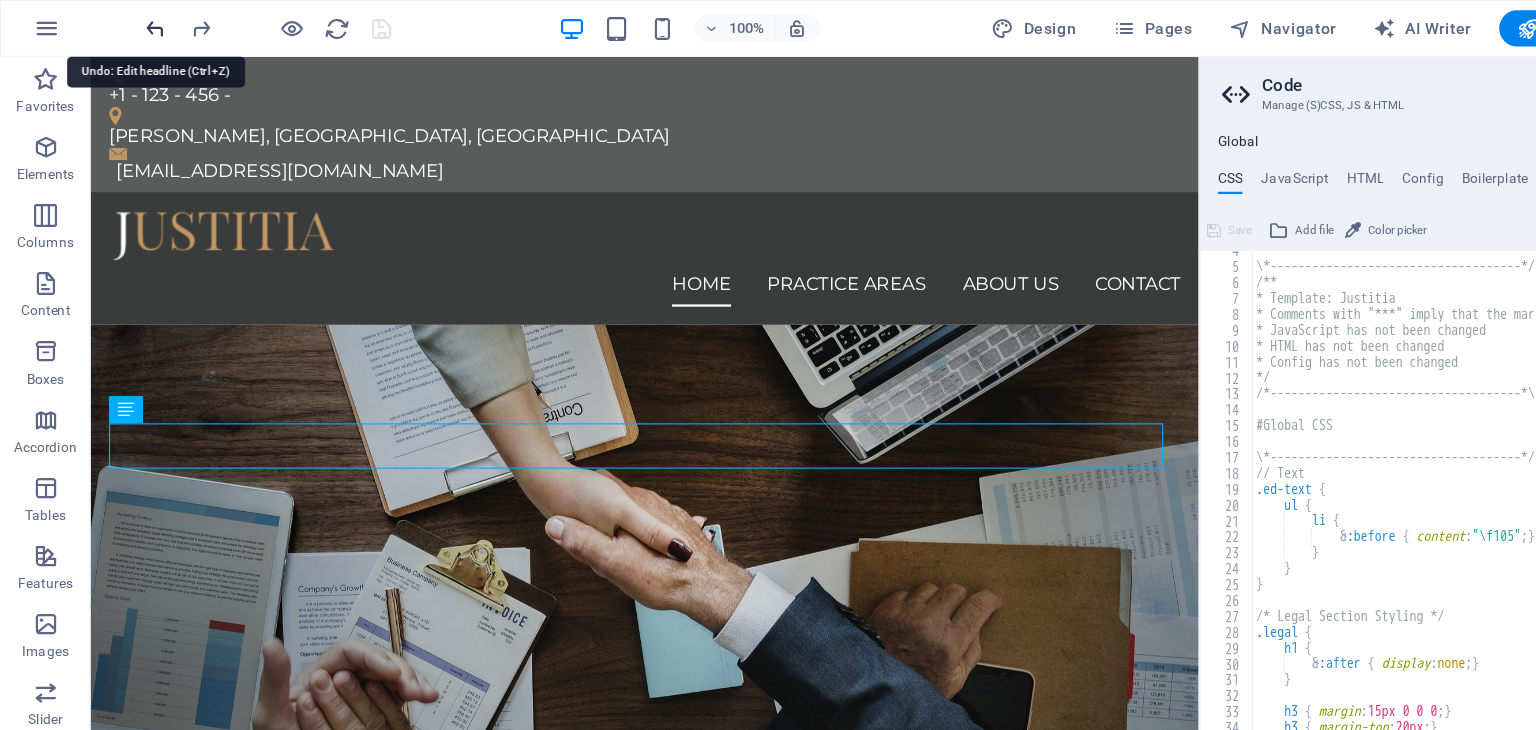 click at bounding box center [137, 25] 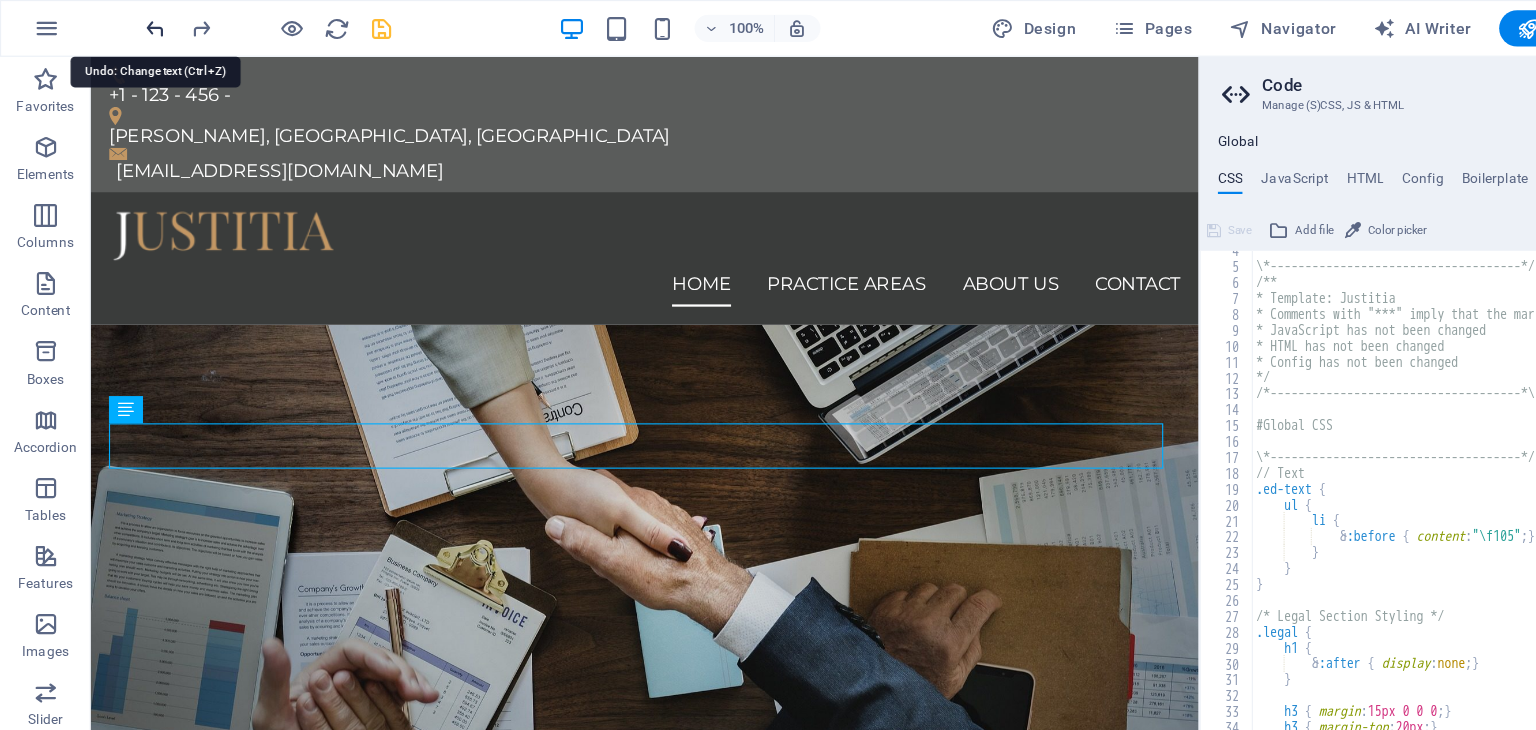 click at bounding box center [137, 25] 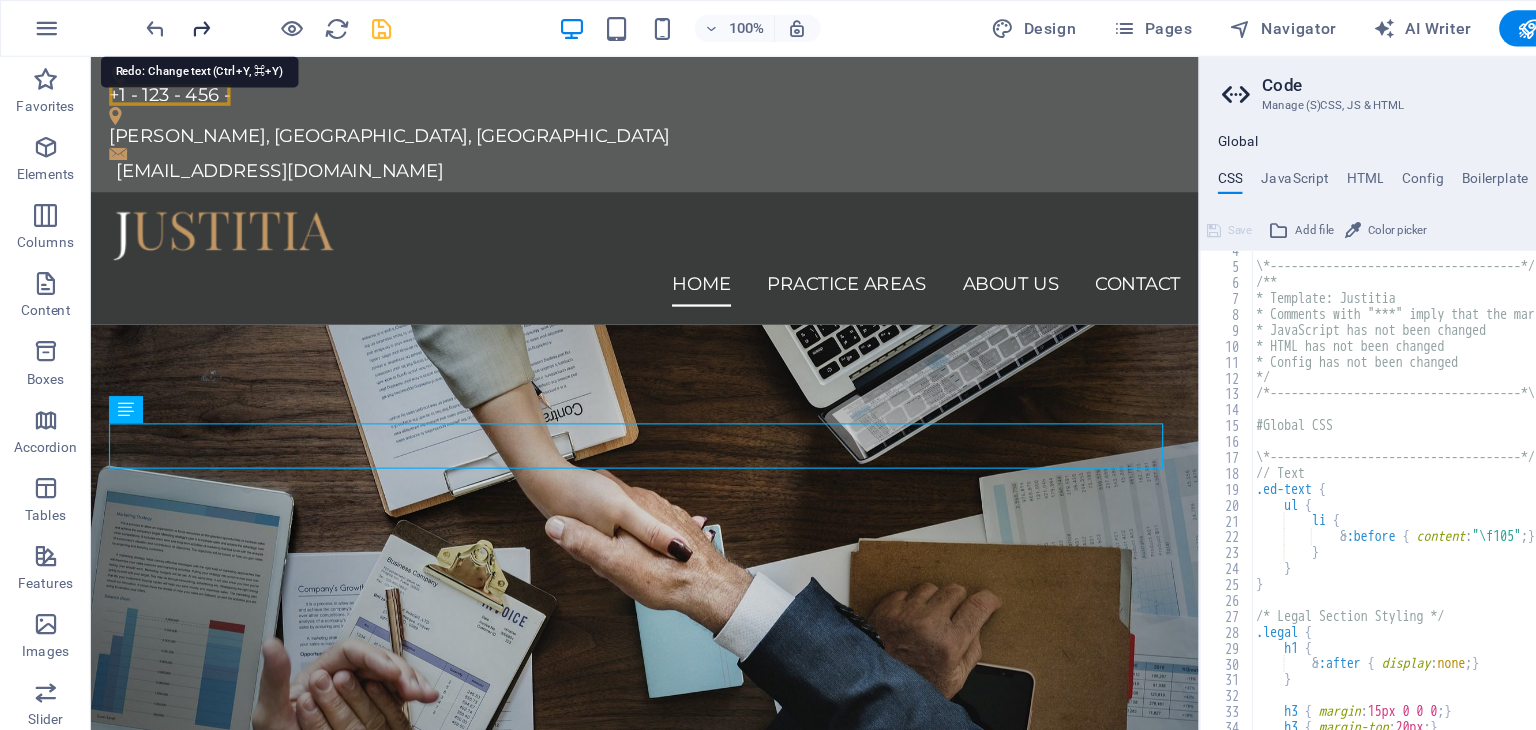 click at bounding box center (177, 25) 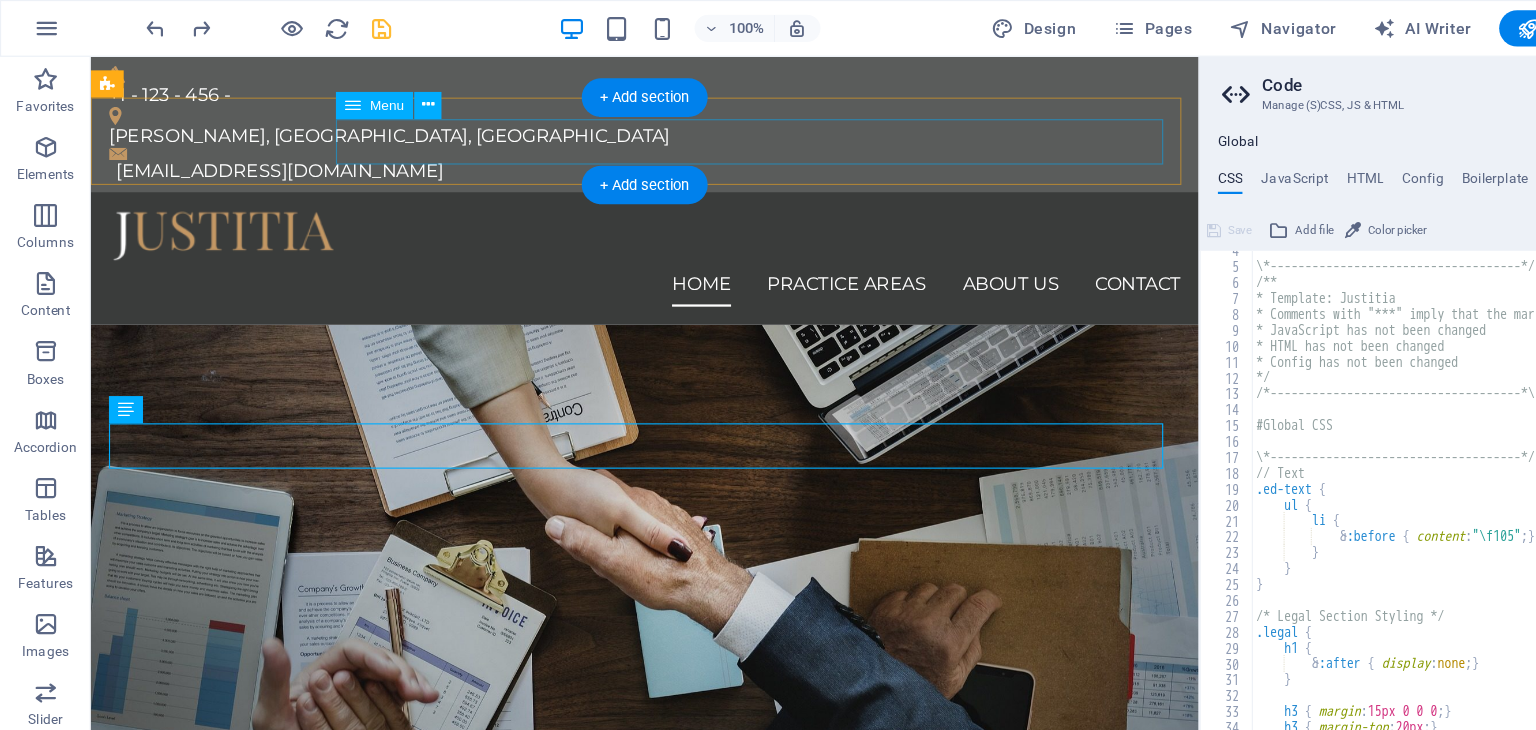 click on "Home Practice Areas About us Contact" at bounding box center [578, 256] 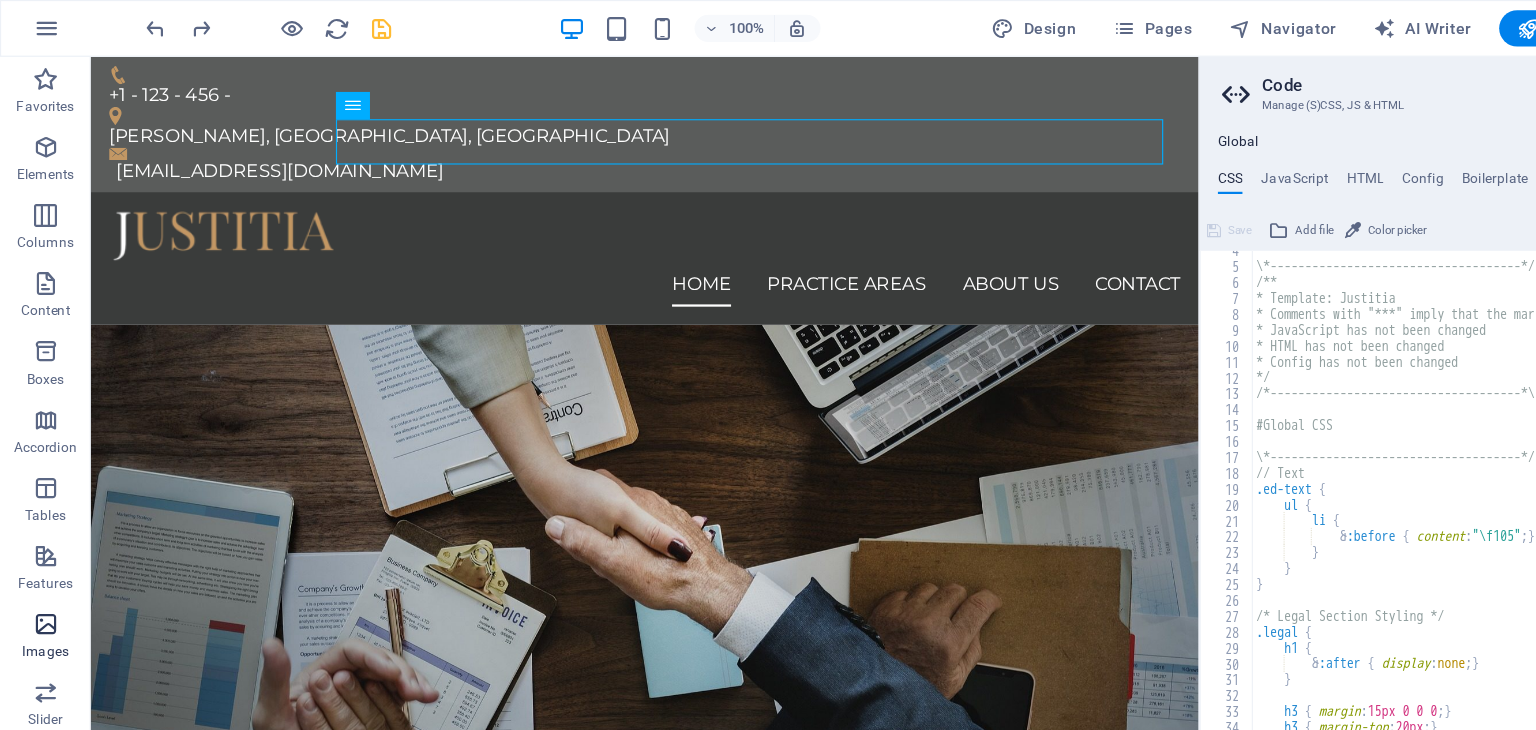click at bounding box center (40, 550) 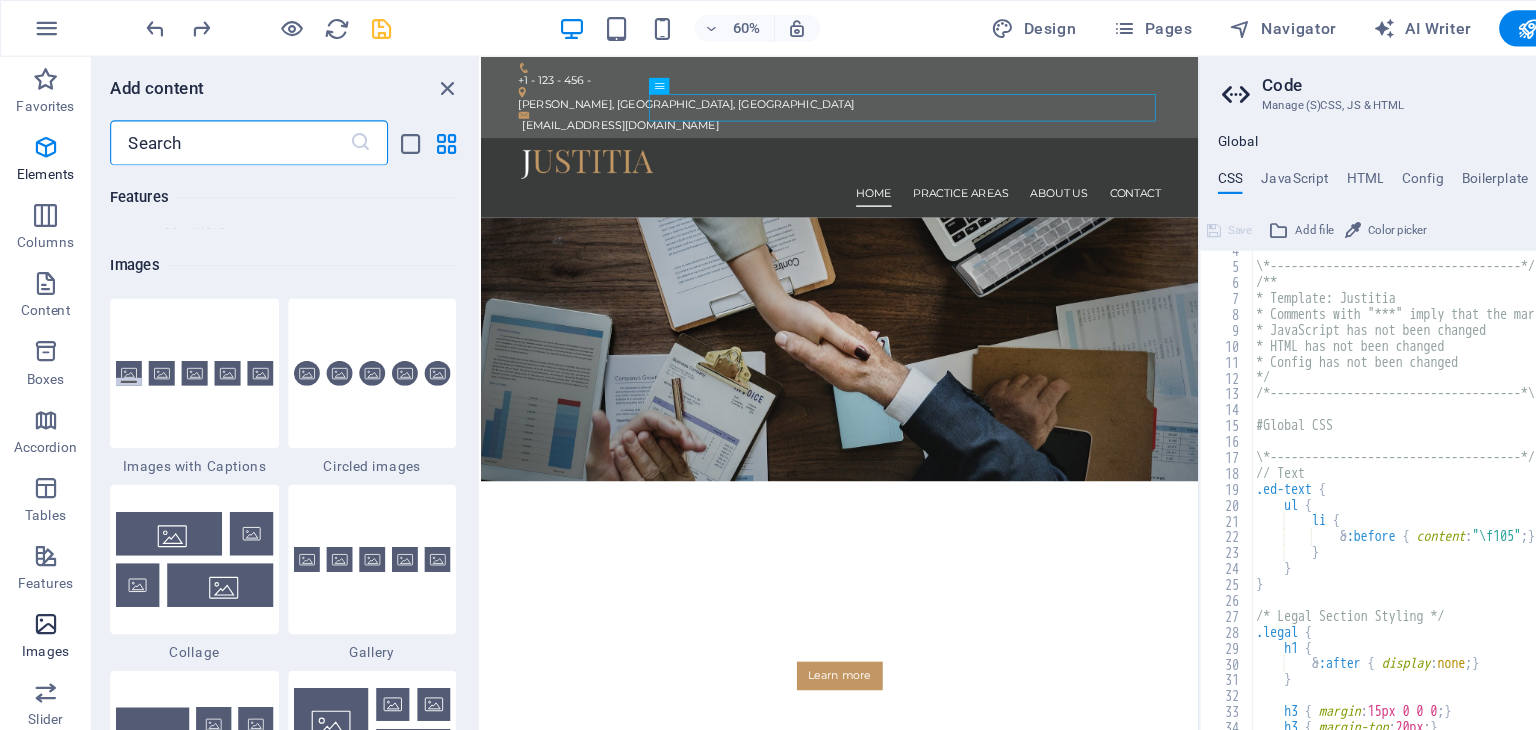 scroll, scrollTop: 9976, scrollLeft: 0, axis: vertical 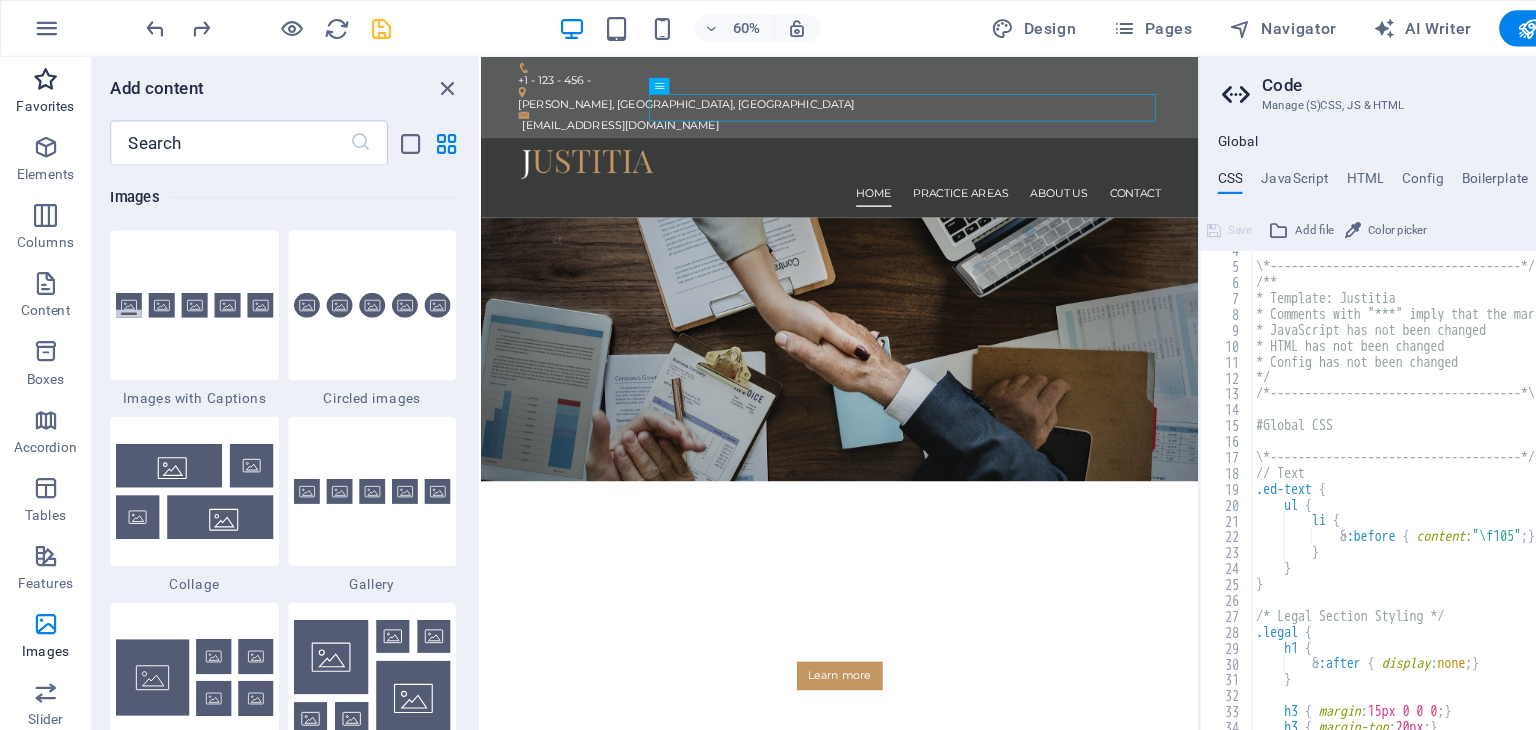 click at bounding box center (40, 70) 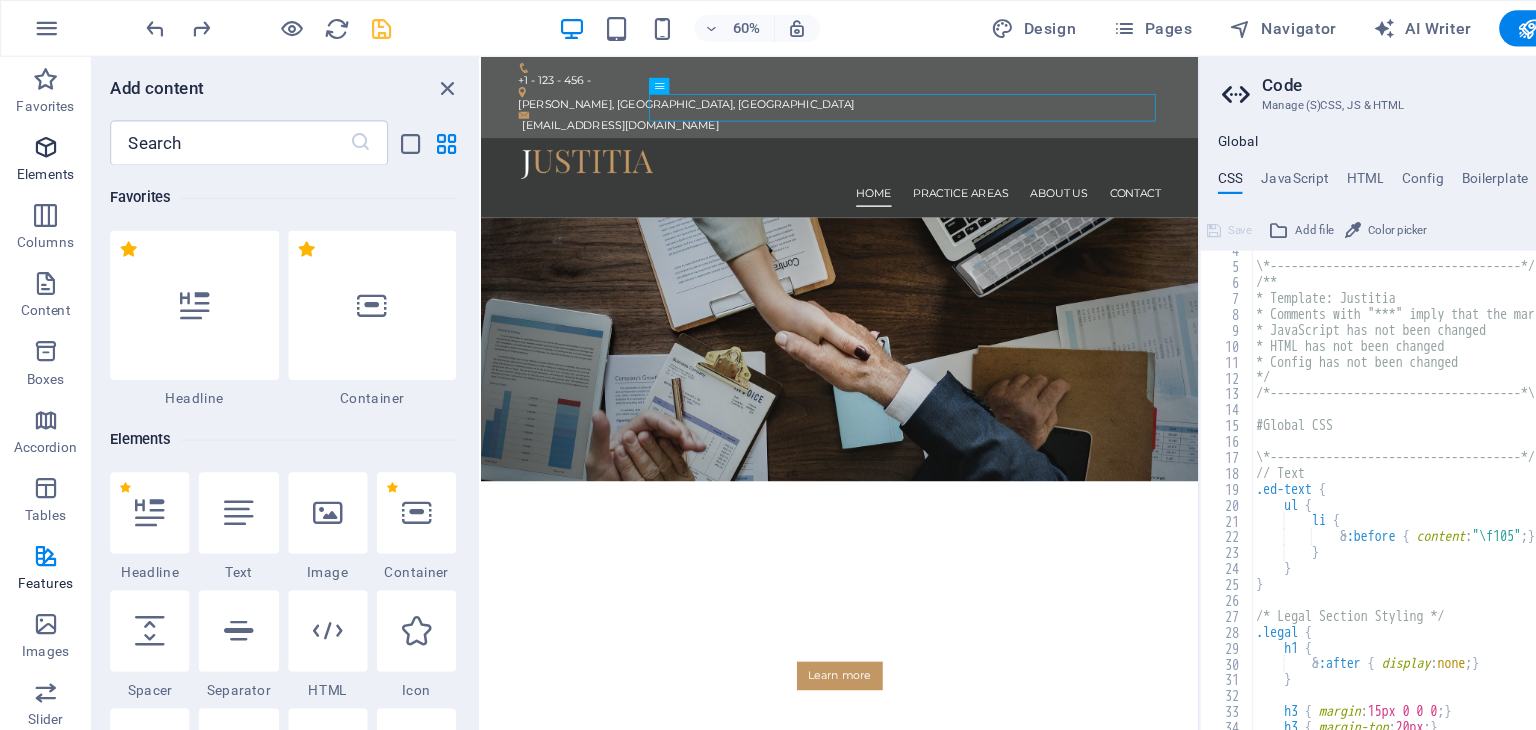 scroll, scrollTop: 0, scrollLeft: 0, axis: both 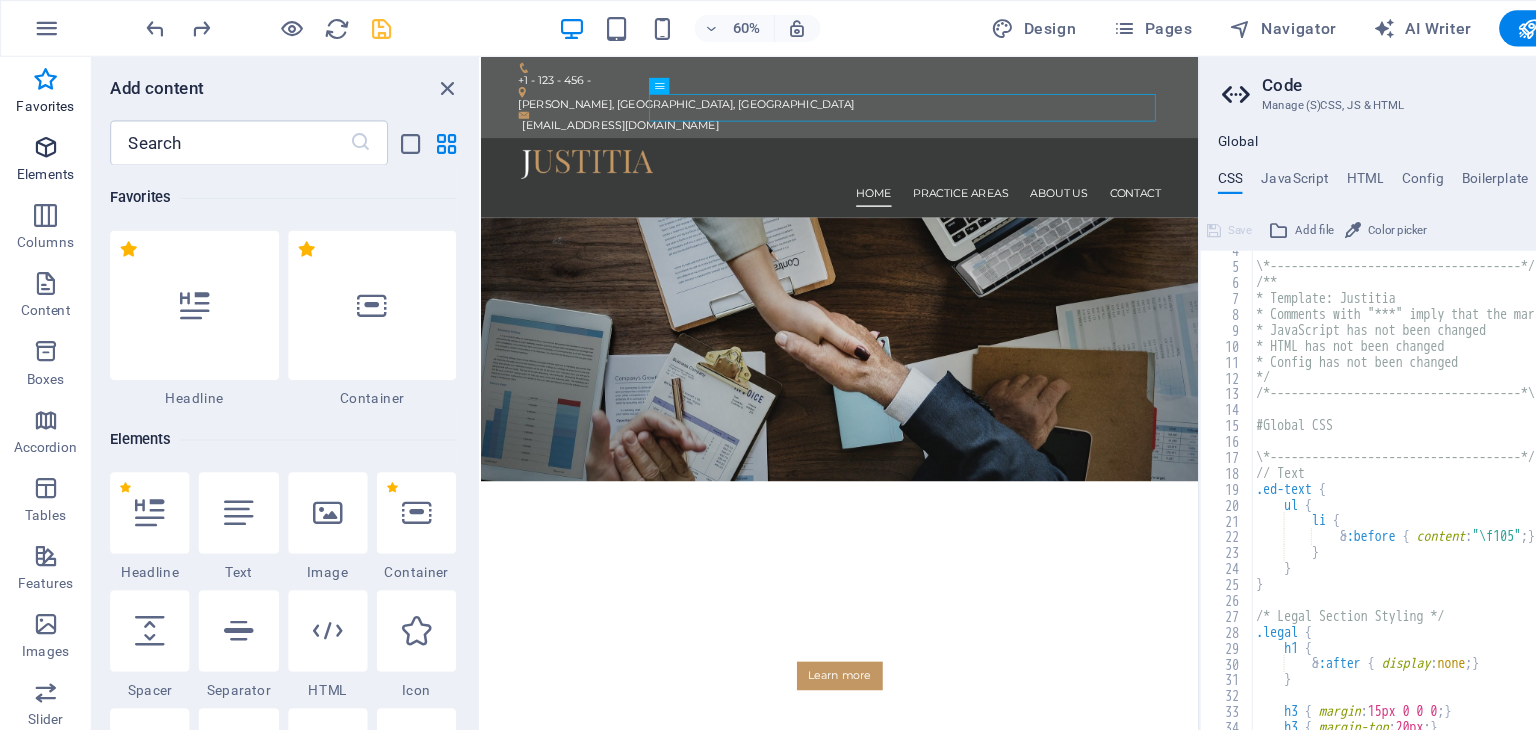 click at bounding box center (40, 130) 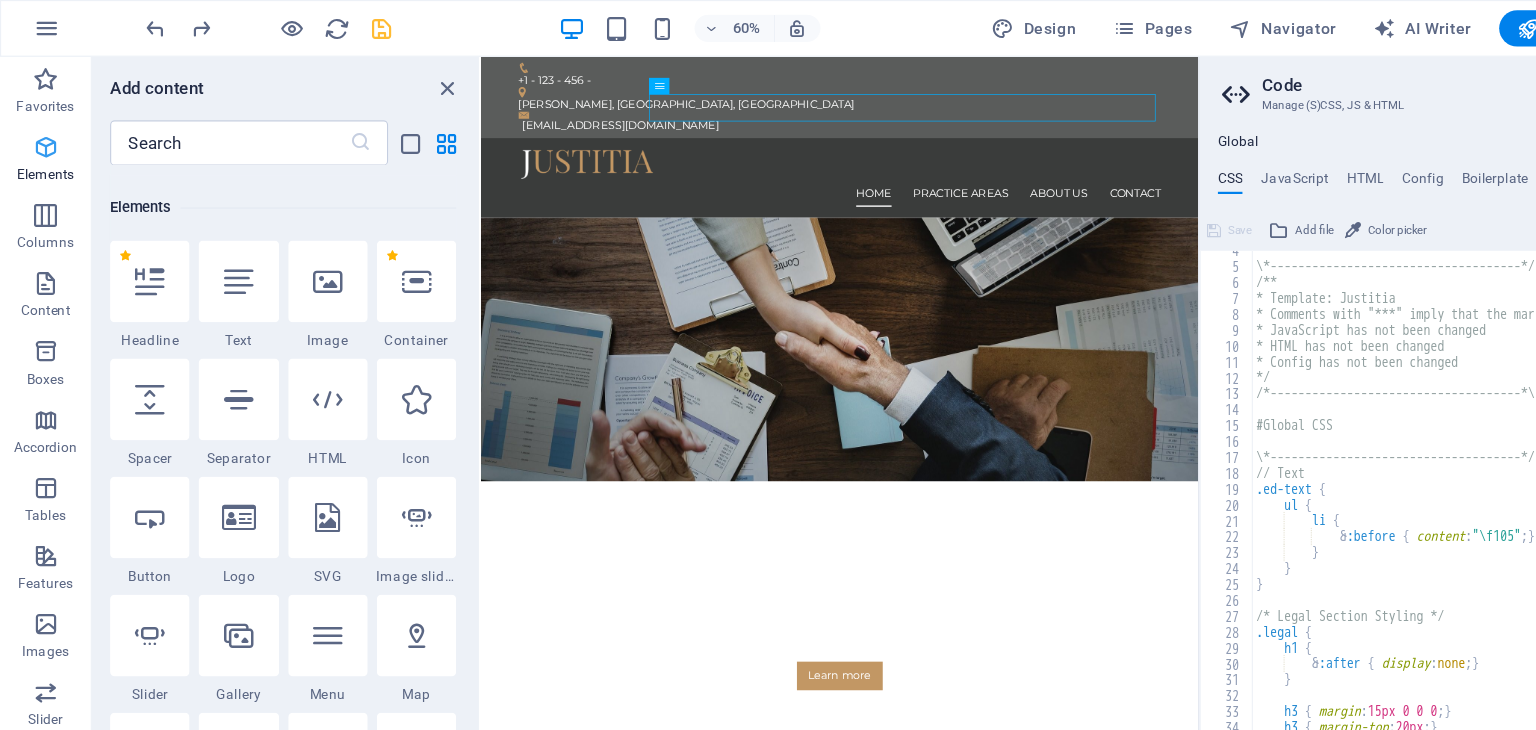 scroll, scrollTop: 212, scrollLeft: 0, axis: vertical 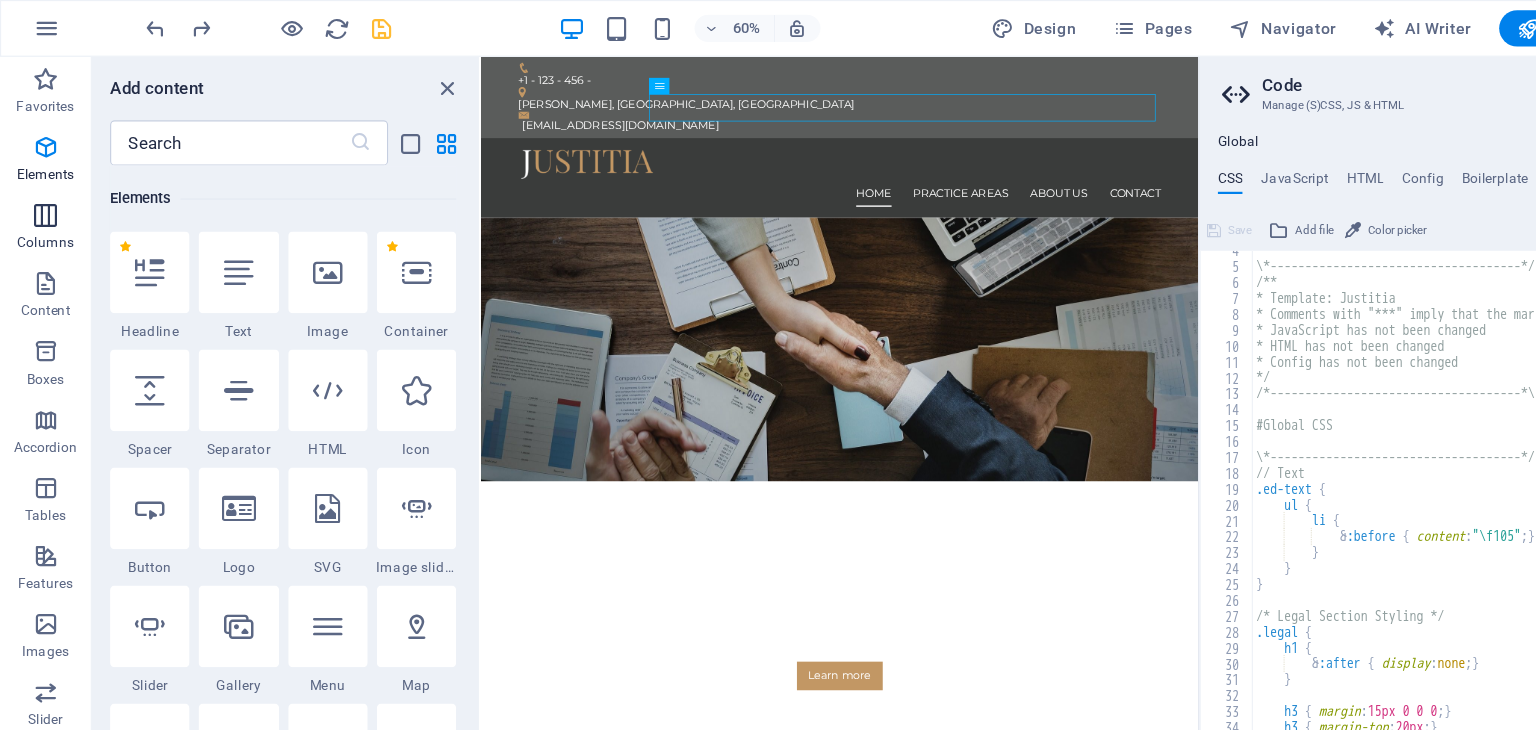 click at bounding box center [40, 190] 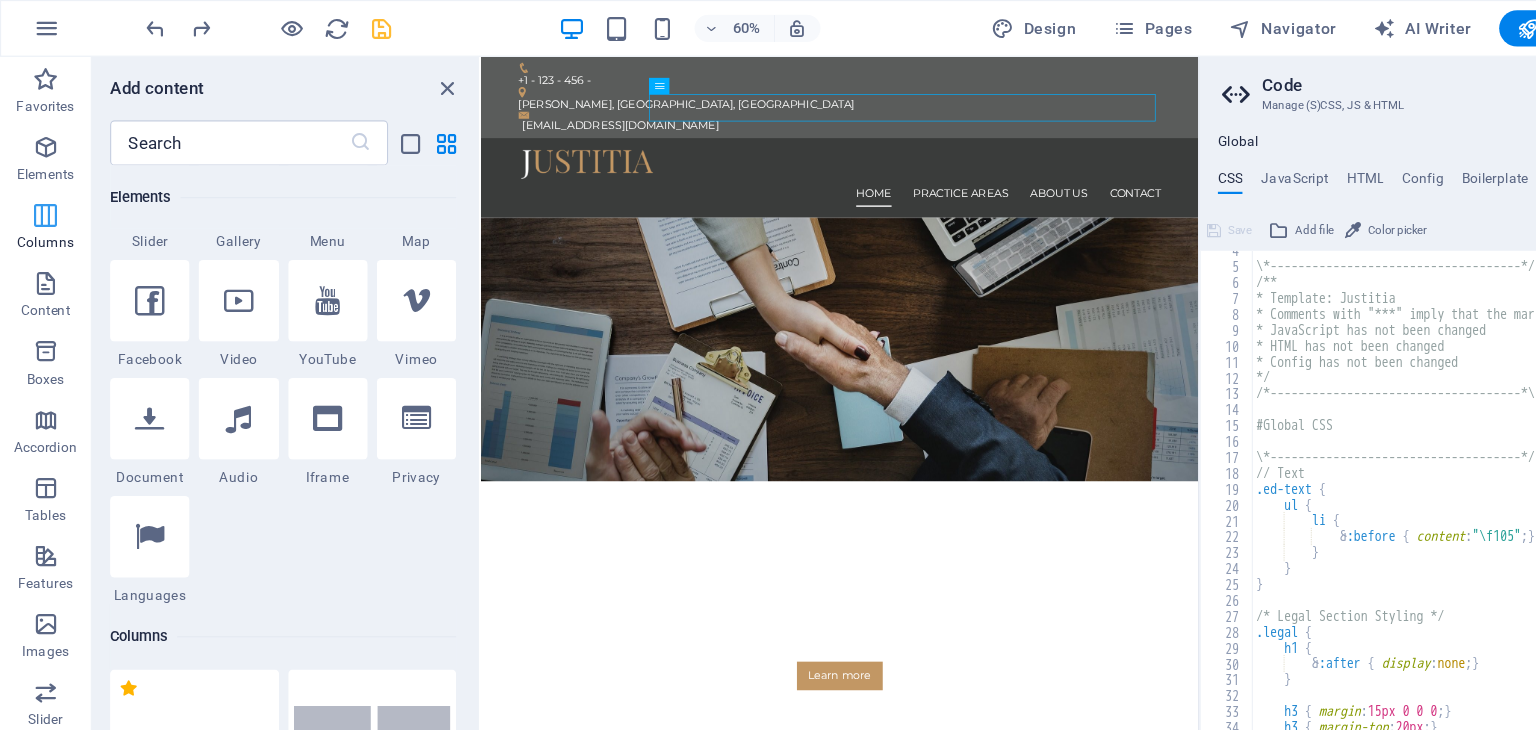 scroll, scrollTop: 989, scrollLeft: 0, axis: vertical 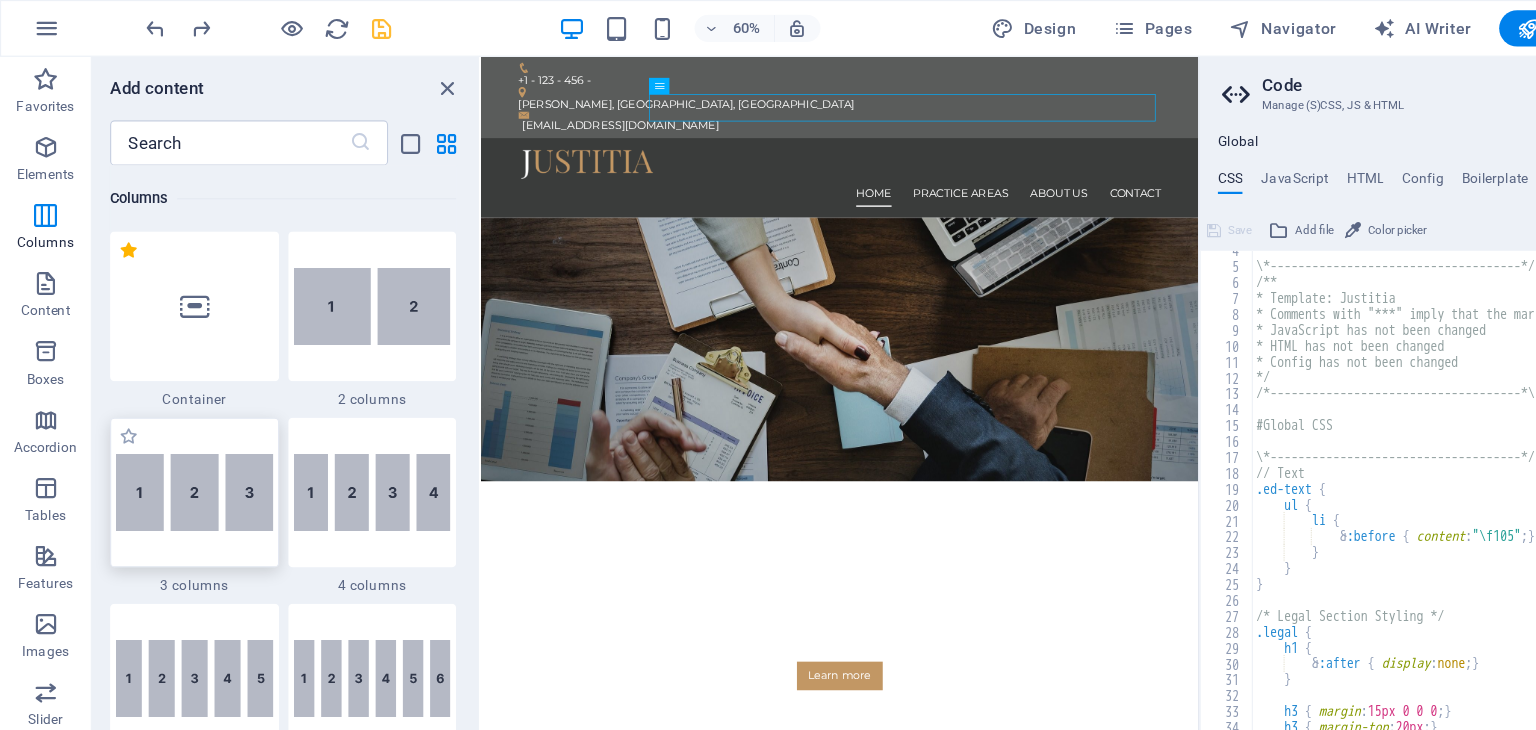 click at bounding box center (171, 434) 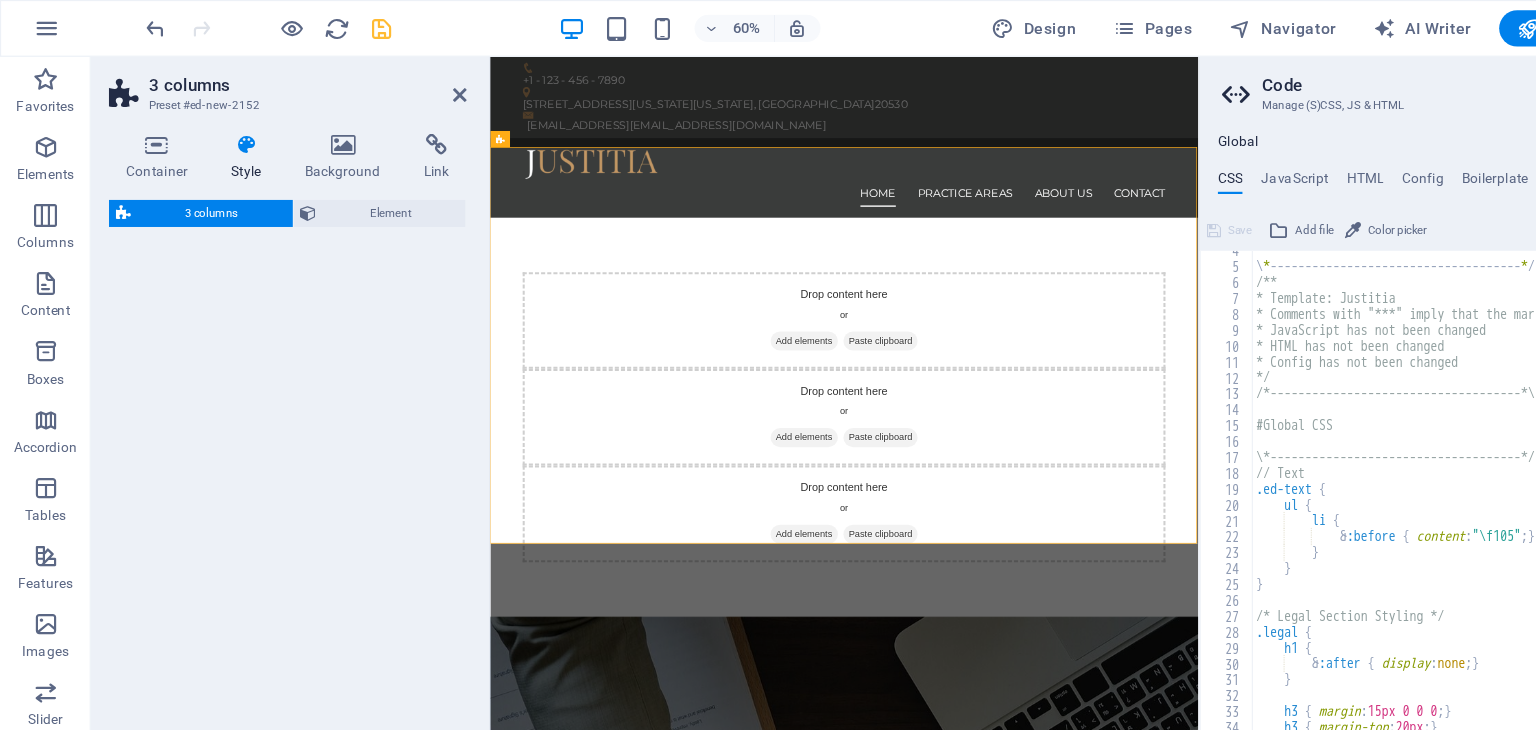 select on "rem" 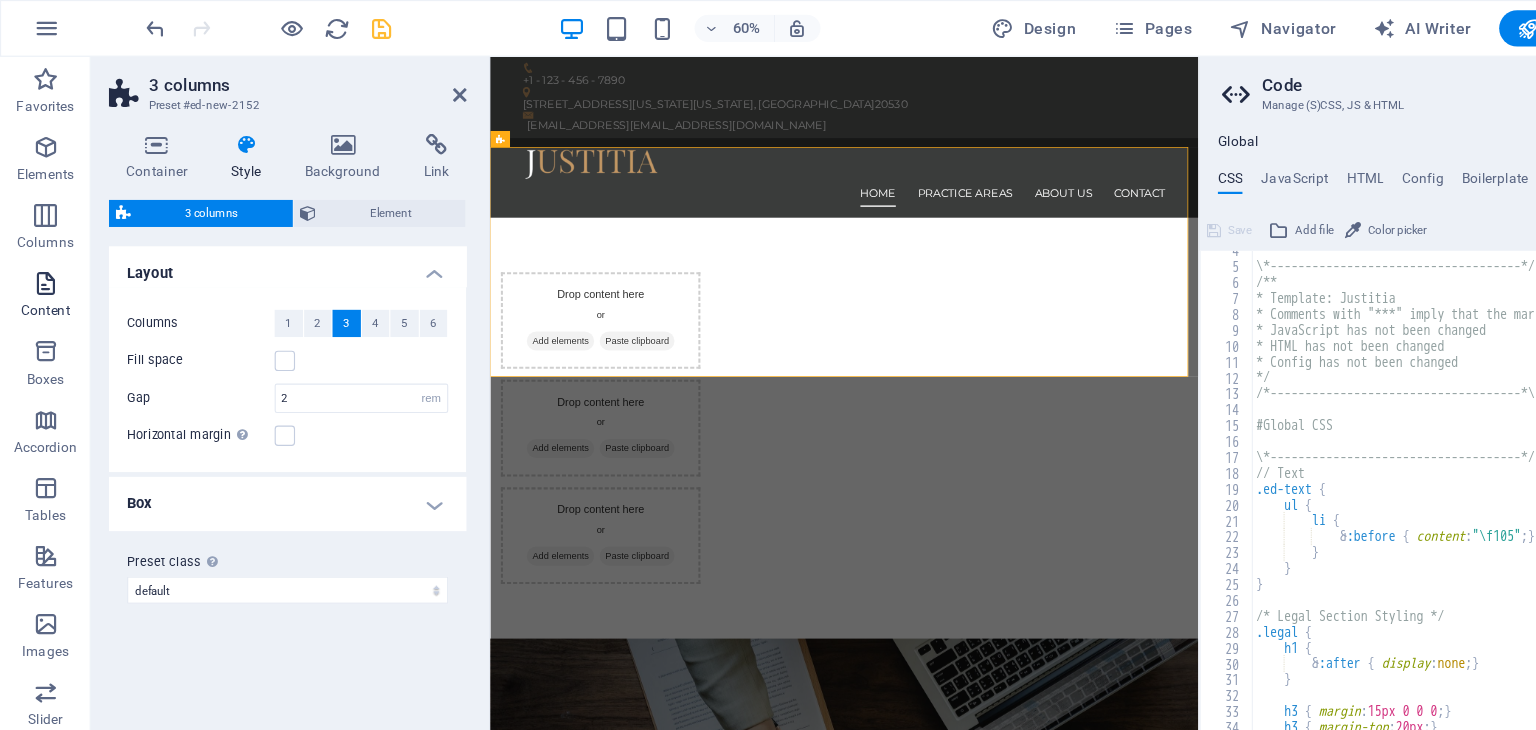 click on "Content" at bounding box center (40, 274) 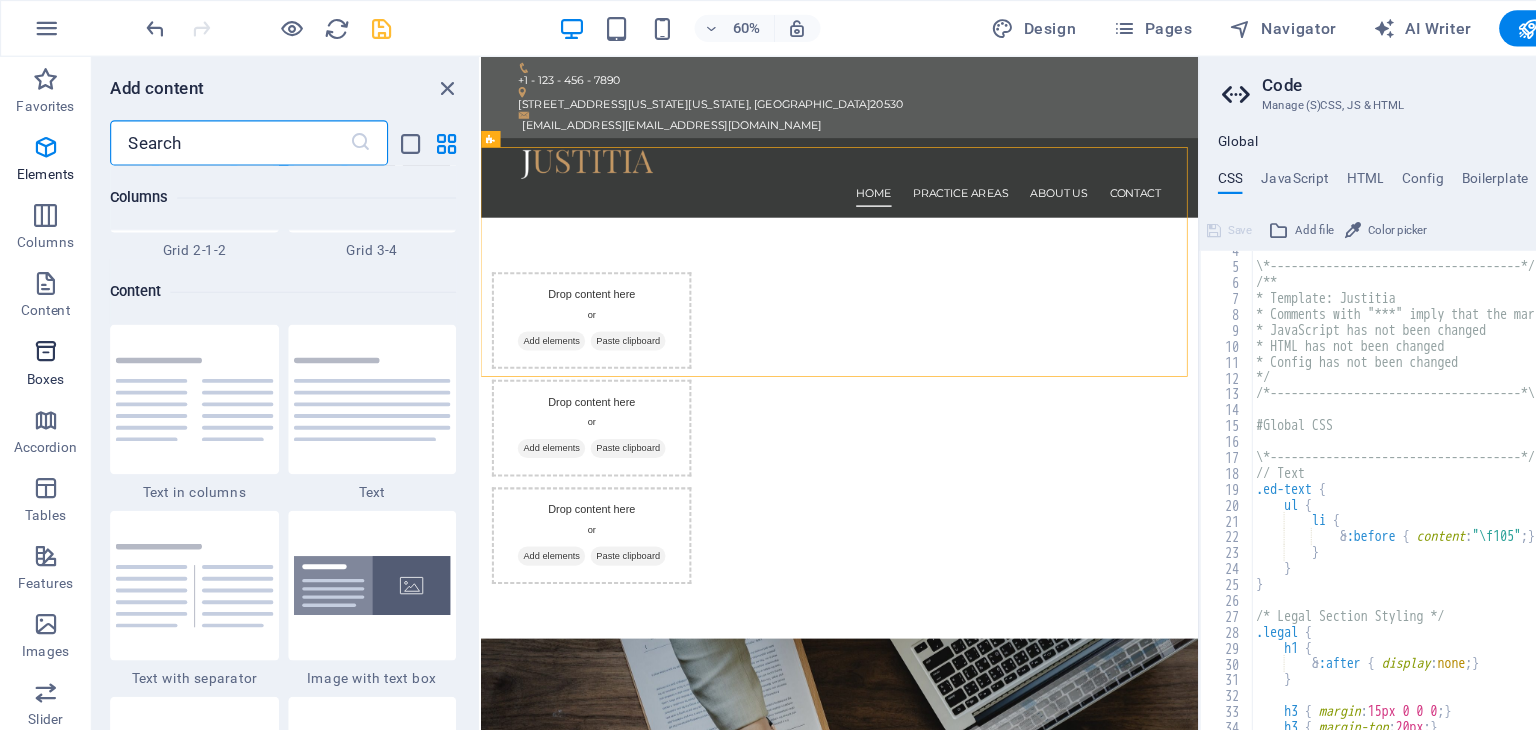 scroll, scrollTop: 3499, scrollLeft: 0, axis: vertical 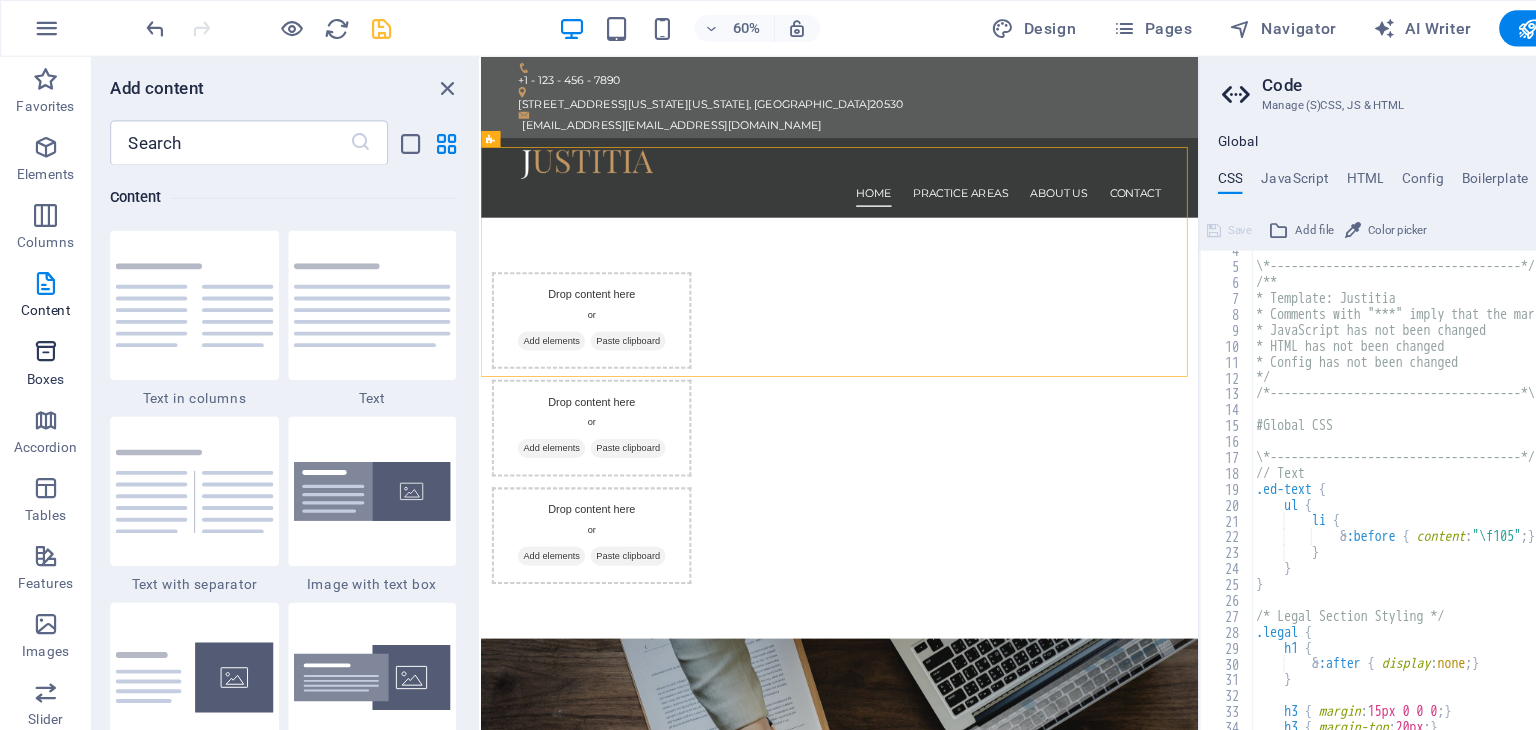 click on "Boxes" at bounding box center (40, 334) 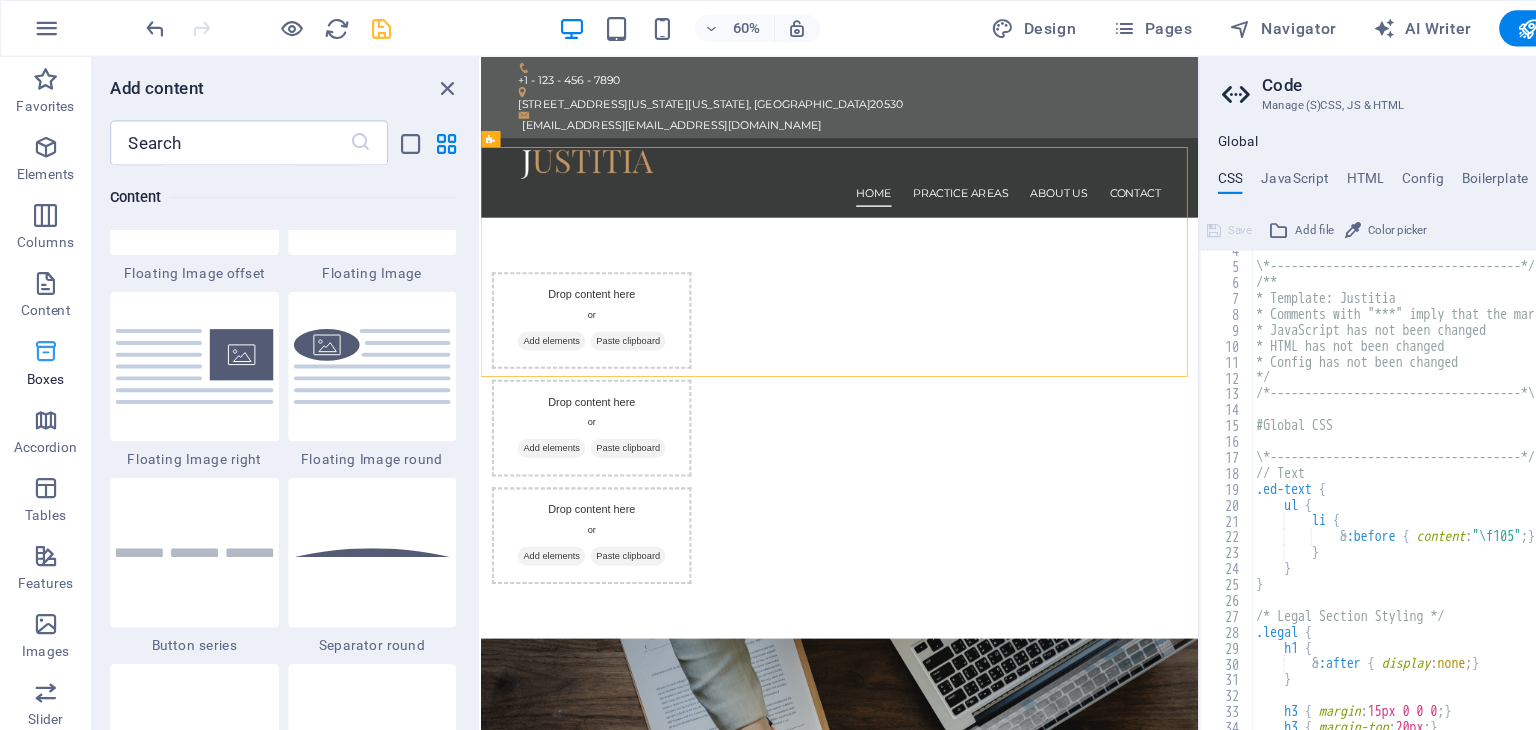 scroll, scrollTop: 5352, scrollLeft: 0, axis: vertical 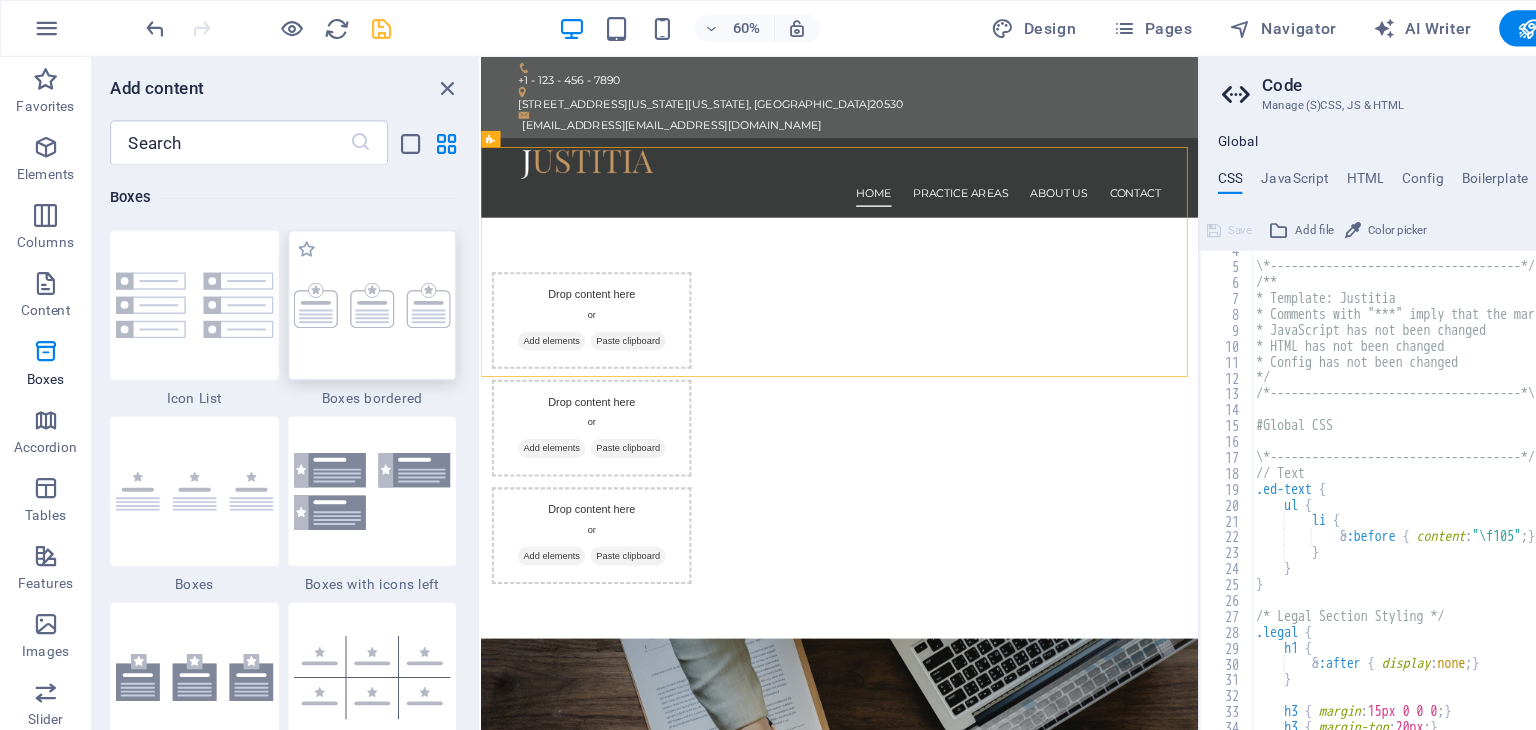 click at bounding box center (328, 269) 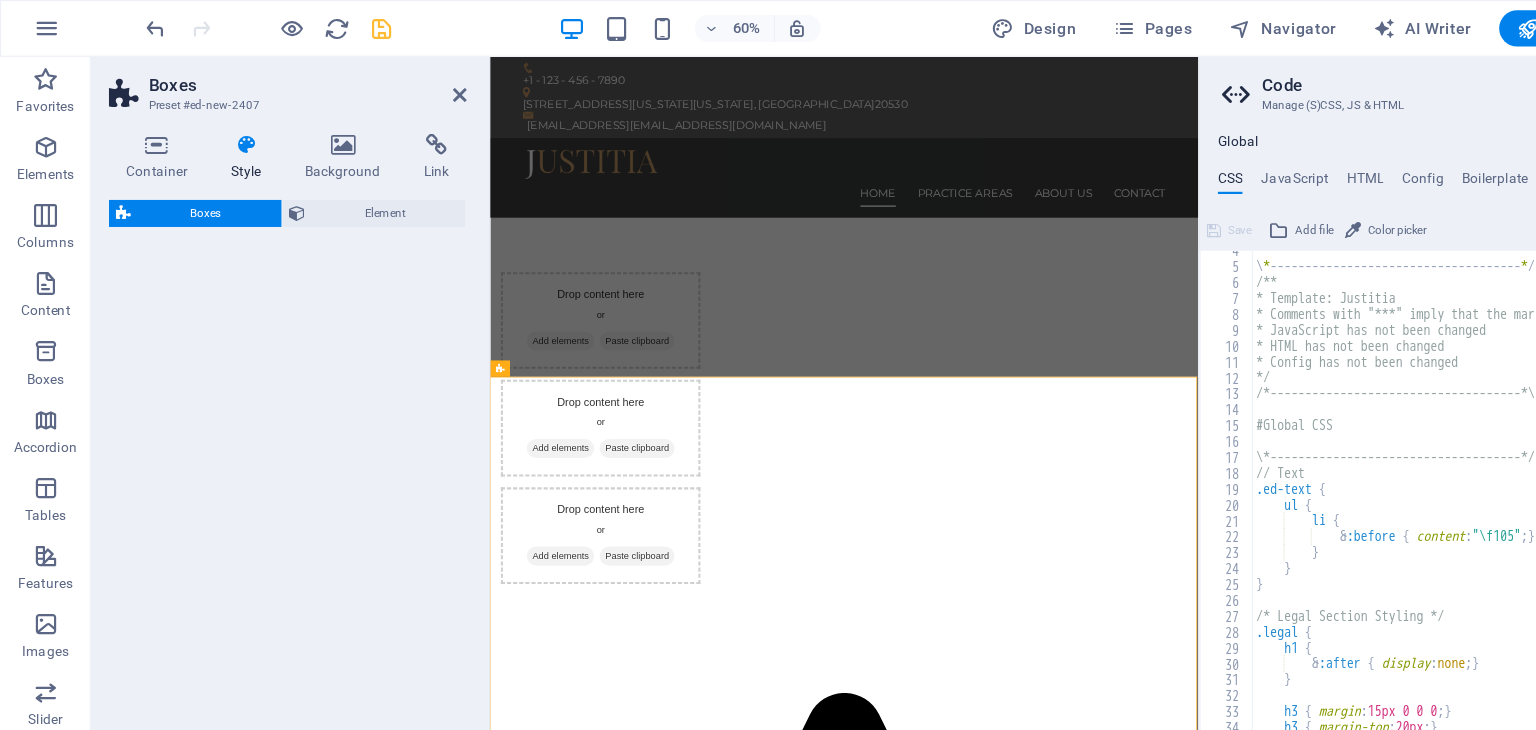 click on "Boxes Element" at bounding box center (253, 429) 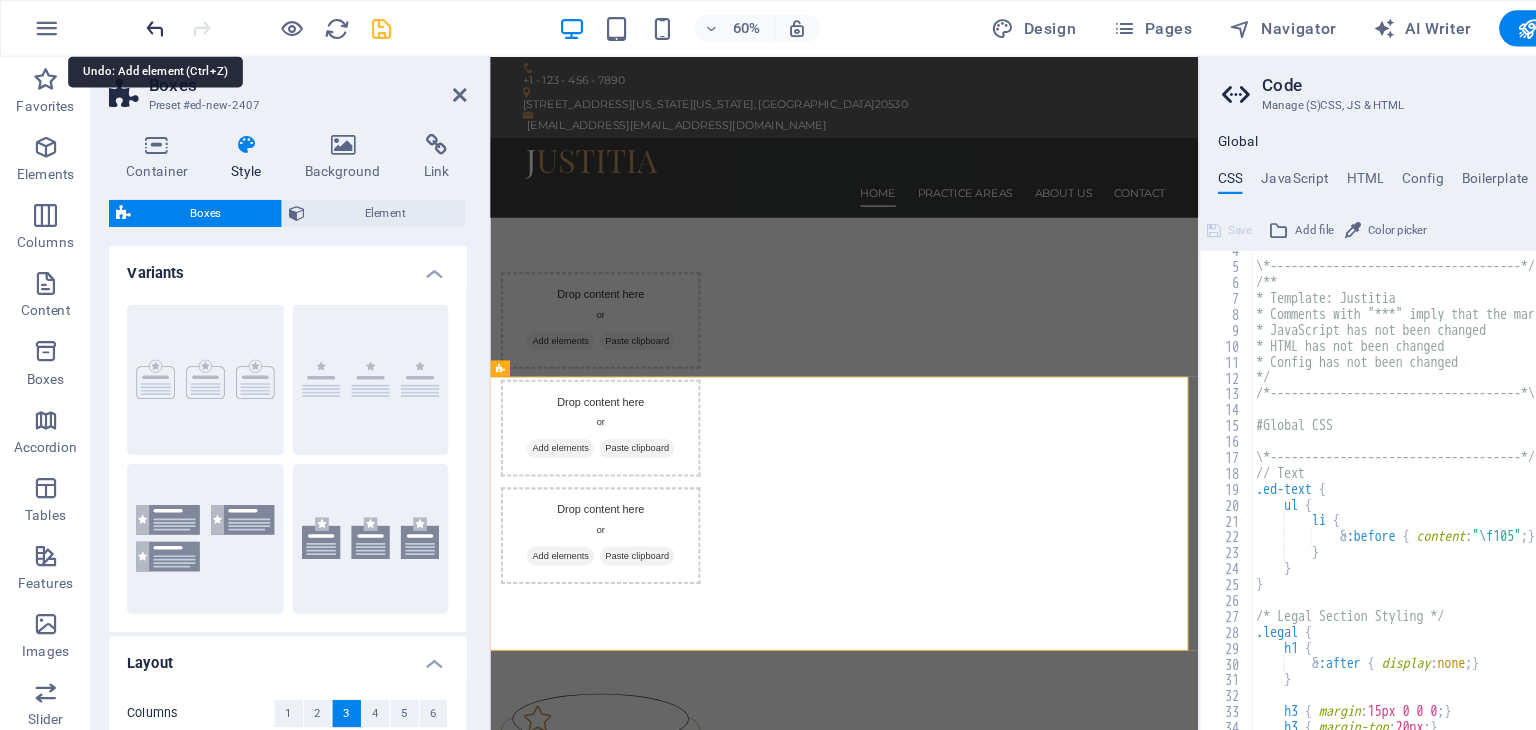 click at bounding box center (137, 25) 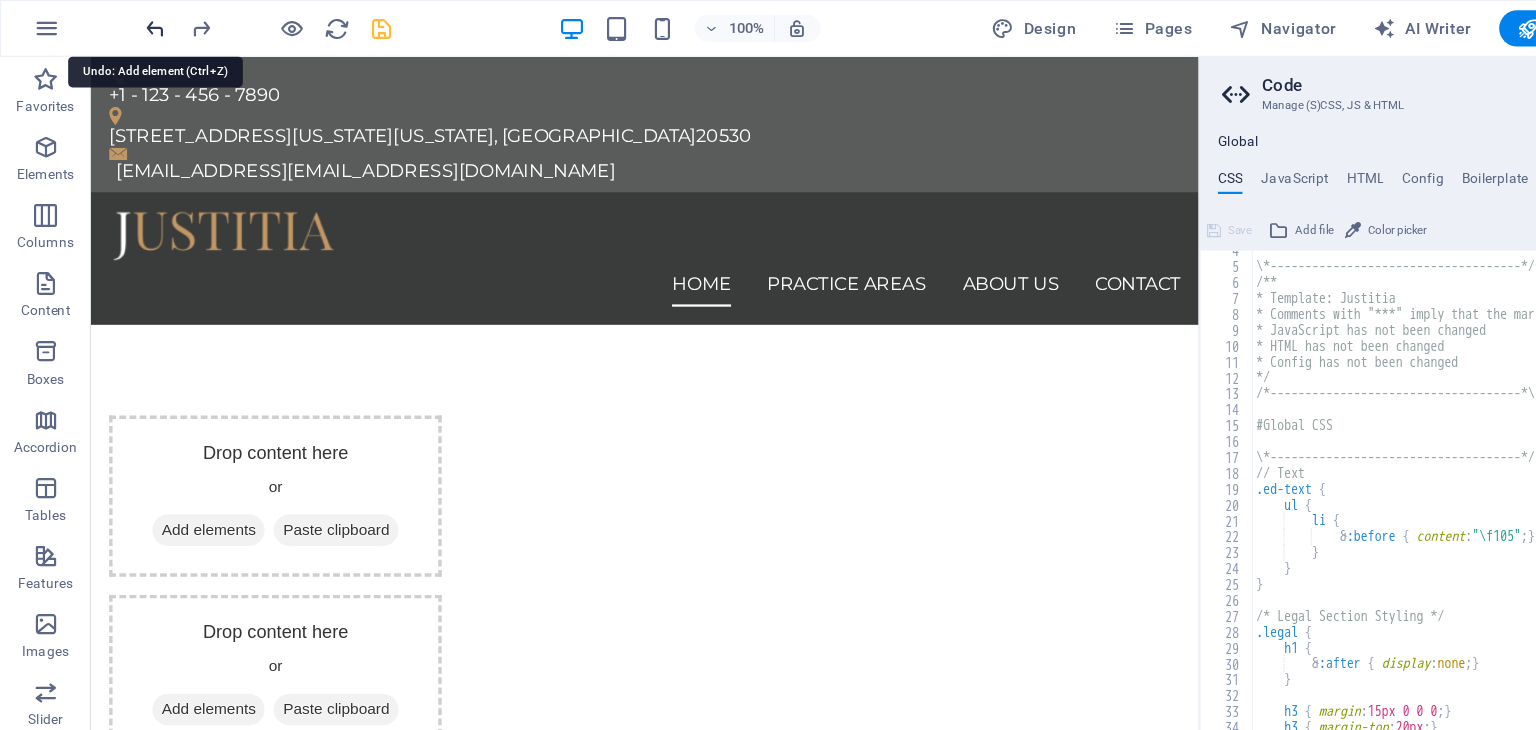 click at bounding box center (137, 25) 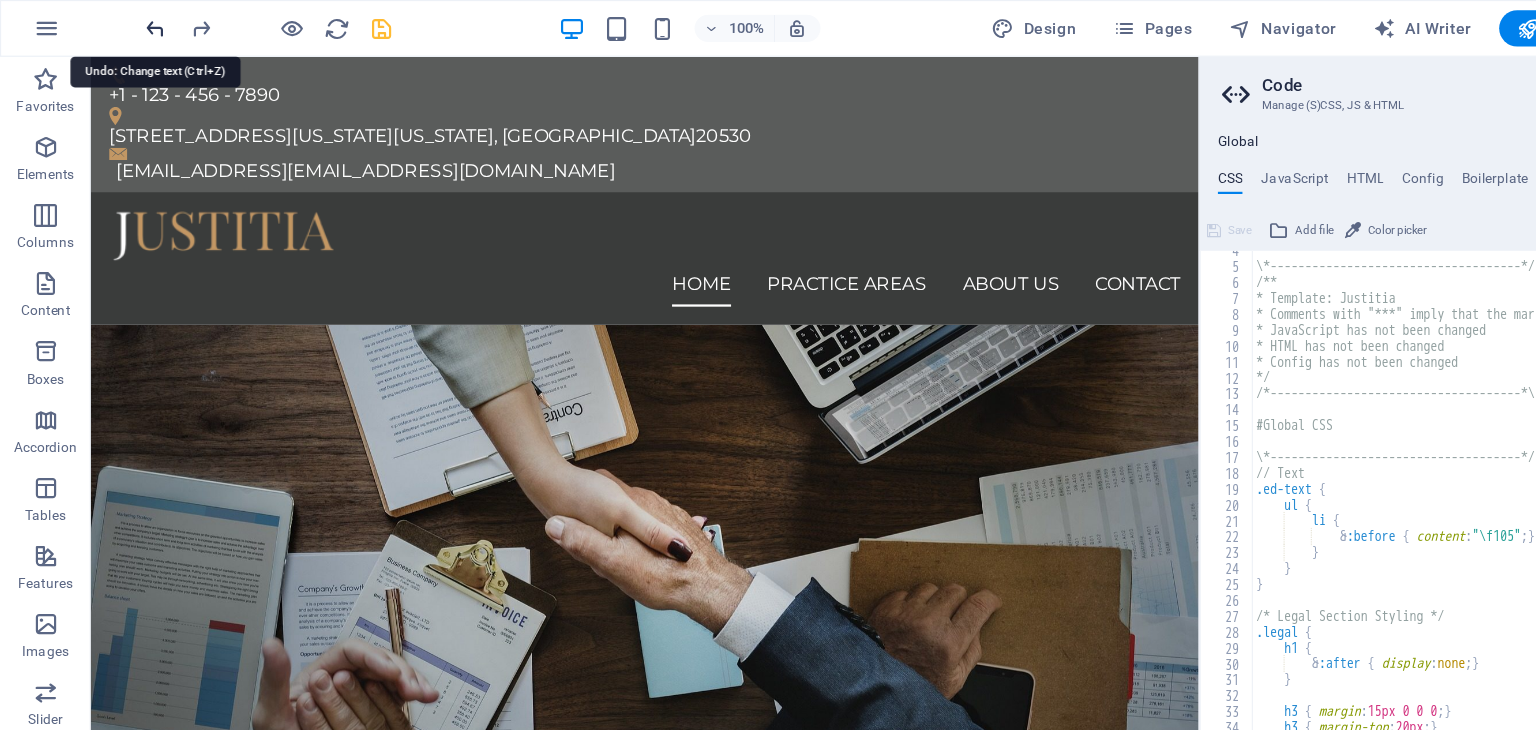 click at bounding box center (137, 25) 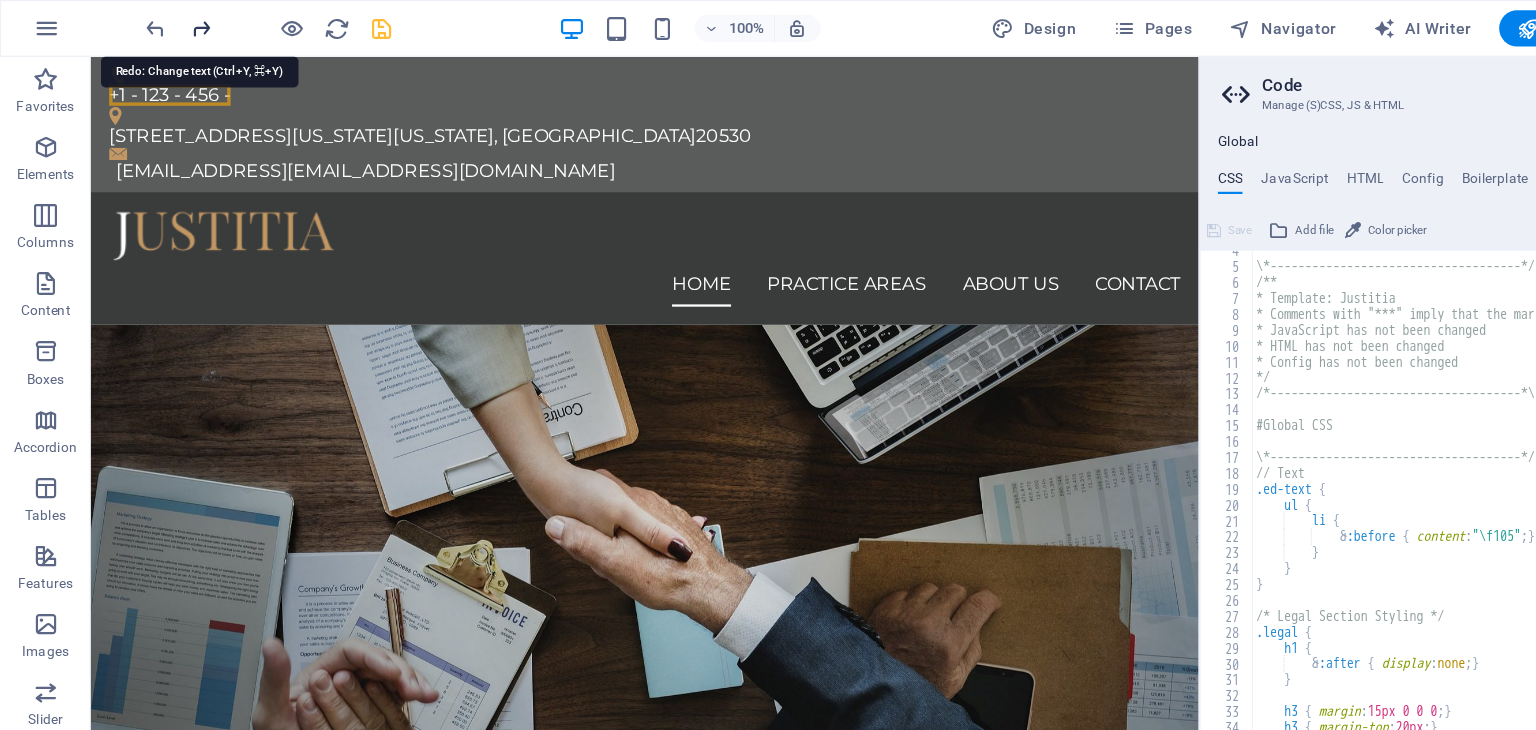 click at bounding box center [177, 25] 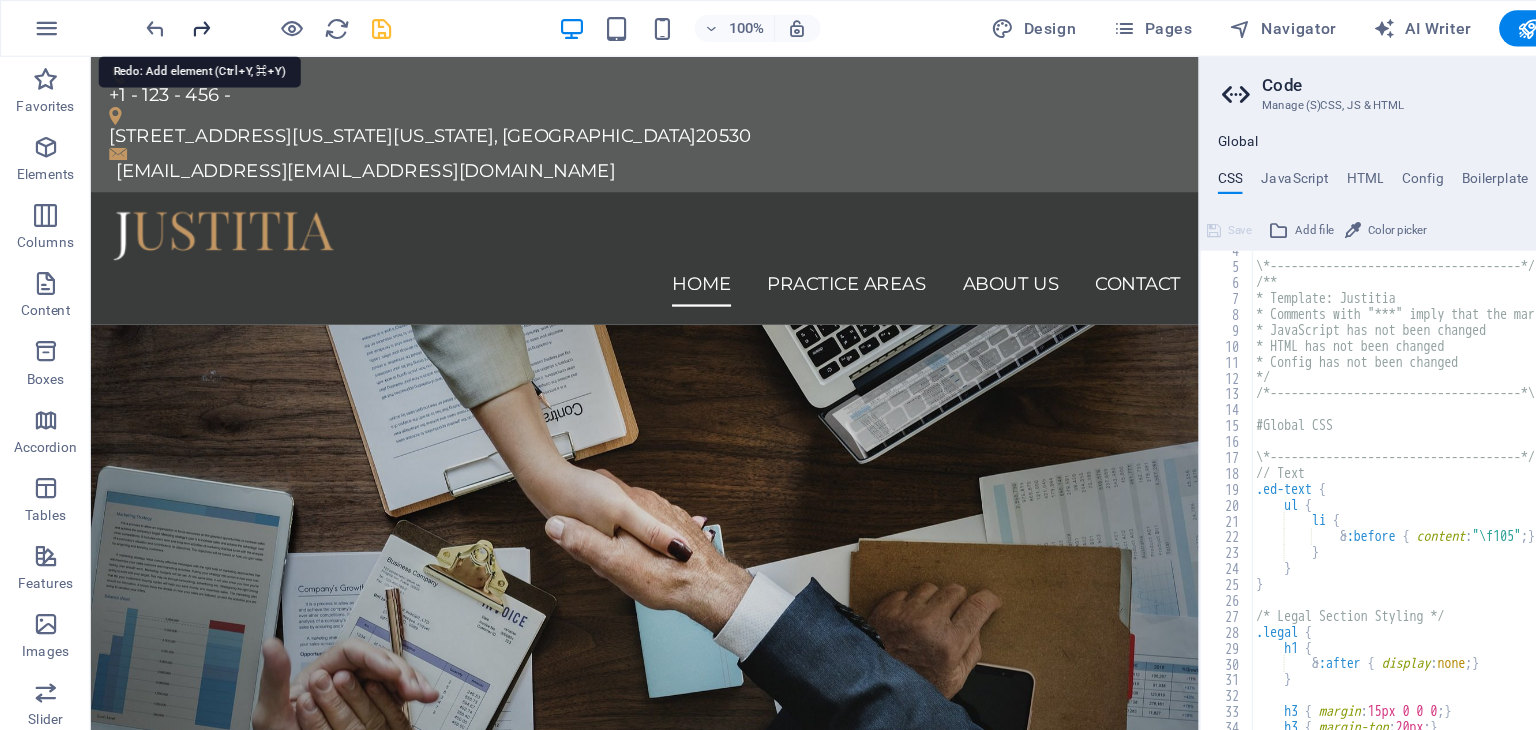 click at bounding box center [177, 25] 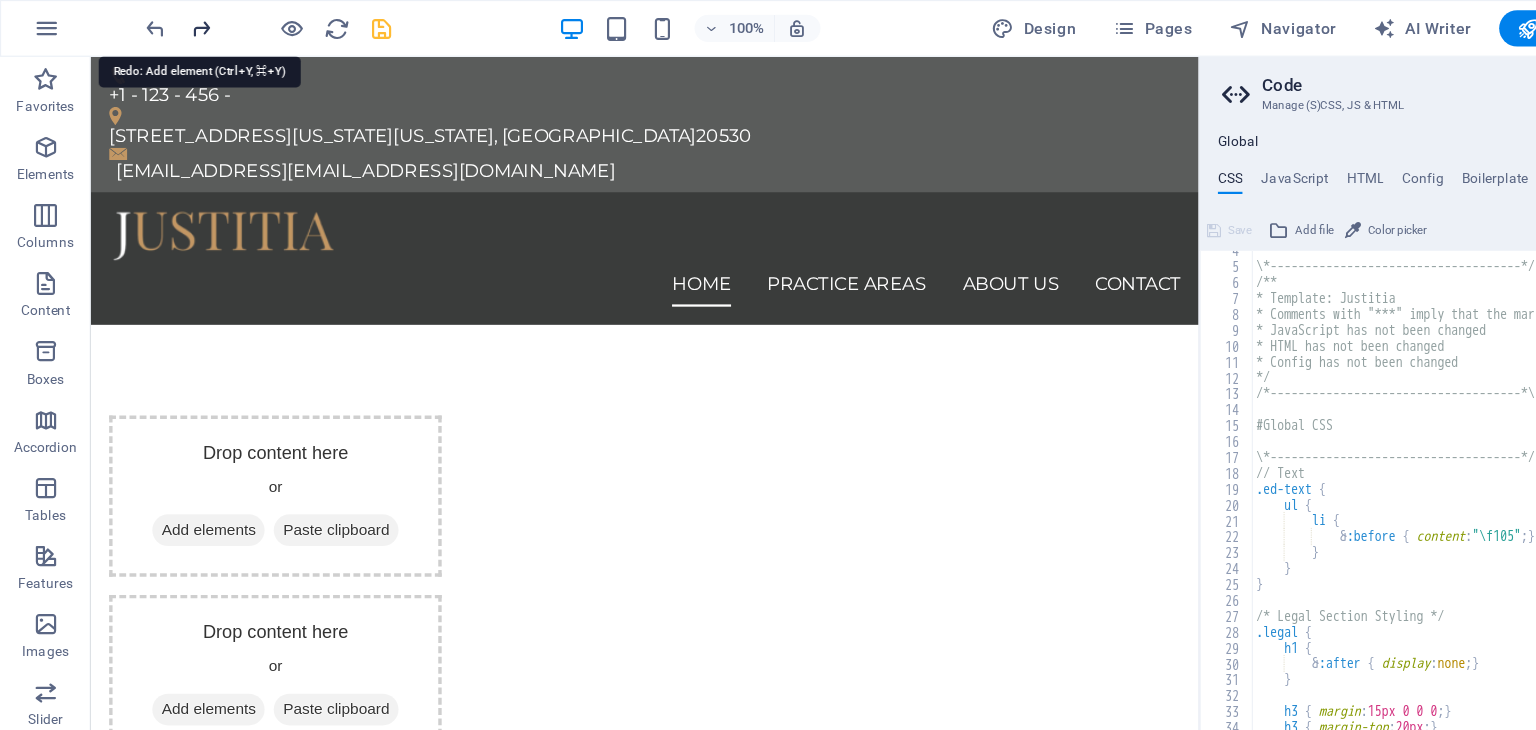 click at bounding box center [177, 25] 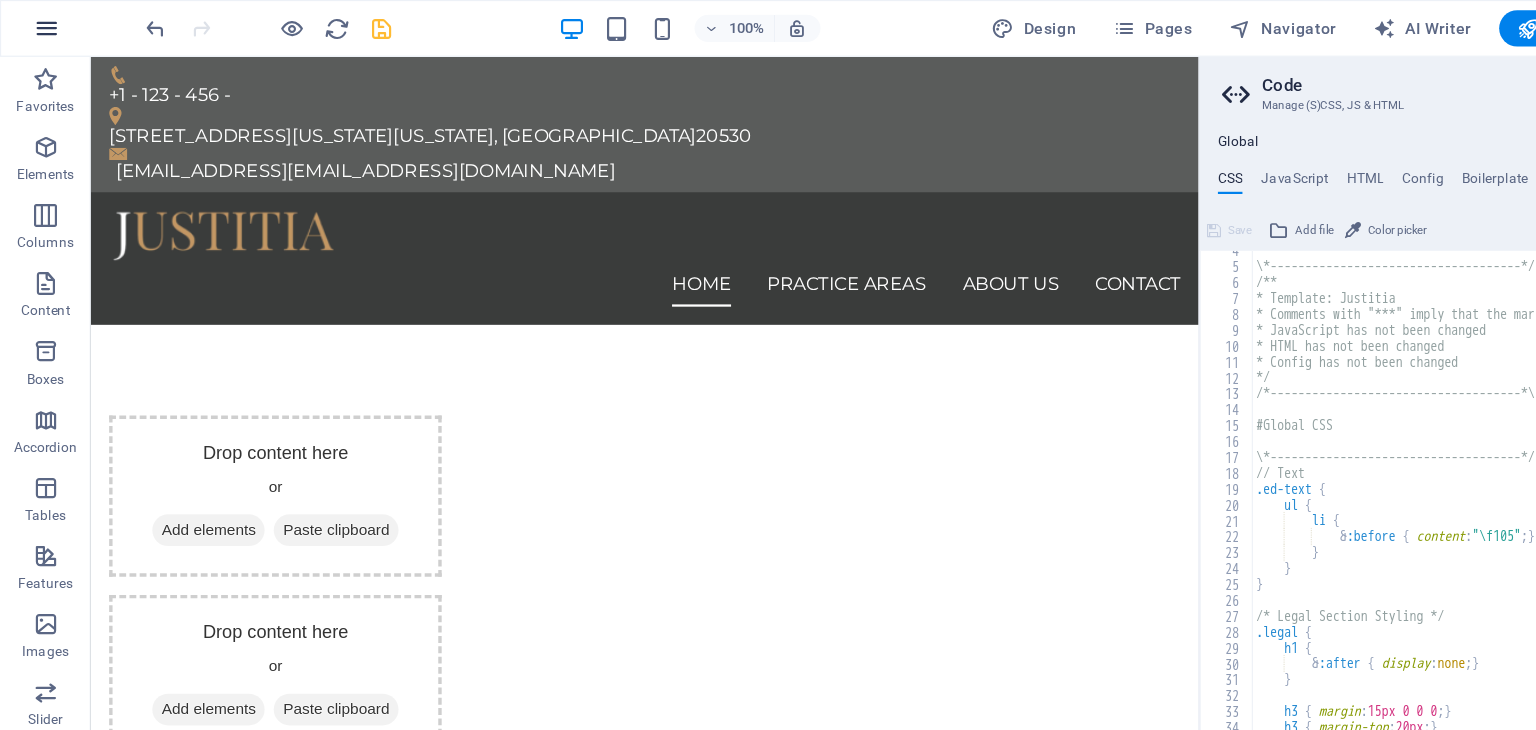click at bounding box center [41, 25] 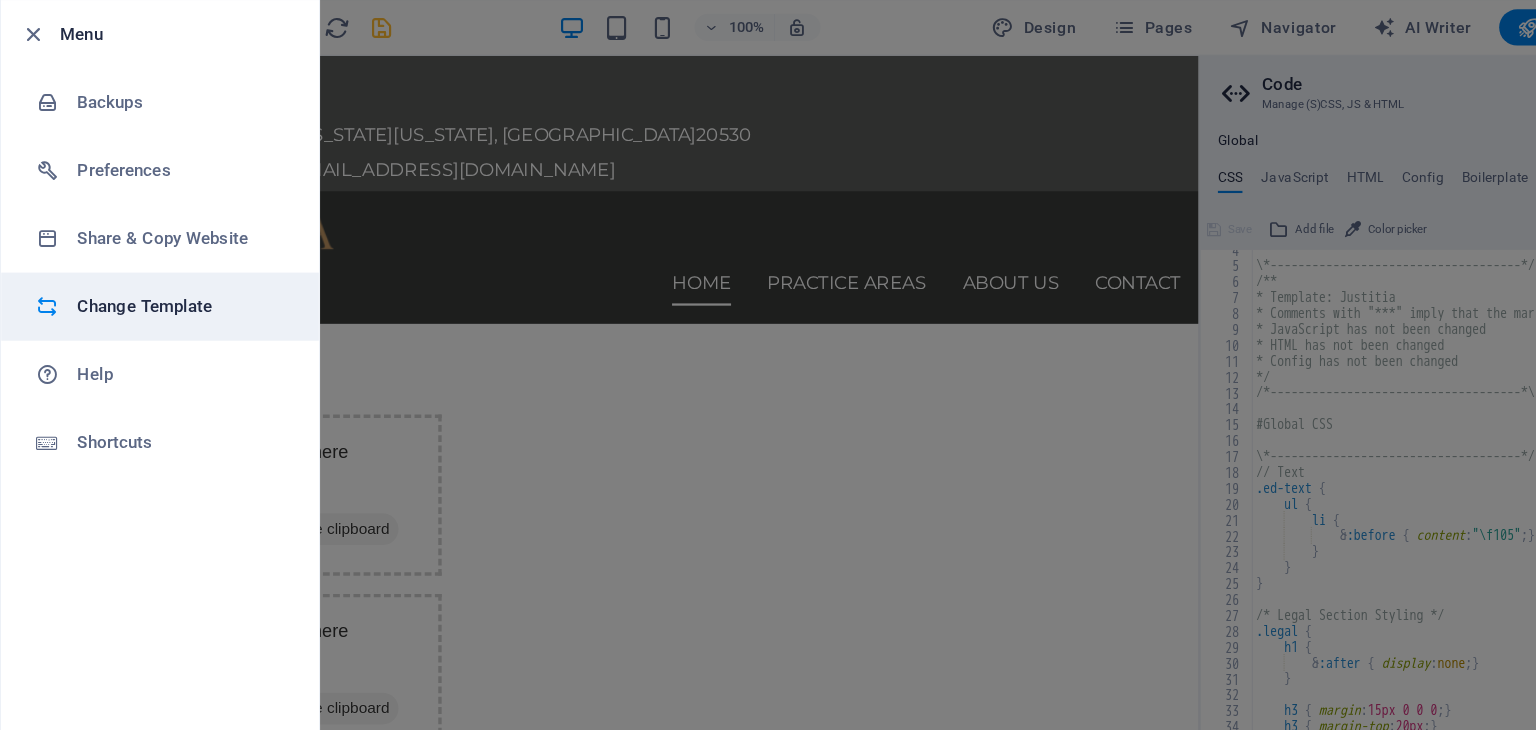 click on "Change Template" at bounding box center [160, 271] 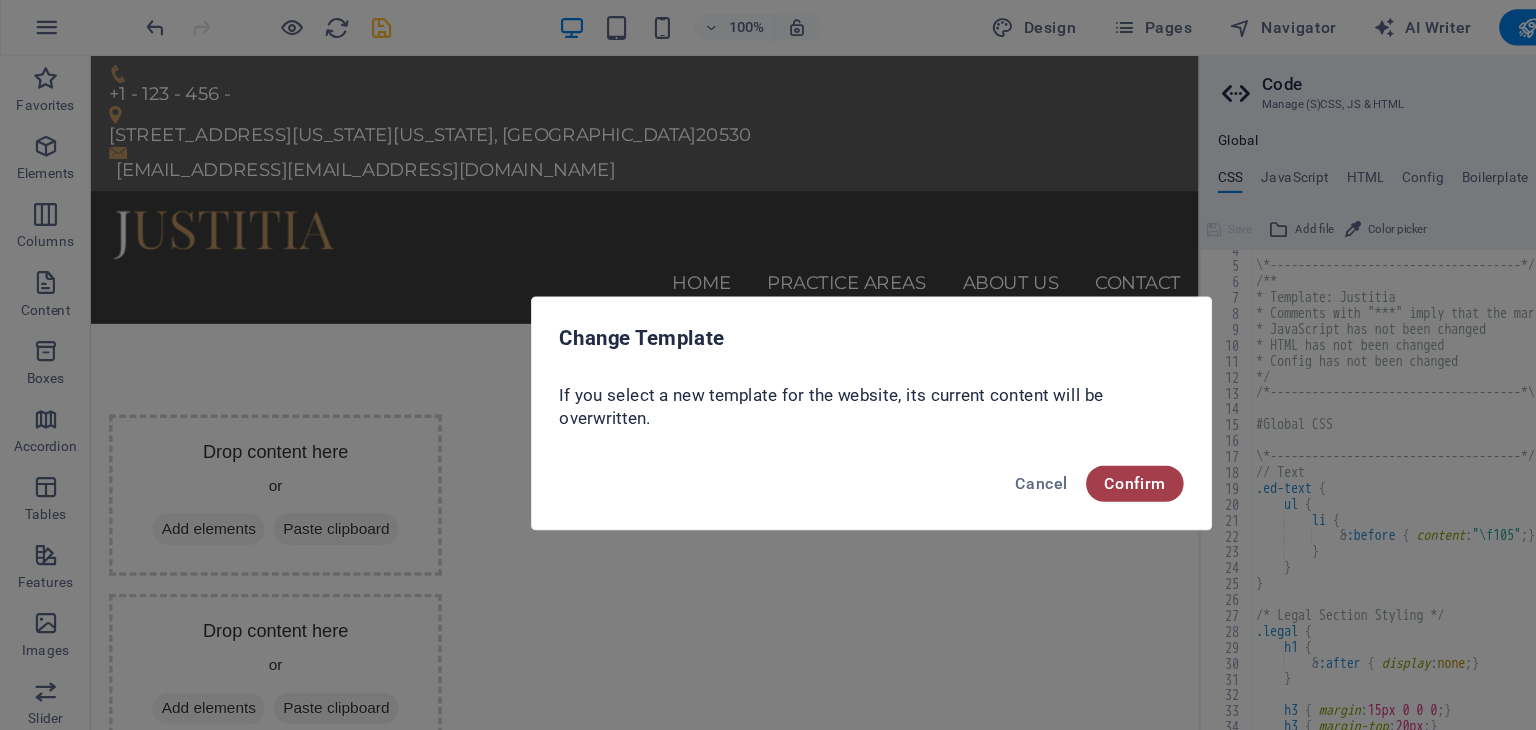click on "Confirm" at bounding box center (1000, 427) 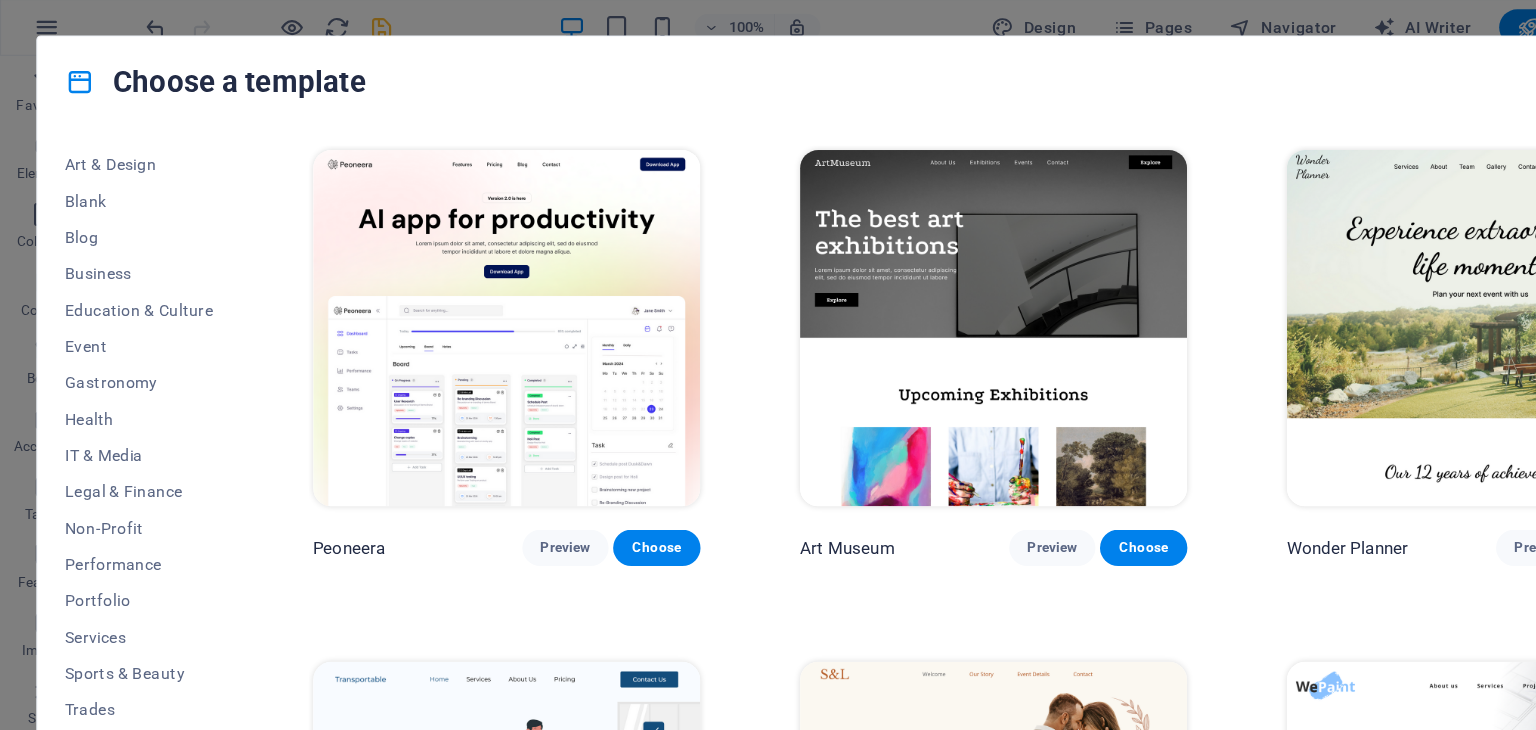 scroll, scrollTop: 256, scrollLeft: 0, axis: vertical 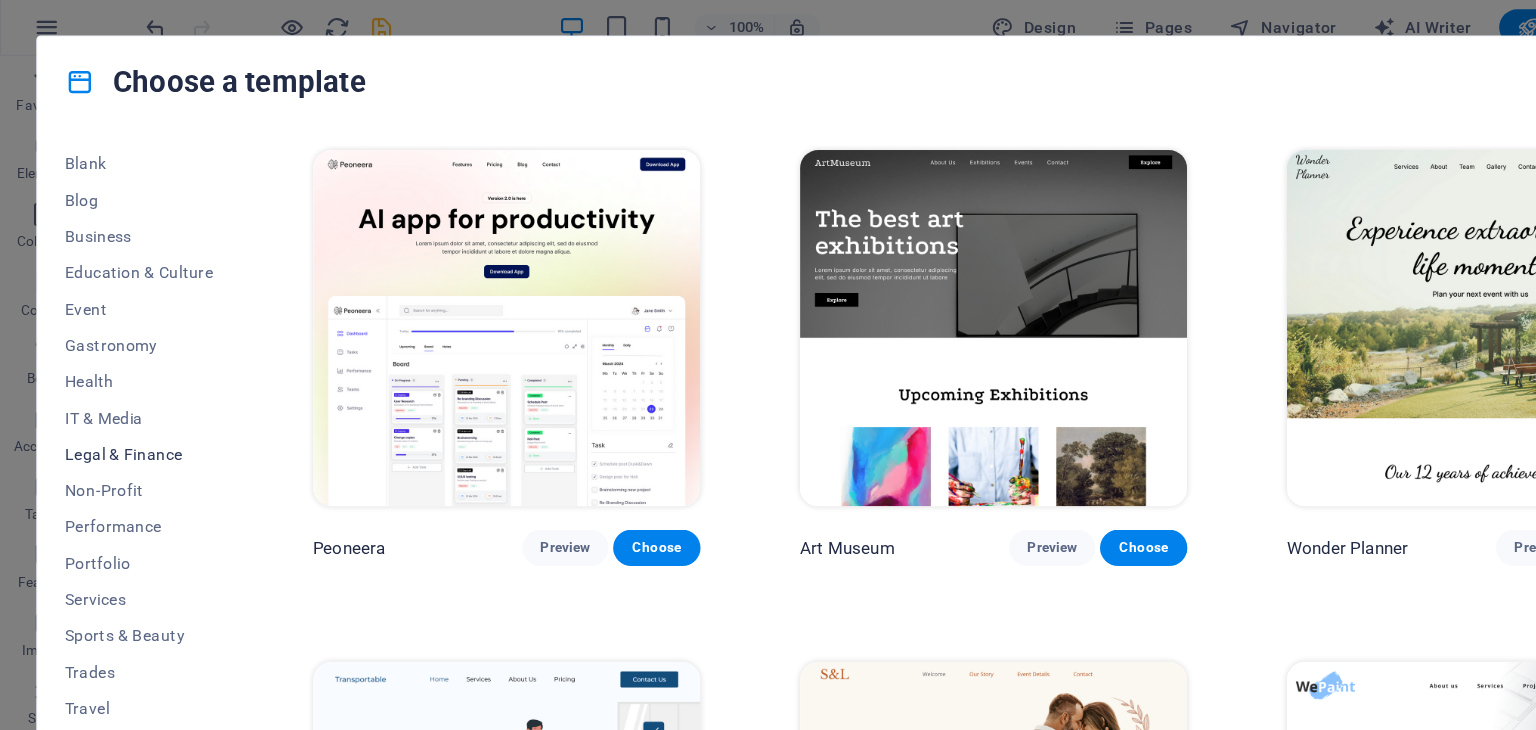 click on "Legal & Finance" at bounding box center (122, 401) 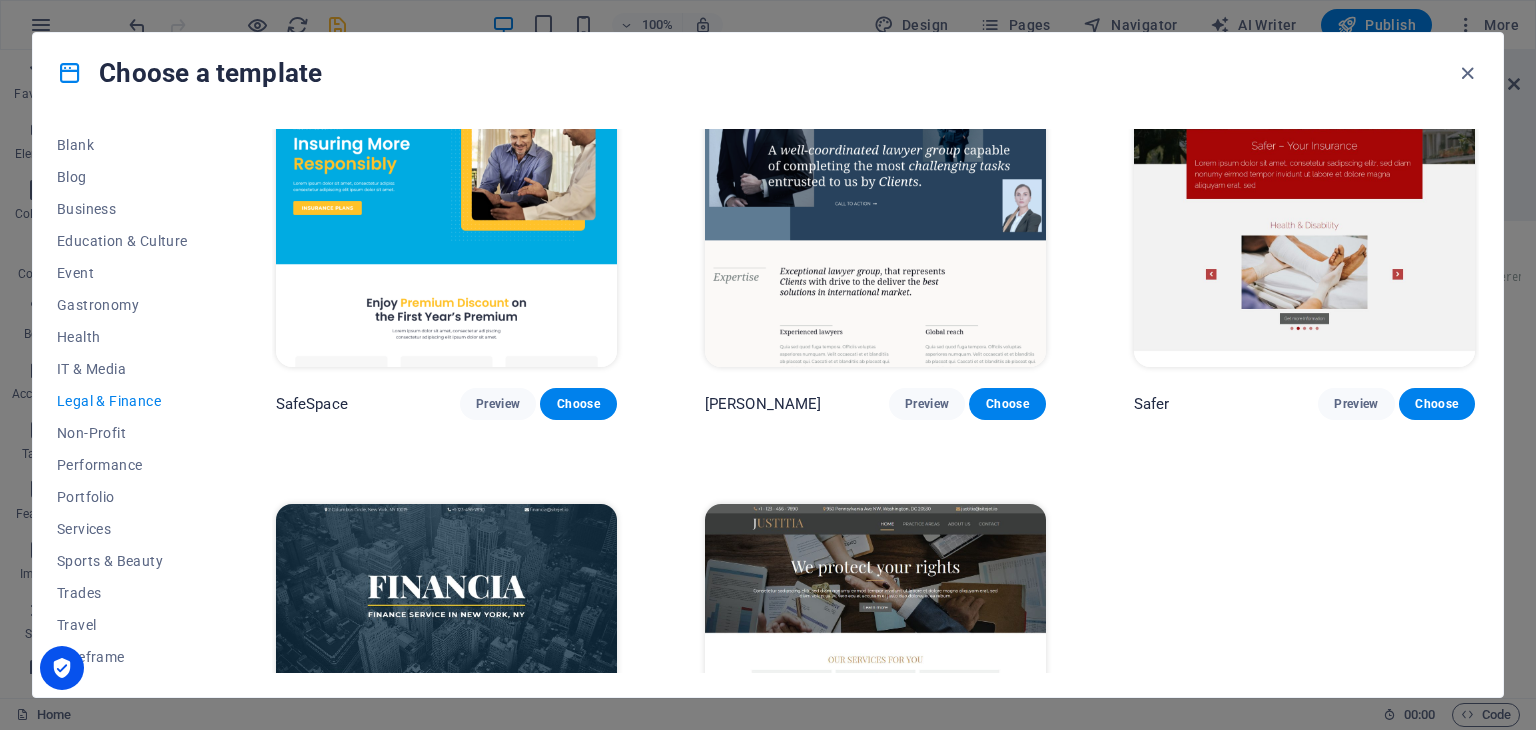 scroll, scrollTop: 274, scrollLeft: 0, axis: vertical 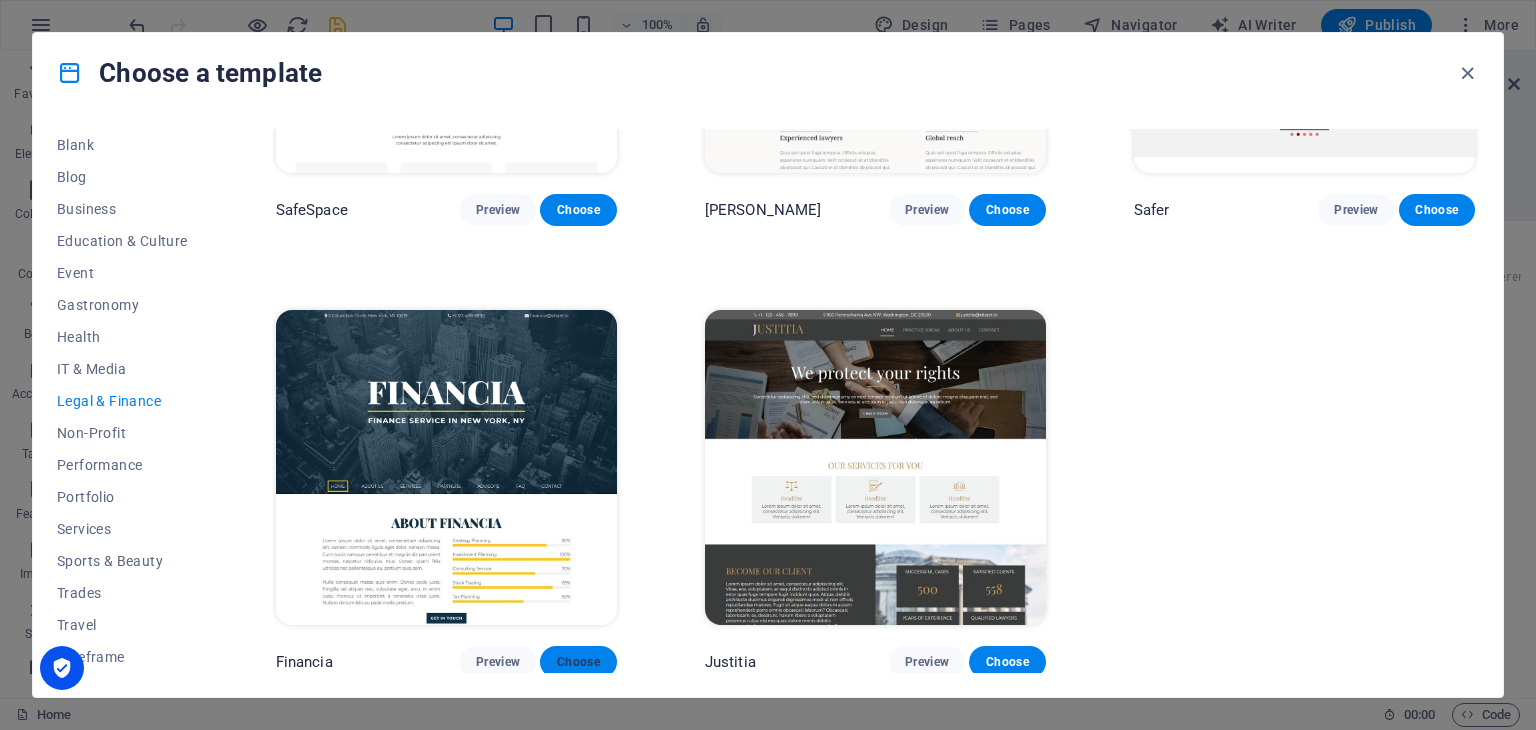 click on "Choose" at bounding box center (578, 662) 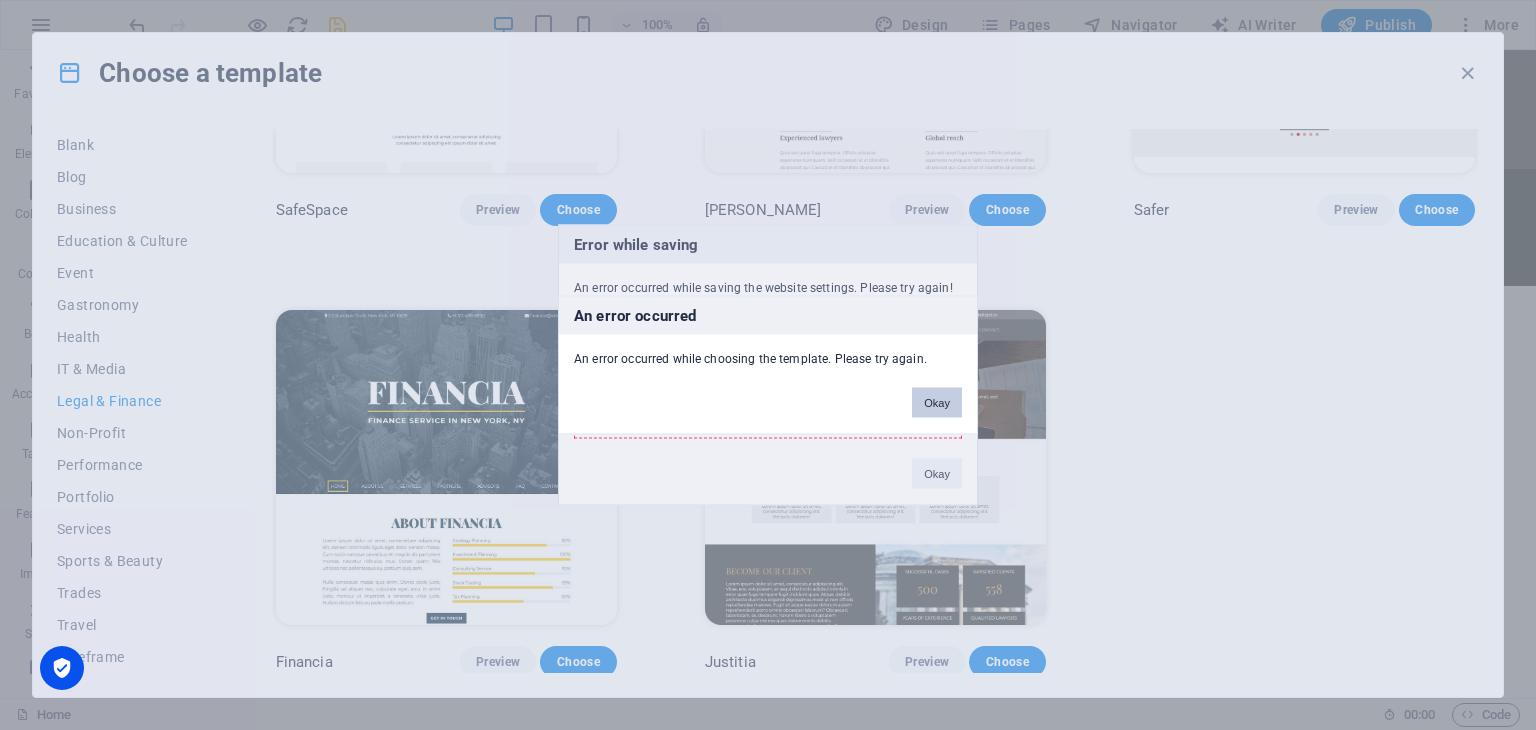 click on "Okay" at bounding box center [937, 403] 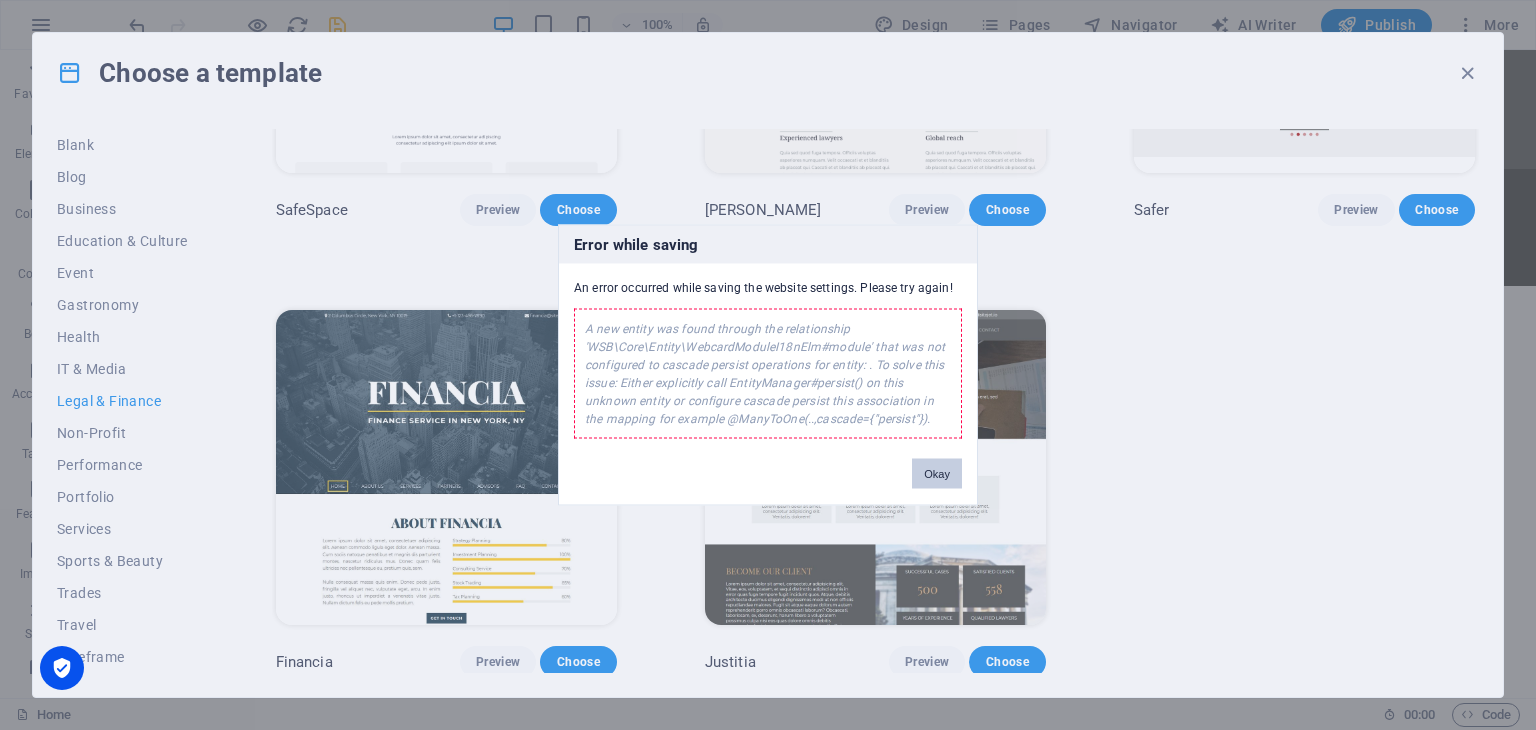 click on "Okay" at bounding box center [937, 474] 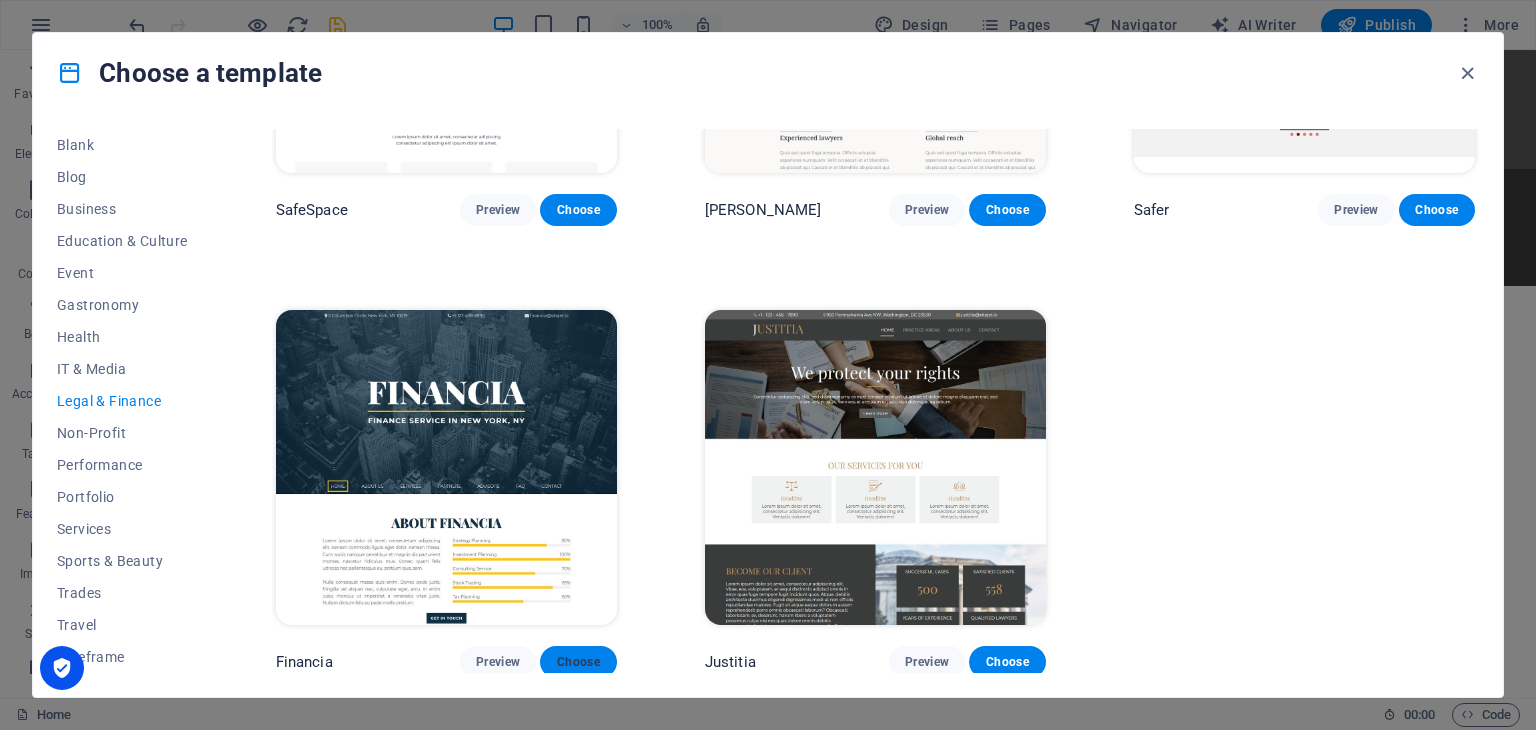 click on "Choose" at bounding box center (578, 662) 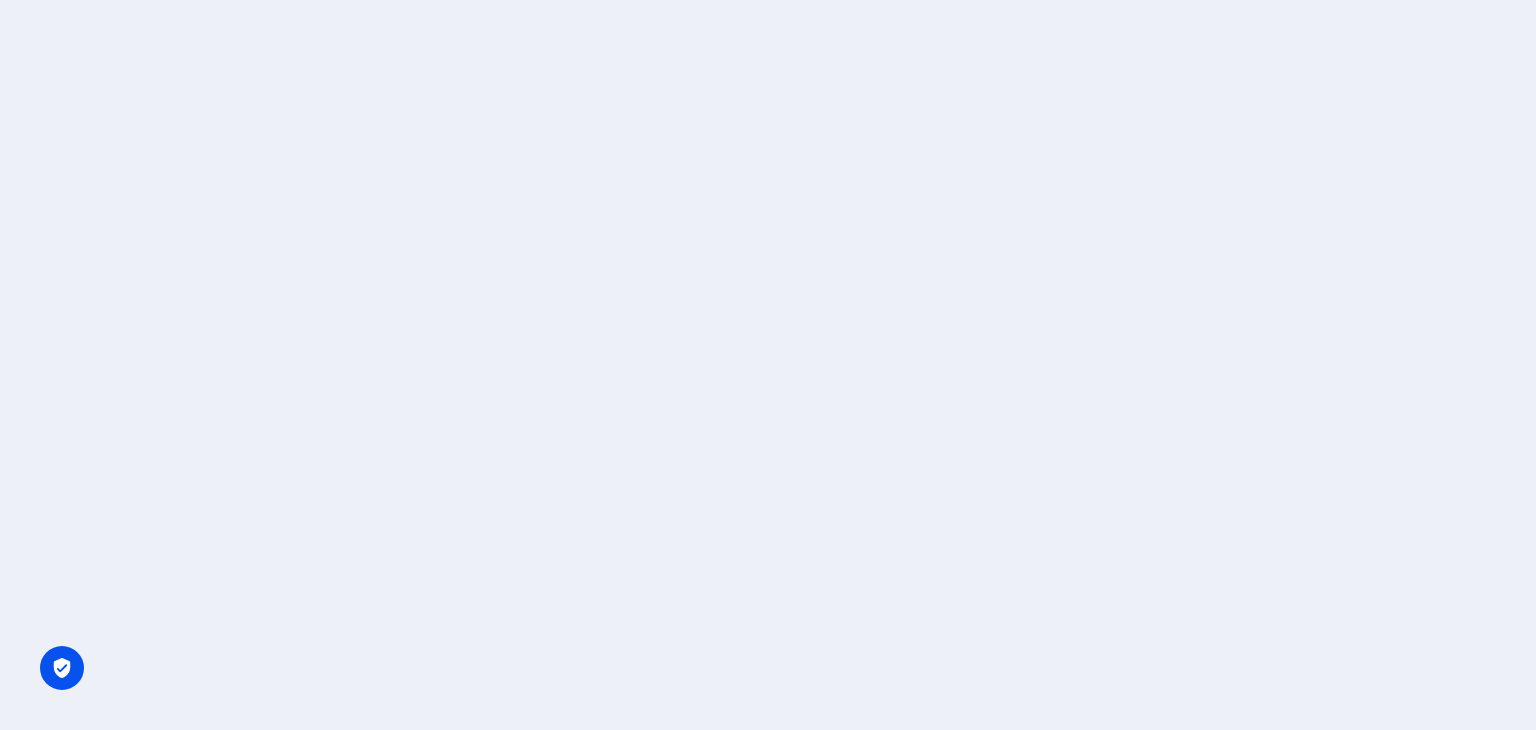 scroll, scrollTop: 0, scrollLeft: 0, axis: both 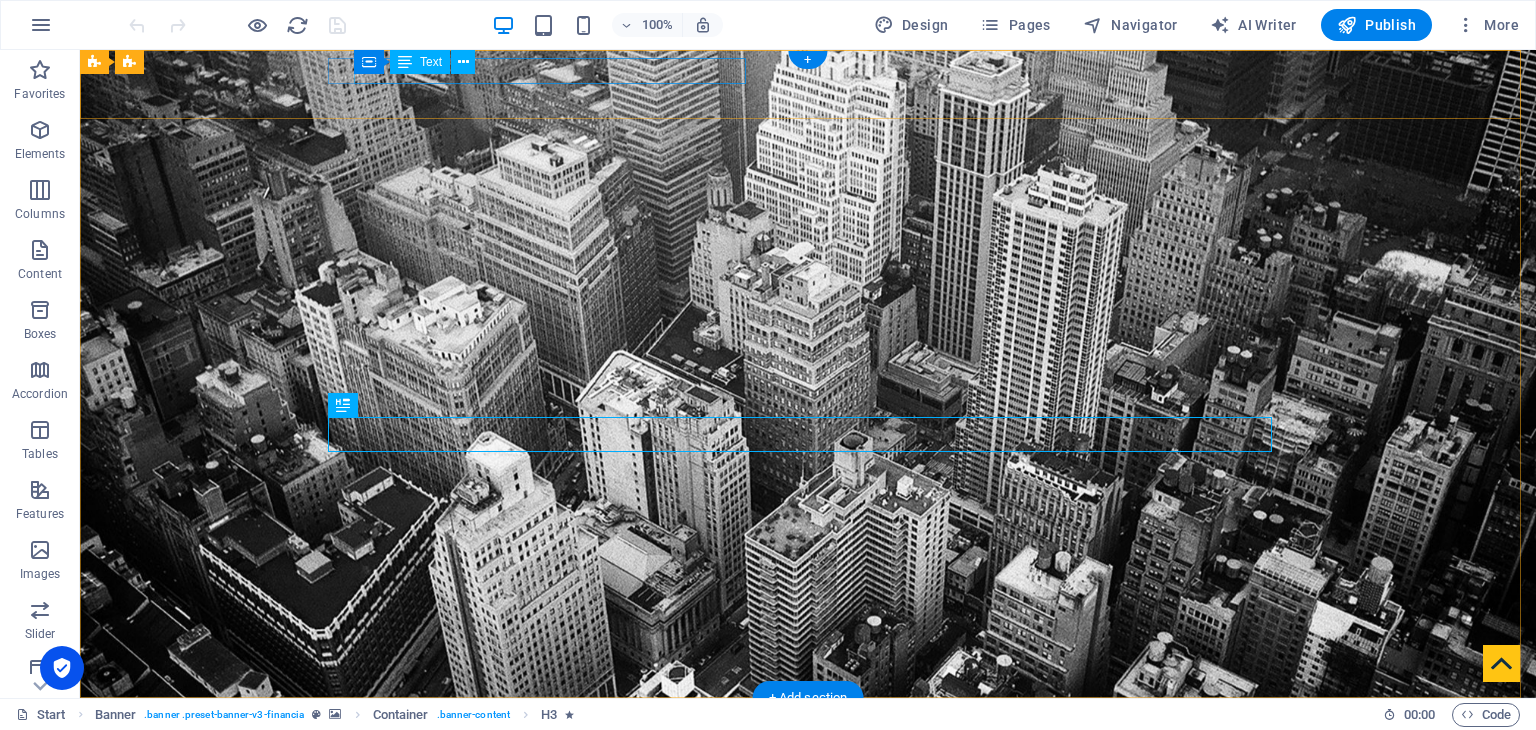 click on "[STREET_ADDRESS][US_STATE][US_STATE]" at bounding box center (800, 735) 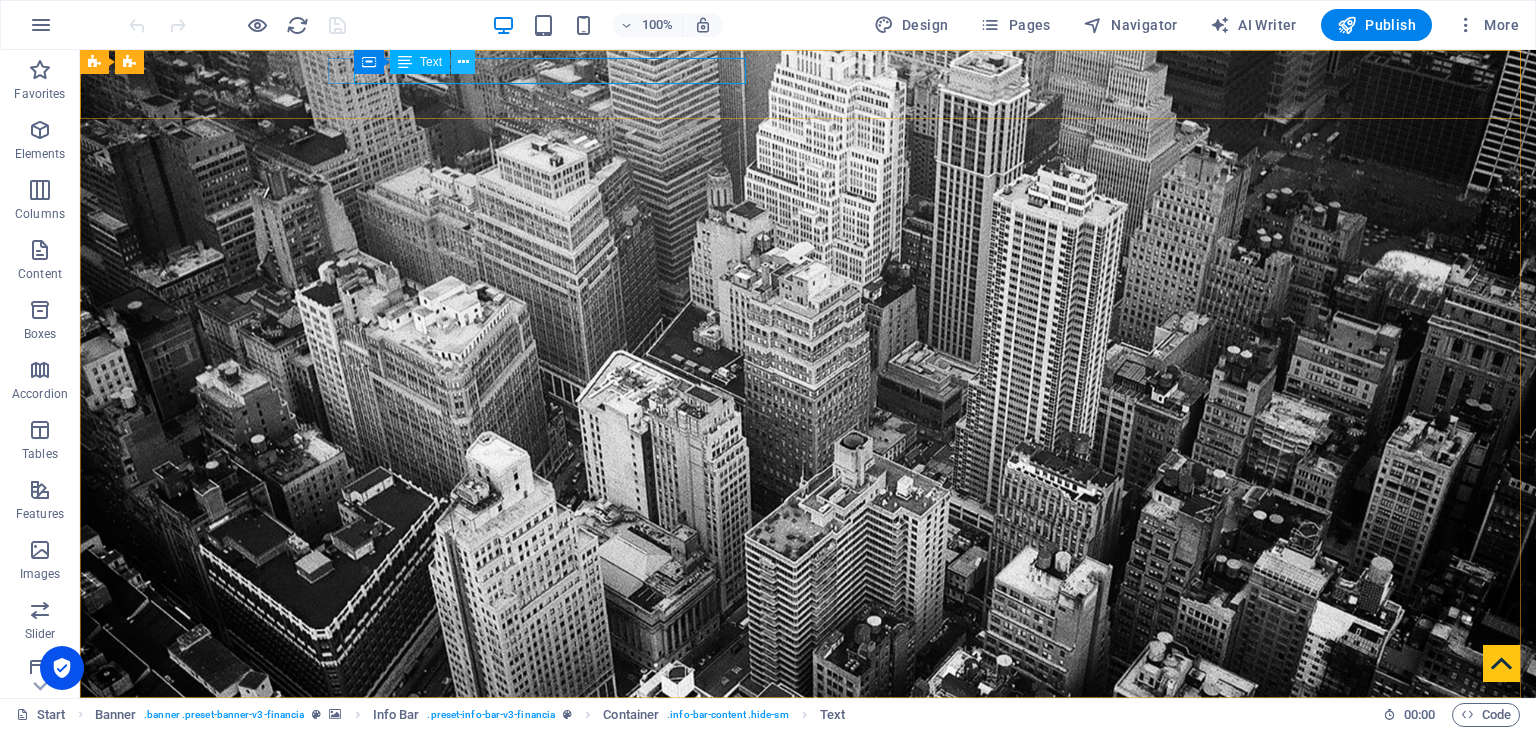 click at bounding box center [463, 62] 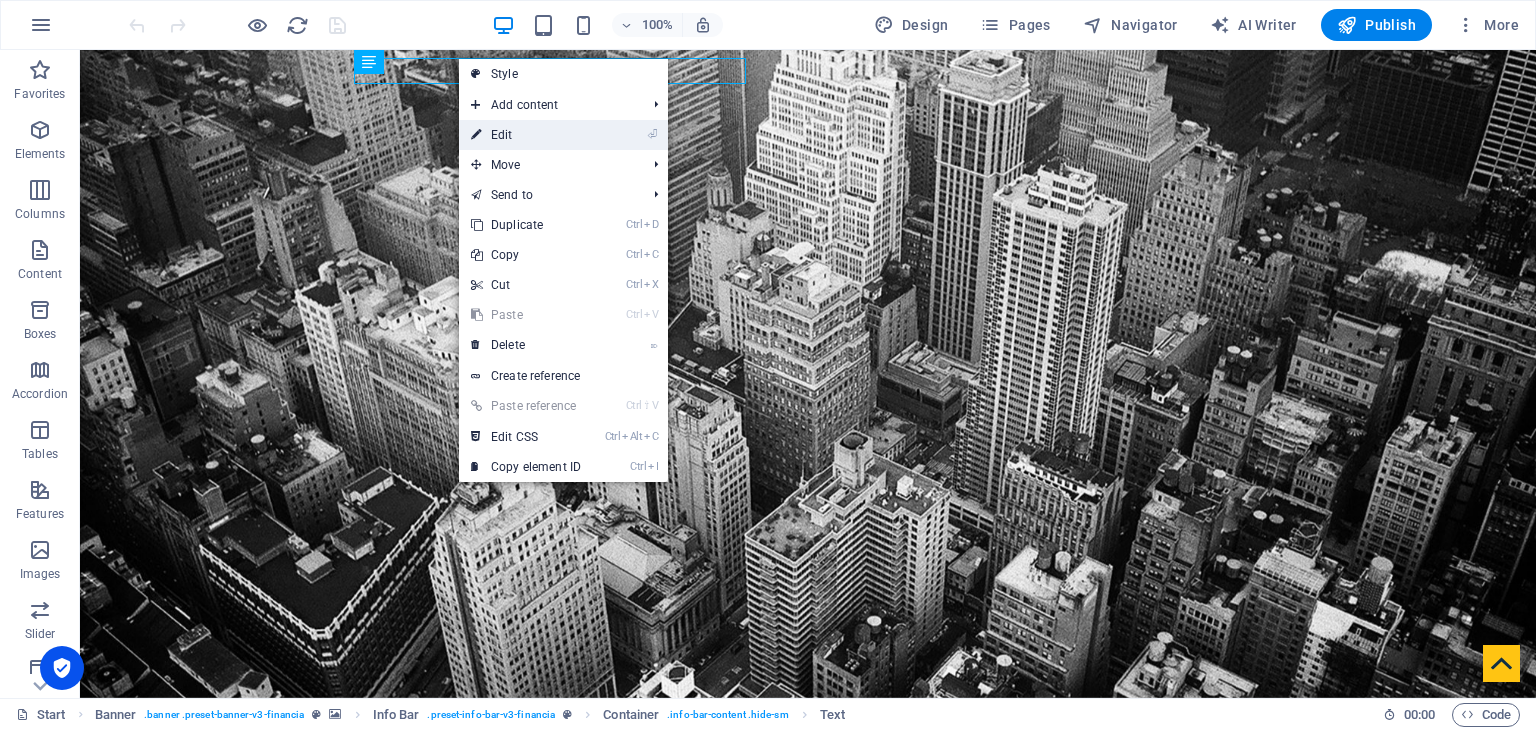 click on "⏎  Edit" at bounding box center [526, 135] 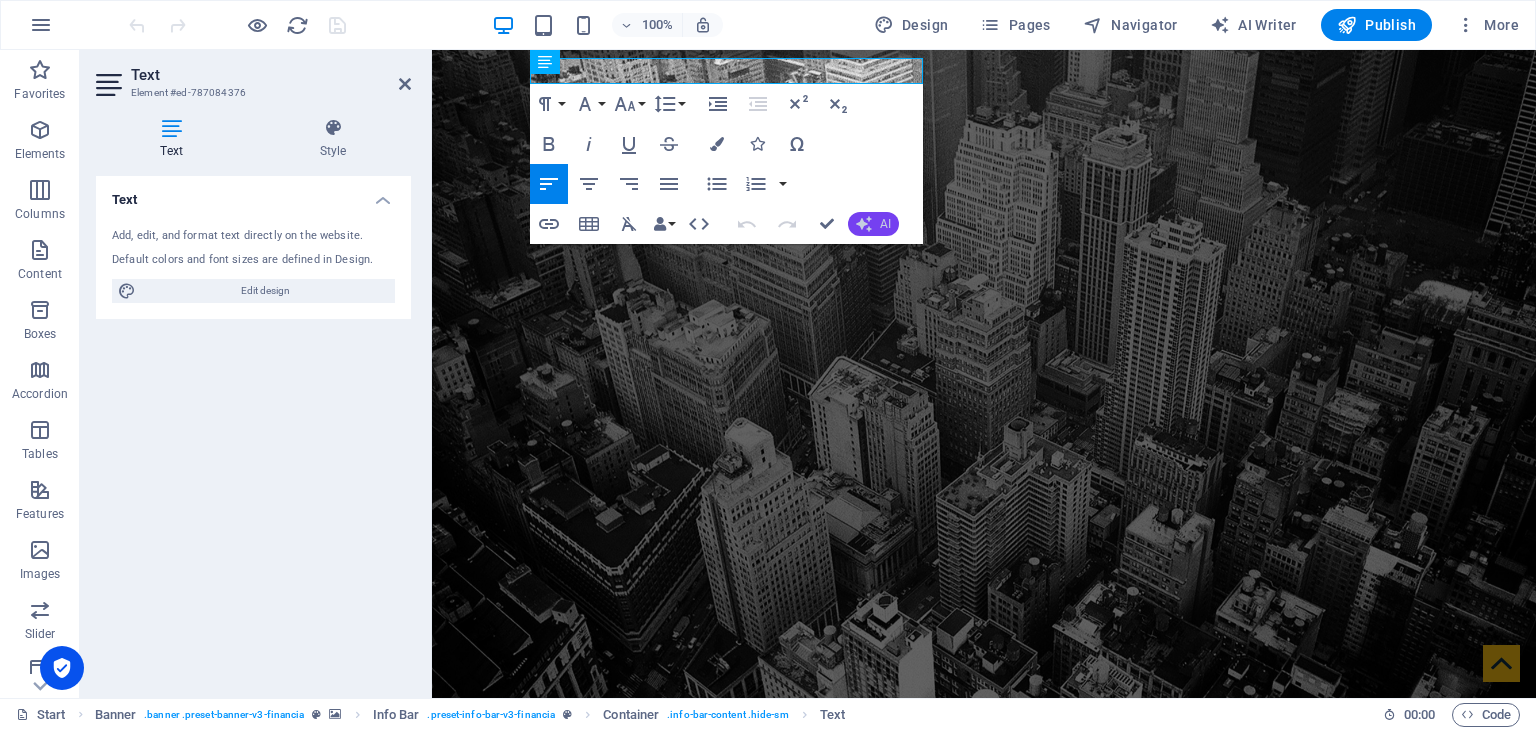 click on "AI" at bounding box center (873, 224) 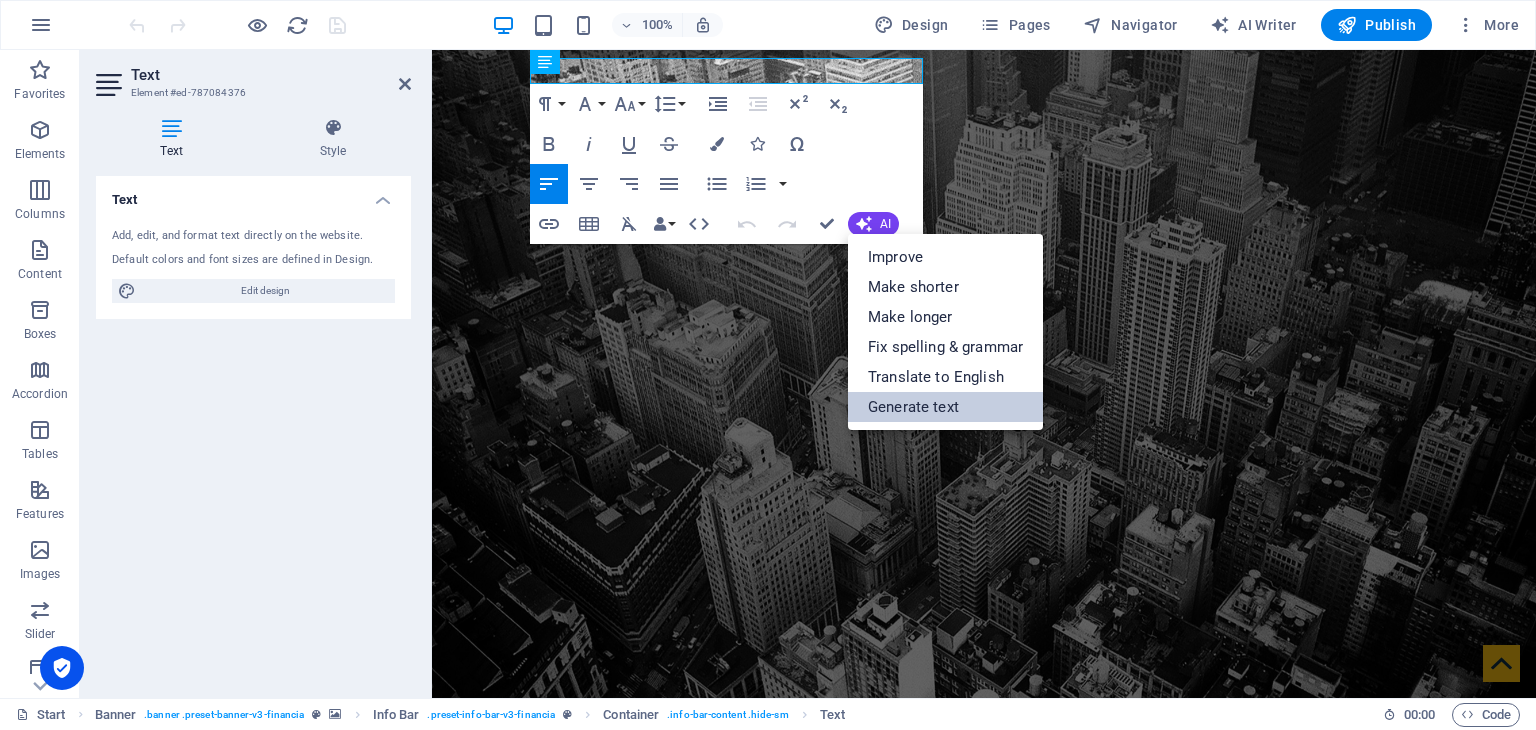 click on "Generate text" at bounding box center [945, 407] 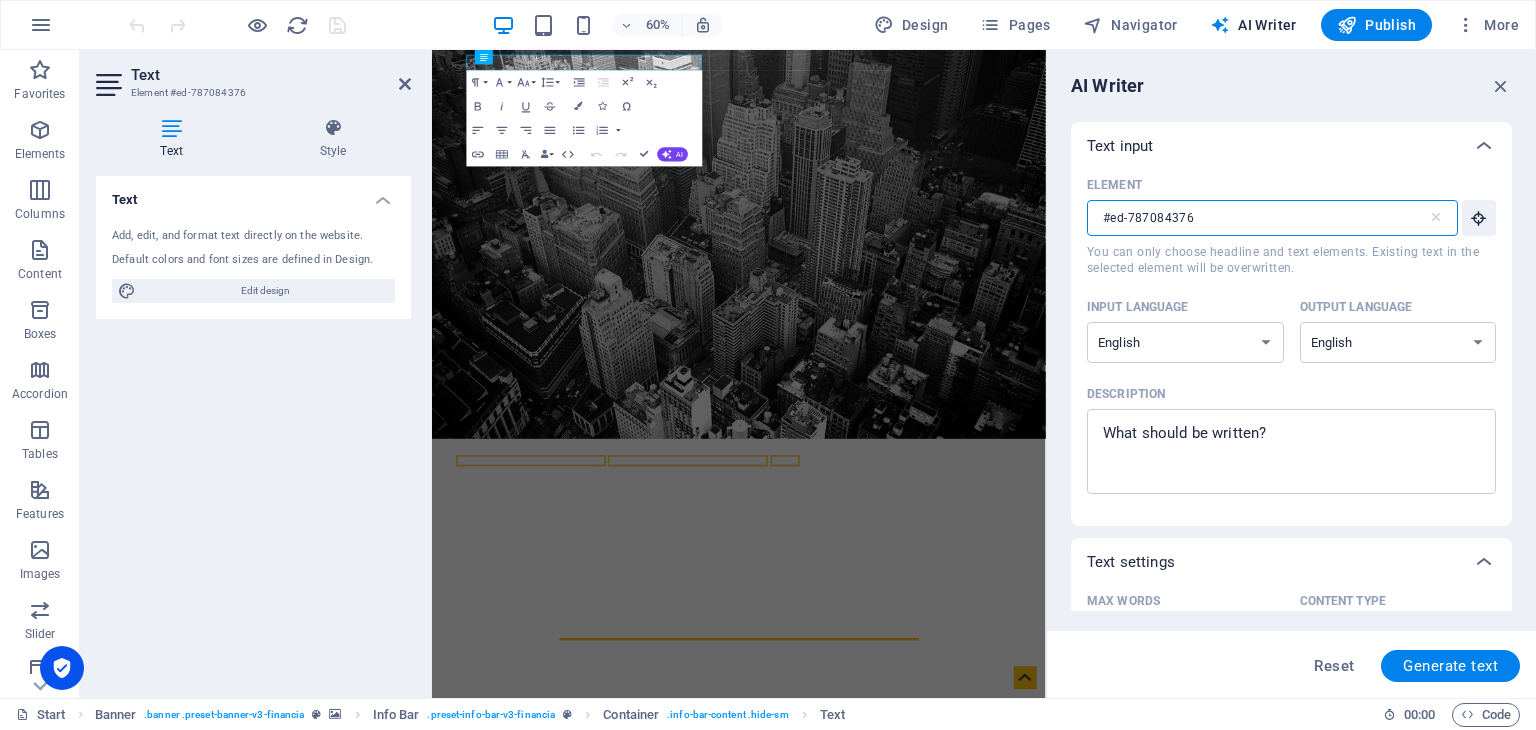 drag, startPoint x: 1659, startPoint y: 273, endPoint x: 1433, endPoint y: 353, distance: 239.74153 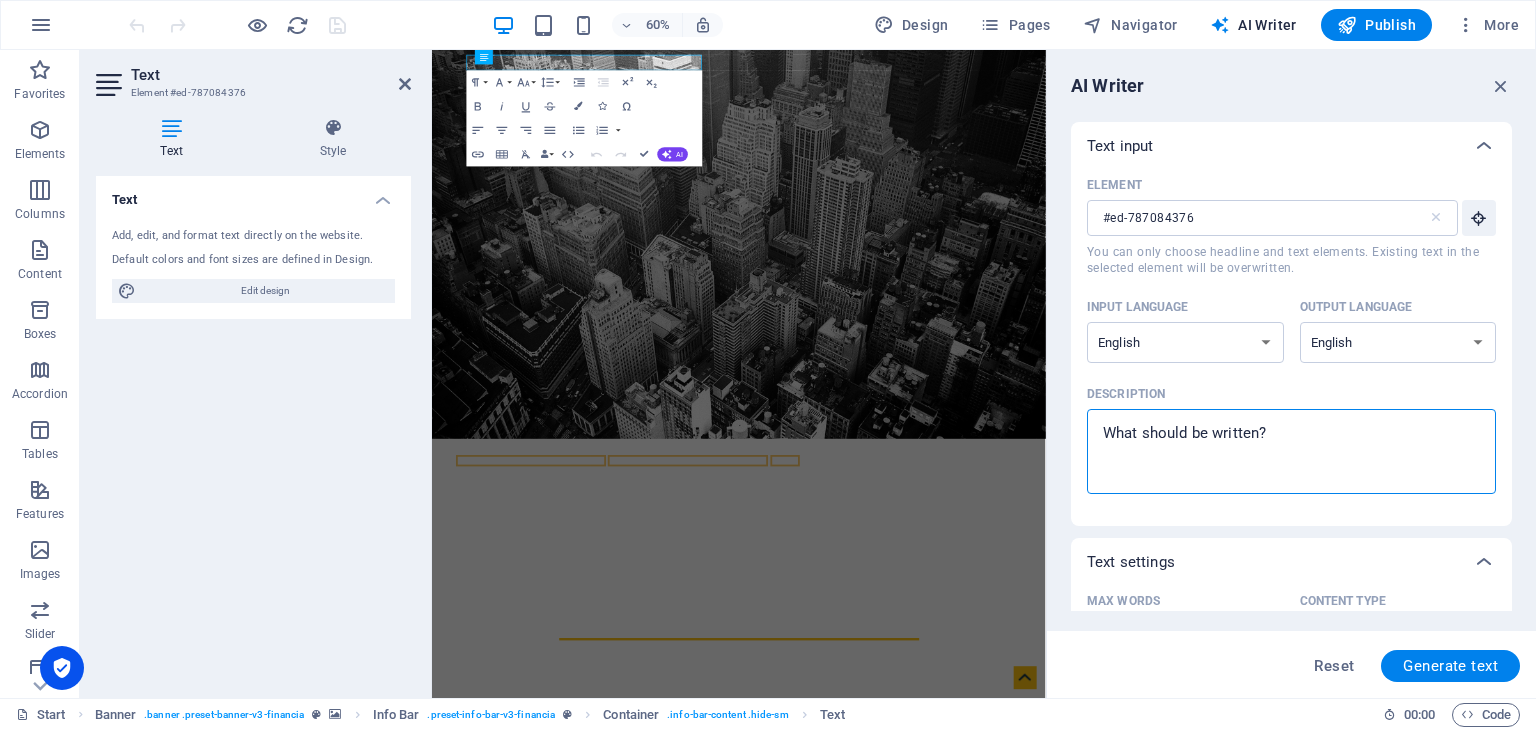 drag, startPoint x: 1304, startPoint y: 436, endPoint x: 1291, endPoint y: 442, distance: 14.3178215 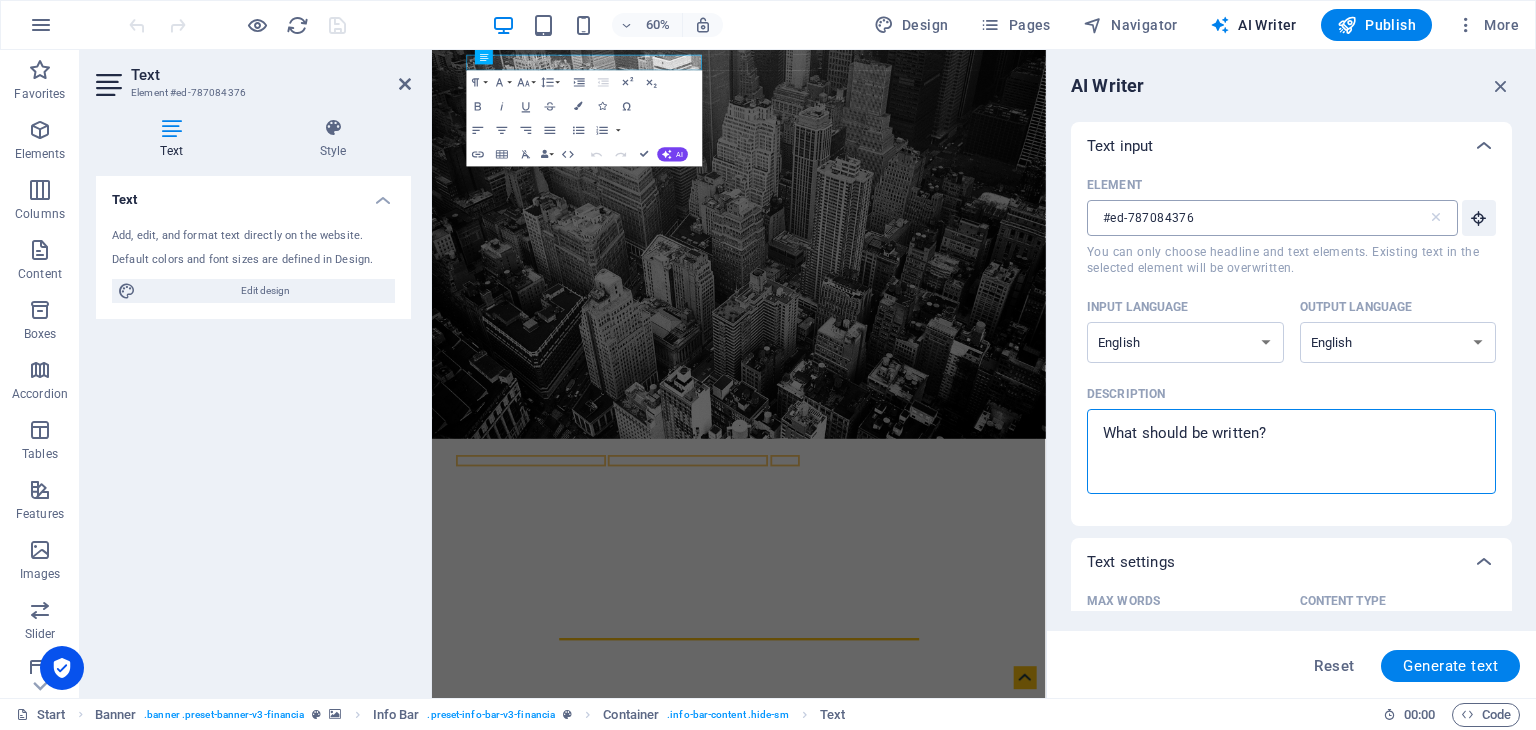 type on "x" 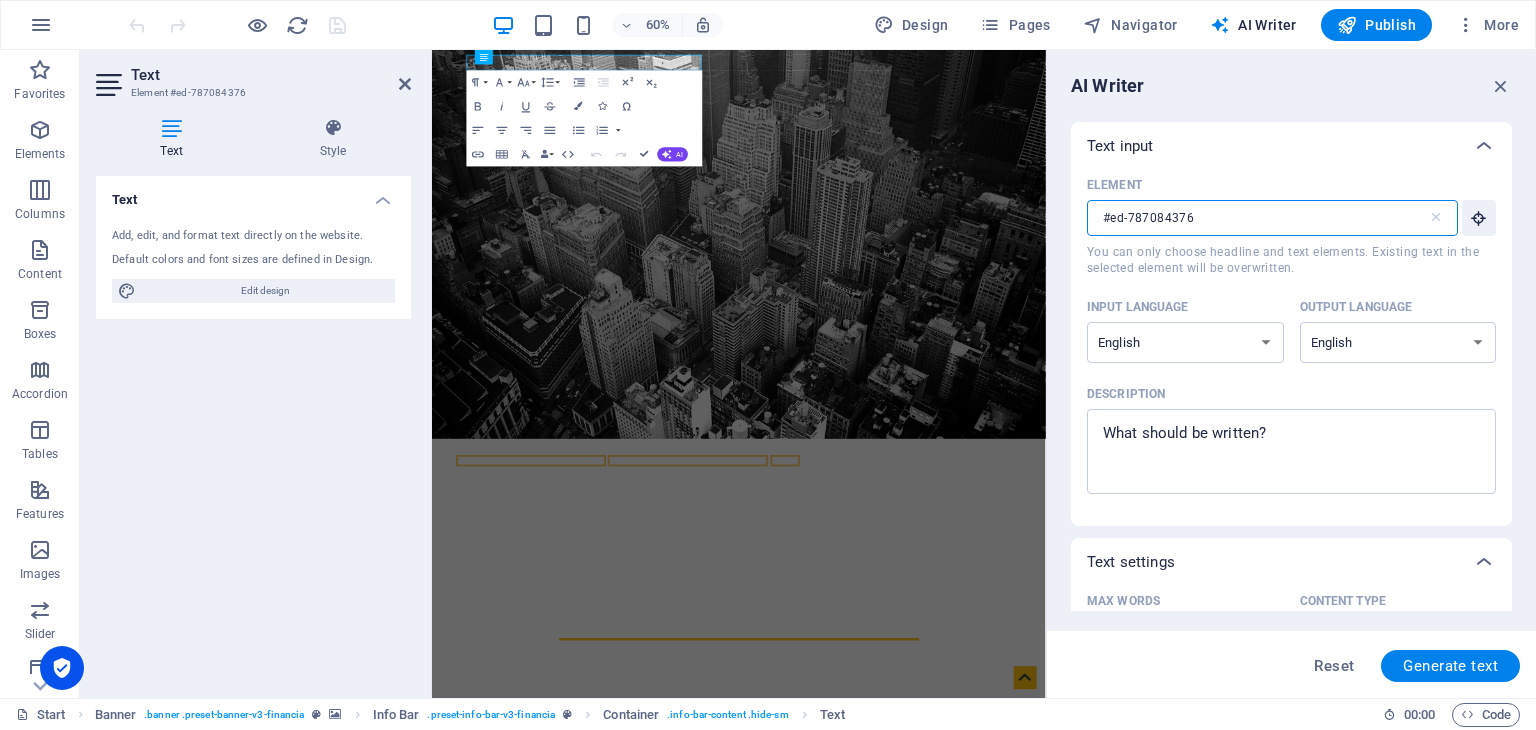type on "#ed-787084376" 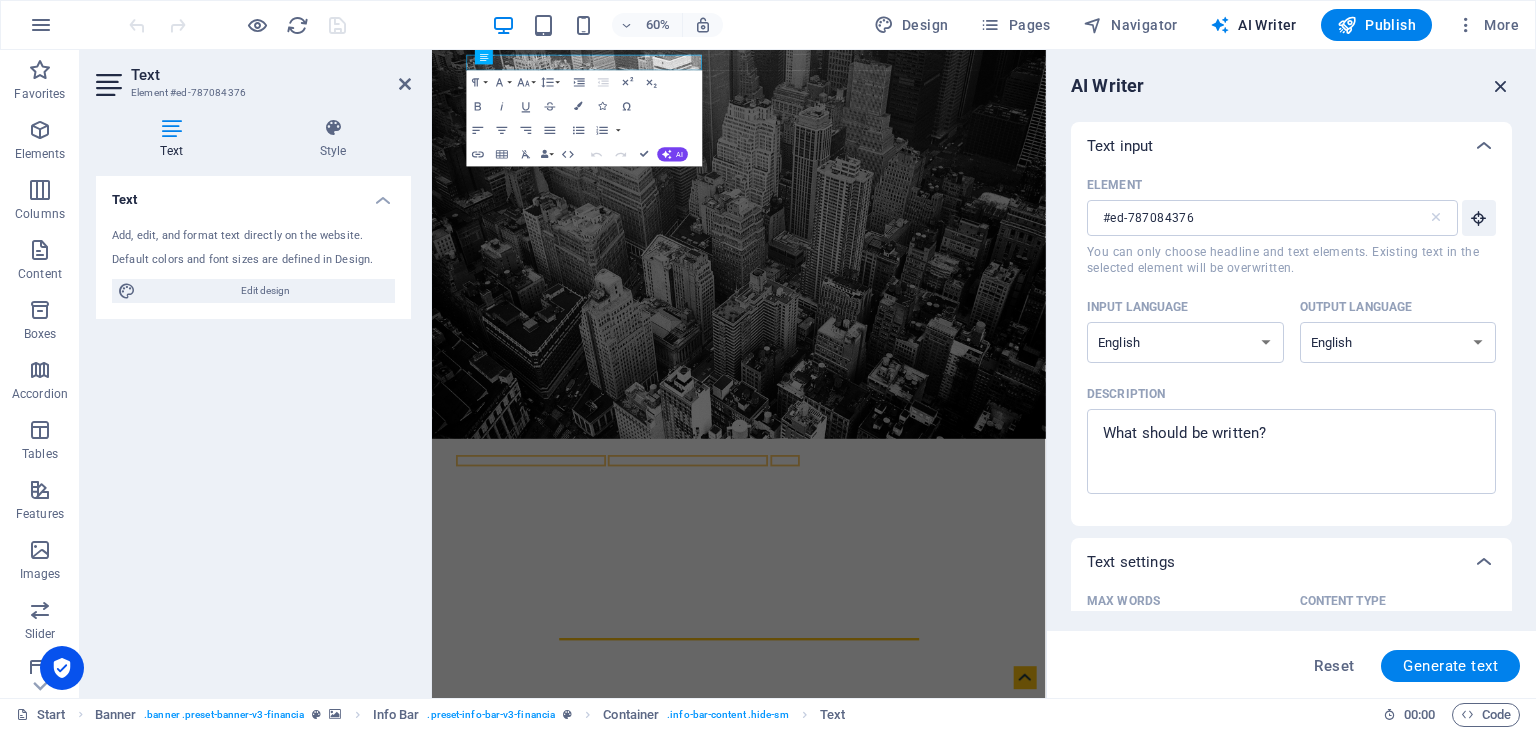 click at bounding box center [1501, 86] 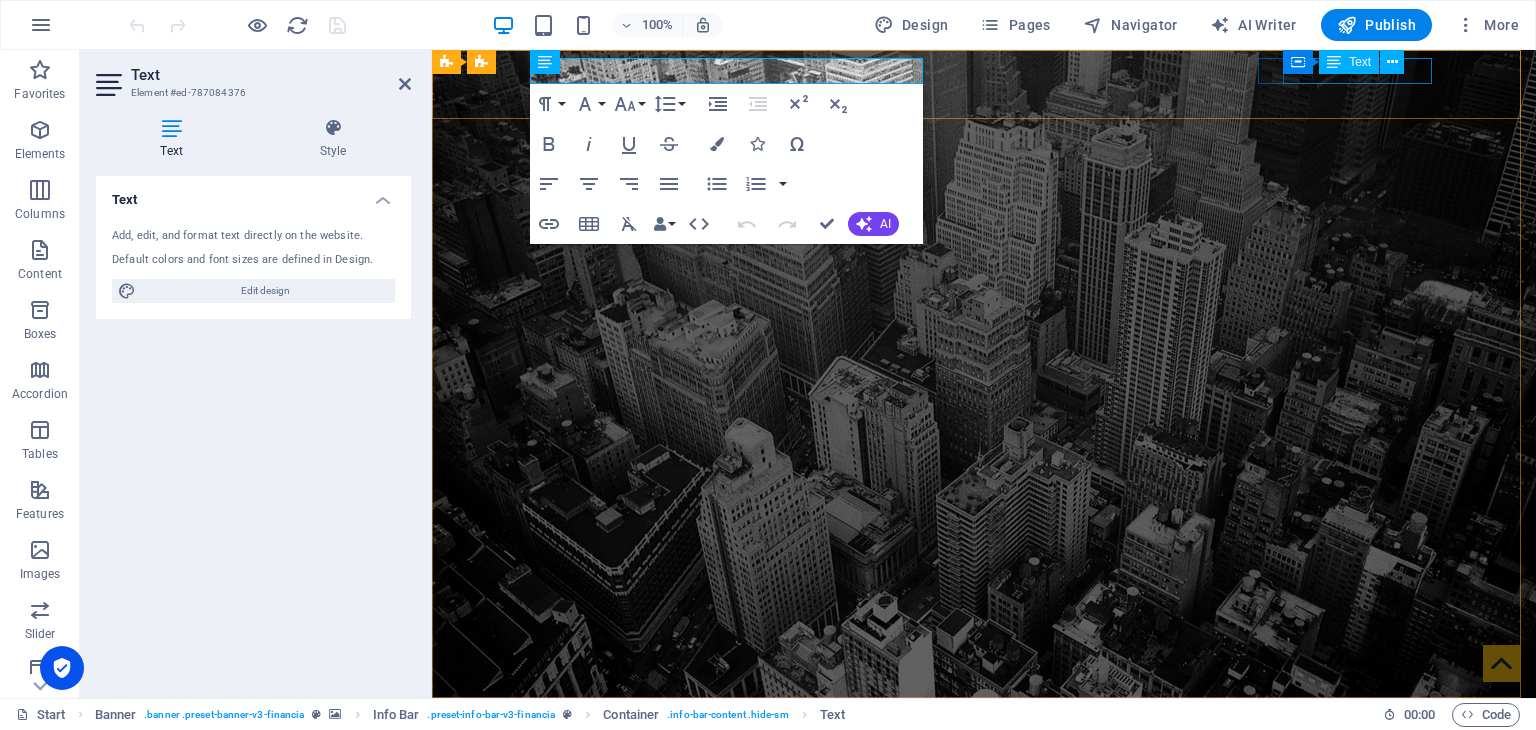 click on "+1 - 123 - 456 - 7890" at bounding box center [976, 777] 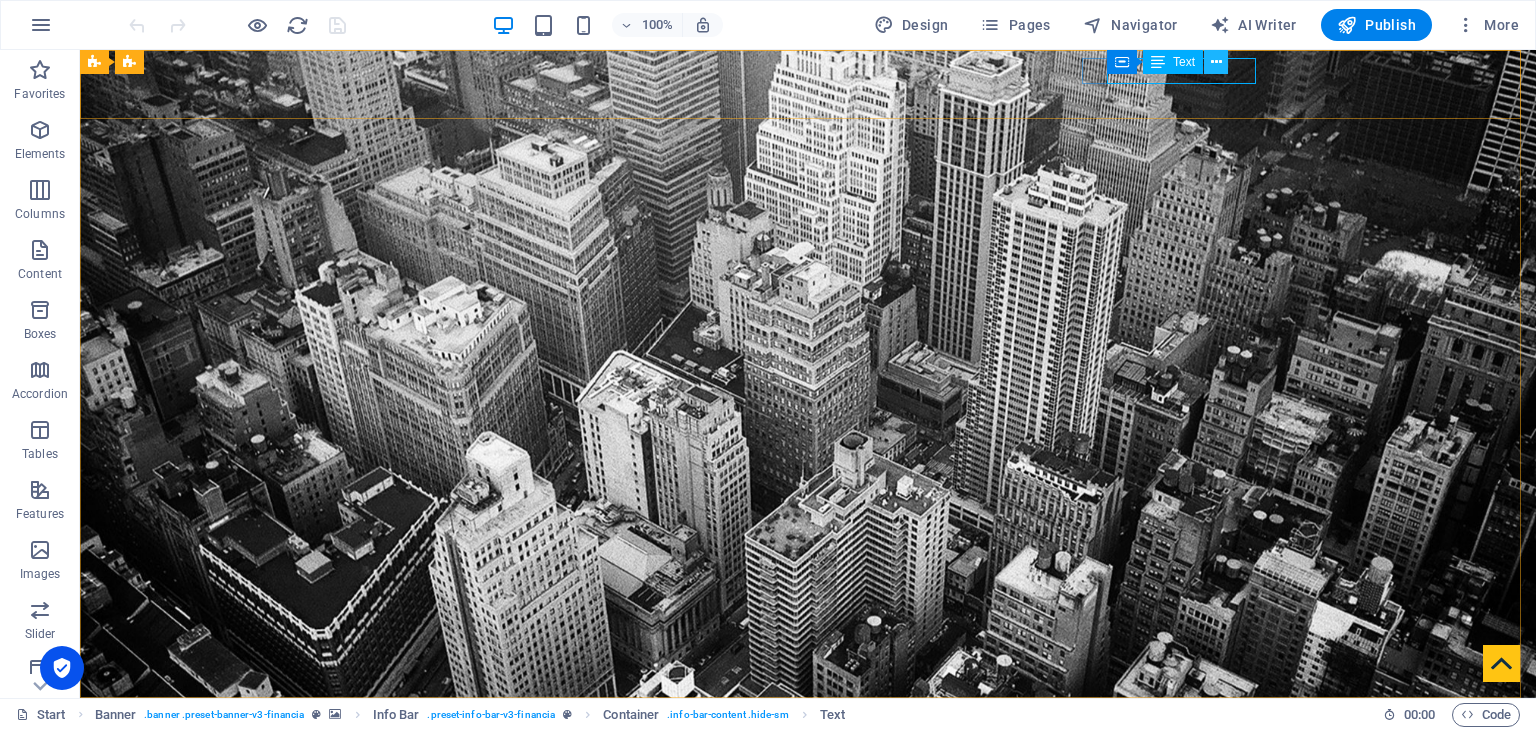 click at bounding box center [1216, 62] 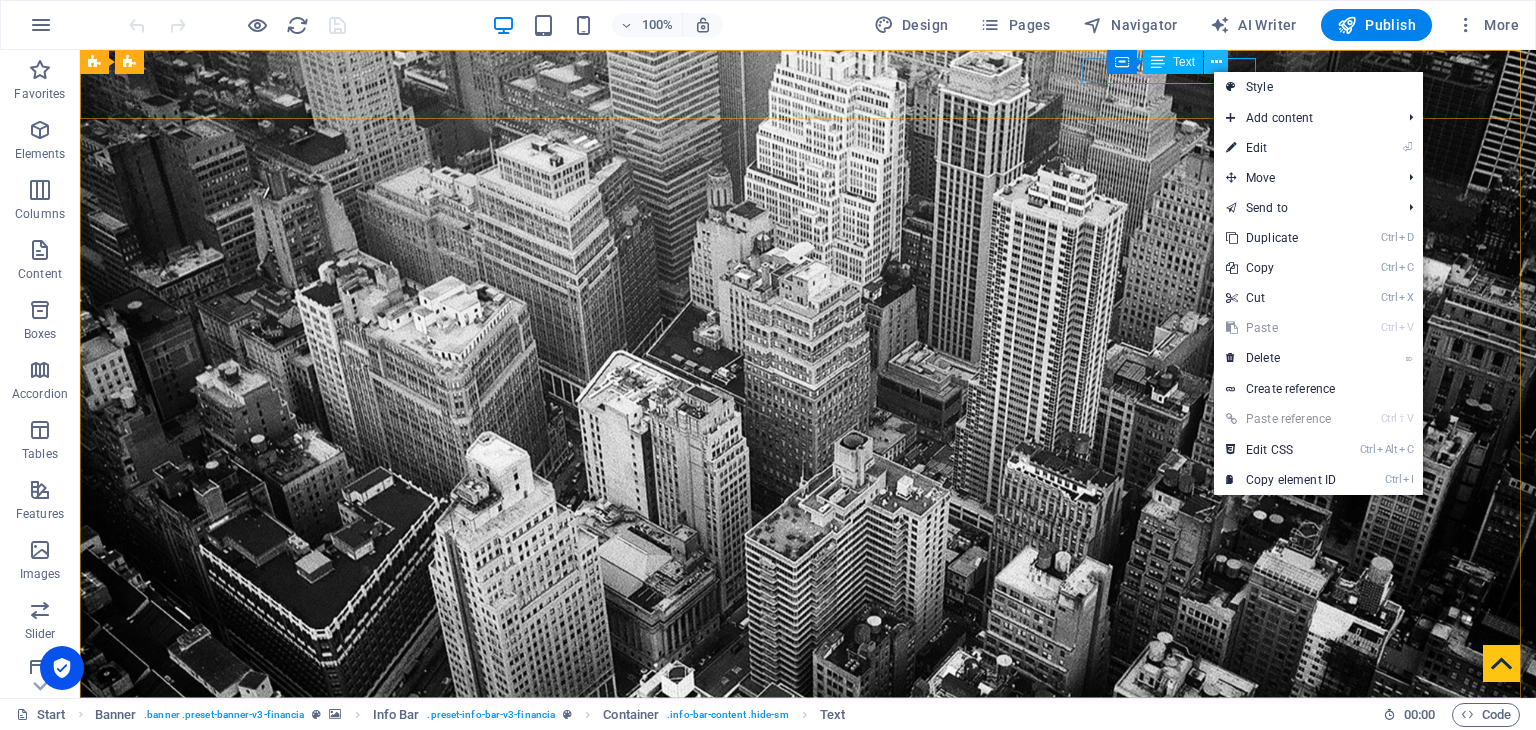 click at bounding box center (1216, 62) 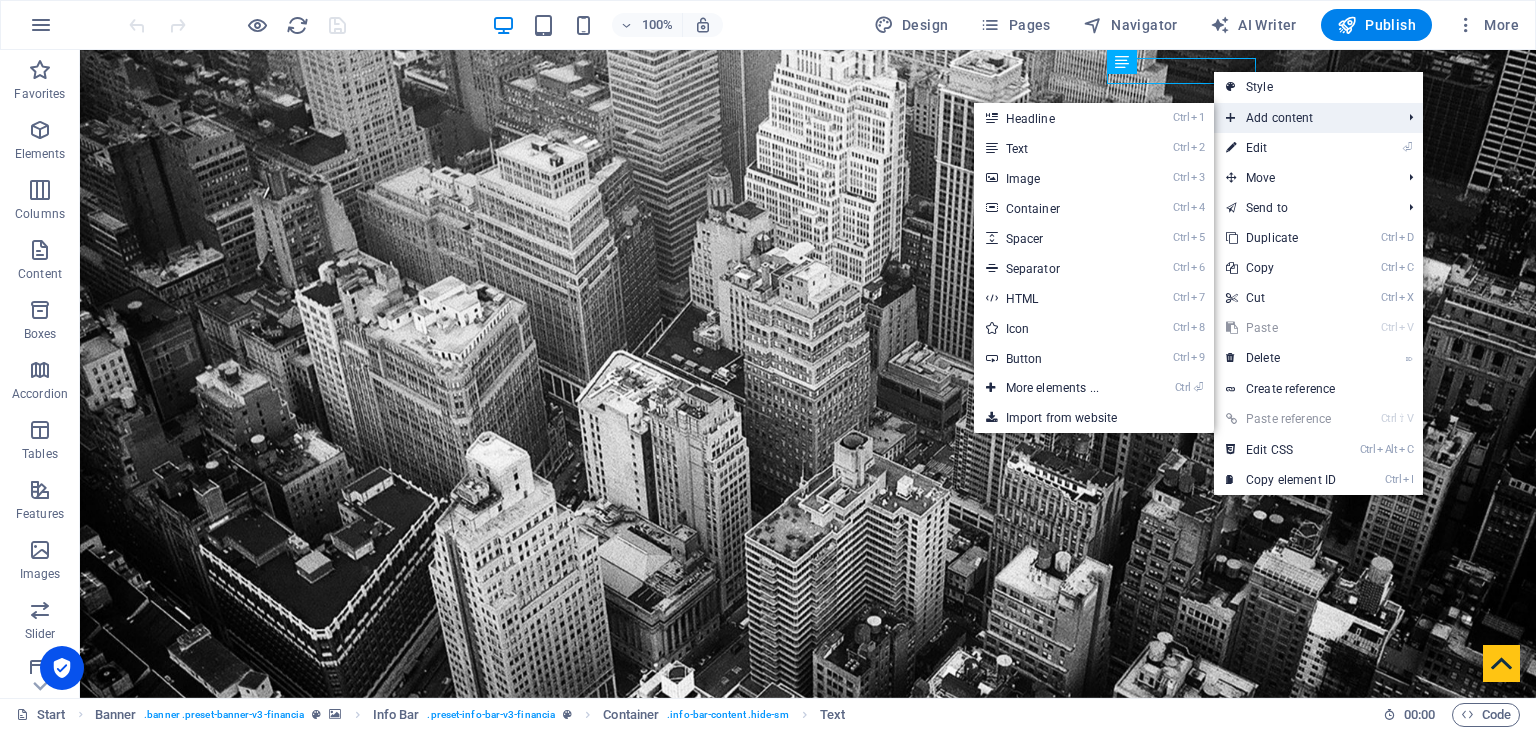 click on "Add content" at bounding box center (1303, 118) 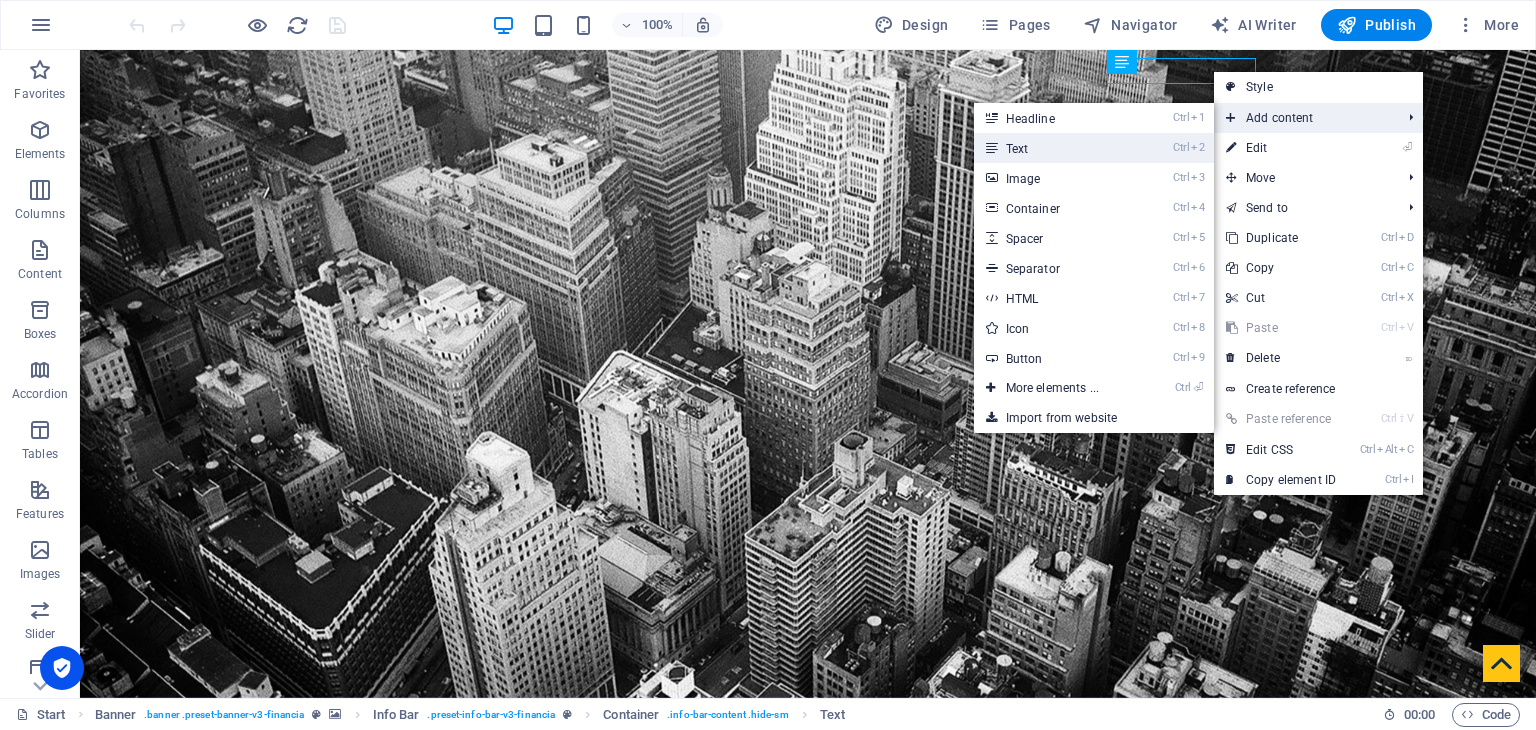 click on "Ctrl 2  Text" at bounding box center [1056, 148] 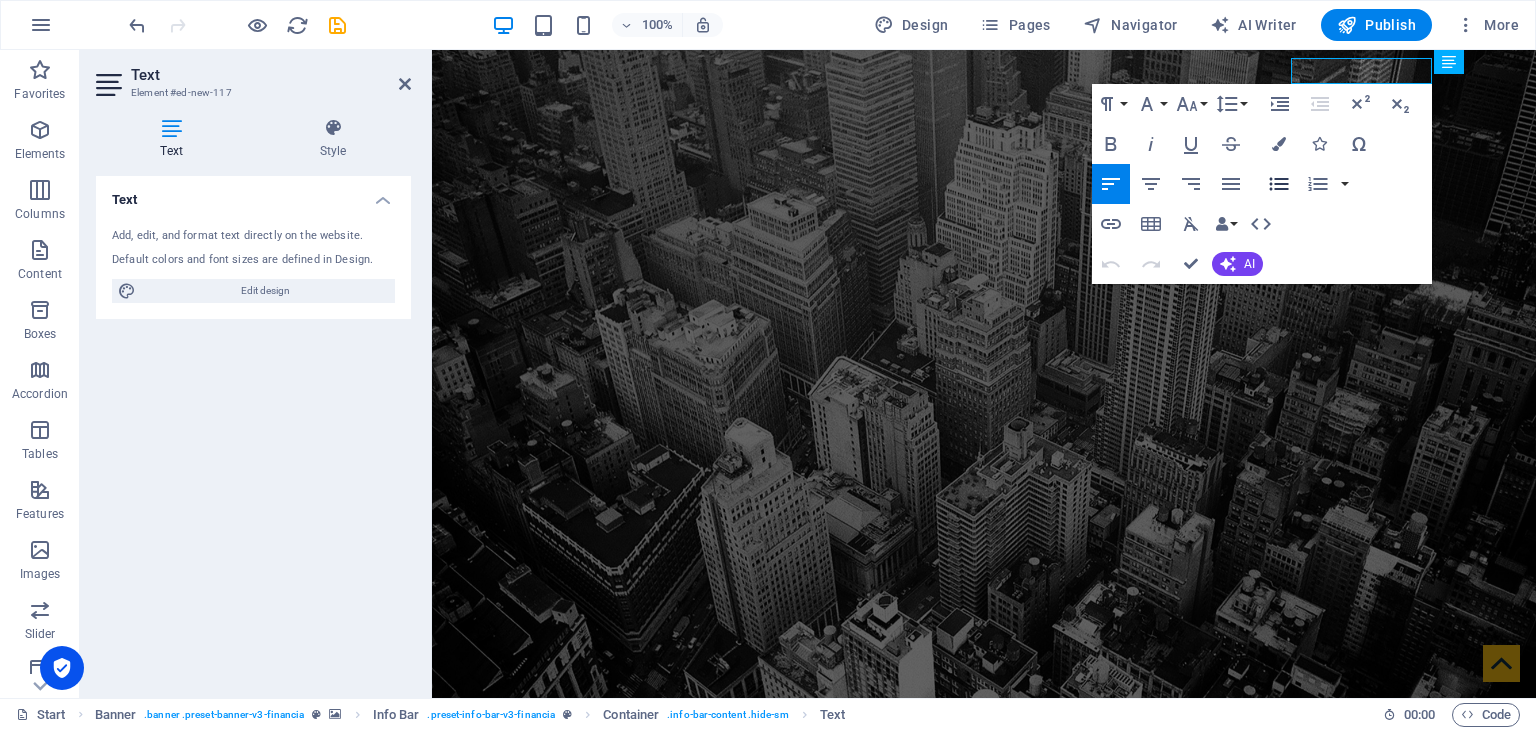 type 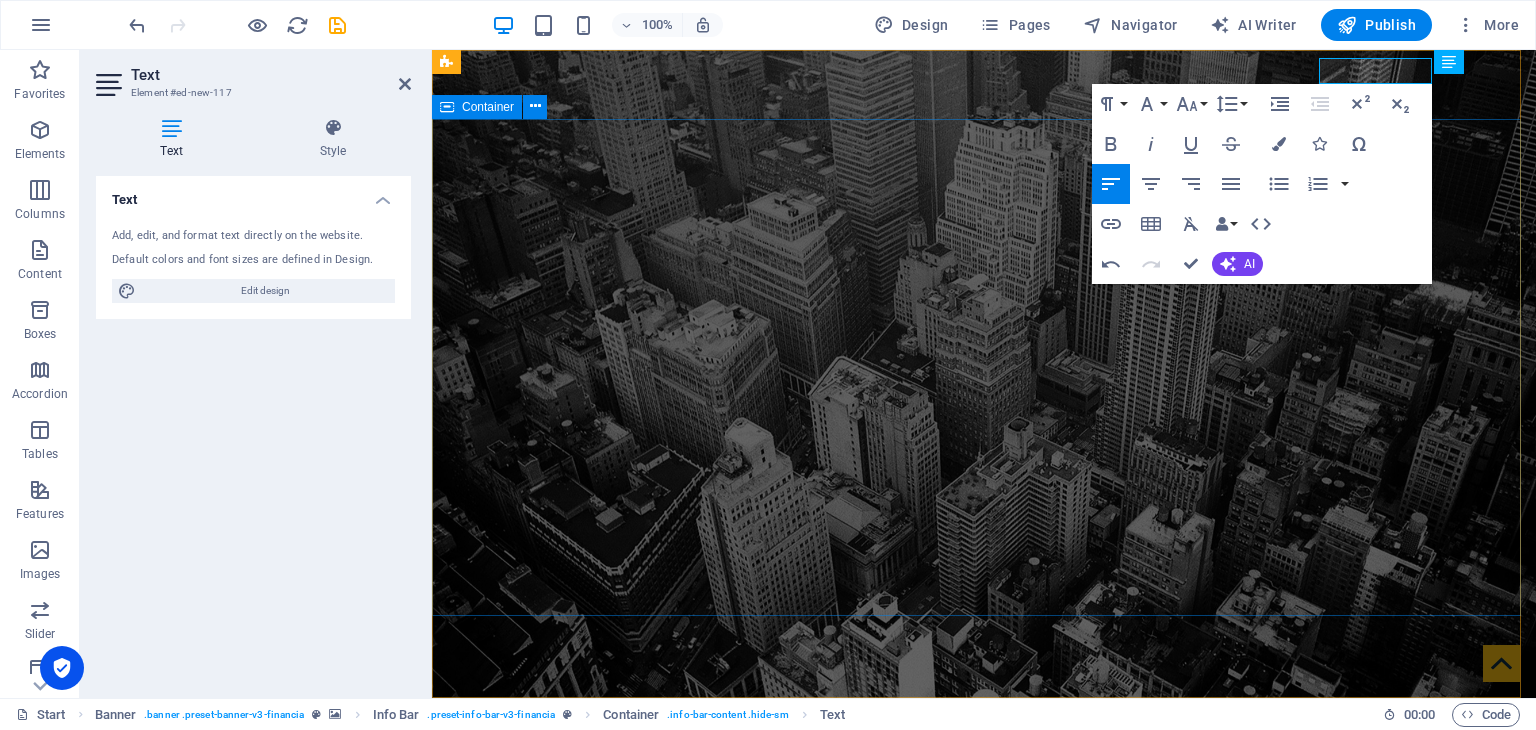 click on "Finance Service in  Washington, DC" at bounding box center [984, 1028] 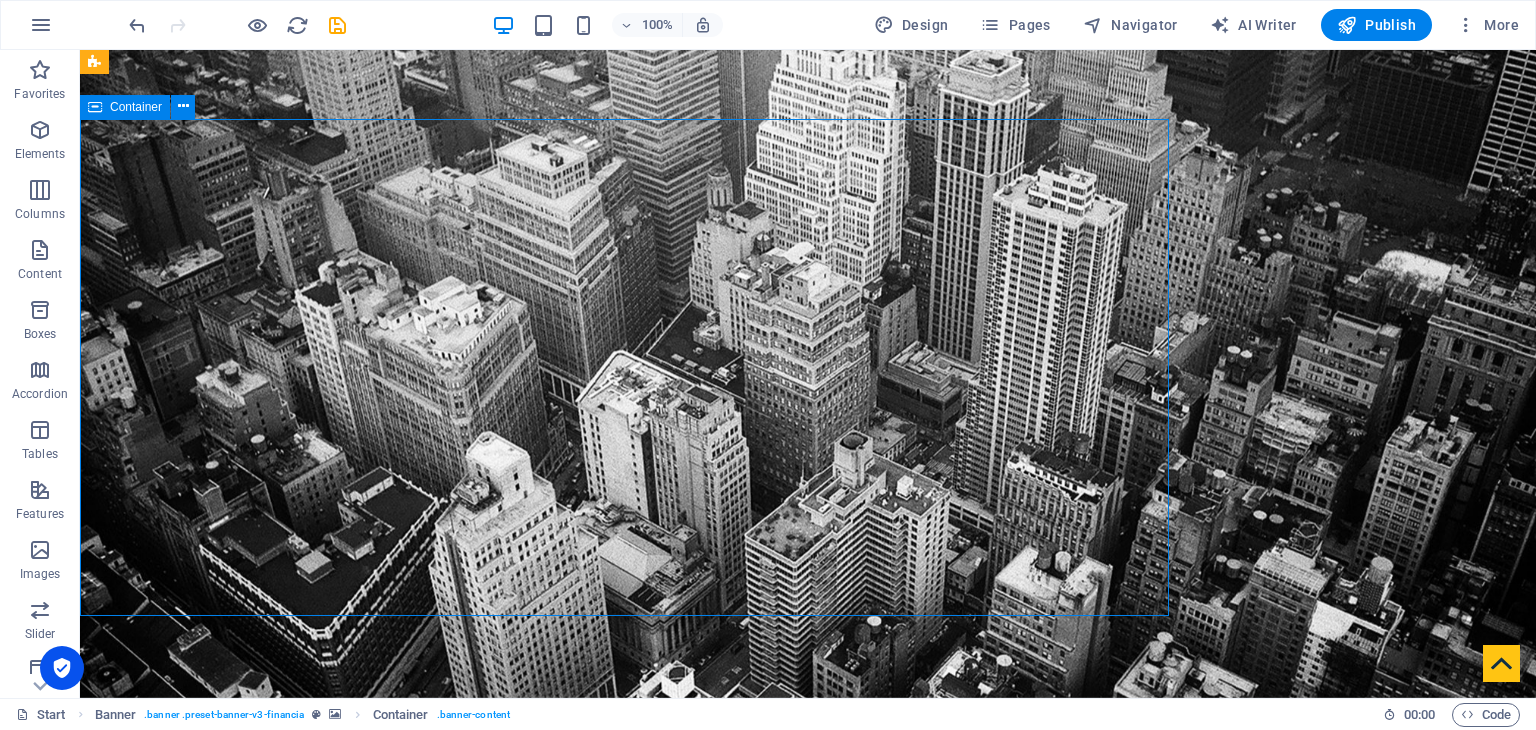click on "Finance Service in  Washington, DC" at bounding box center [808, 1028] 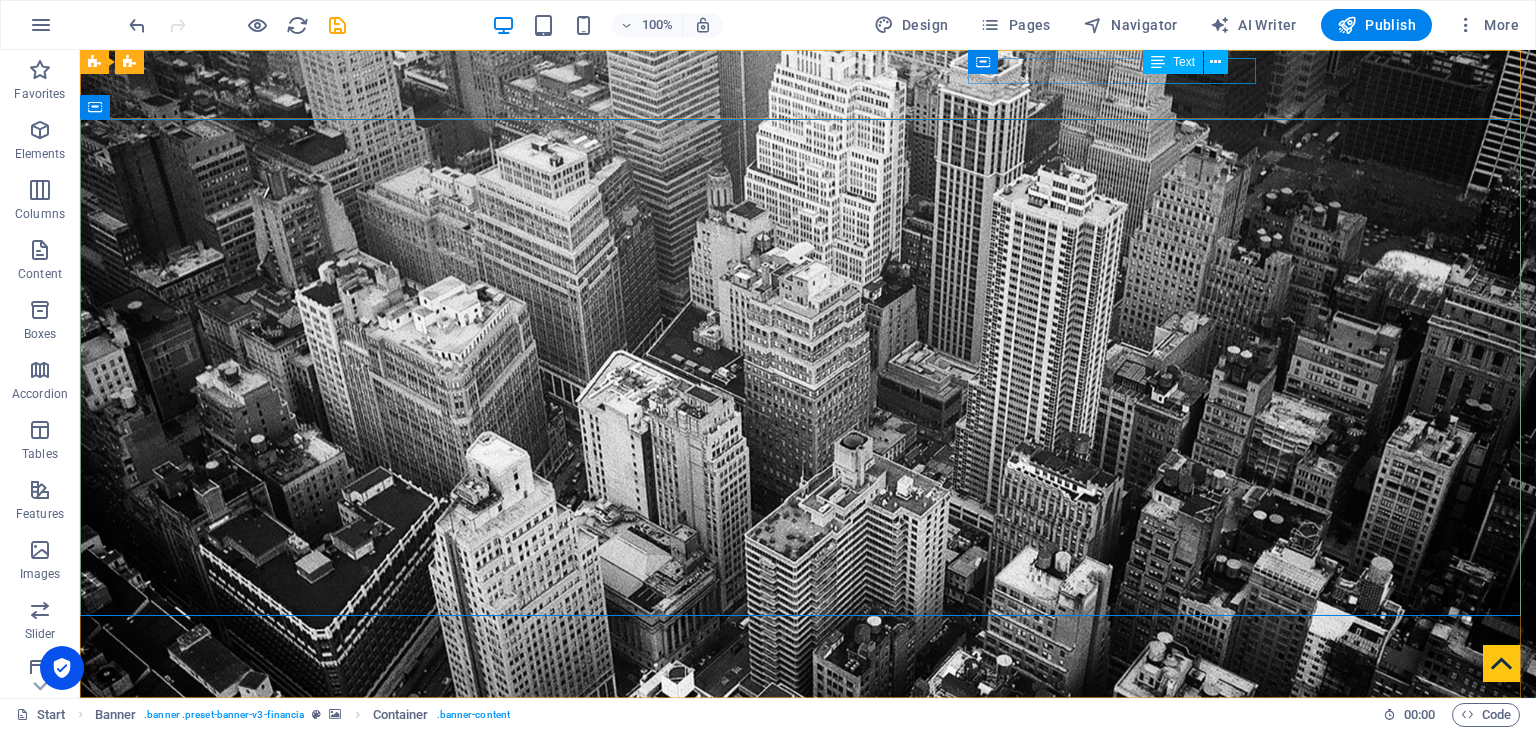 click on "Text" at bounding box center [1184, 62] 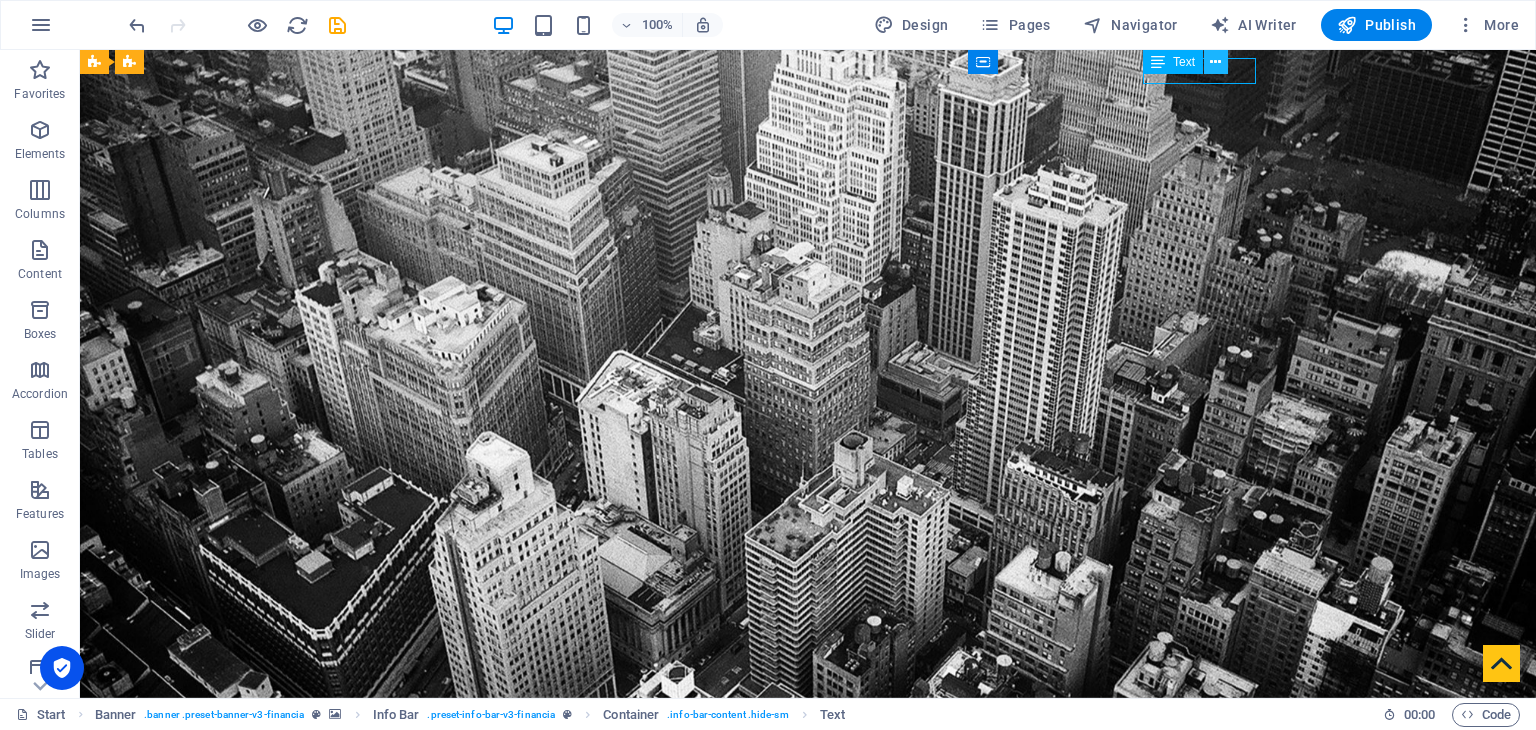 click at bounding box center [1215, 62] 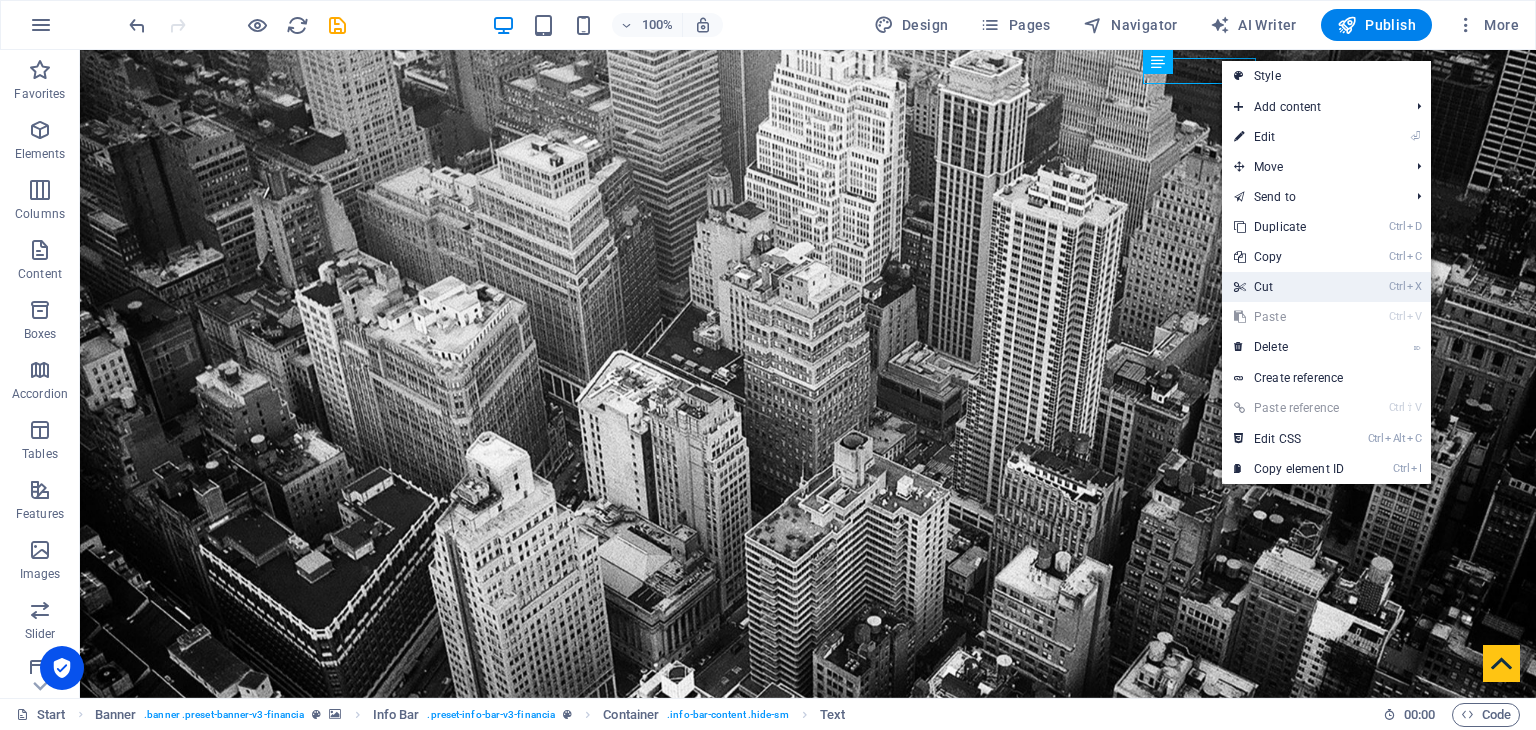 click on "Ctrl X  Cut" at bounding box center (1289, 287) 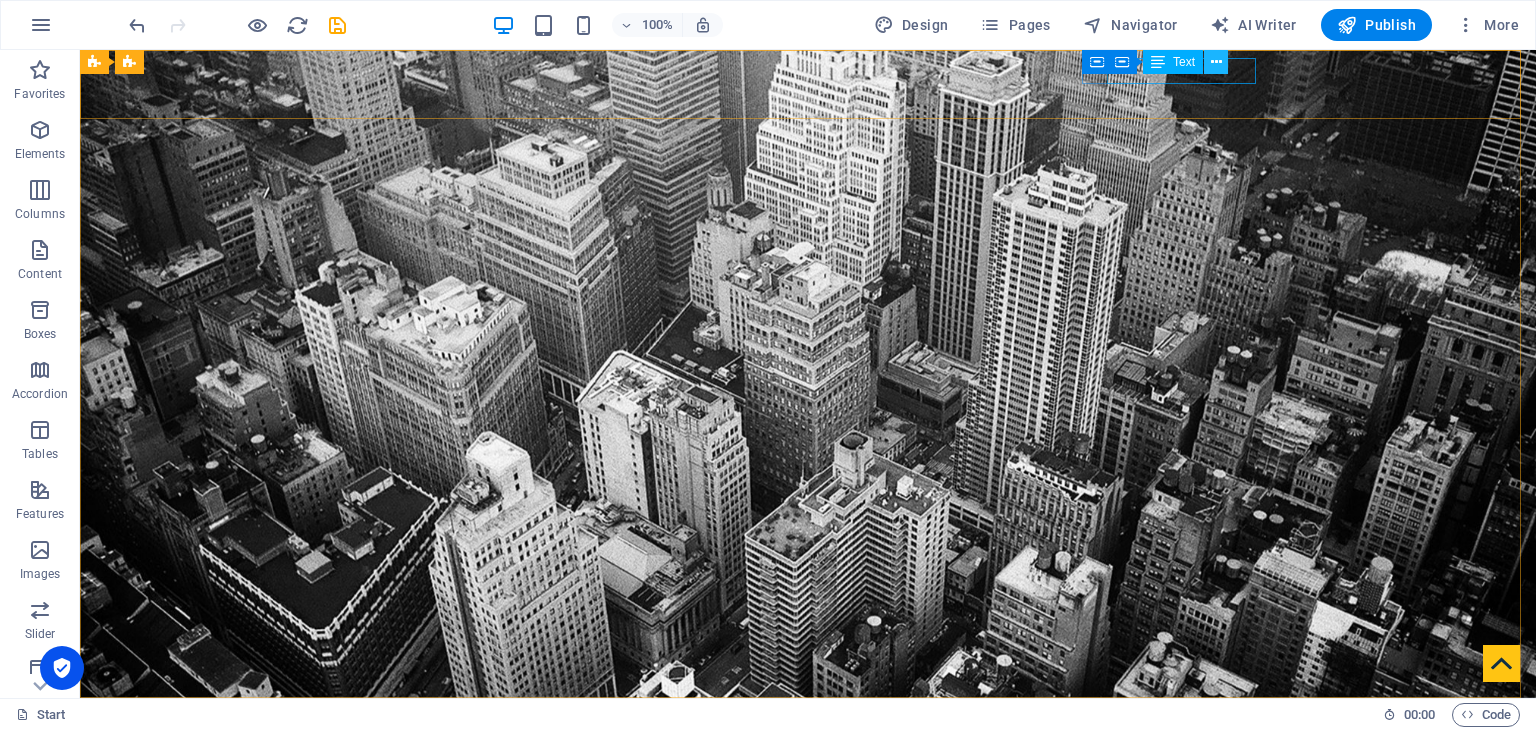 click at bounding box center [1216, 62] 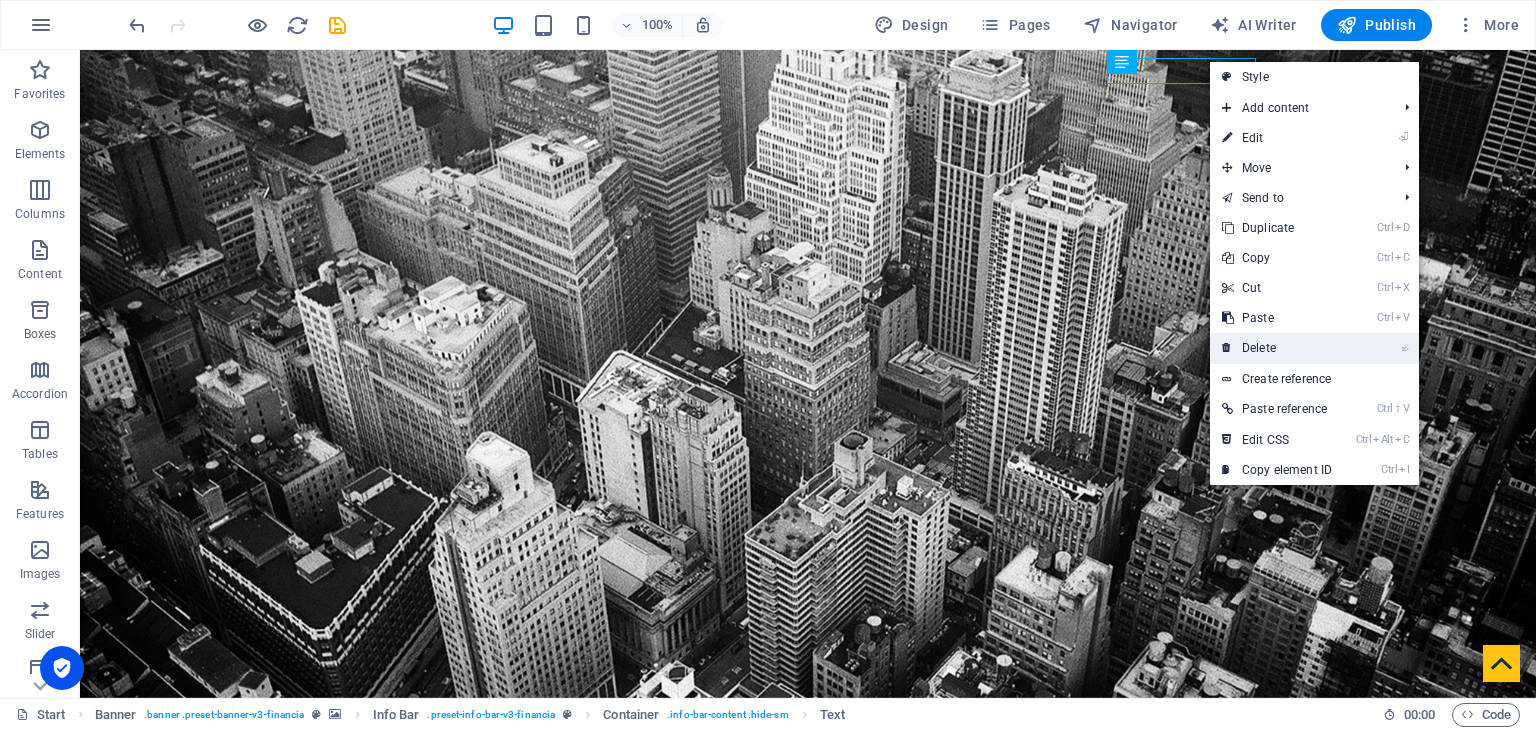 click on "⌦  Delete" at bounding box center (1277, 348) 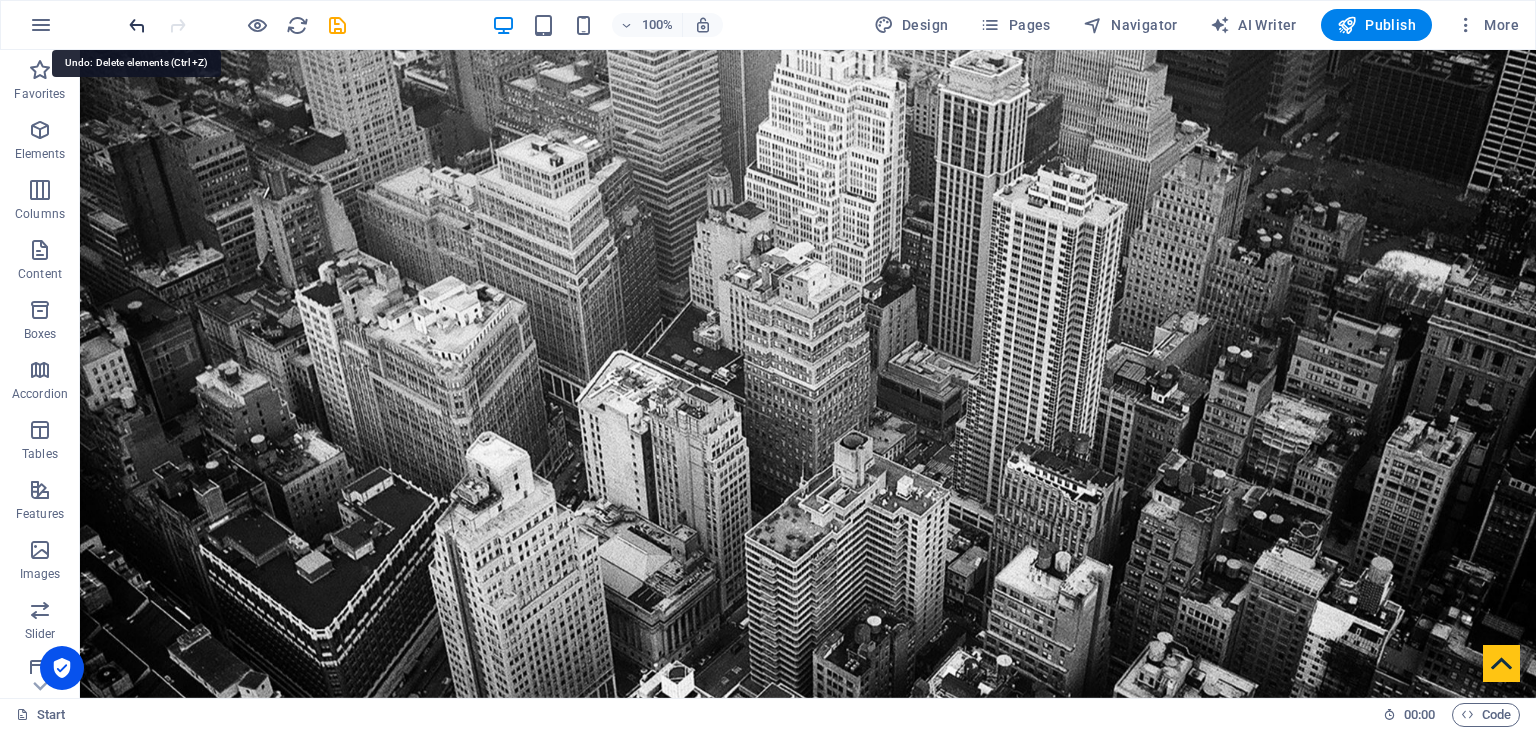 click at bounding box center [137, 25] 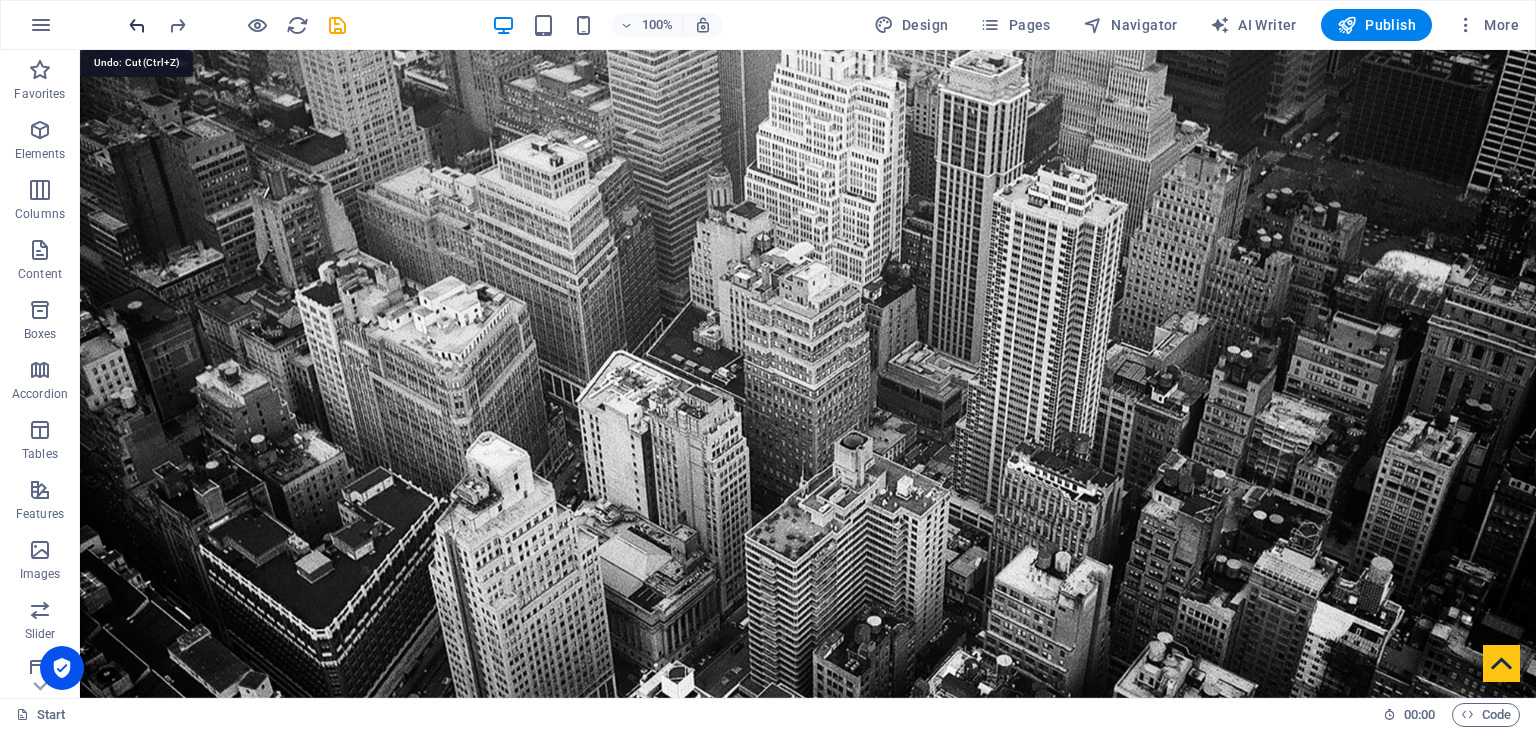 click at bounding box center (137, 25) 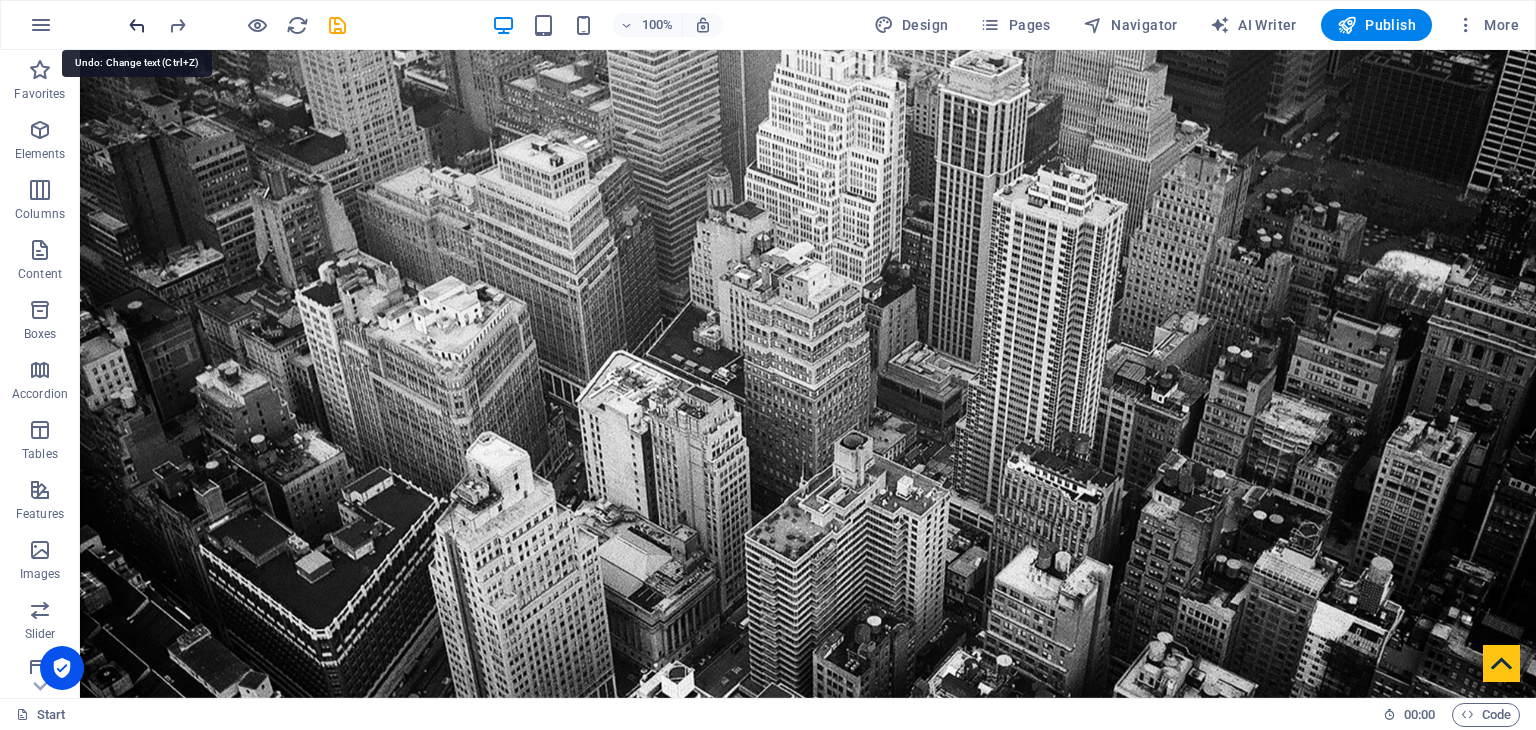 click at bounding box center (137, 25) 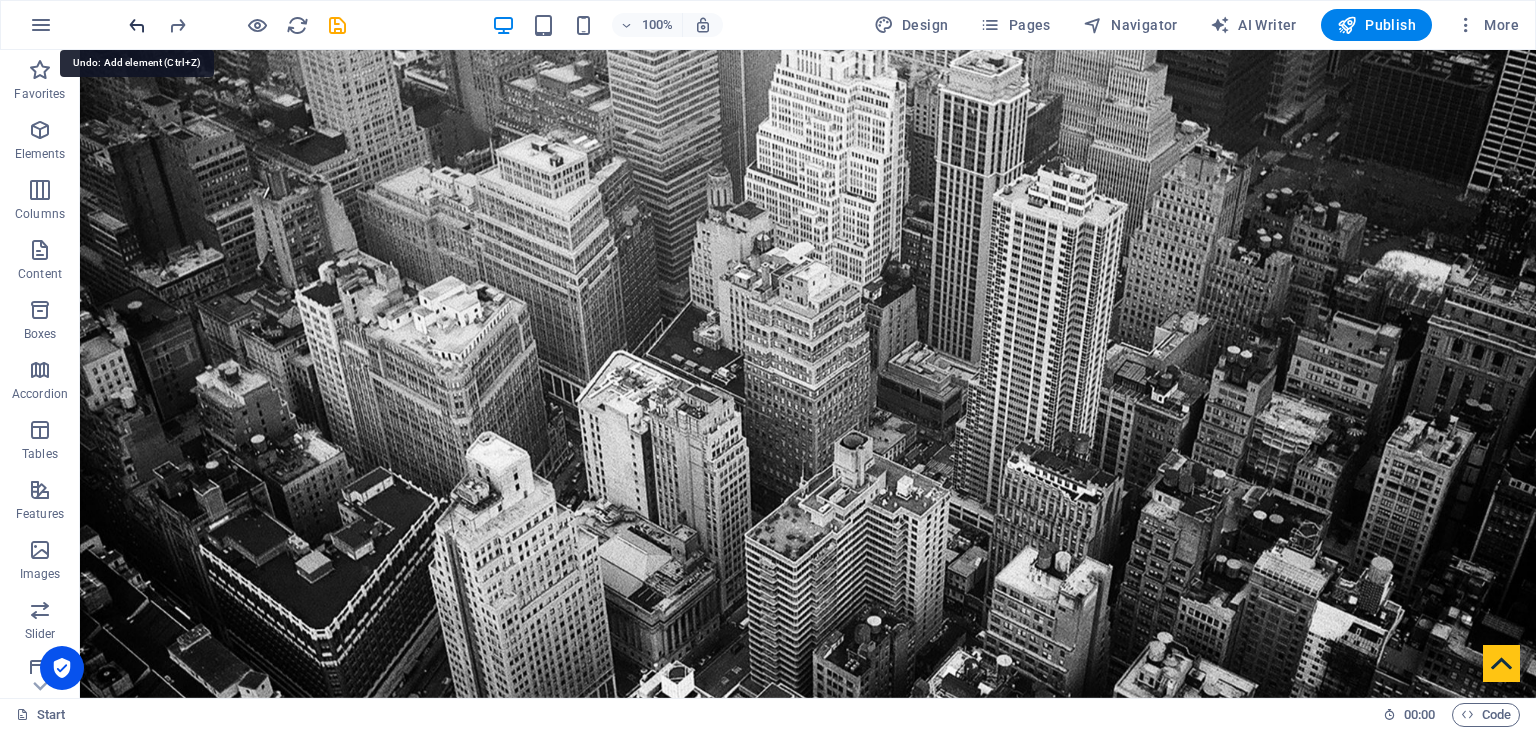 click at bounding box center (137, 25) 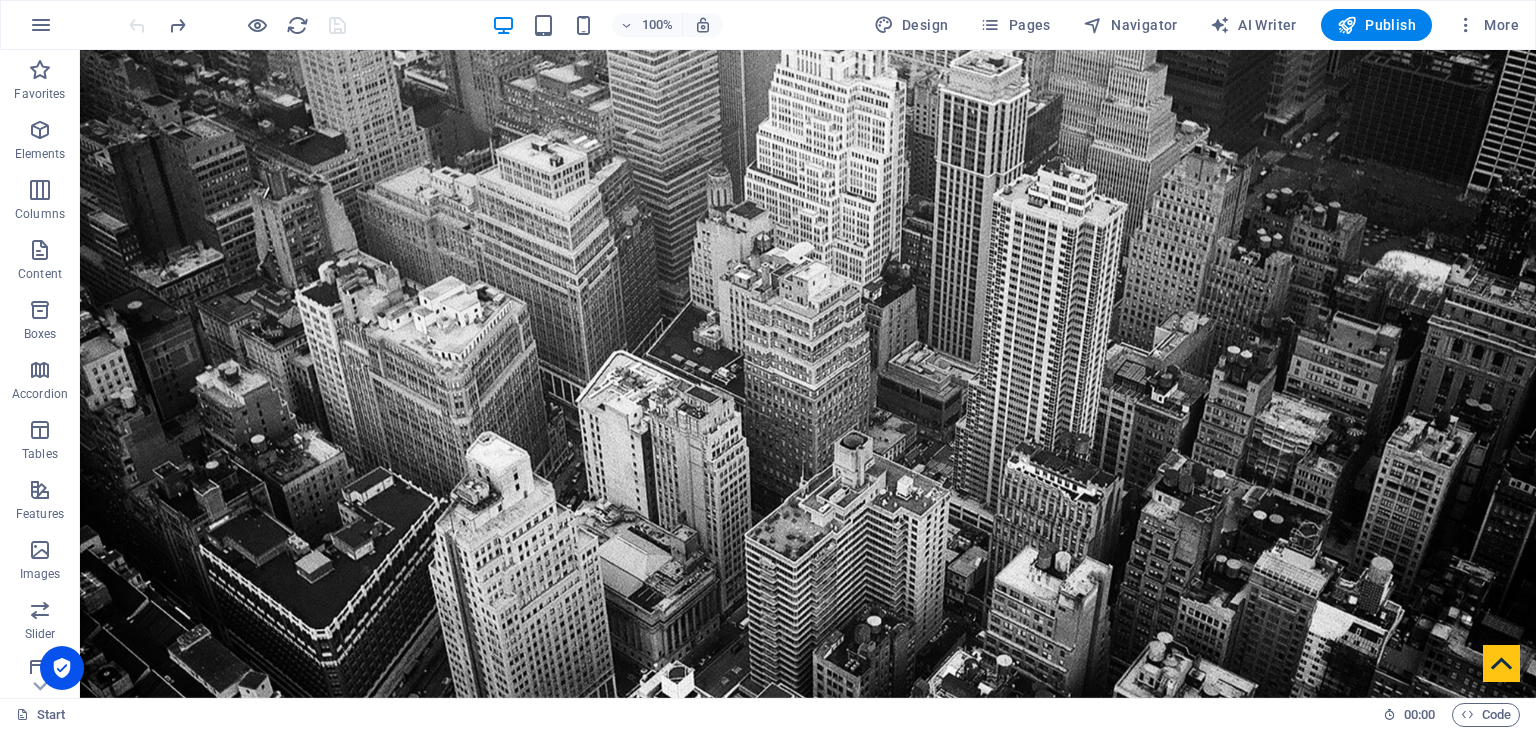 click at bounding box center (237, 25) 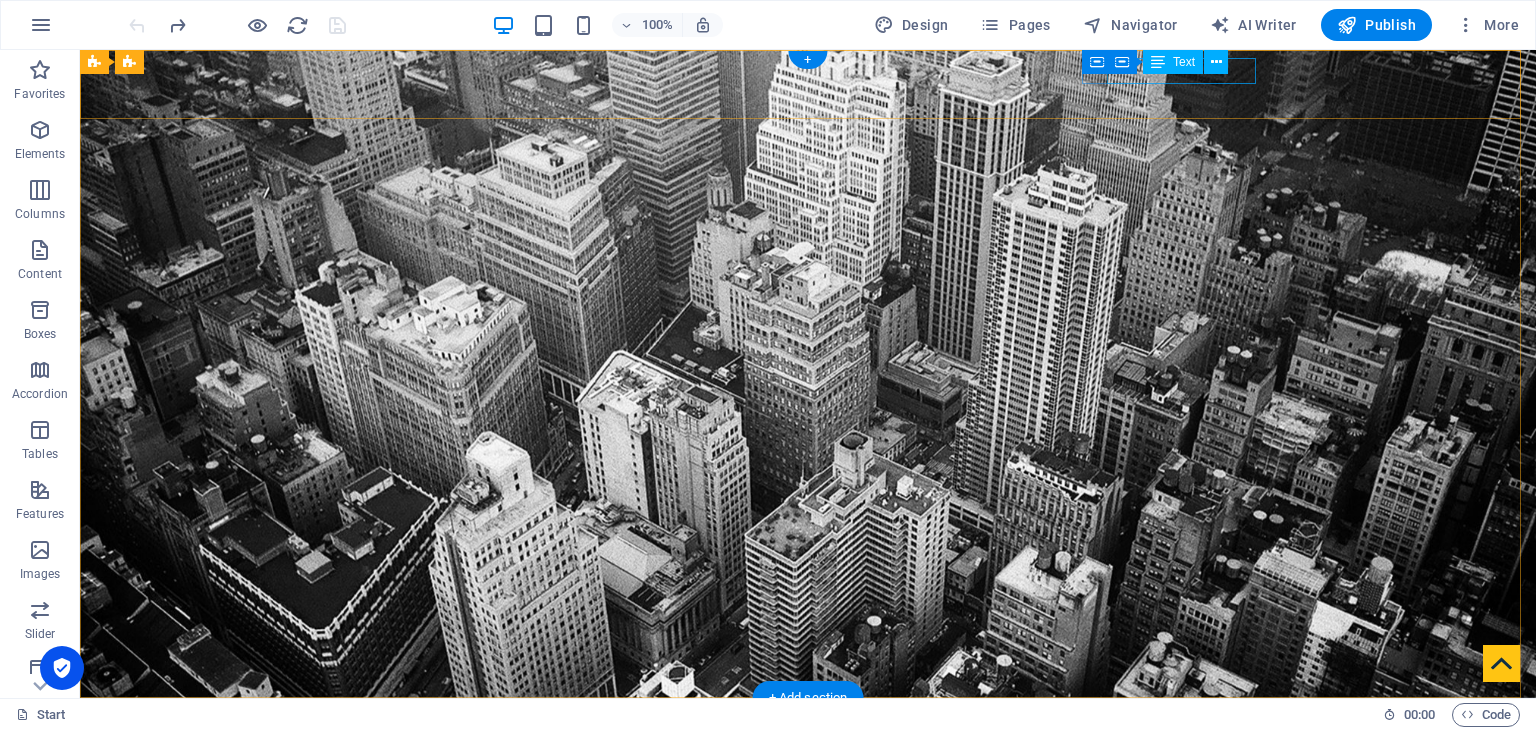 click on "+1 - 123 - 456 - 7890" at bounding box center (800, 777) 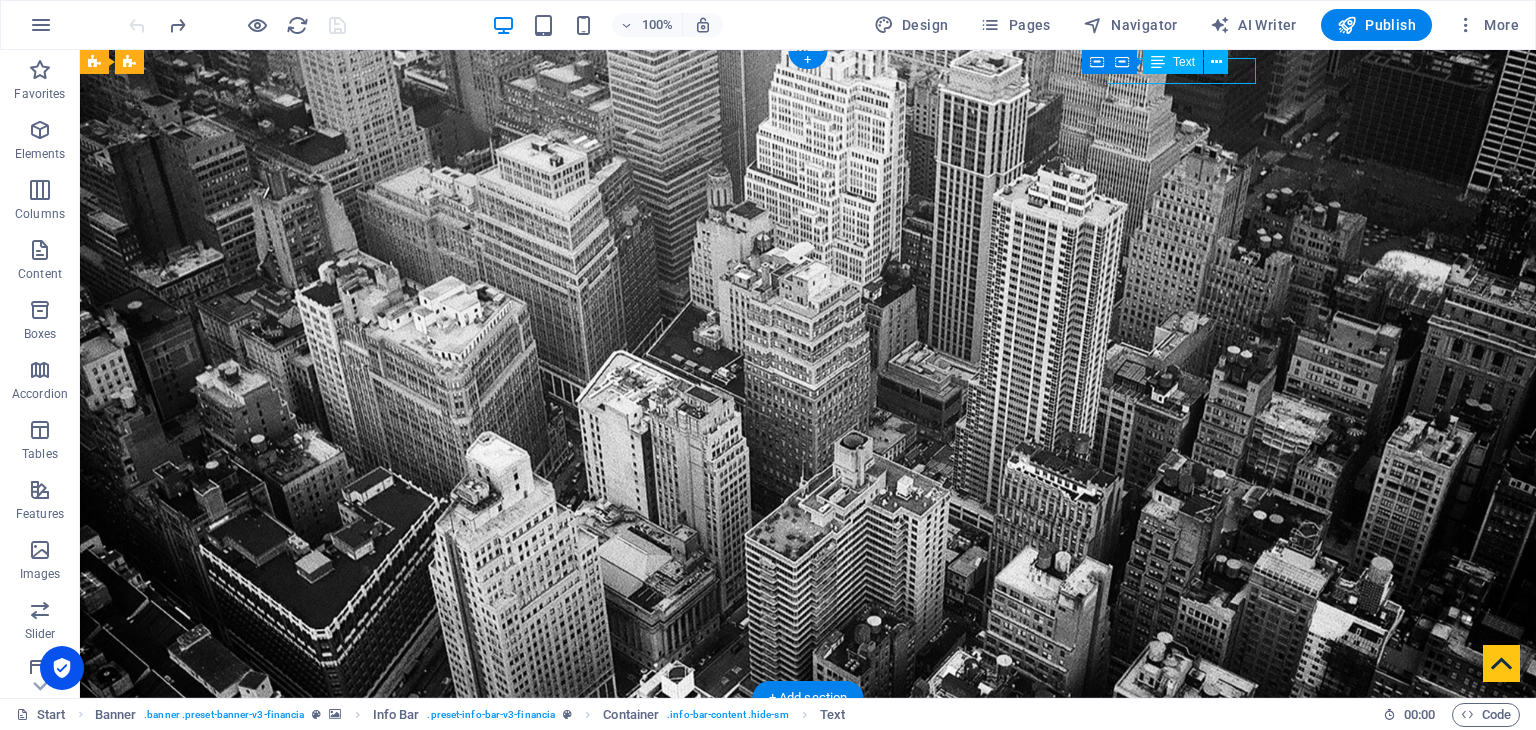 click on "+1 - 123 - 456 - 7890" at bounding box center (800, 777) 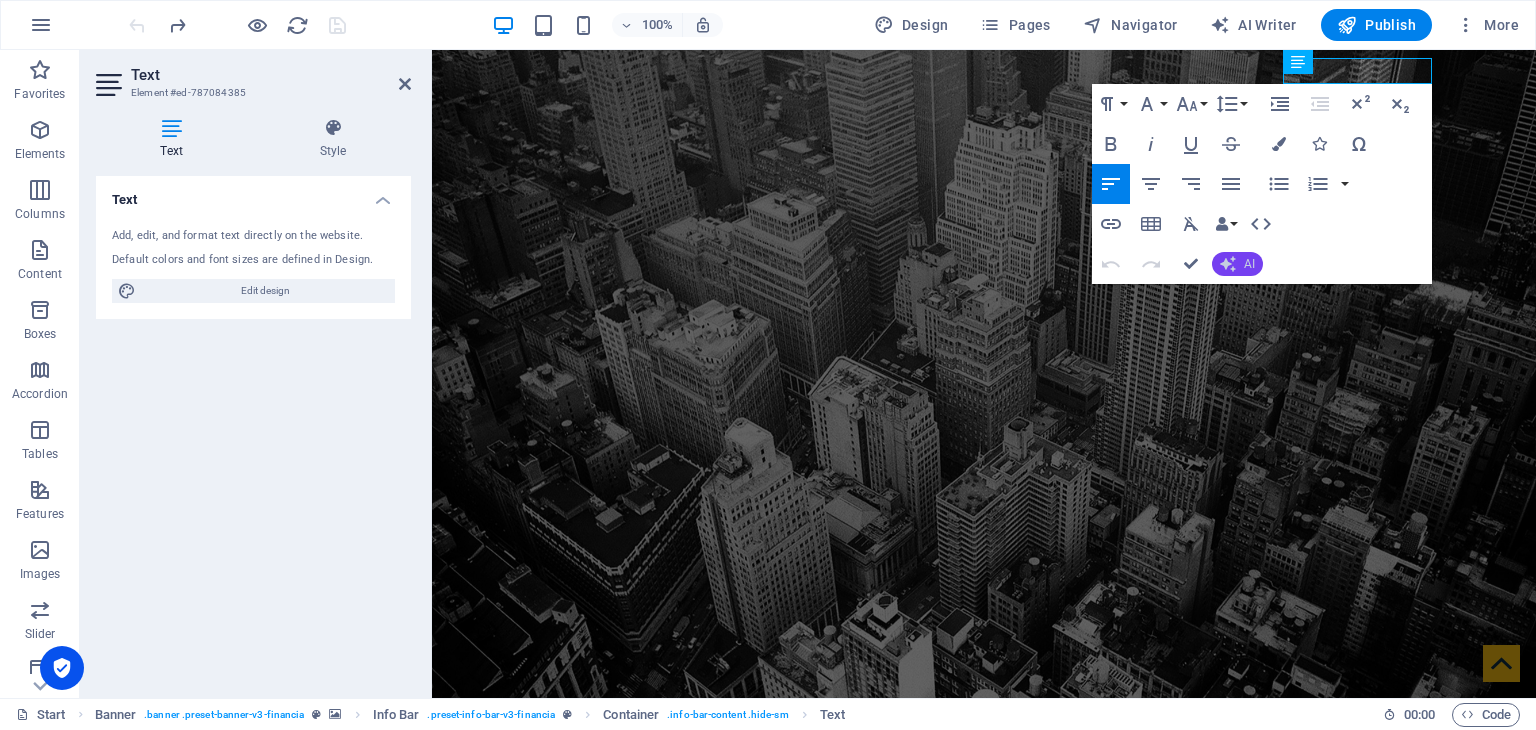 click on "AI" at bounding box center (1249, 264) 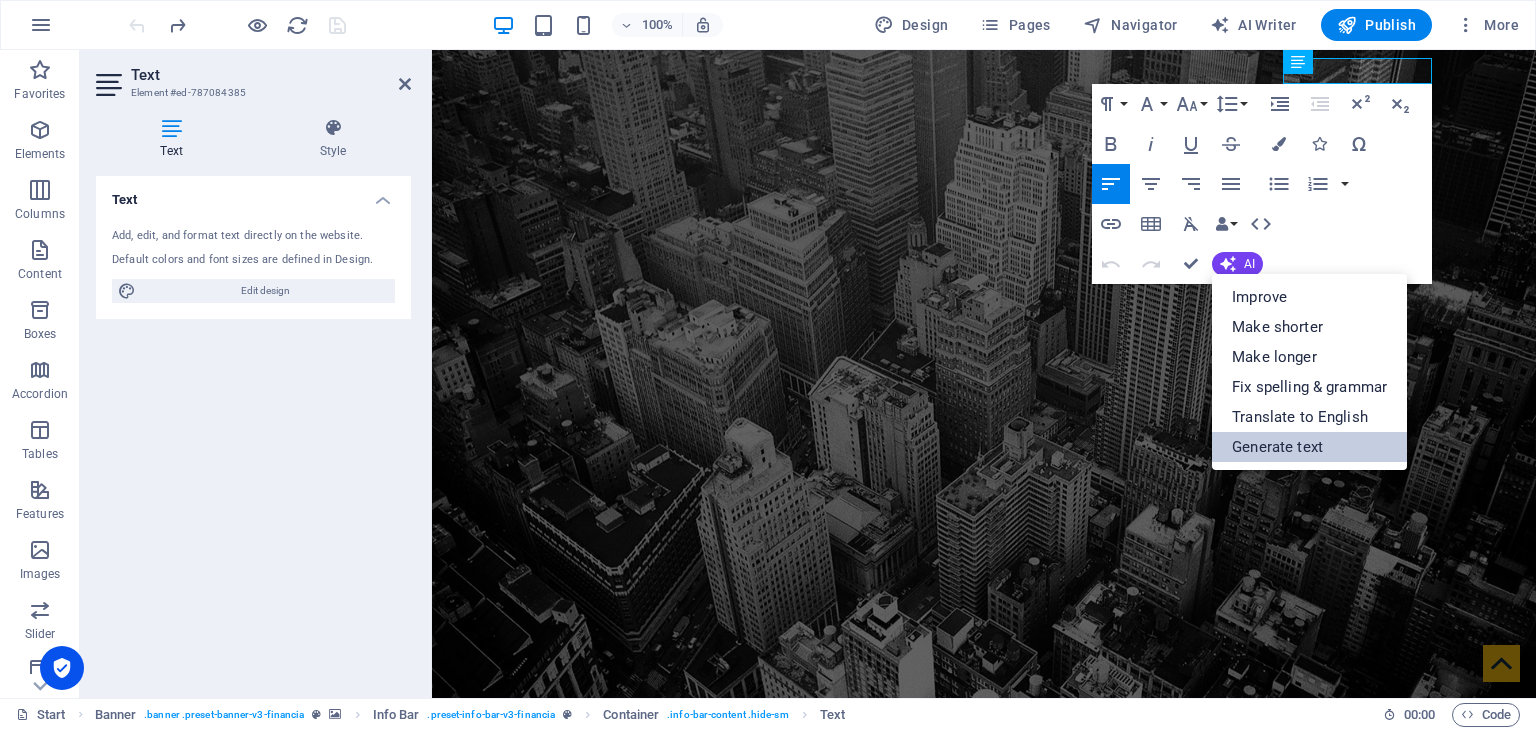click on "Generate text" at bounding box center [1309, 447] 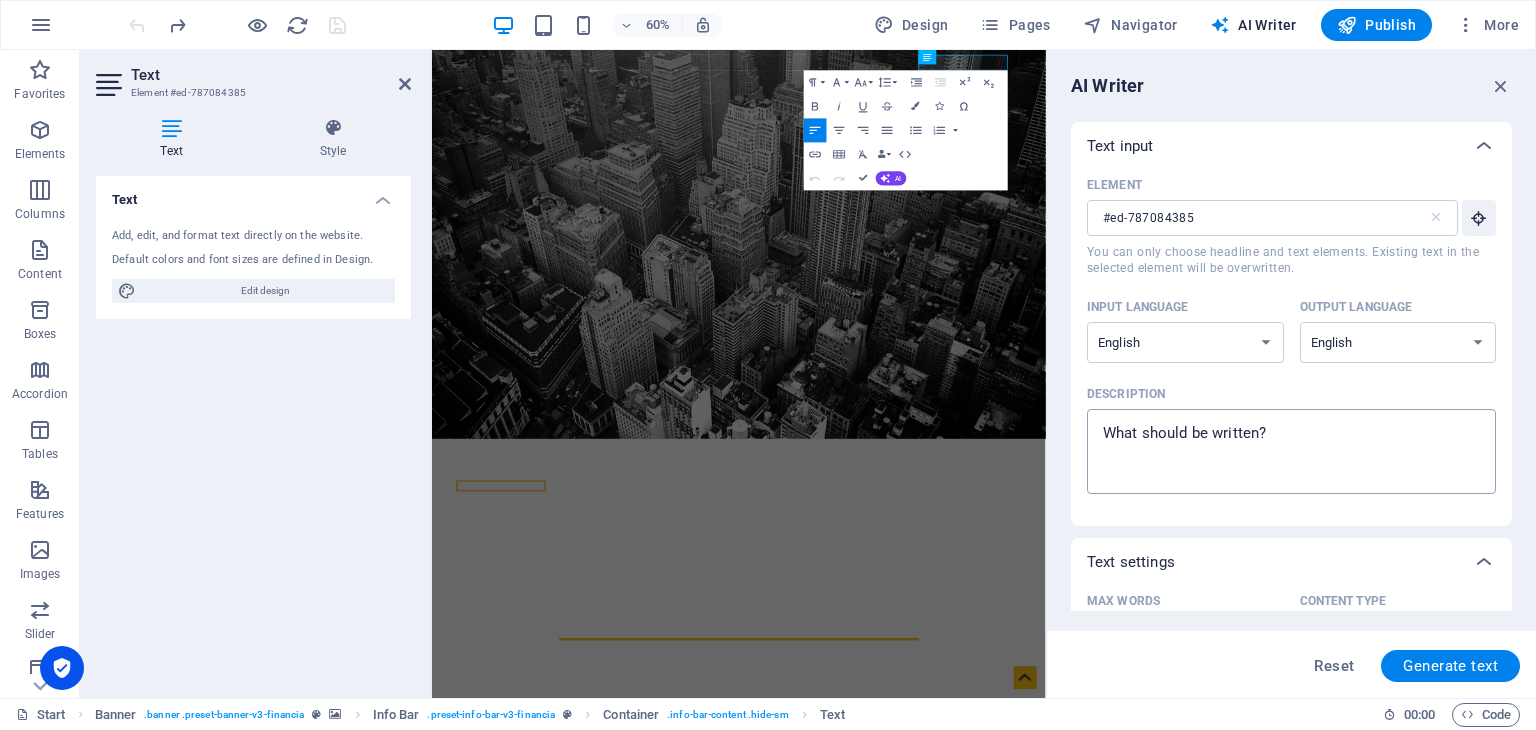 type on "x" 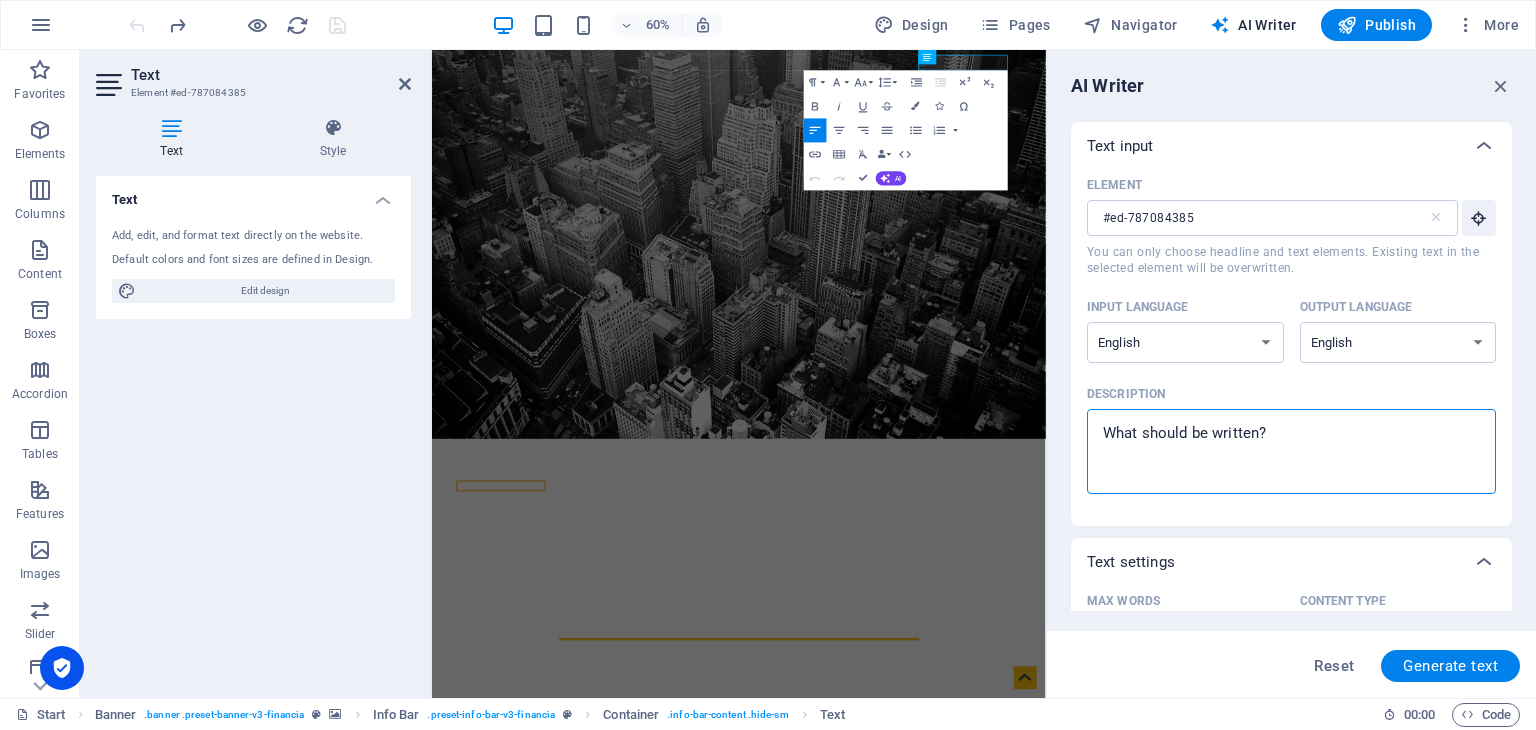 click on "Description x ​" at bounding box center [1291, 451] 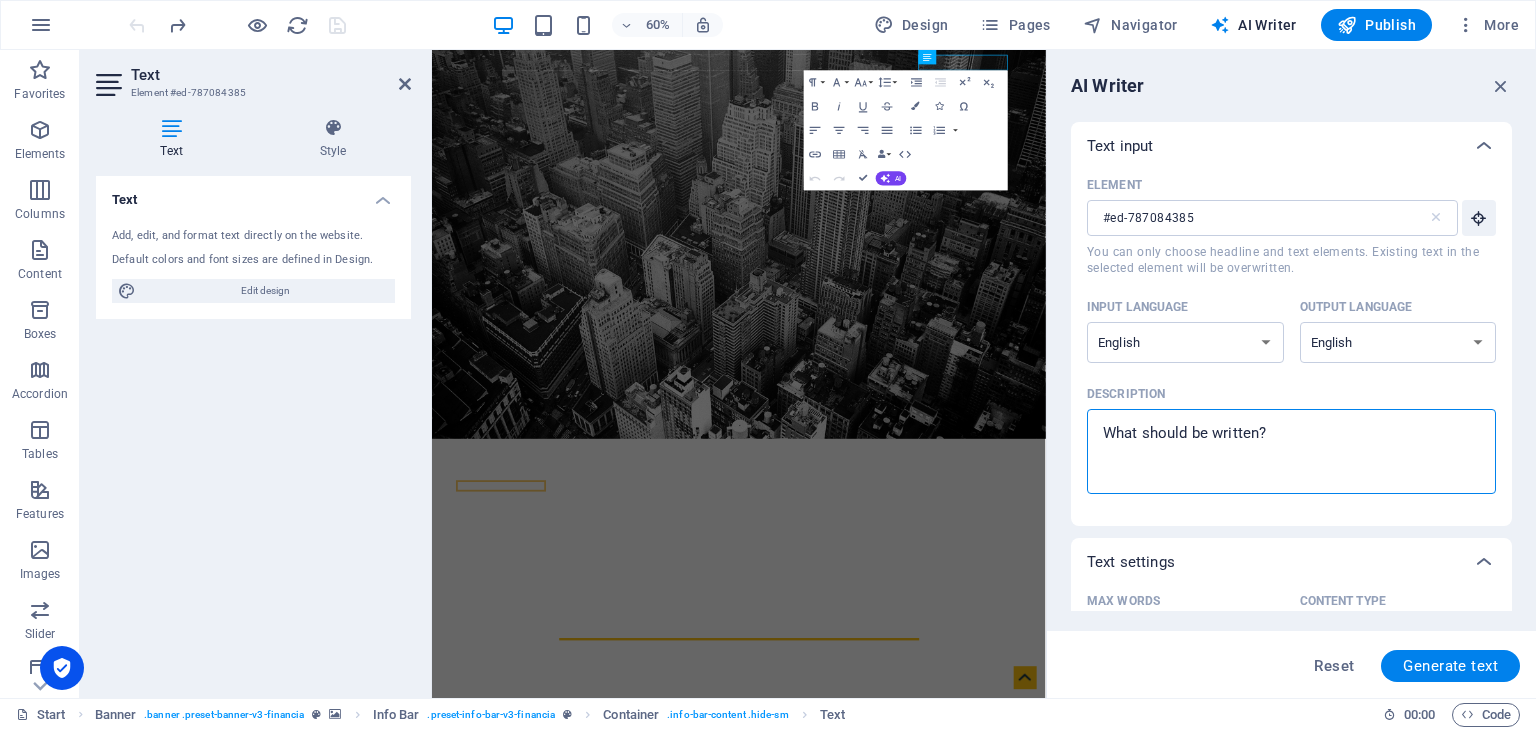 type on "/" 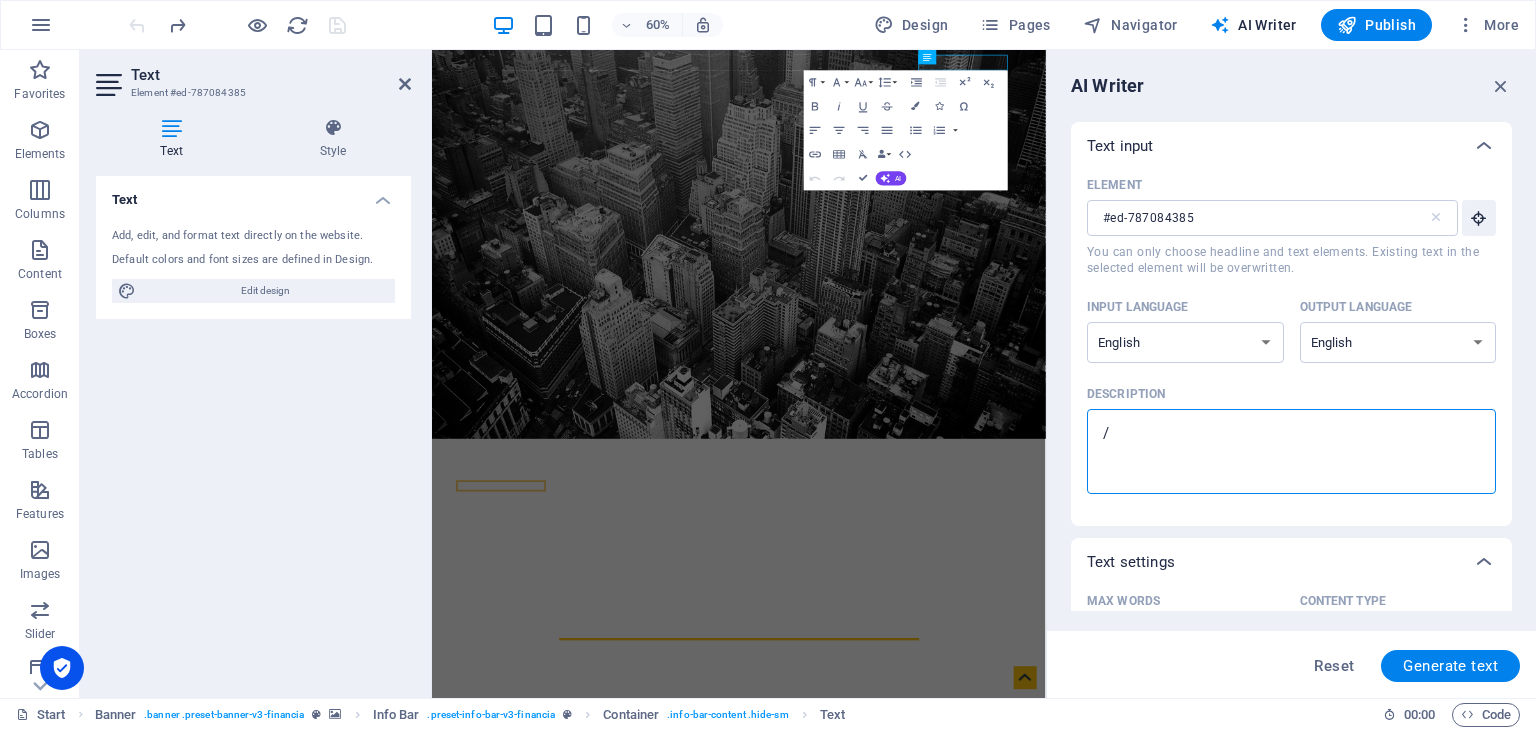 type on "//" 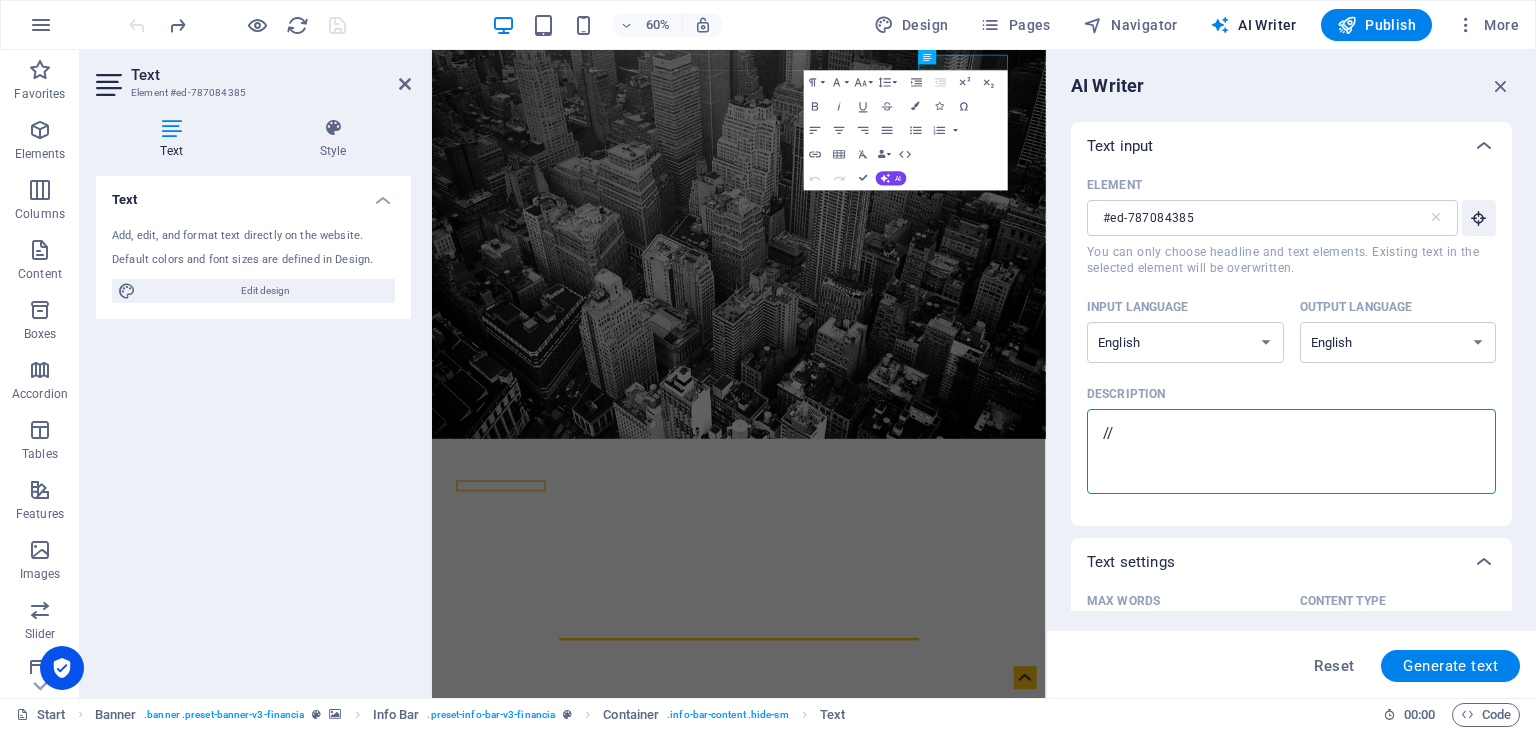 type on "/" 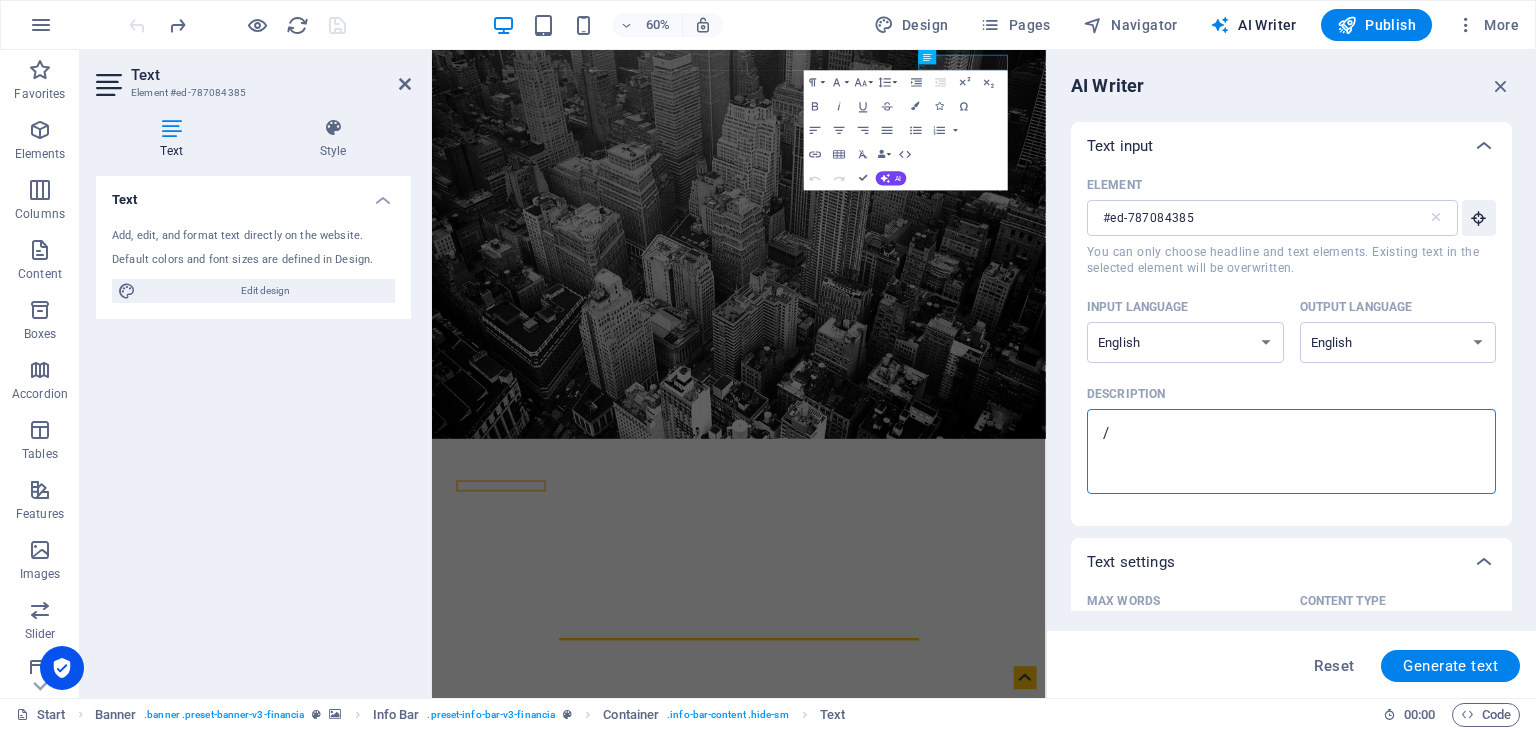 type 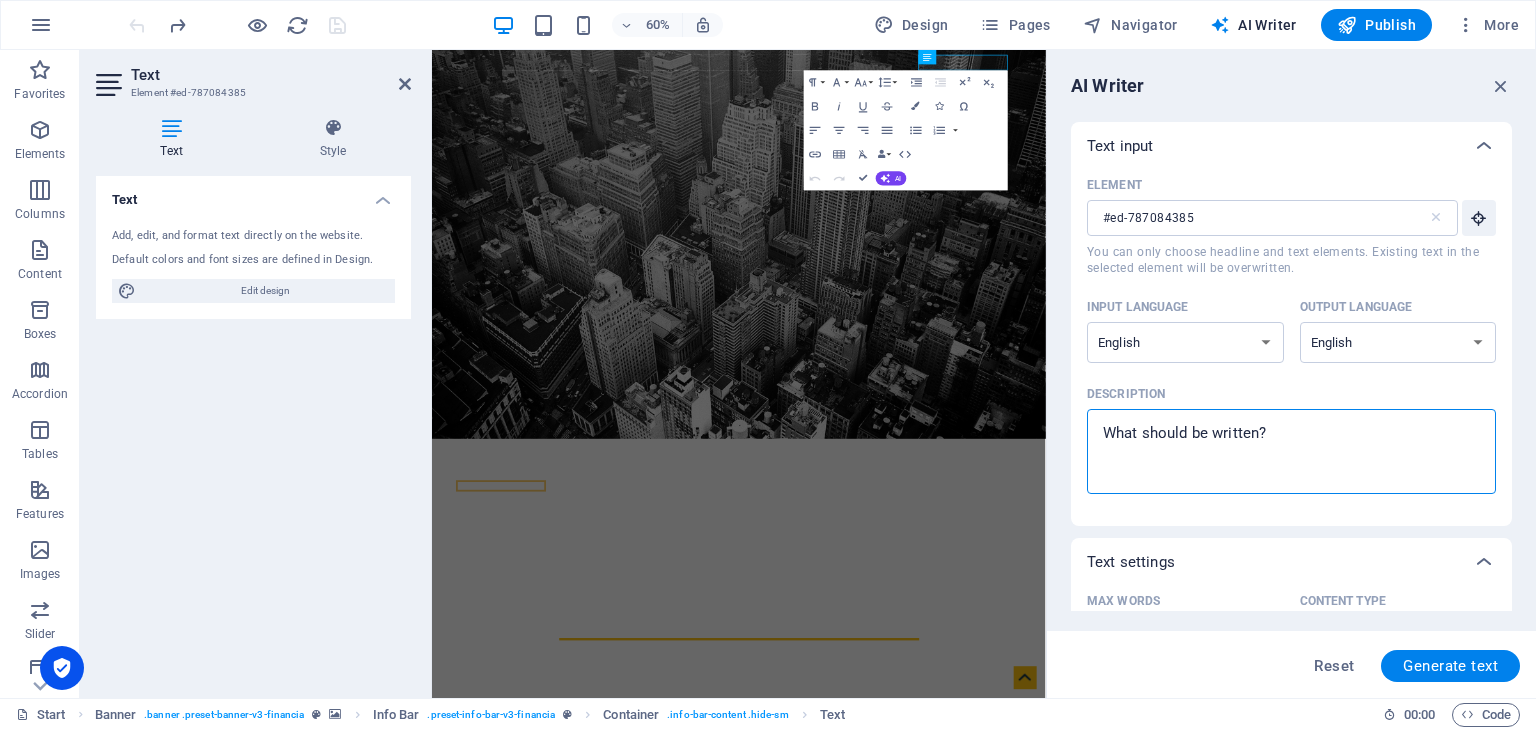 type on "-" 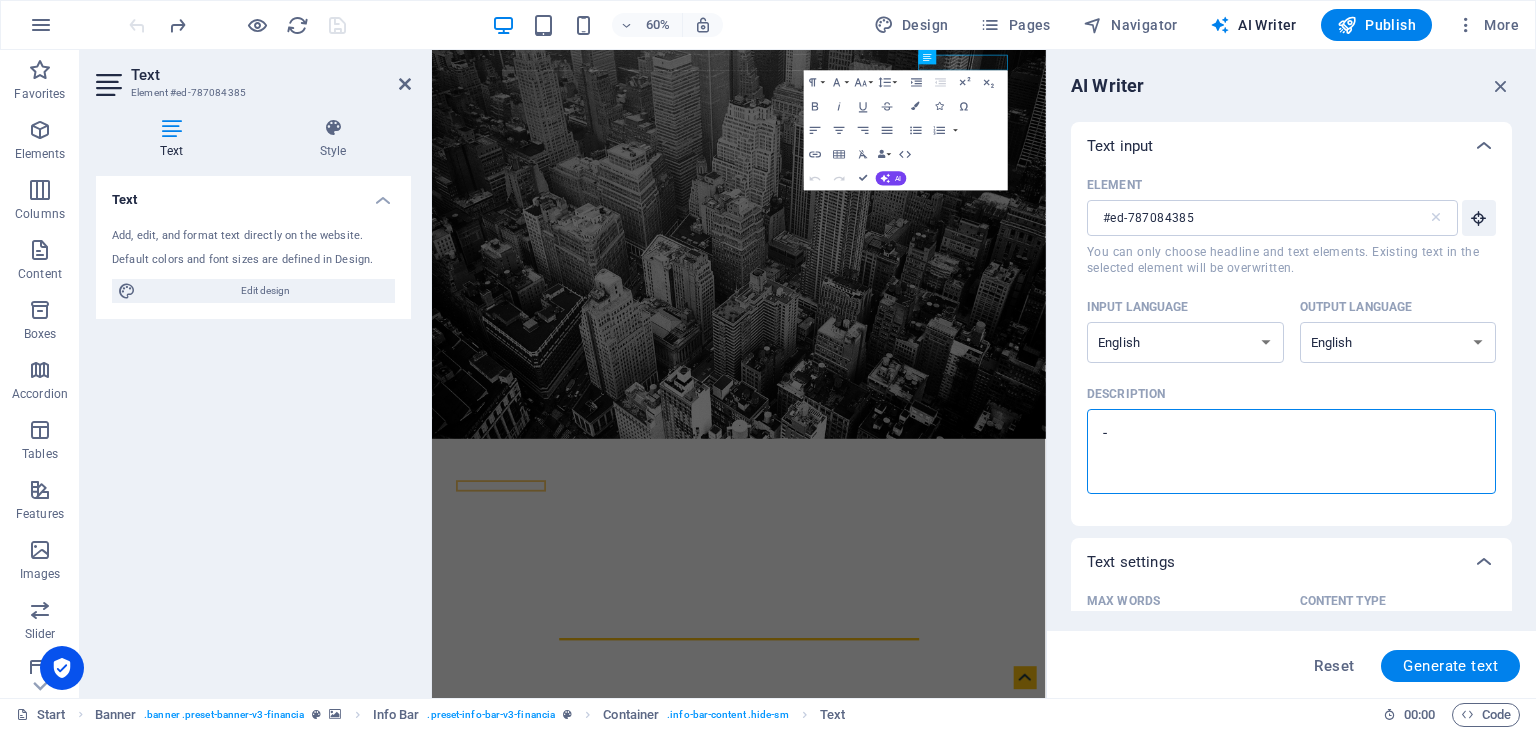 type on "-1" 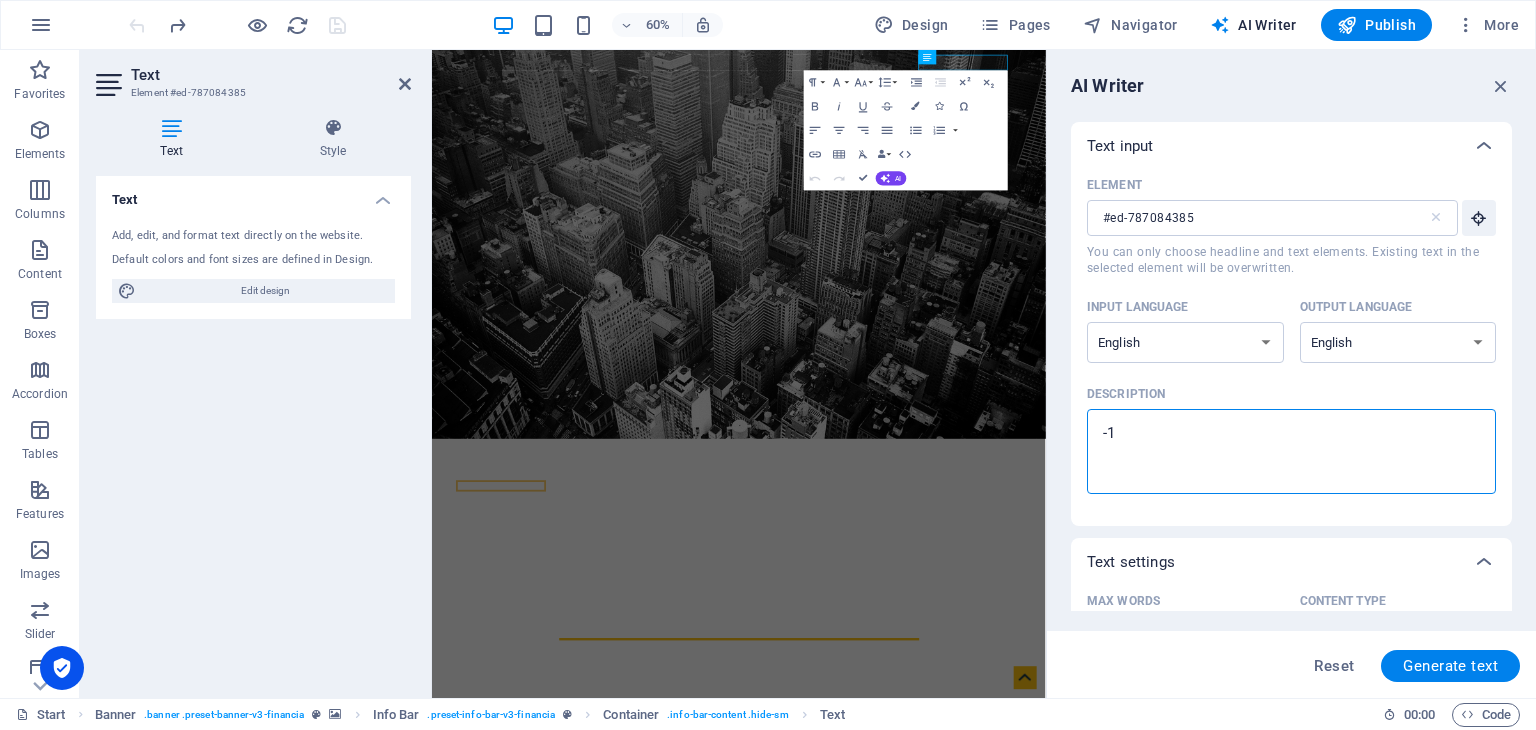 type on "-" 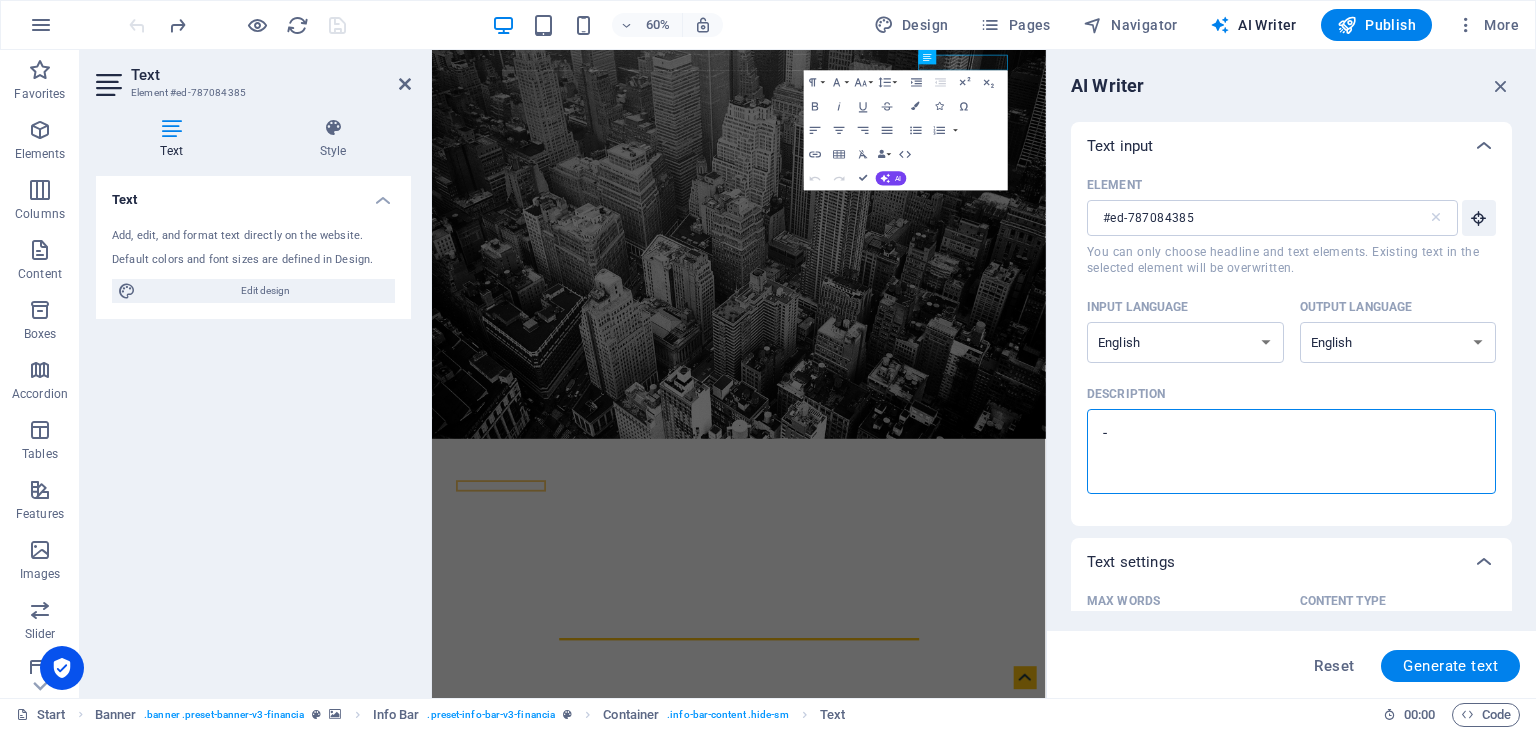 type 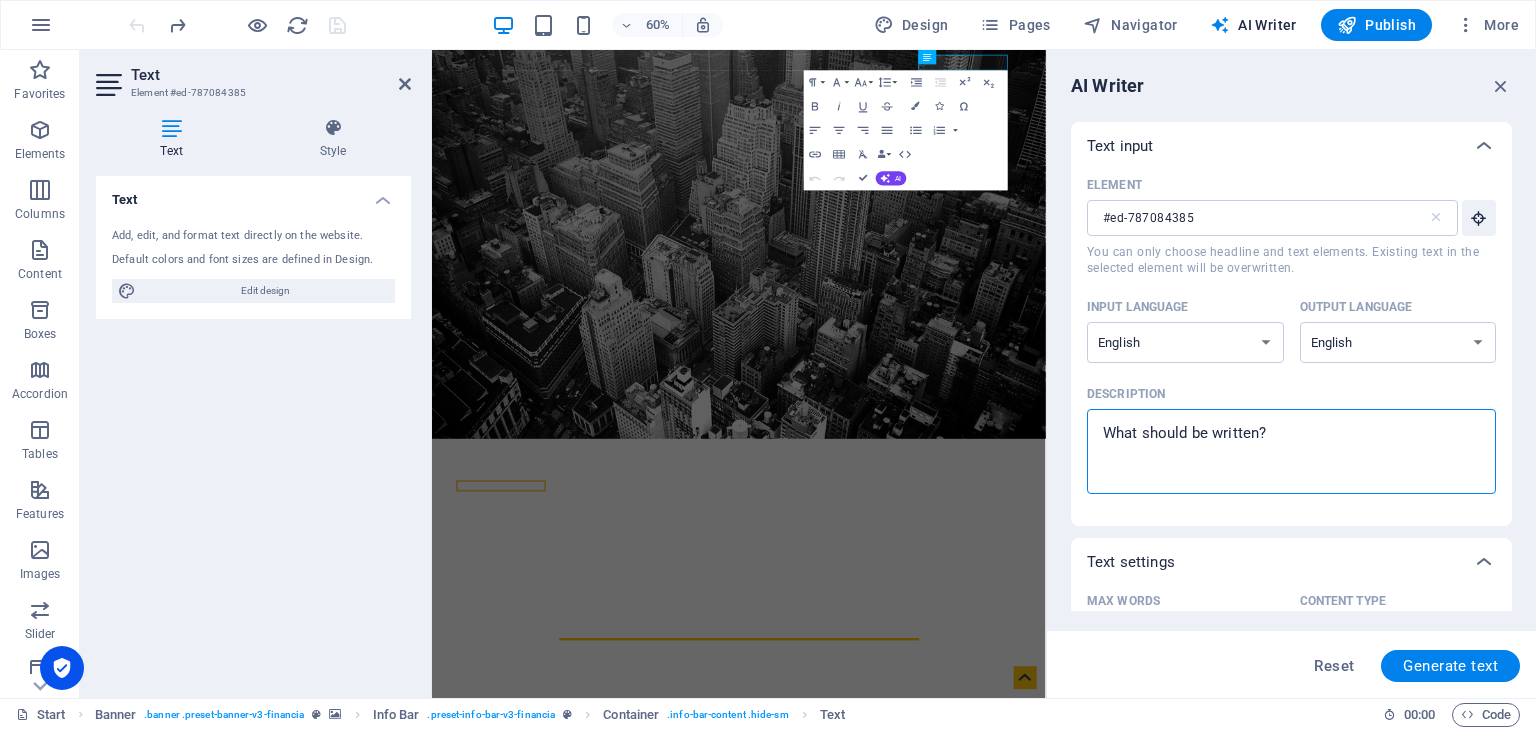 type on "1" 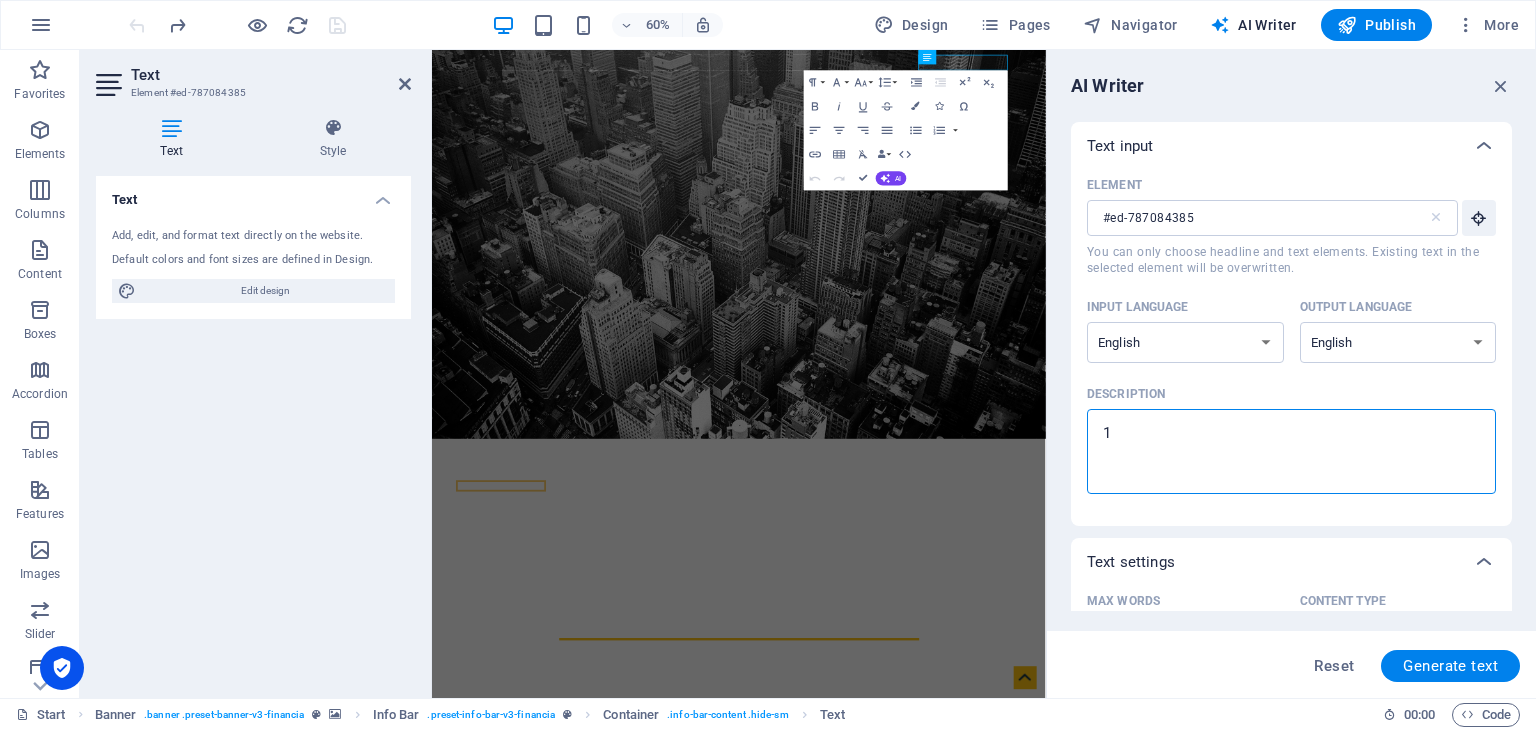 type on "1-" 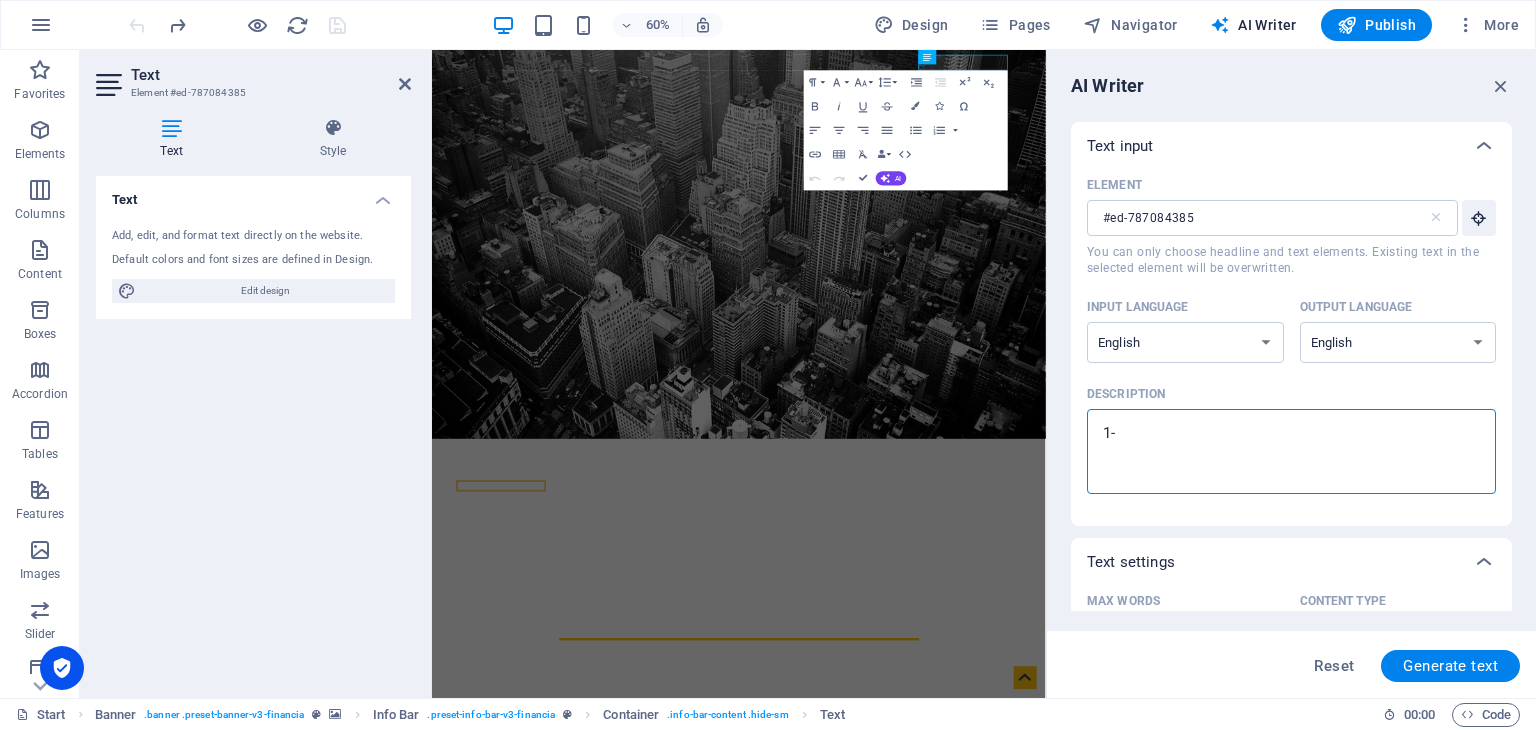 type on "1-2" 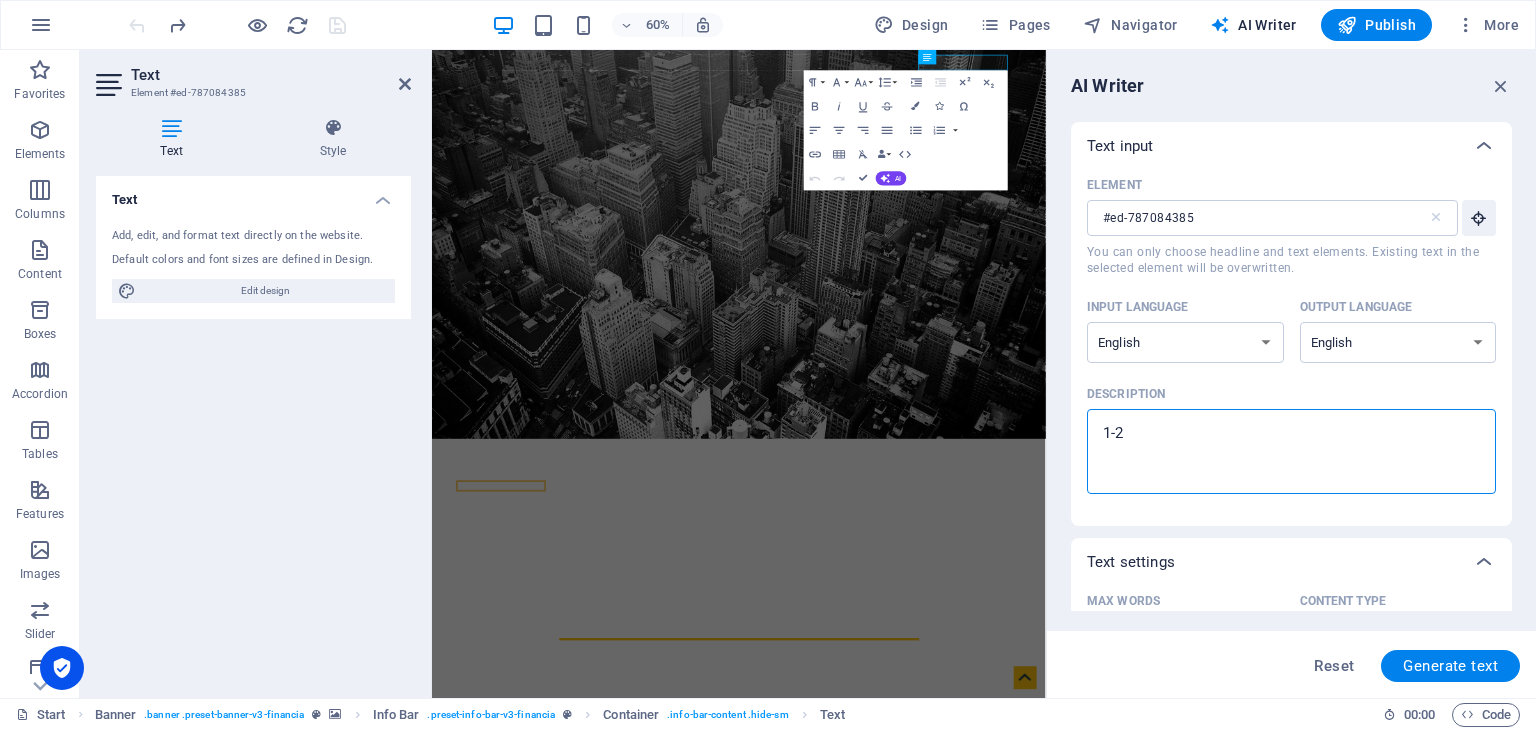type on "1-20" 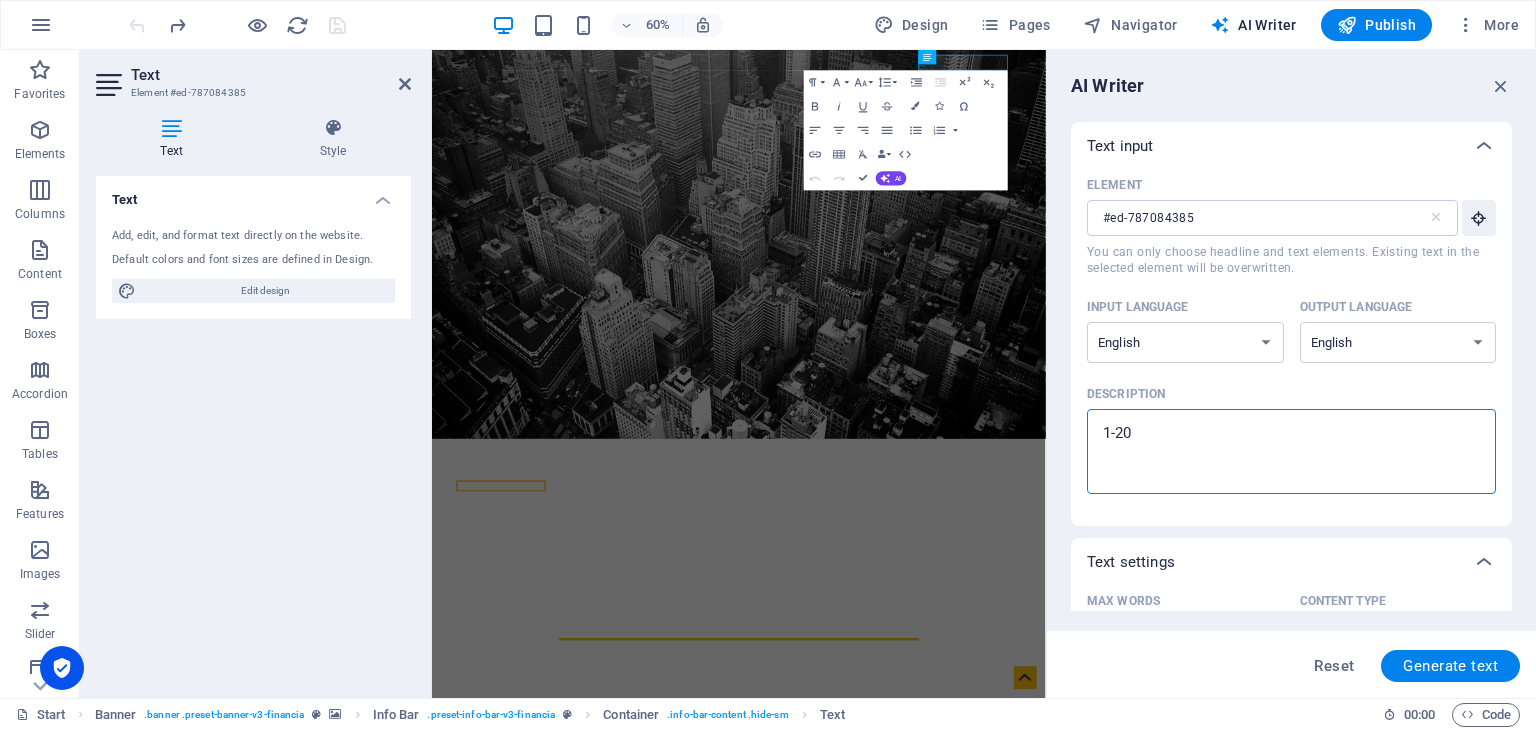 type on "1-204" 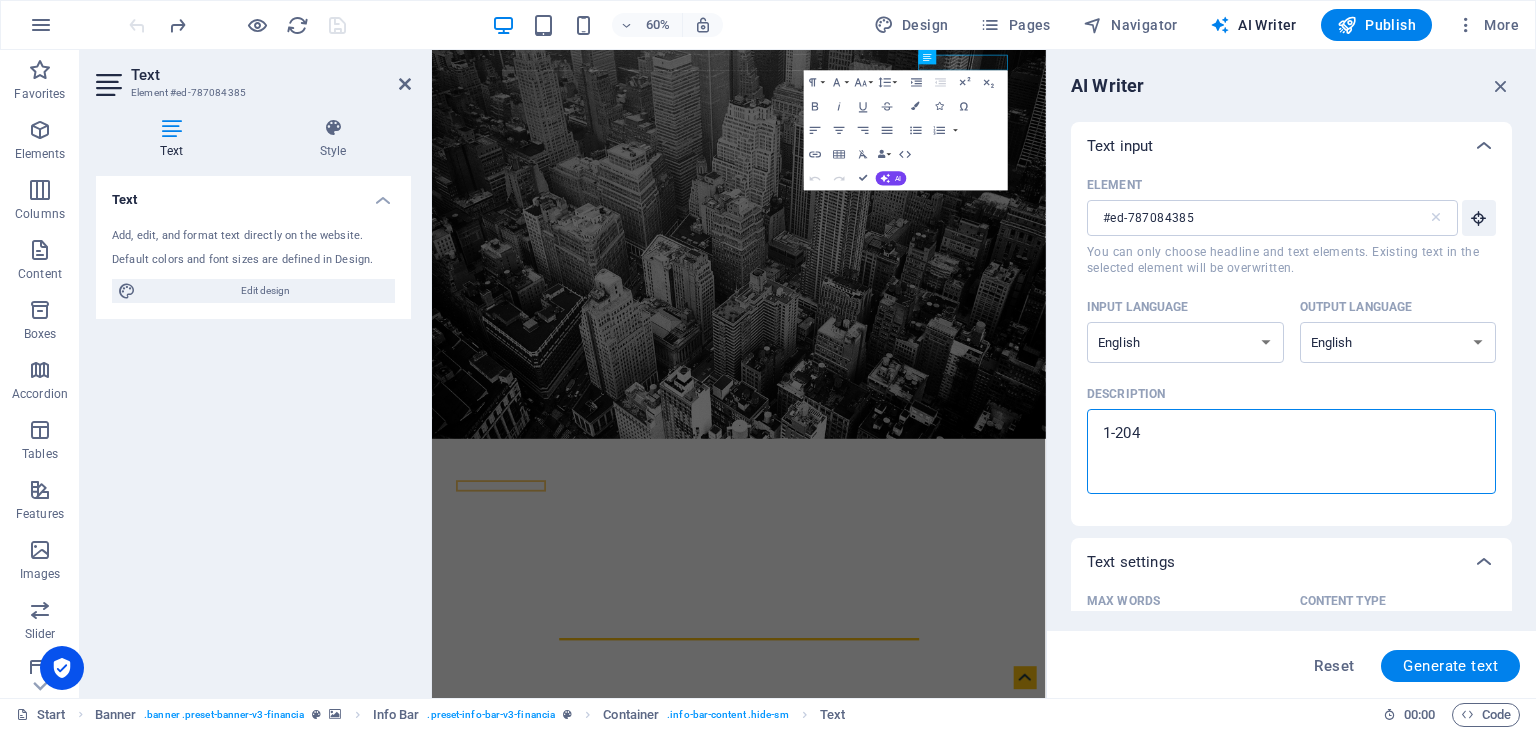 type on "1-204=" 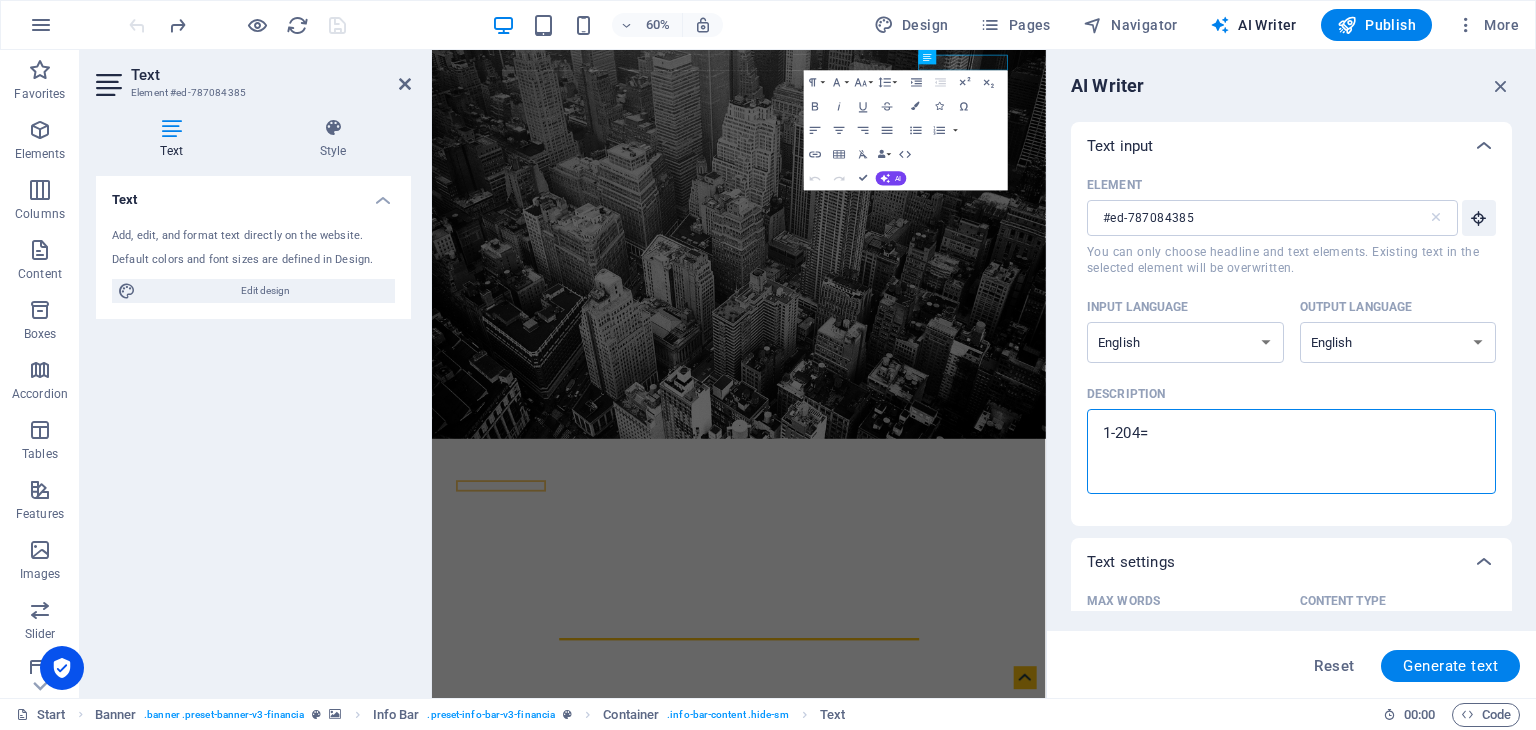 type on "1-204=7" 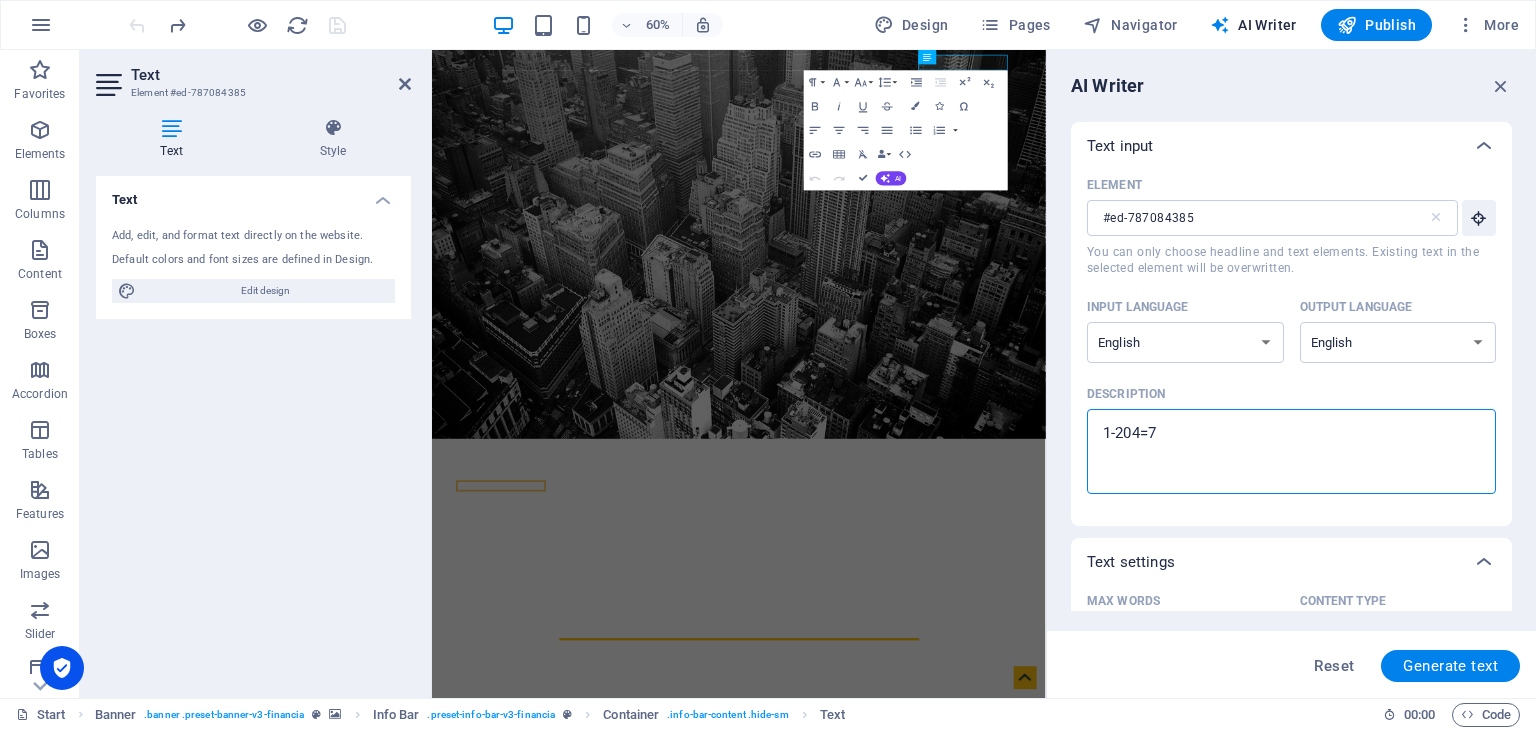 type on "1-204=71" 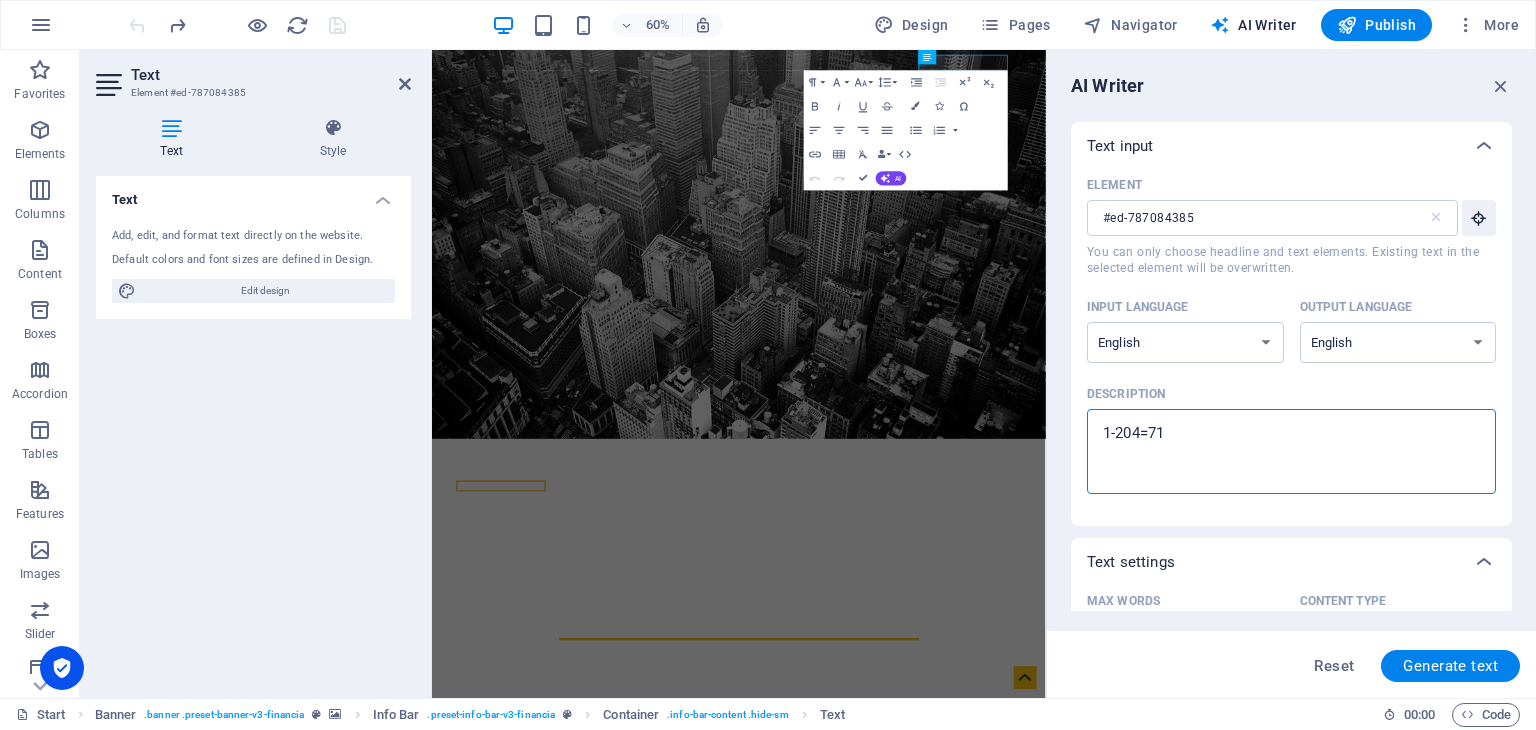 type on "x" 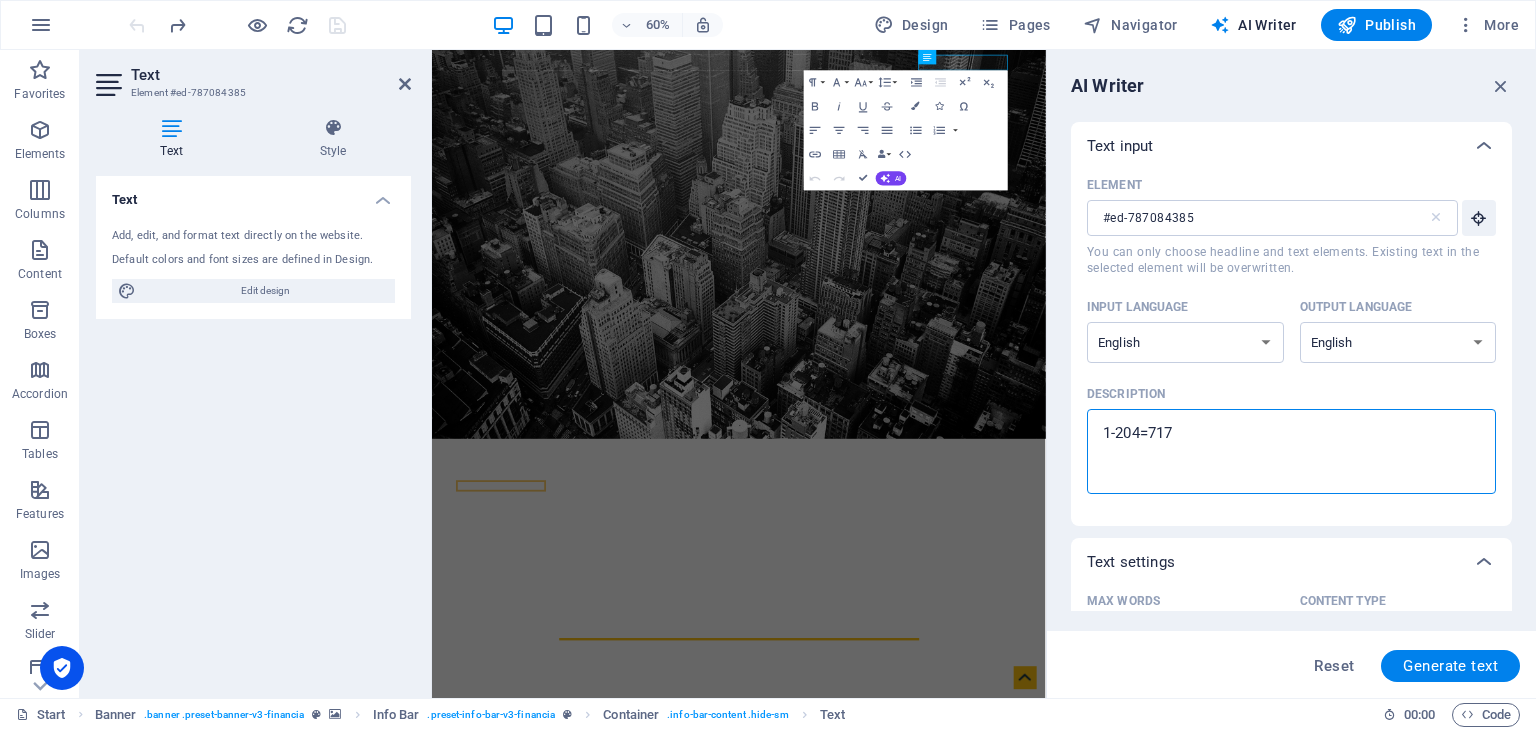 type on "1-204=717-" 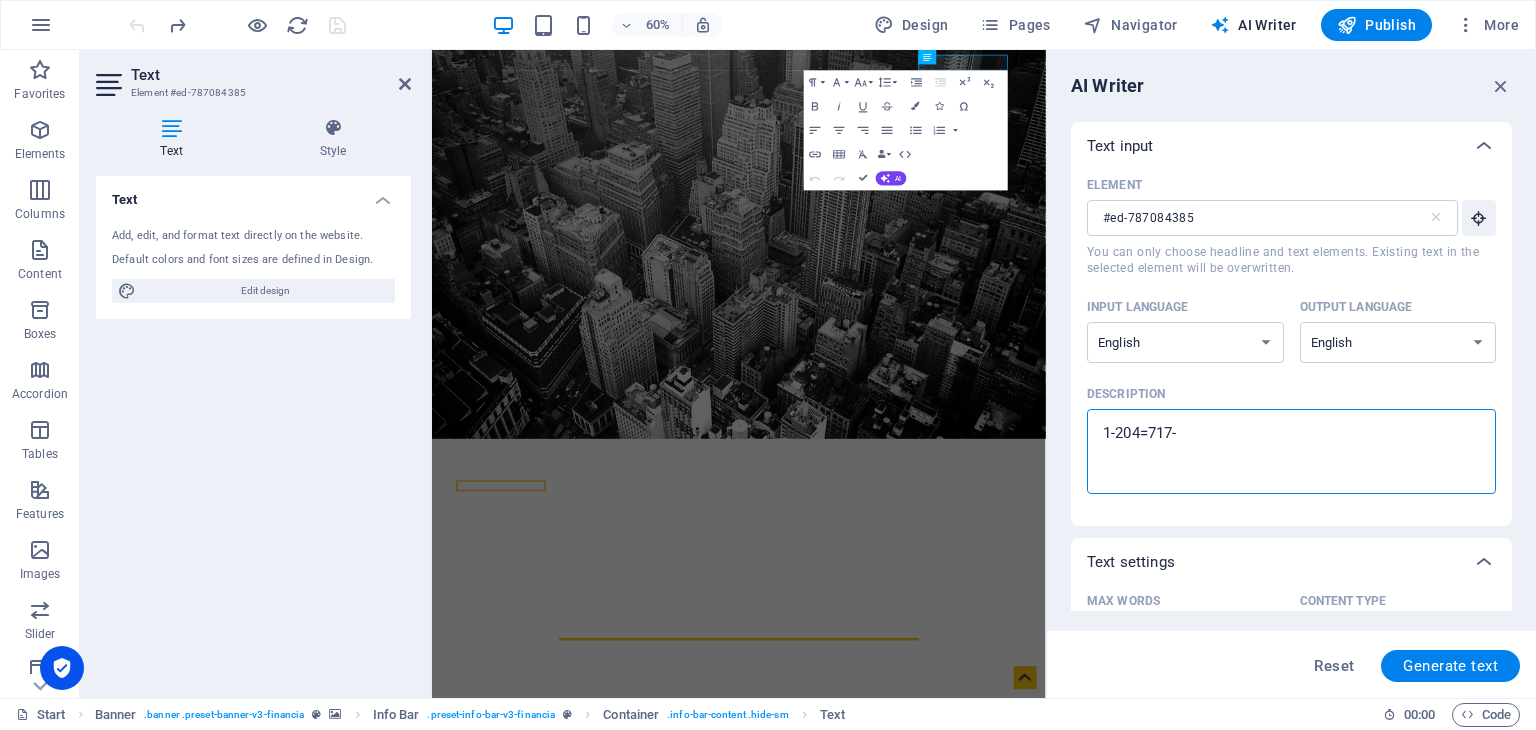 type on "1-204=717-0" 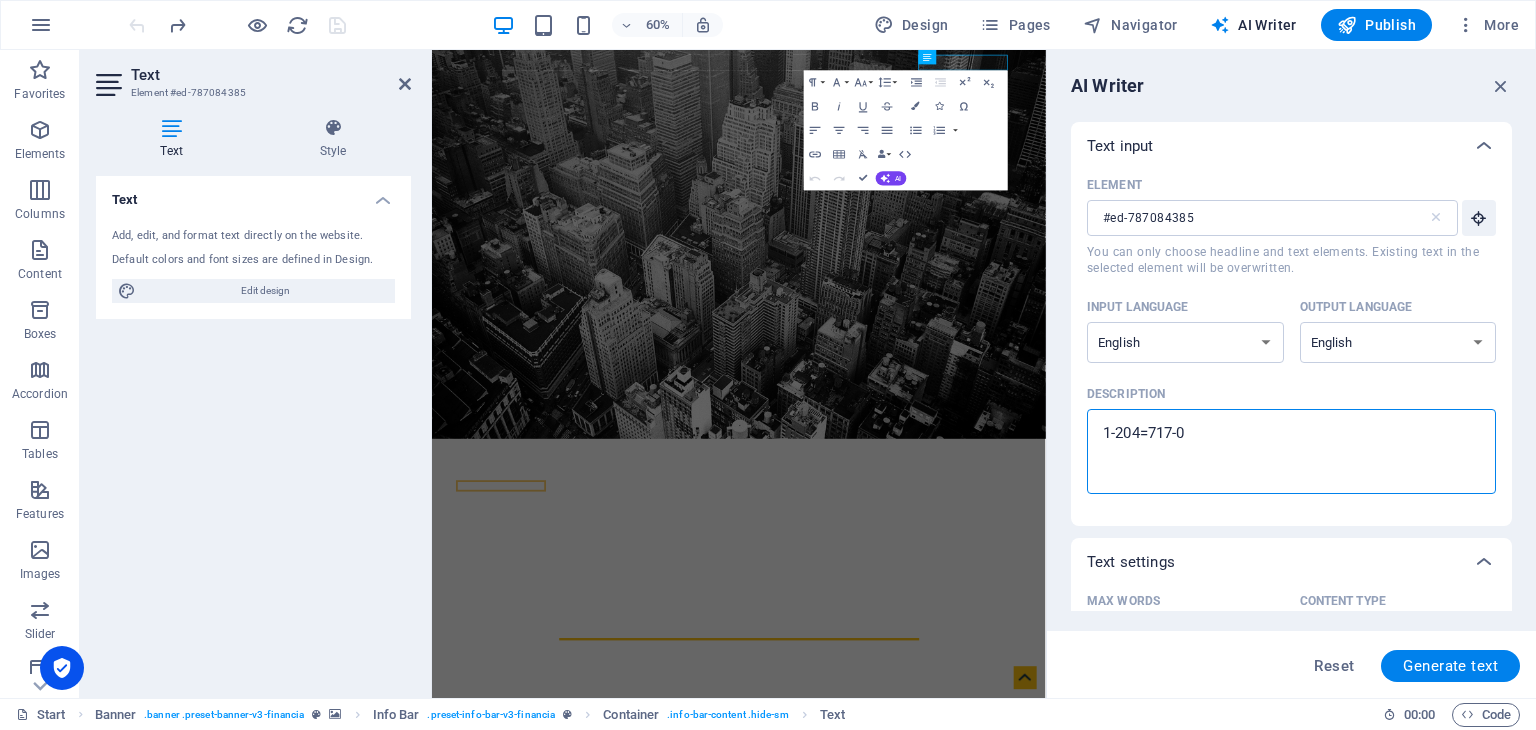 type on "1-204=717-00" 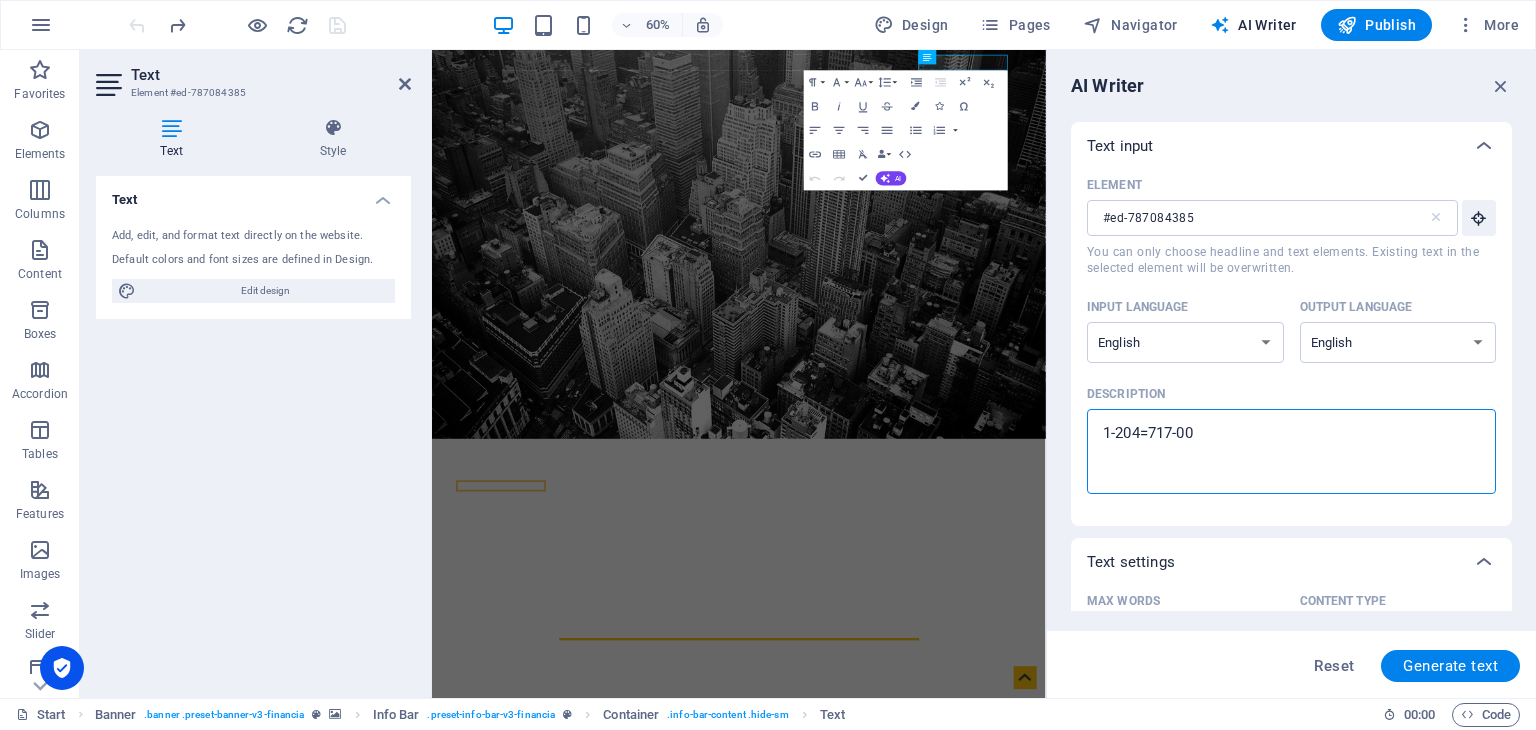 type on "1-204=717-000" 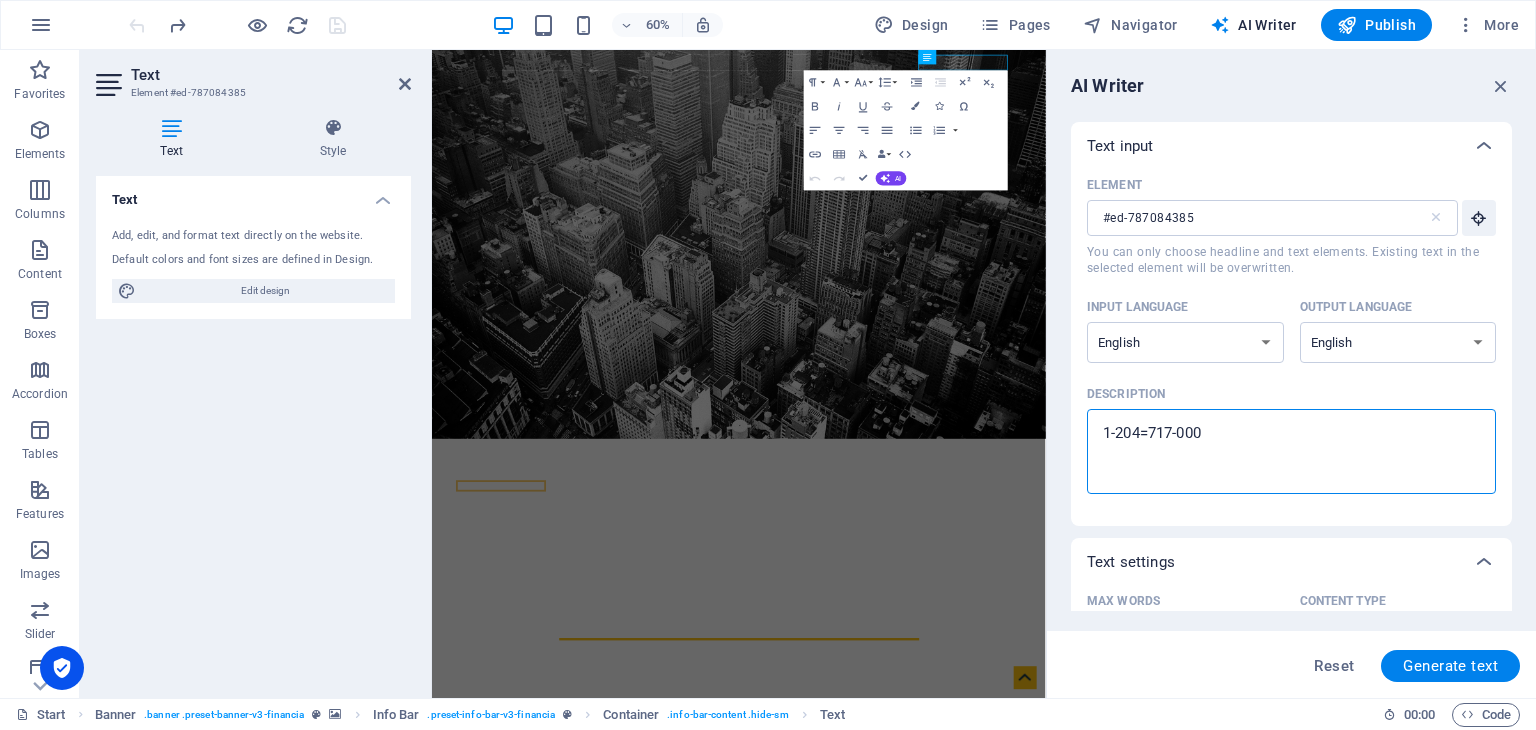 type on "1-204=717-0001" 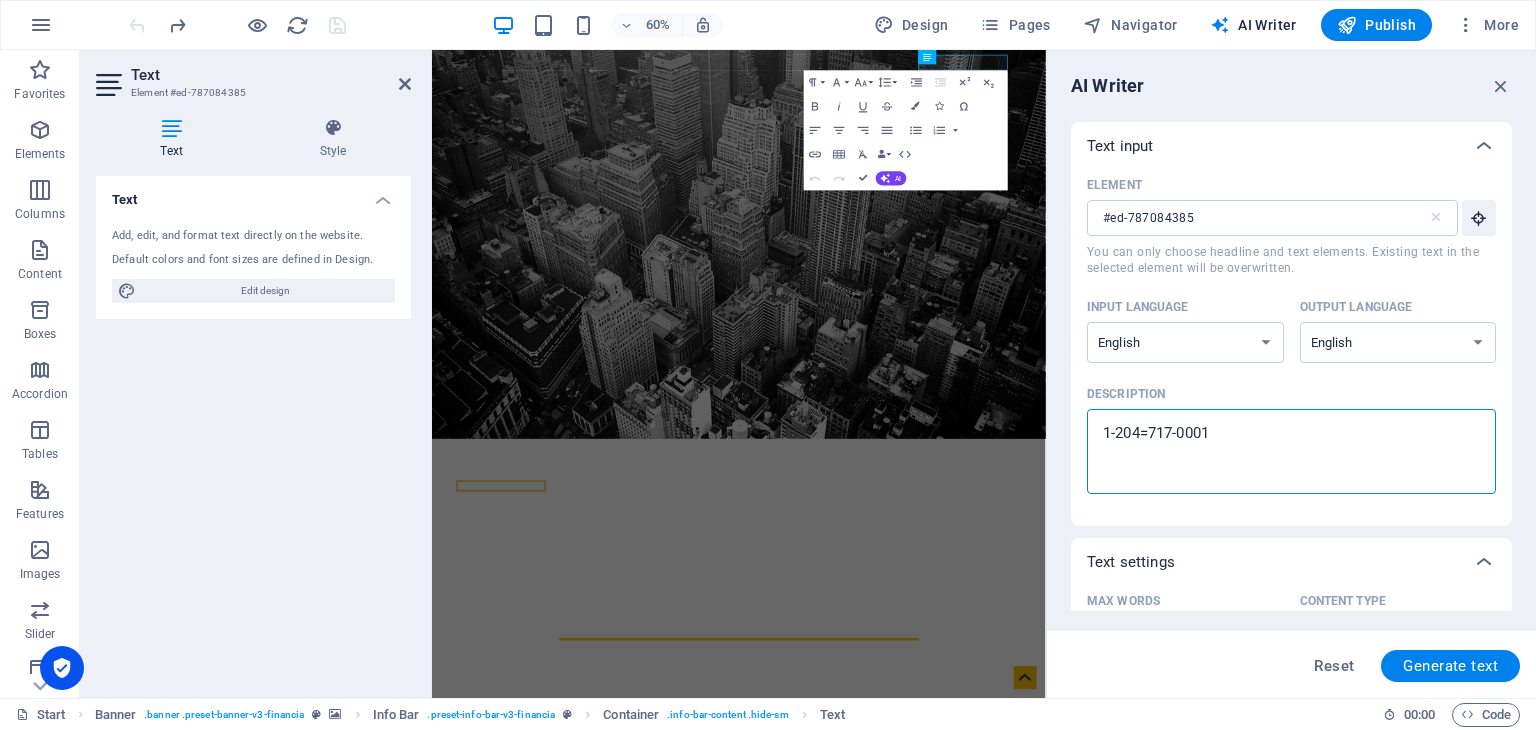 type on "1-204717-0001" 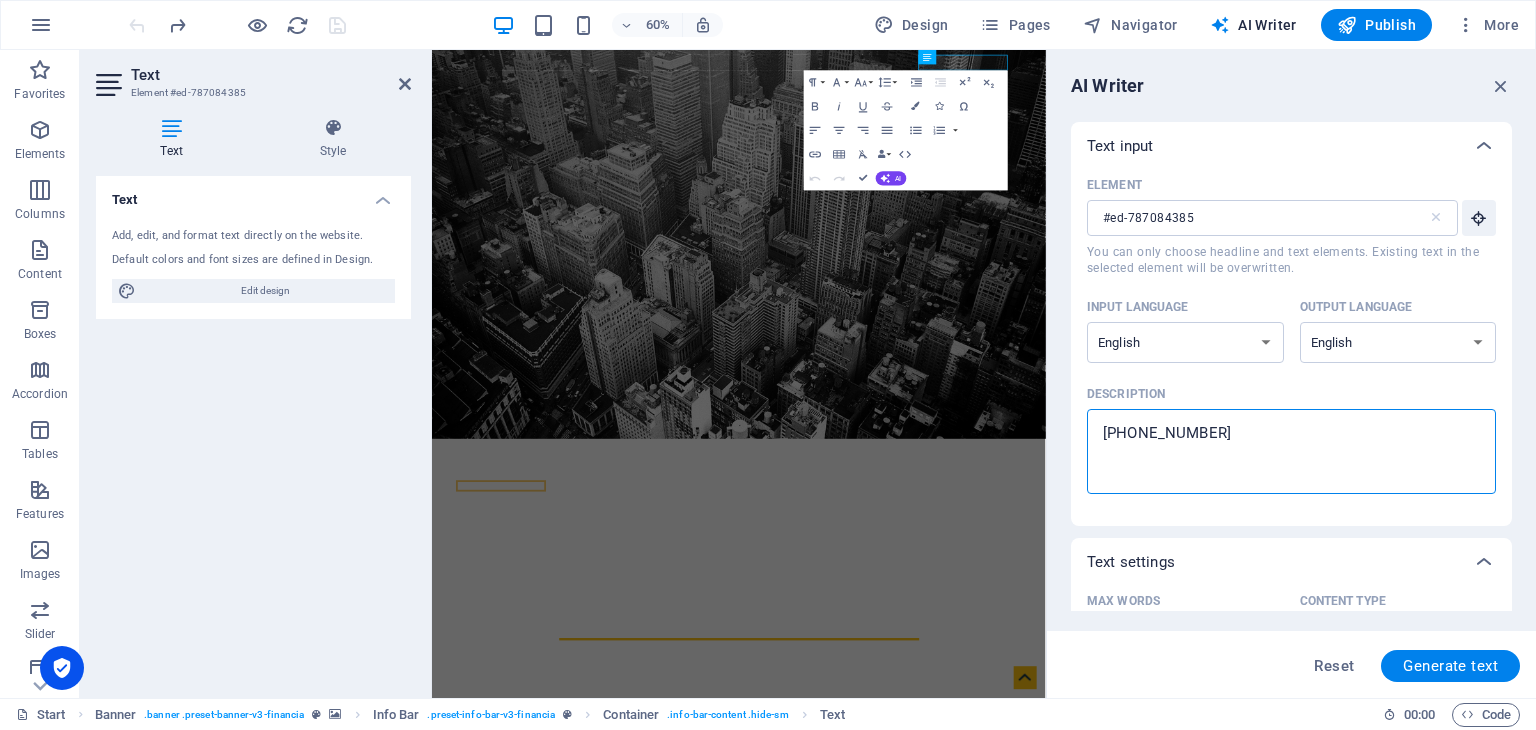 type on "x" 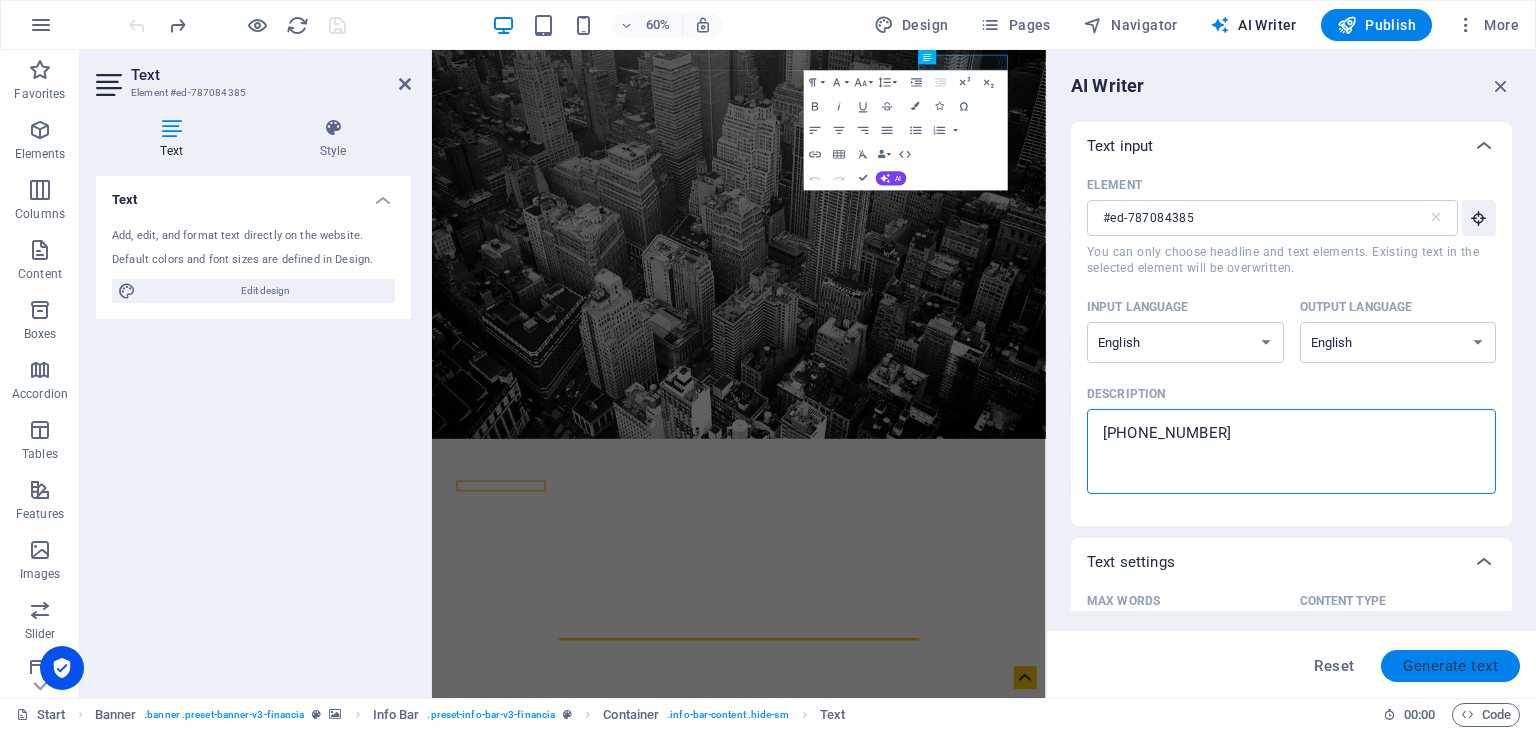 type on "1-204-717-0001" 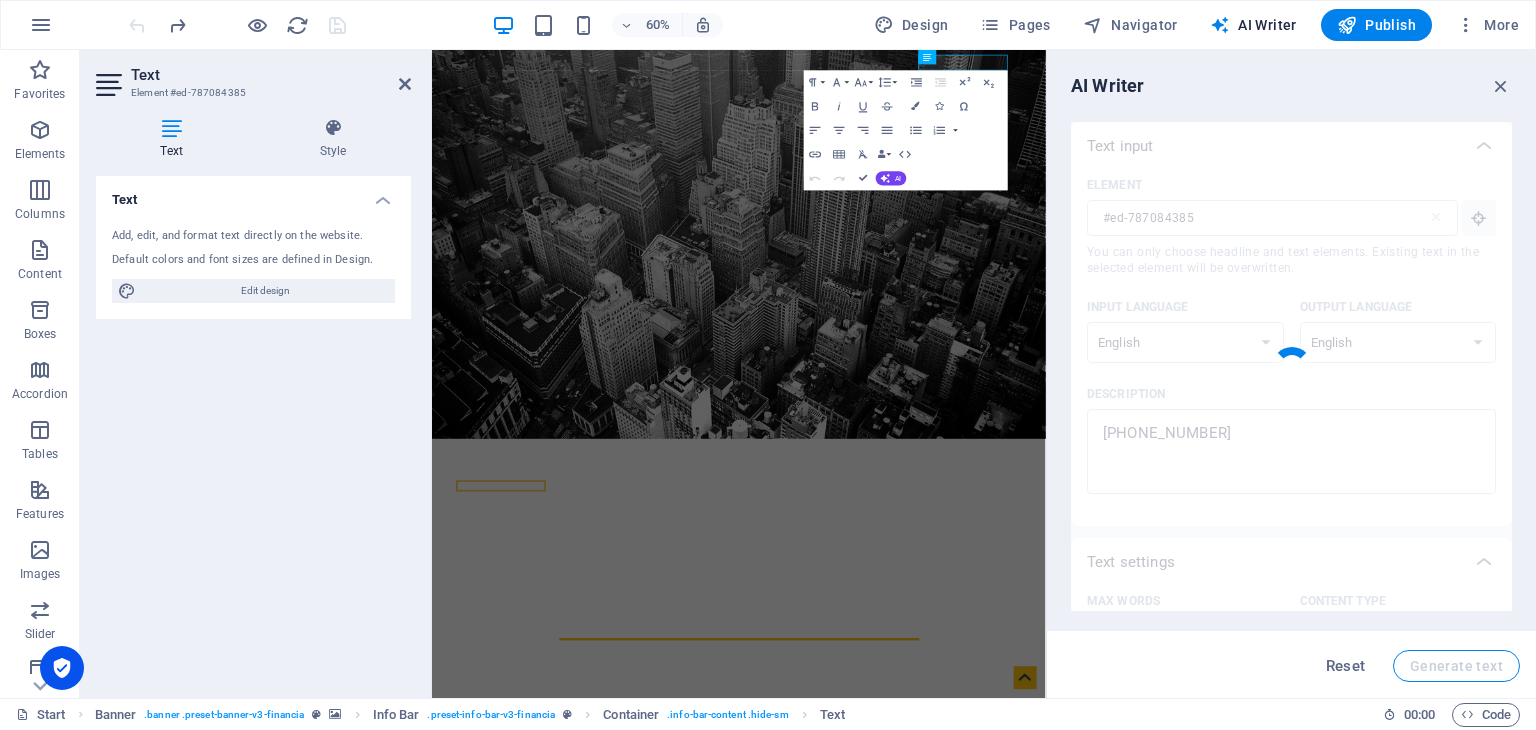 type on "x" 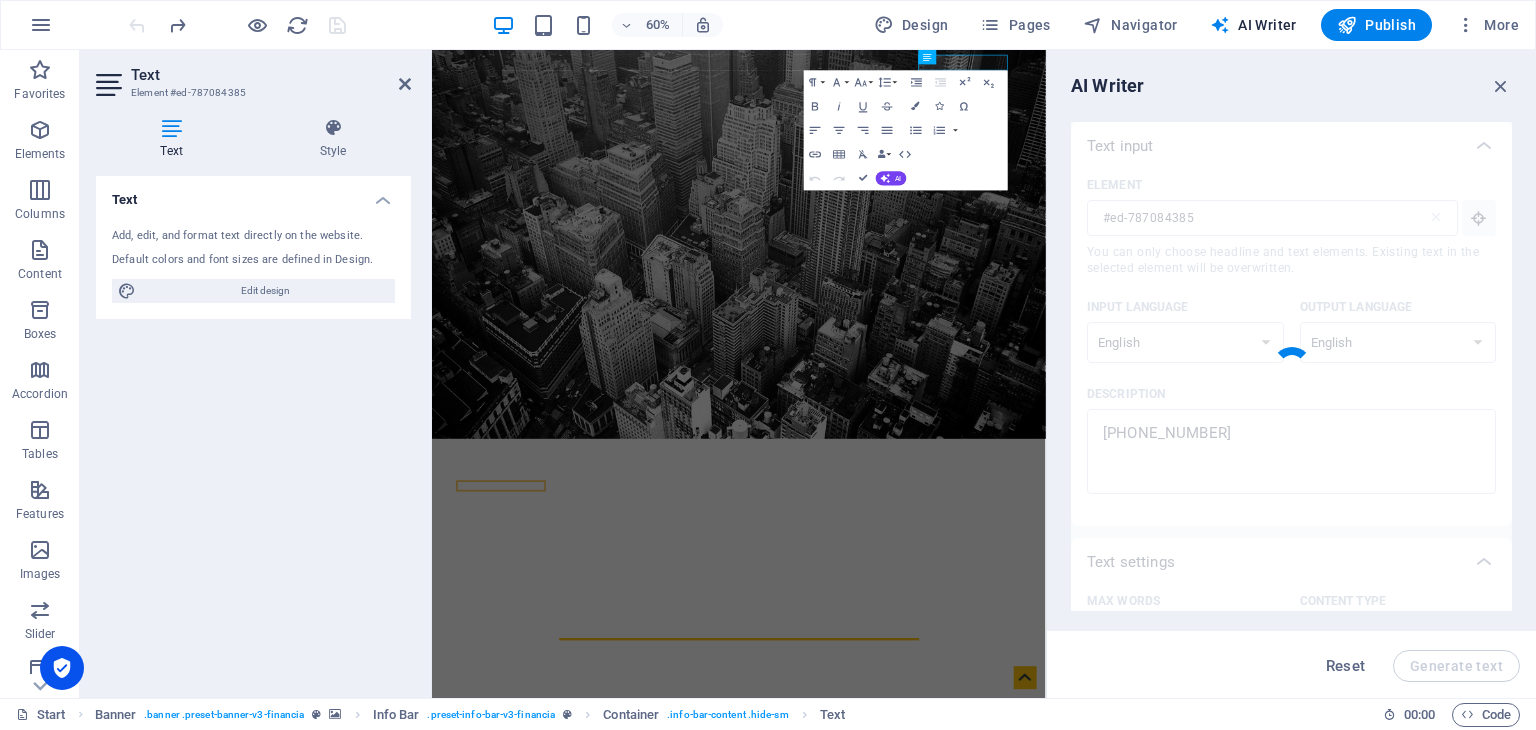 type 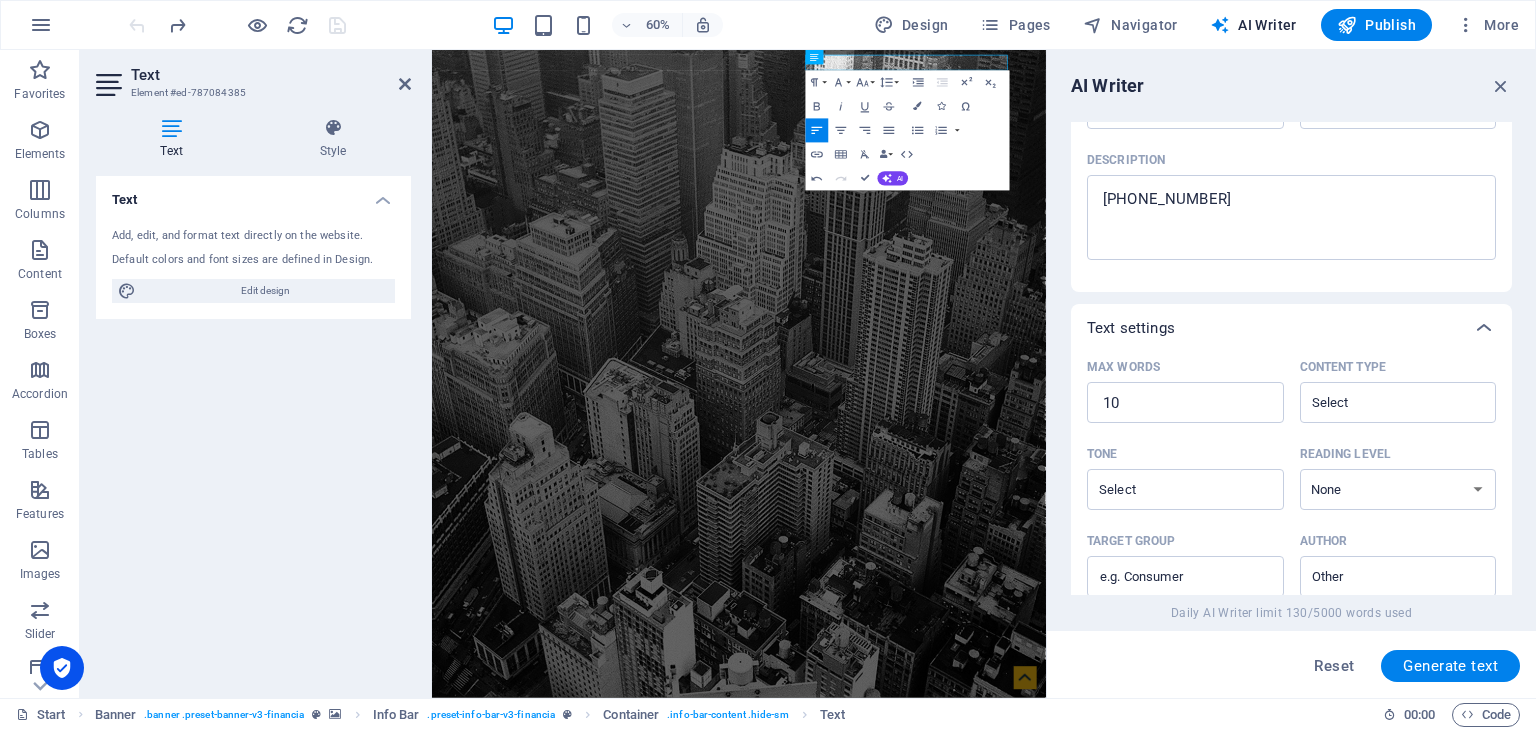 scroll, scrollTop: 529, scrollLeft: 0, axis: vertical 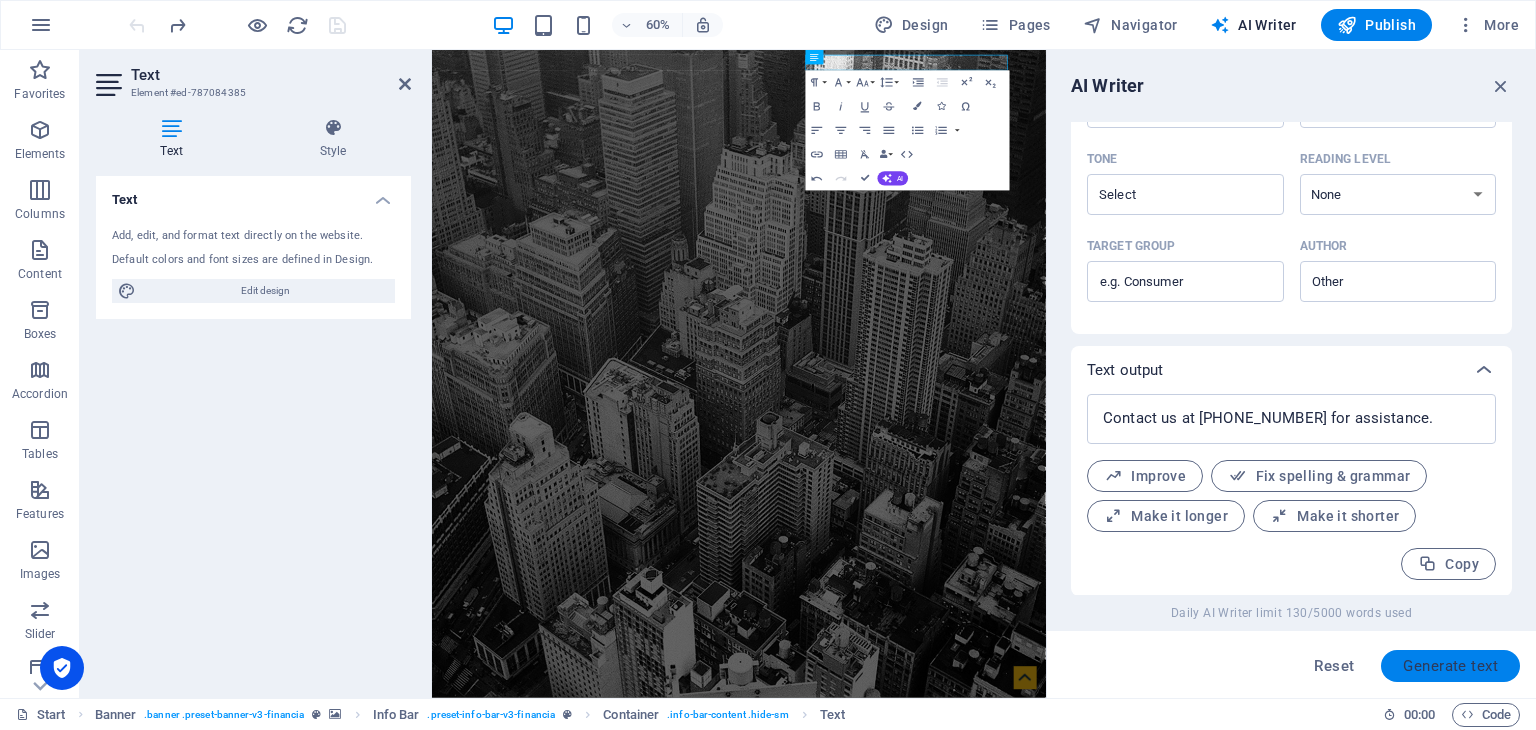 click on "Generate text" at bounding box center (1450, 666) 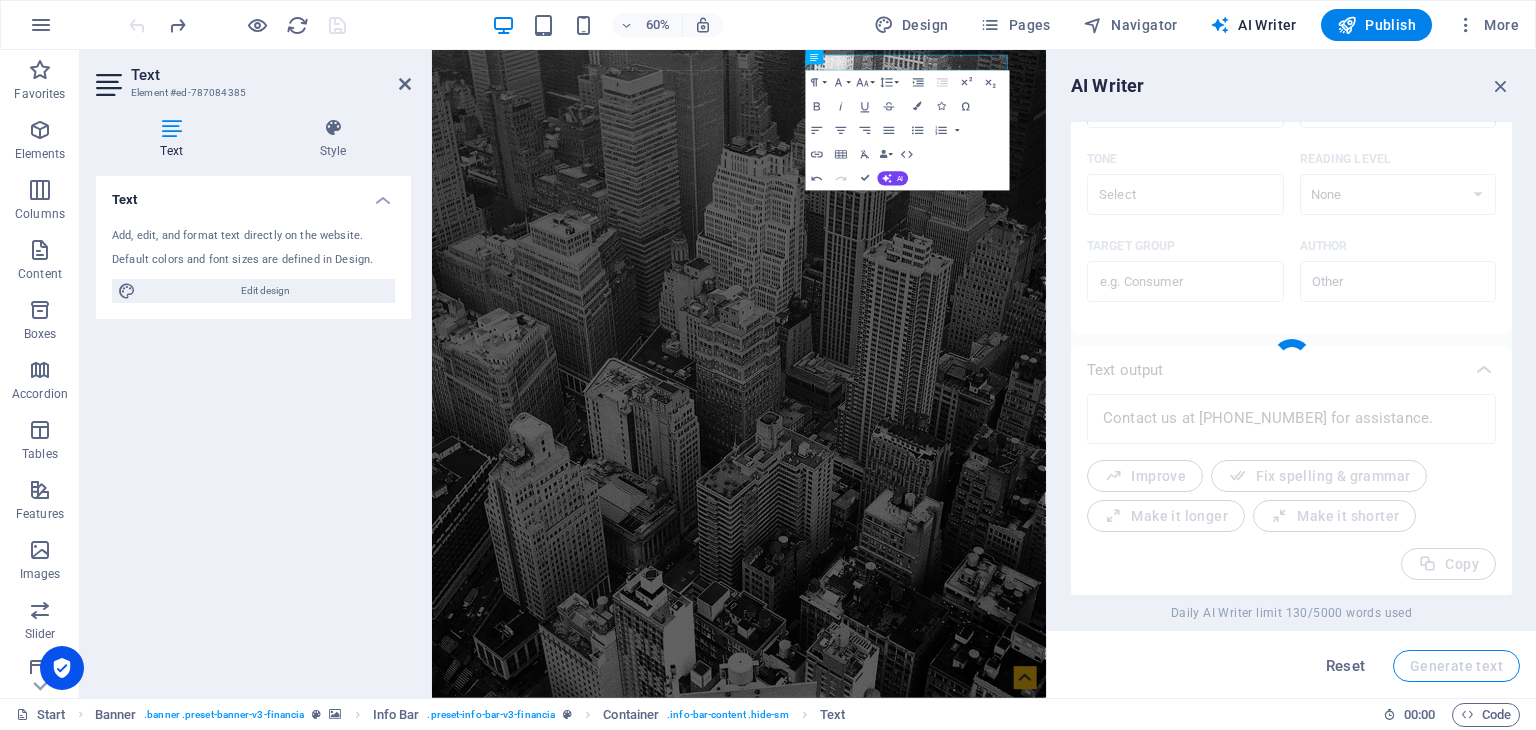 type on "x" 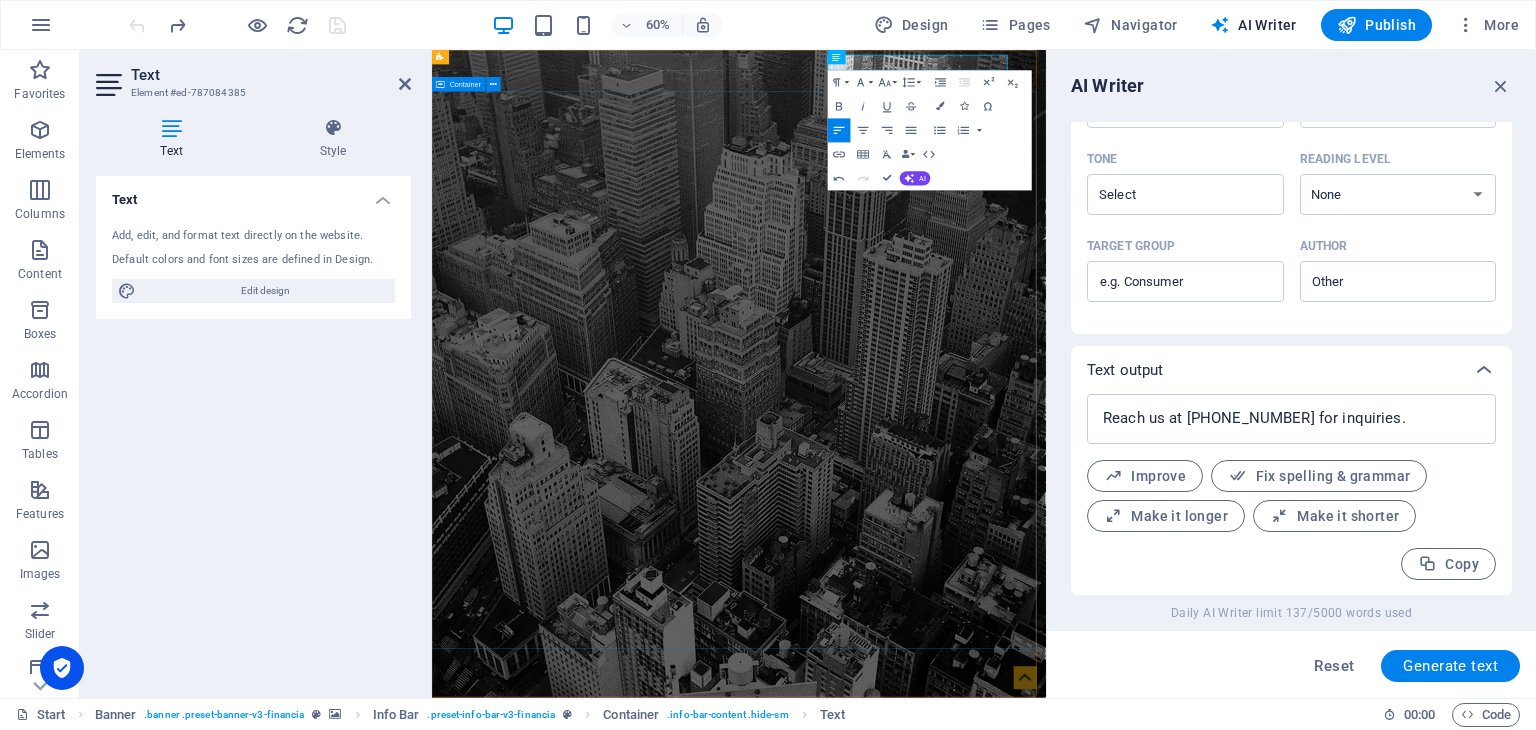click on "Finance Service in  Washington, DC" at bounding box center [943, 1432] 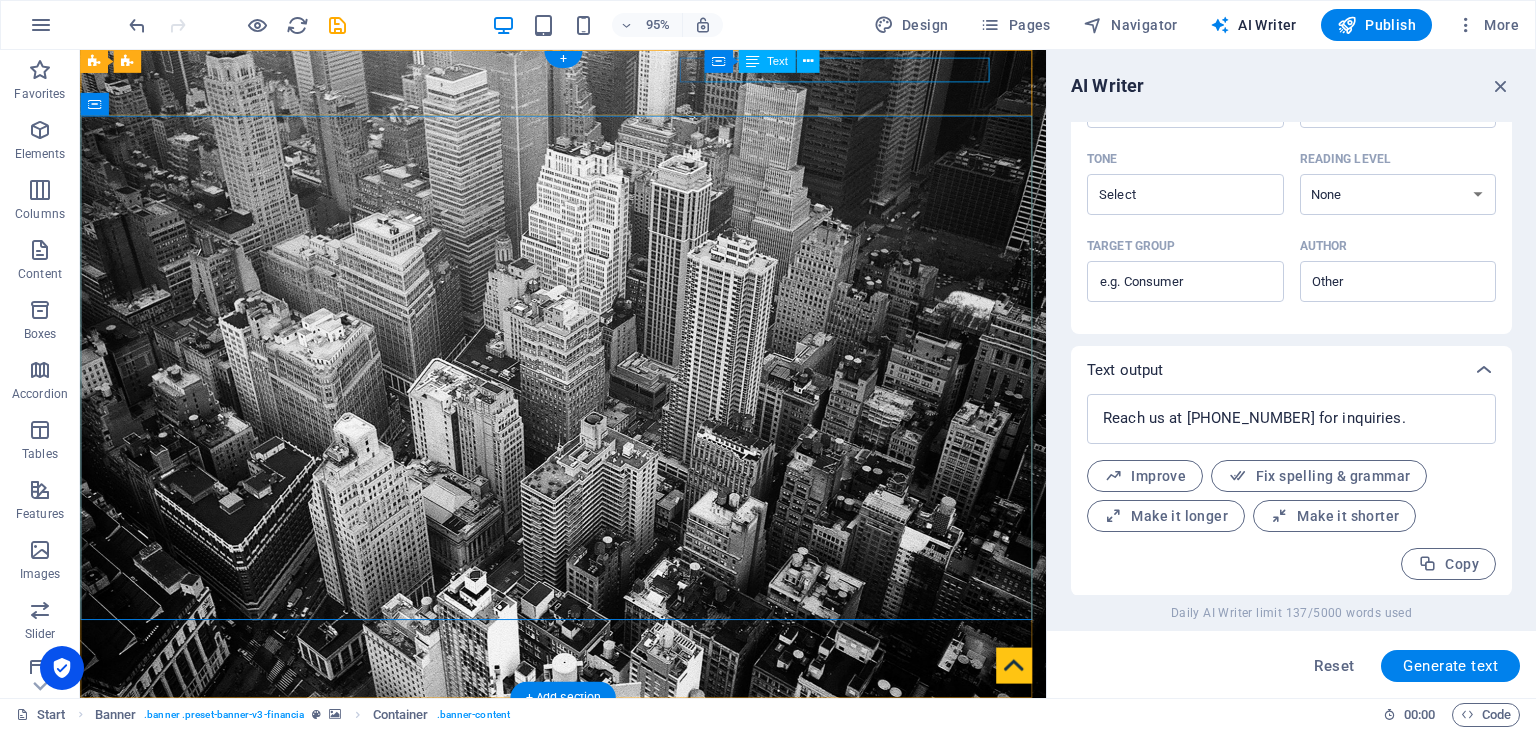 click on "Reach us at 204-717-0001 for inquiries." at bounding box center (581, 811) 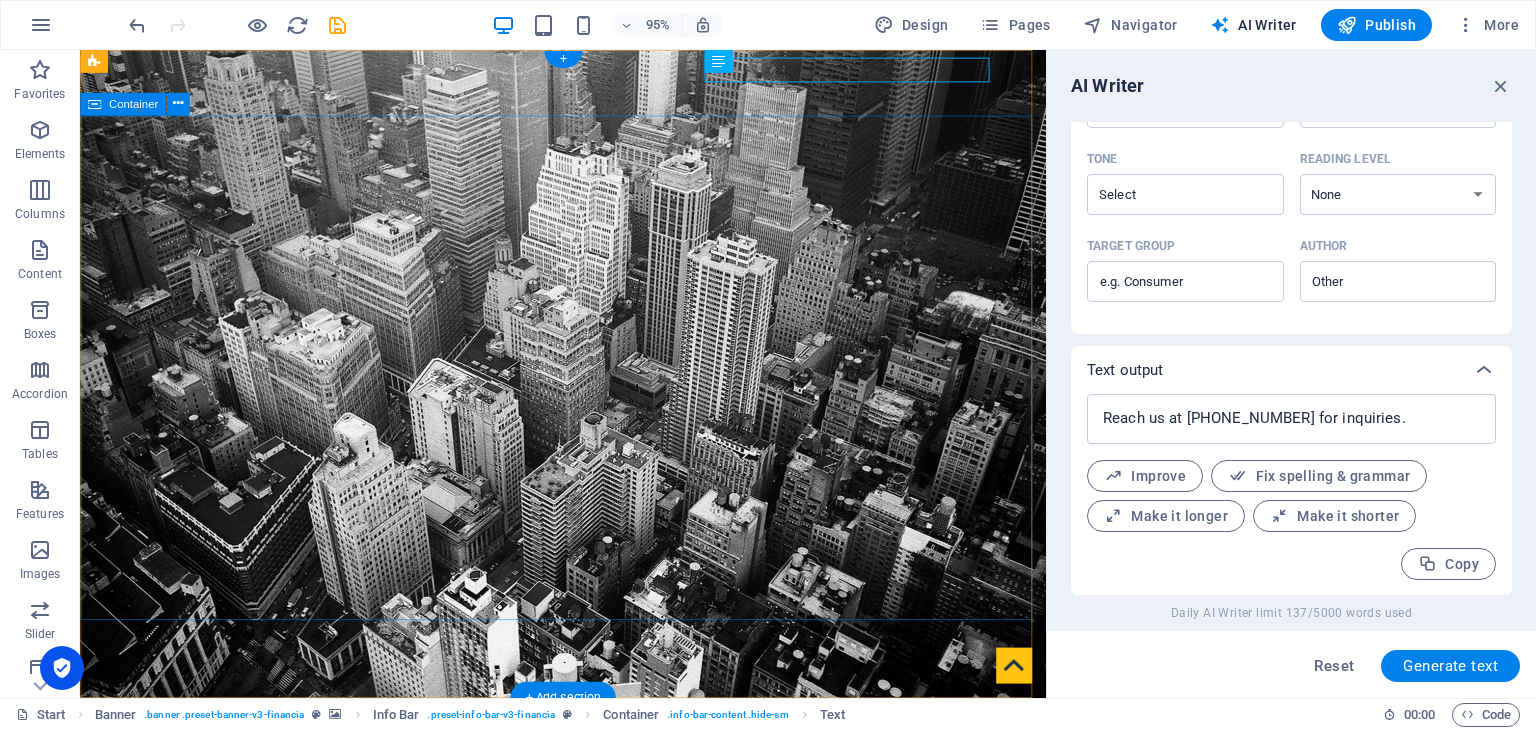 click on "Finance Service in  Washington, DC" at bounding box center [588, 1035] 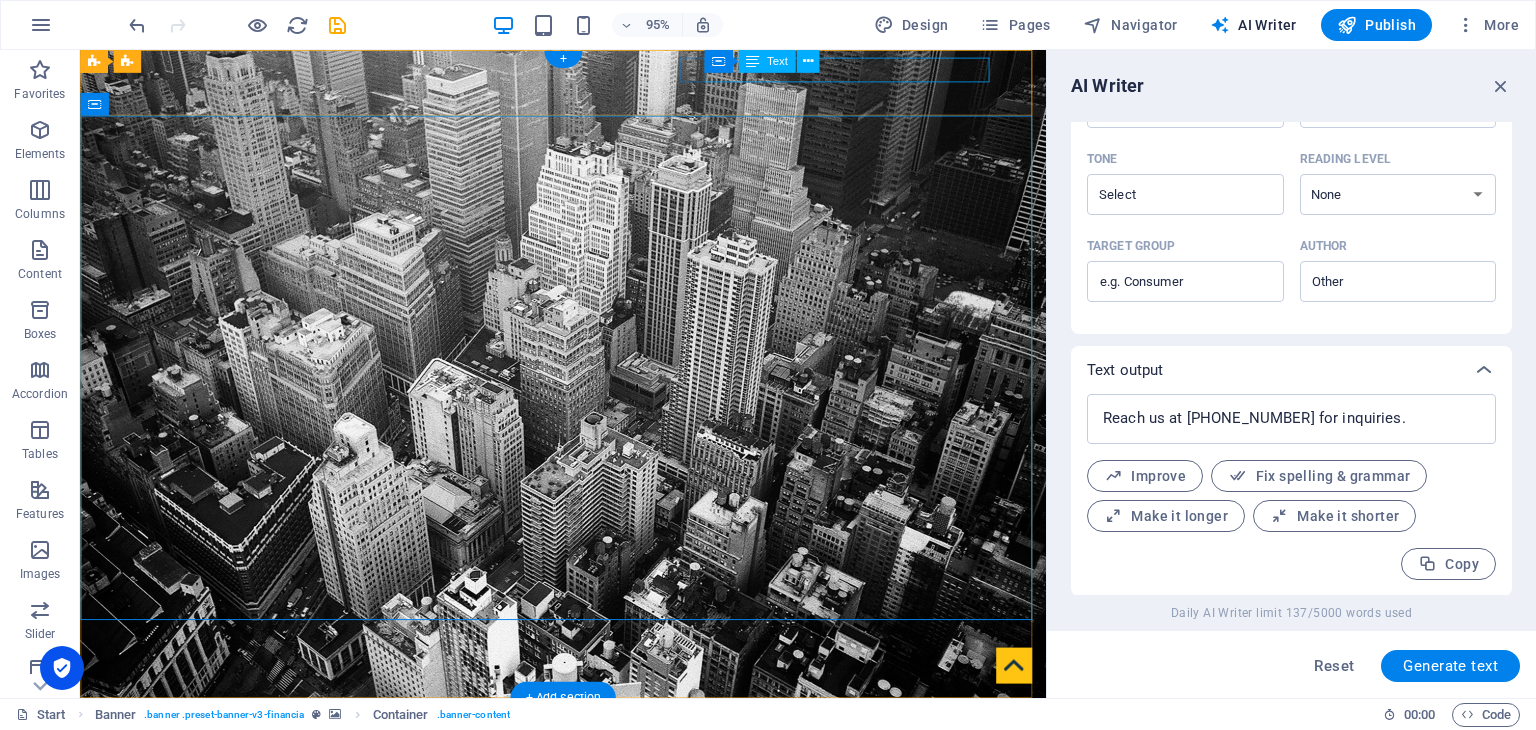click on "Reach us at 204-717-0001 for inquiries." at bounding box center (581, 811) 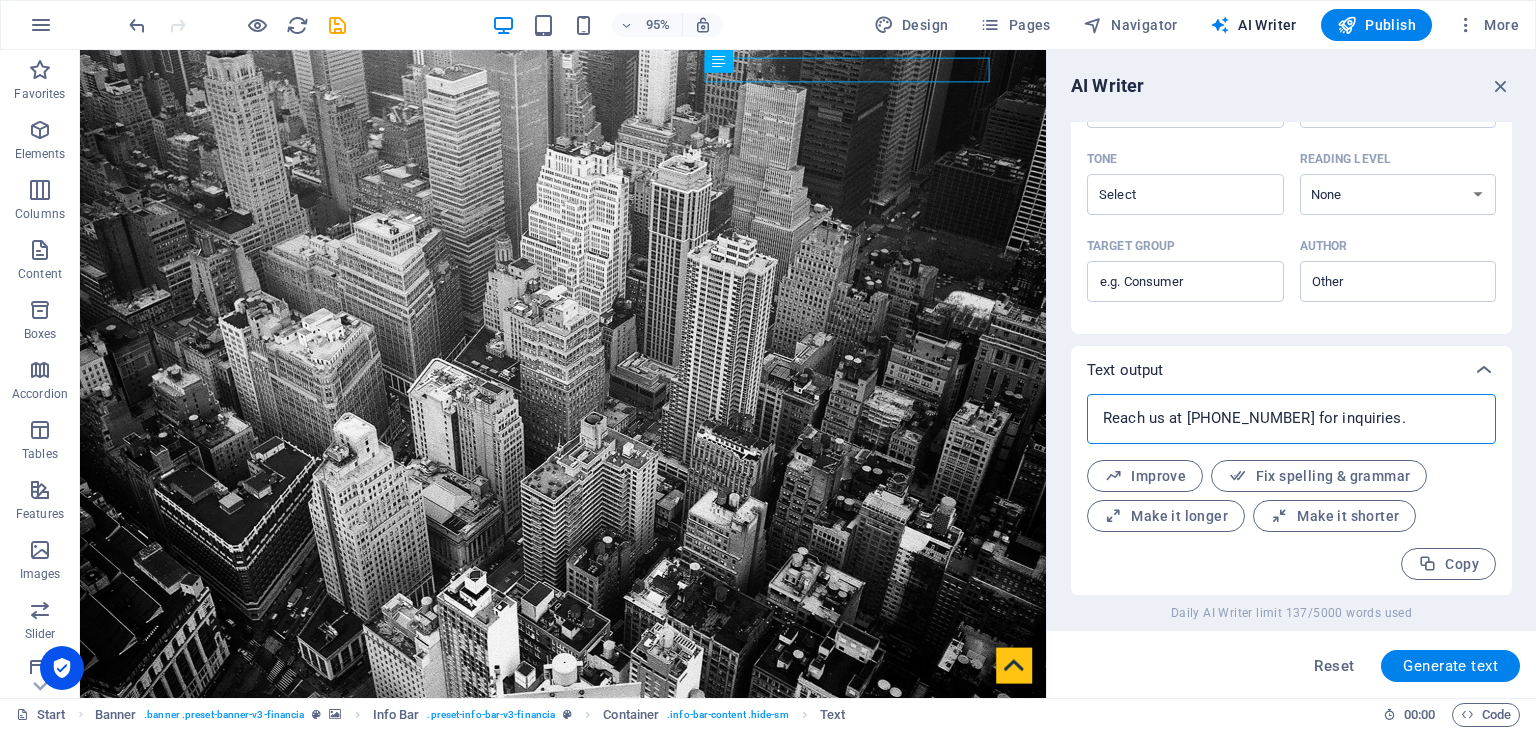 drag, startPoint x: 1267, startPoint y: 467, endPoint x: 1049, endPoint y: 433, distance: 220.63545 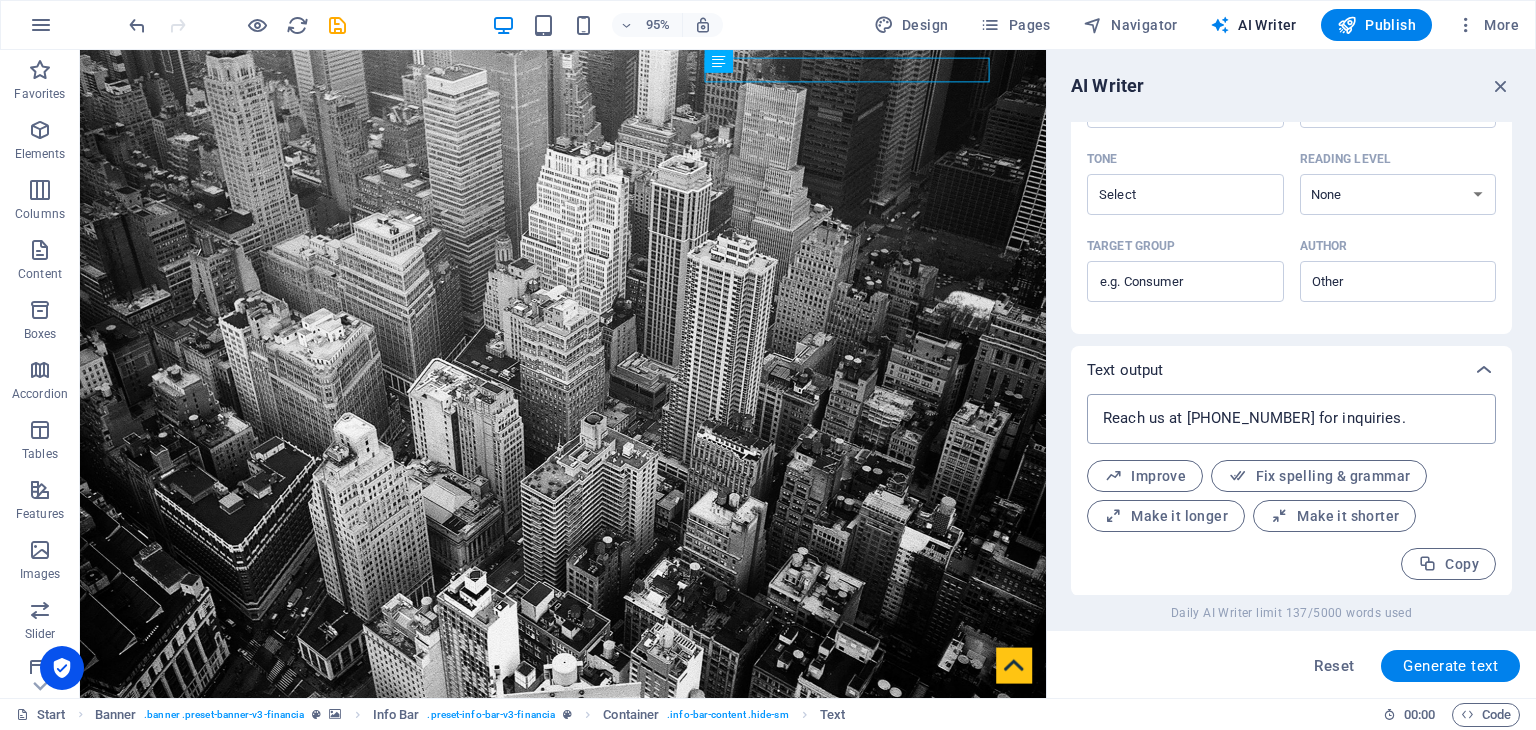type on "x" 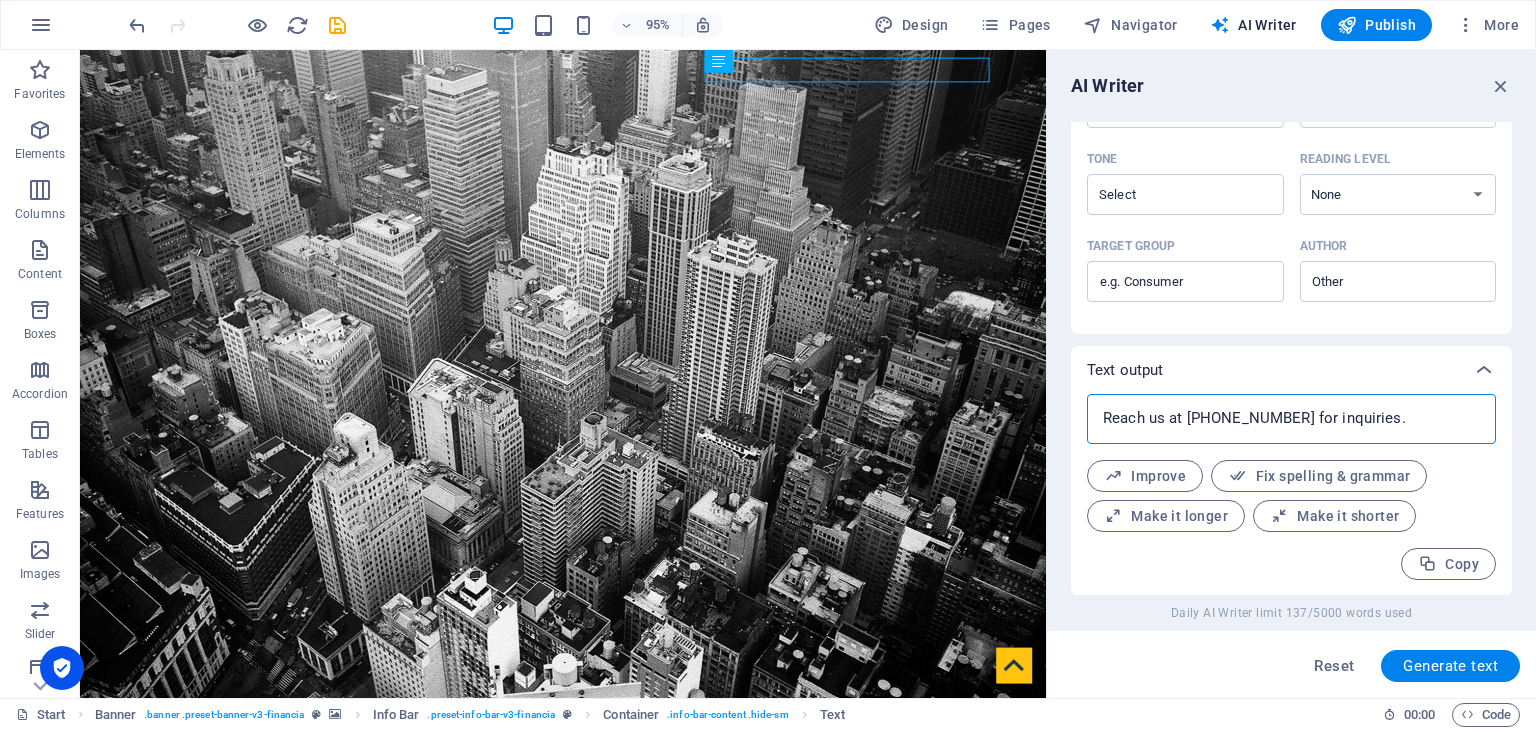 drag, startPoint x: 1185, startPoint y: 421, endPoint x: 1056, endPoint y: 417, distance: 129.062 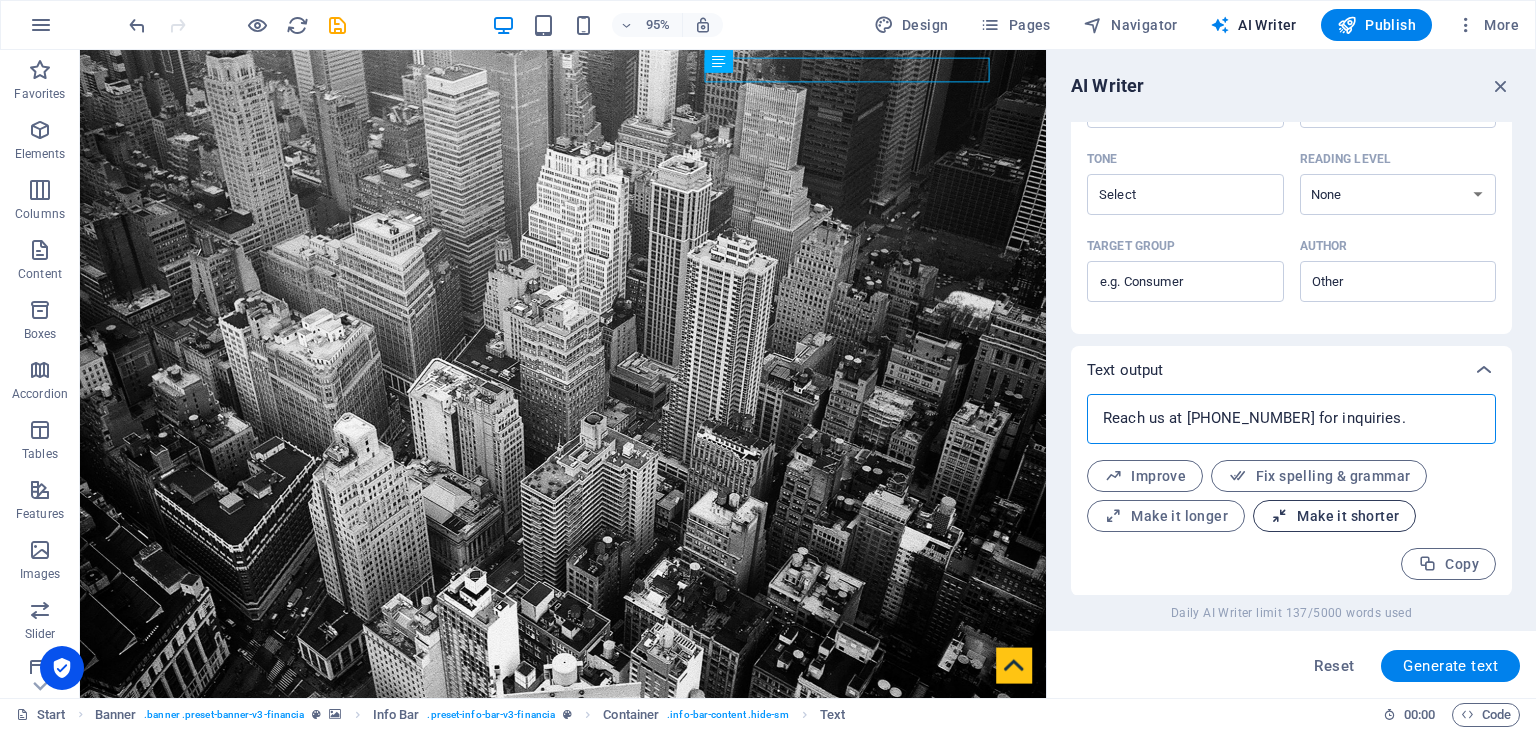 type on "x" 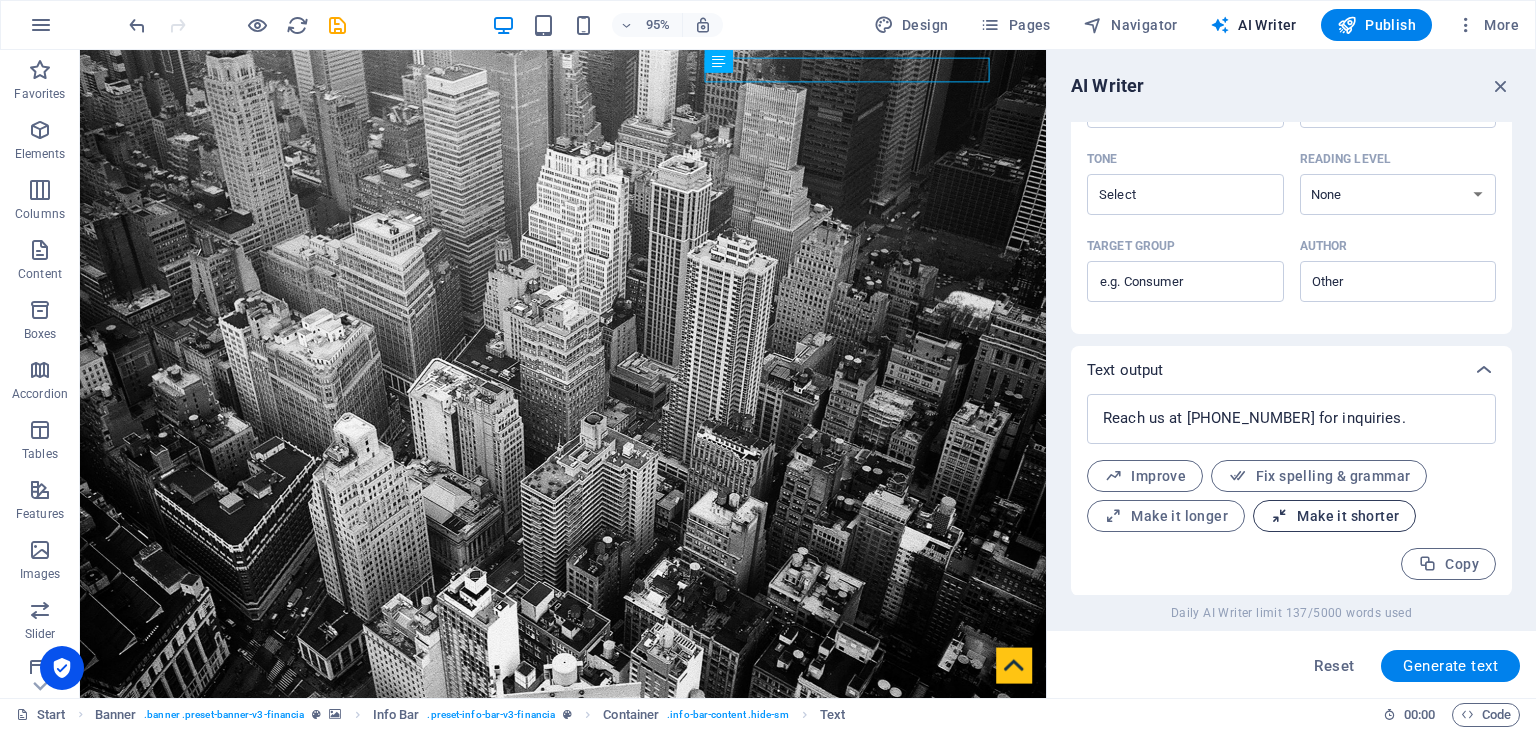 click on "Make it shorter" at bounding box center (1334, 516) 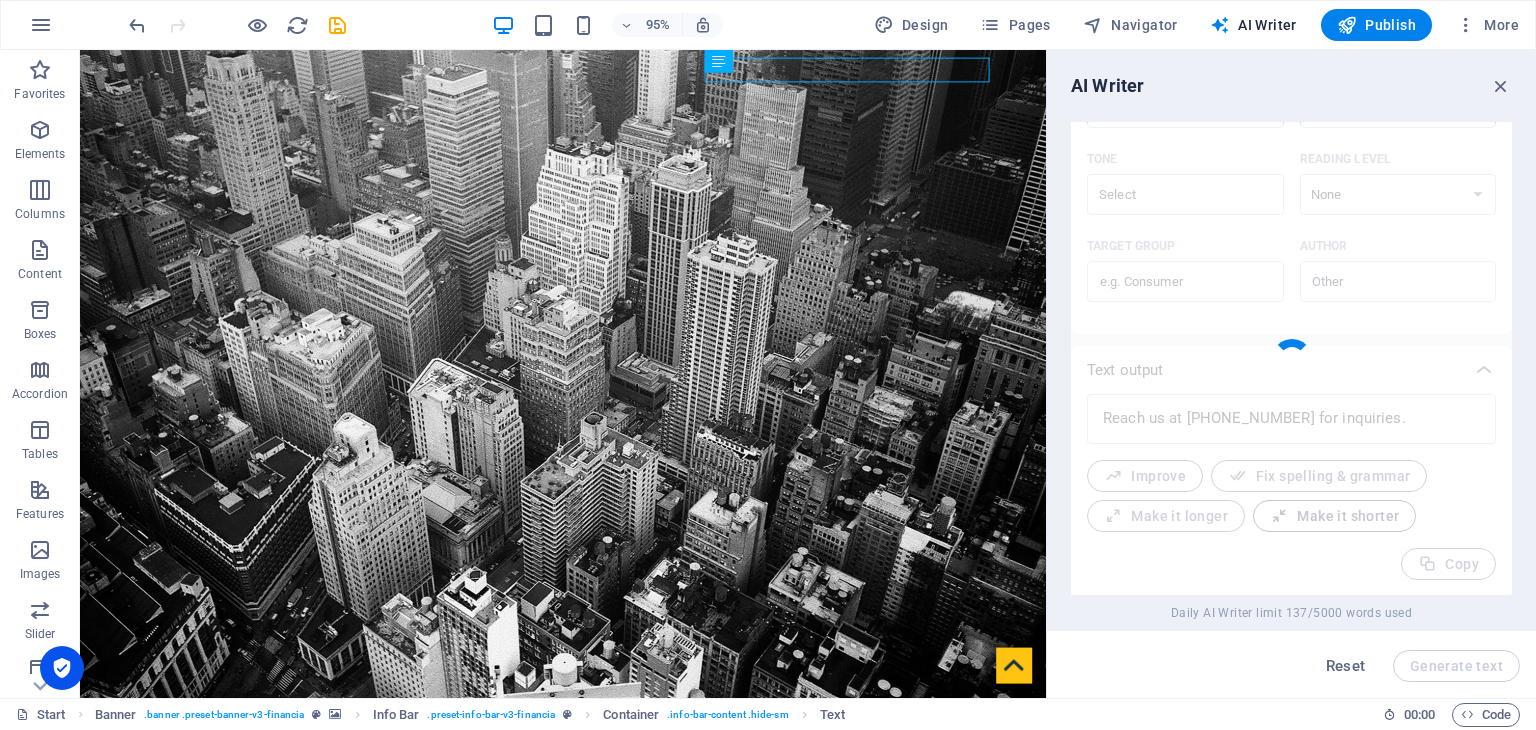 type on "x" 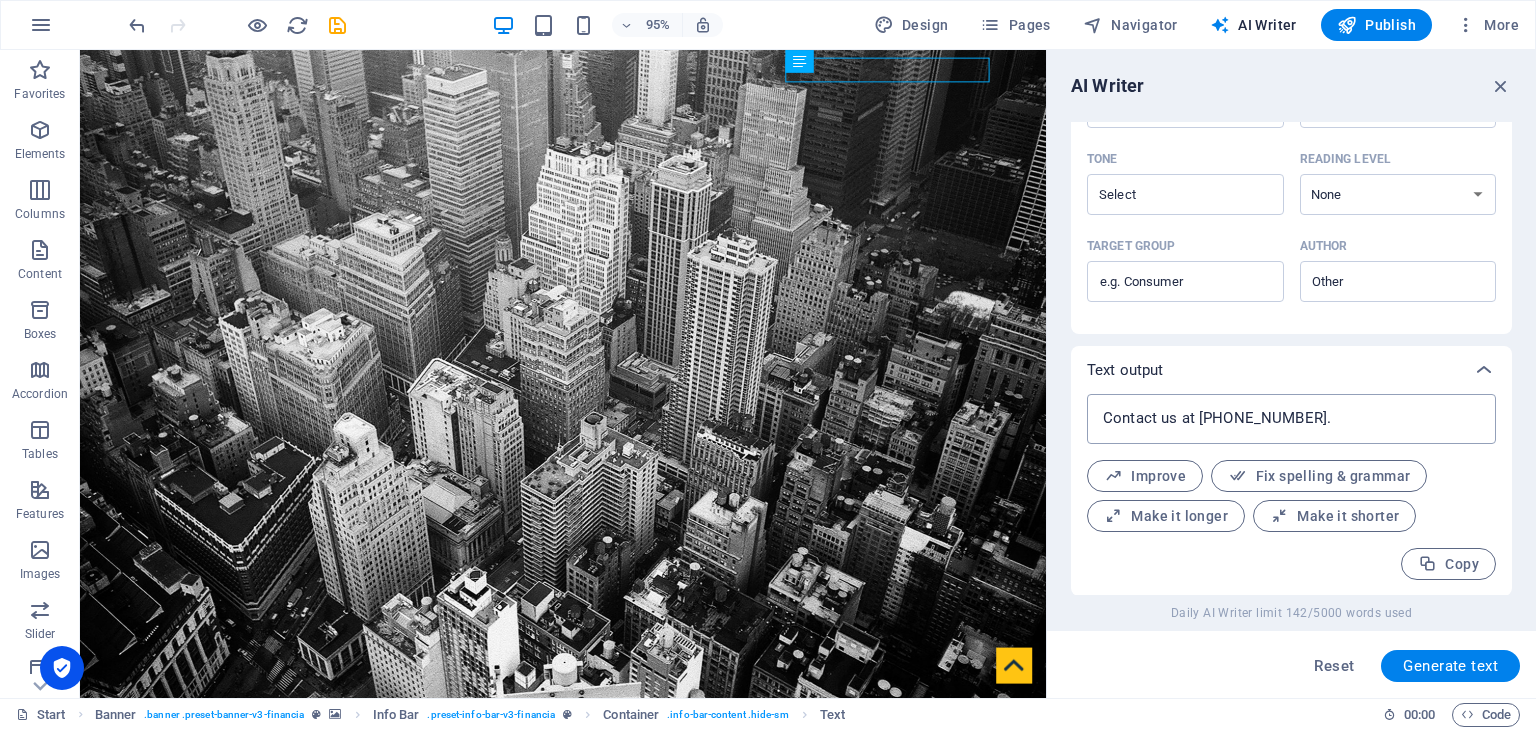 type on "x" 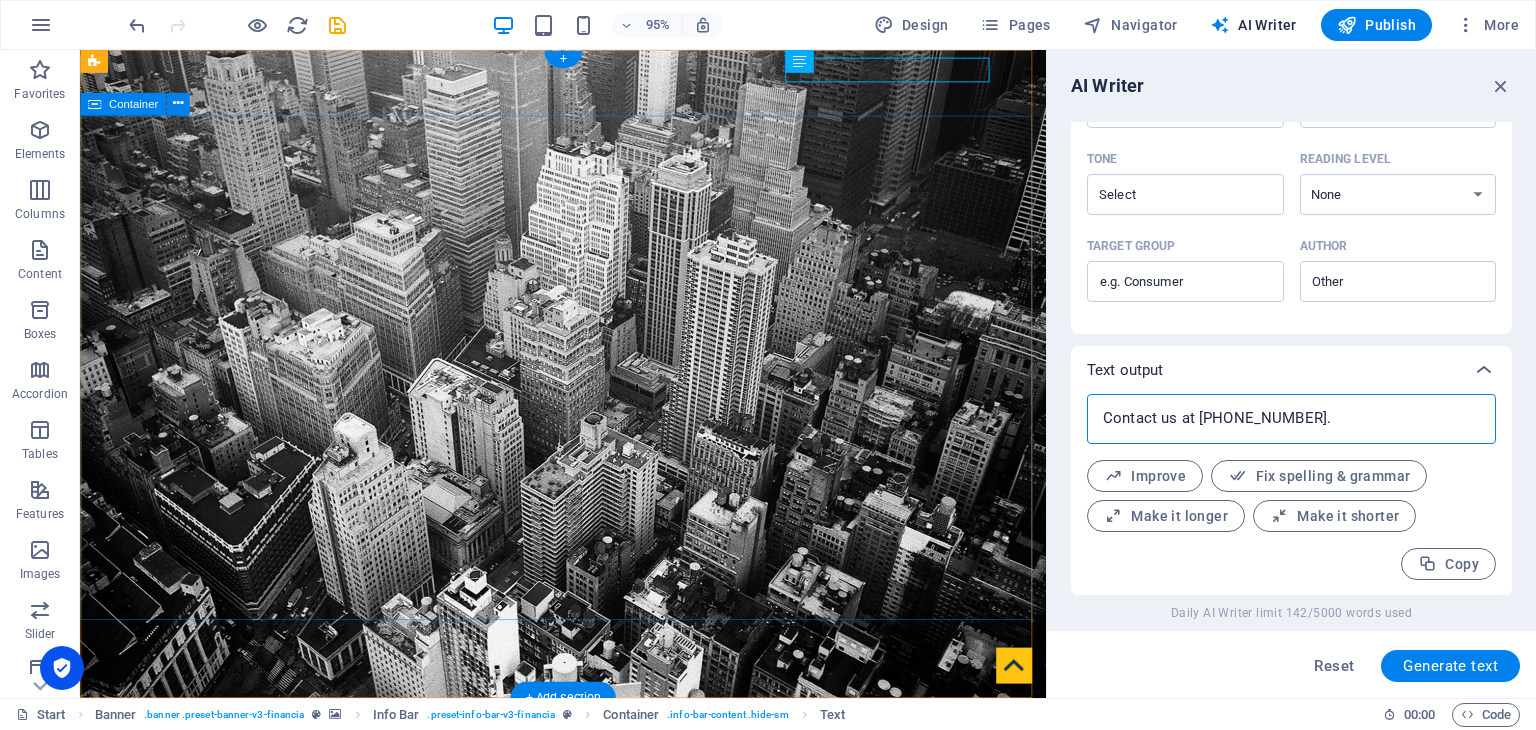 drag, startPoint x: 1259, startPoint y: 466, endPoint x: 1052, endPoint y: 421, distance: 211.83484 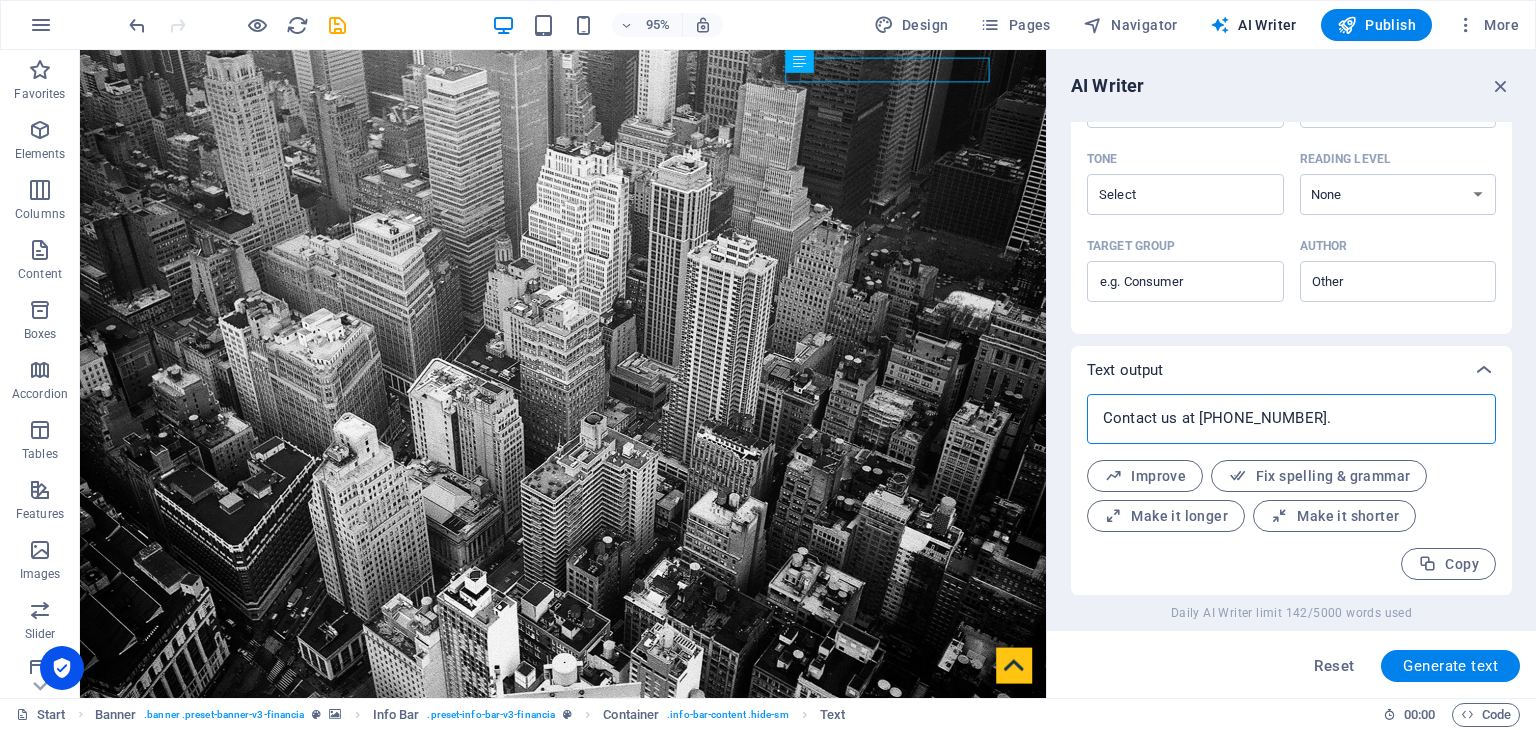 drag, startPoint x: 1278, startPoint y: 467, endPoint x: 1081, endPoint y: 430, distance: 200.4445 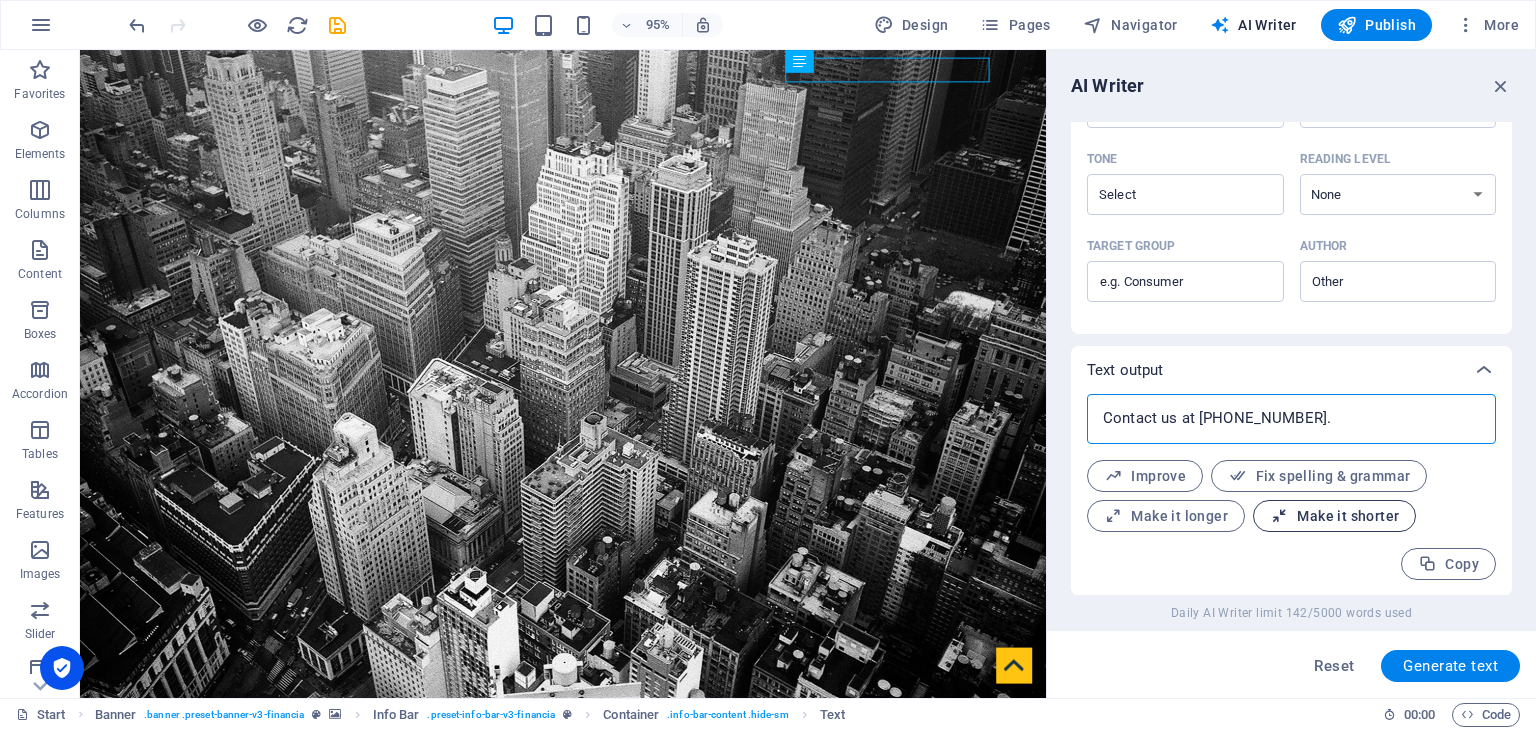 type on "x" 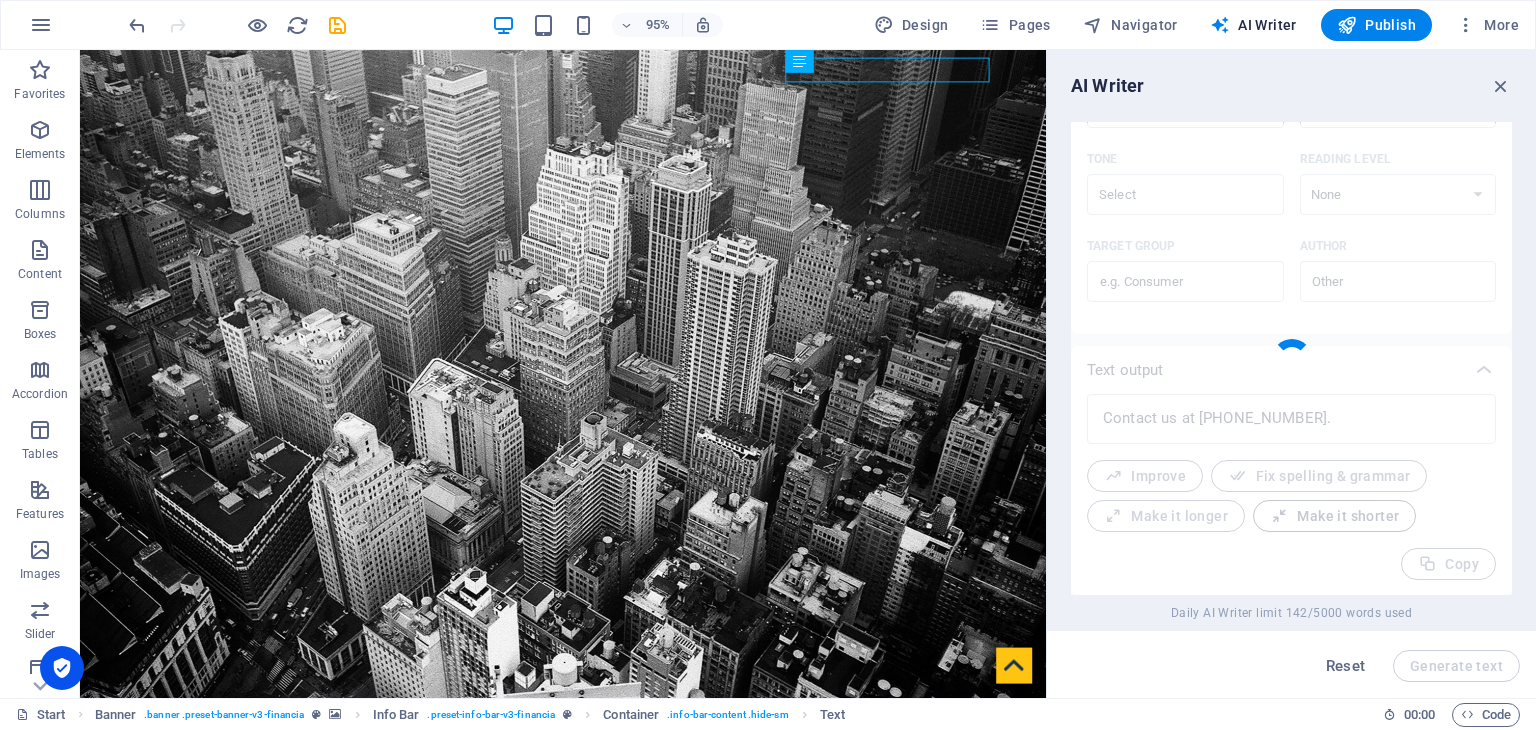 type on "x" 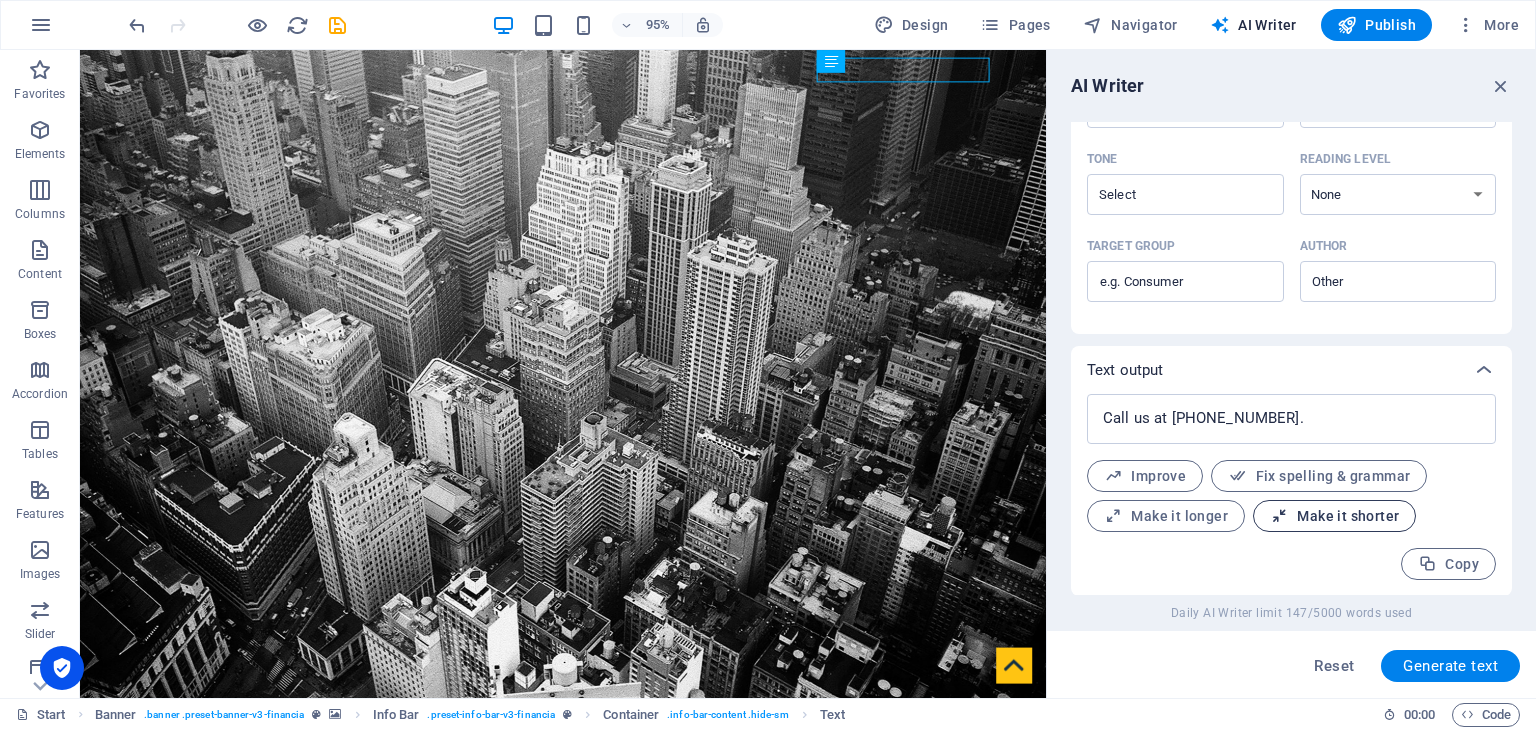 click on "Make it shorter" at bounding box center [1334, 516] 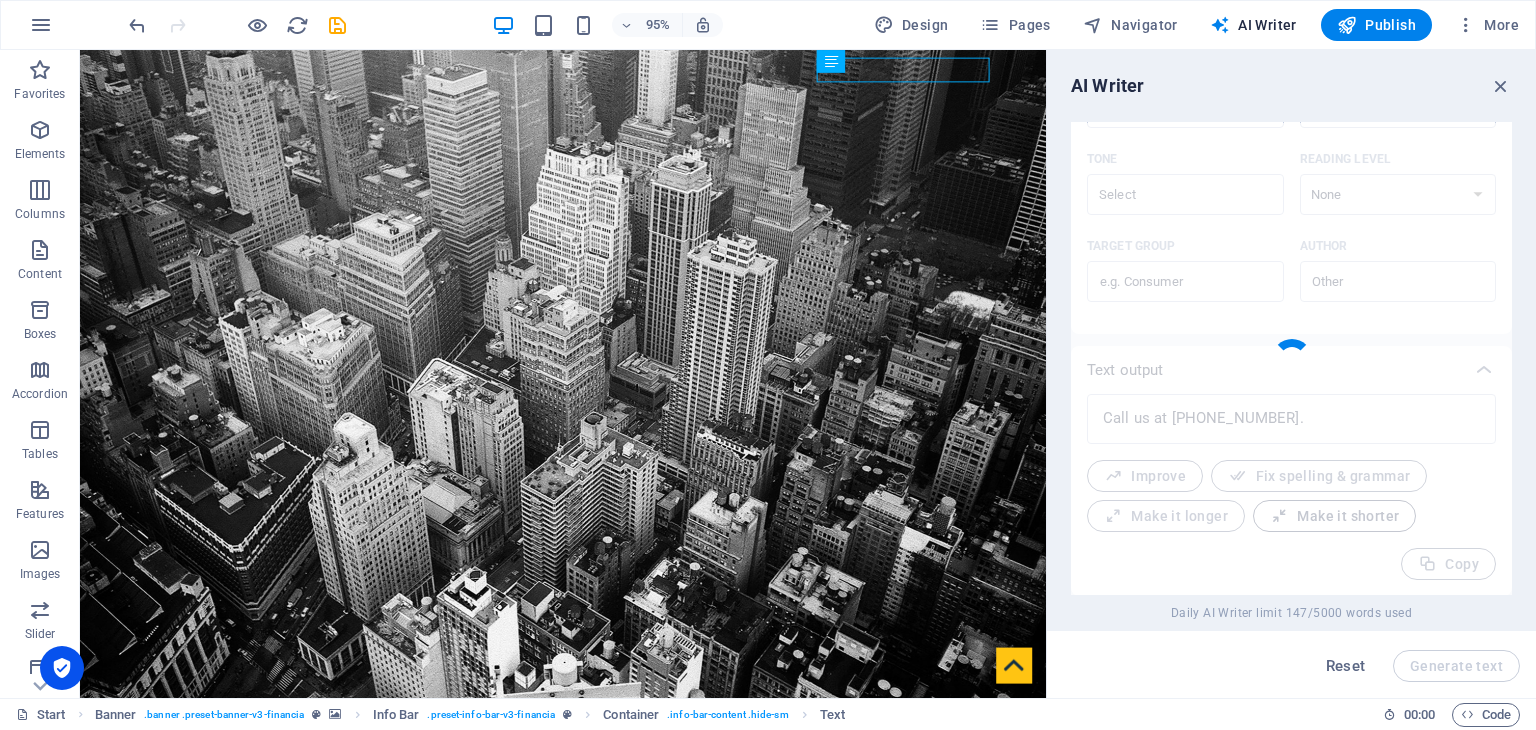 type on "x" 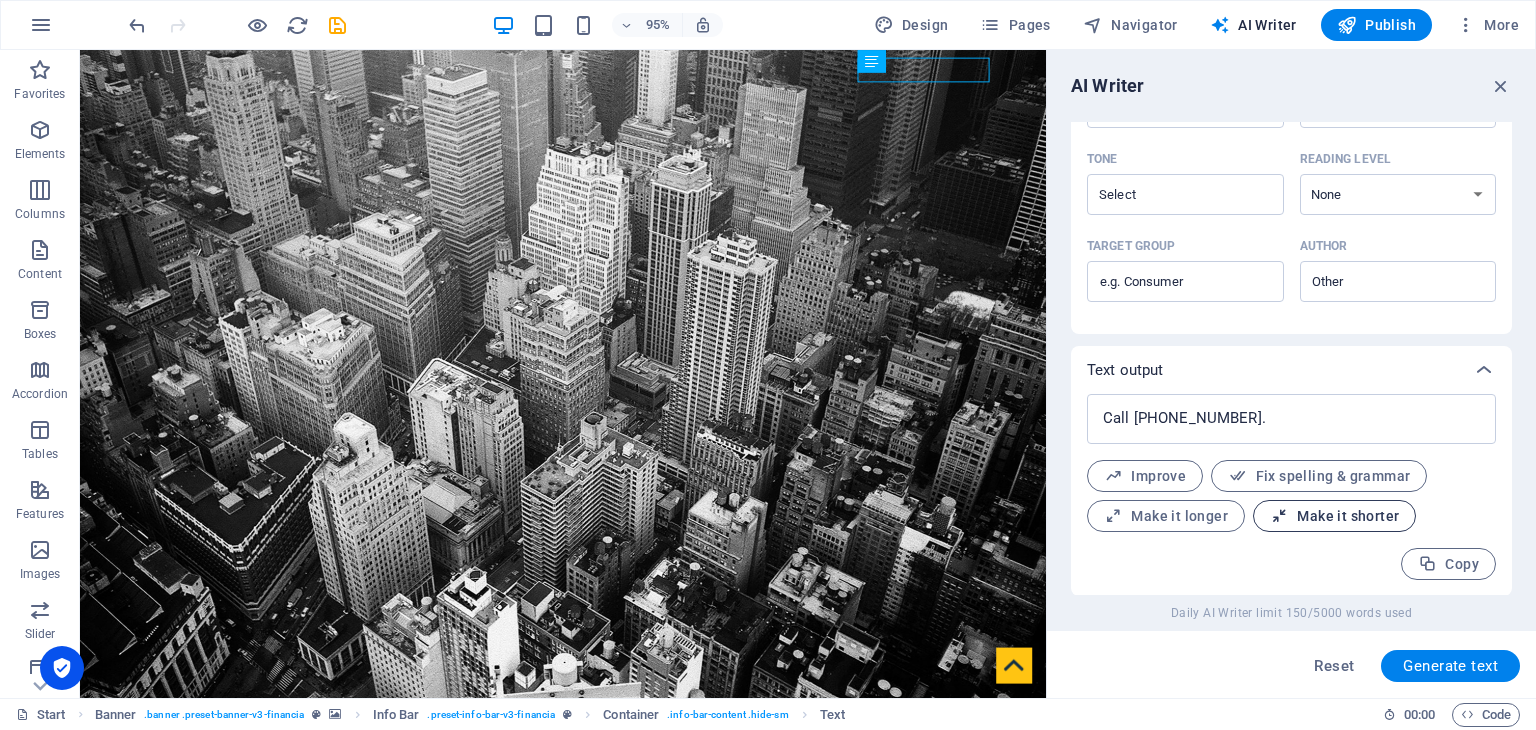 click on "Make it shorter" at bounding box center [1334, 516] 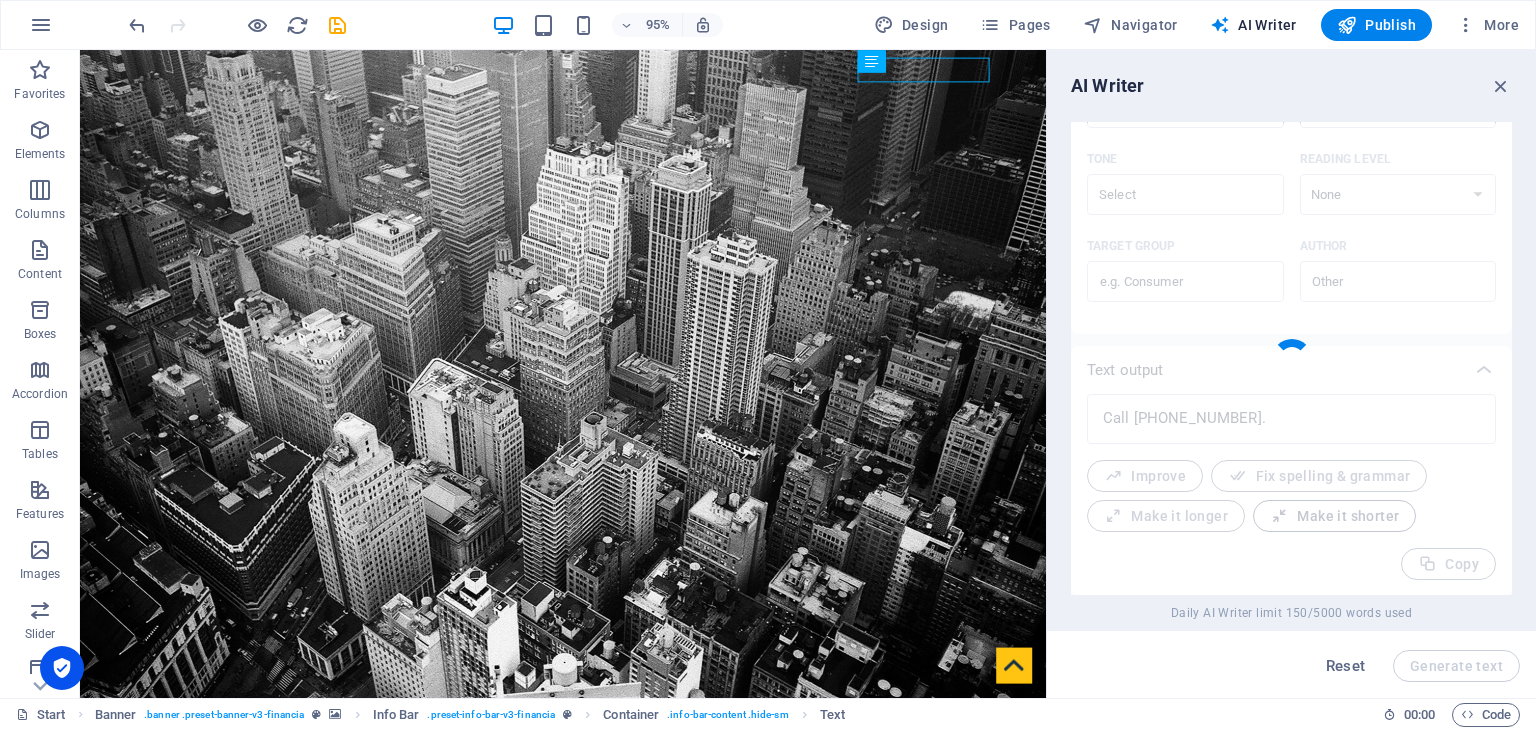 type on "x" 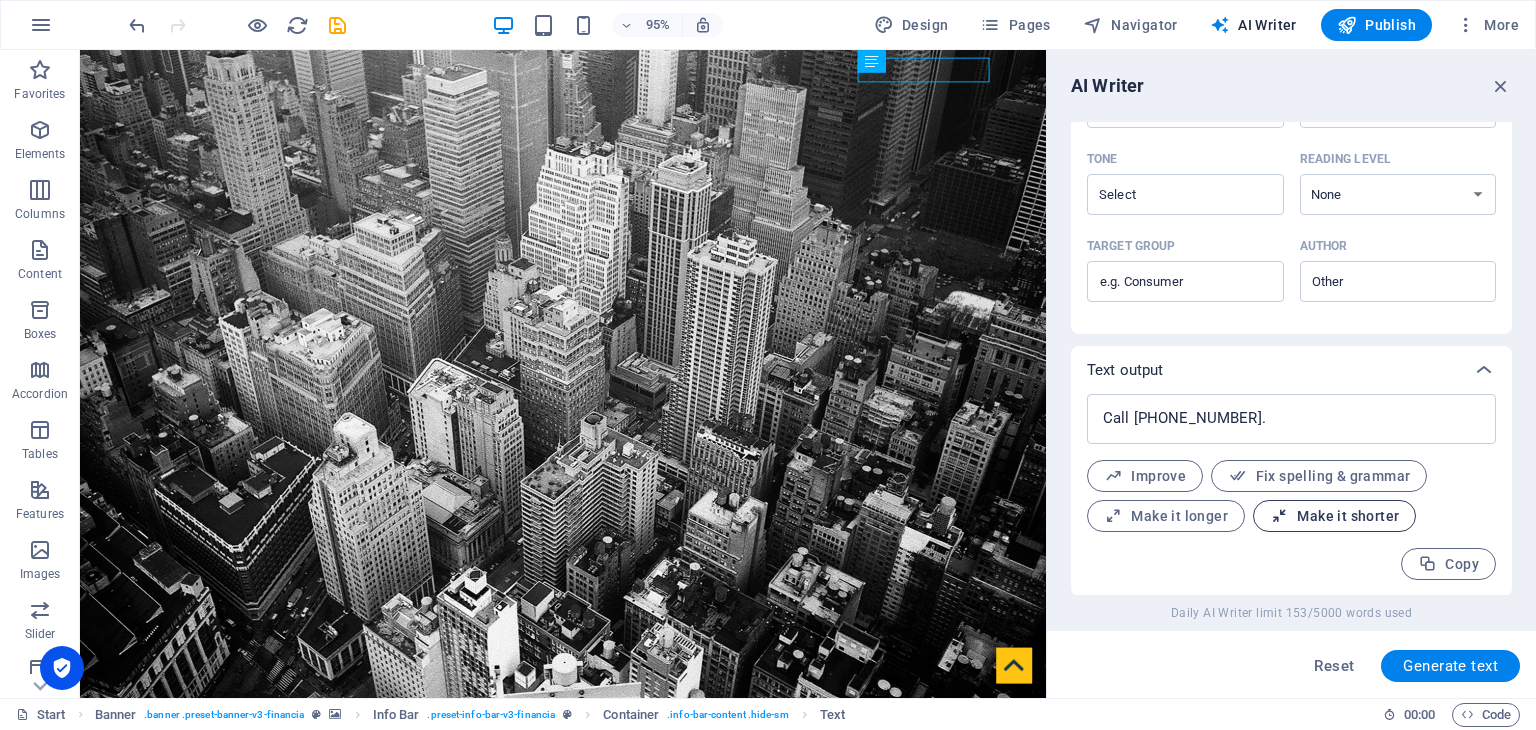 click on "Make it shorter" at bounding box center [1334, 516] 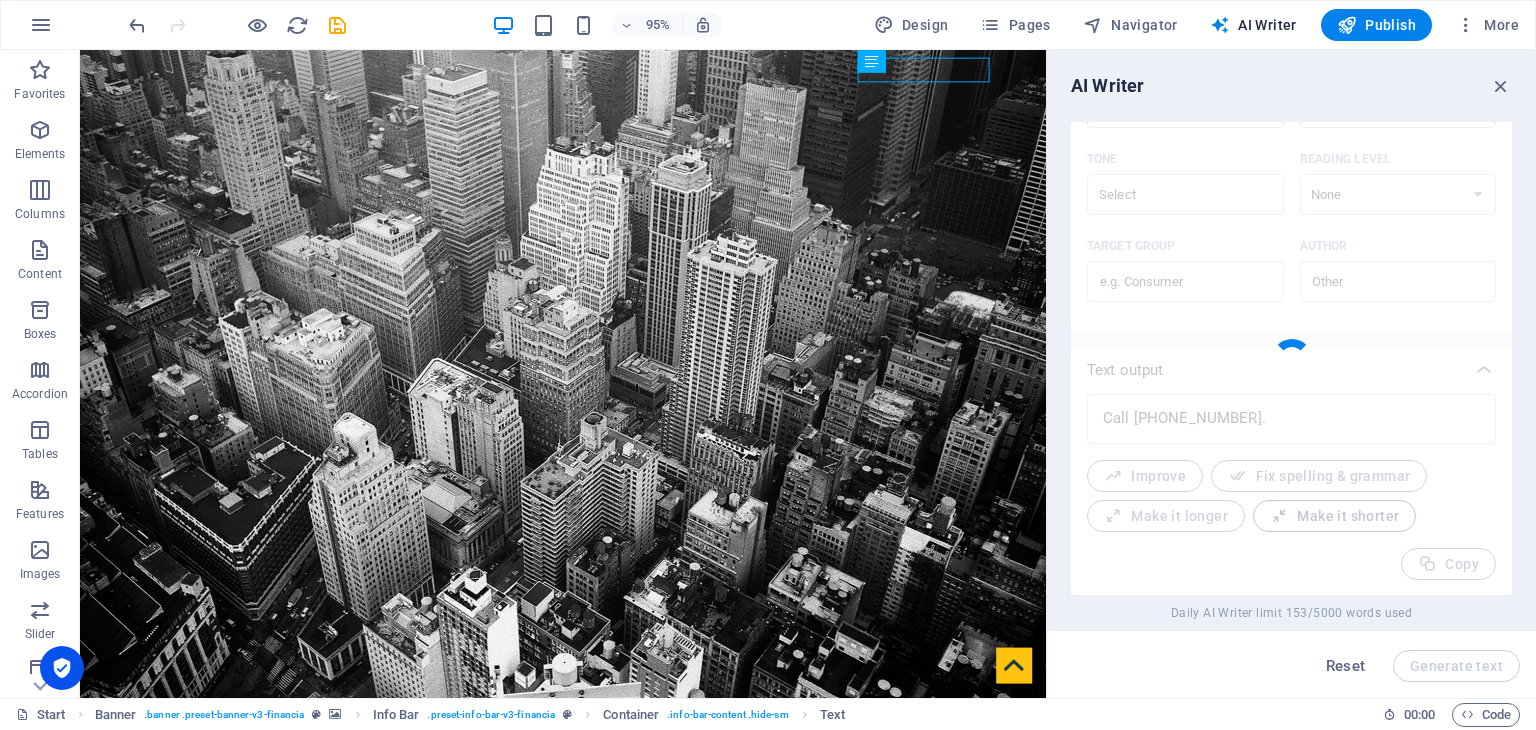 type on "x" 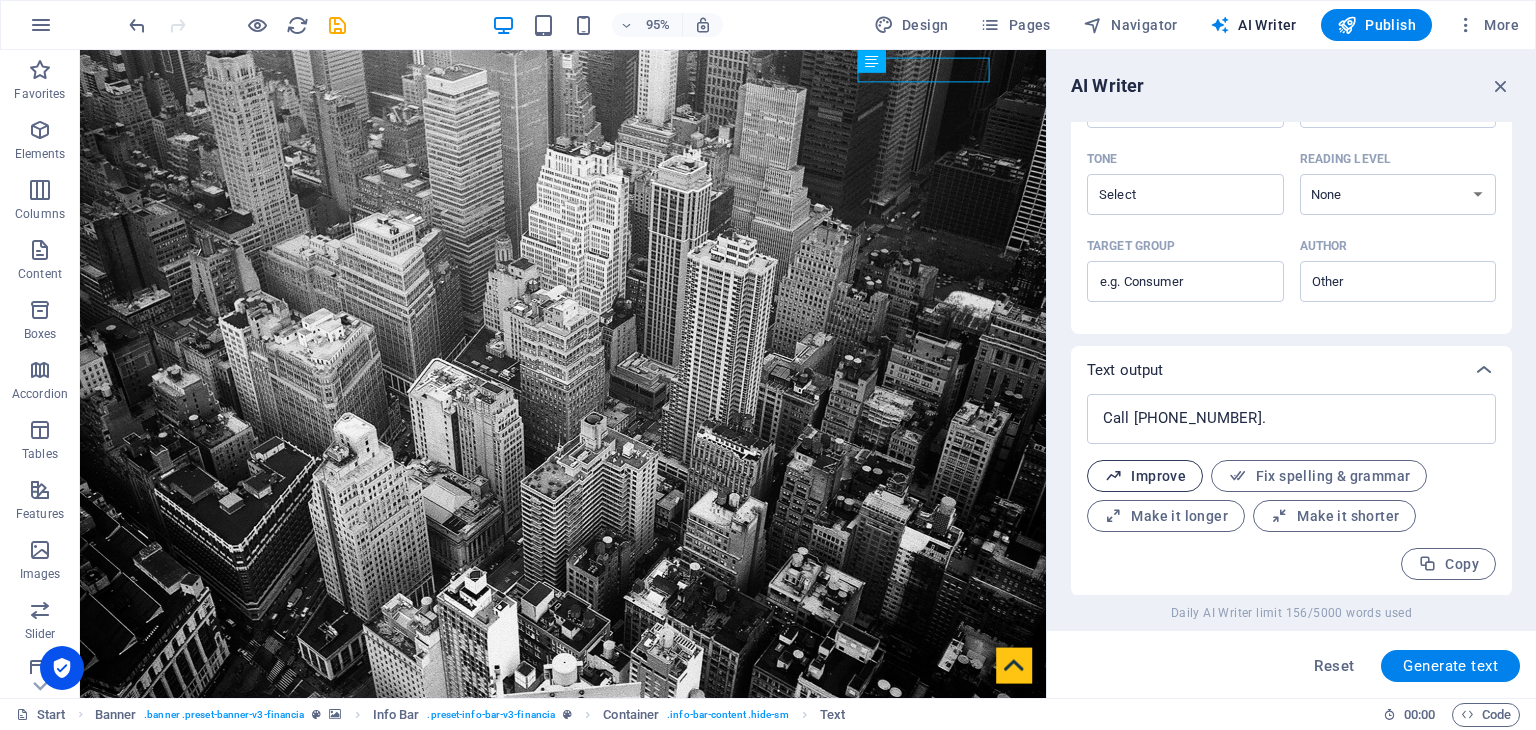 click on "Improve" at bounding box center [1145, 476] 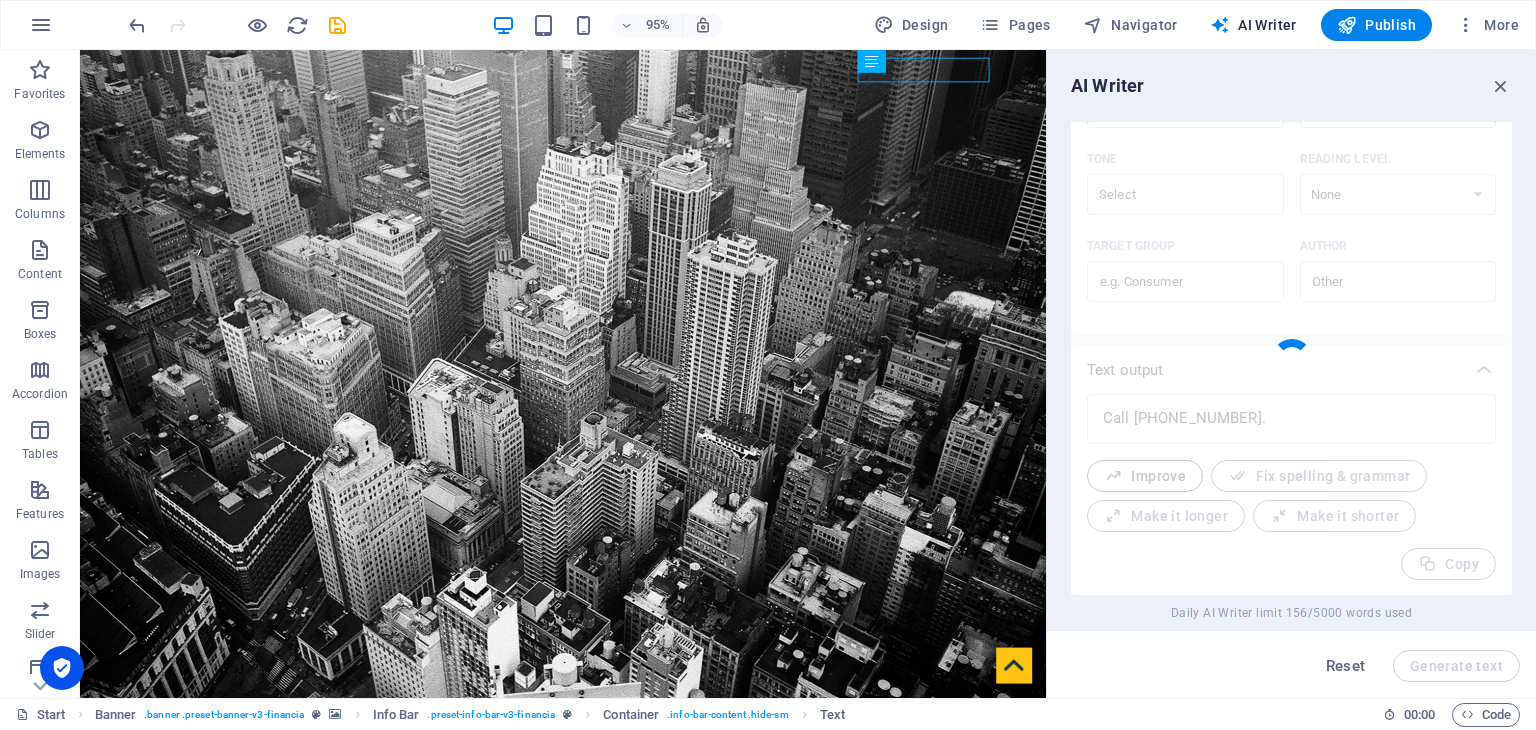 type on "x" 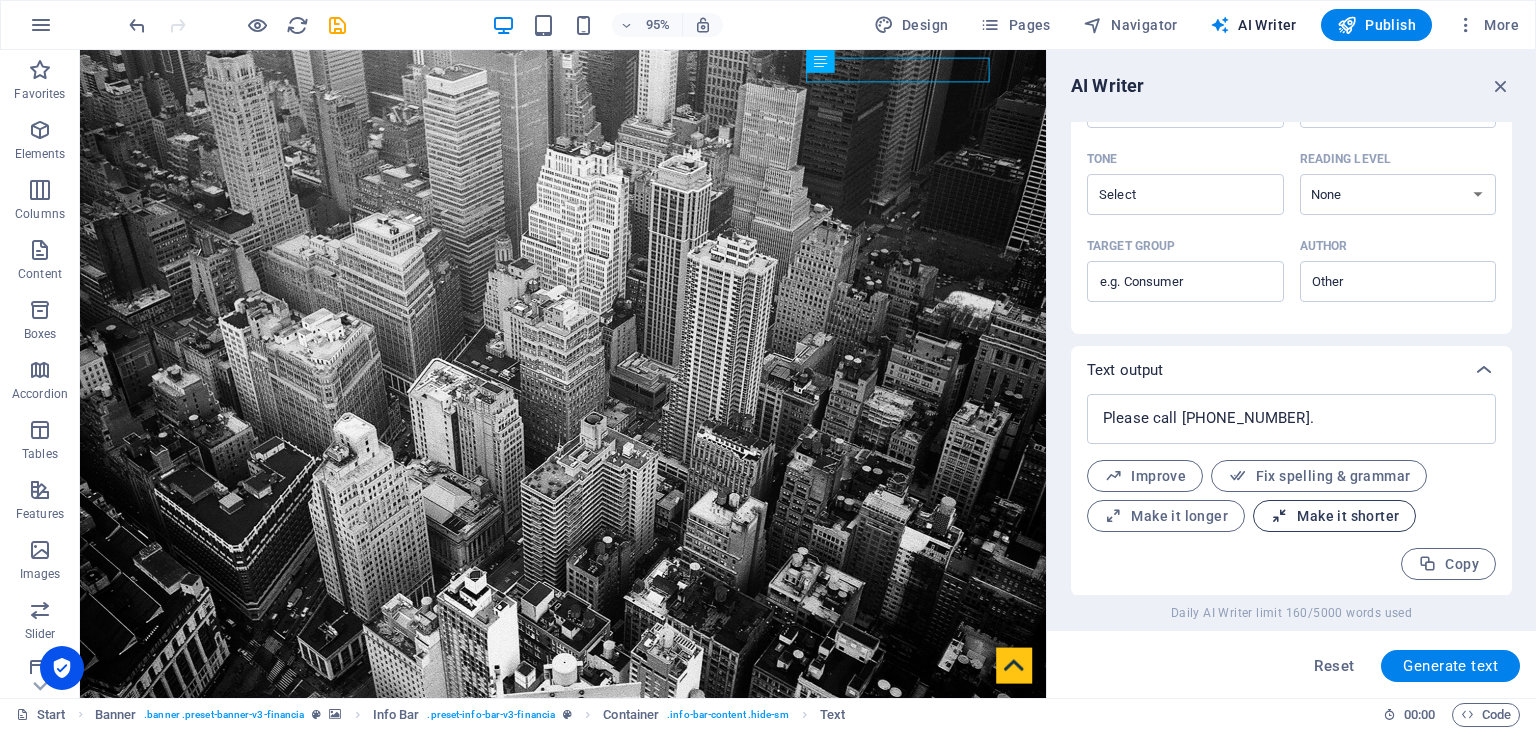 click on "Make it shorter" at bounding box center [1334, 516] 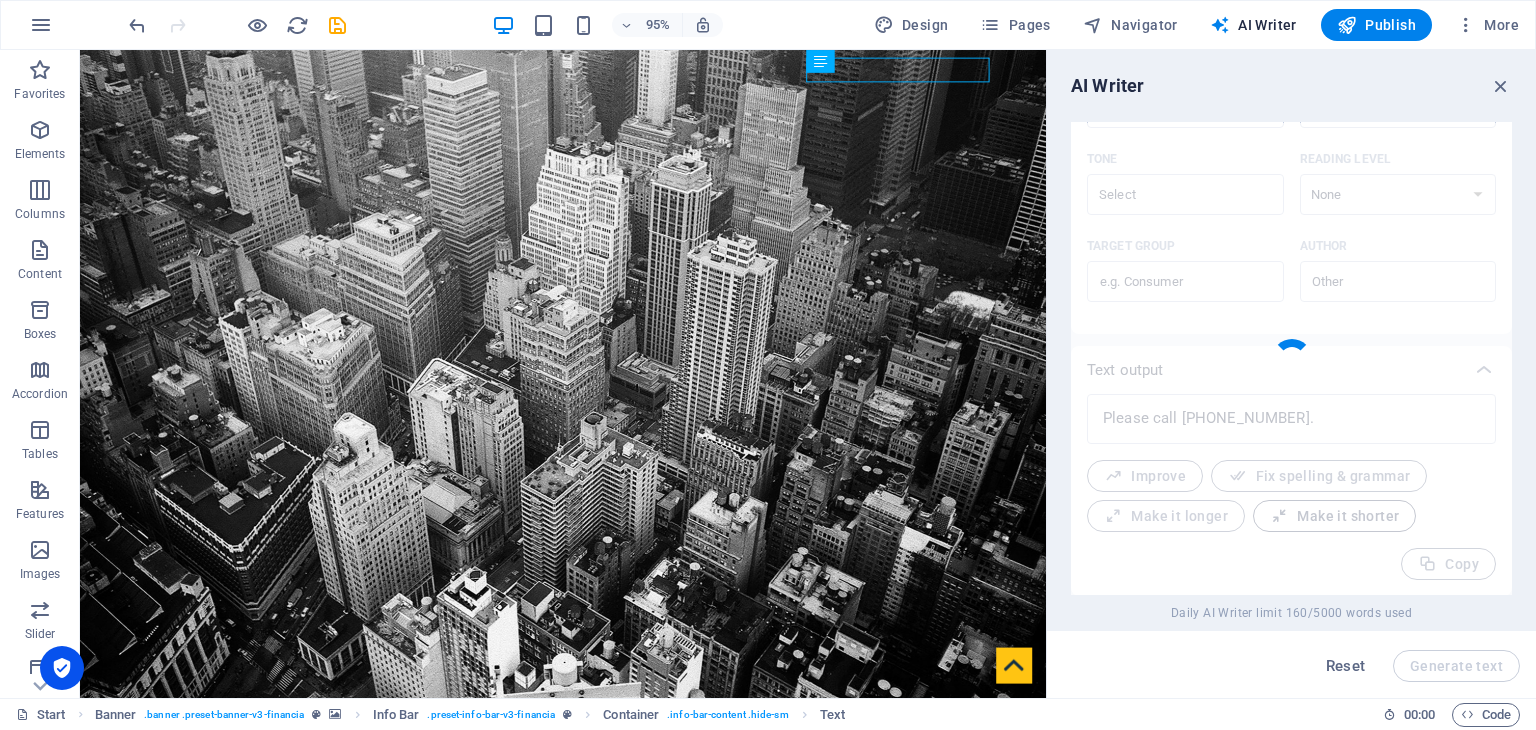type on "x" 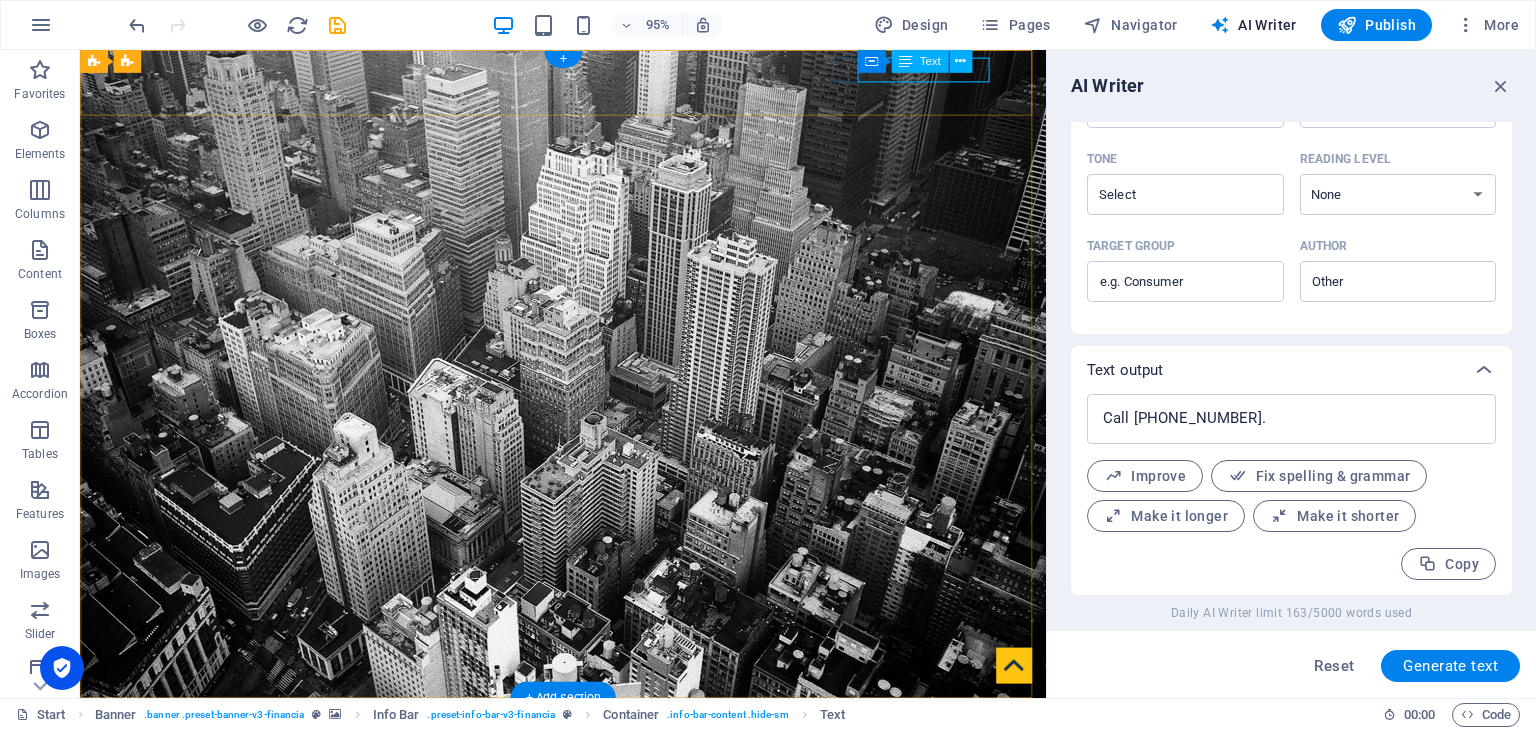 click on "Call 204-717-0001." at bounding box center [581, 811] 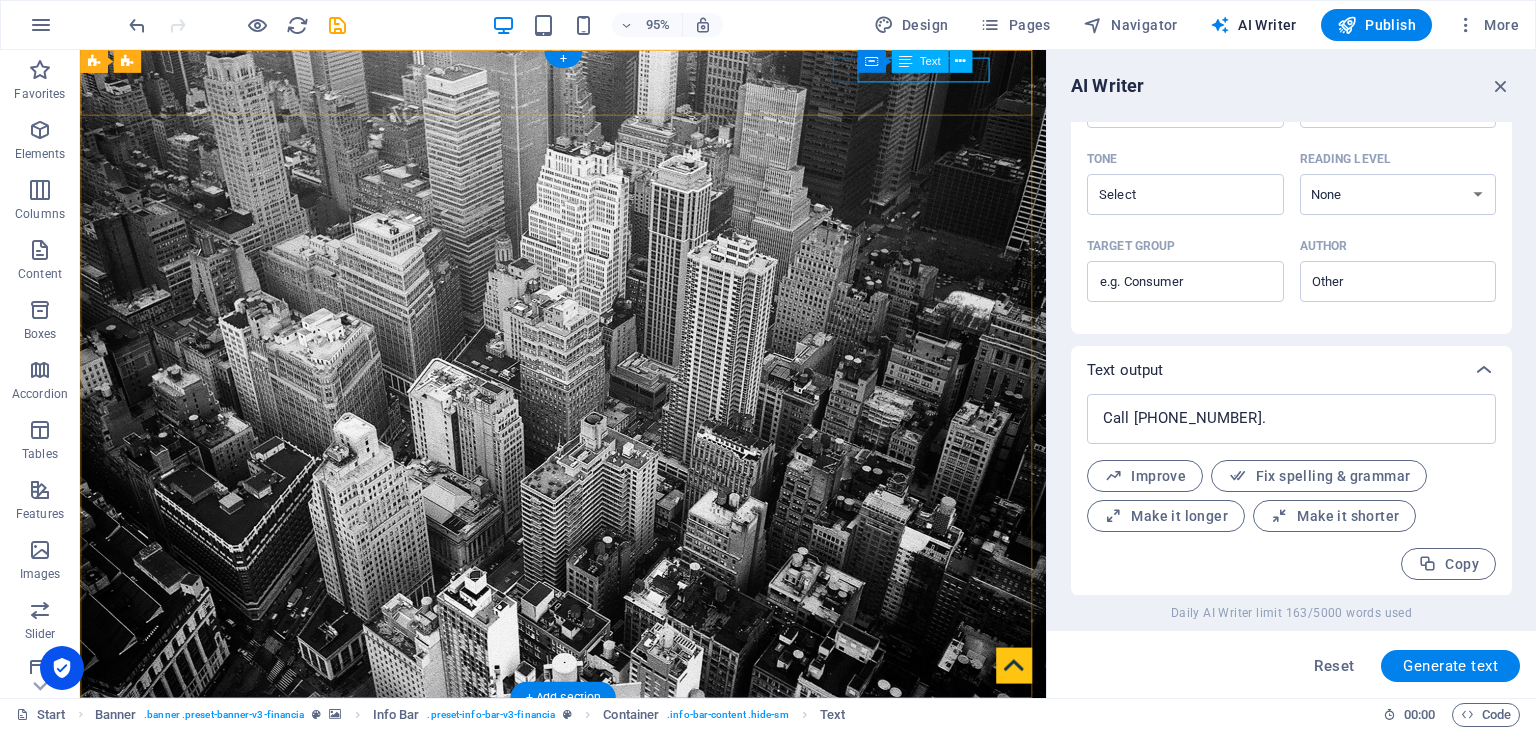 click on "Call 204-717-0001." at bounding box center [581, 811] 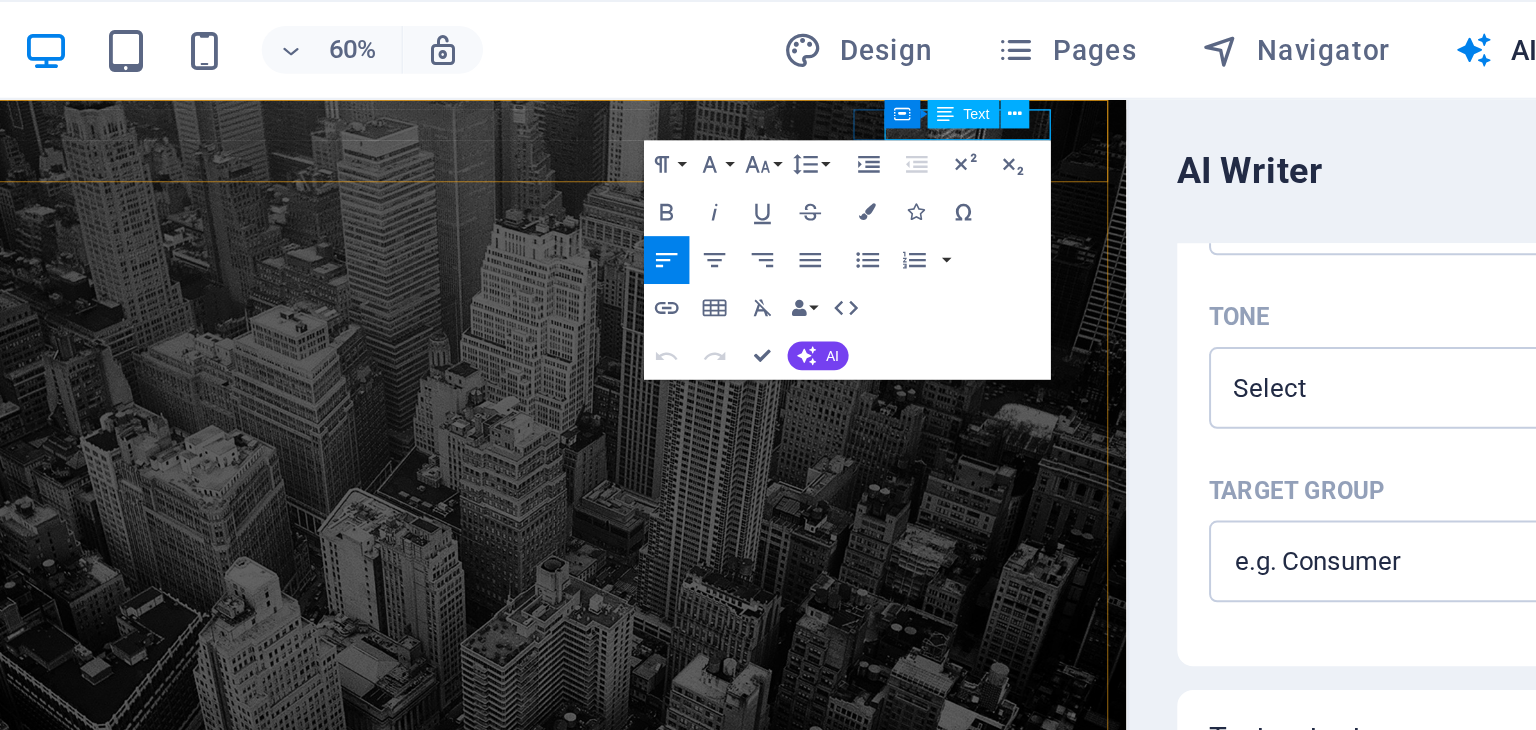 click on "Call 204-717-0001." at bounding box center [407, 860] 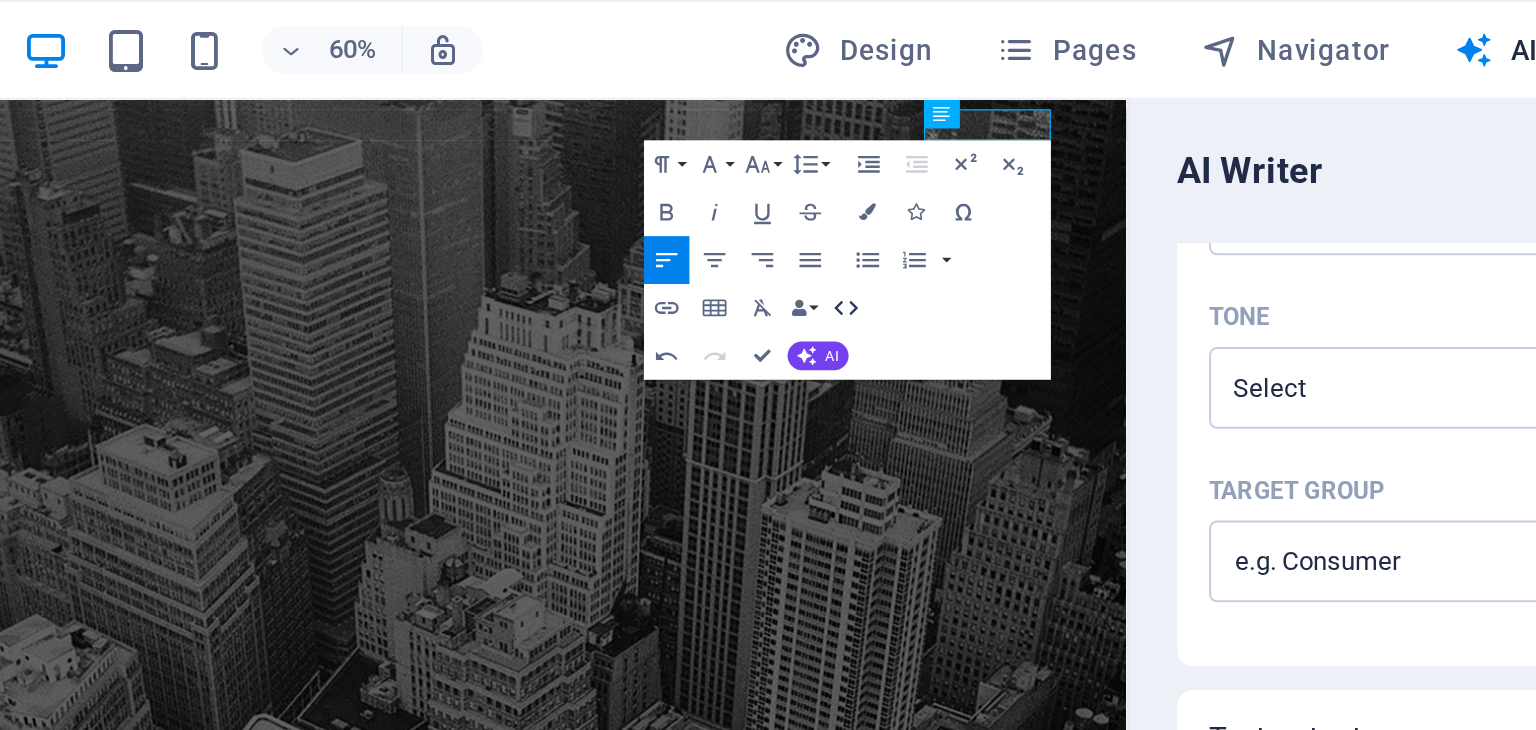 type 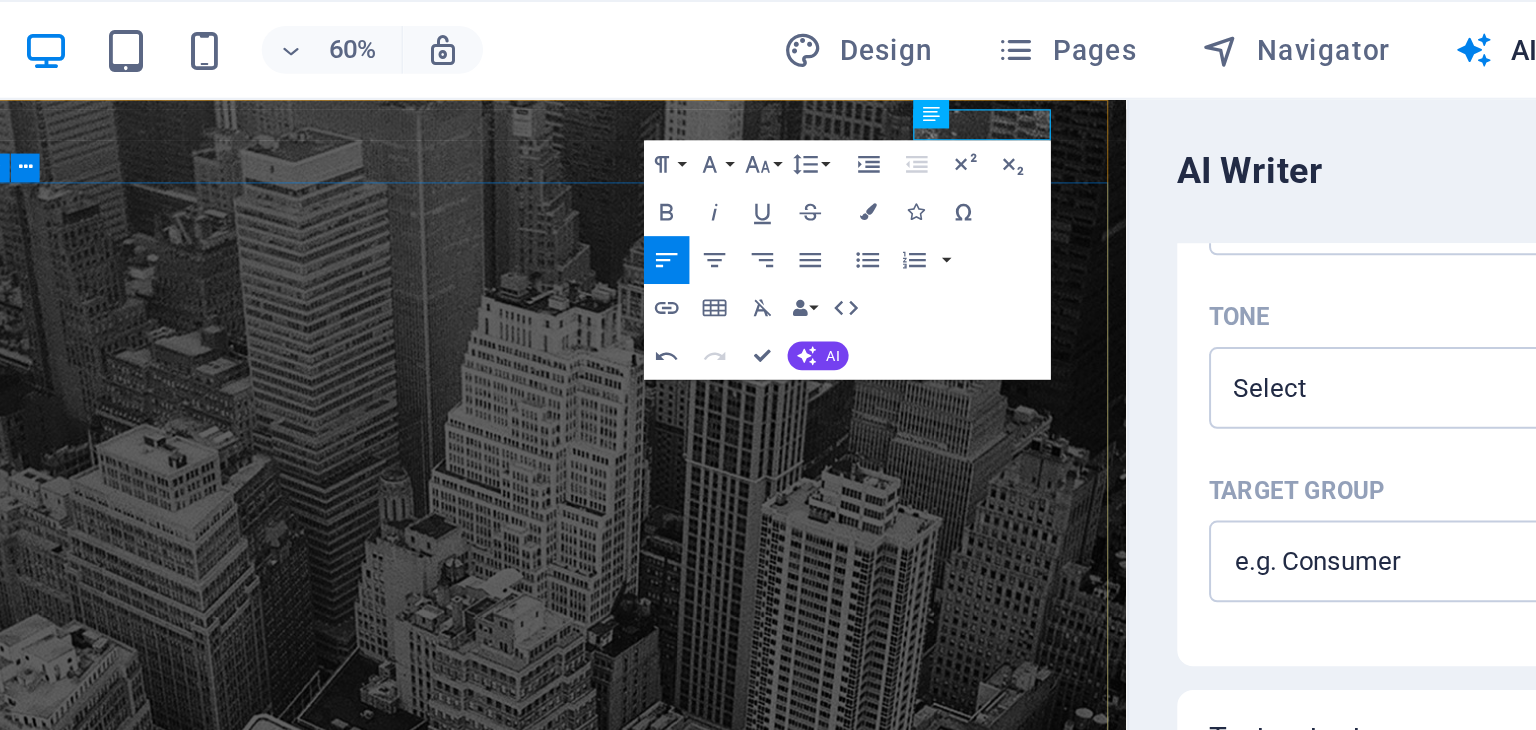 click on "Finance Service in  Washington, DC" at bounding box center [414, 1481] 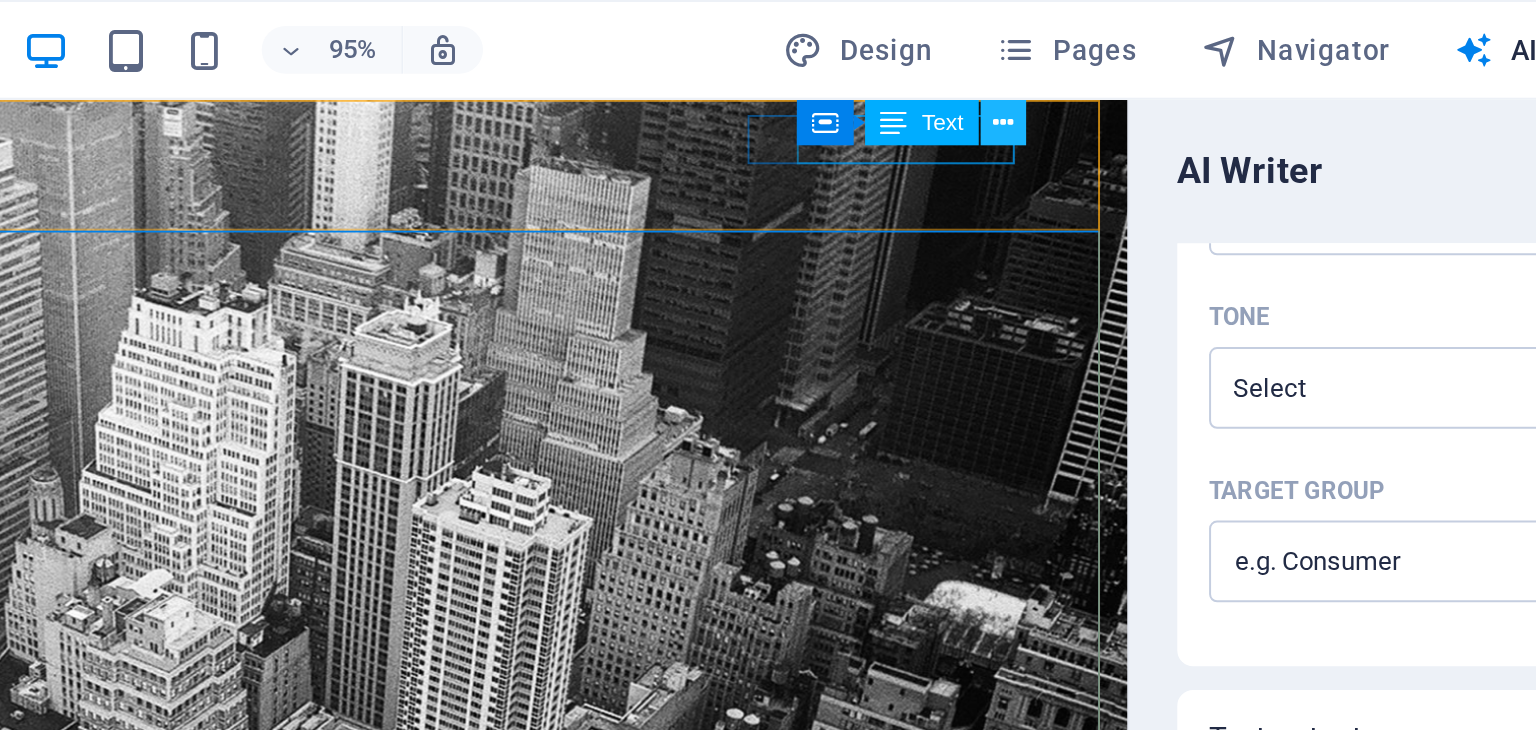 click at bounding box center [983, 61] 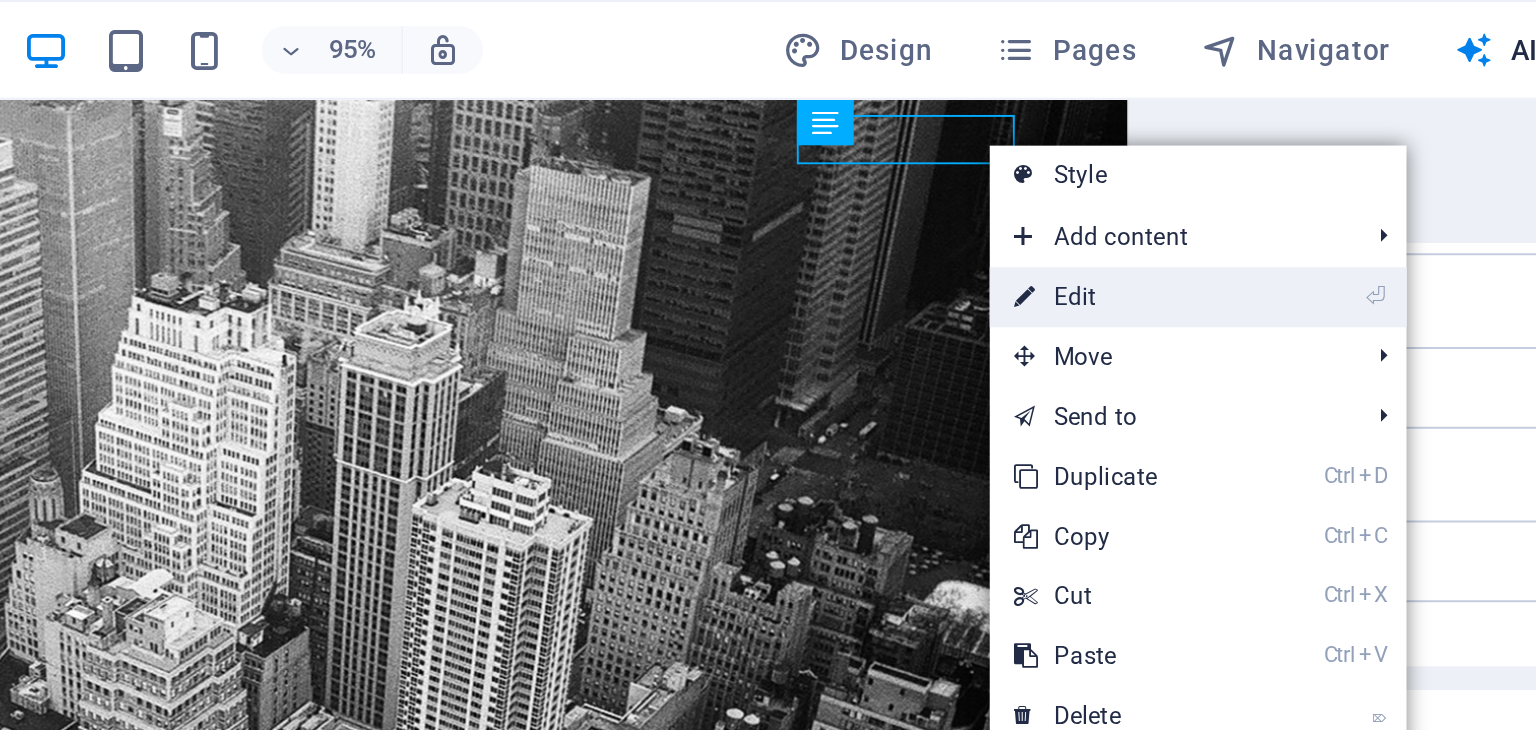 click on "⏎  Edit" at bounding box center (1044, 149) 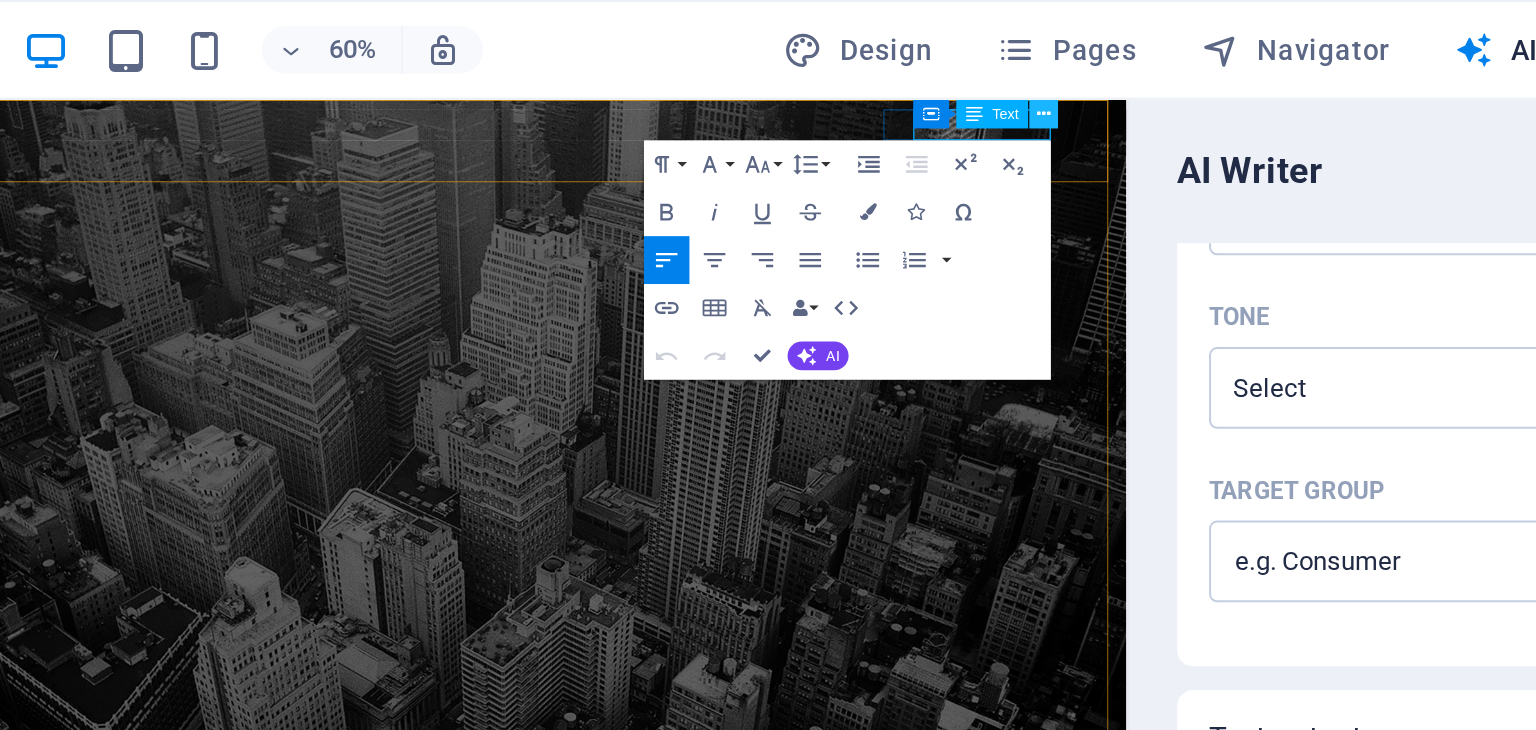 click at bounding box center (1004, 57) 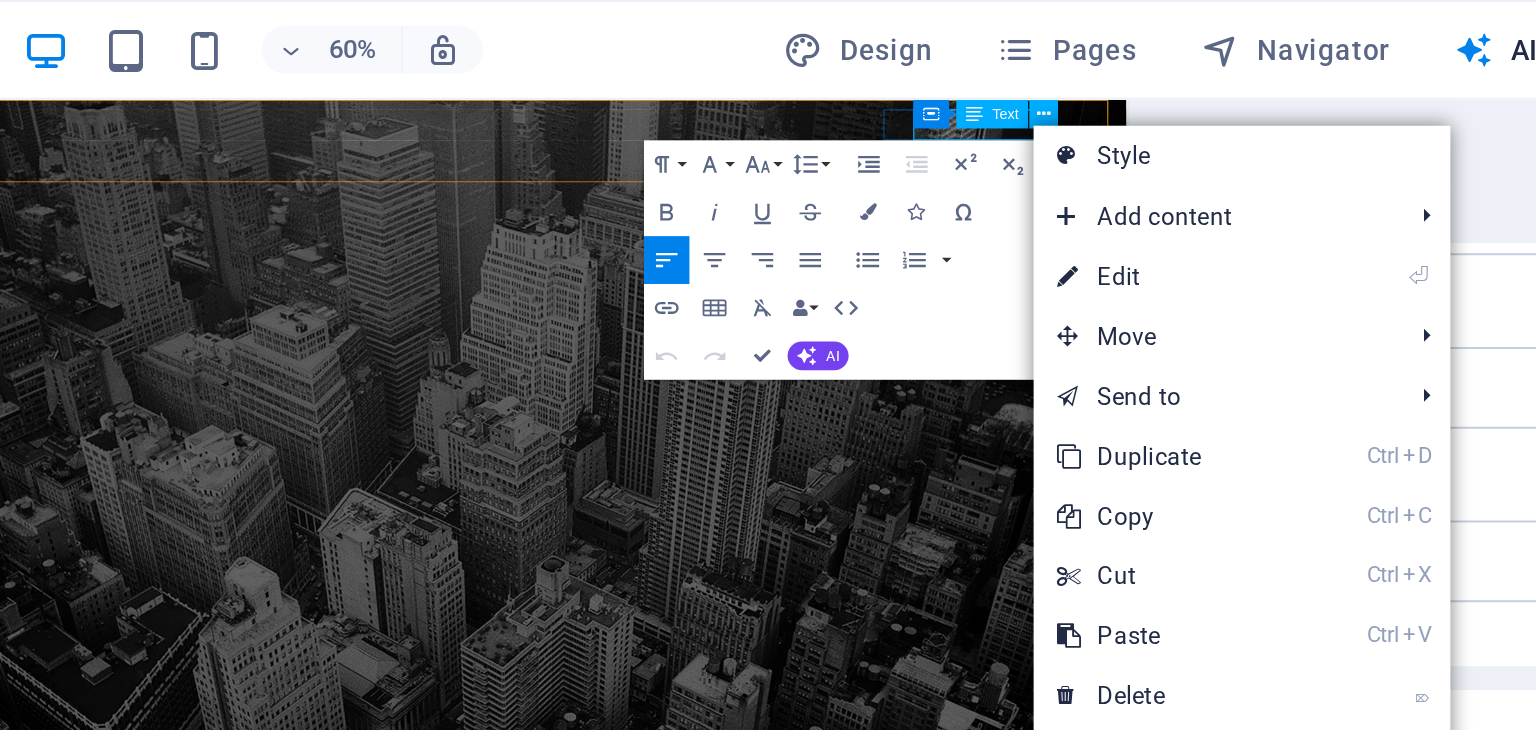 click on "204-717-00011-" at bounding box center (407, 860) 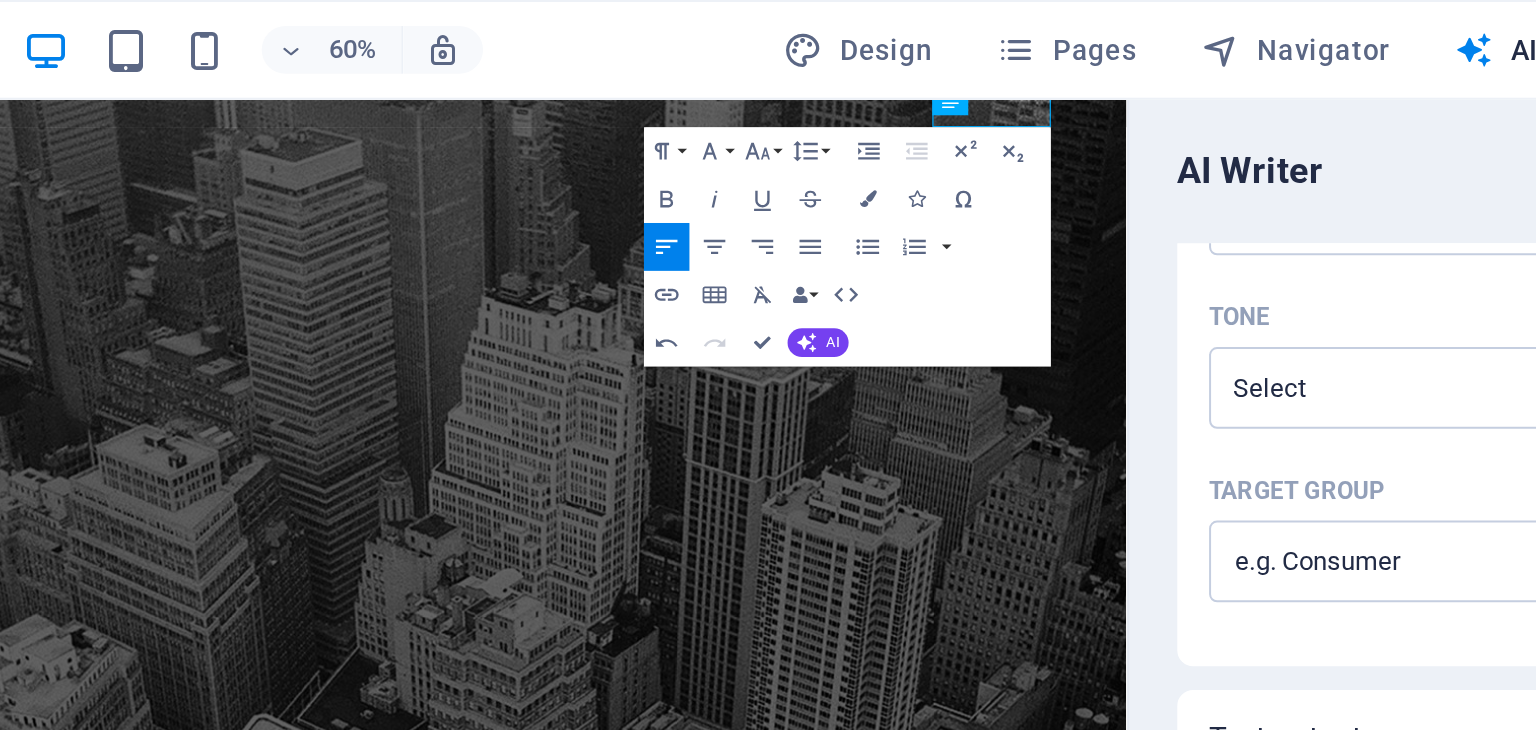 scroll, scrollTop: 11, scrollLeft: 0, axis: vertical 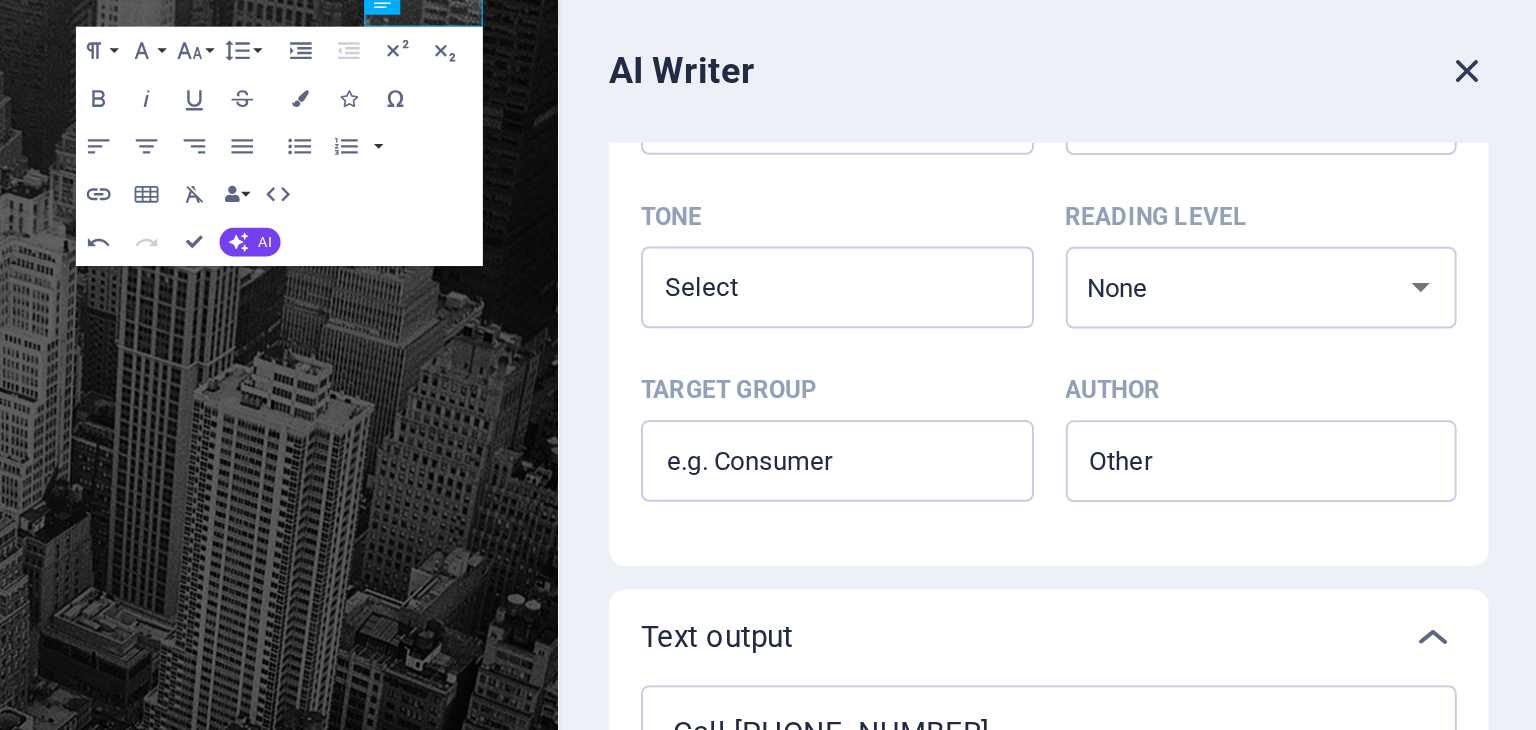 click at bounding box center (1501, 86) 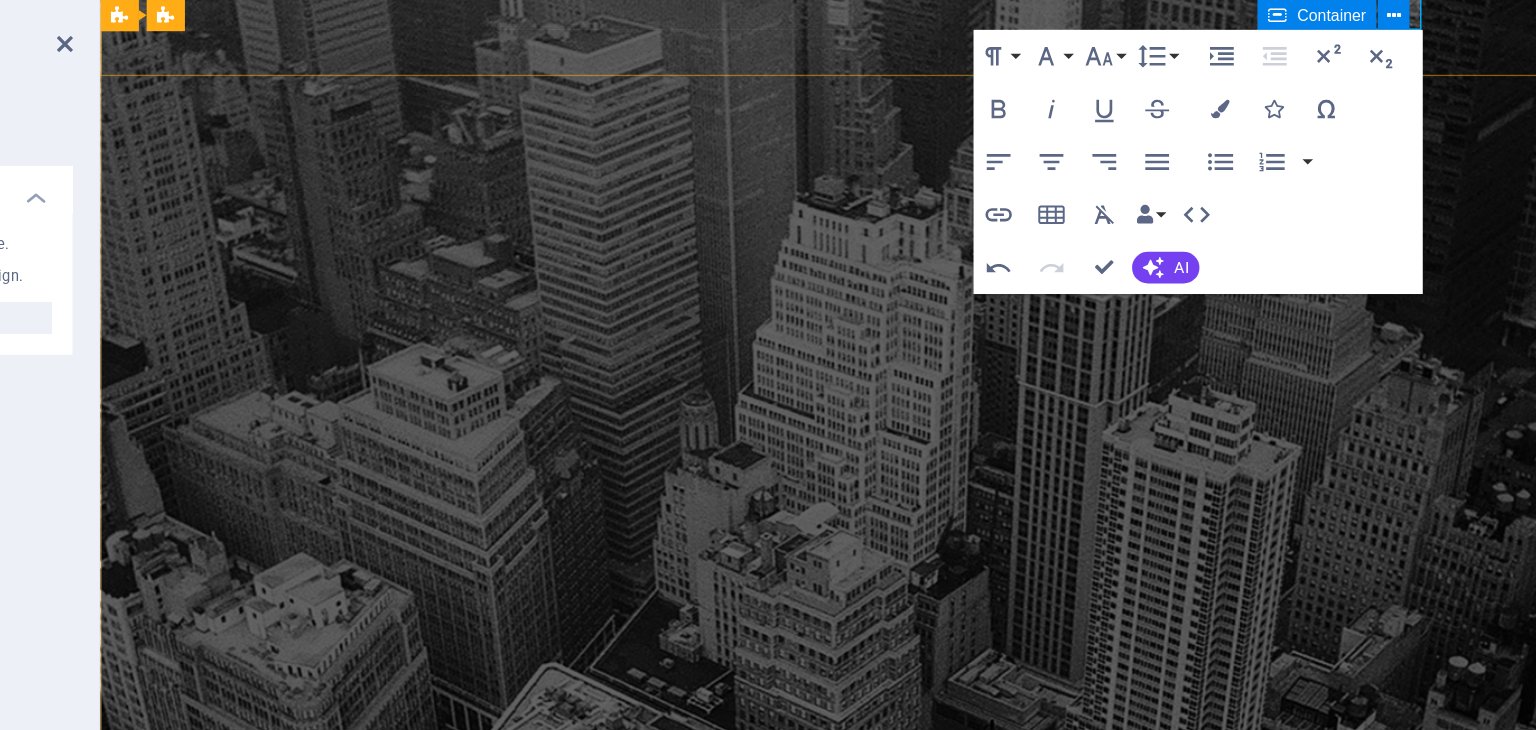 click on "Container" at bounding box center [1372, 62] 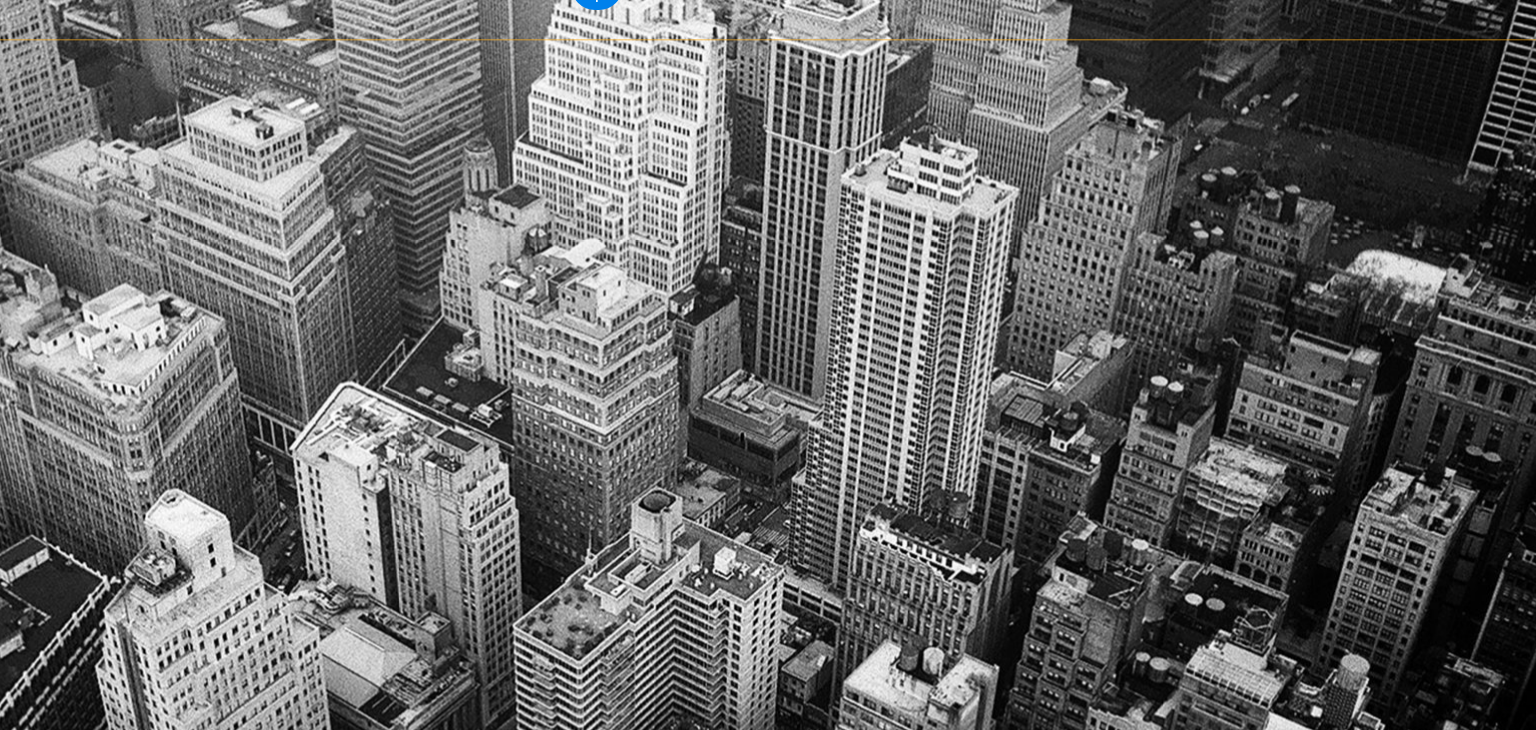 click on "950 Pennsylvania Ave NW ,  Washington, DC   20530 5bd7fb71fe97f1d316db99ab0af723@plesk.local" at bounding box center (364, 693) 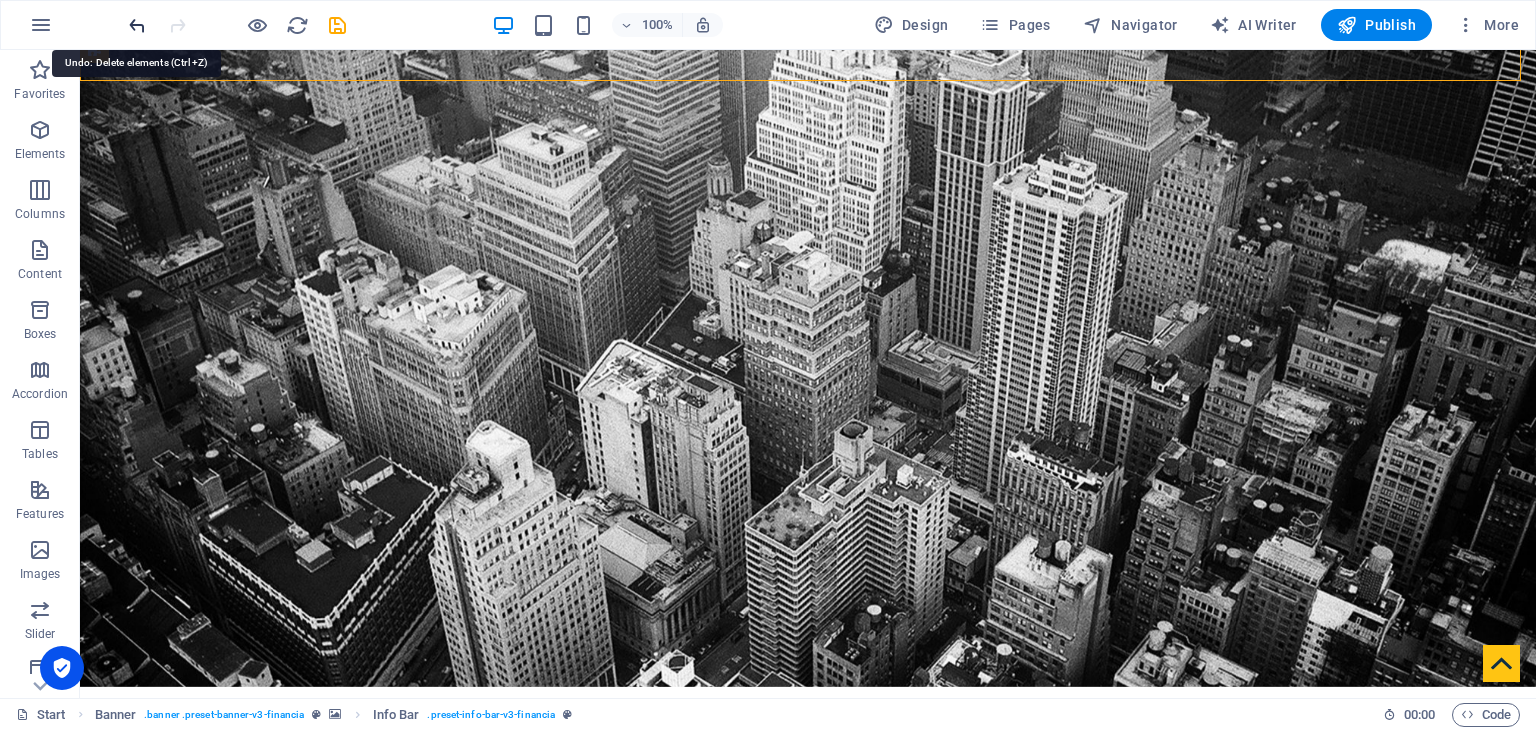 click at bounding box center (137, 25) 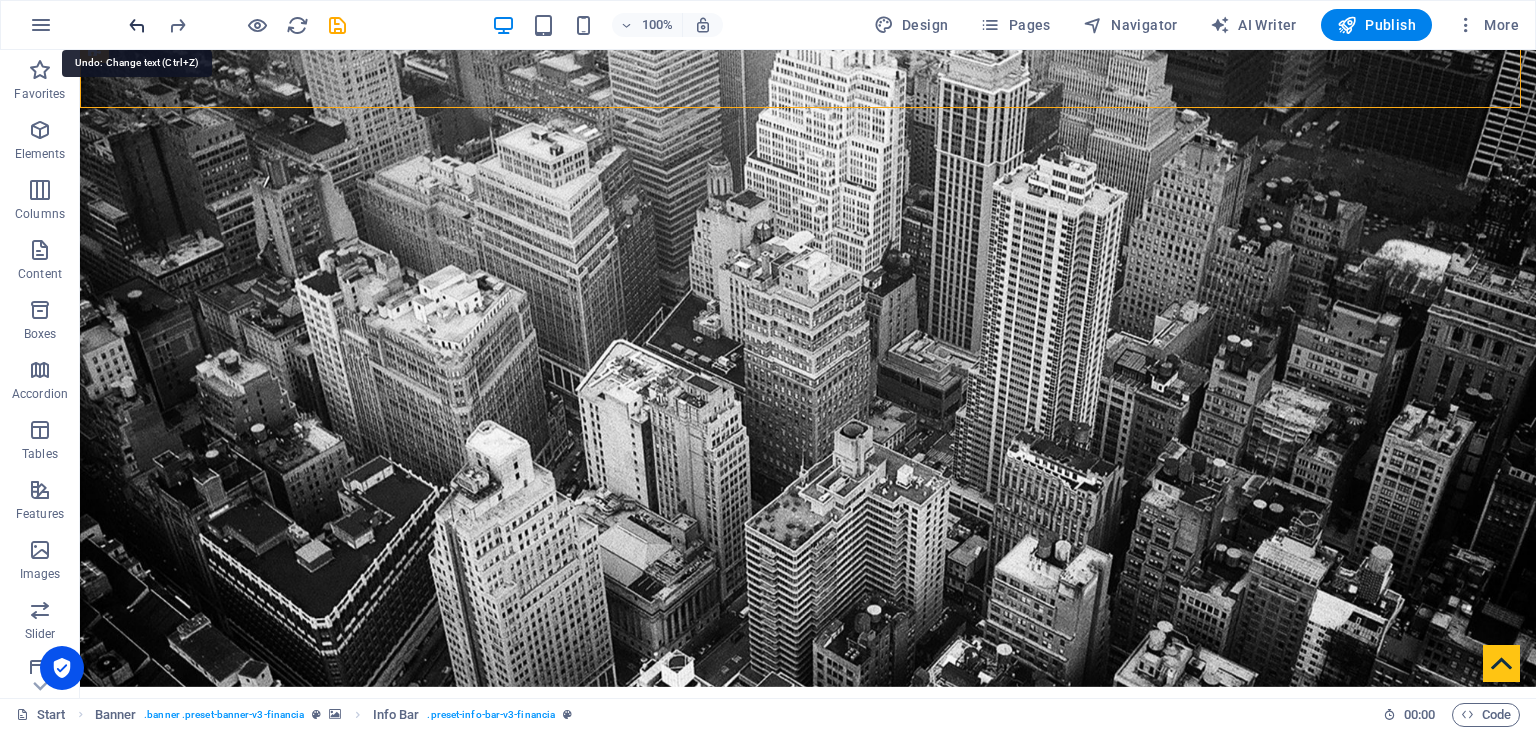 click at bounding box center [137, 25] 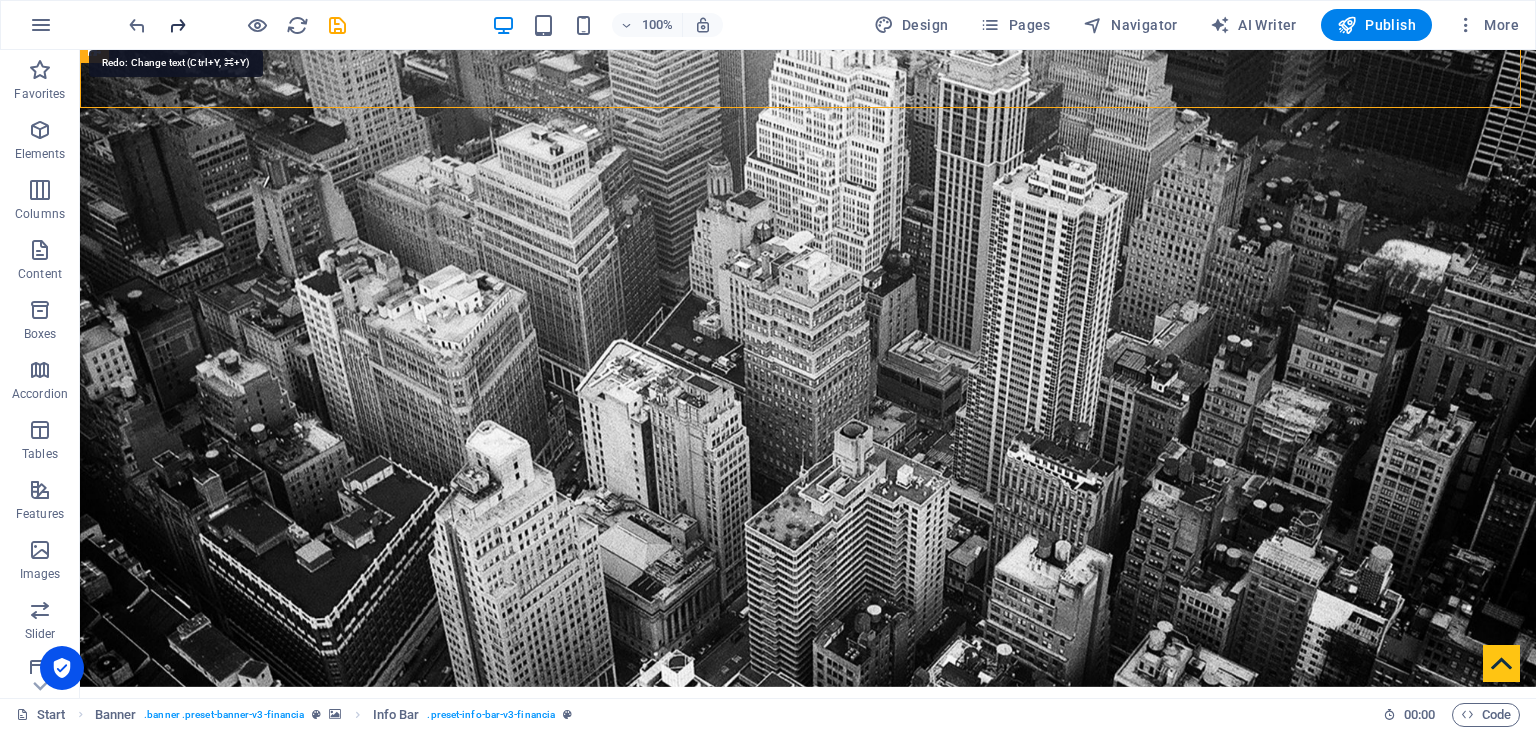 click at bounding box center (177, 25) 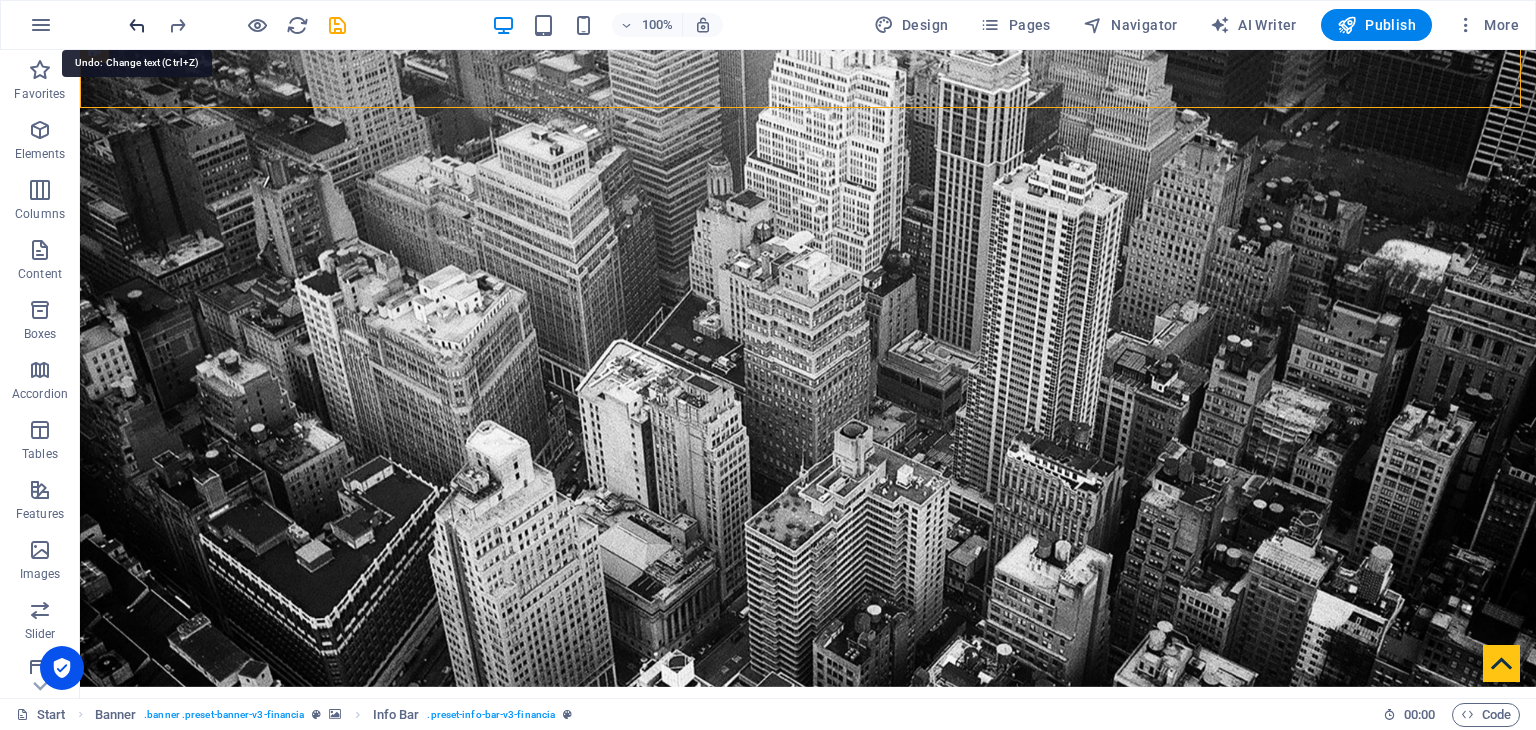 click at bounding box center (137, 25) 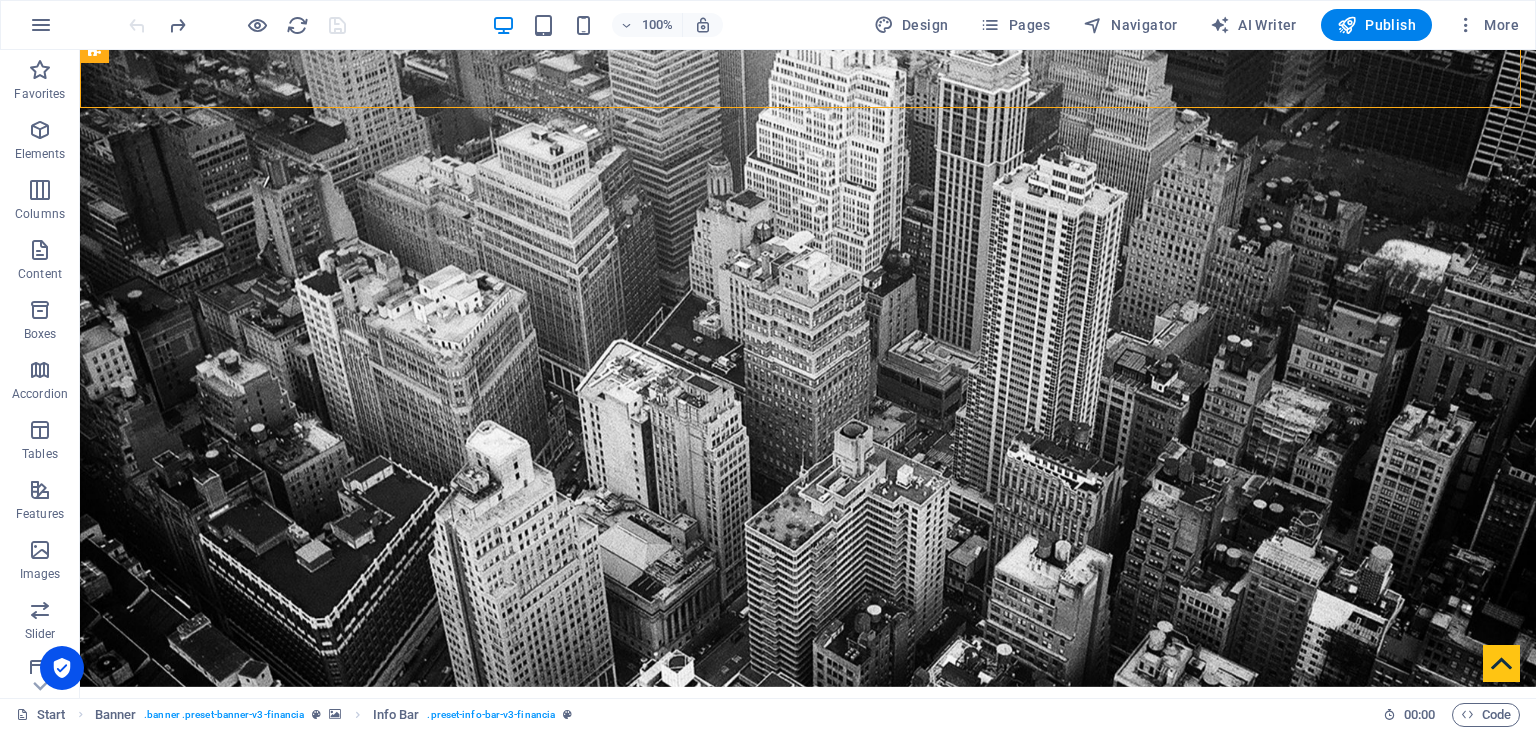 click at bounding box center [237, 25] 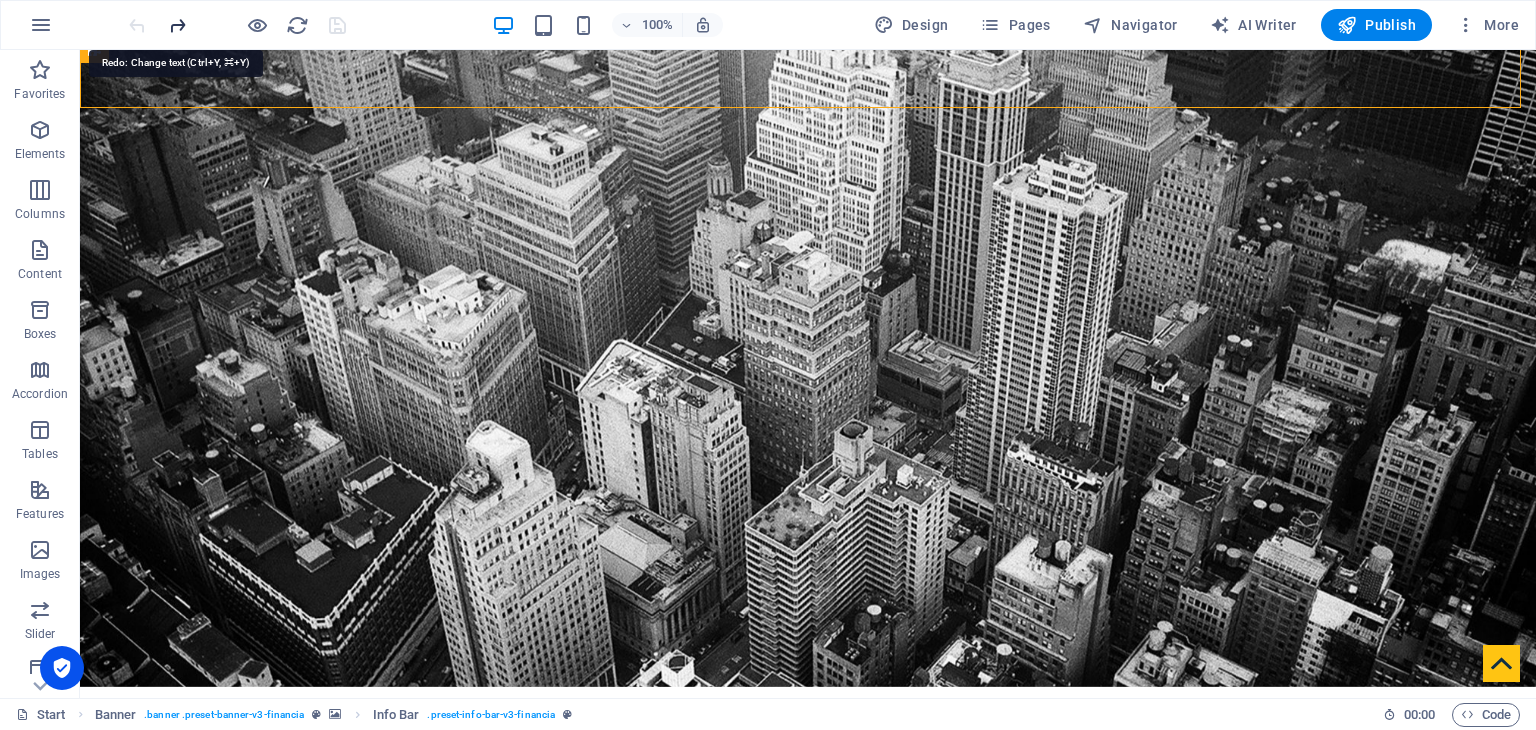 drag, startPoint x: 189, startPoint y: 20, endPoint x: 176, endPoint y: 20, distance: 13 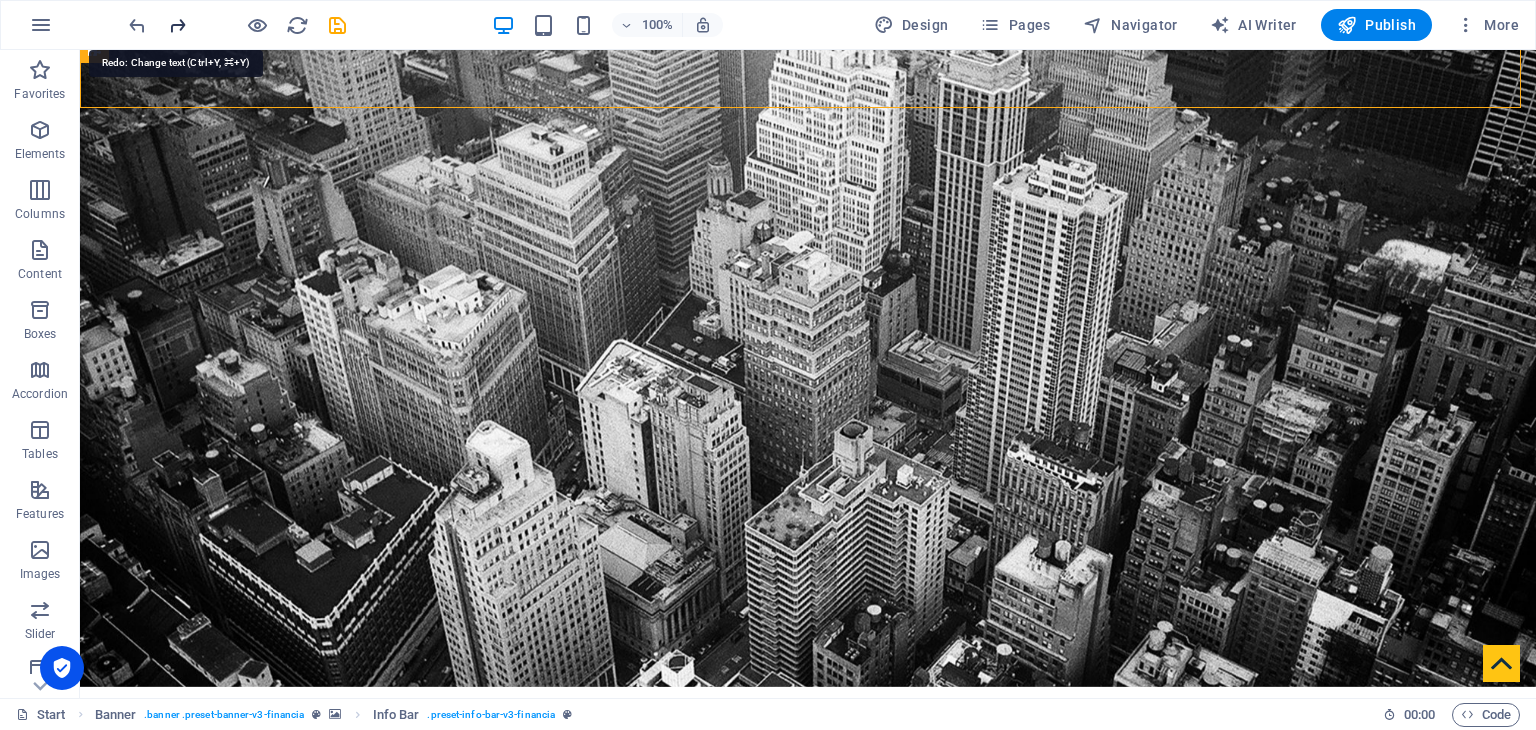 click at bounding box center (177, 25) 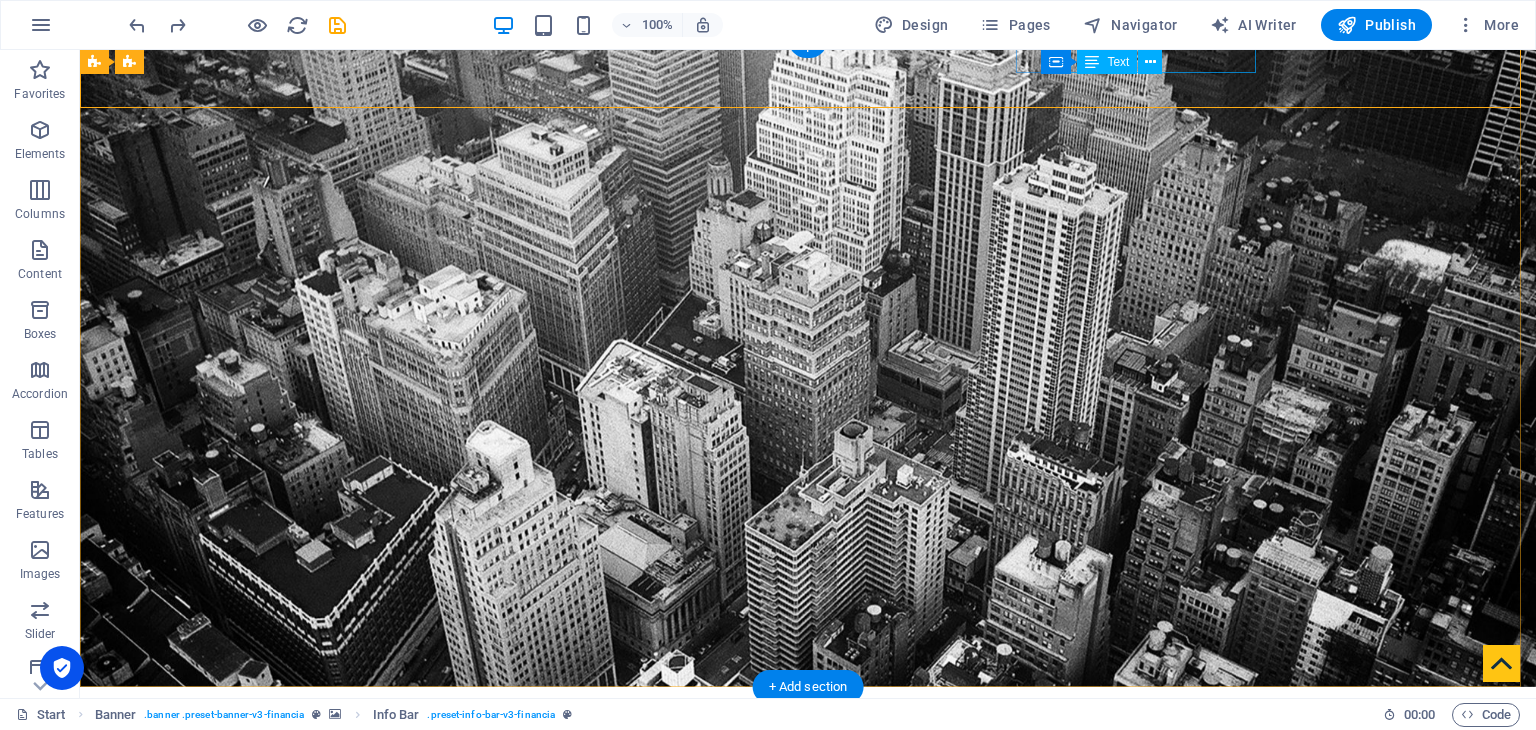 click on "Contact us at 204-717-0001." at bounding box center (800, 766) 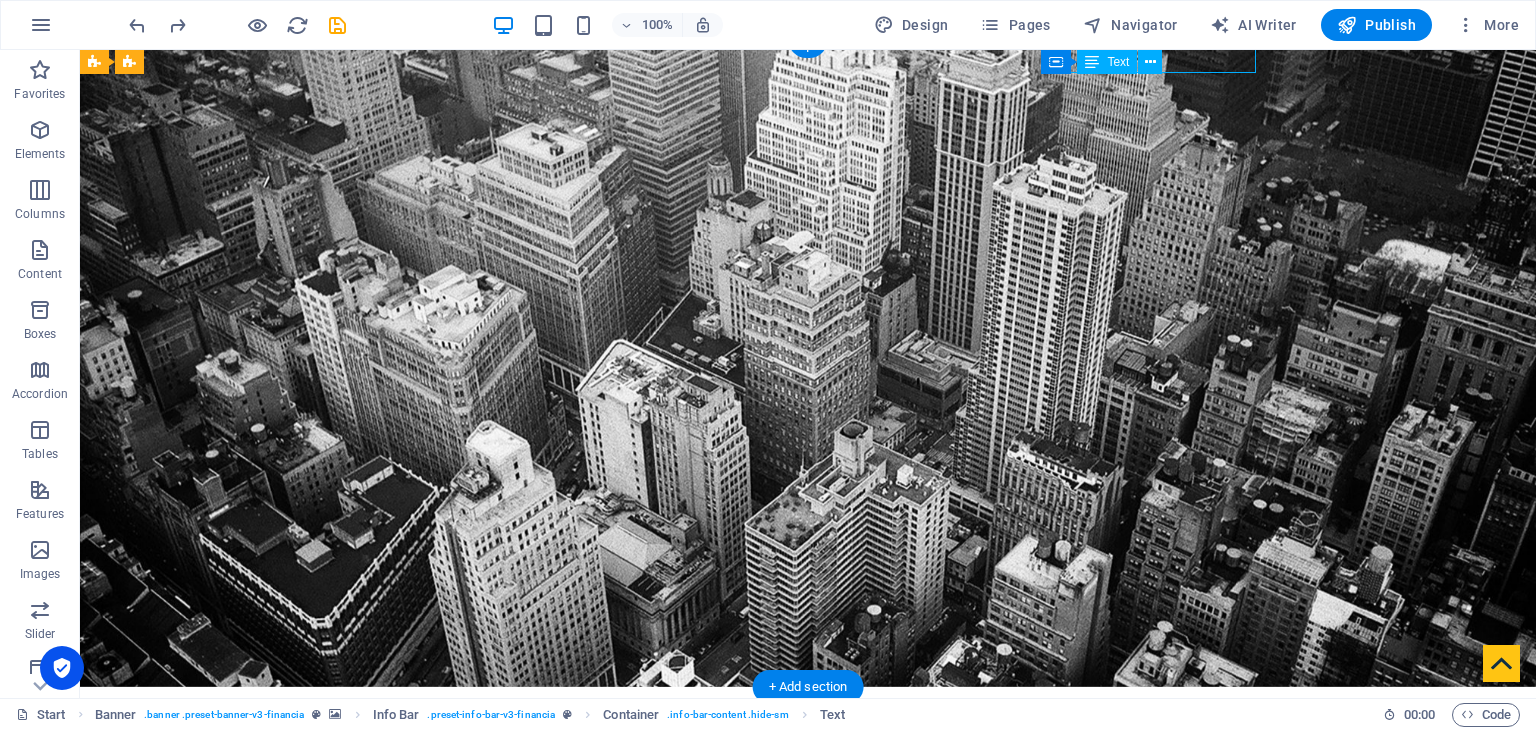 click on "Contact us at 204-717-0001." at bounding box center (800, 766) 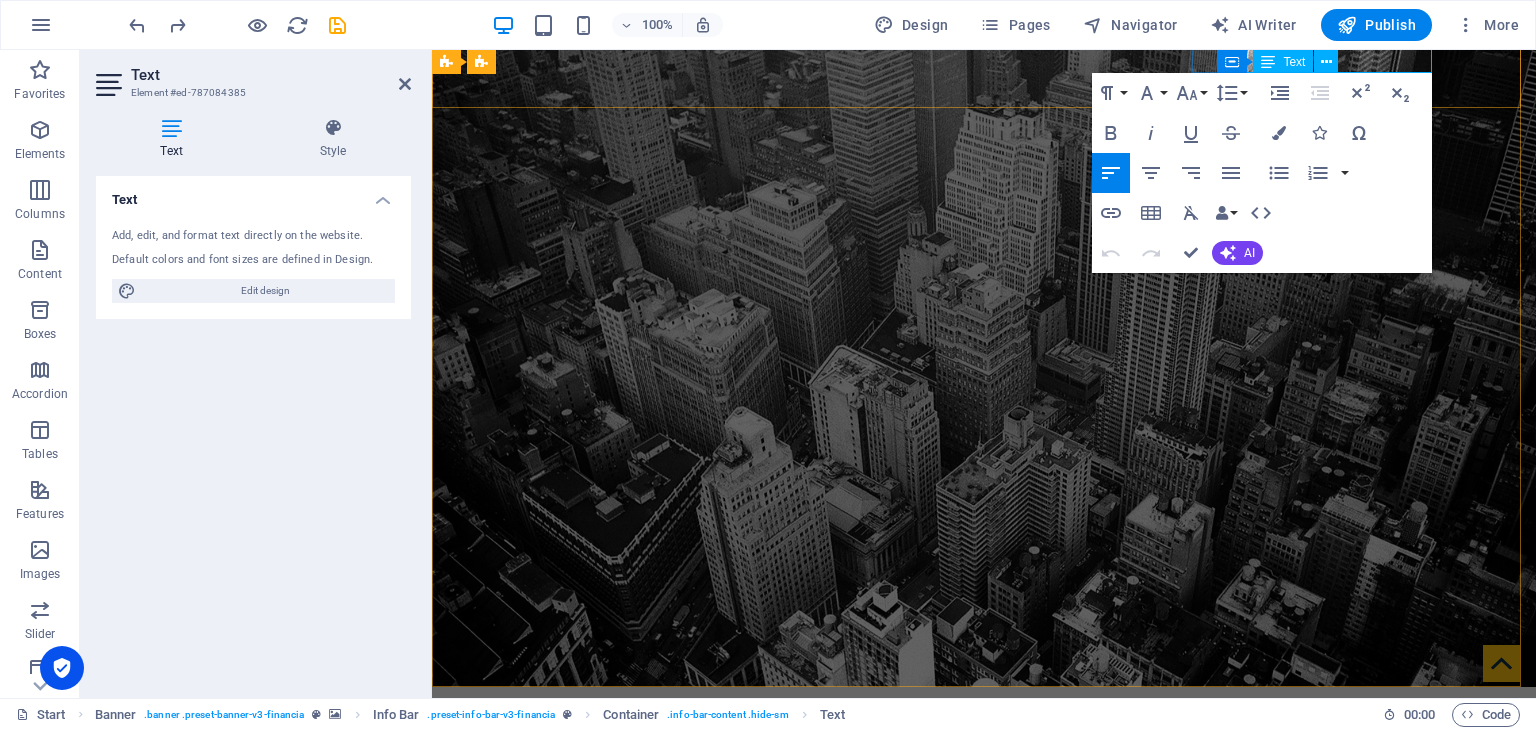 click on "Contact us at 204-717-0001." at bounding box center [976, 766] 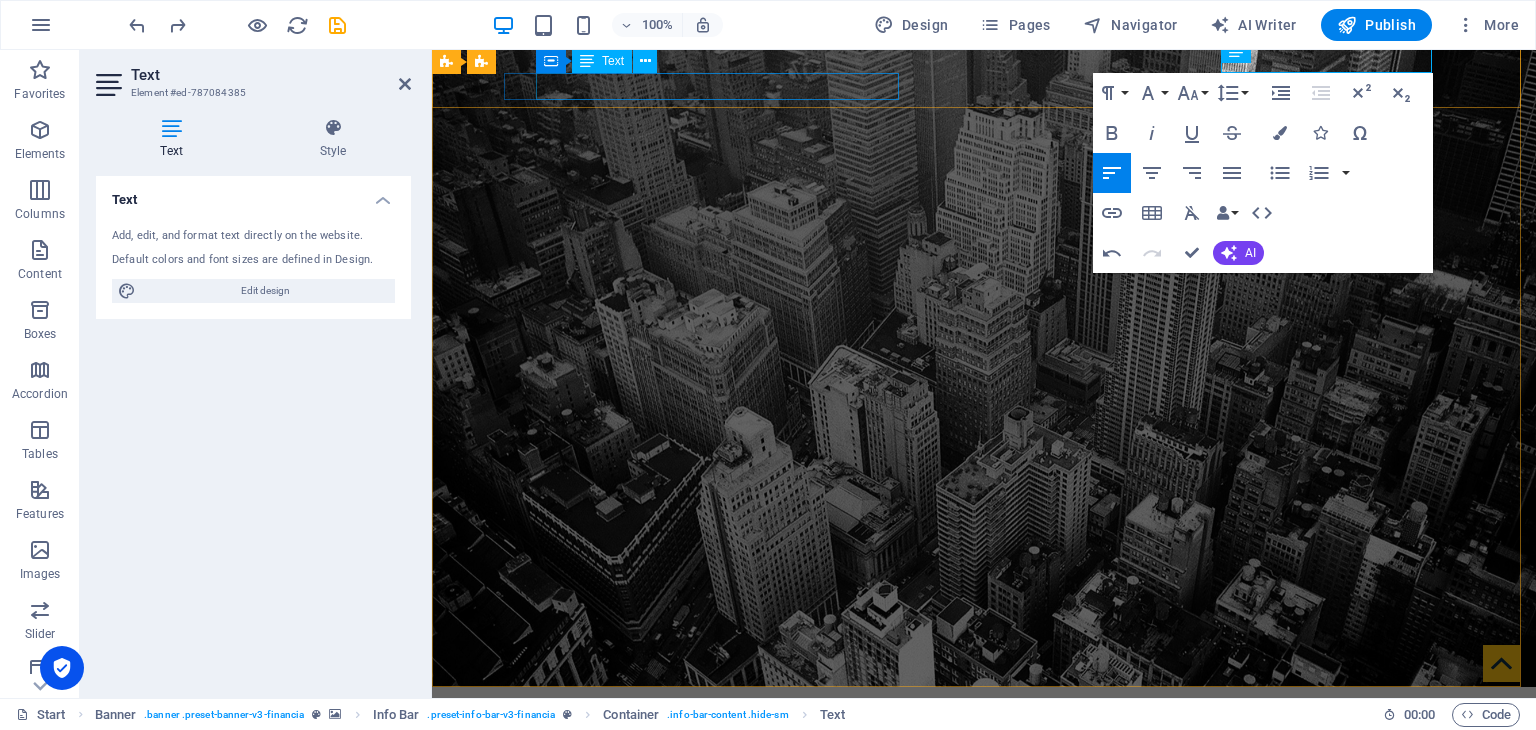 click on "[EMAIL_ADDRESS]" at bounding box center [987, 805] 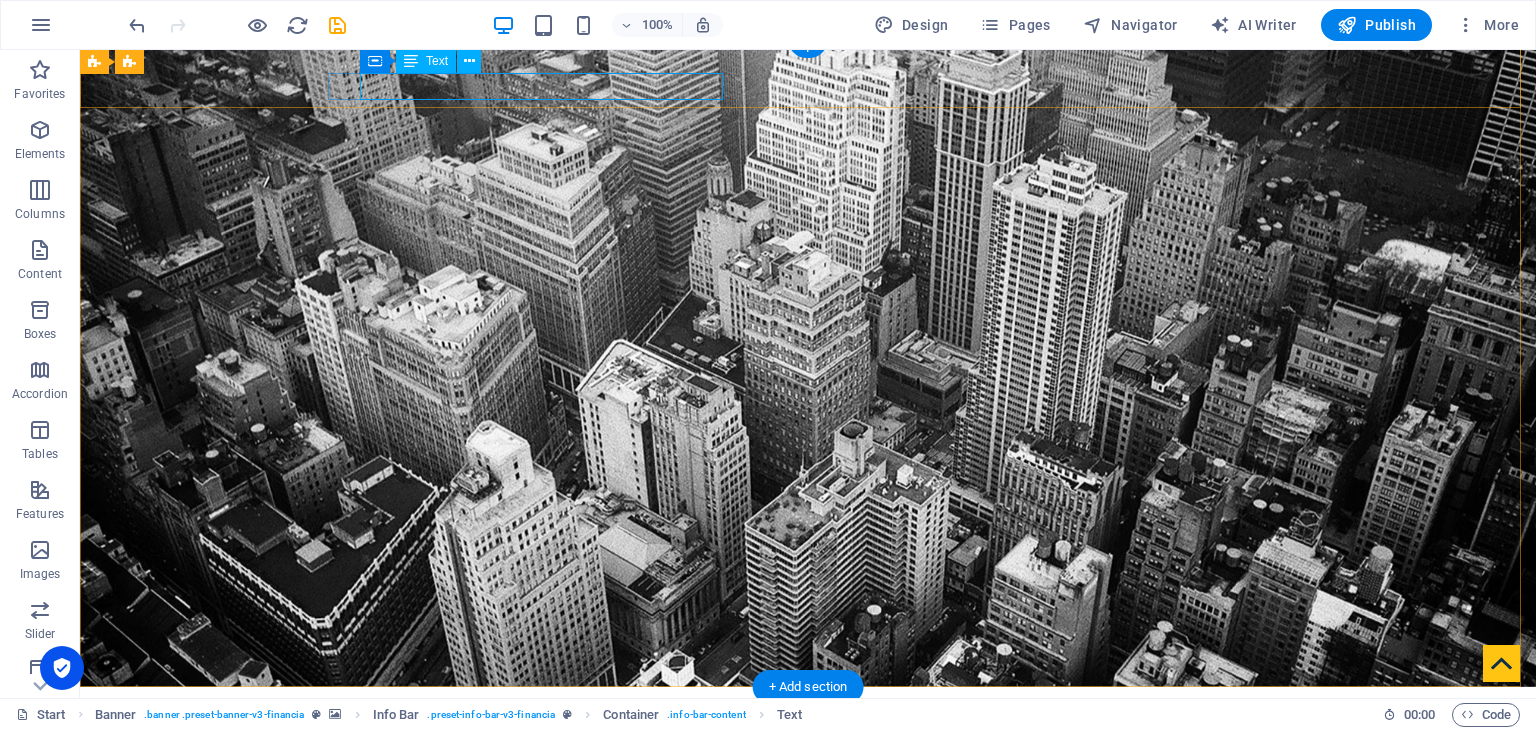 click on "[EMAIL_ADDRESS]" at bounding box center [811, 805] 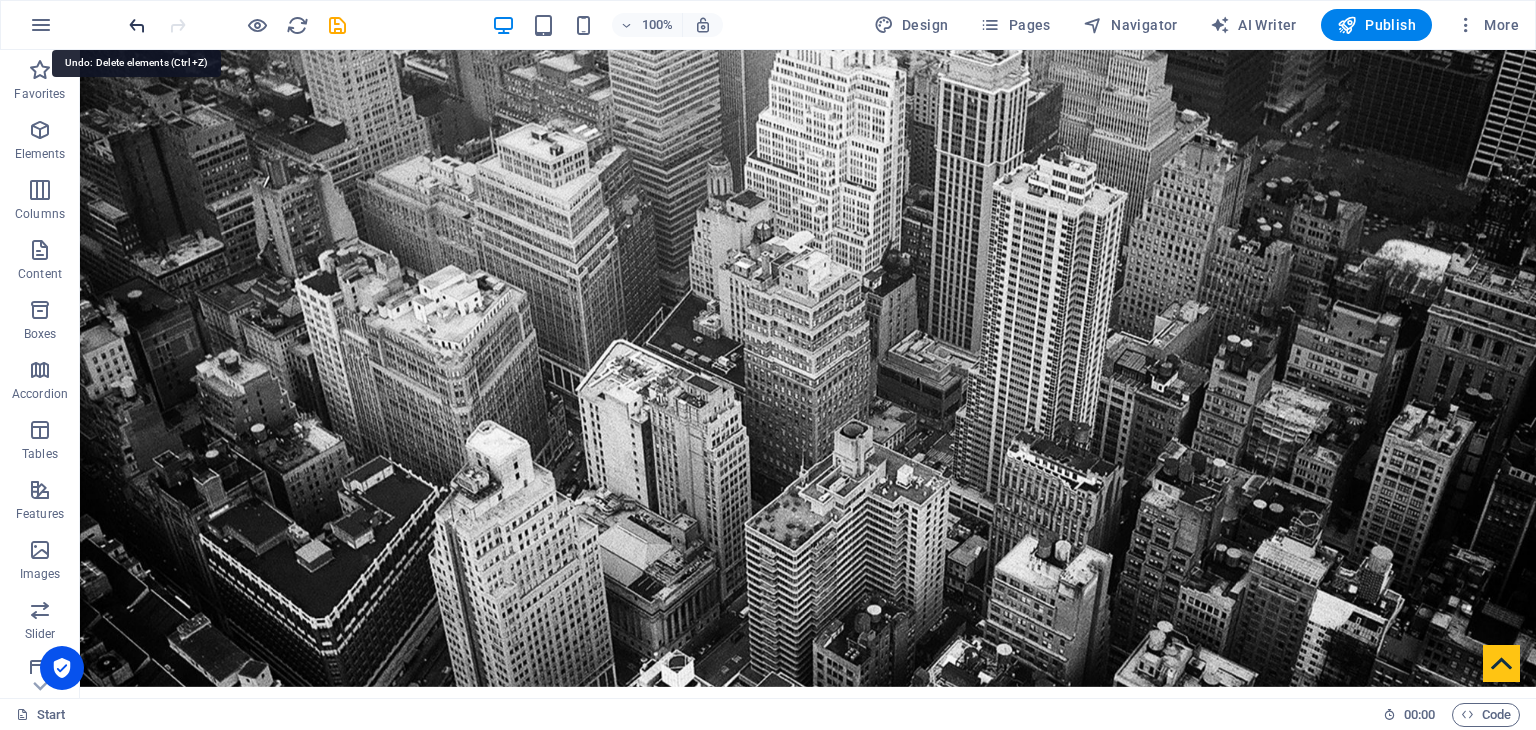 click at bounding box center [137, 25] 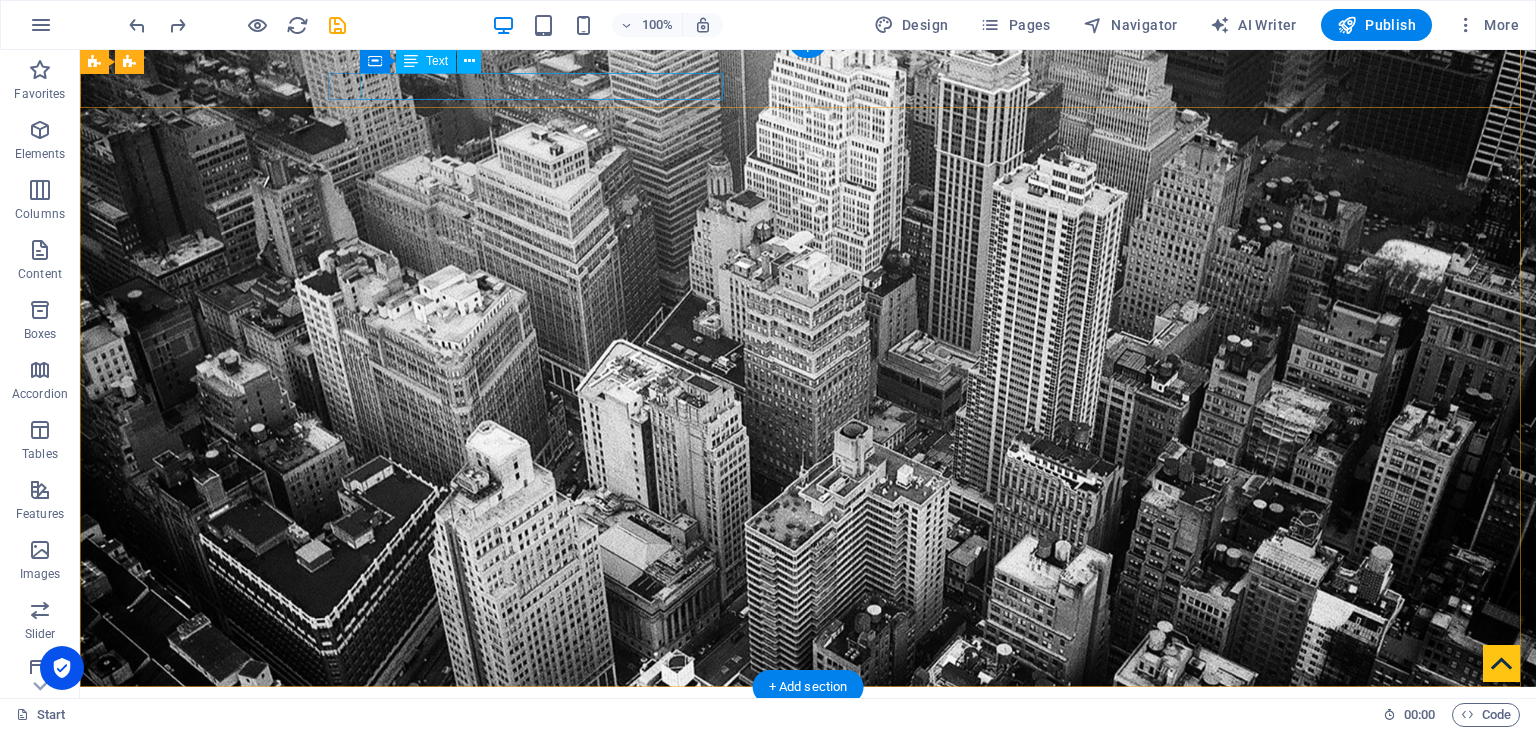click on "[EMAIL_ADDRESS]" at bounding box center (811, 805) 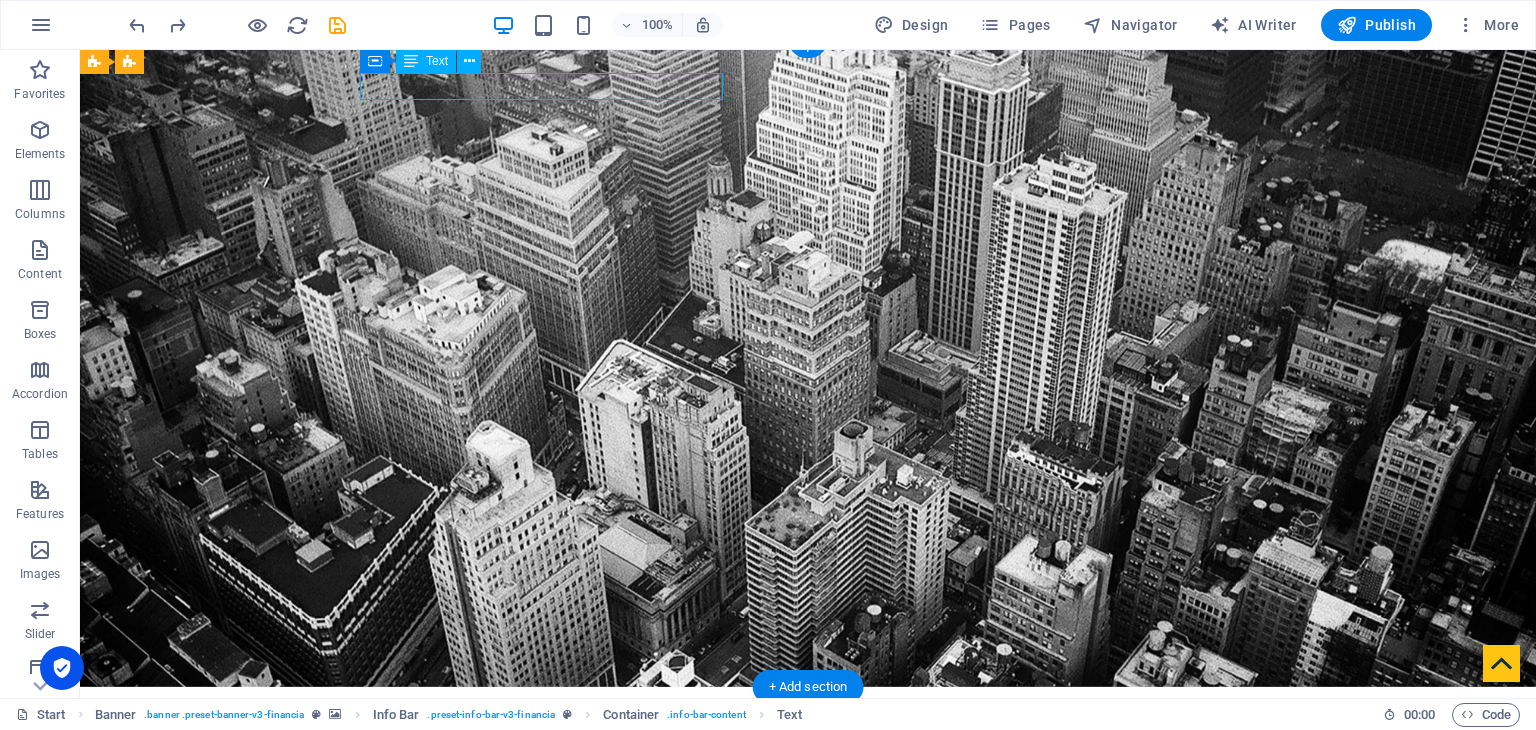 click on "[EMAIL_ADDRESS]" at bounding box center [811, 805] 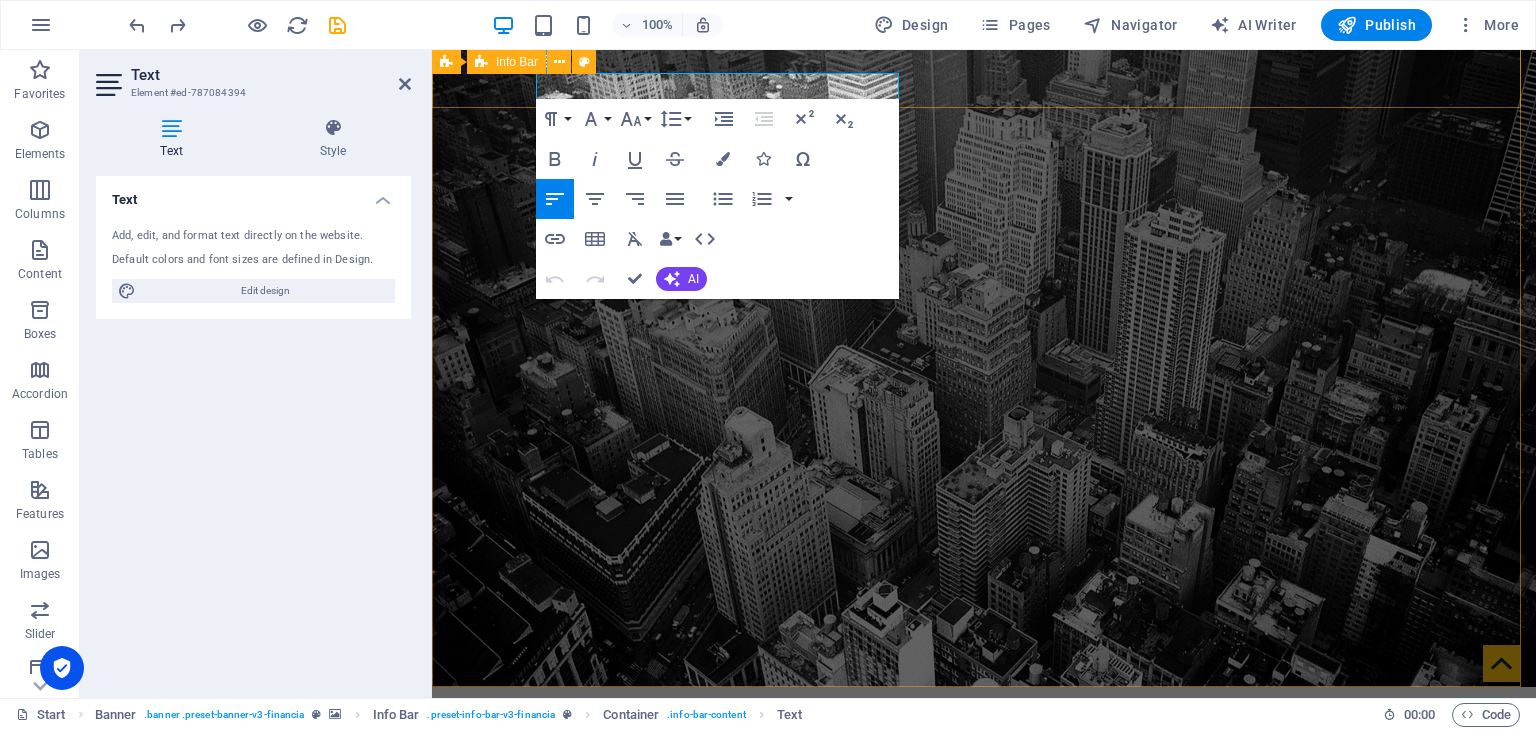 drag, startPoint x: 702, startPoint y: 89, endPoint x: 1116, endPoint y: 80, distance: 414.0978 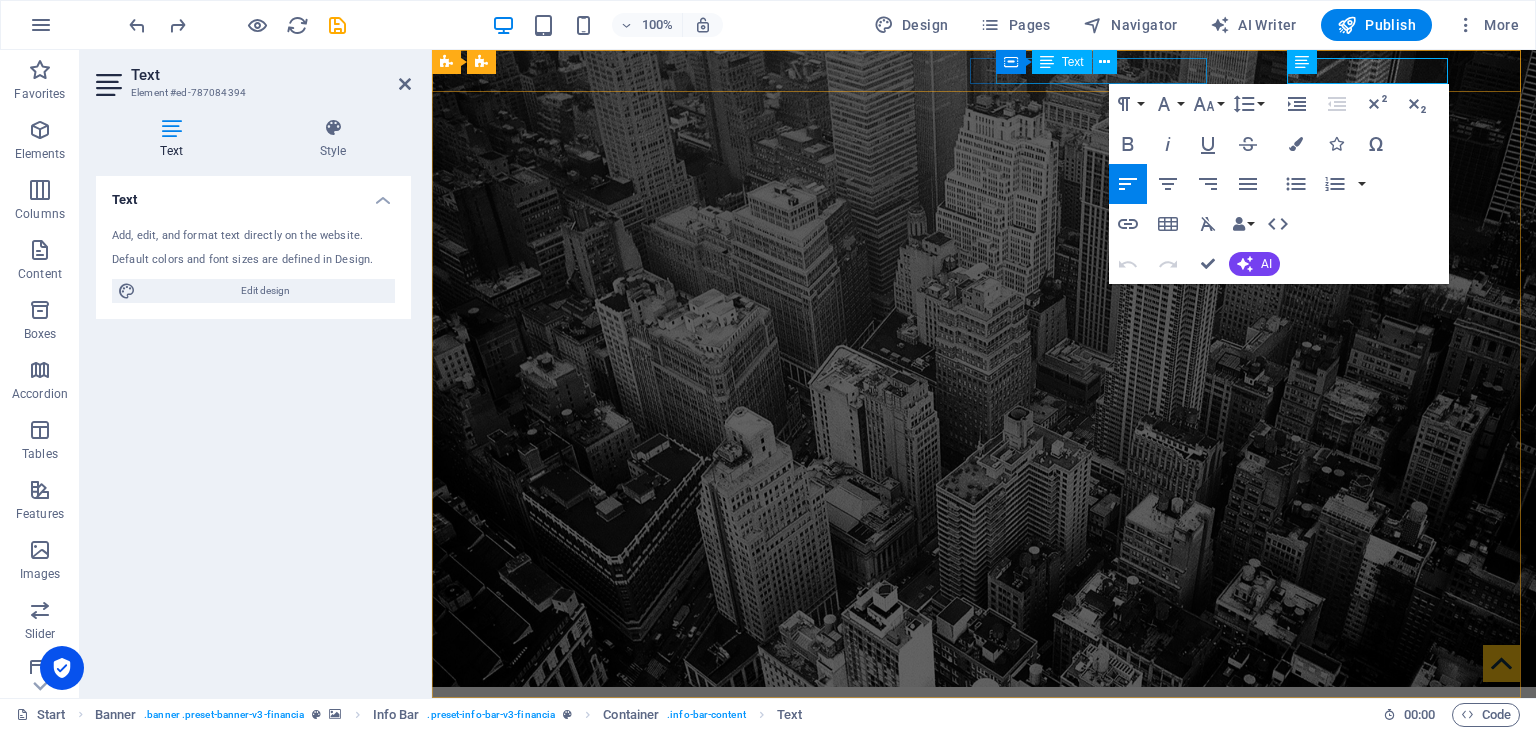 scroll, scrollTop: 0, scrollLeft: 0, axis: both 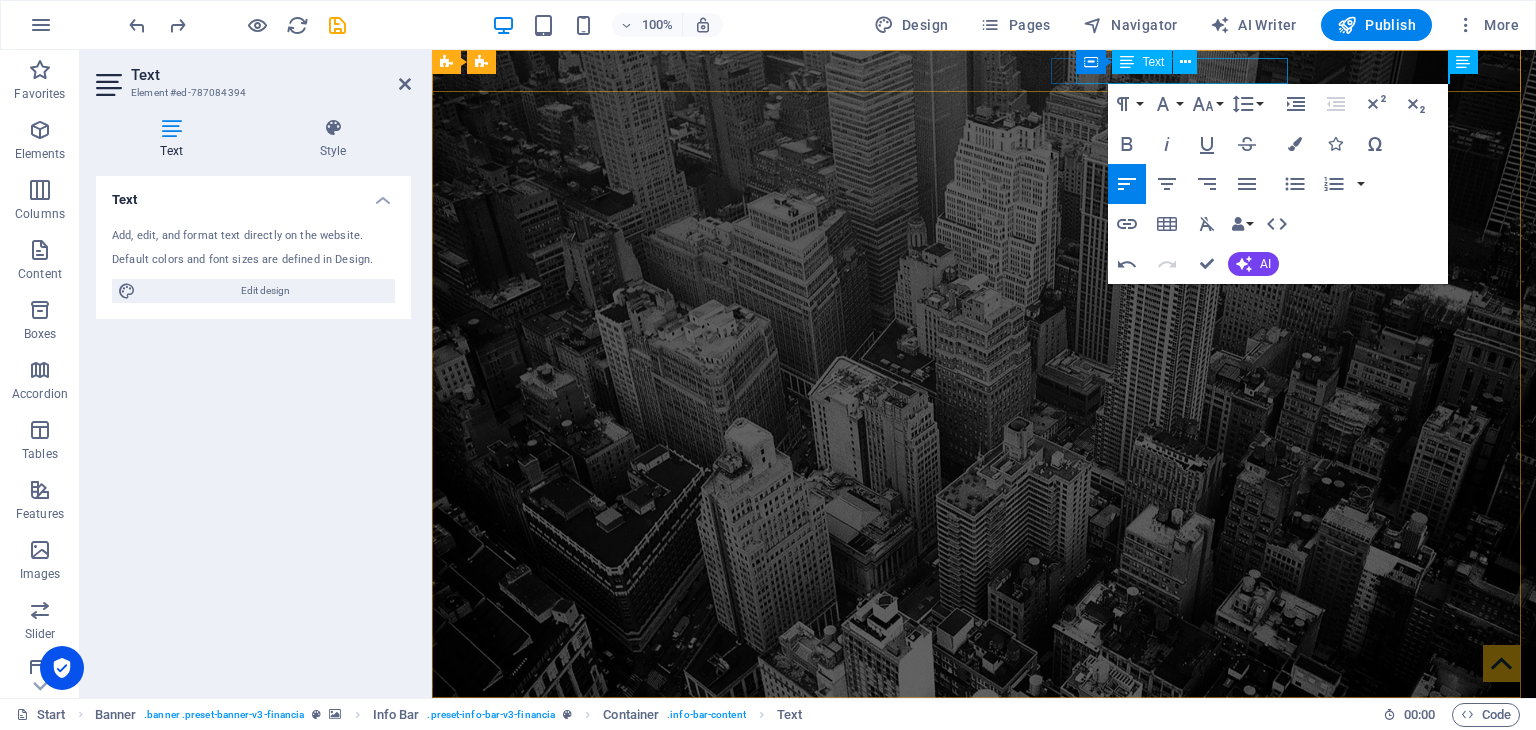 type 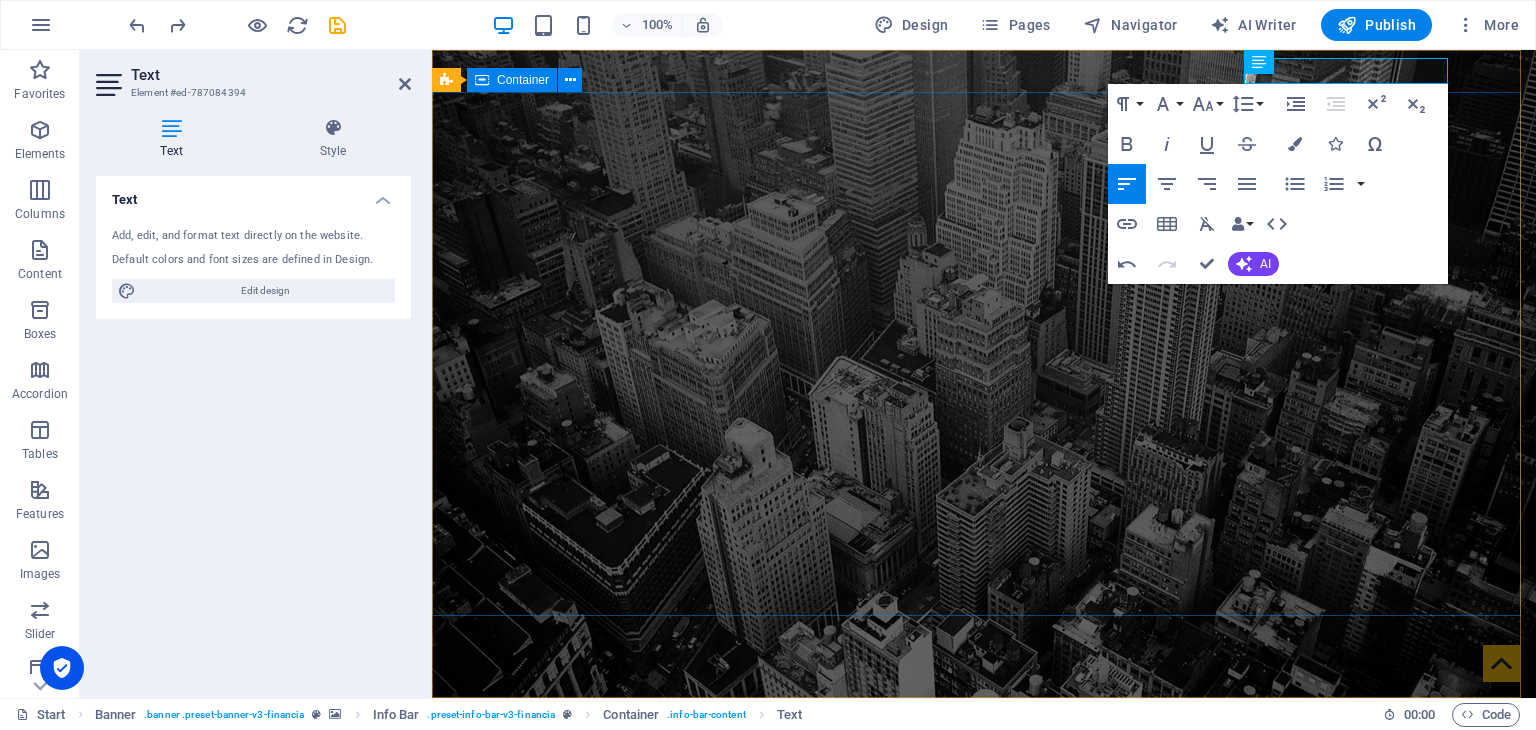 click on "Finance Service in  Washington, DC" at bounding box center (984, 1001) 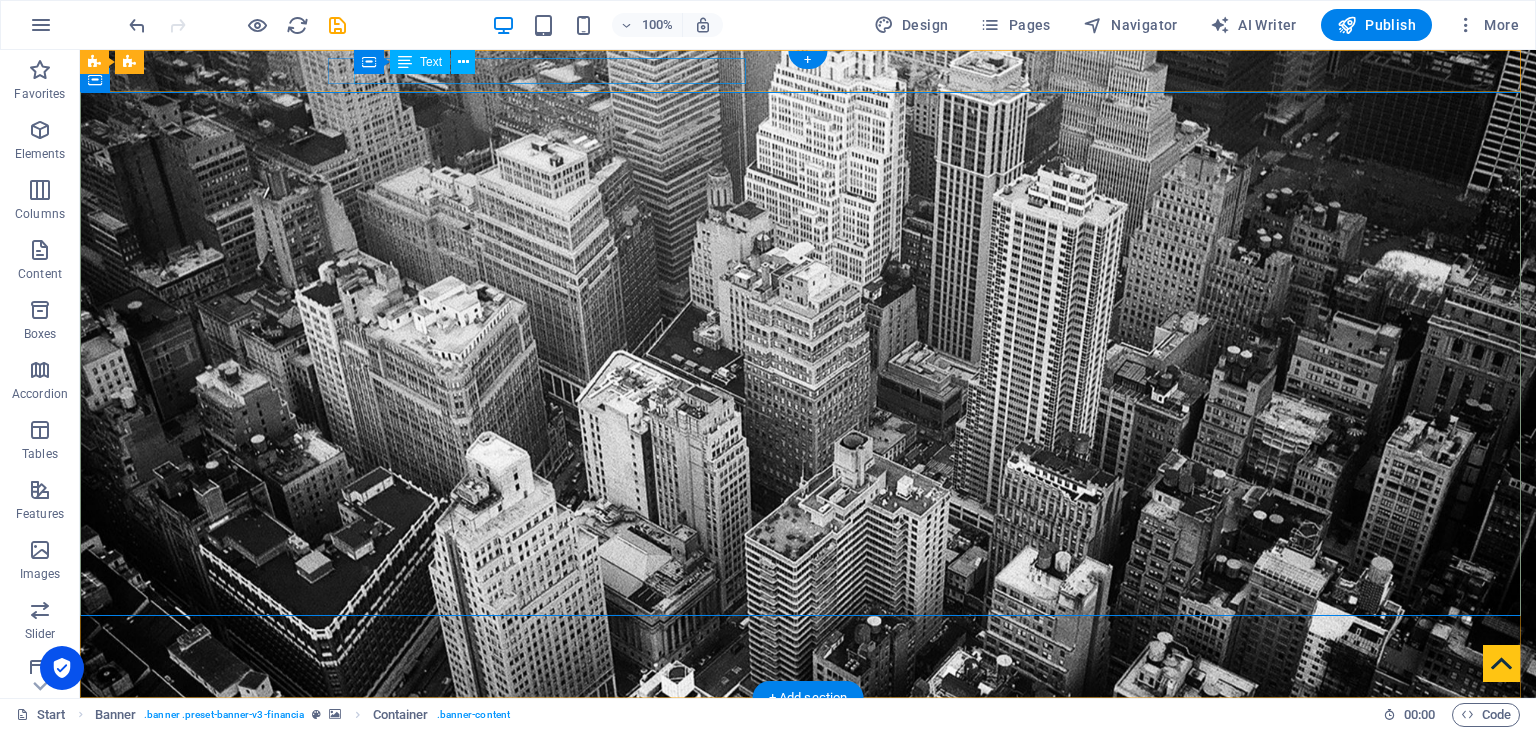 click on "[STREET_ADDRESS][US_STATE][US_STATE]" at bounding box center (800, 735) 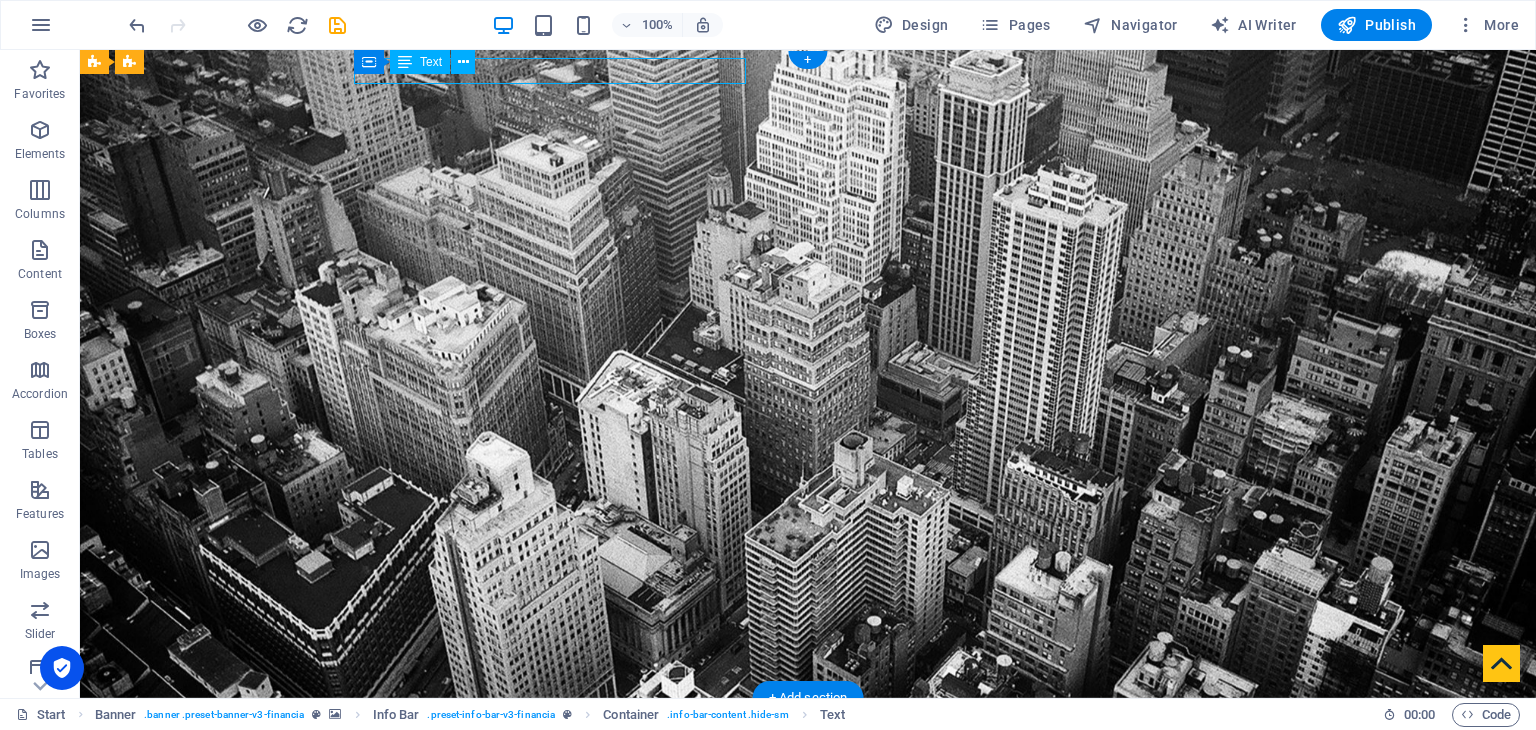 click on "[STREET_ADDRESS][US_STATE][US_STATE]" at bounding box center (800, 735) 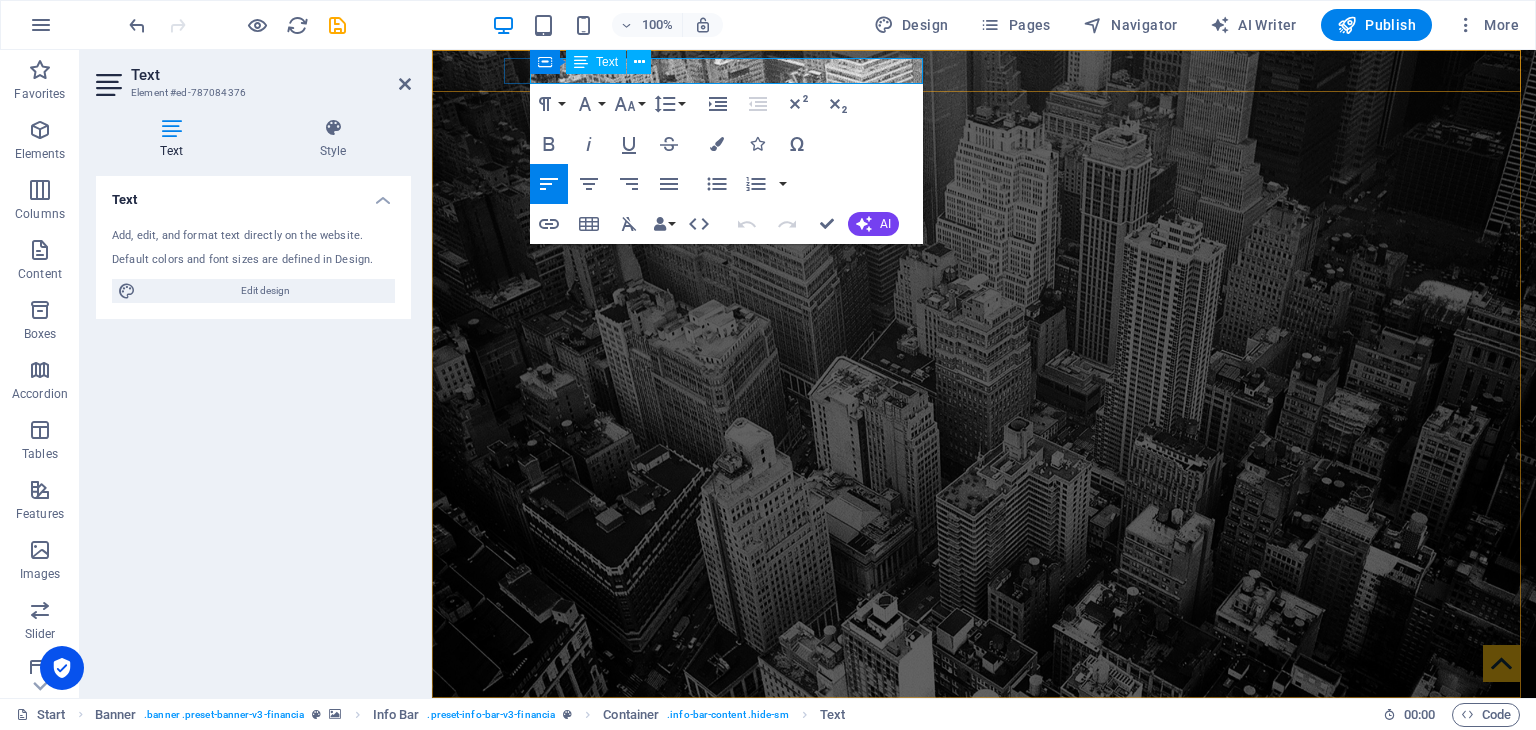 drag, startPoint x: 808, startPoint y: 70, endPoint x: 953, endPoint y: 73, distance: 145.03104 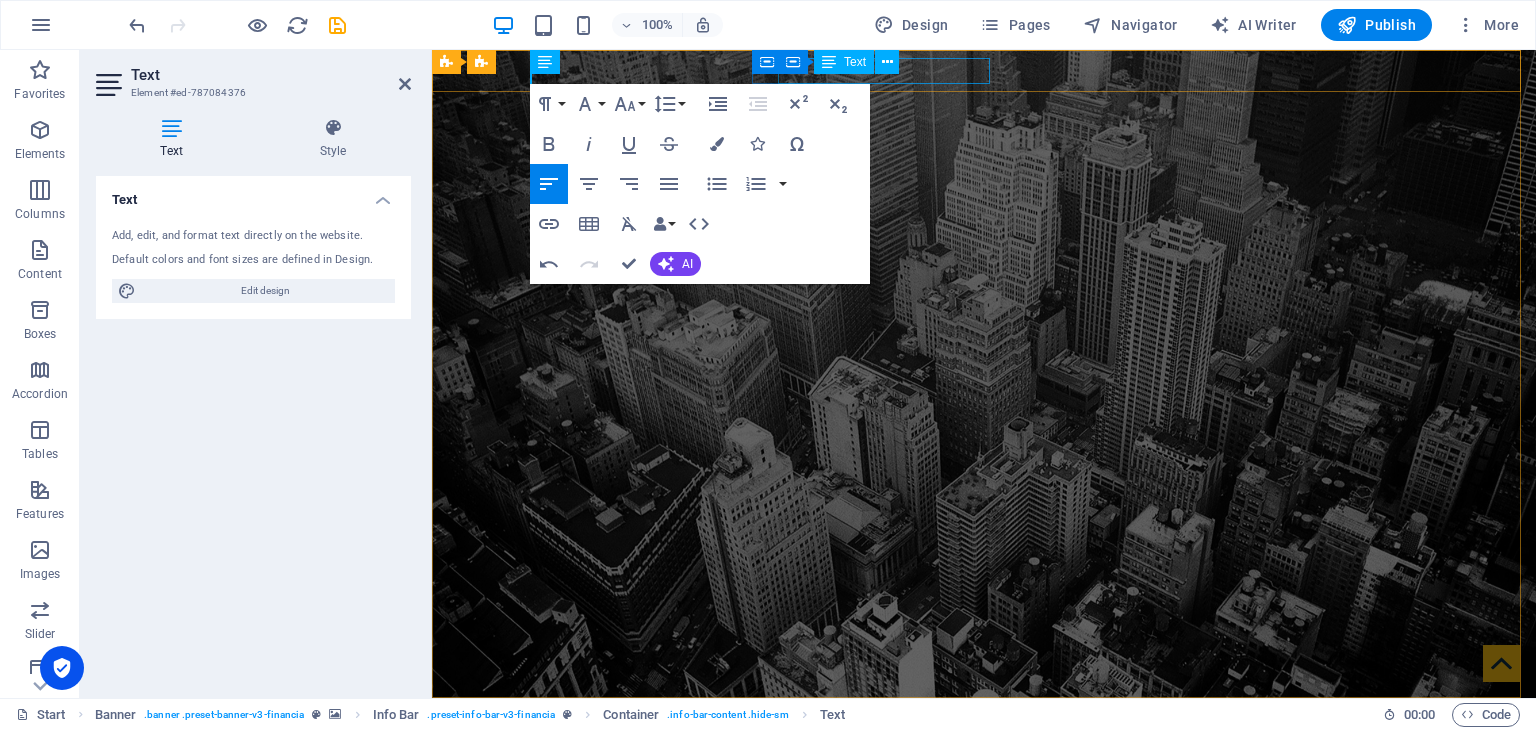 type 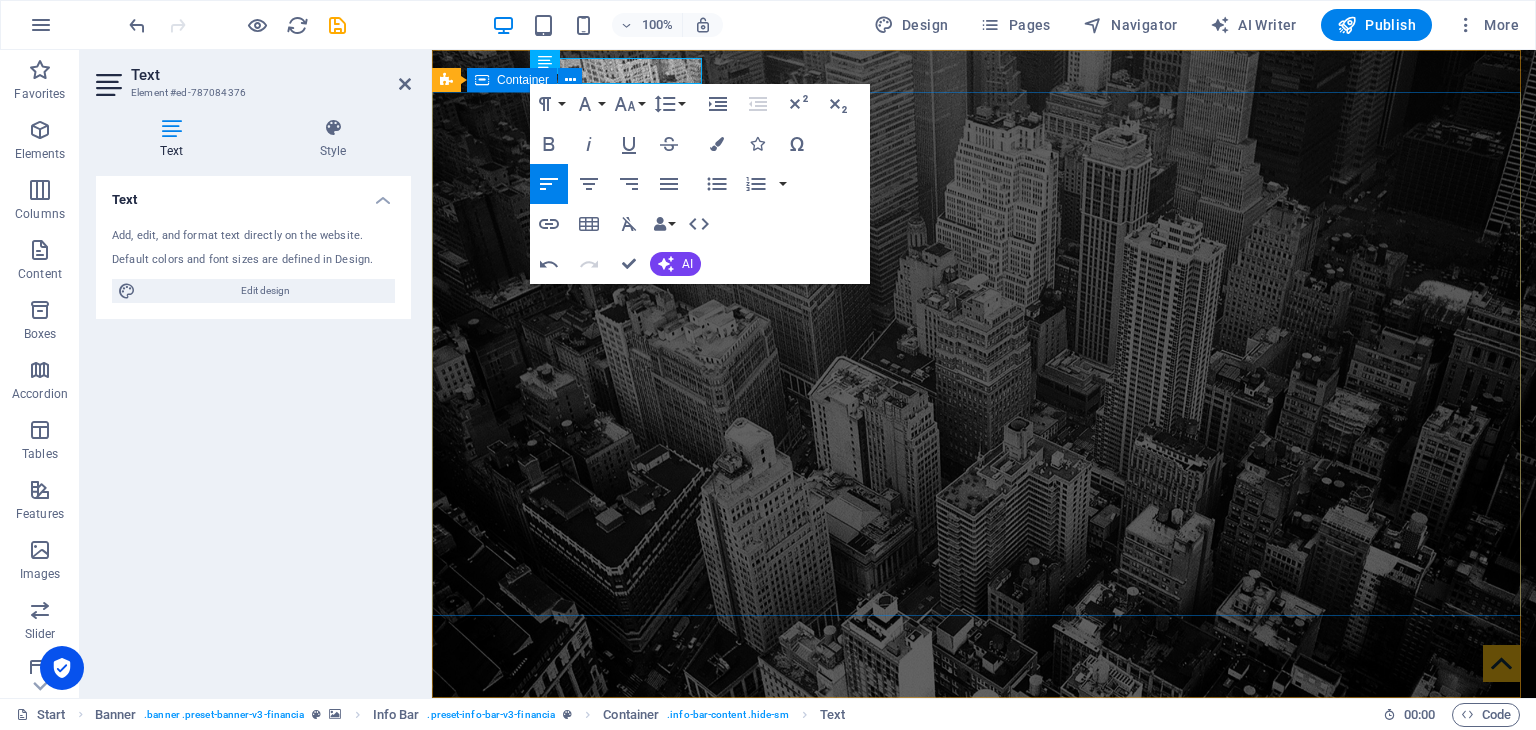 click on "Finance Service in  Washington, DC" at bounding box center [984, 1001] 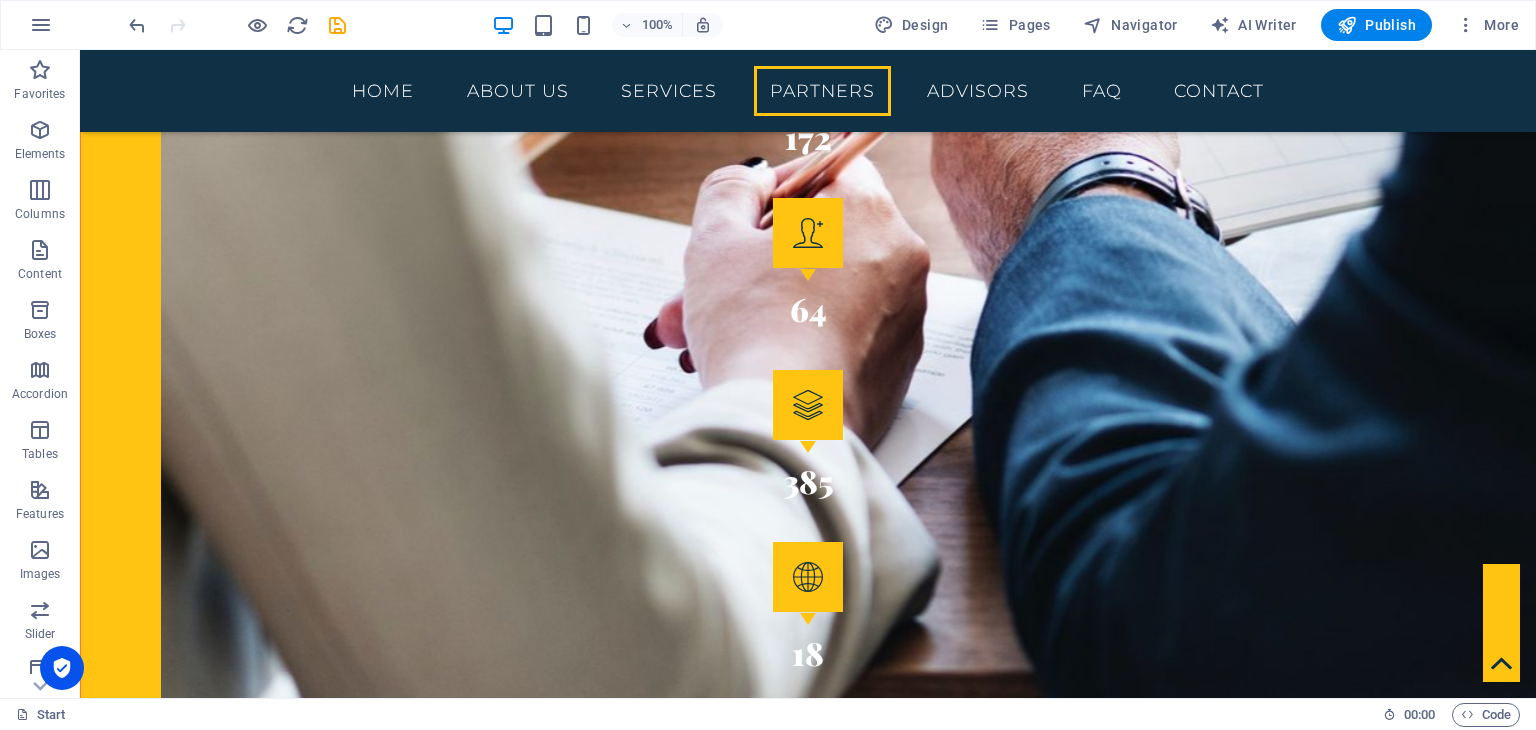 scroll, scrollTop: 3051, scrollLeft: 0, axis: vertical 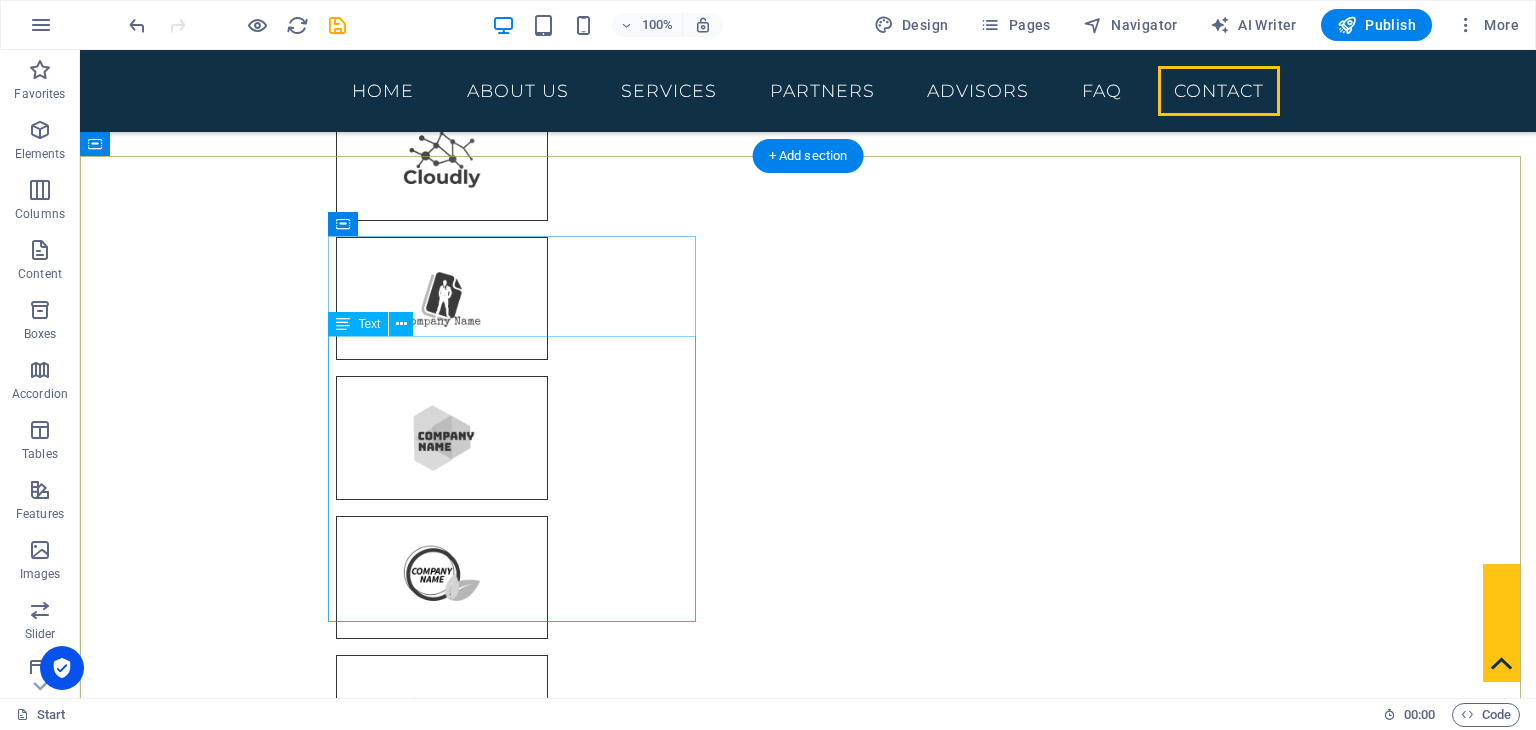 click on "balanceprobooks.ca 950 Pennsylvania Ave NW ,  Washington, DC   20530   +1 - 123 - 456 - 7890 5bd7fb71fe97f1d316db99ab0af723@plesk.local Legal Notice  |  Privacy" at bounding box center (568, 8119) 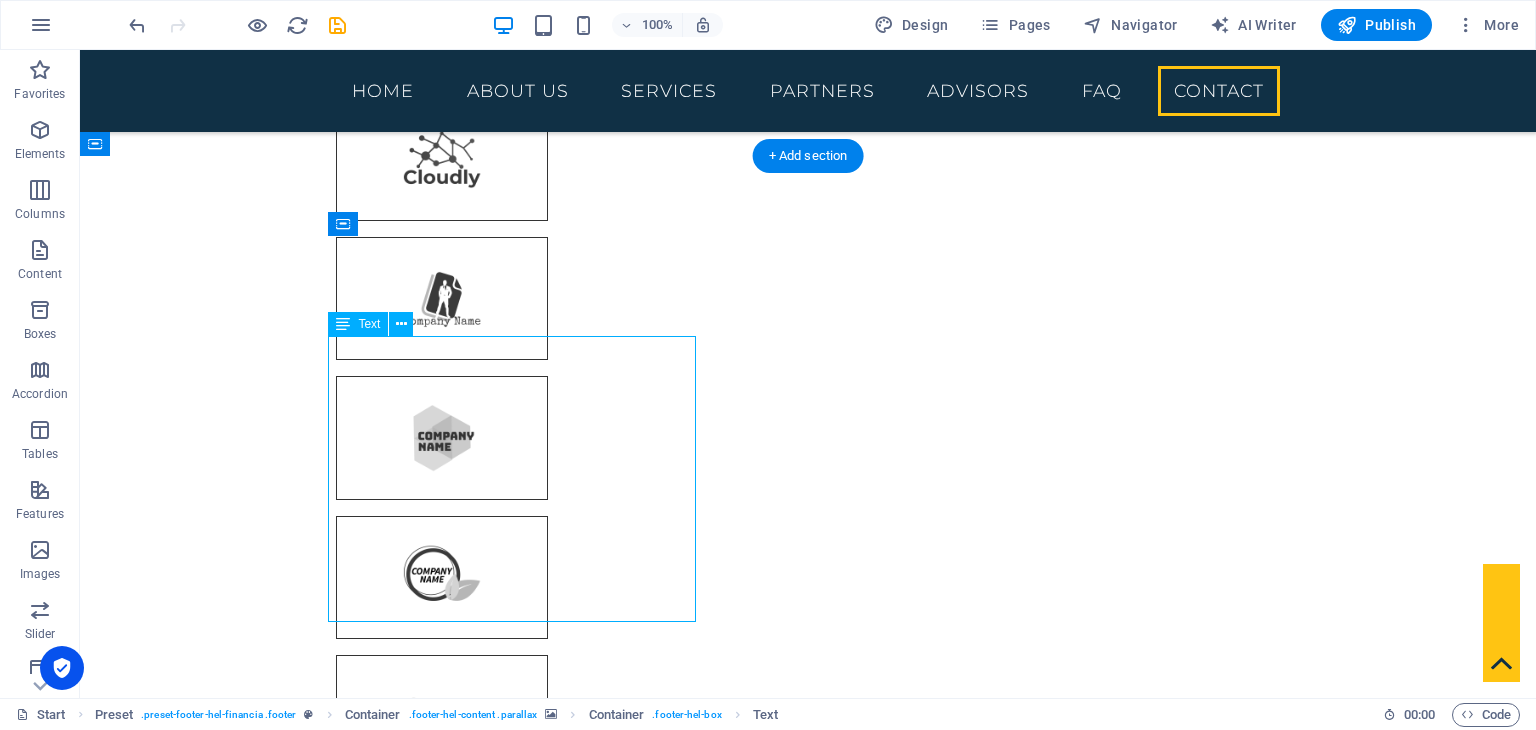 click on "balanceprobooks.ca 950 Pennsylvania Ave NW ,  Washington, DC   20530   +1 - 123 - 456 - 7890 5bd7fb71fe97f1d316db99ab0af723@plesk.local Legal Notice  |  Privacy" at bounding box center [568, 8119] 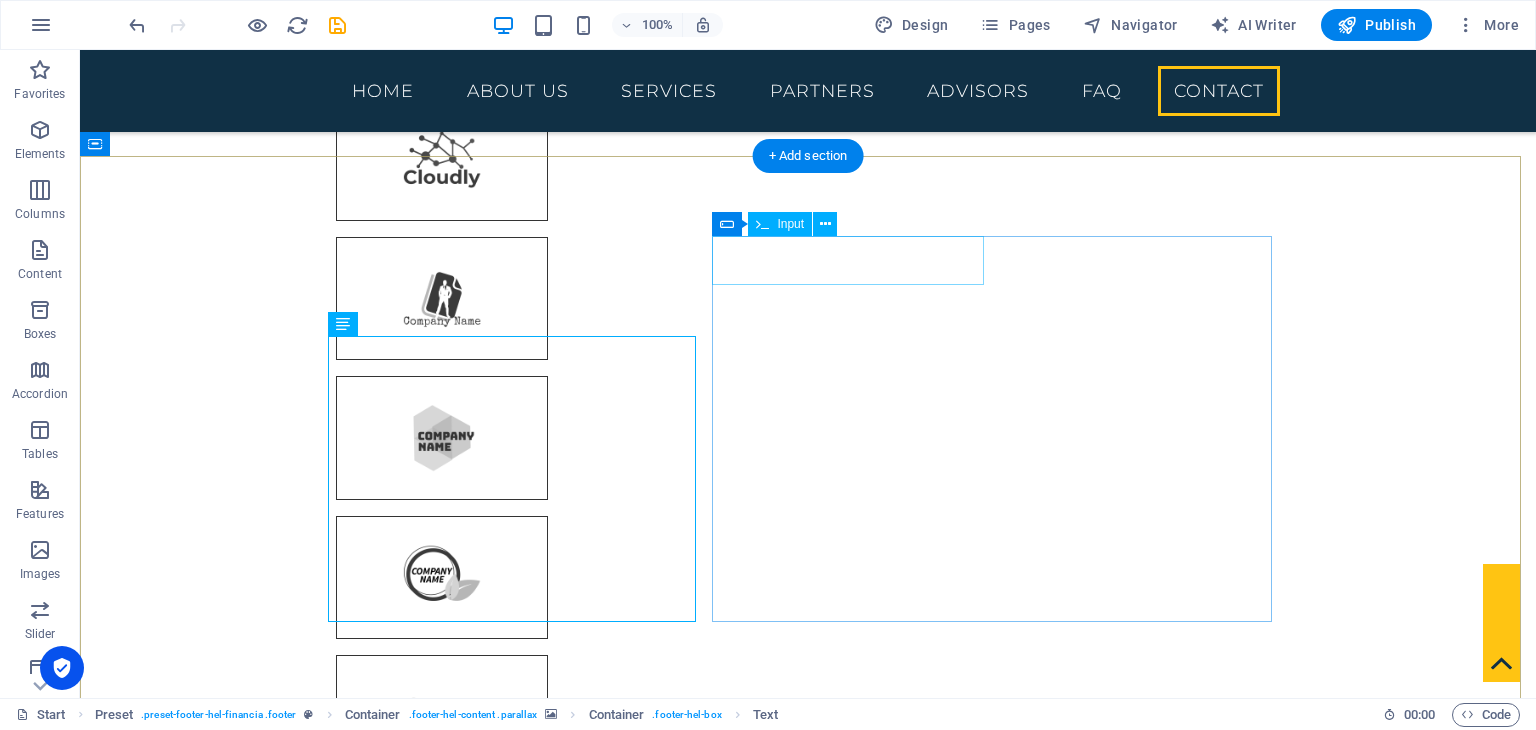 click at bounding box center [328, 8265] 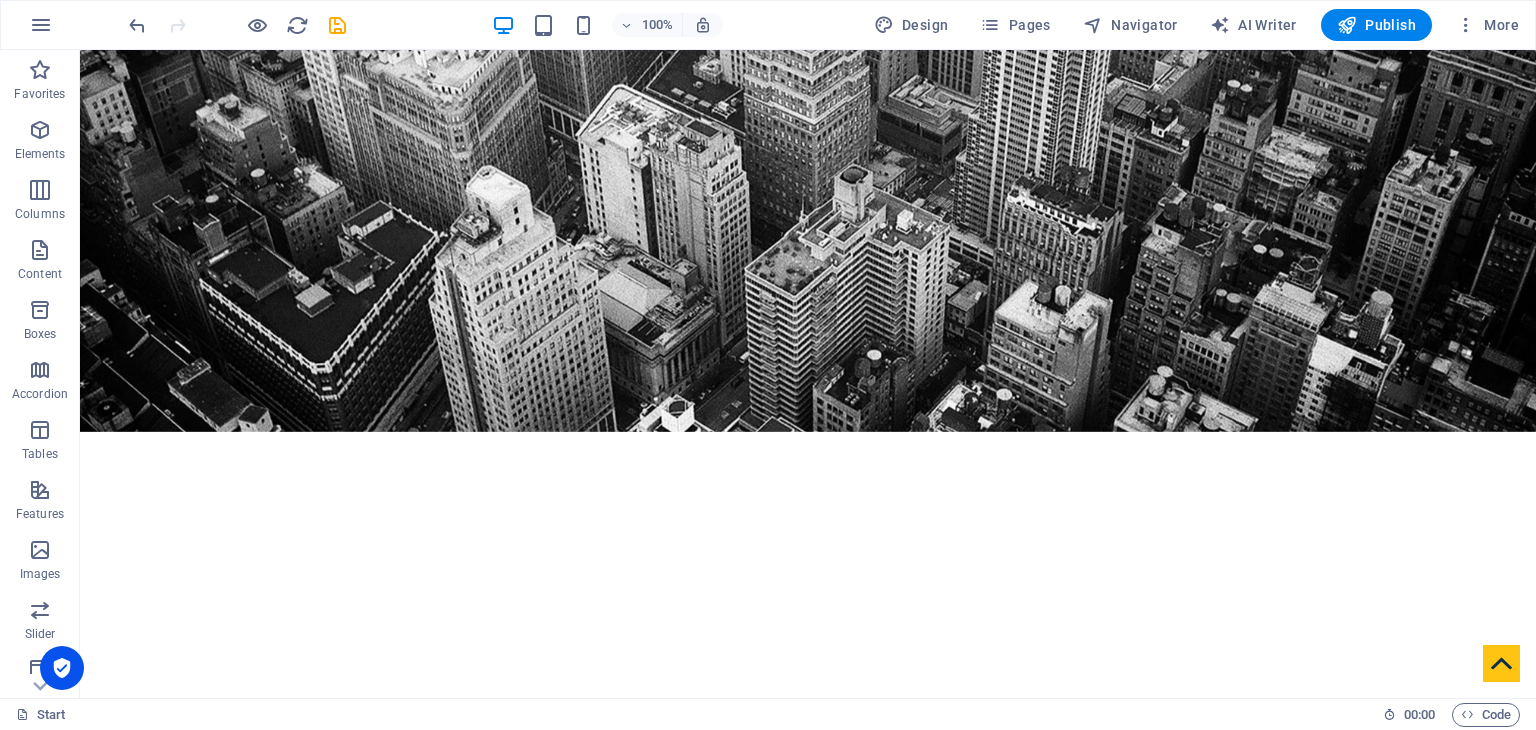 scroll, scrollTop: 0, scrollLeft: 0, axis: both 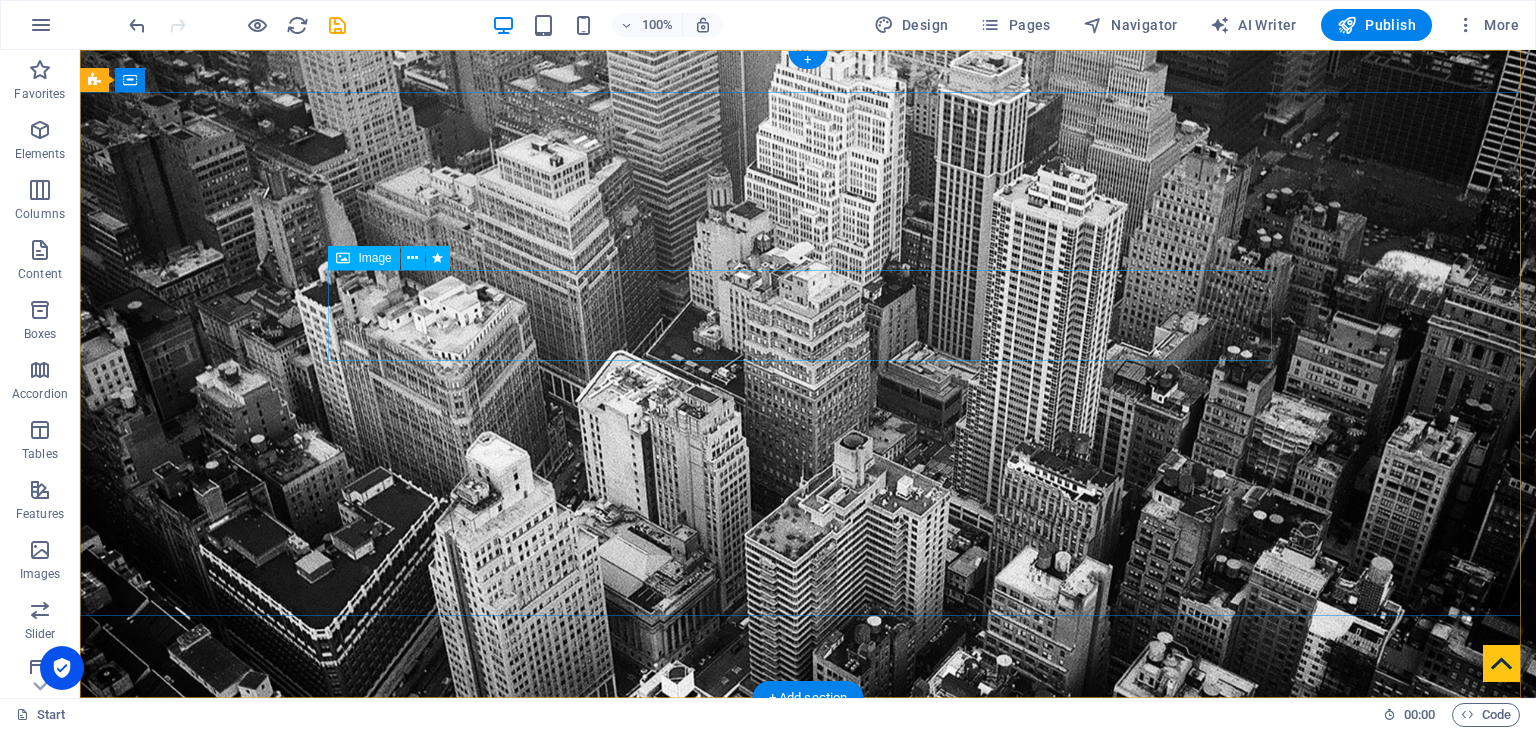 click at bounding box center [808, 962] 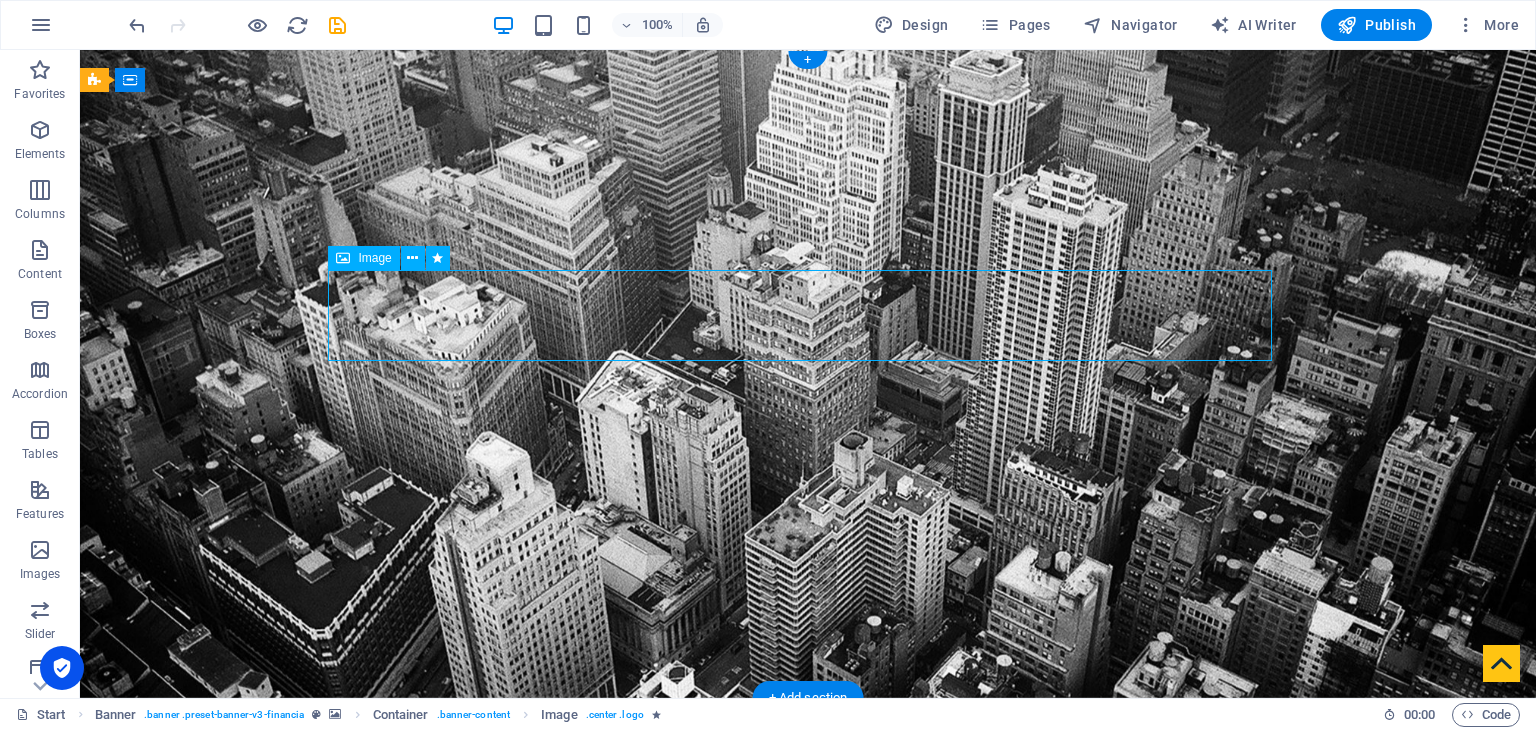 click at bounding box center [808, 962] 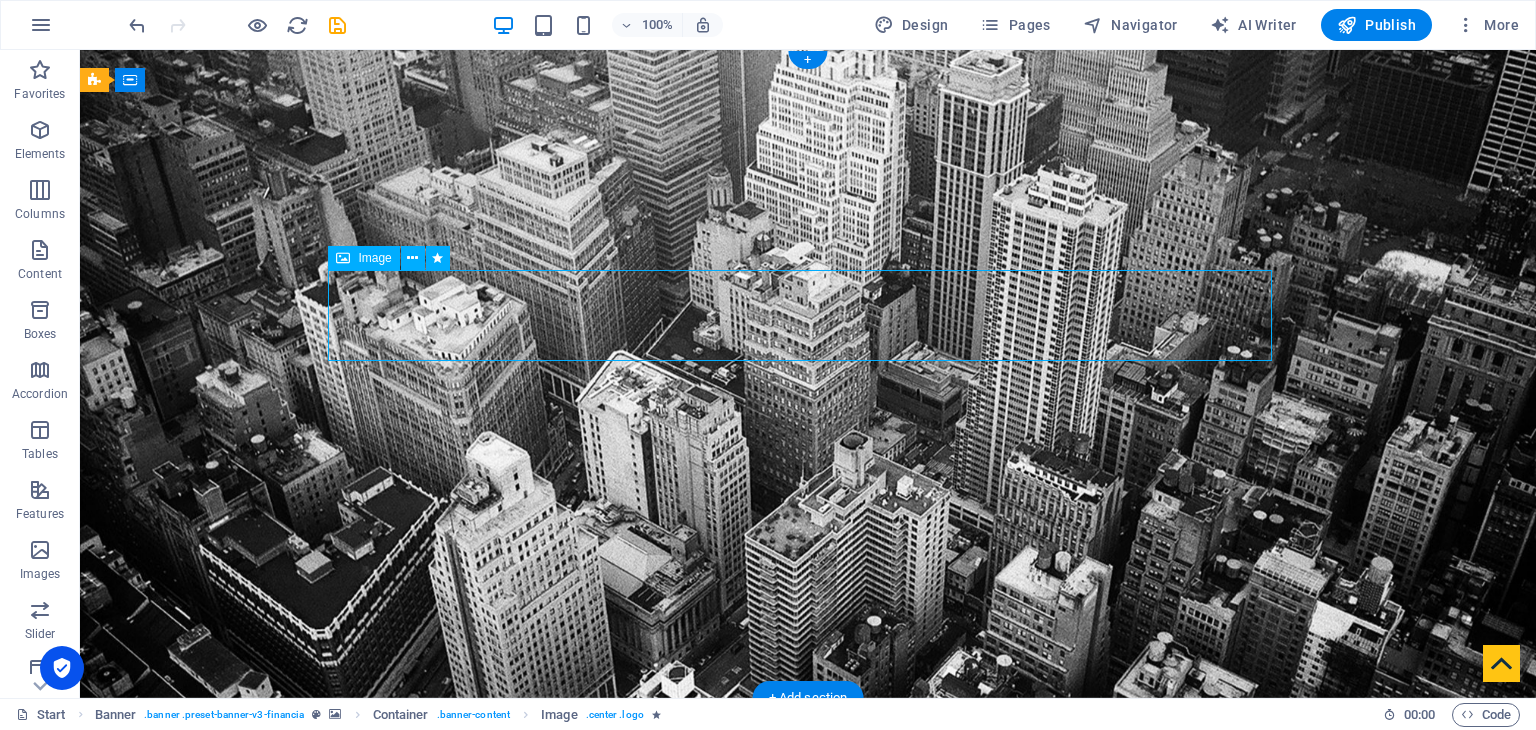 click at bounding box center [808, 962] 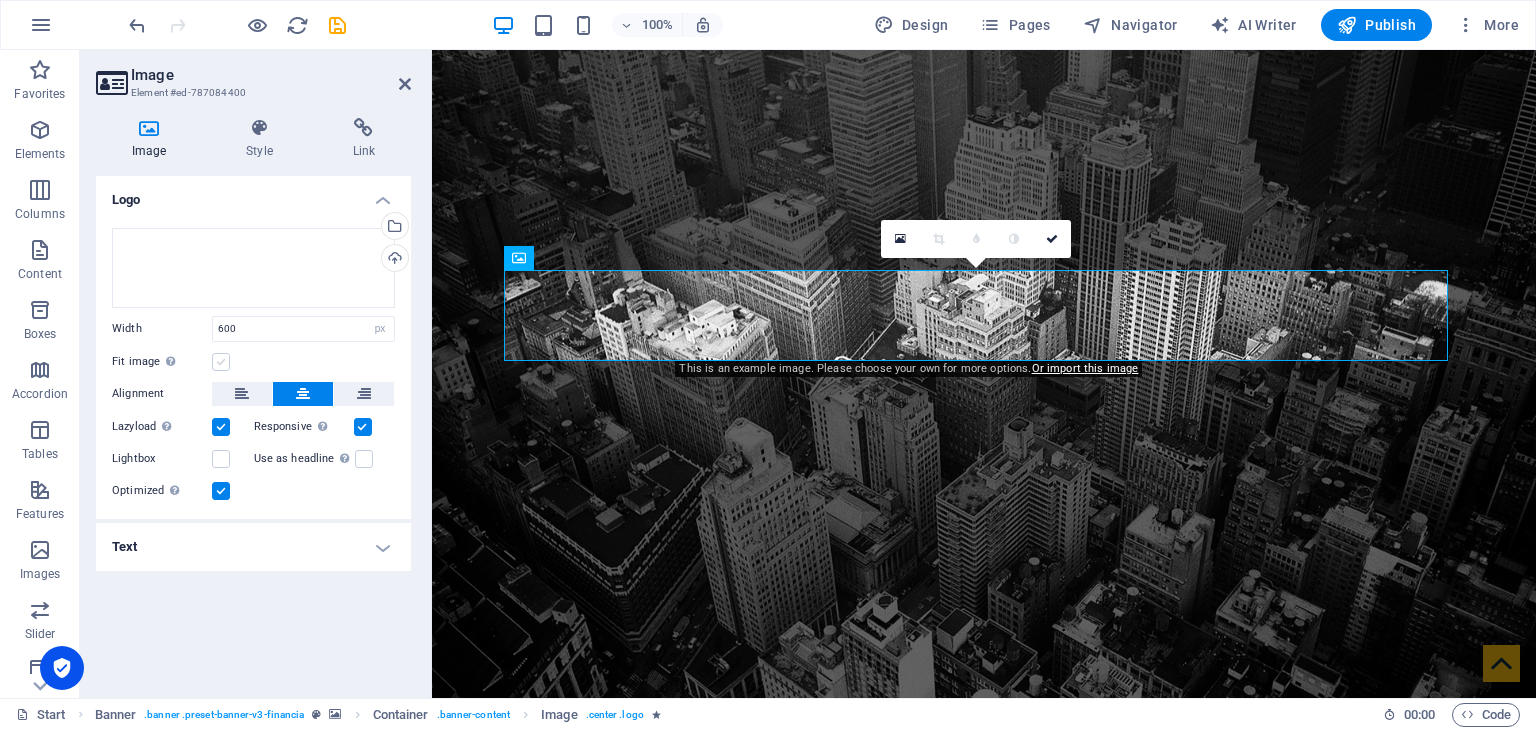 click at bounding box center (221, 362) 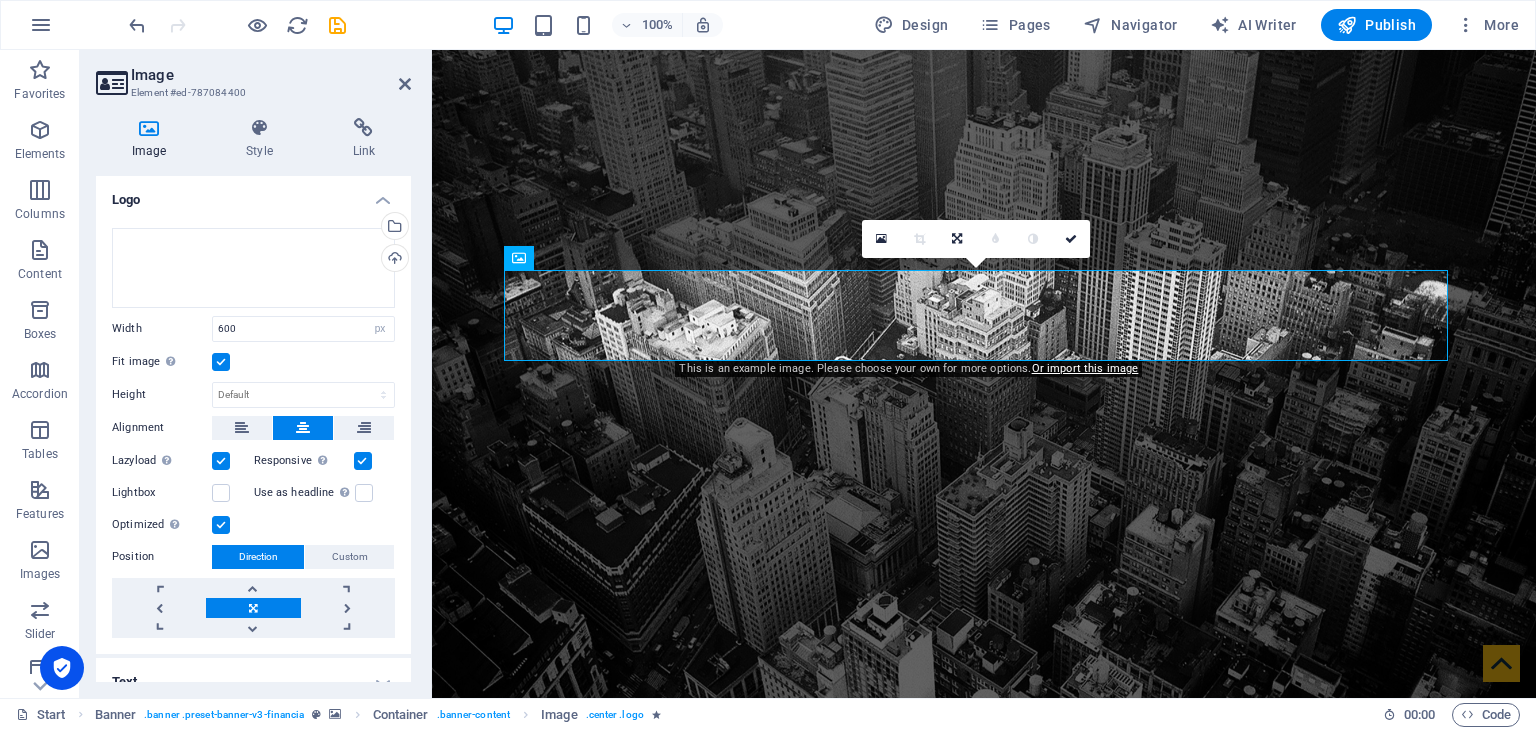 click at bounding box center (221, 362) 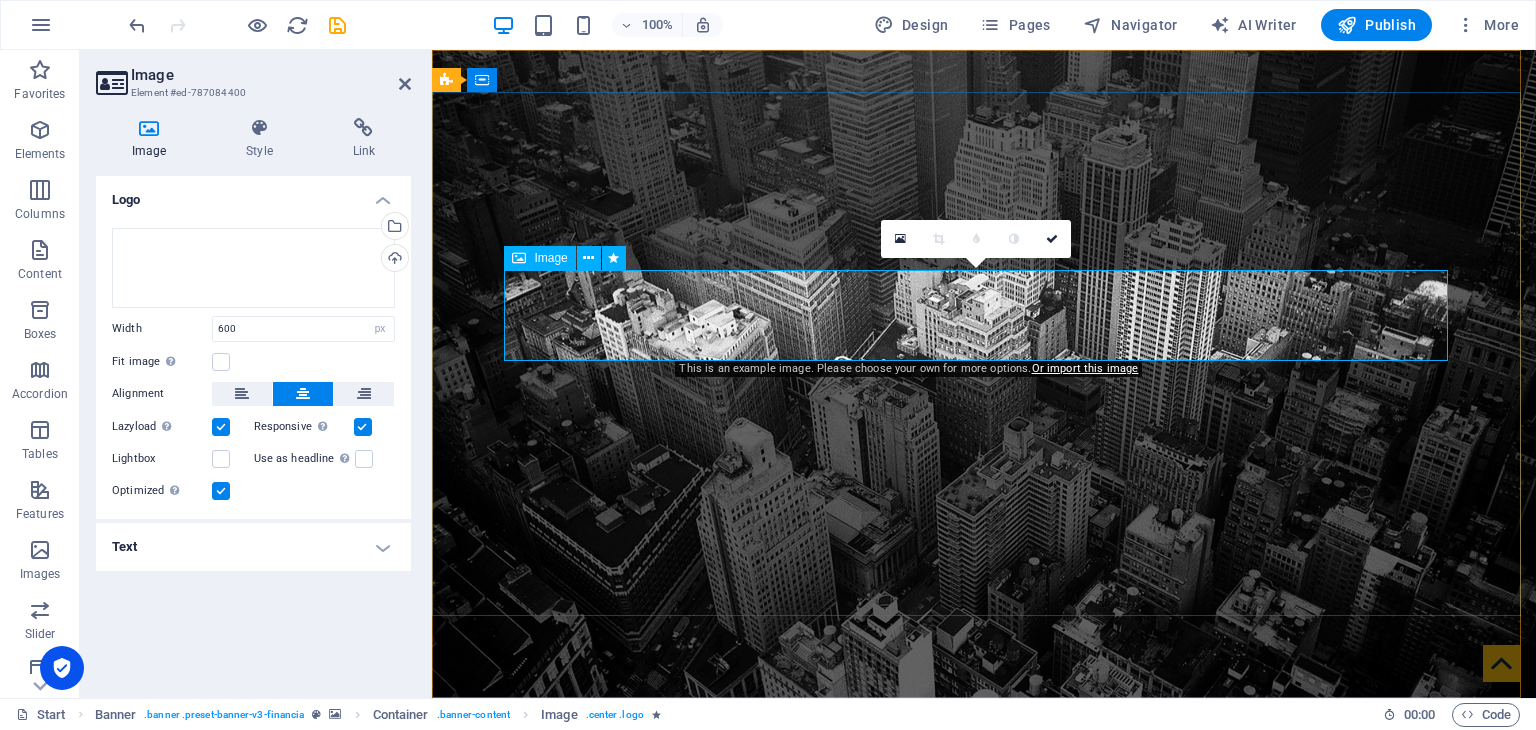 click at bounding box center [984, 962] 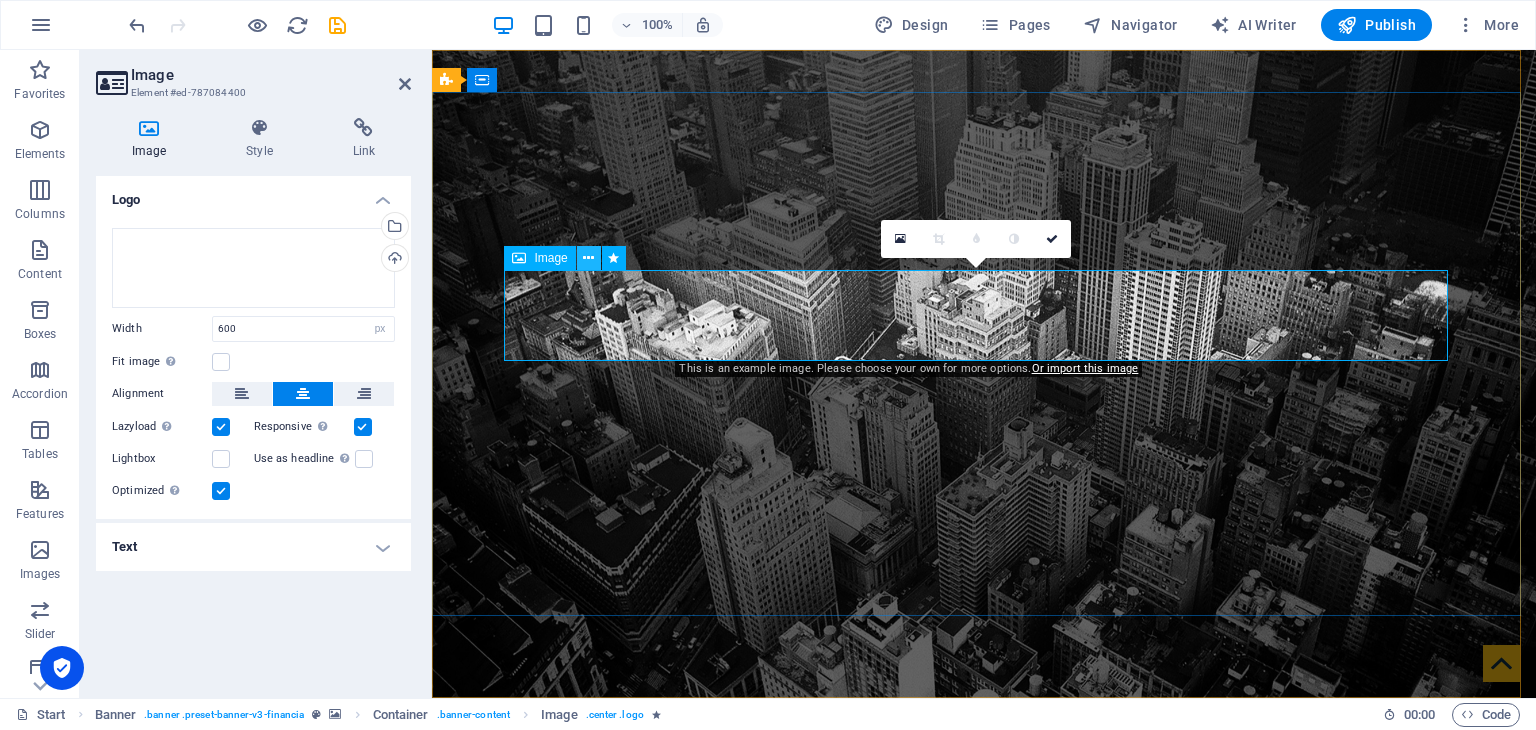 click at bounding box center (588, 258) 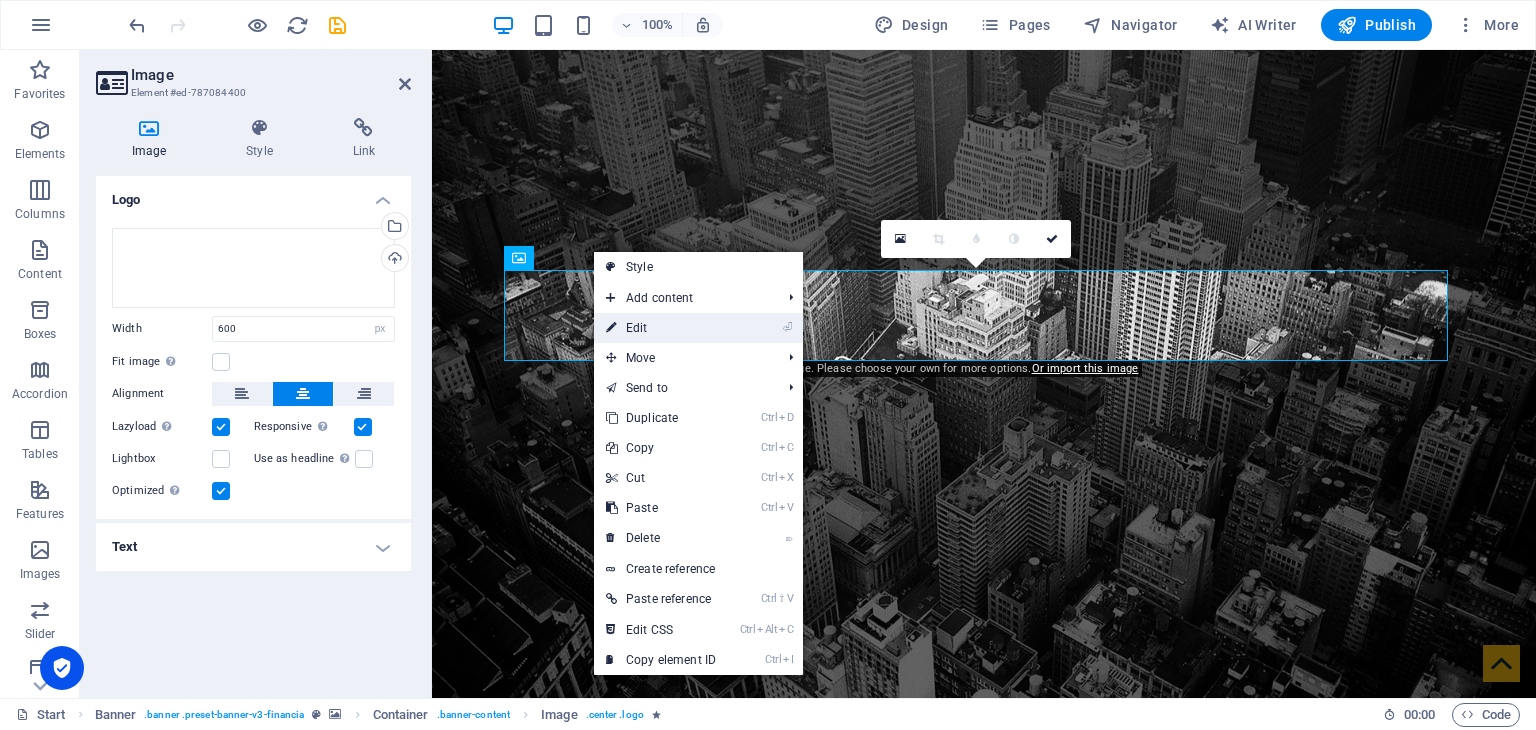 click on "⏎  Edit" at bounding box center [661, 328] 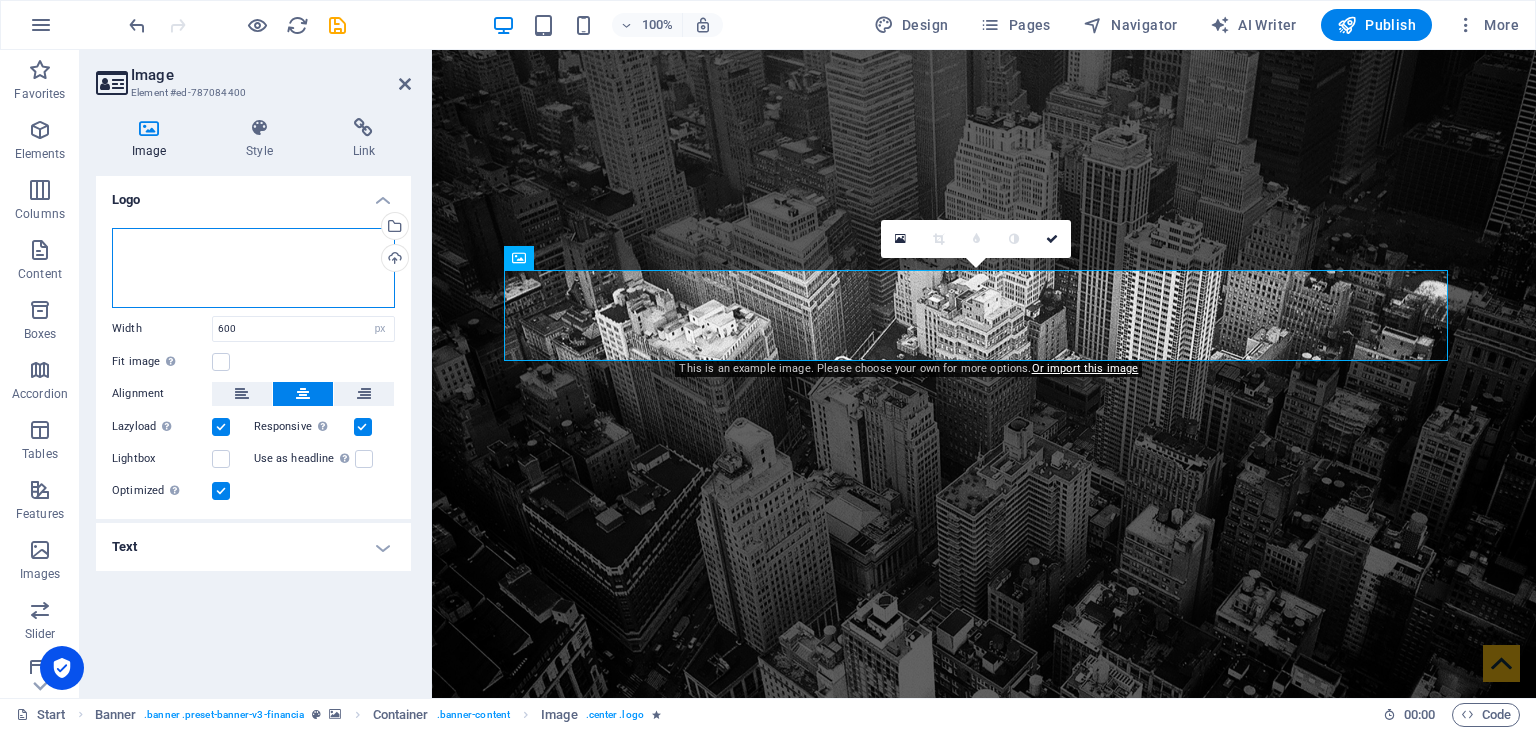 click on "Drag files here, click to choose files or select files from Files or our free stock photos & videos" at bounding box center (253, 268) 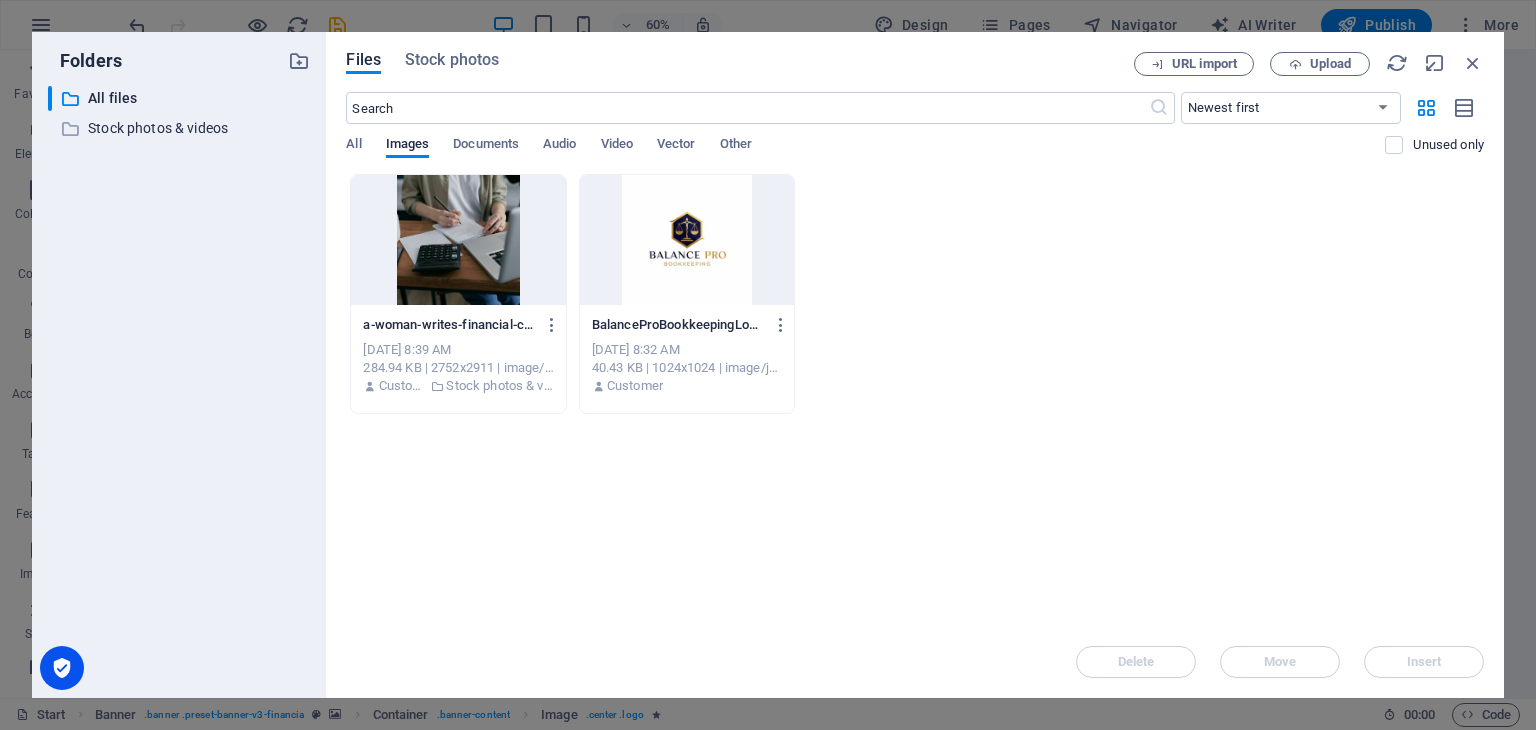 click at bounding box center (687, 240) 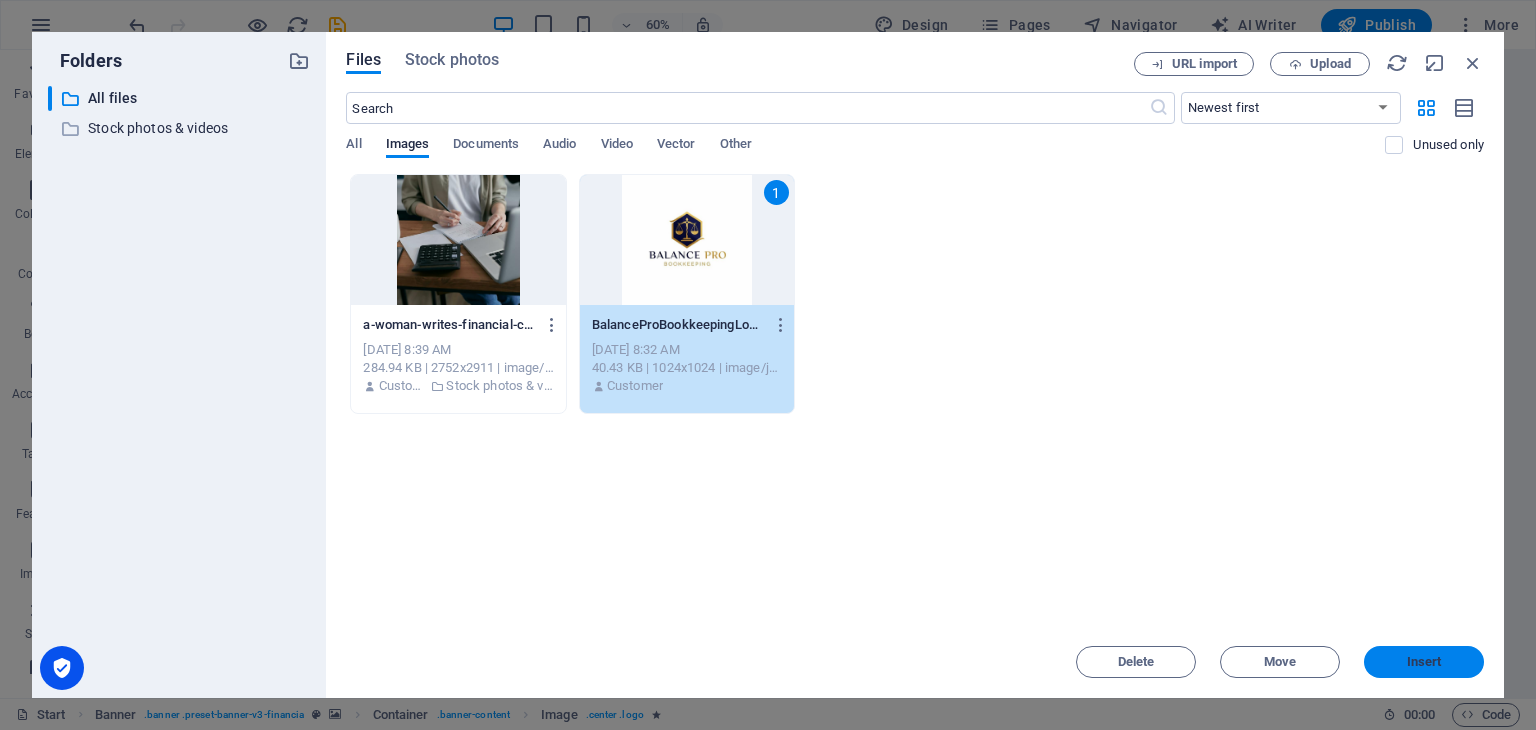 click on "Insert" at bounding box center (1424, 662) 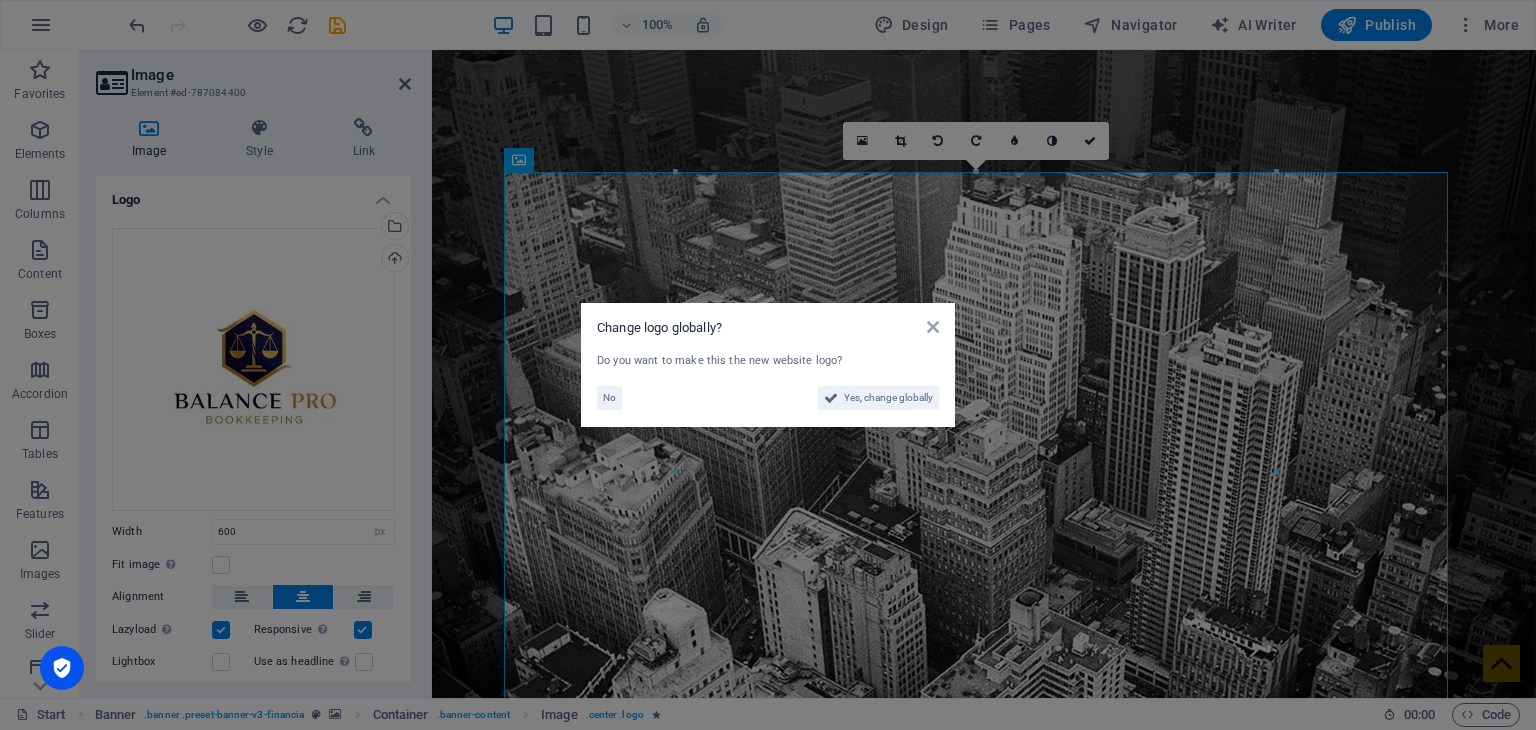 click on "Change logo globally? Do you want to make this the new website logo? No Yes, change globally" at bounding box center [768, 365] 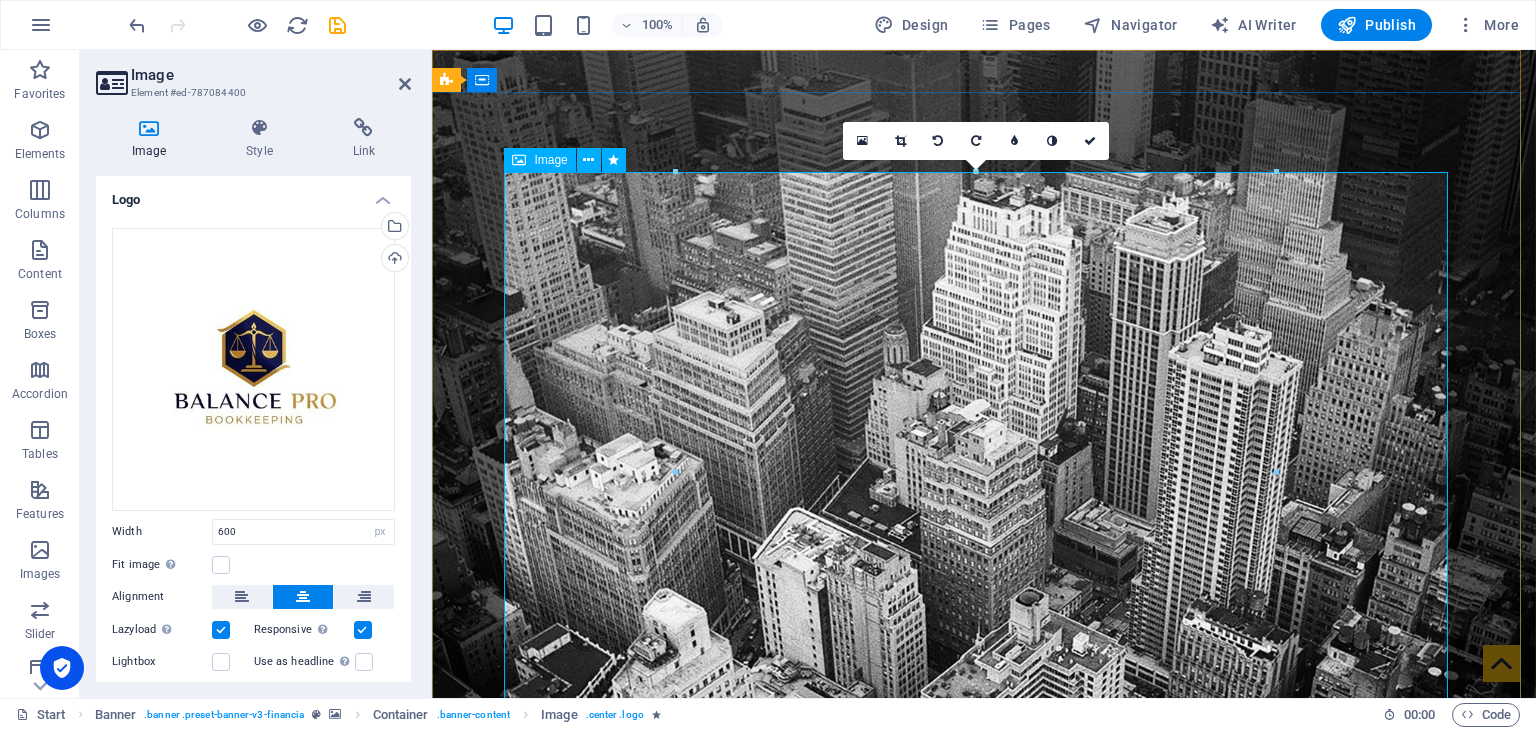 drag, startPoint x: 941, startPoint y: 221, endPoint x: 600, endPoint y: 252, distance: 342.4062 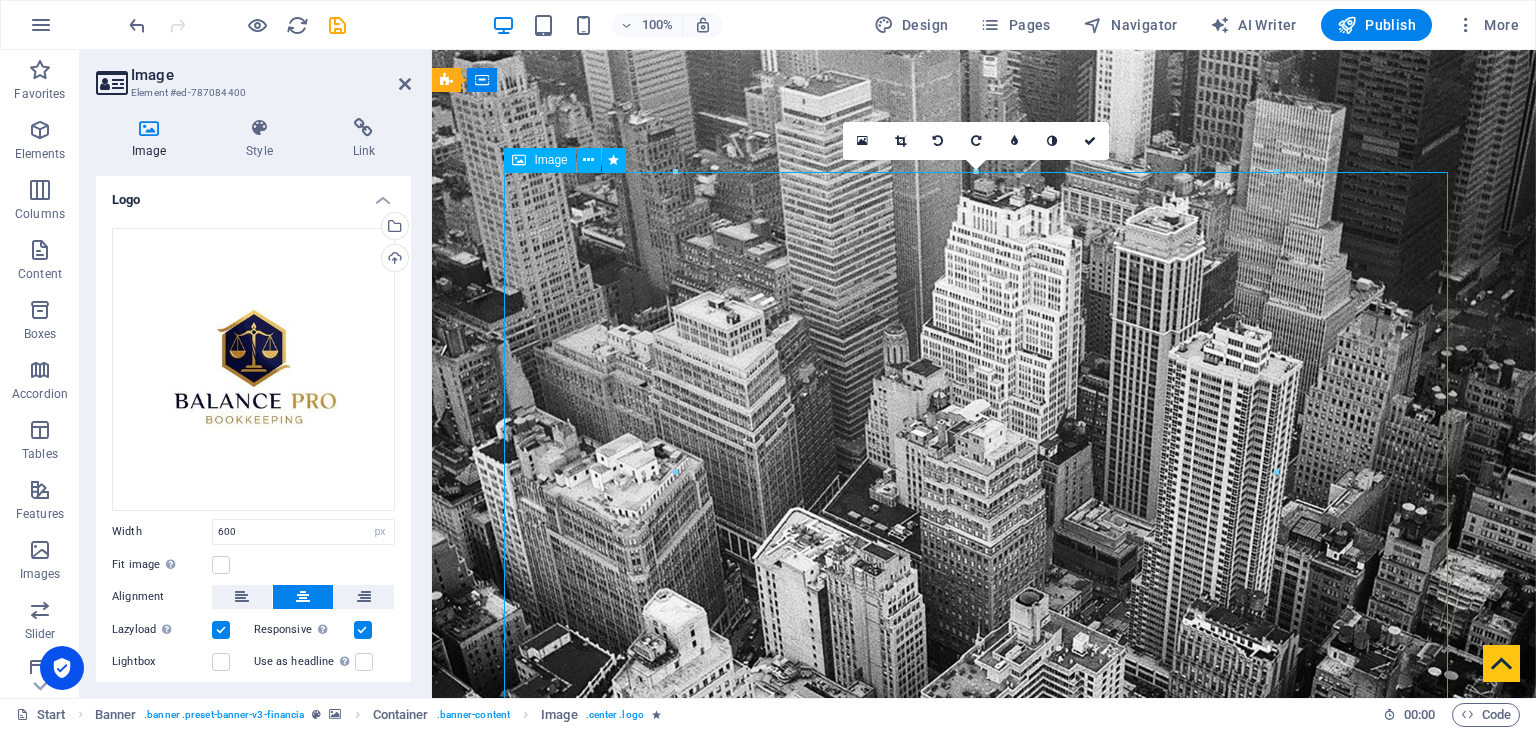 drag, startPoint x: 647, startPoint y: 282, endPoint x: 630, endPoint y: 224, distance: 60.440052 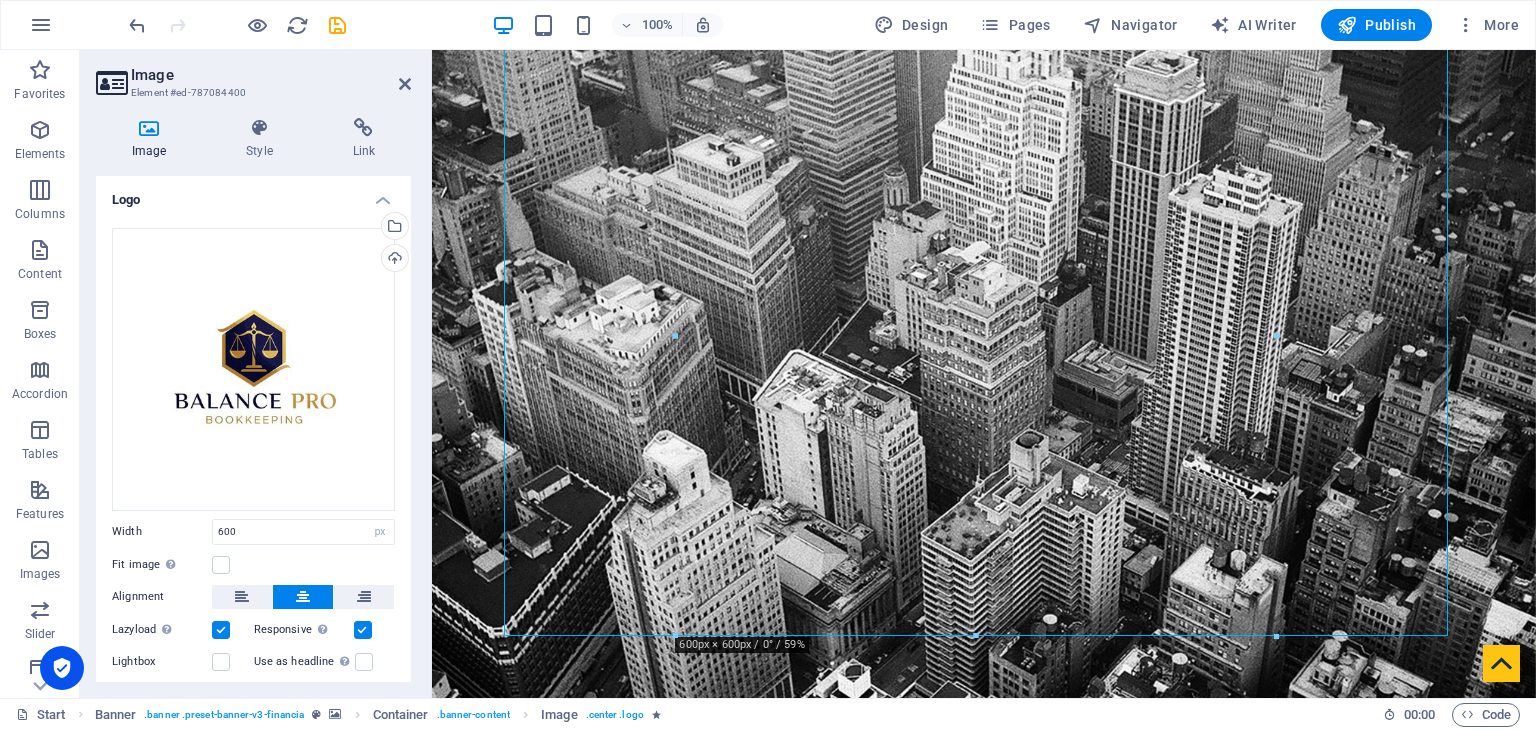 scroll, scrollTop: 31, scrollLeft: 0, axis: vertical 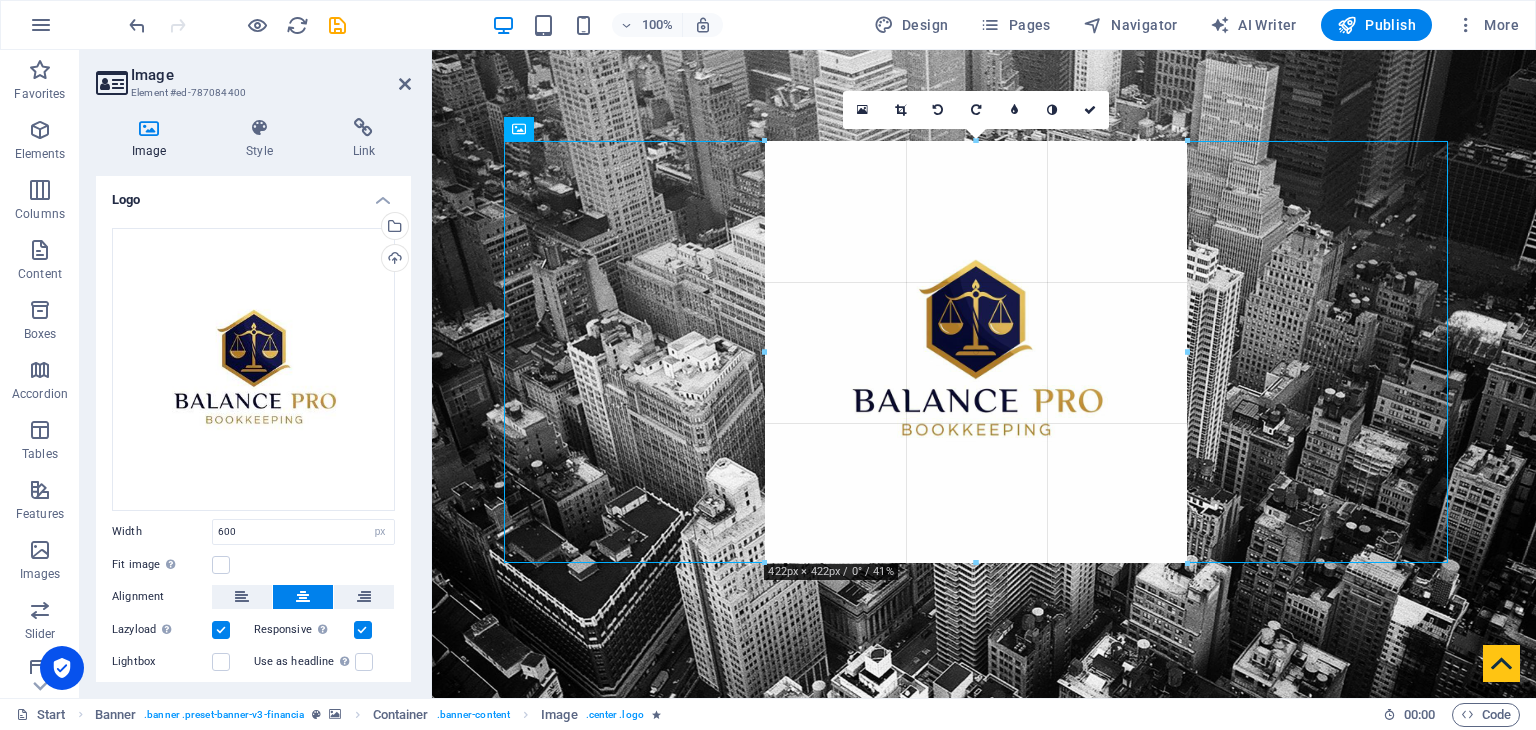 drag, startPoint x: 1274, startPoint y: 141, endPoint x: 1096, endPoint y: 340, distance: 266.99252 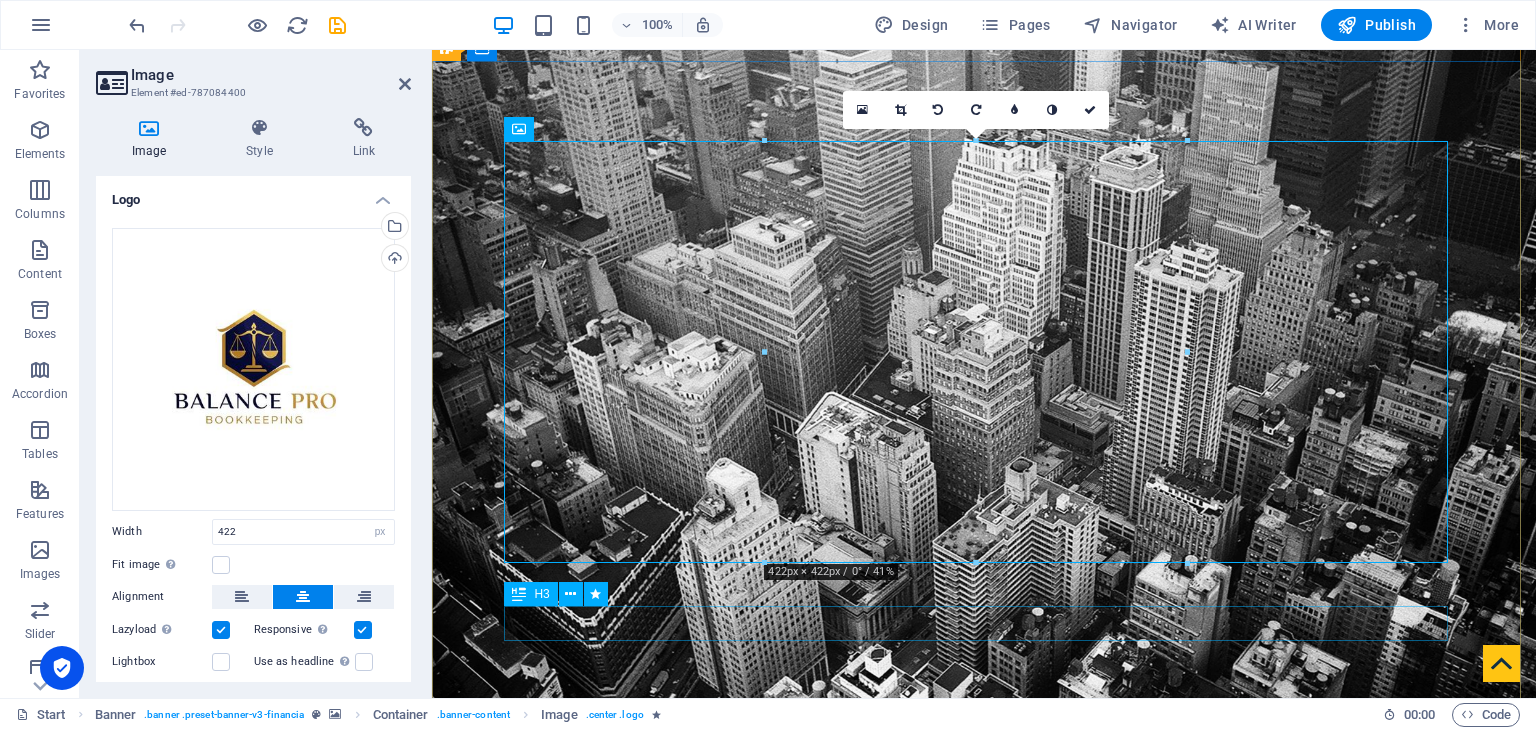 click on "Finance Service in  Washington, DC" at bounding box center (984, 1504) 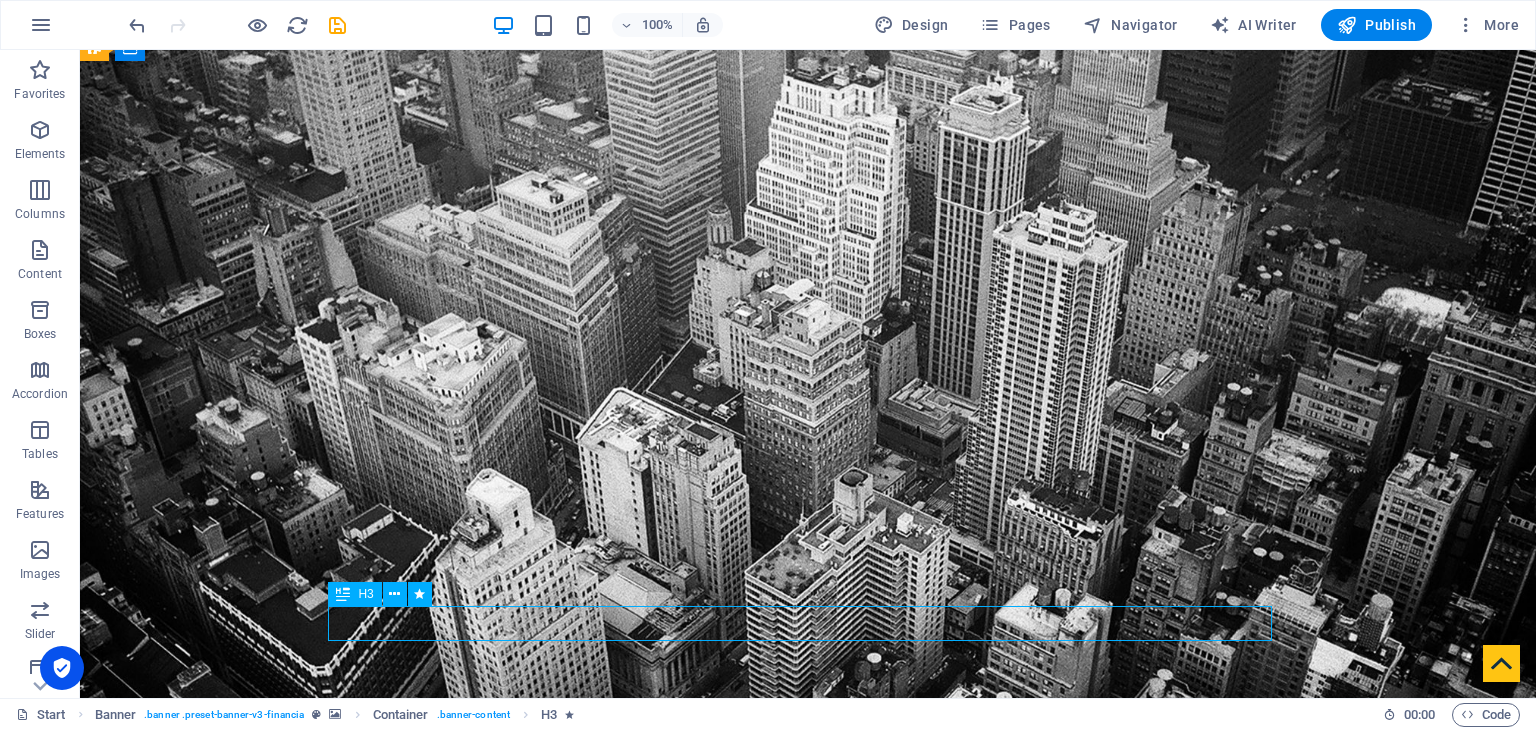 click on "Finance Service in  Washington, DC" at bounding box center [808, 1504] 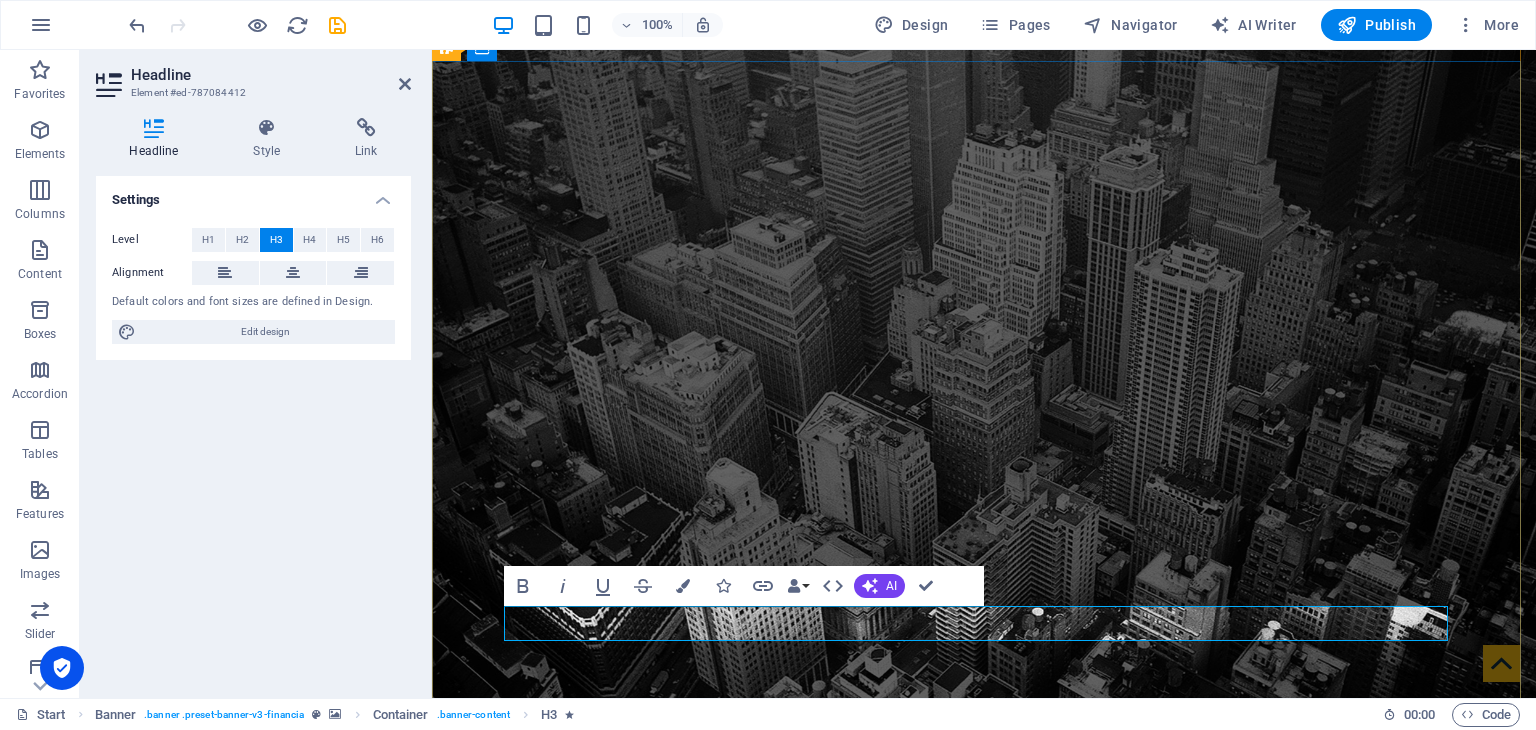 type 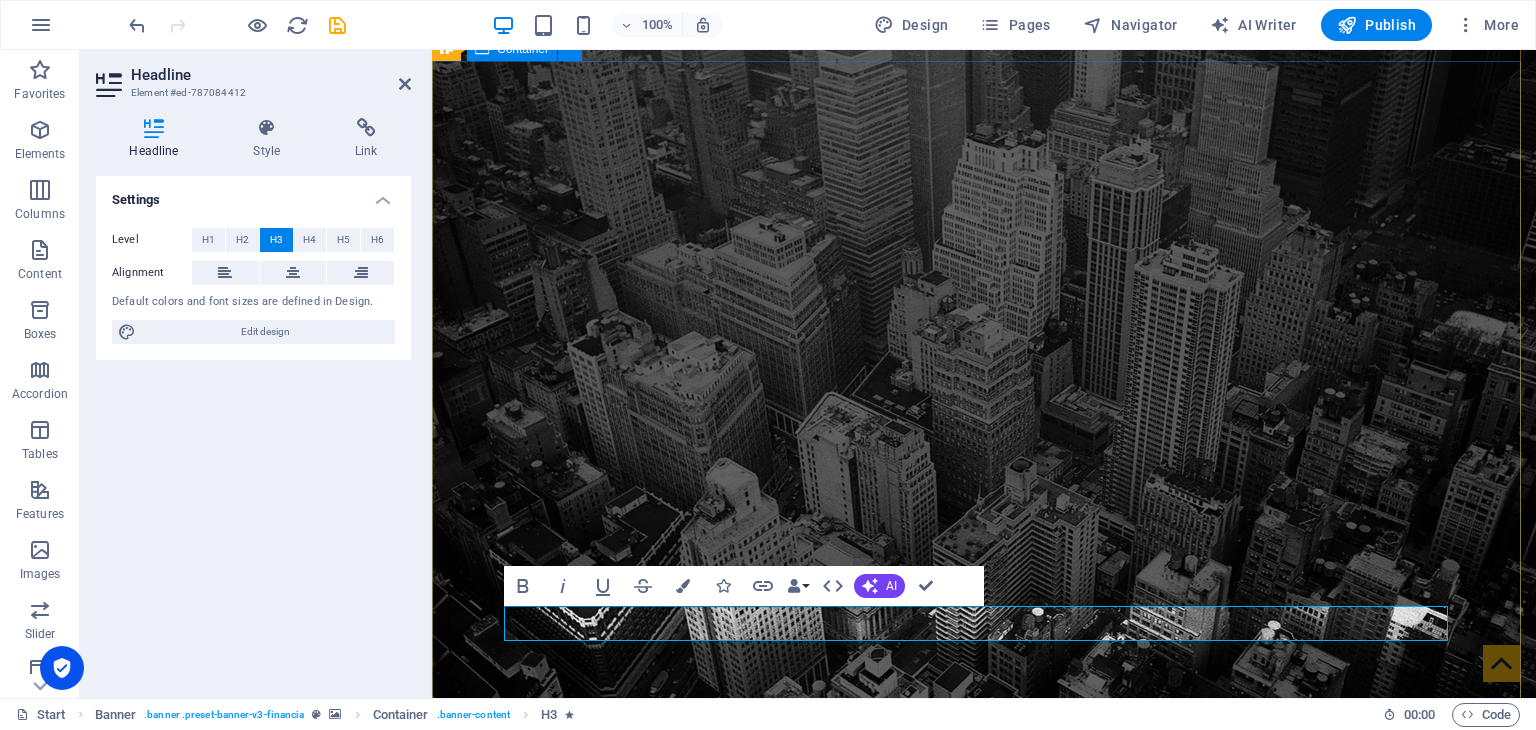 click on "bookkeeping Service in Brandon, mb" at bounding box center [984, 1289] 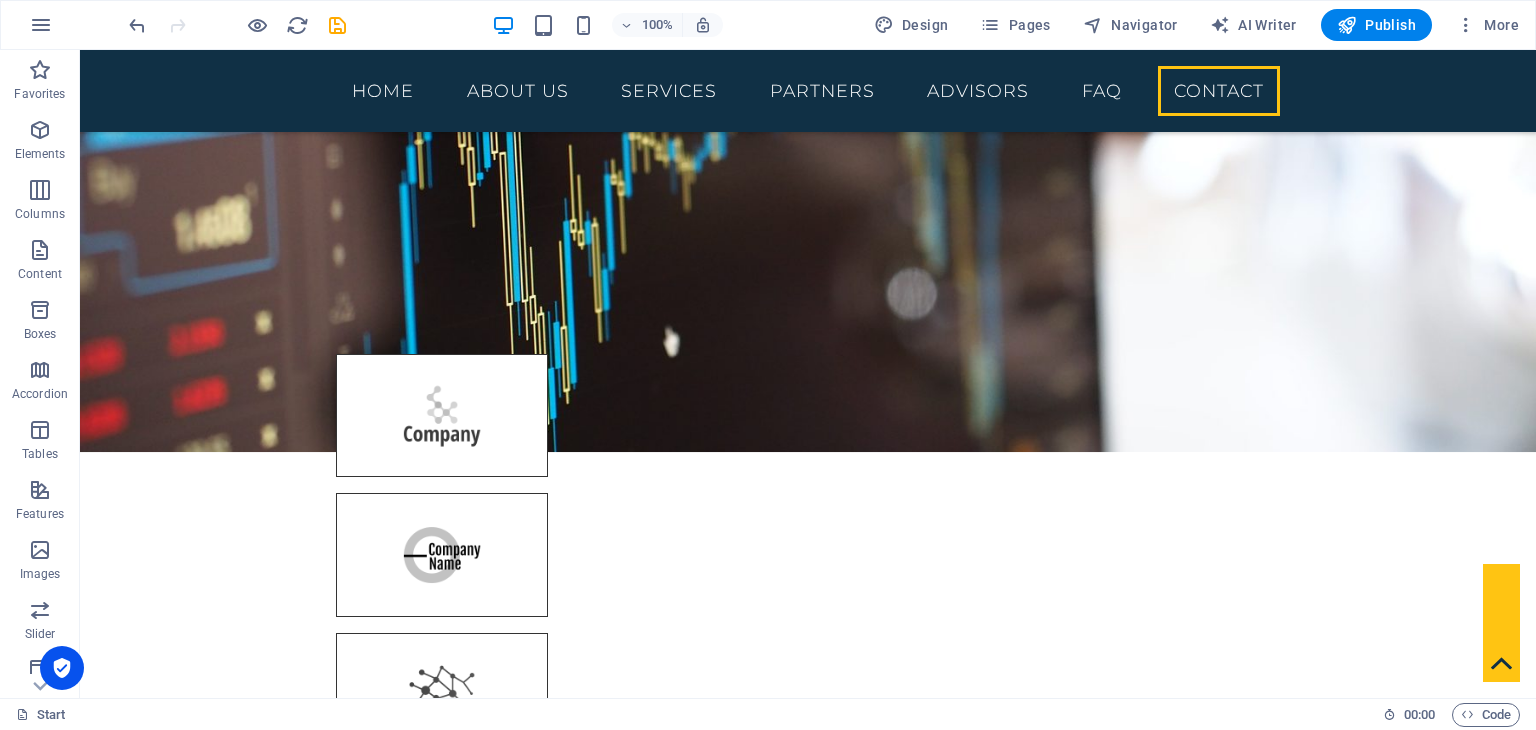 scroll, scrollTop: 6670, scrollLeft: 0, axis: vertical 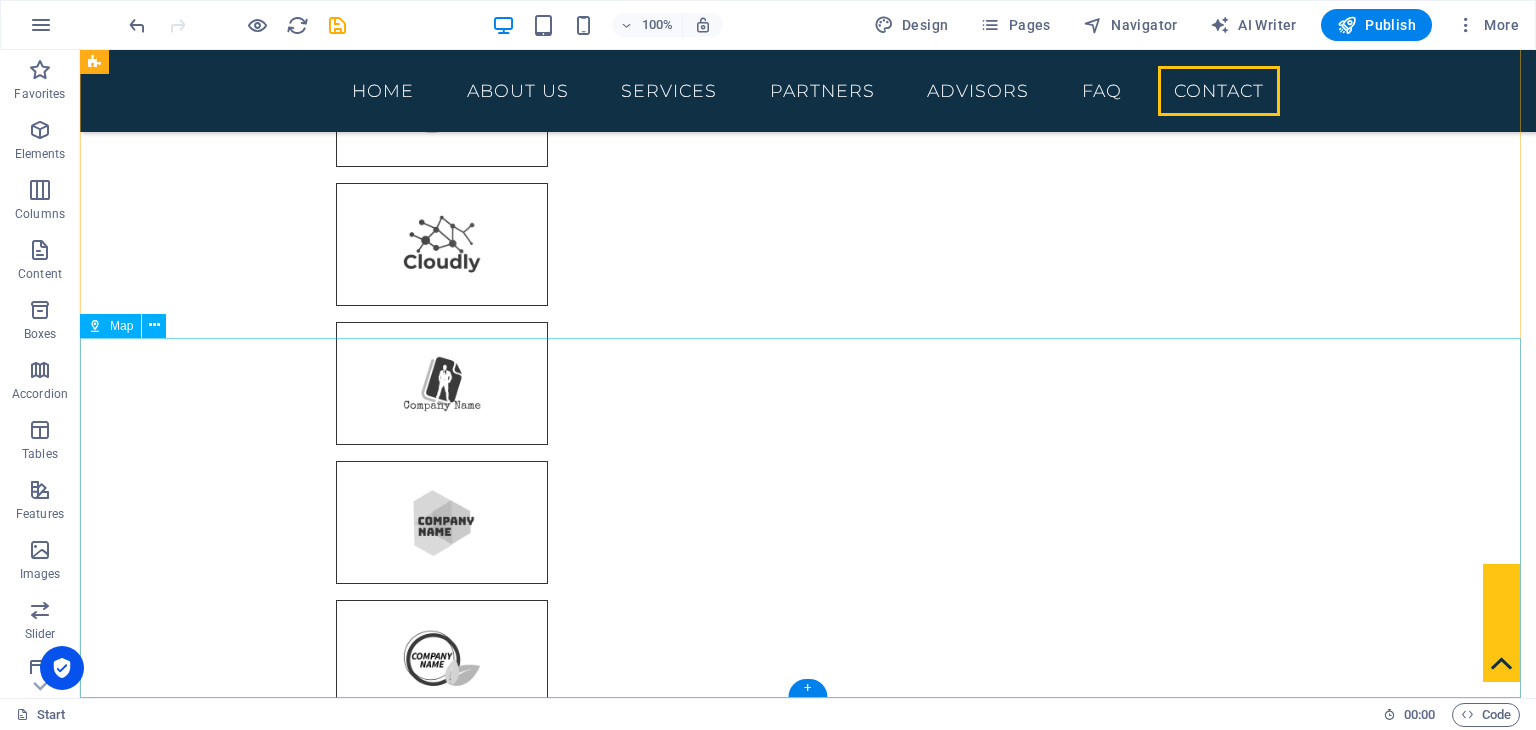 click at bounding box center (808, 8944) 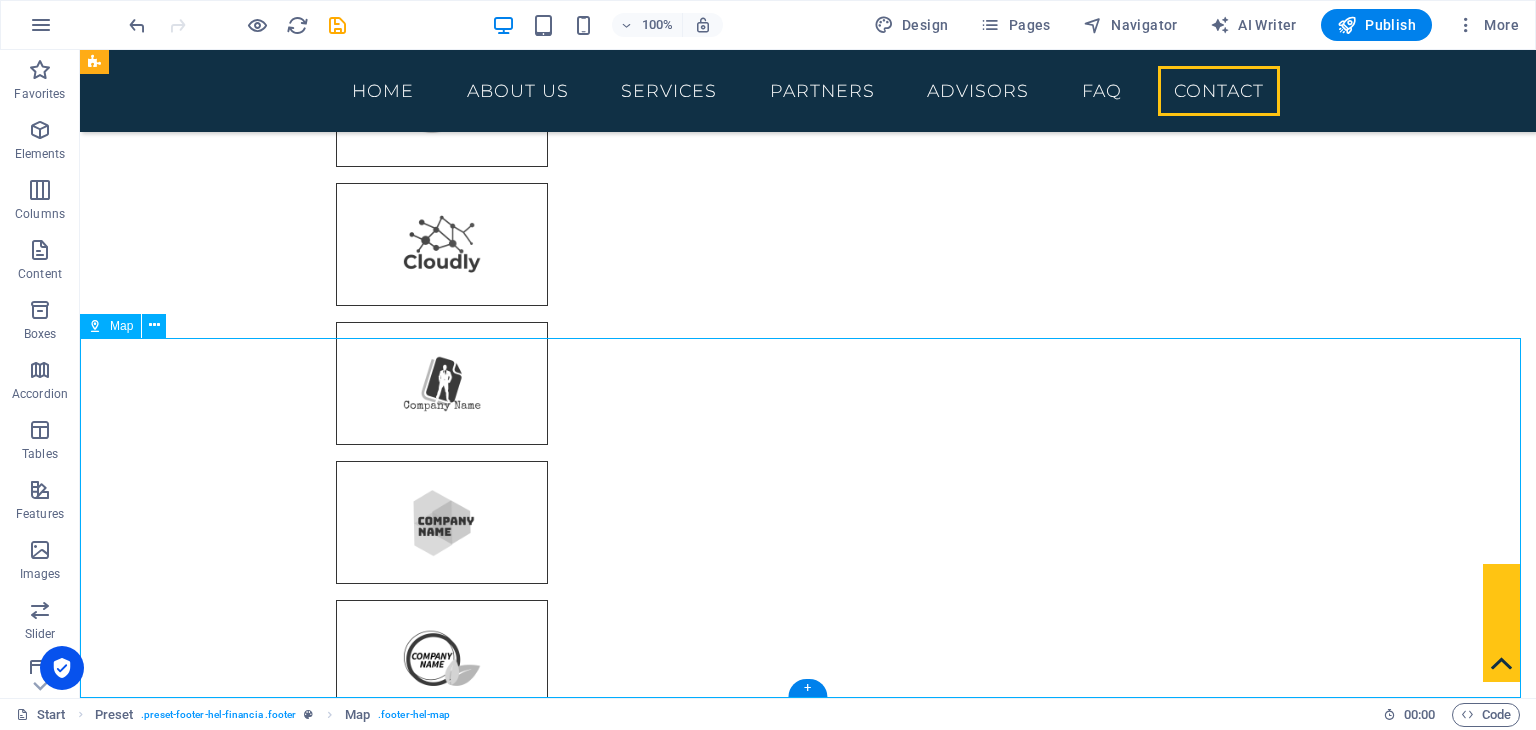 click at bounding box center (808, 8944) 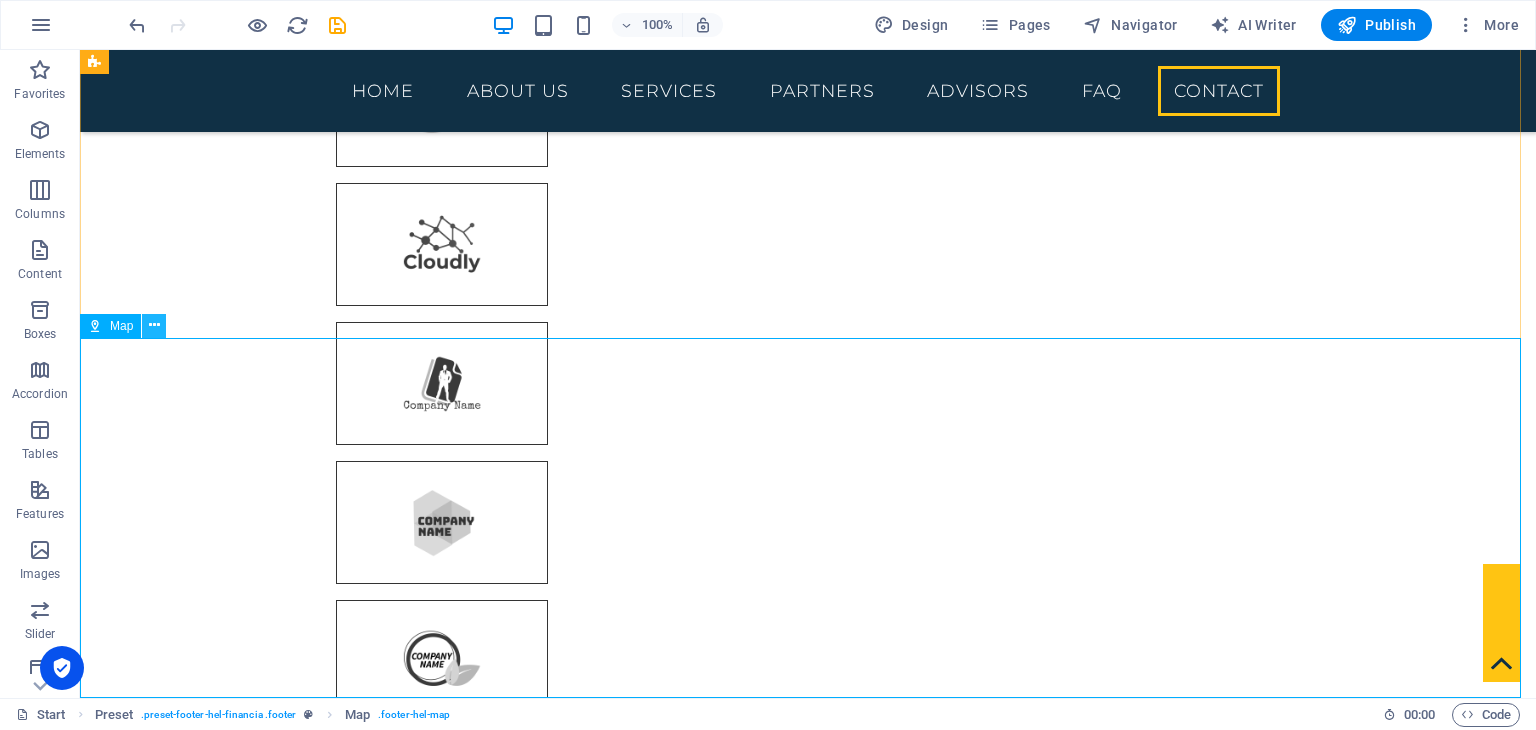 click at bounding box center (154, 325) 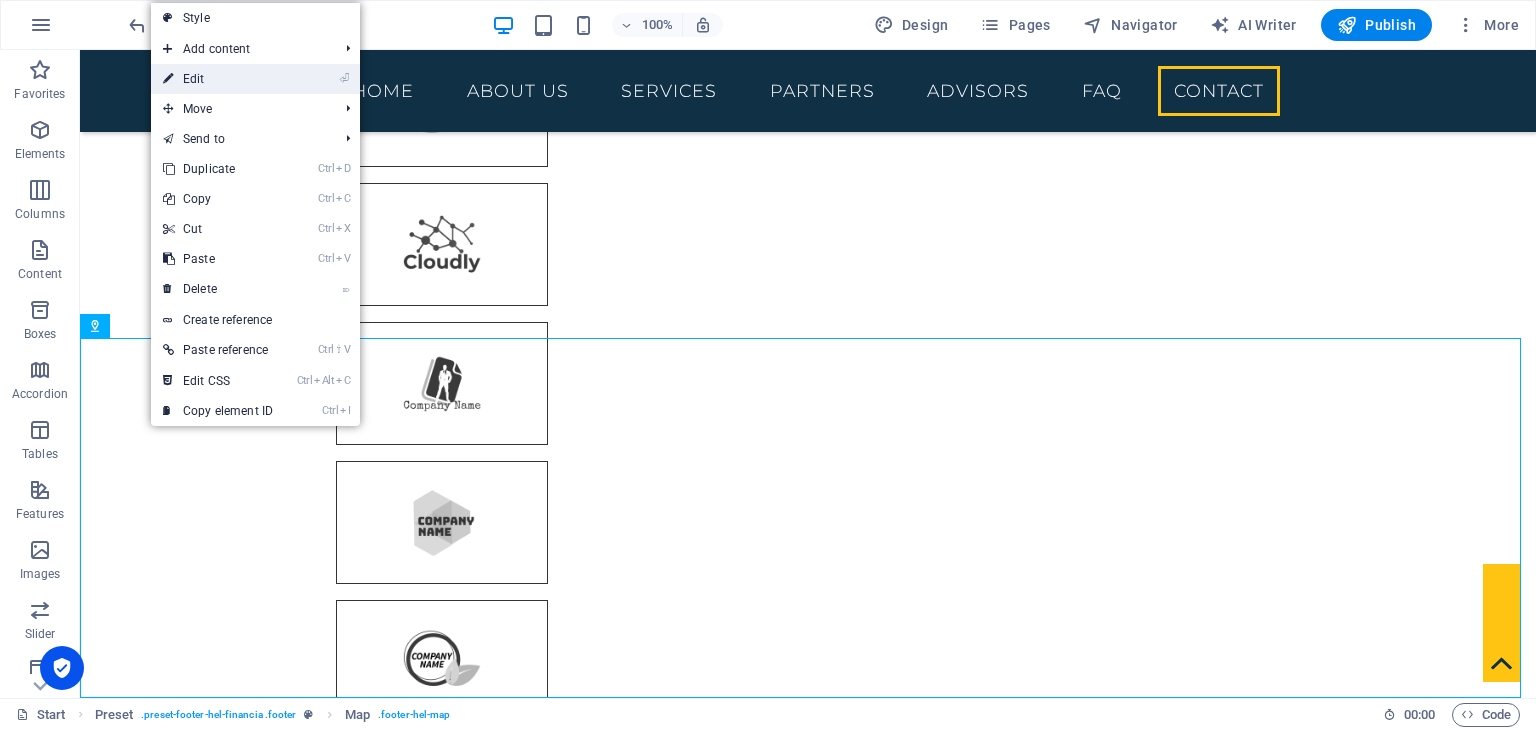 click on "⏎  Edit" at bounding box center [218, 79] 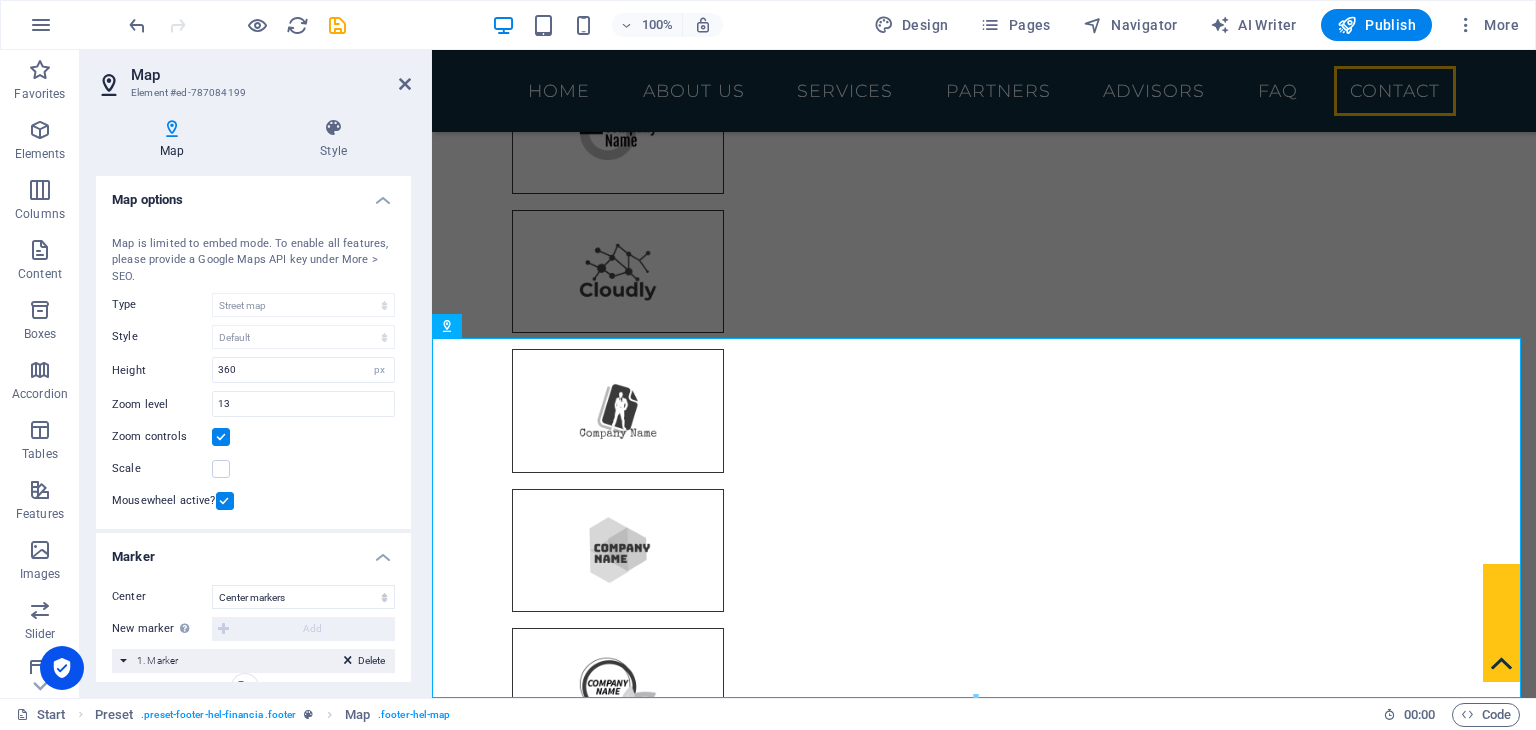 scroll, scrollTop: 7152, scrollLeft: 0, axis: vertical 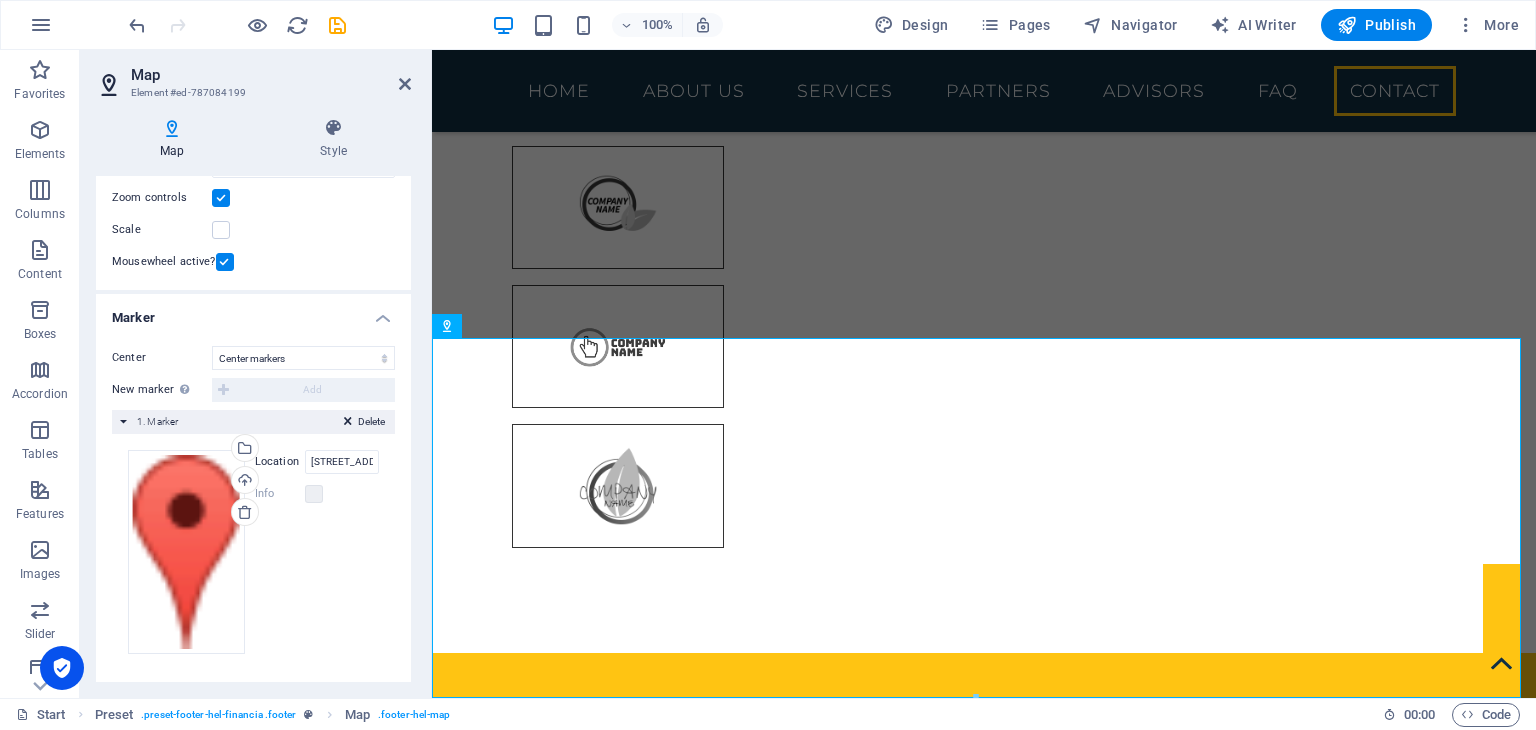 drag, startPoint x: 402, startPoint y: 533, endPoint x: 169, endPoint y: 130, distance: 465.50833 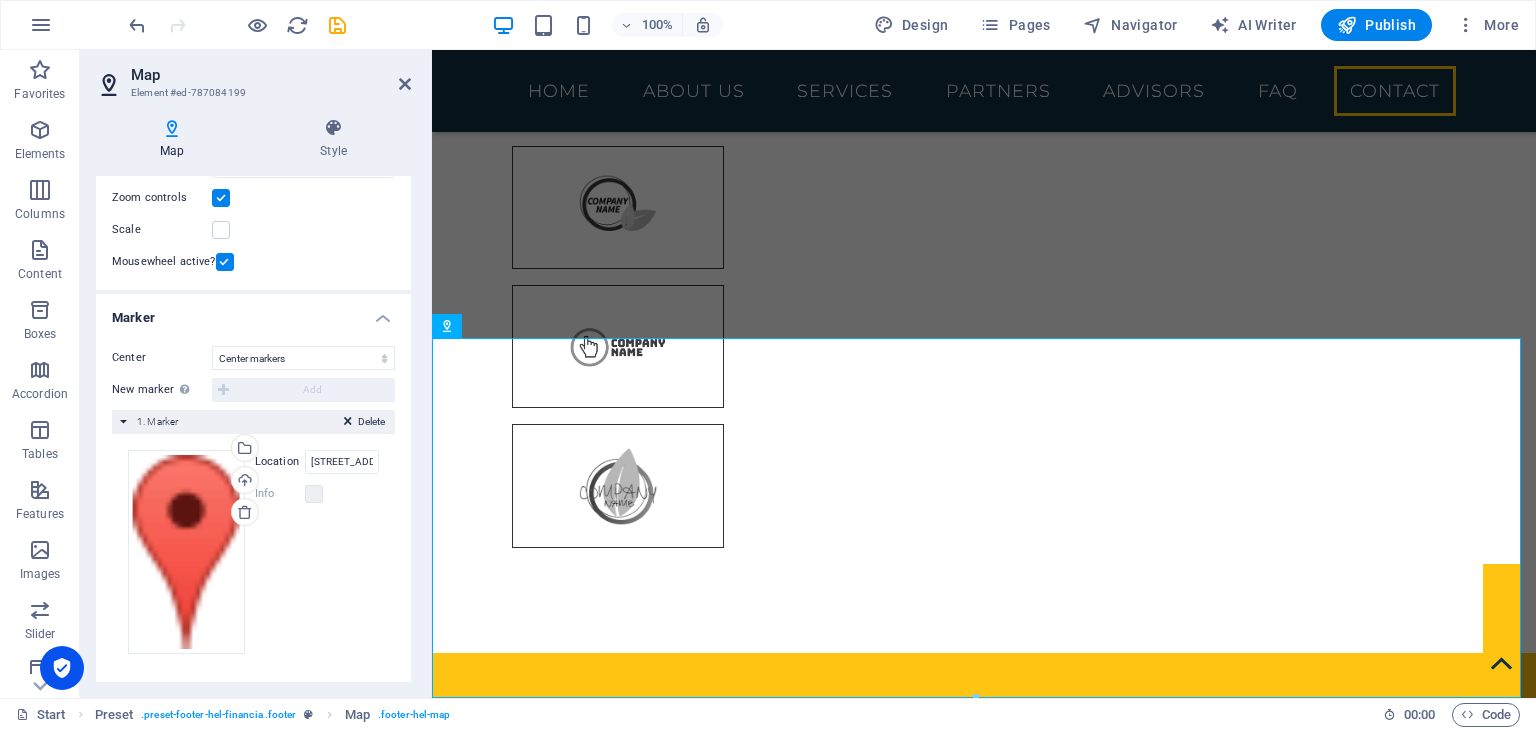 scroll, scrollTop: 0, scrollLeft: 0, axis: both 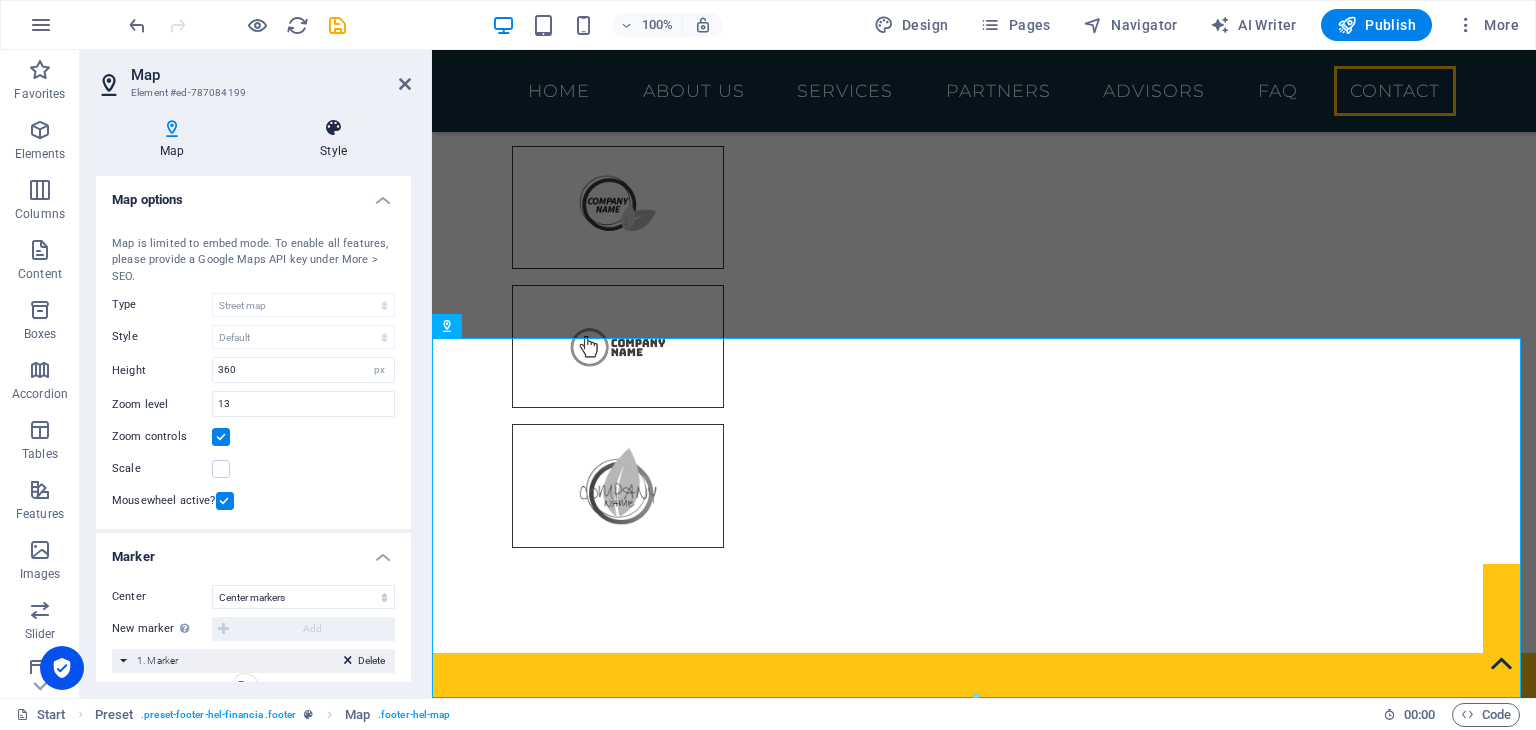 click at bounding box center [333, 128] 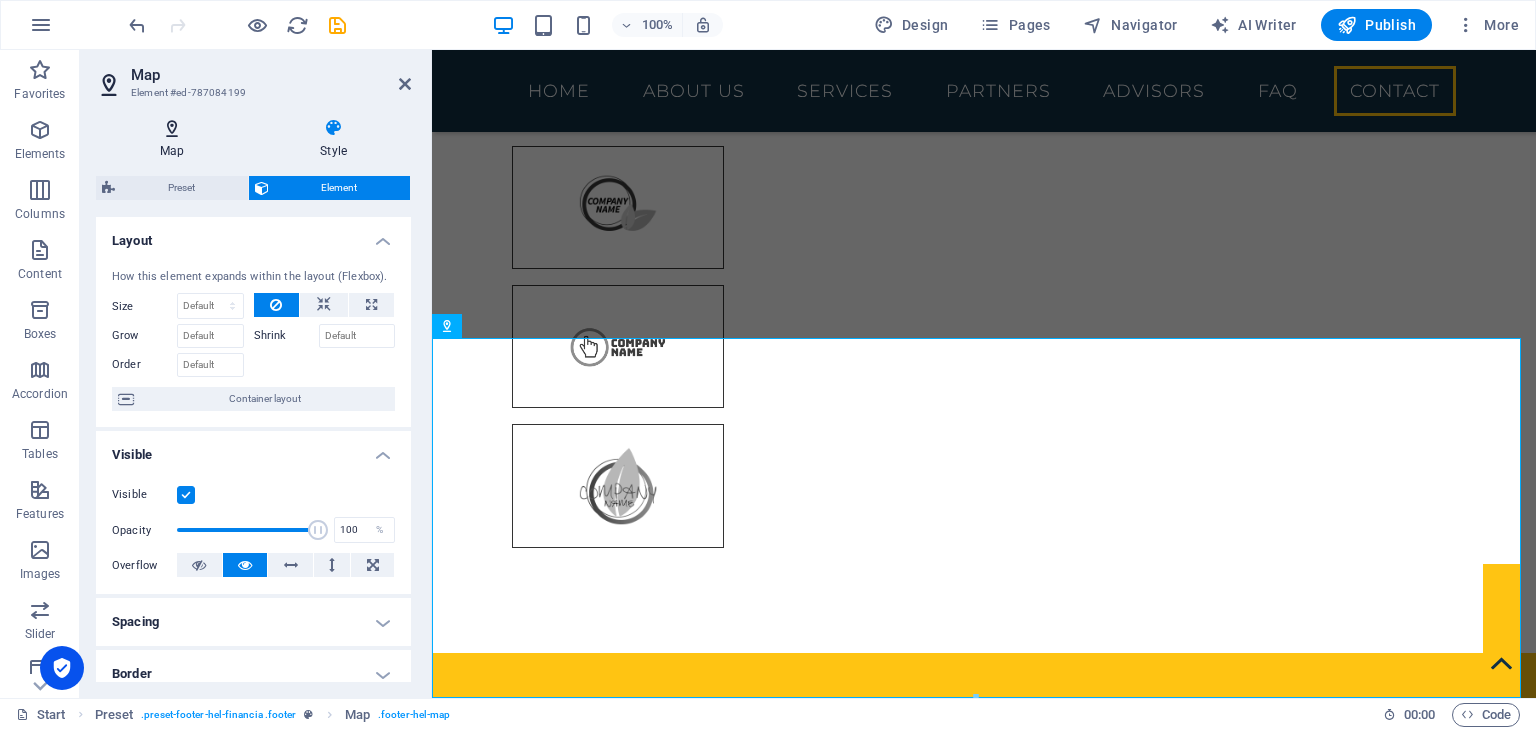 click at bounding box center [172, 128] 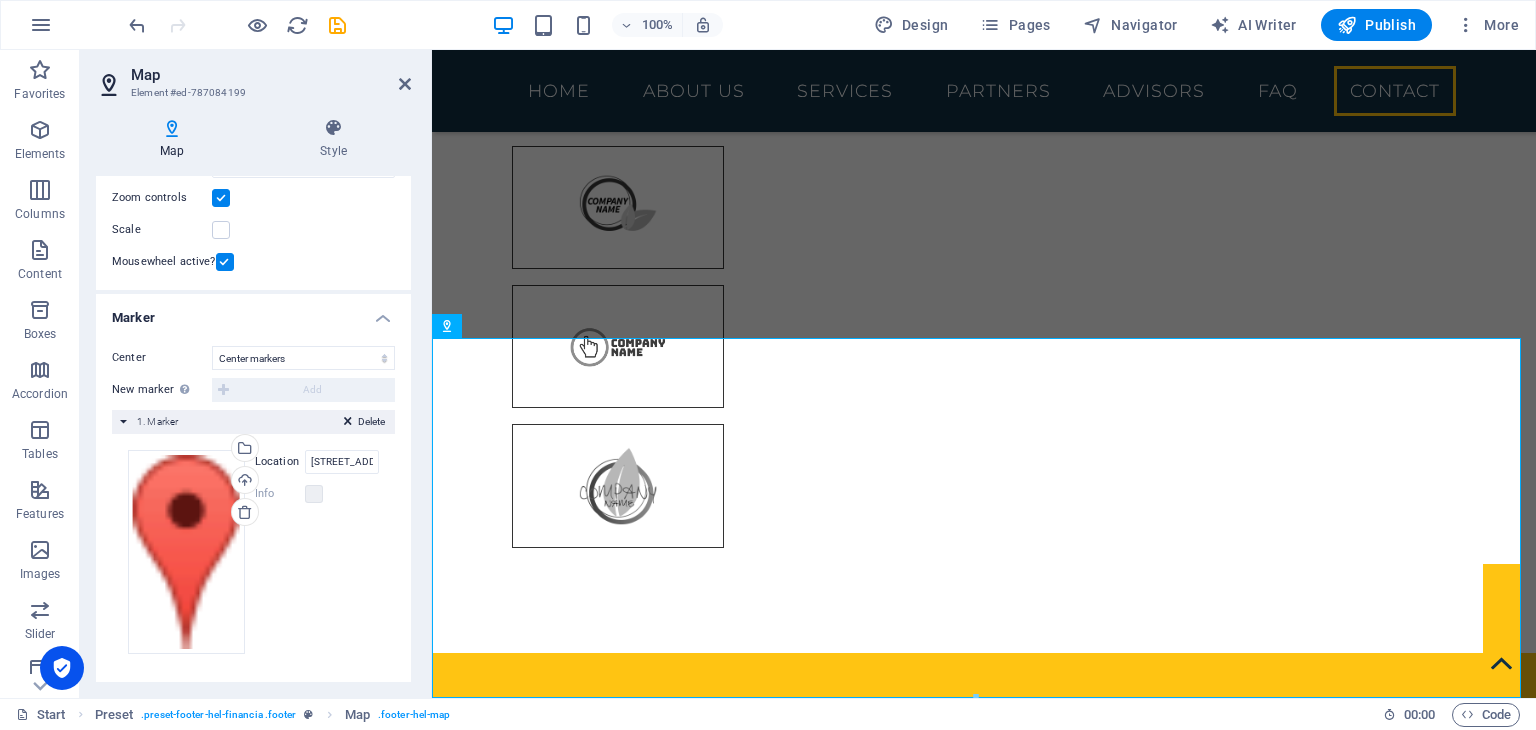scroll, scrollTop: 0, scrollLeft: 0, axis: both 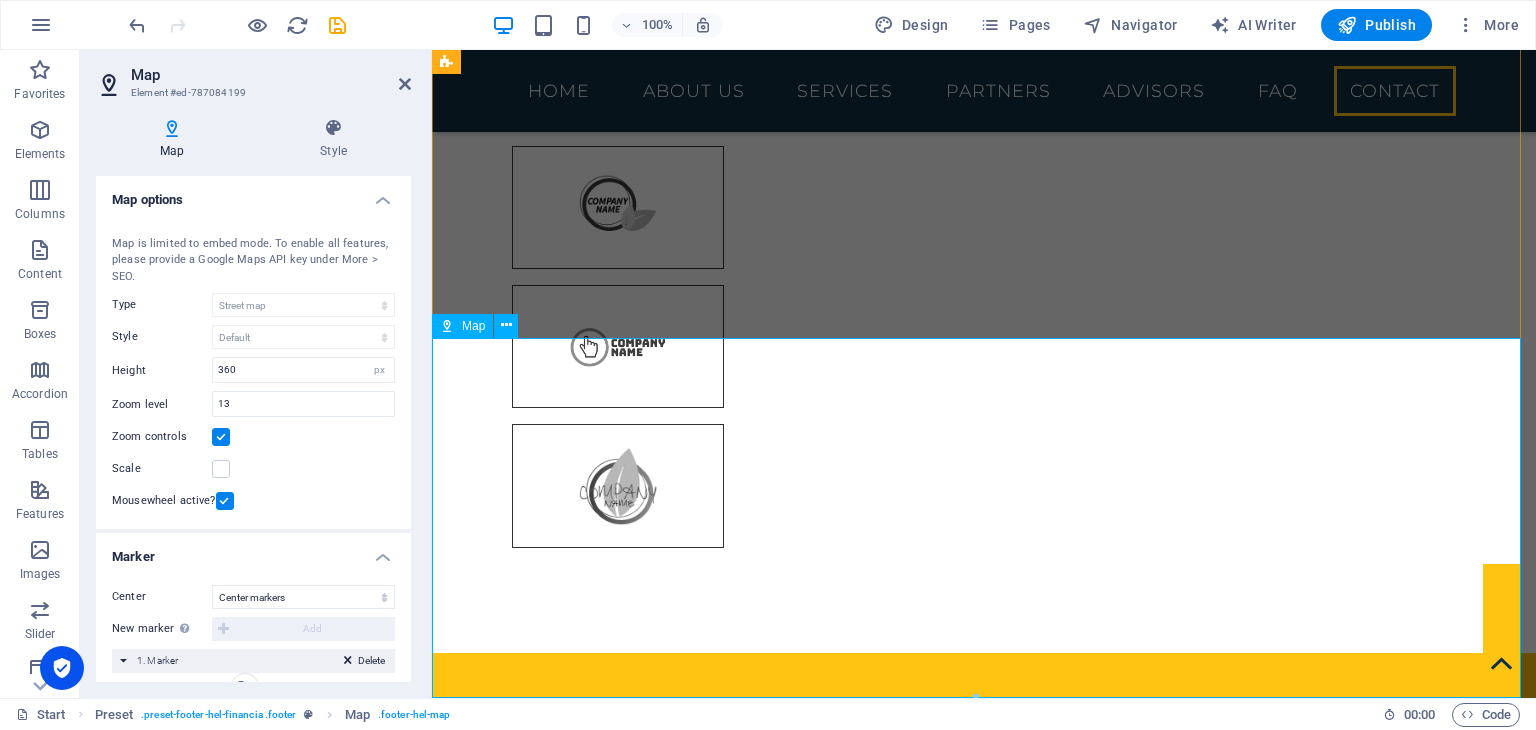 click at bounding box center (984, 8726) 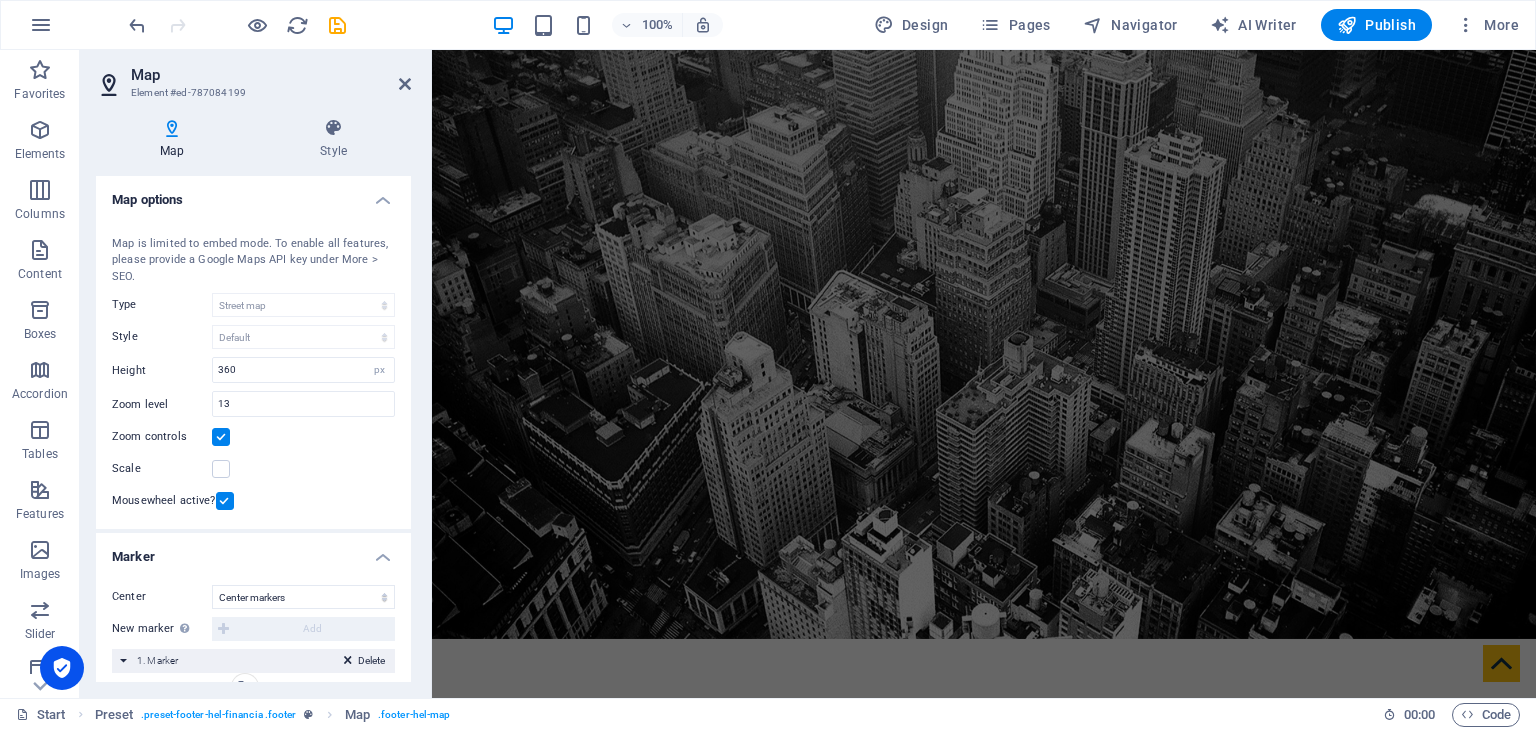 scroll, scrollTop: 0, scrollLeft: 0, axis: both 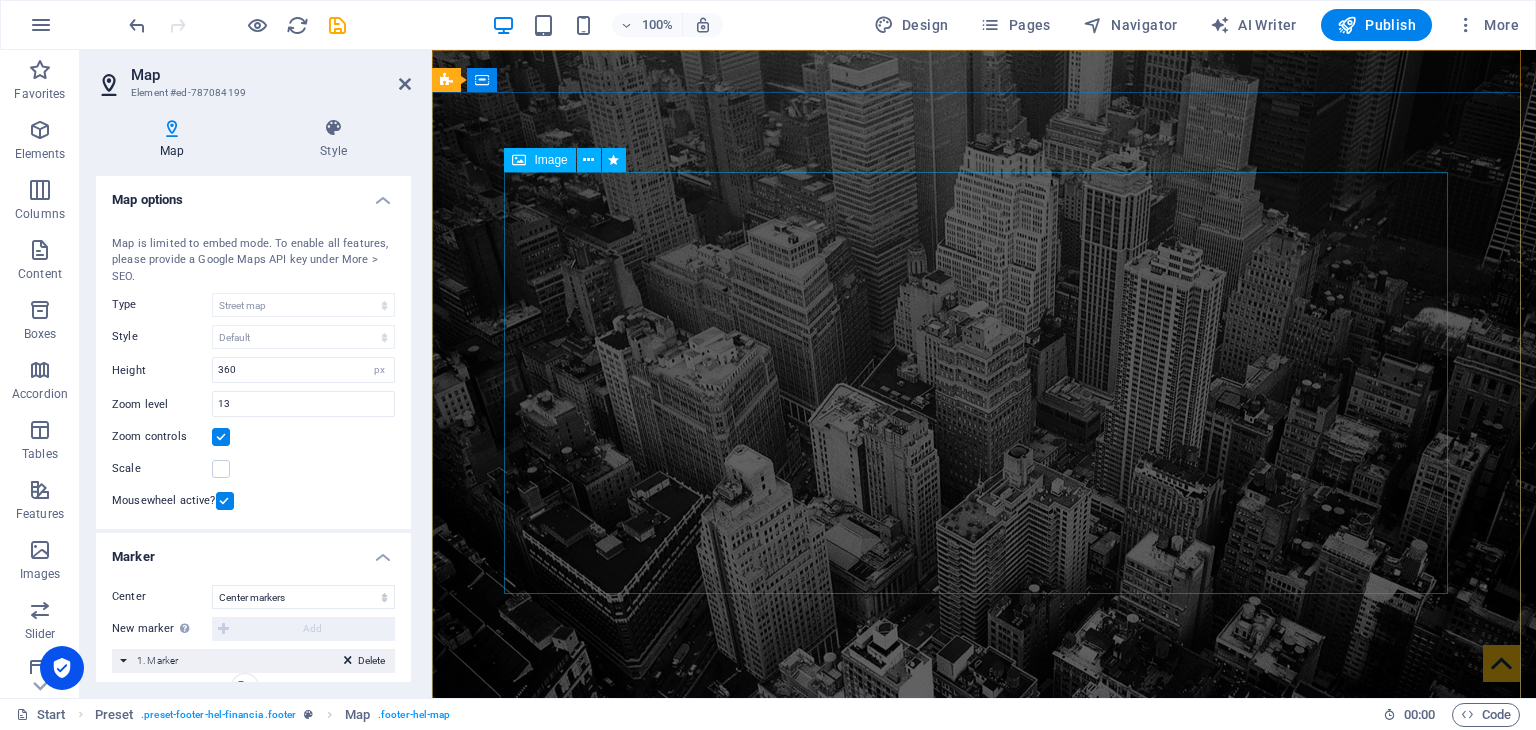 click at bounding box center (984, 1182) 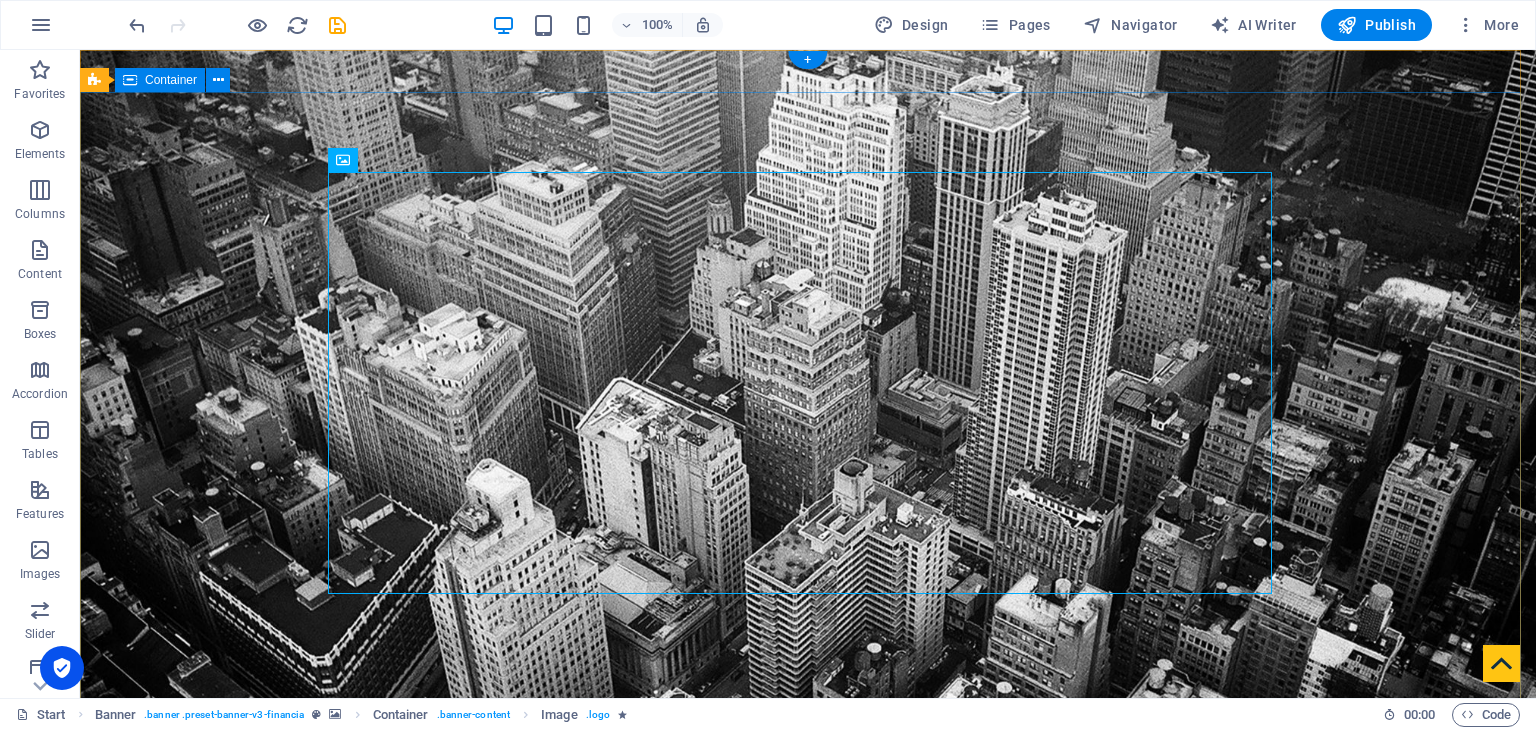 click on "bookkeeping Service in Brandon, mb" at bounding box center (808, 1238) 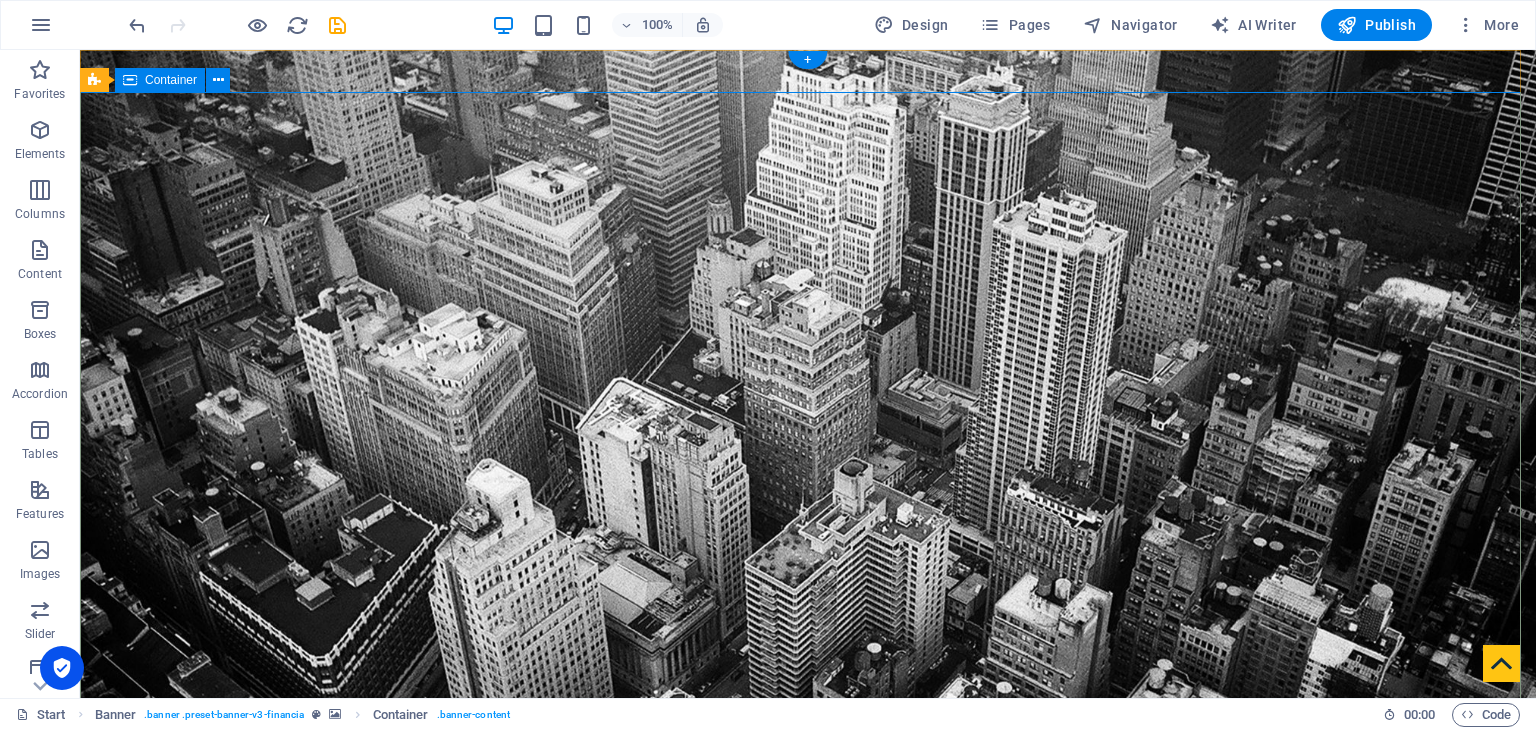 click on "bookkeeping Service in Brandon, mb" at bounding box center [808, 1238] 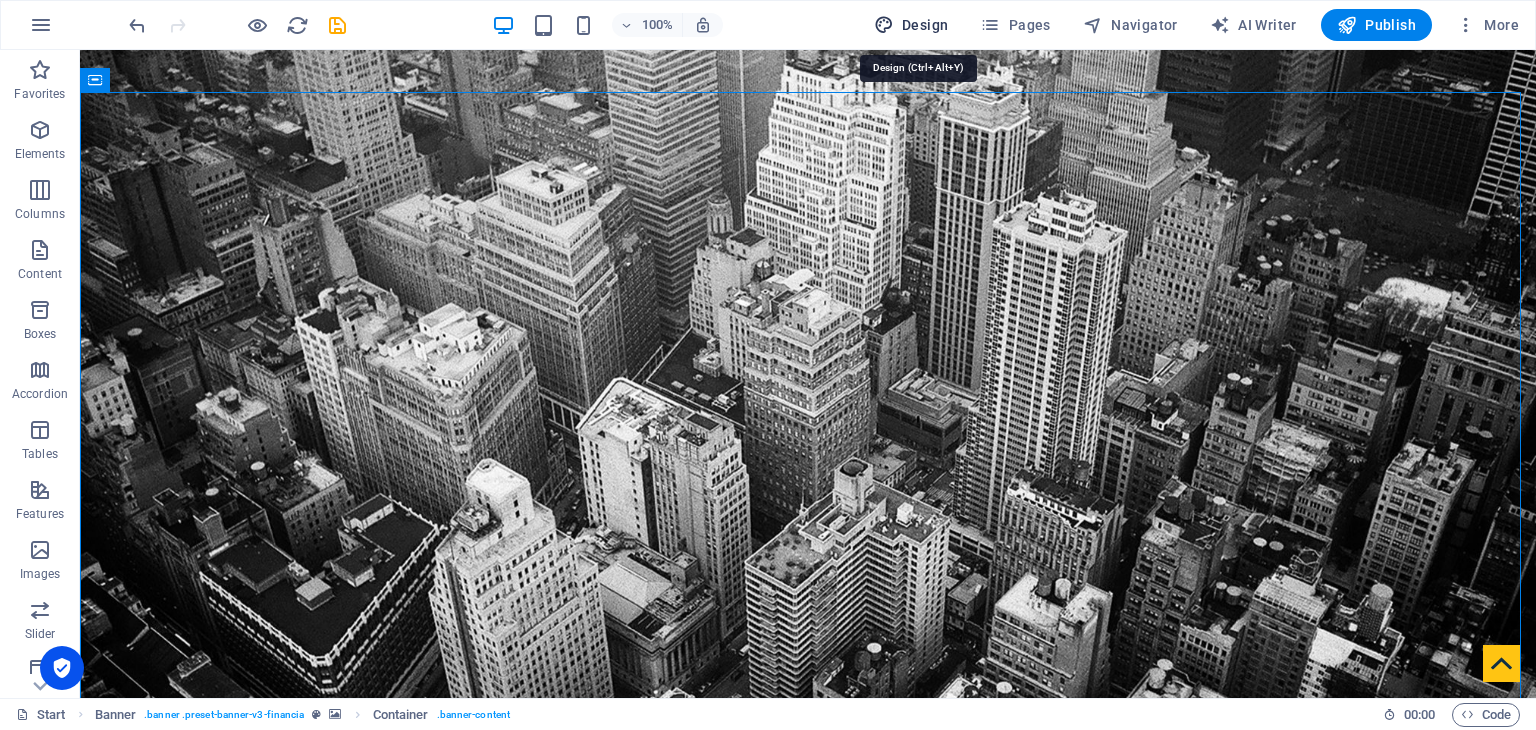 click on "Design" at bounding box center [911, 25] 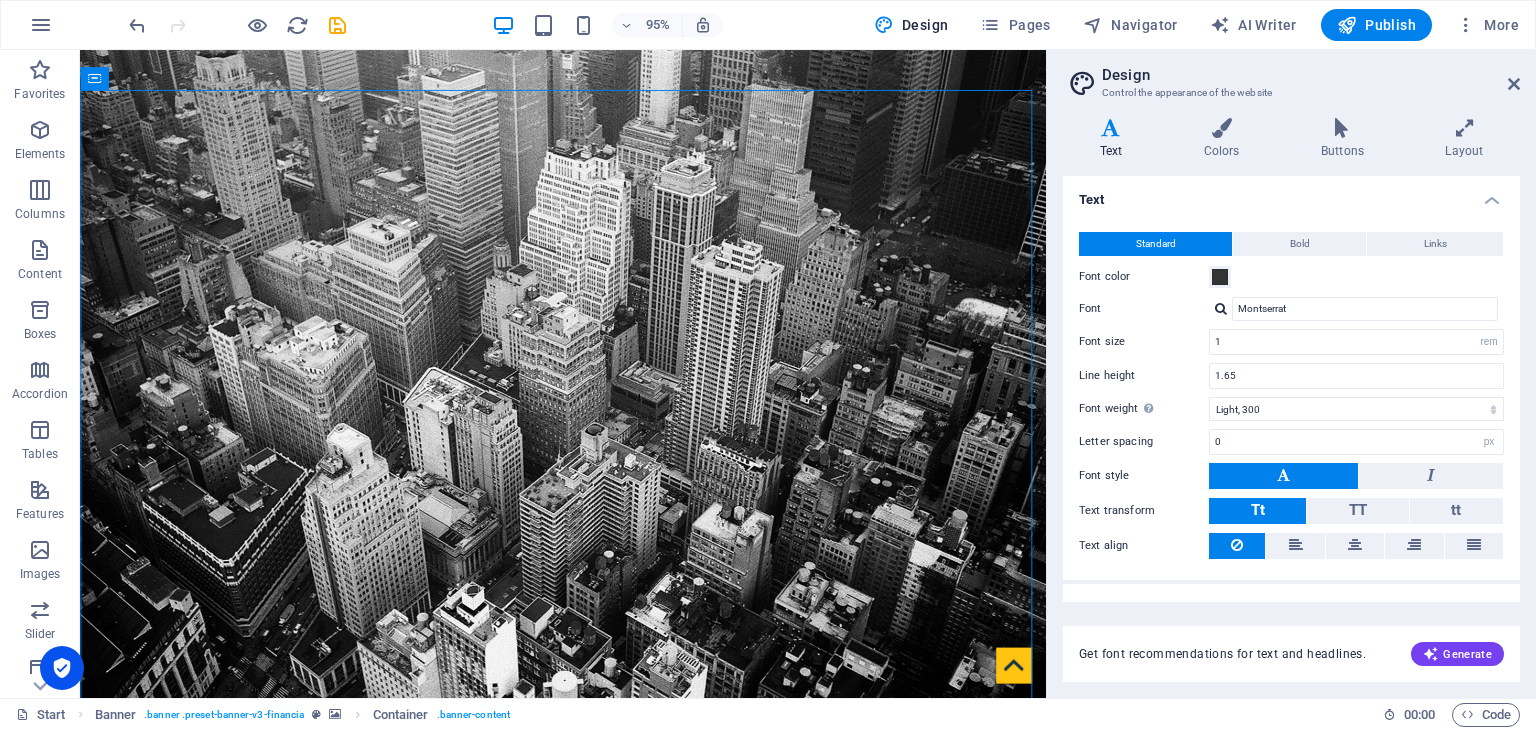 click on "Design Control the appearance of the website Variants  Text  Colors  Buttons  Layout Text Standard Bold Links Font color Font Montserrat Font size 1 rem px Line height 1.65 Font weight To display the font weight correctly, it may need to be enabled.  Manage Fonts Thin, 100 Extra-light, 200 Light, 300 Regular, 400 Medium, 500 Semi-bold, 600 Bold, 700 Extra-bold, 800 Black, 900 Letter spacing 0 rem px Font style Text transform Tt TT tt Text align Font weight To display the font weight correctly, it may need to be enabled.  Manage Fonts Thin, 100 Extra-light, 200 Light, 300 Regular, 400 Medium, 500 Semi-bold, 600 Bold, 700 Extra-bold, 800 Black, 900 Default Hover / Active Font color Font color Decoration None Decoration None Transition duration 0.3 s Transition function Ease Ease In Ease Out Ease In/Ease Out Linear Headlines All H1 / Textlogo H2 H3 H4 H5 H6 Font color Font Playfair Display Line height 1.25 Font weight To display the font weight correctly, it may need to be enabled.  Manage Fonts Thin, 100 0 rem" at bounding box center (1291, 374) 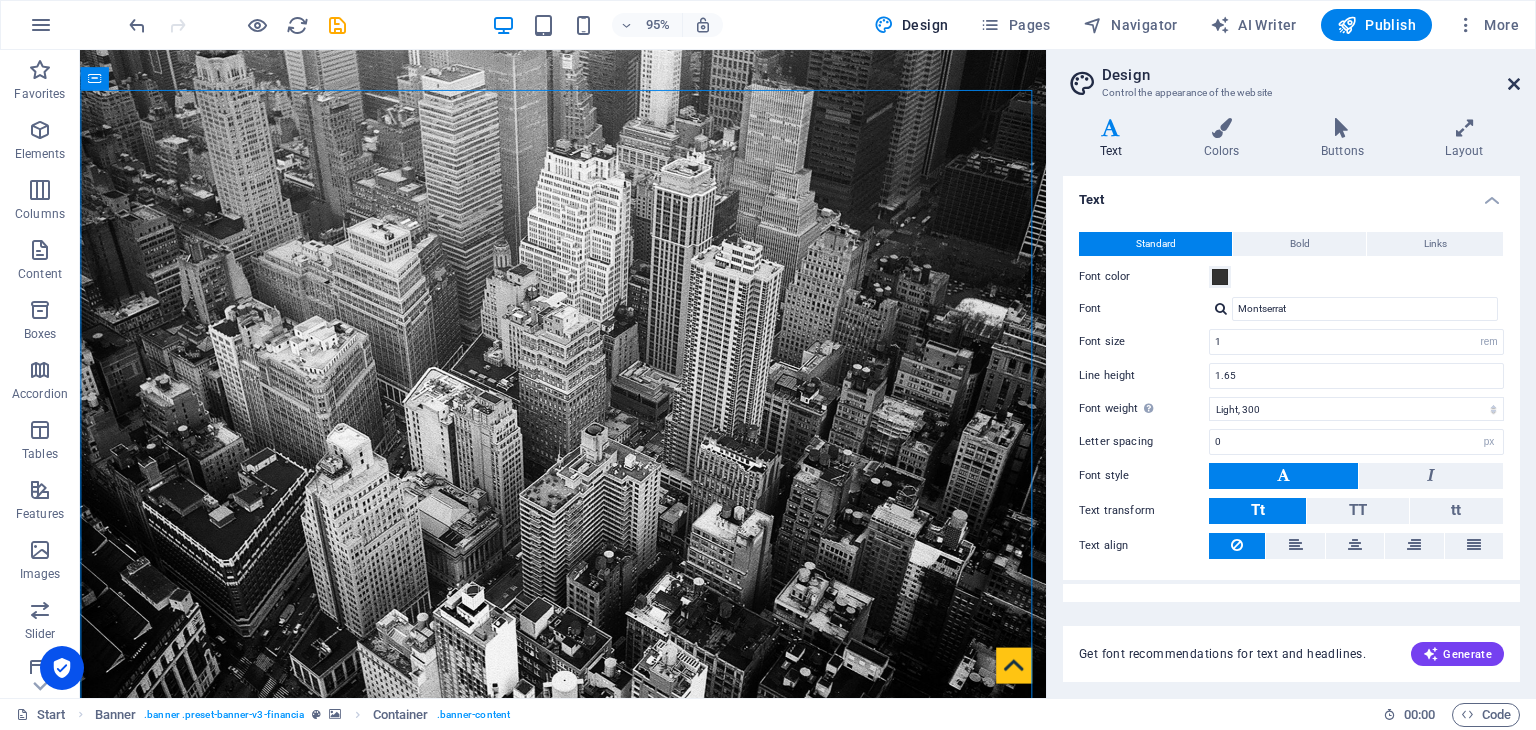 drag, startPoint x: 1512, startPoint y: 85, endPoint x: 1315, endPoint y: 30, distance: 204.53362 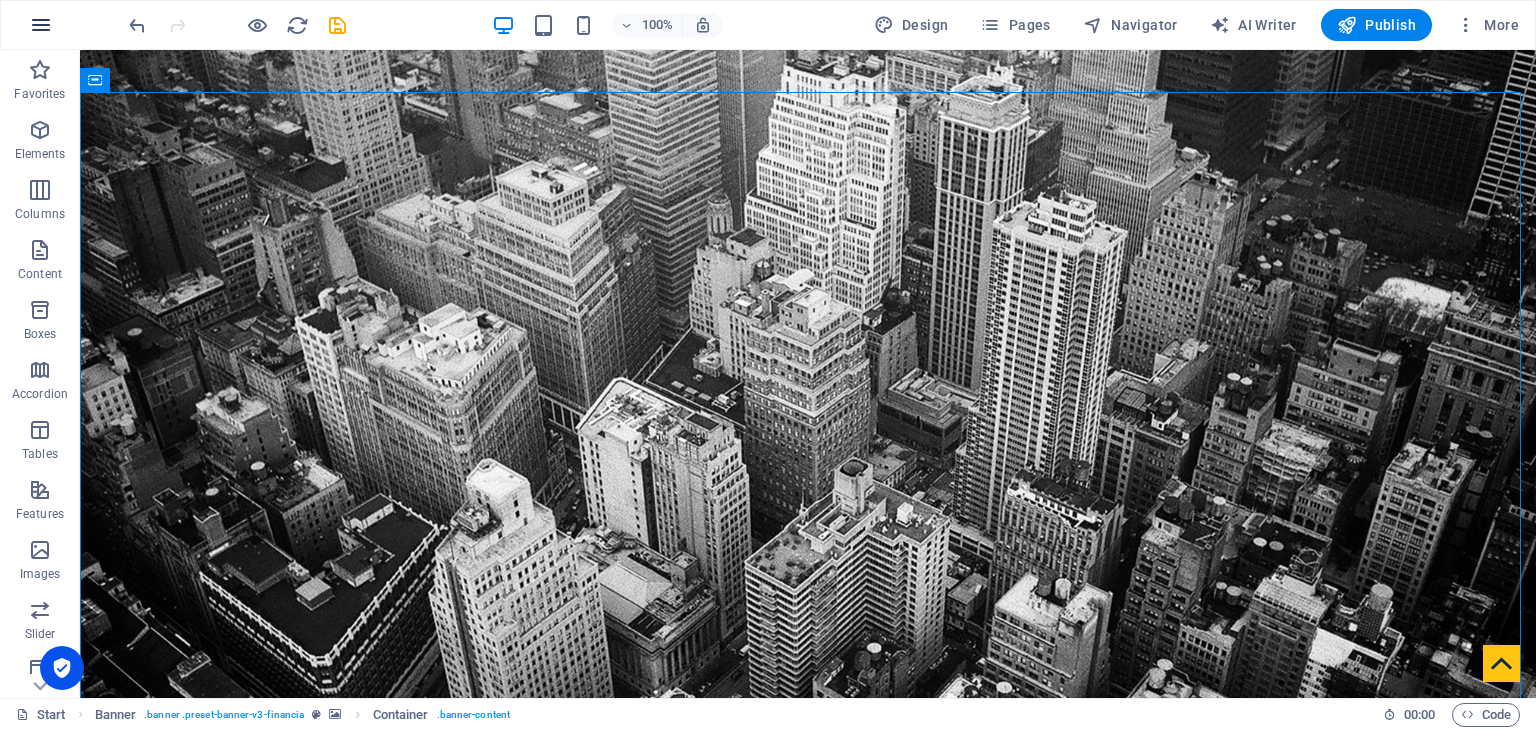 click at bounding box center (41, 25) 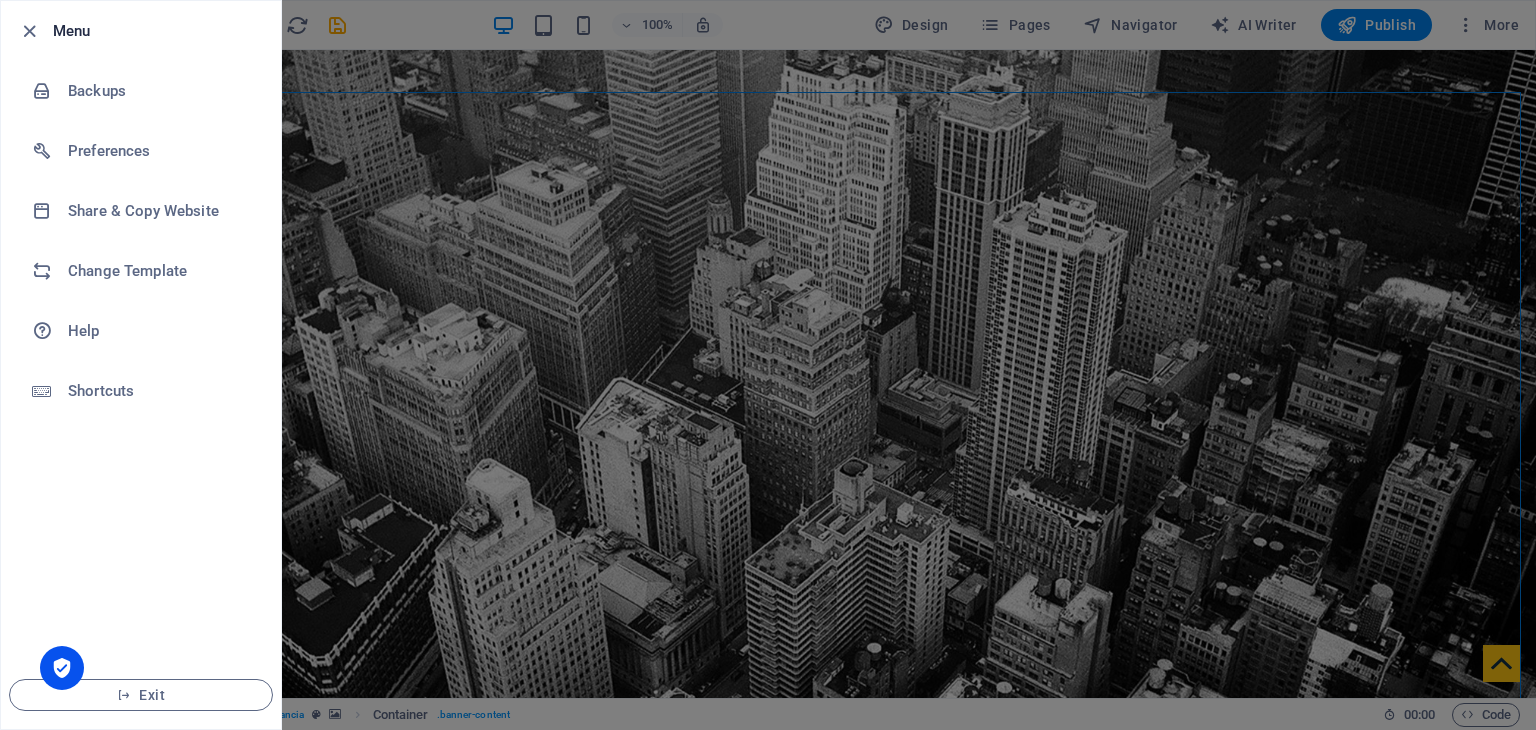 click at bounding box center (768, 365) 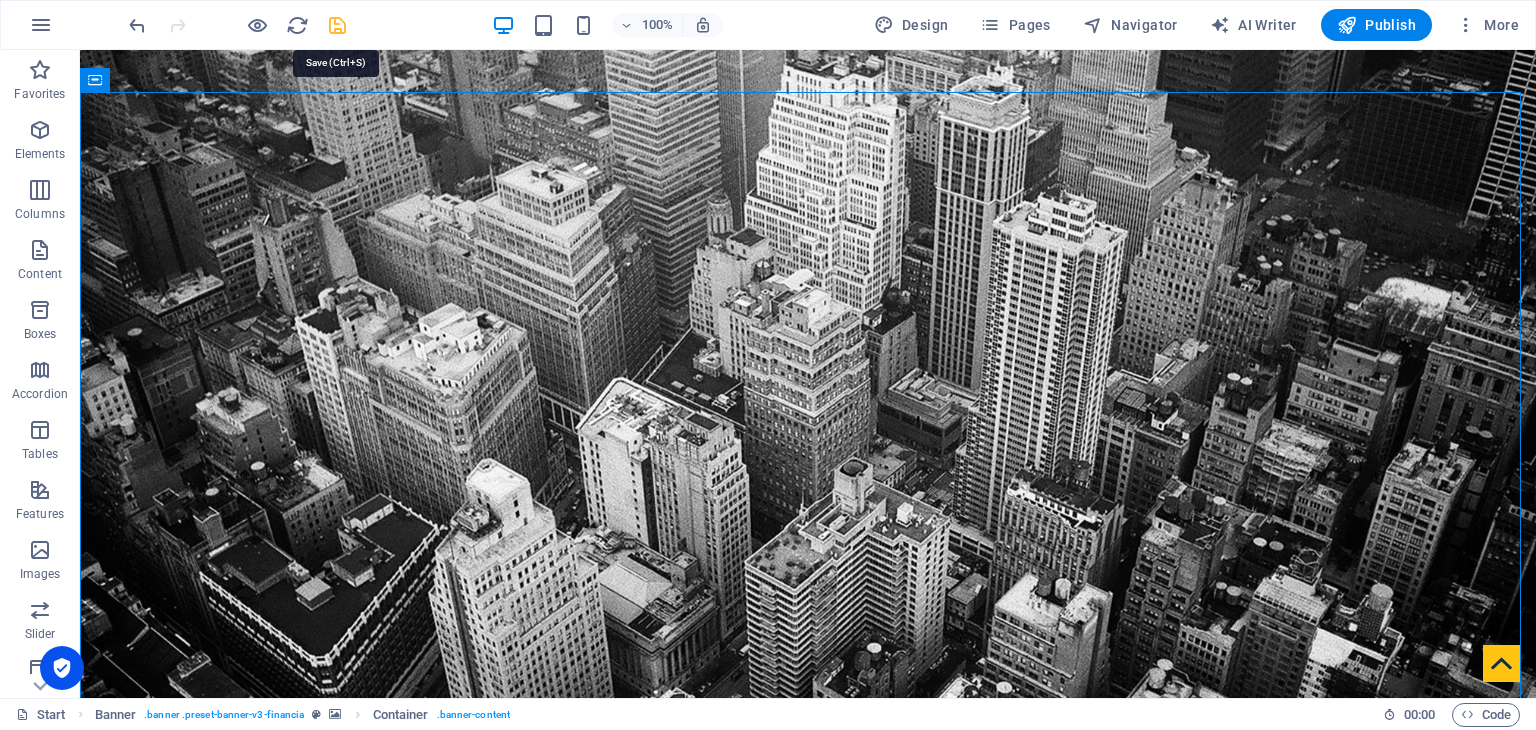 click at bounding box center [337, 25] 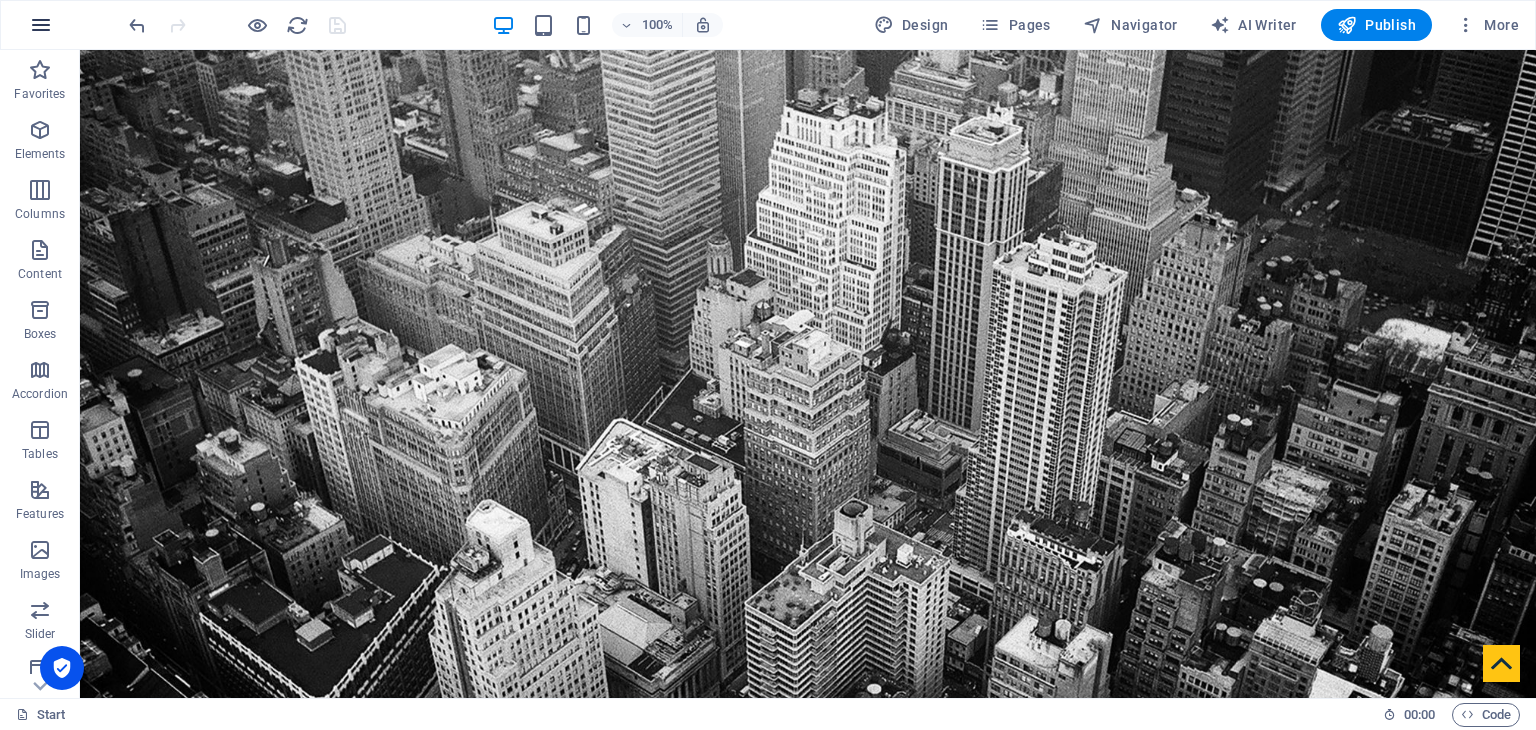 click at bounding box center (41, 25) 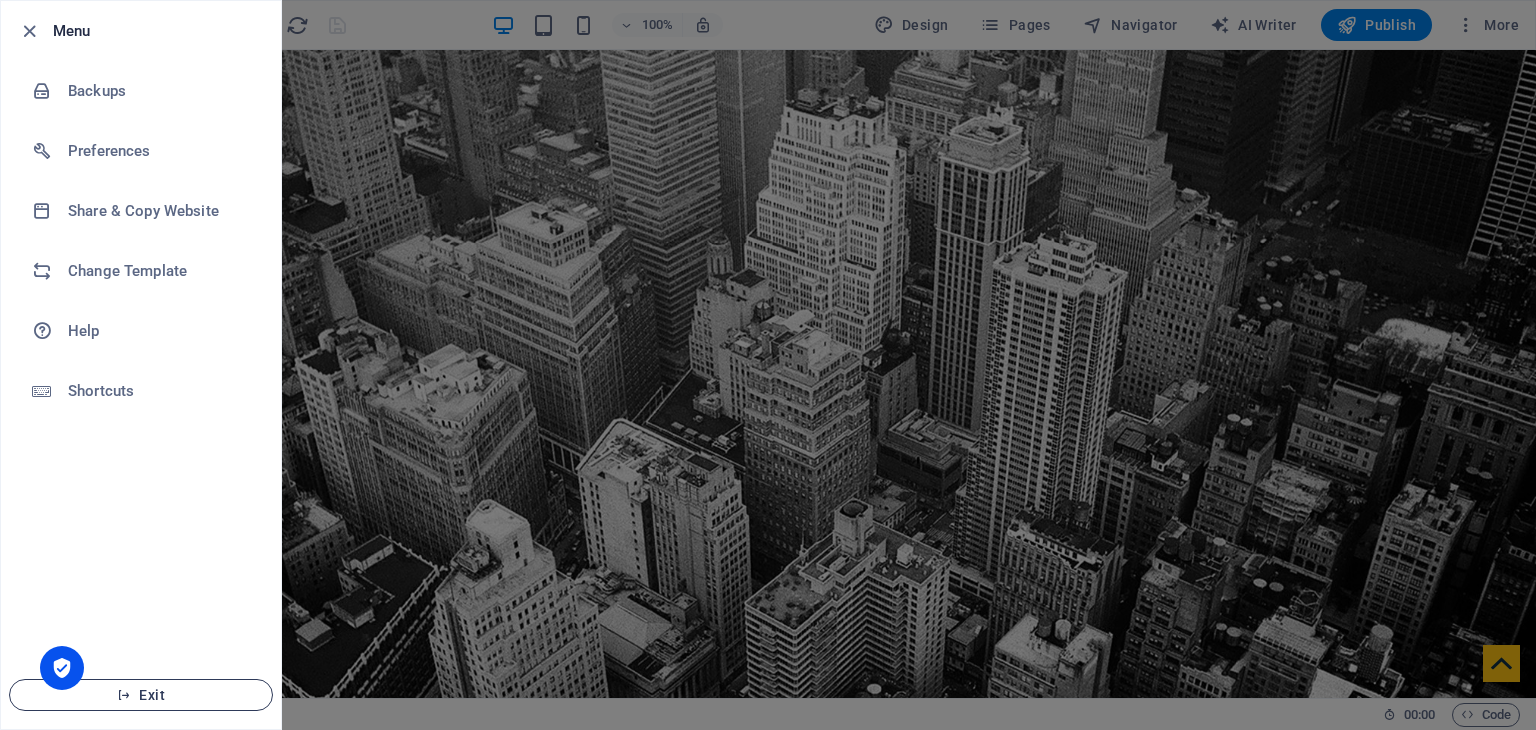 click on "Exit" at bounding box center (141, 695) 